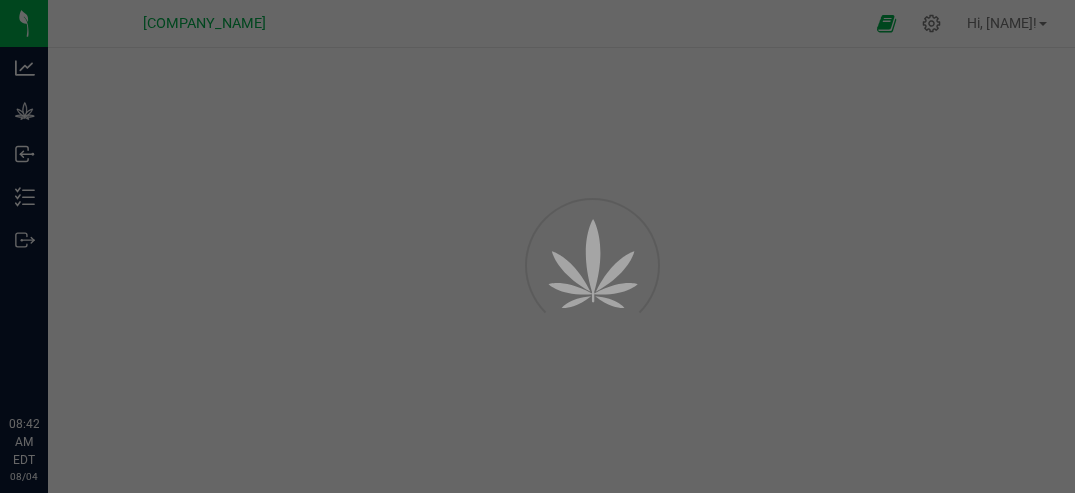 scroll, scrollTop: 0, scrollLeft: 0, axis: both 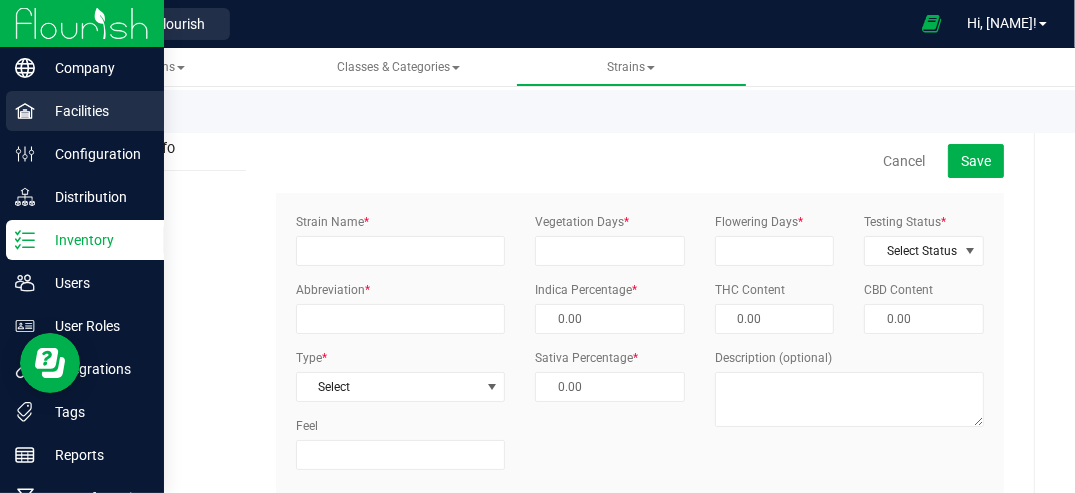 click on "Facilities" at bounding box center [95, 111] 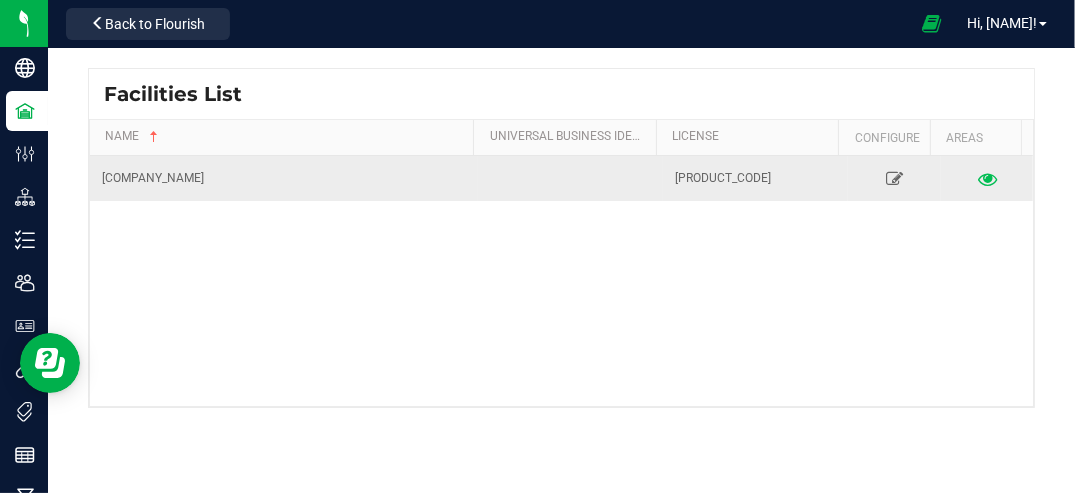 click at bounding box center [986, 178] 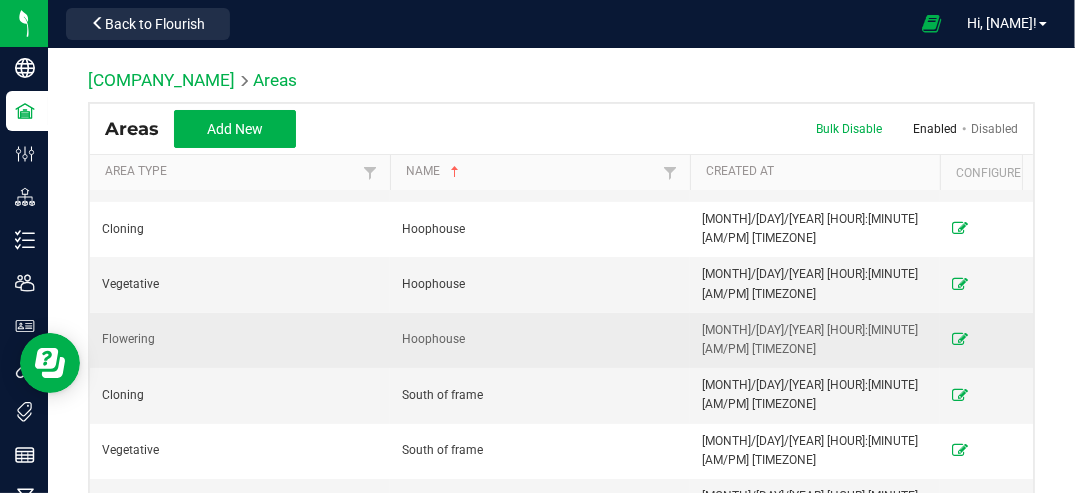 scroll, scrollTop: 220, scrollLeft: 0, axis: vertical 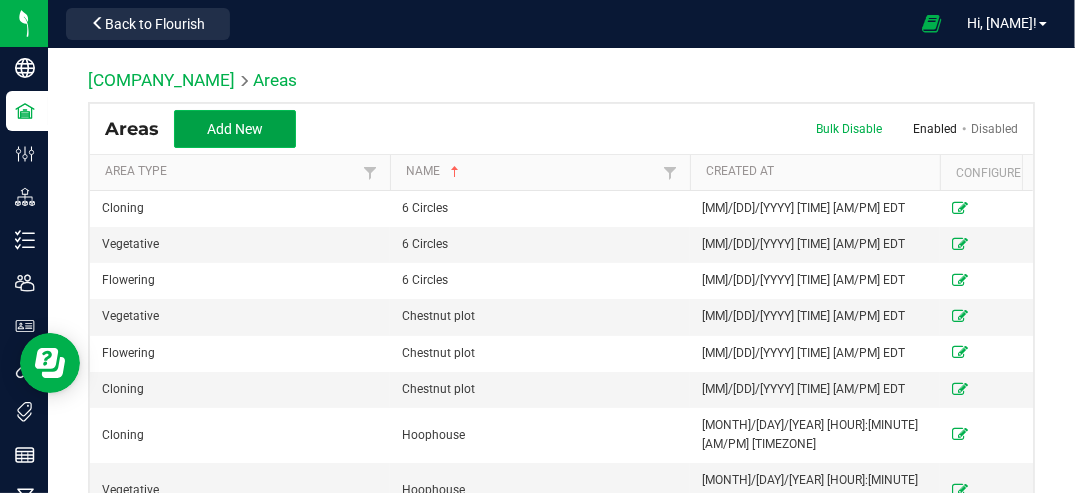 click on "Add New" at bounding box center [235, 129] 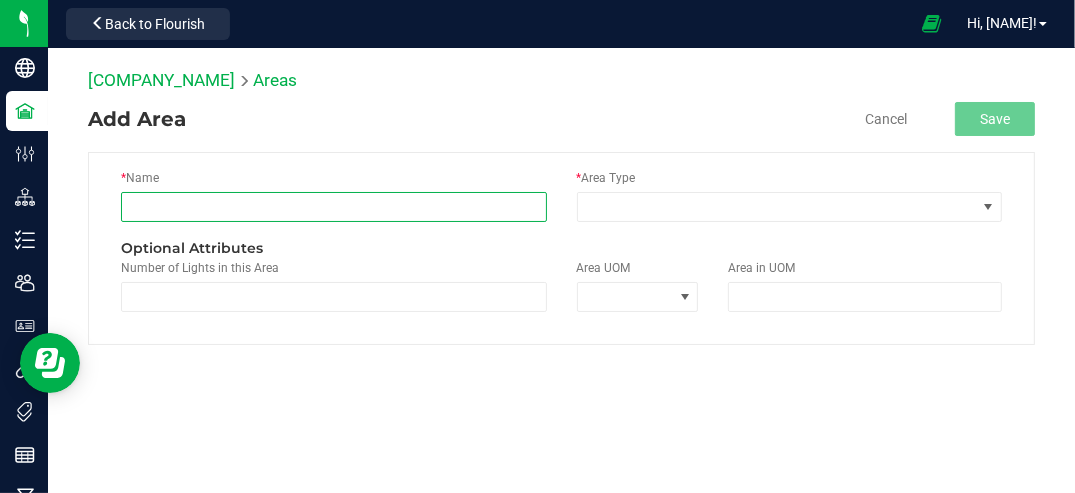 click at bounding box center [334, 207] 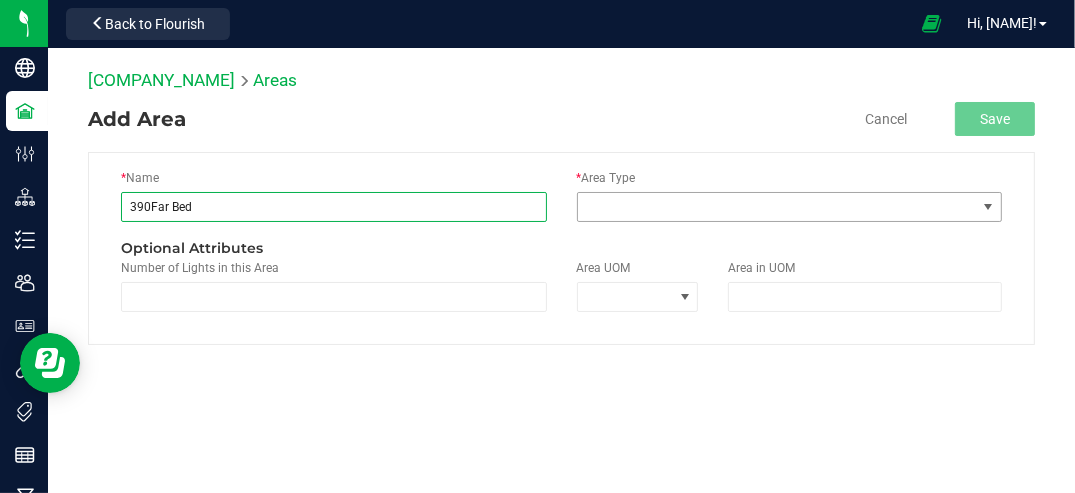 type on "390Far Bed" 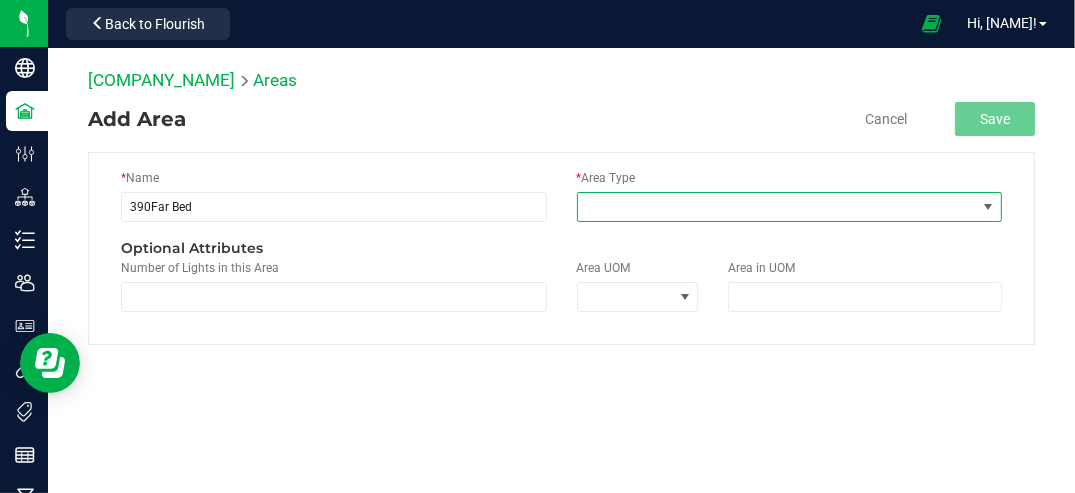 click at bounding box center [988, 207] 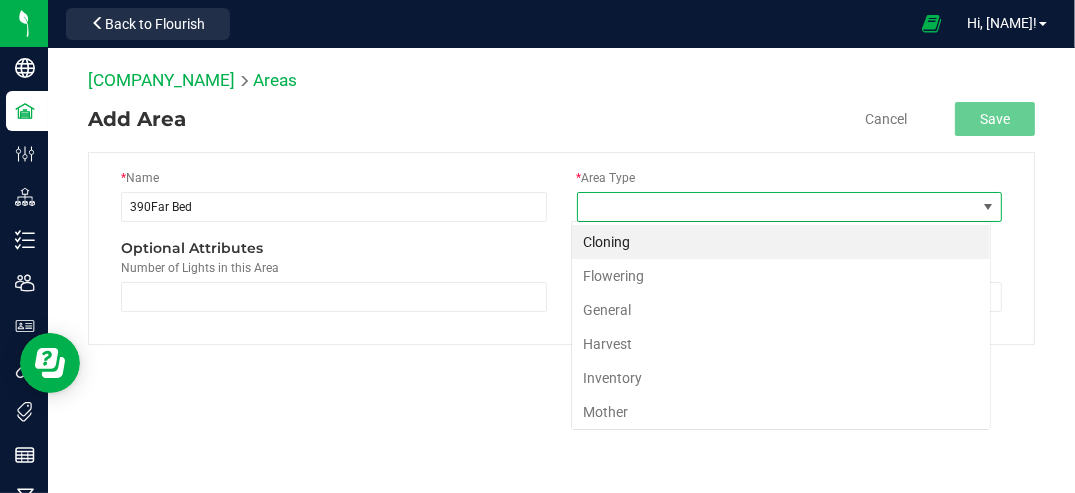 scroll, scrollTop: 99970, scrollLeft: 99580, axis: both 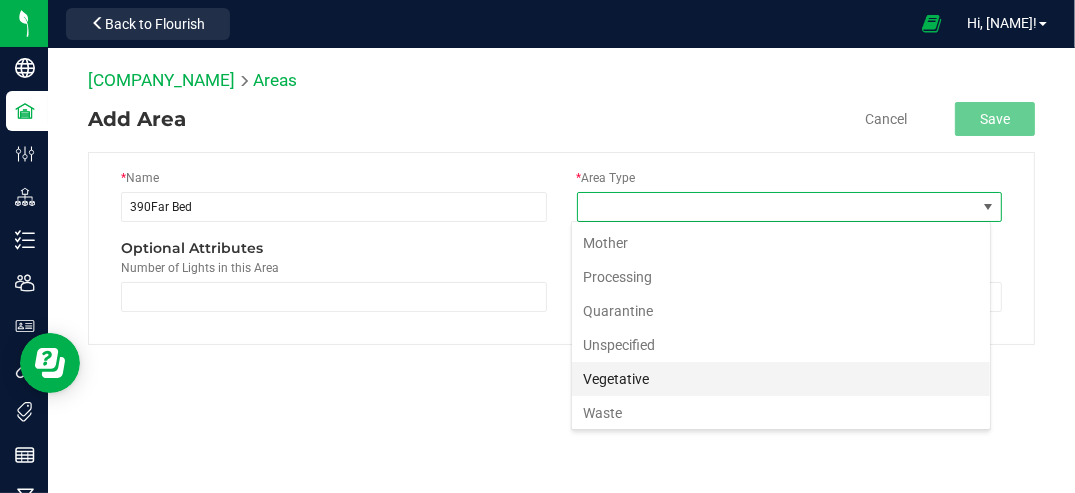 click on "Vegetative" at bounding box center (781, 379) 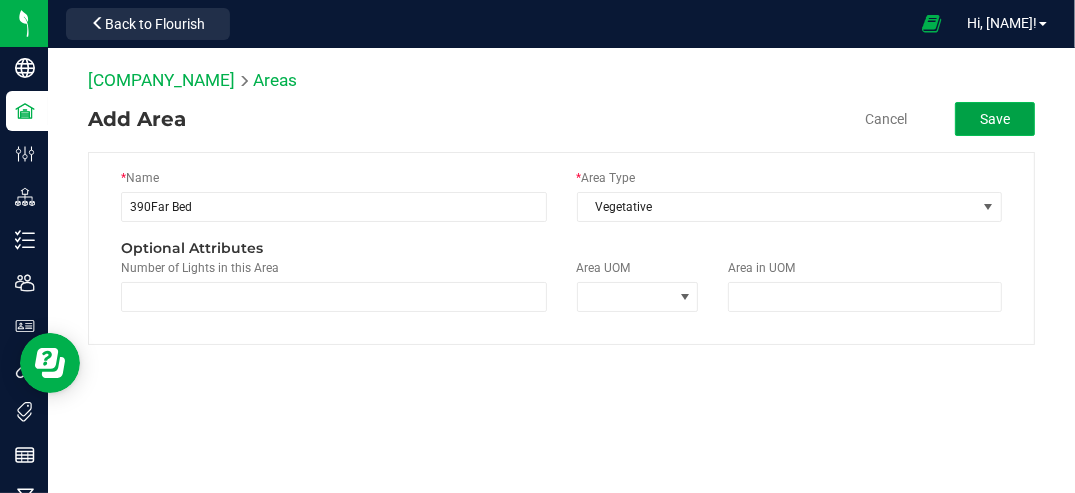 click on "Save" at bounding box center [995, 119] 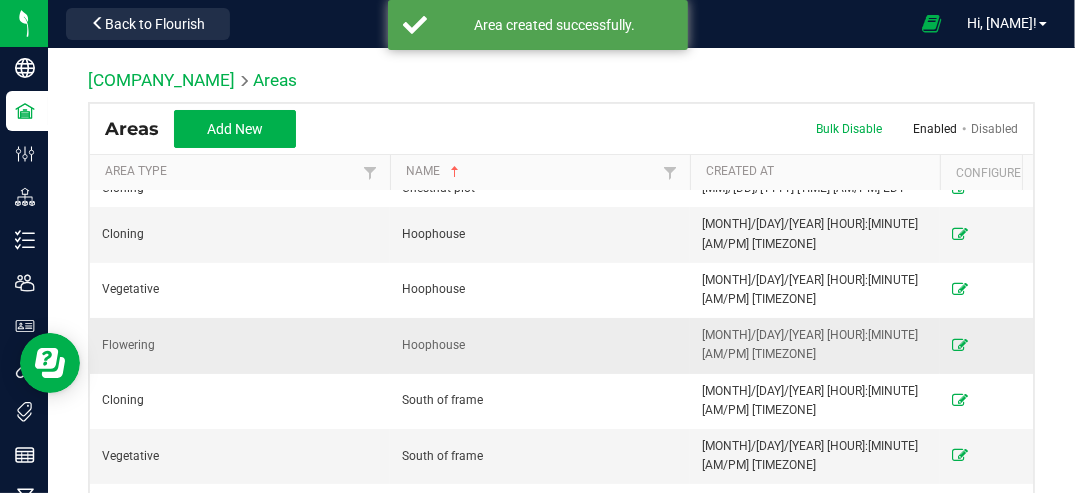 scroll, scrollTop: 0, scrollLeft: 0, axis: both 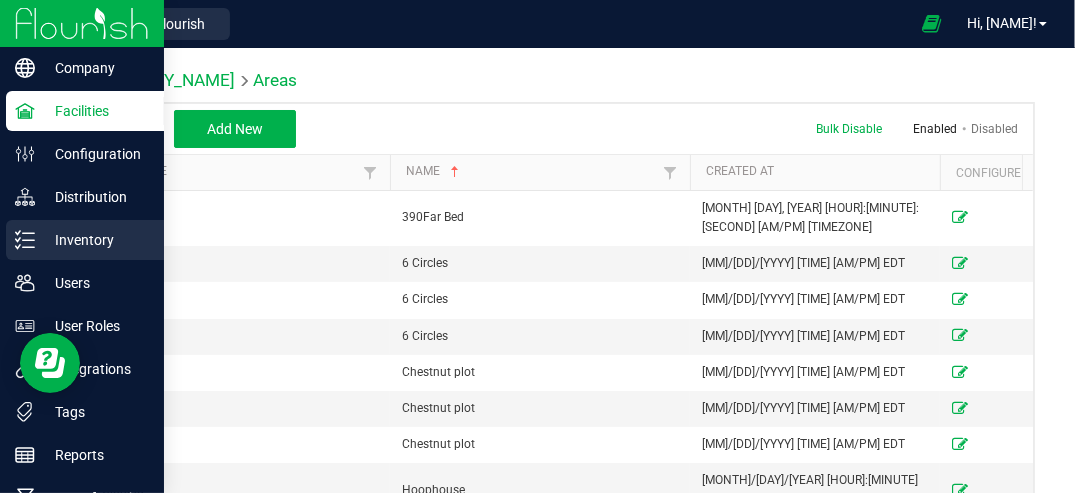 click on "Inventory" at bounding box center (95, 240) 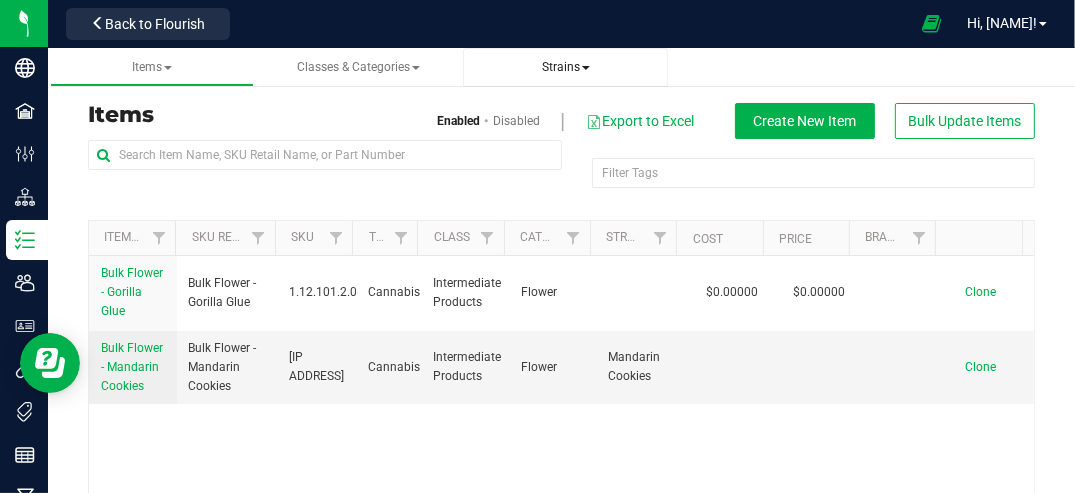 click on "Strains" at bounding box center (566, 67) 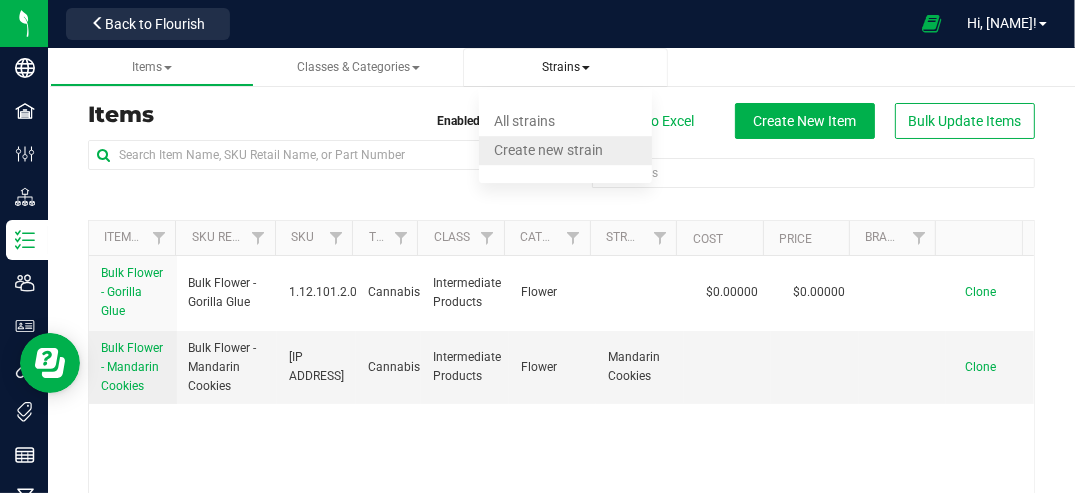 click on "Create new strain" at bounding box center [548, 150] 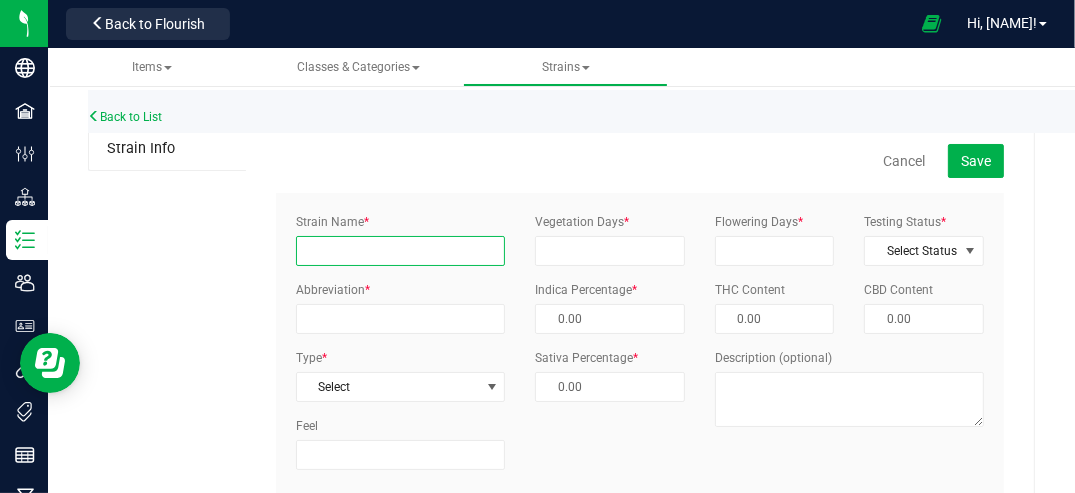click on "Strain Name
*" at bounding box center (400, 251) 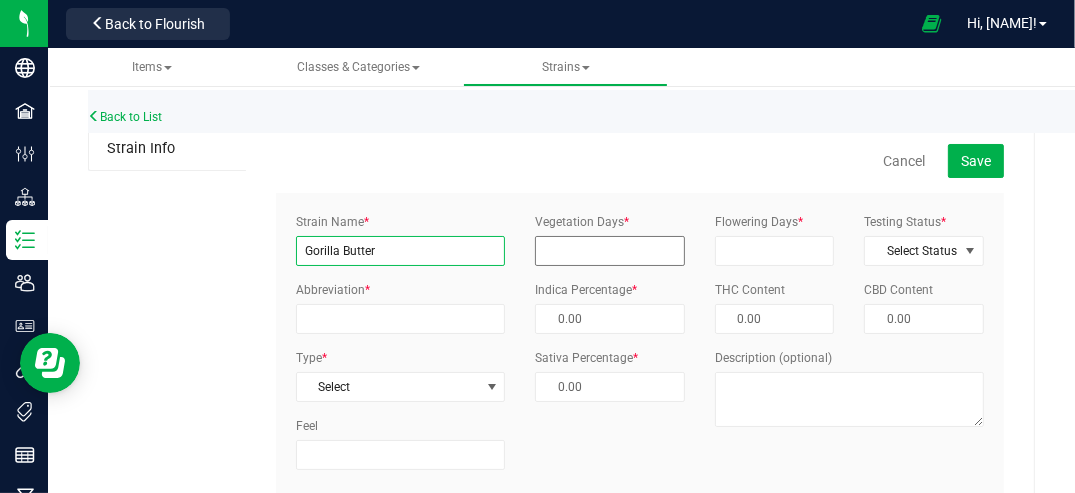 type on "Gorilla Butter" 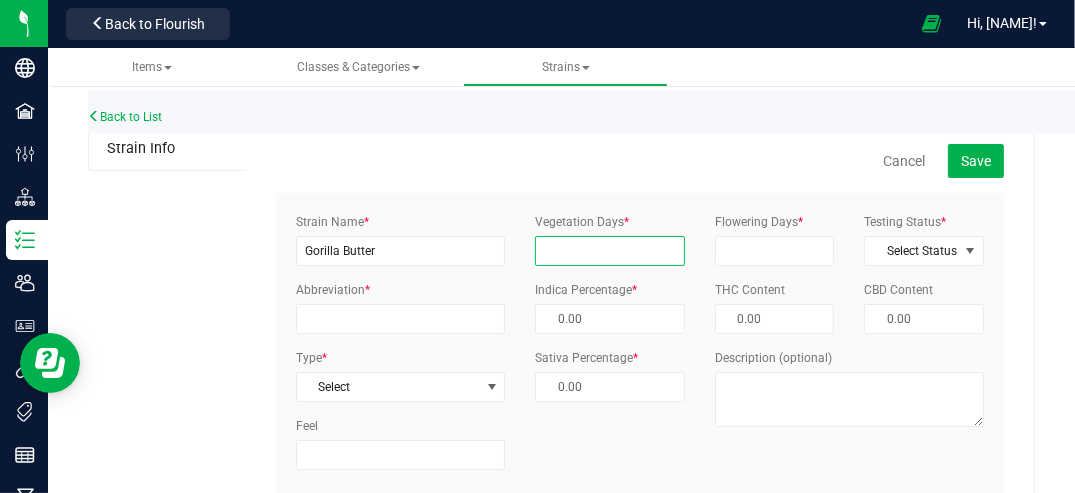 click on "Vegetation Days
*" at bounding box center [610, 251] 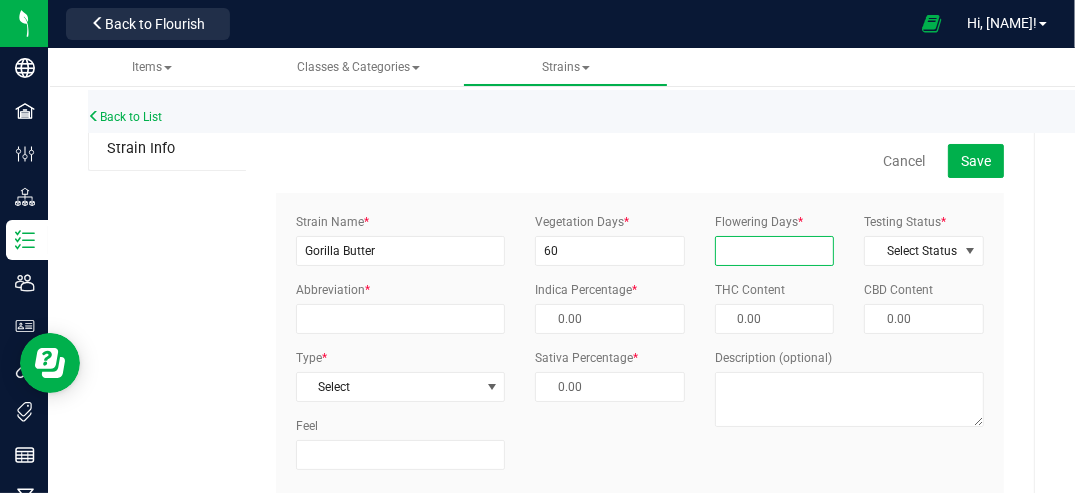click on "Flowering Days
*" at bounding box center (775, 251) 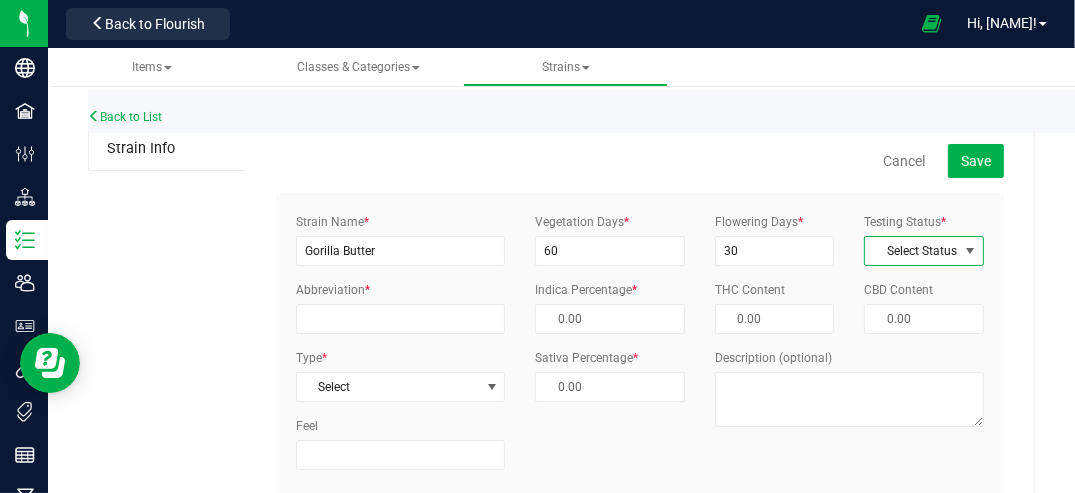 click at bounding box center [970, 251] 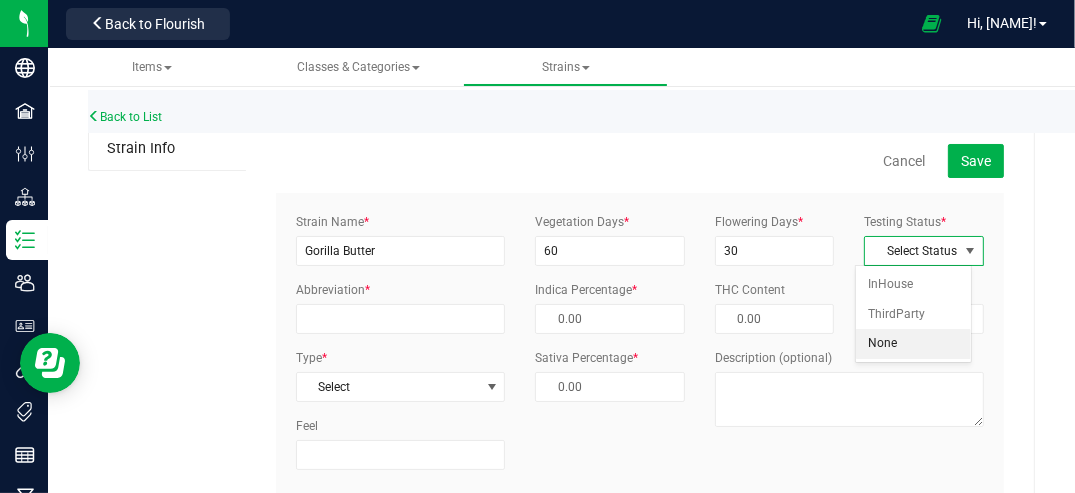 click on "None" at bounding box center (914, 344) 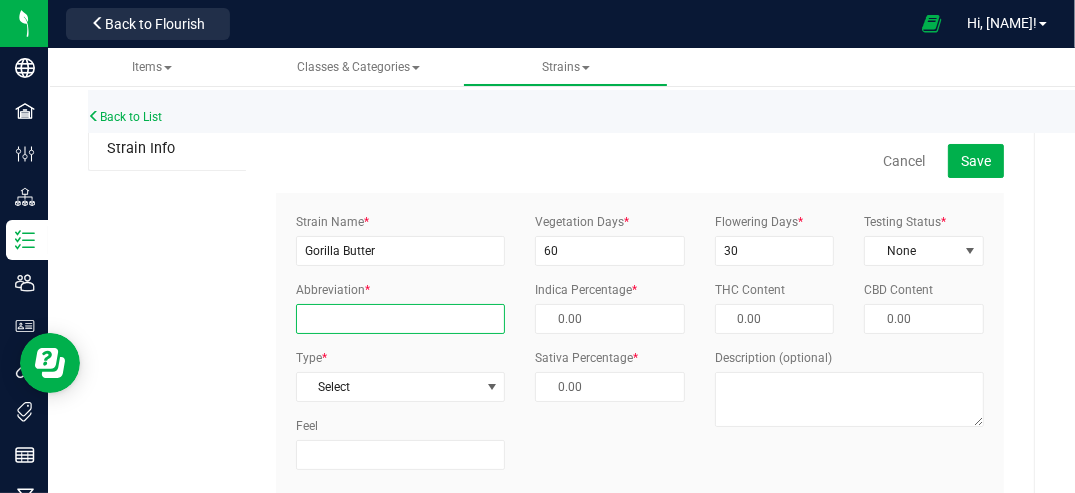 click on "Abbreviation
*" at bounding box center [400, 319] 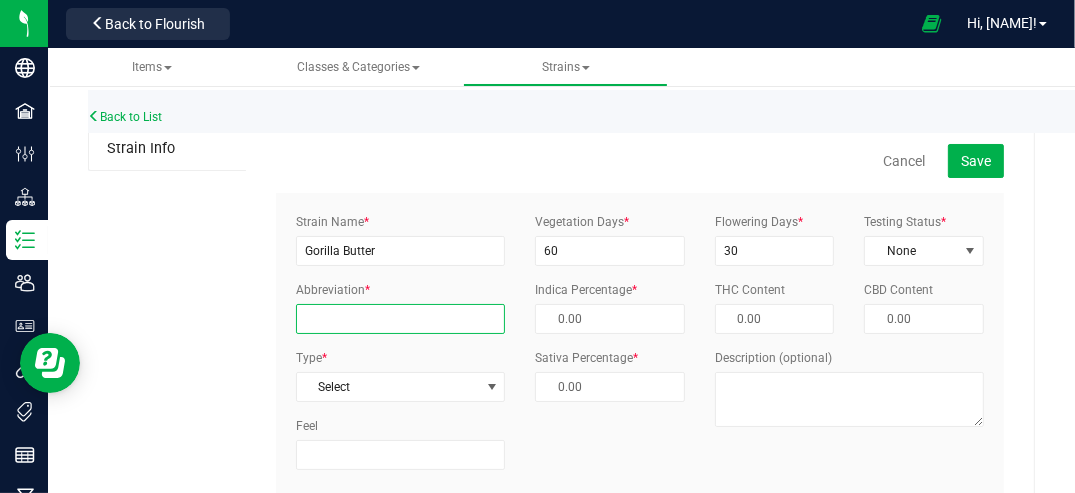 type on "B" 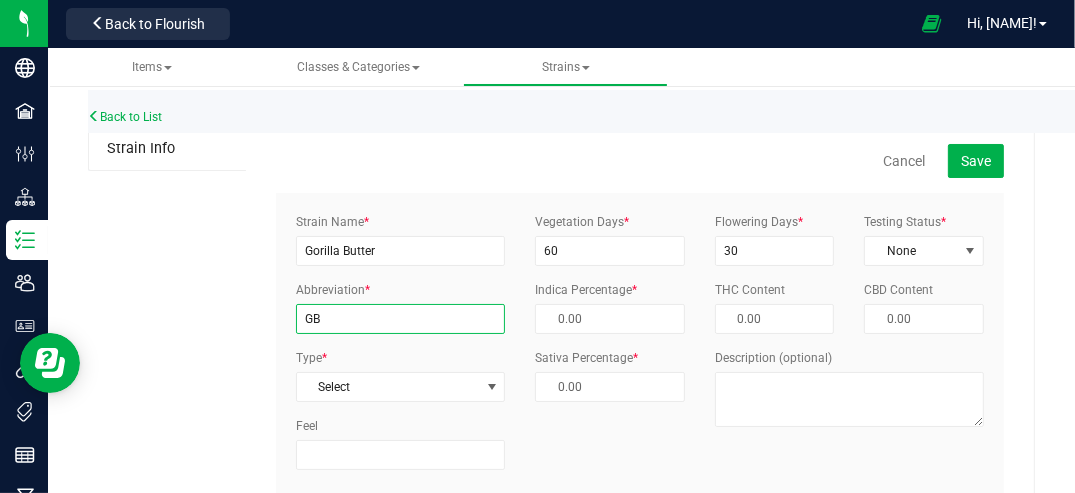 type on "GB" 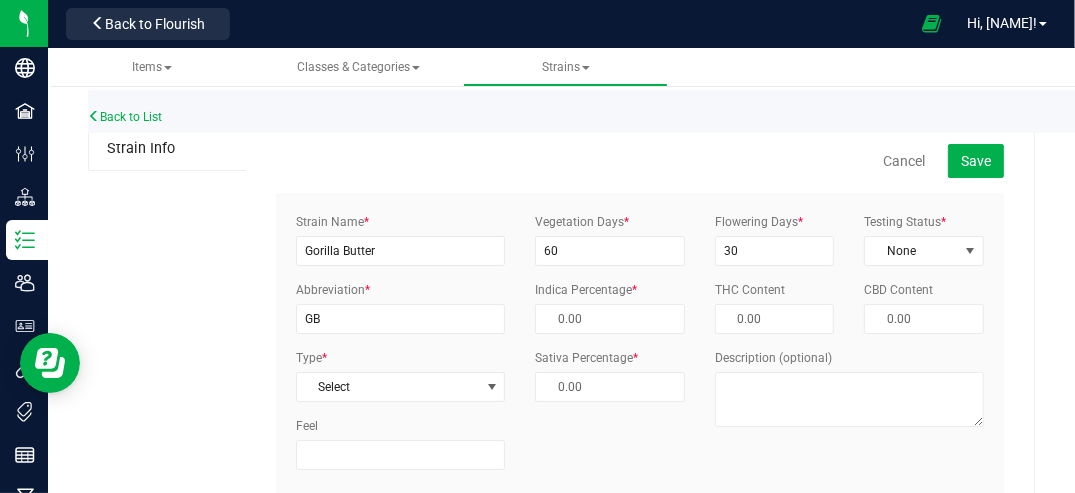 click on "Cancel
Save
Strain Name
*
Gorilla Butter
Abbreviation
*
GB
Type
*
Select Select Indica Sativa Hybrid CBD THC Hybrid - Indica Hybrid - Sativa
Feel
*" at bounding box center (640, 337) 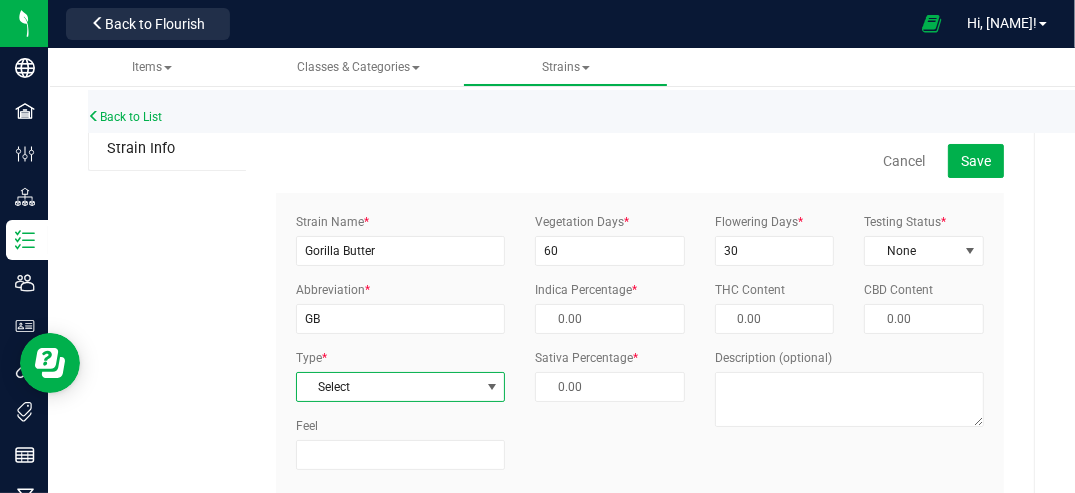 click at bounding box center (492, 387) 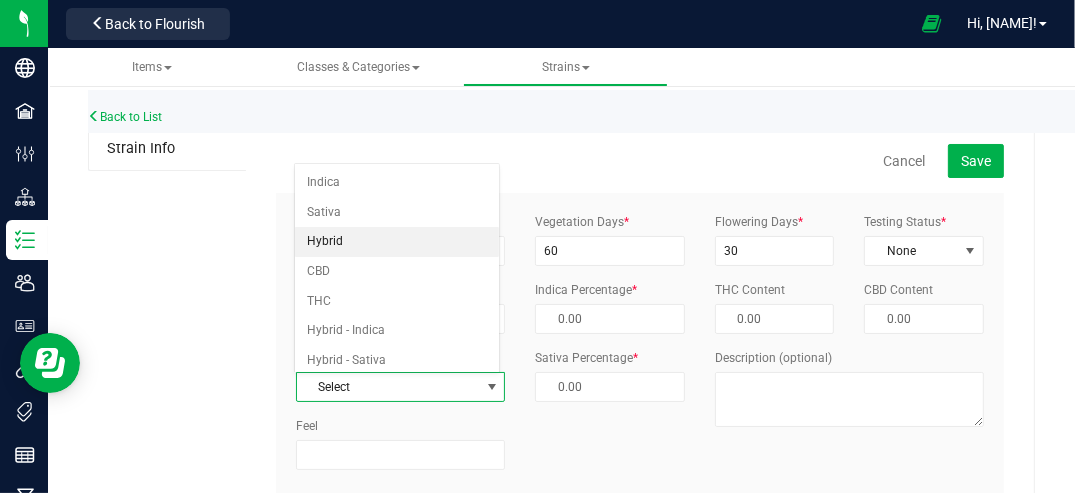 click on "Hybrid" at bounding box center [397, 242] 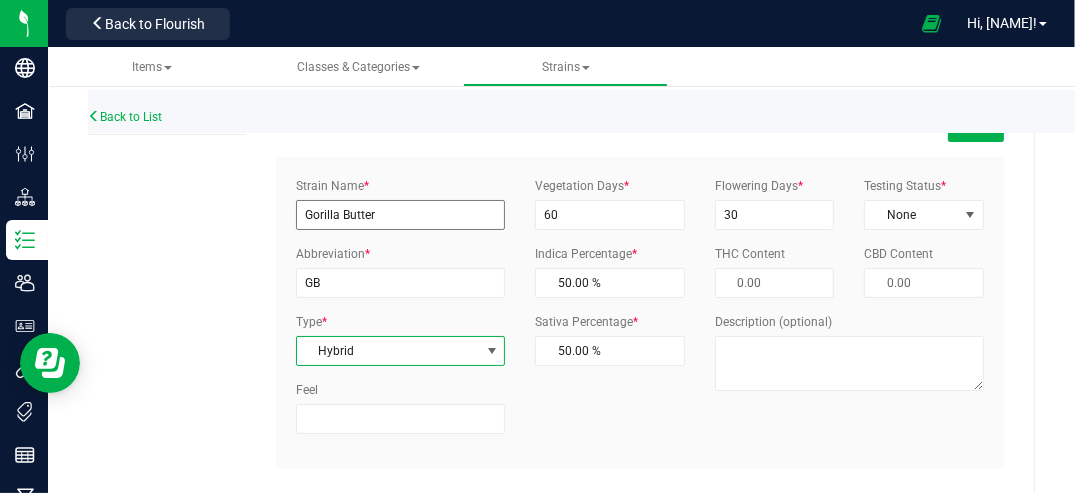 scroll, scrollTop: 0, scrollLeft: 0, axis: both 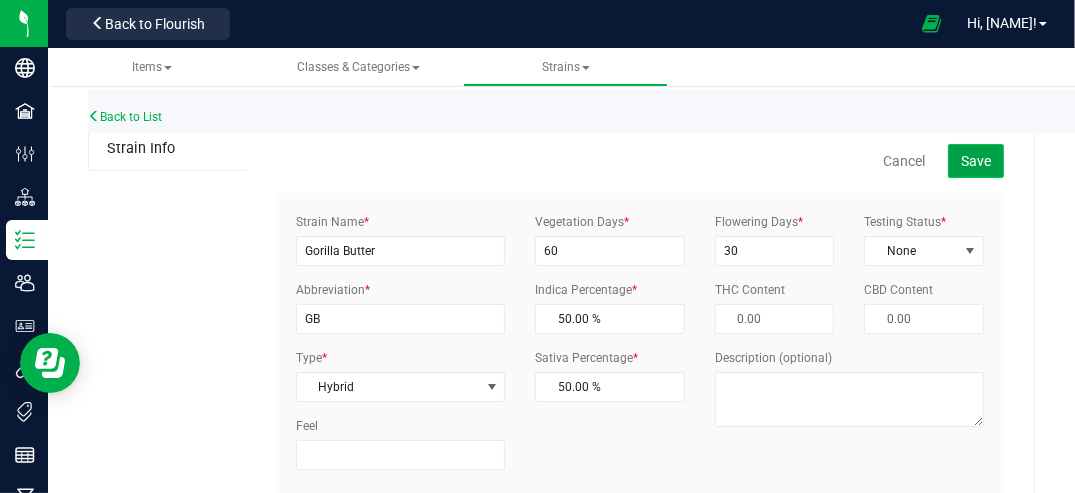 click on "Save" at bounding box center [976, 161] 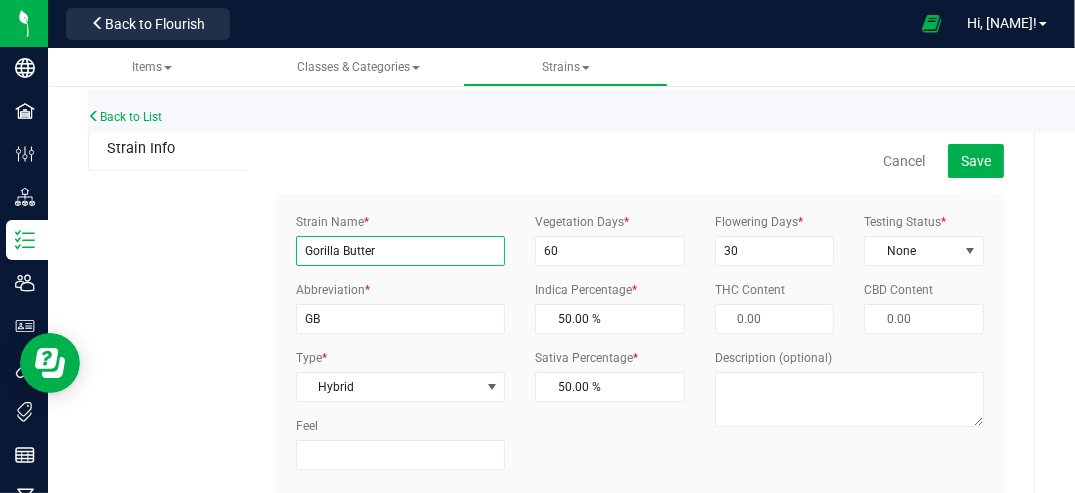 click on "Gorilla Butter" at bounding box center (400, 251) 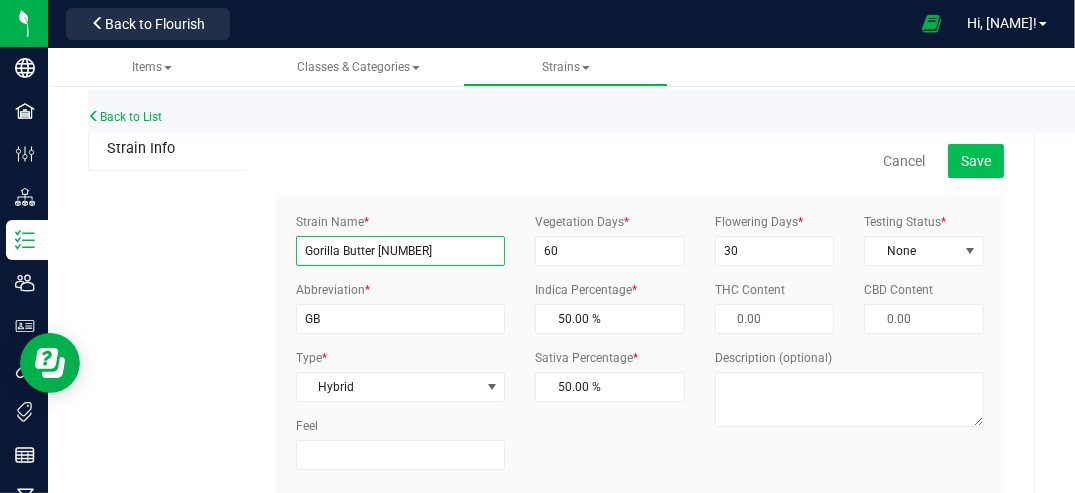 type on "[STRAIN_NAME] [LOCATION]" 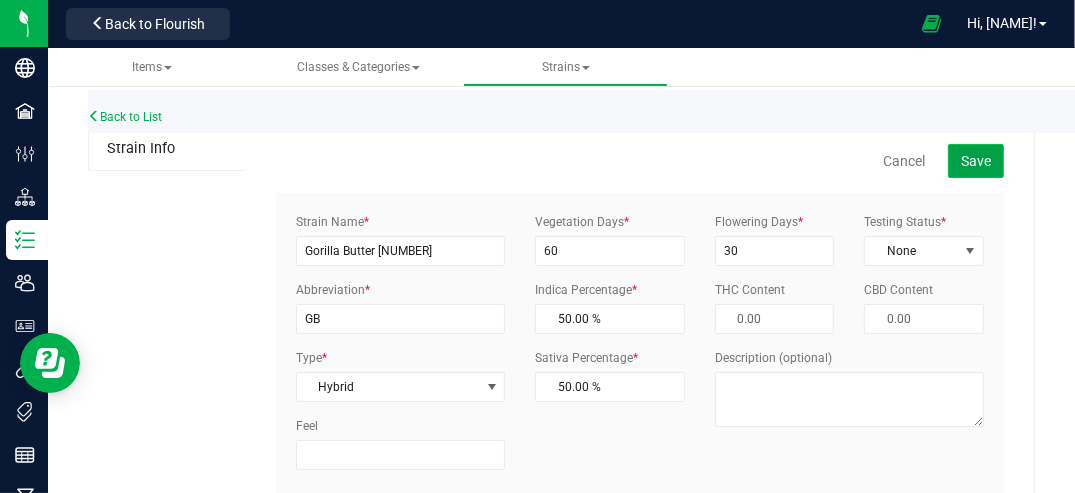 click on "Save" at bounding box center (976, 161) 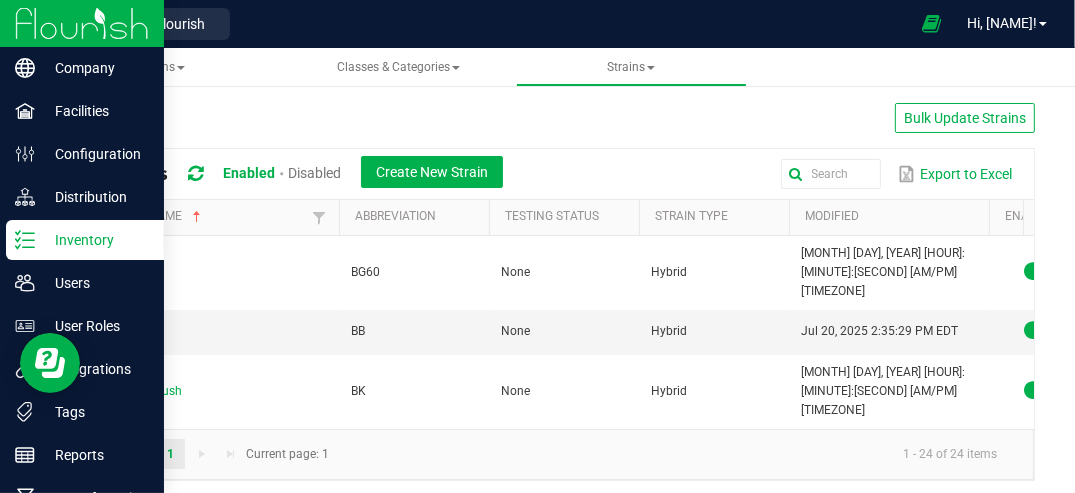 click at bounding box center (82, 23) 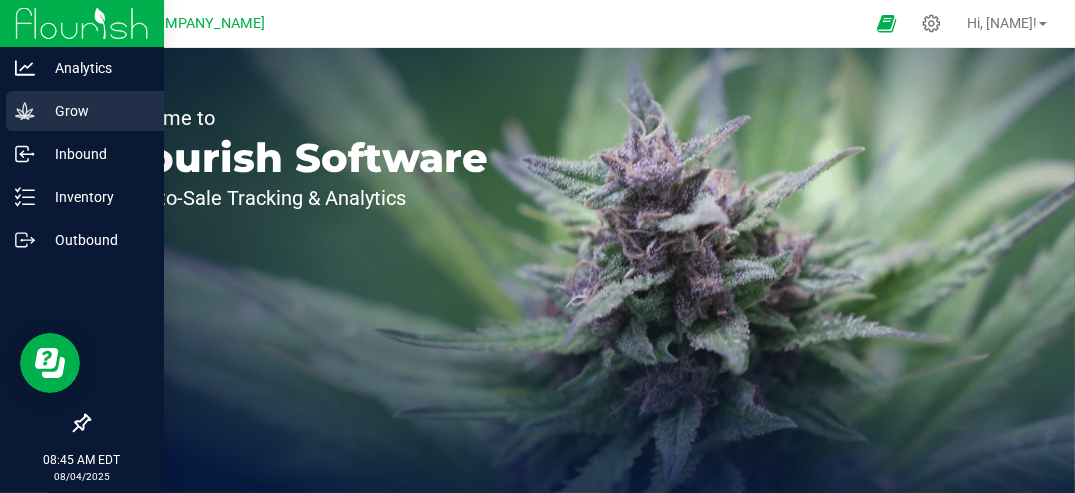 click on "Grow" at bounding box center (95, 111) 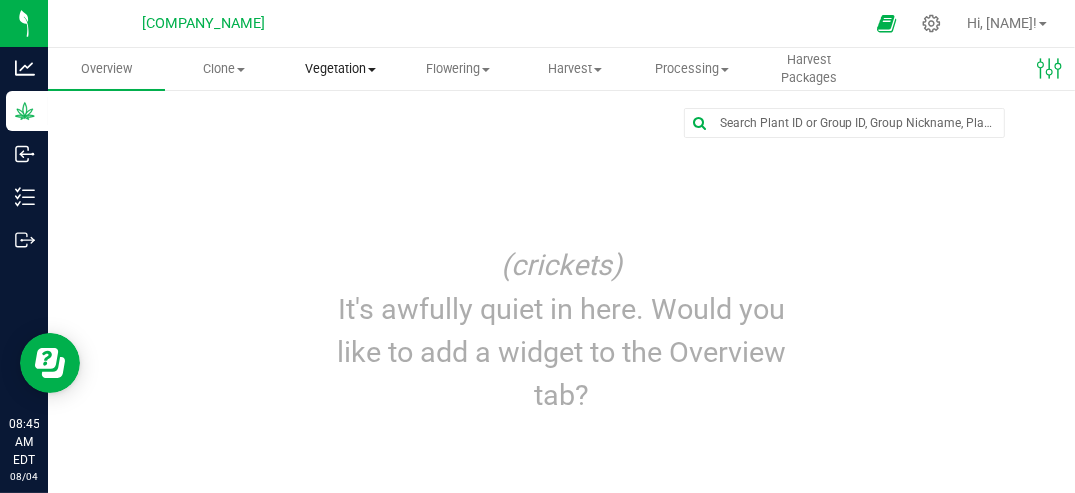 click on "Vegetation" at bounding box center (340, 69) 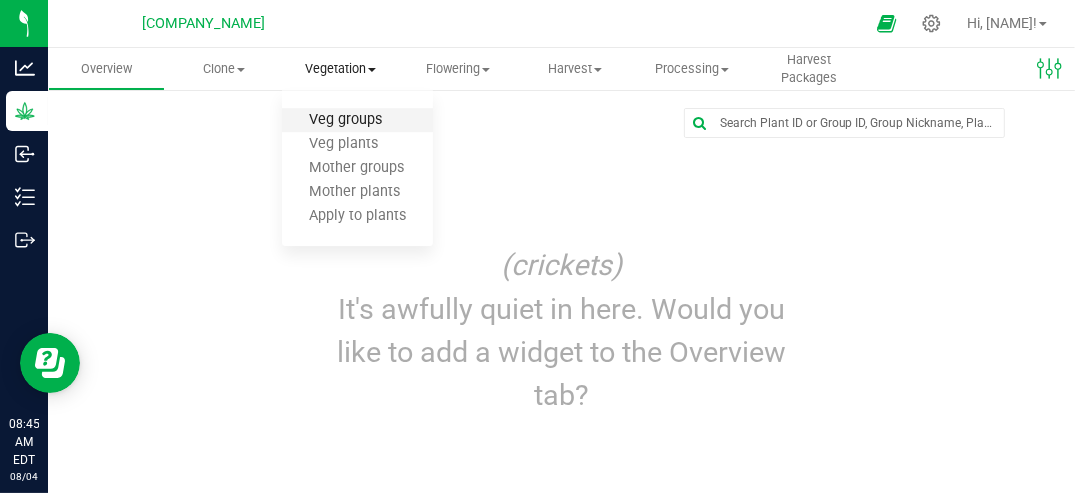 click on "Veg groups" at bounding box center [345, 120] 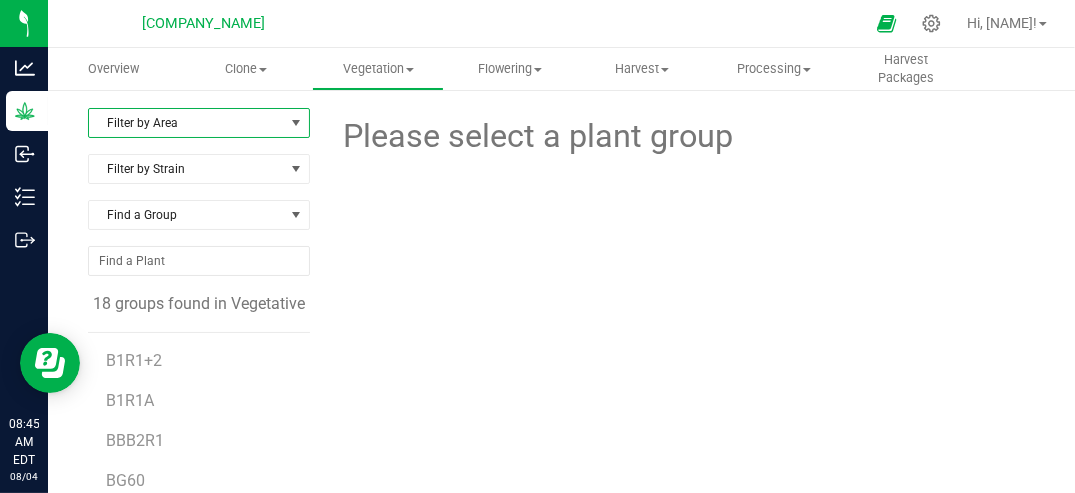 click at bounding box center (296, 123) 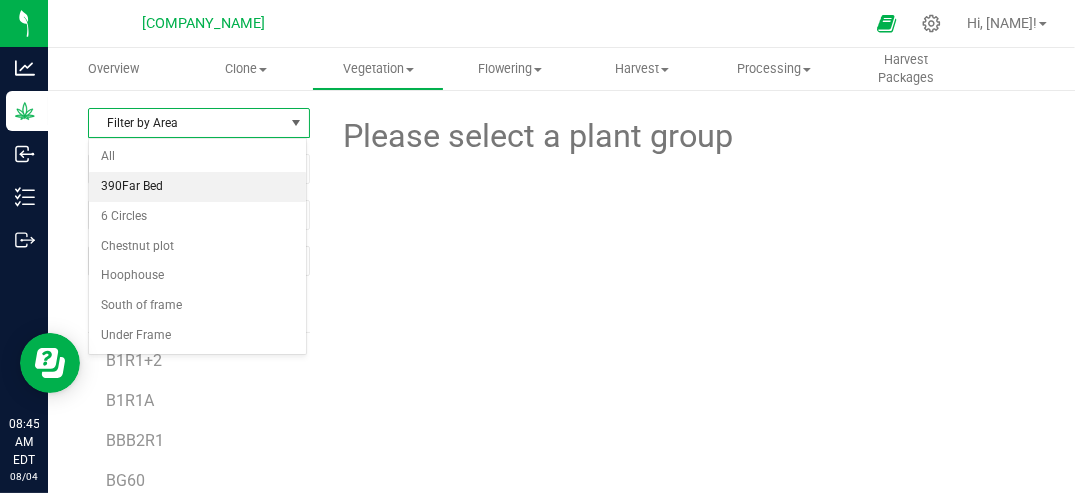 click on "[LOCATION]" at bounding box center [197, 187] 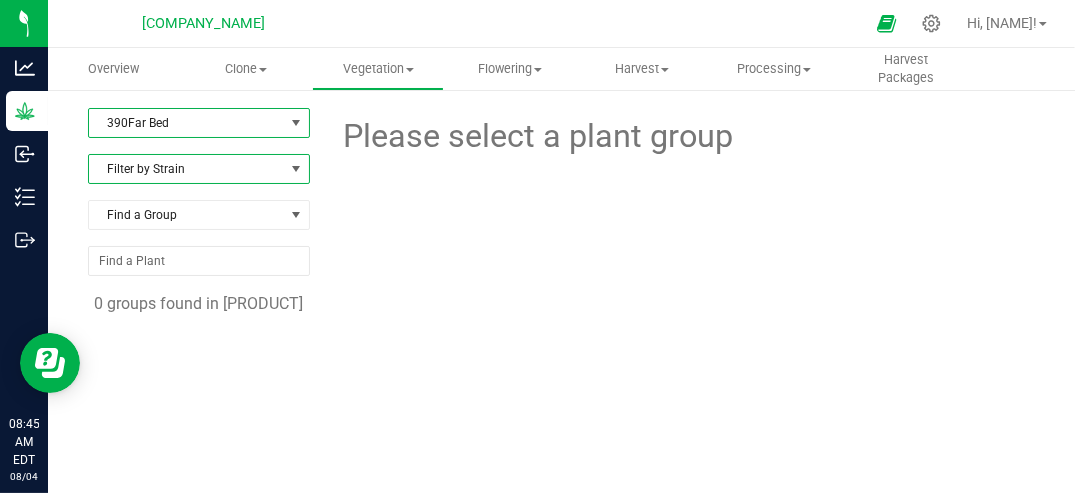 click at bounding box center (296, 169) 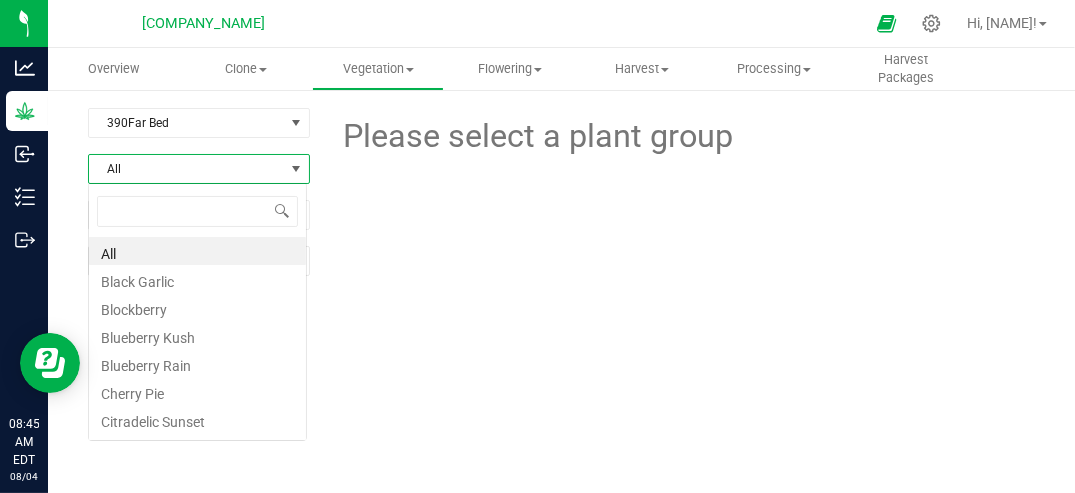 scroll, scrollTop: 99970, scrollLeft: 99780, axis: both 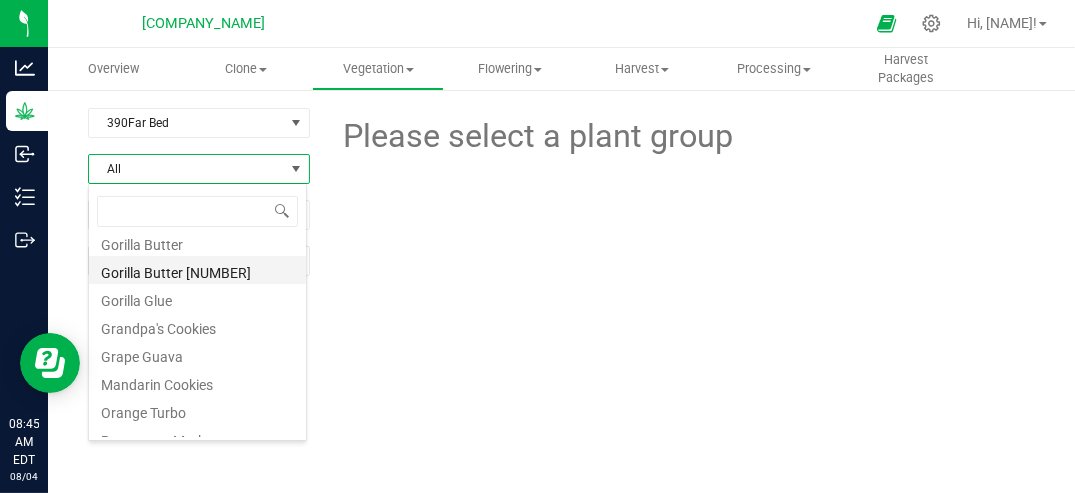 click on "[STRAIN_NAME] [LOCATION]" at bounding box center [197, 270] 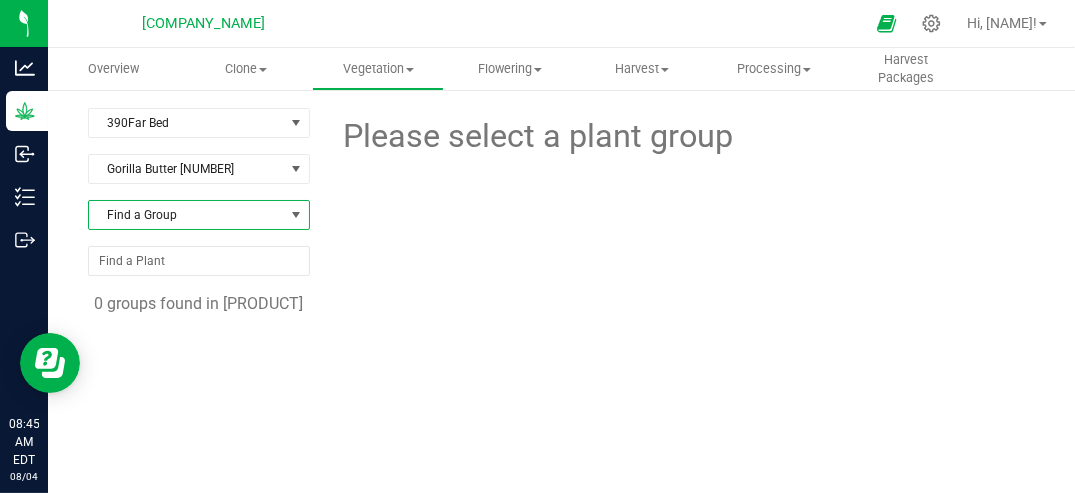 click at bounding box center (296, 215) 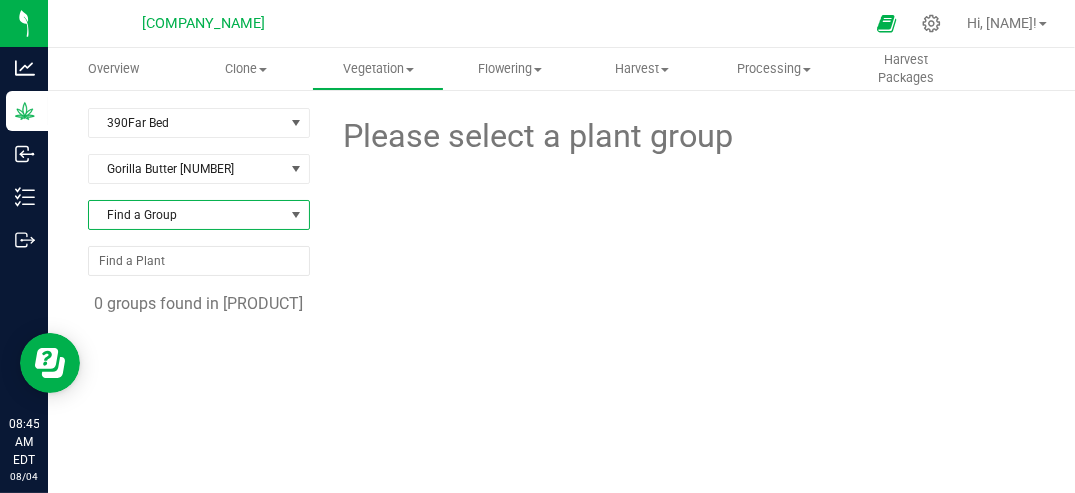 click at bounding box center (296, 215) 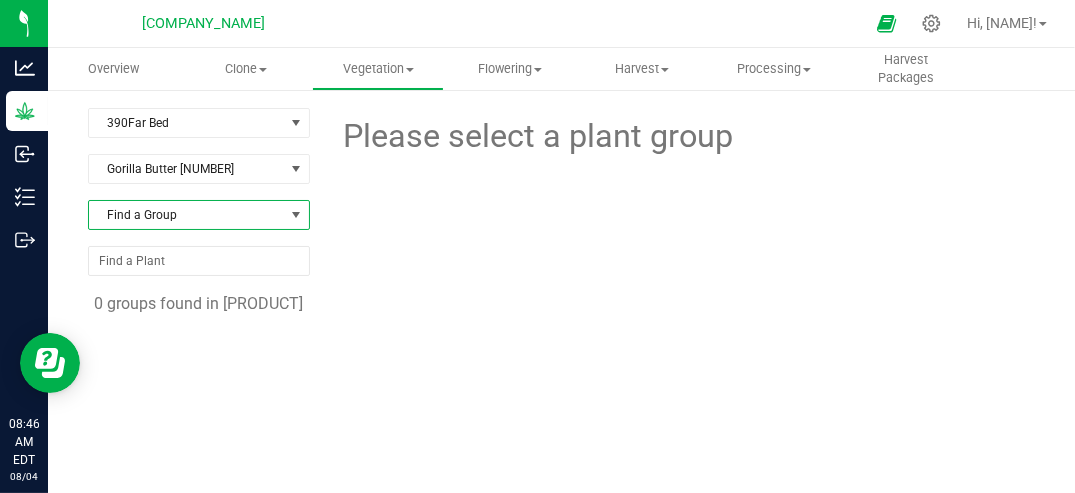 click at bounding box center (296, 215) 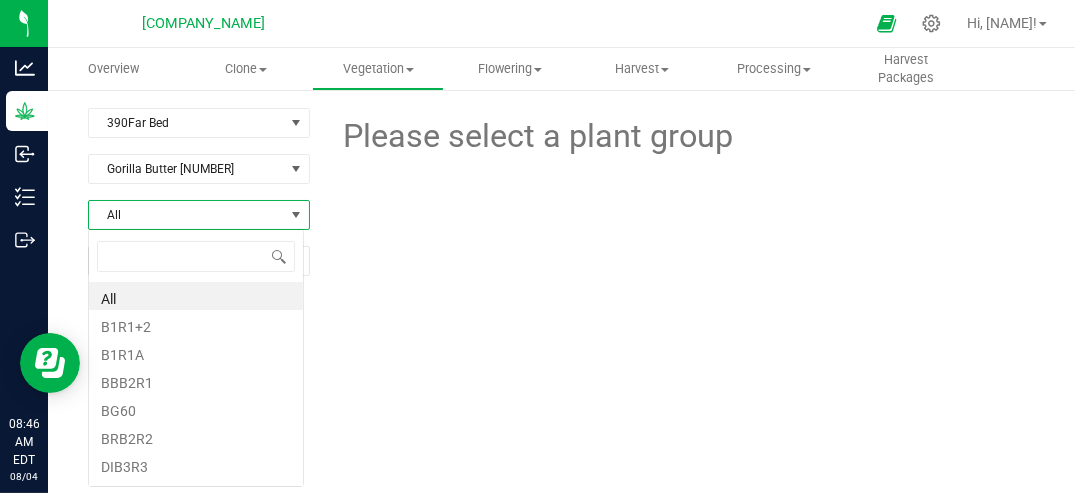 scroll, scrollTop: 99970, scrollLeft: 99780, axis: both 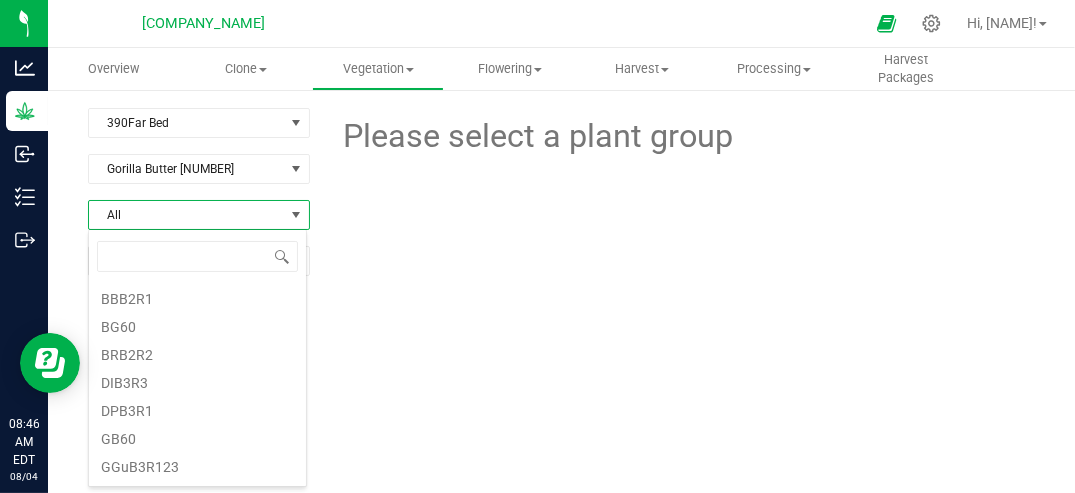 click at bounding box center (296, 215) 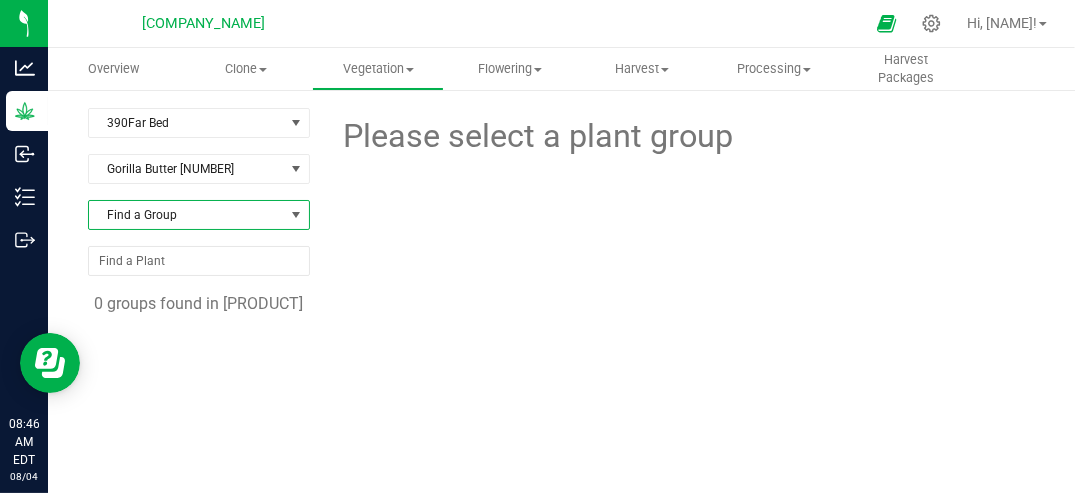click at bounding box center (296, 215) 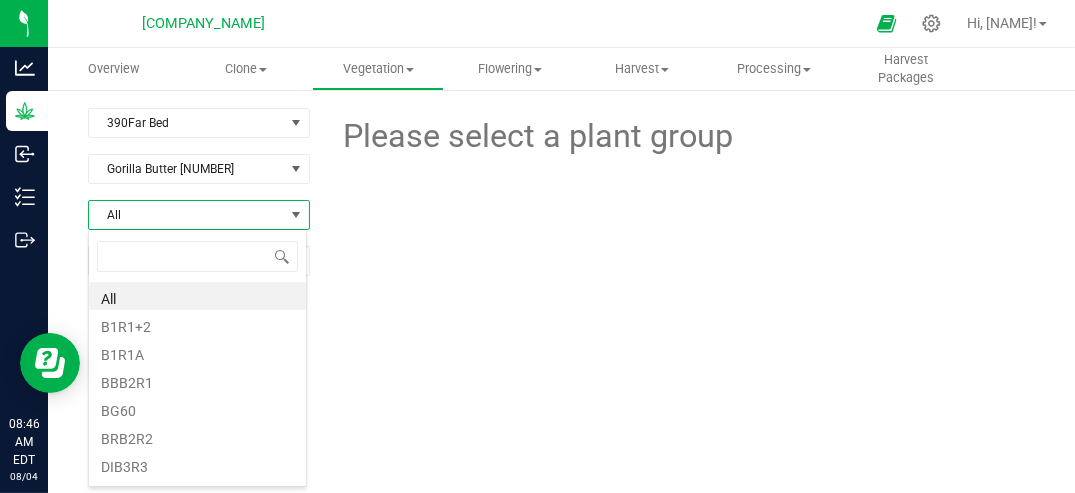 scroll, scrollTop: 99970, scrollLeft: 99780, axis: both 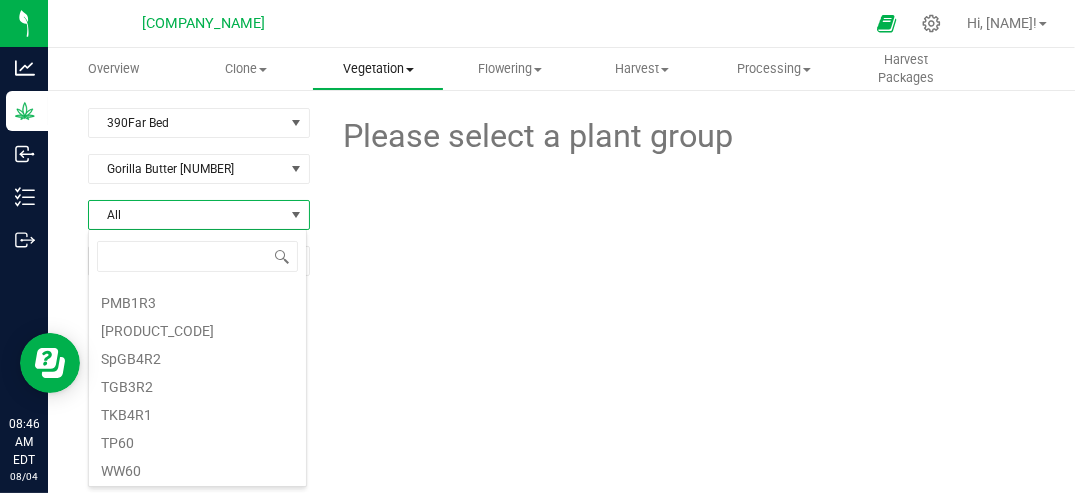 click on "Vegetation" at bounding box center [378, 69] 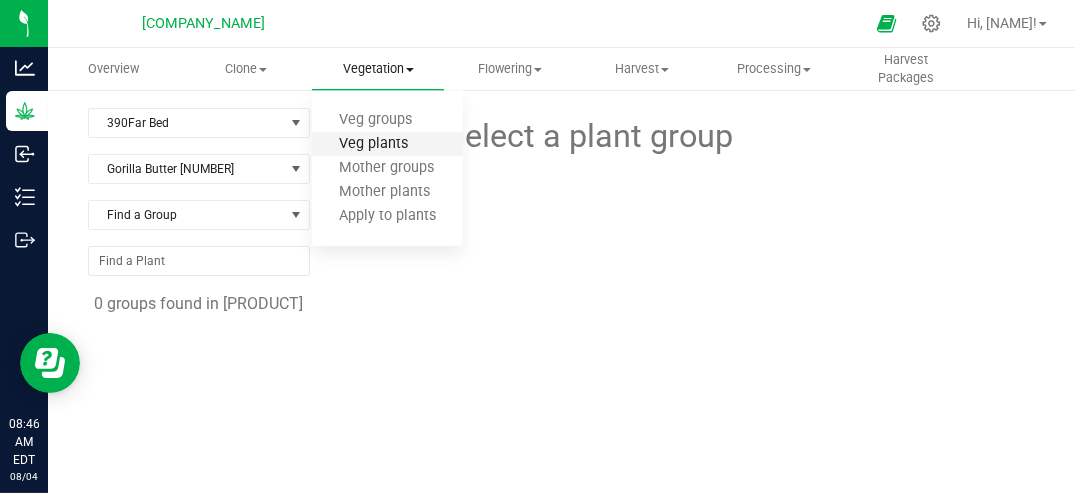 click on "Veg plants" at bounding box center [373, 144] 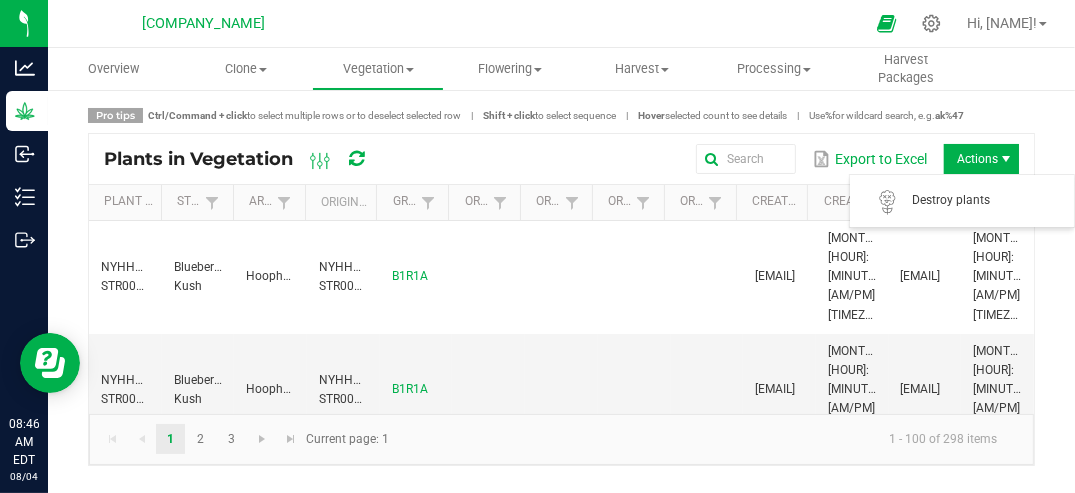 click on "Actions" at bounding box center (981, 159) 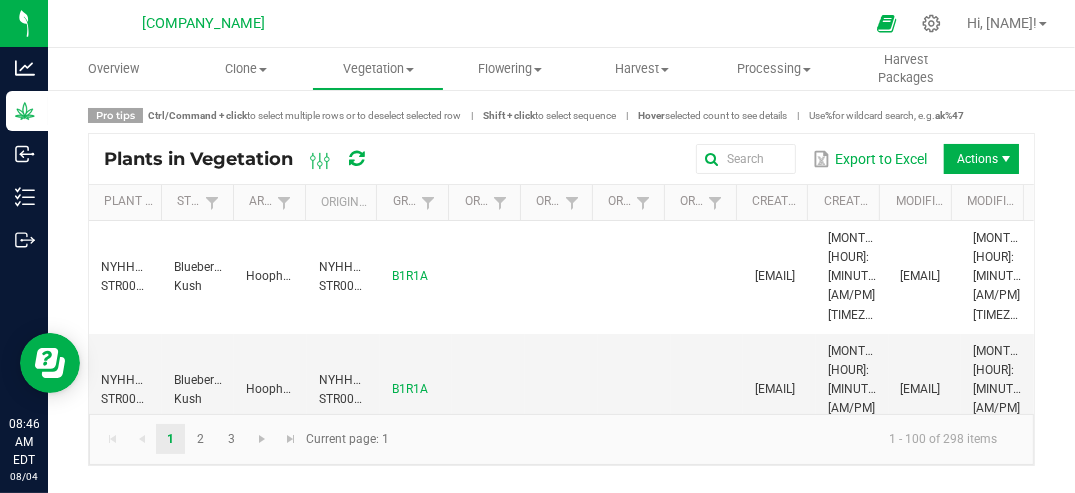 click on "Export to Excel   Actions" at bounding box center (709, 159) 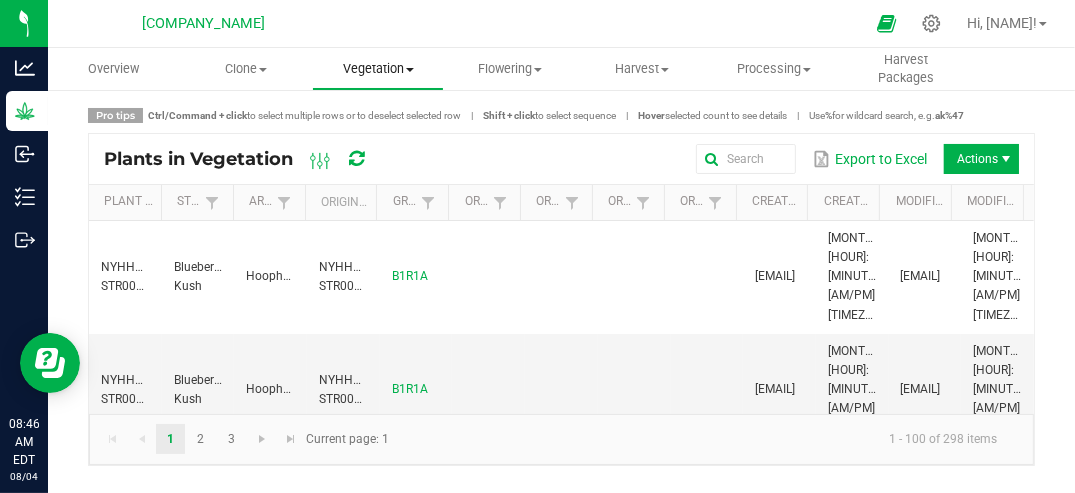 click on "Vegetation" at bounding box center [378, 69] 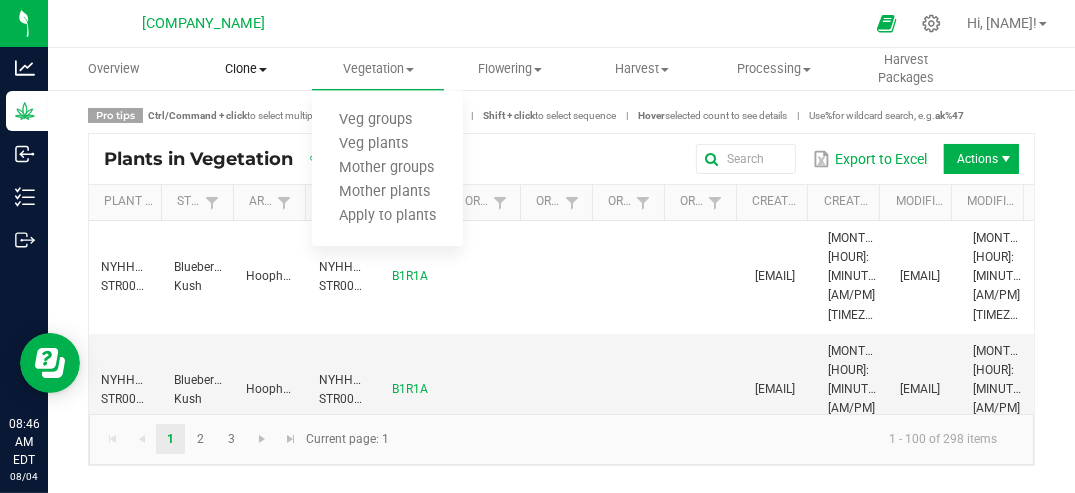 click on "Clone" at bounding box center (246, 69) 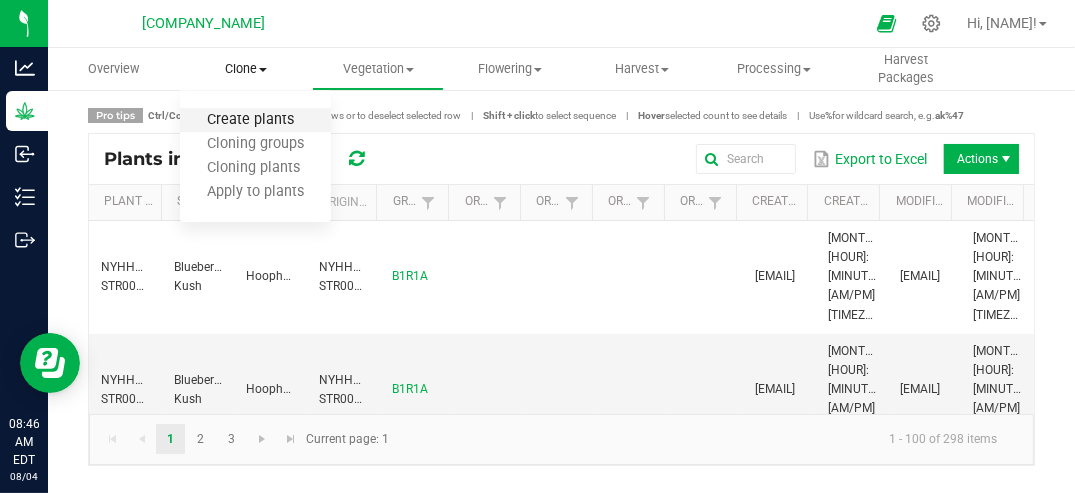 click on "Create plants" at bounding box center (250, 120) 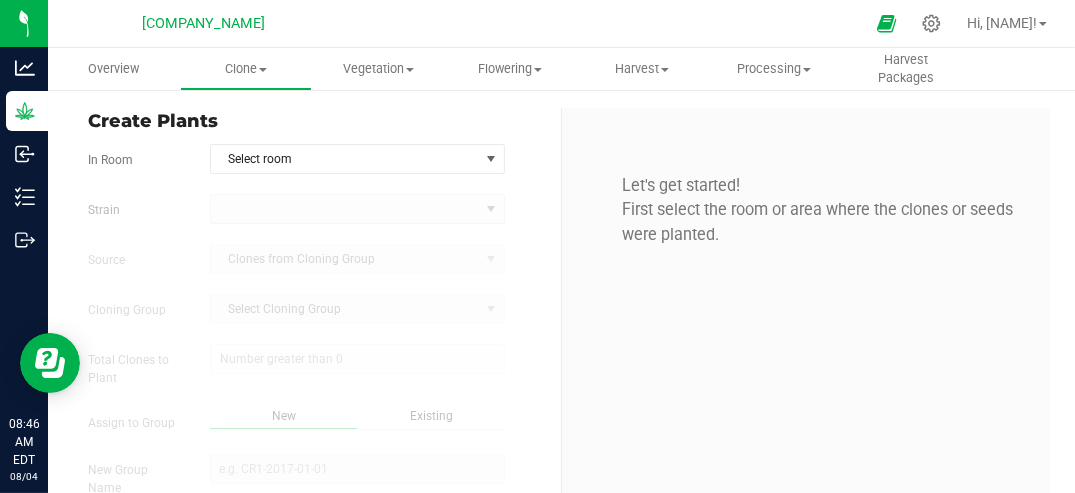 type on "8/4/2025 8:46 AM" 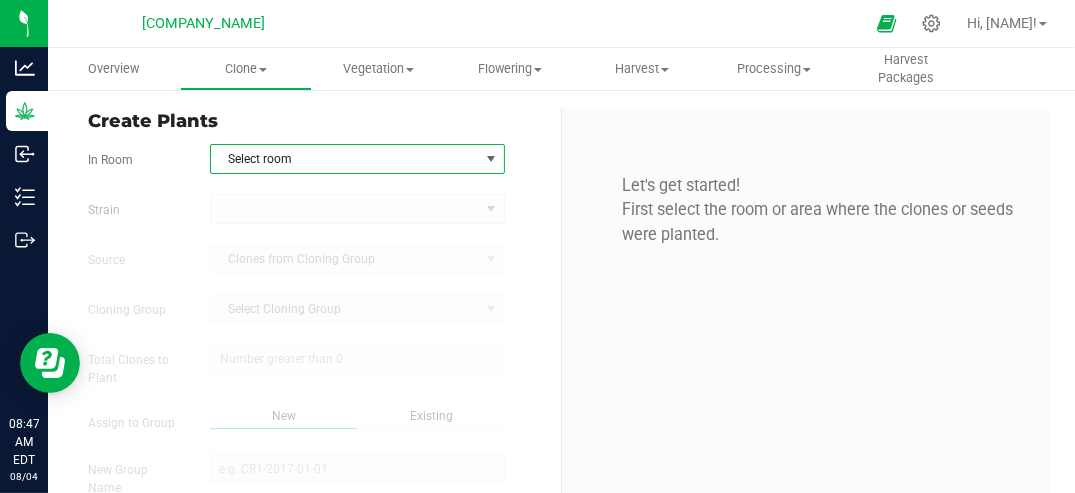 click at bounding box center (491, 159) 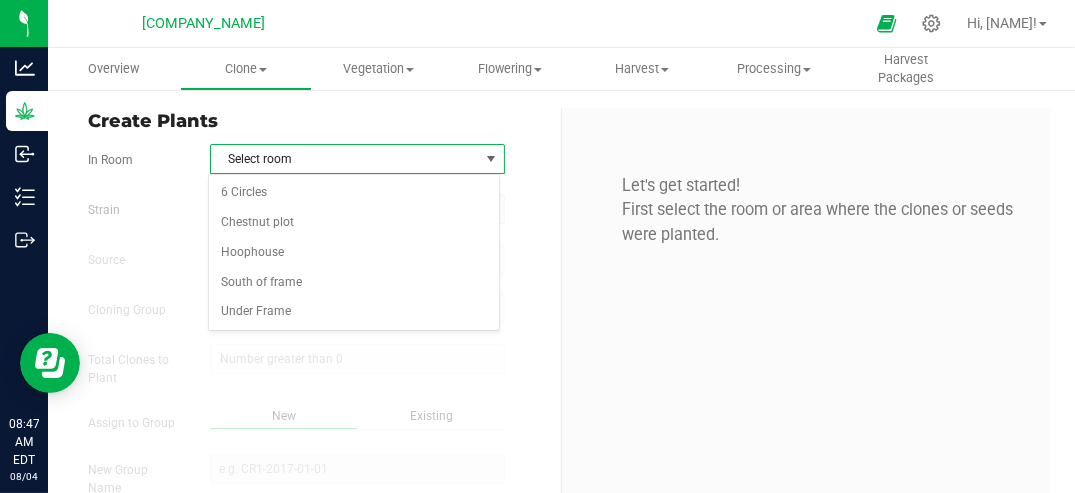 click at bounding box center [491, 159] 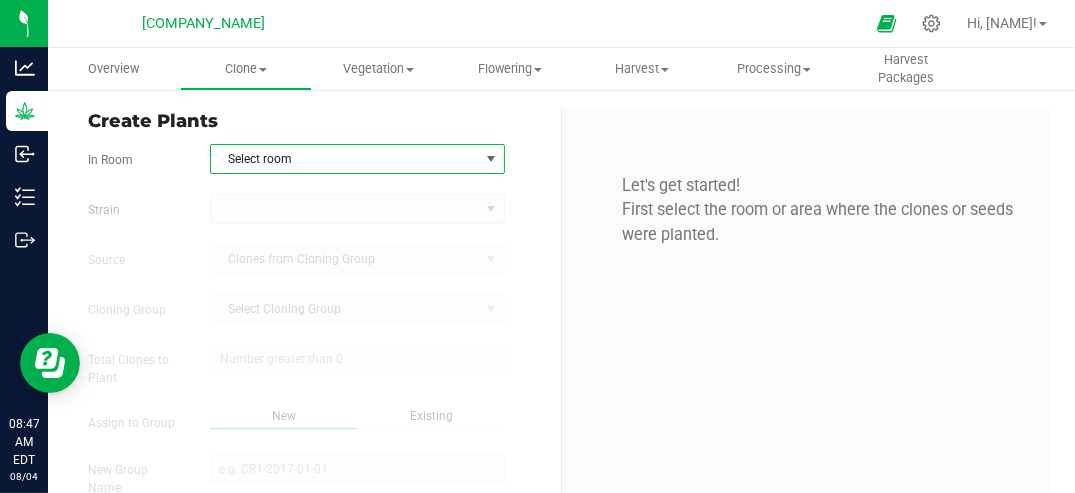 click at bounding box center [491, 159] 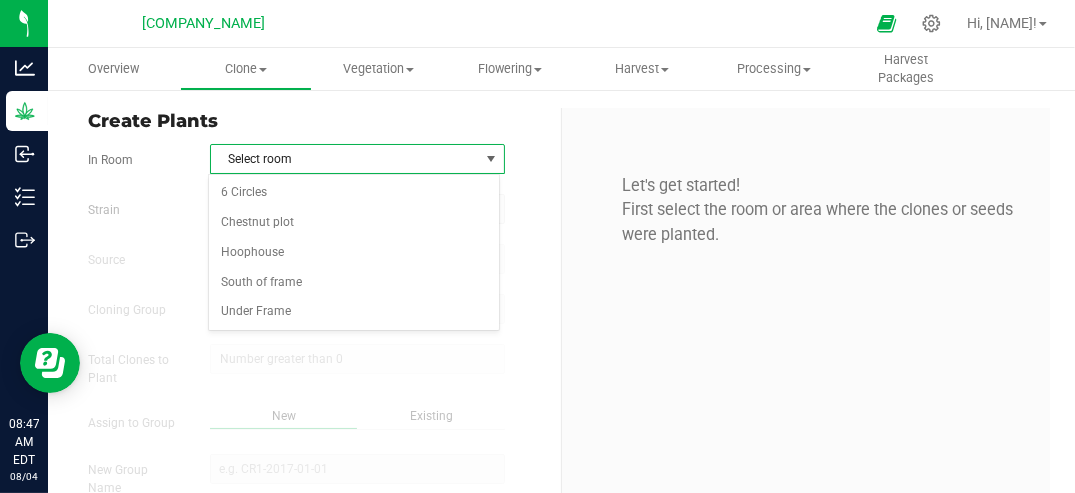 click at bounding box center [491, 159] 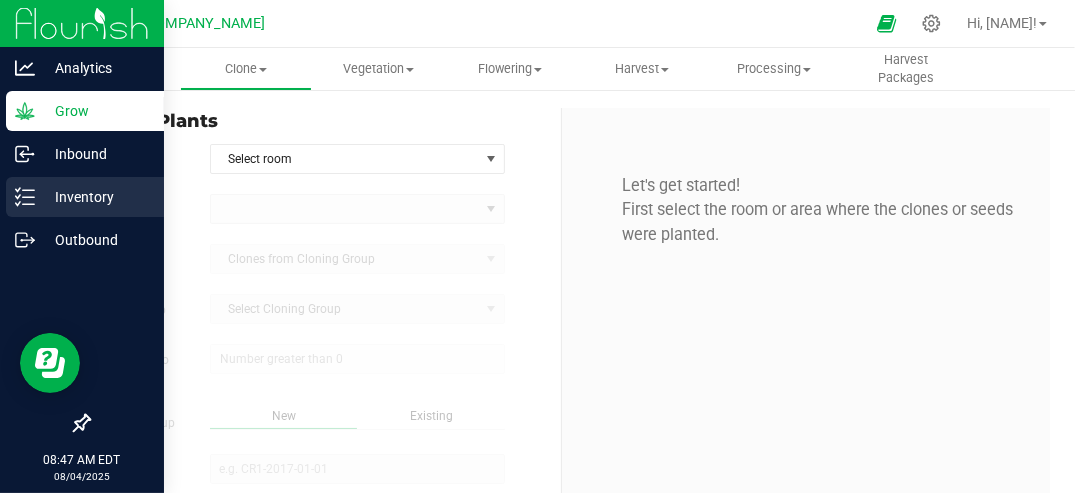 click on "Inventory" at bounding box center (95, 197) 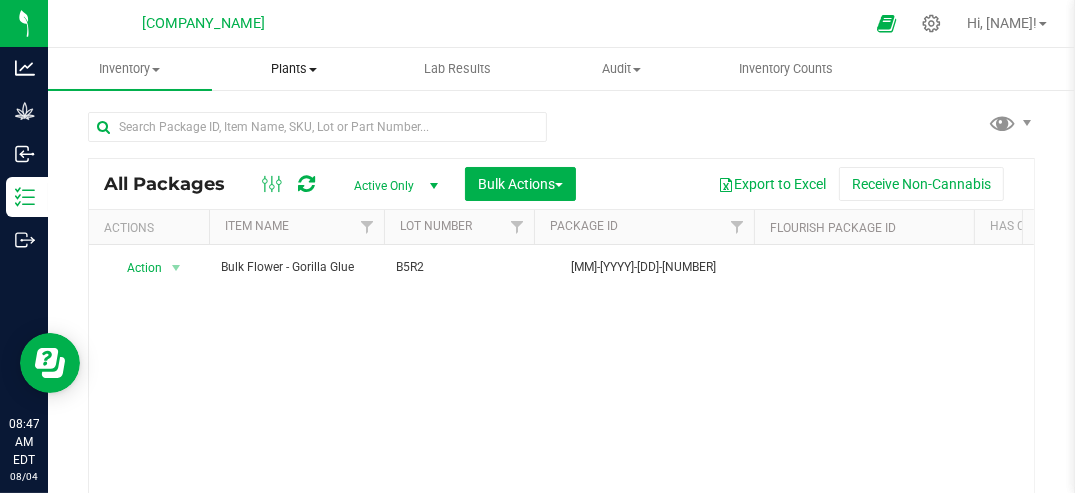 click on "Plants" at bounding box center [294, 69] 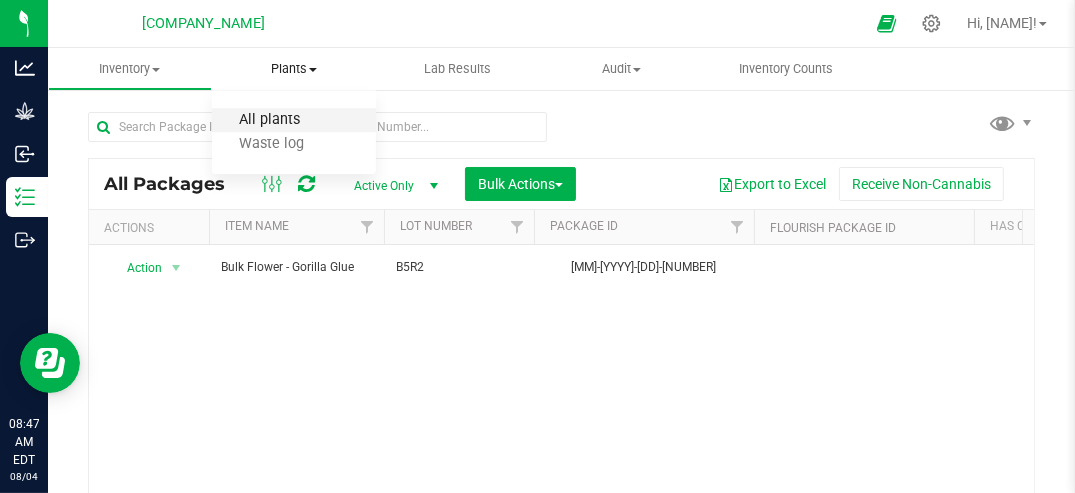 click on "All plants" at bounding box center [269, 120] 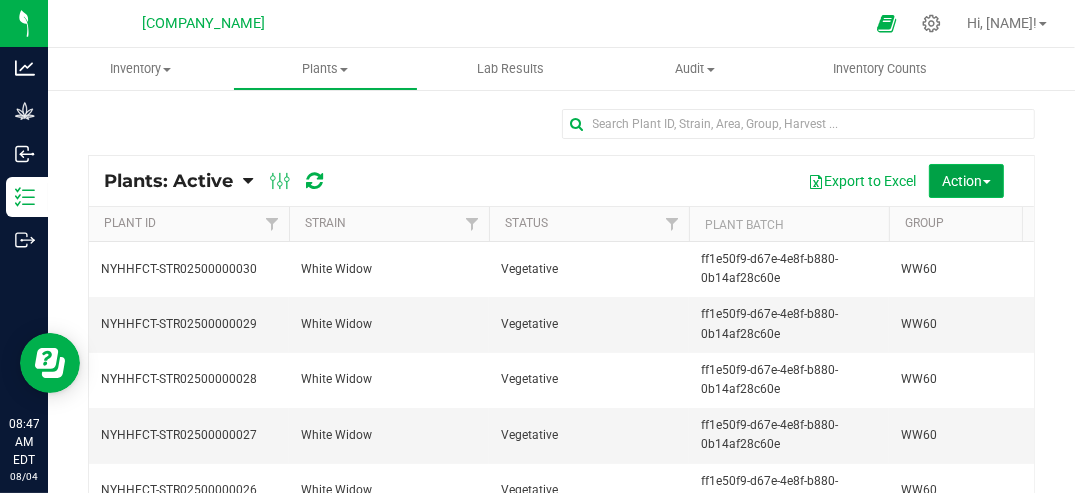 click on "Action" at bounding box center (967, 181) 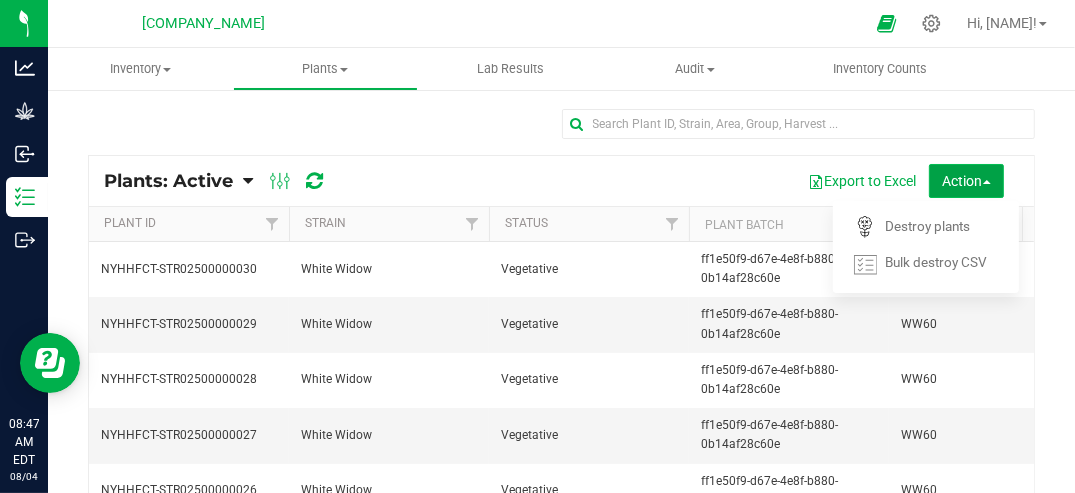 click on "Action" at bounding box center (967, 181) 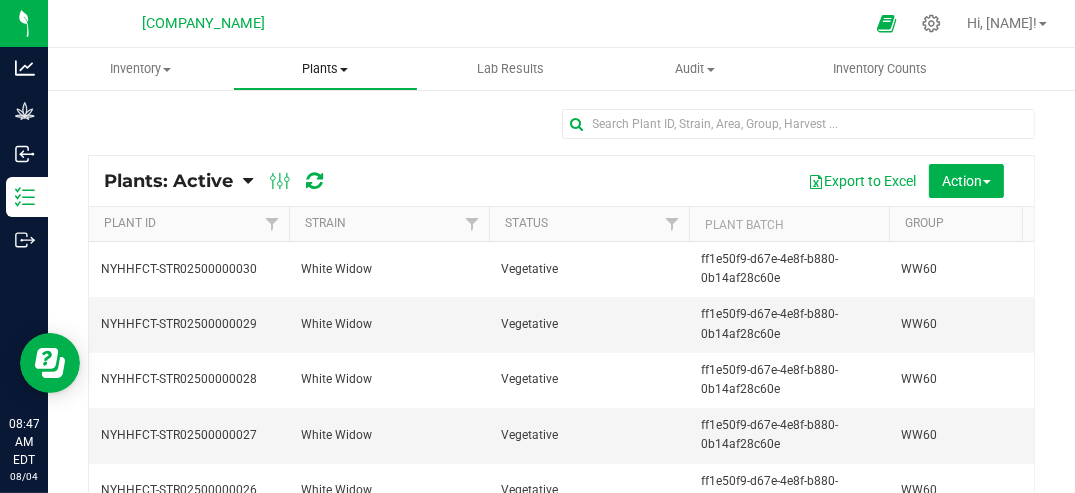 click on "Plants" at bounding box center (325, 69) 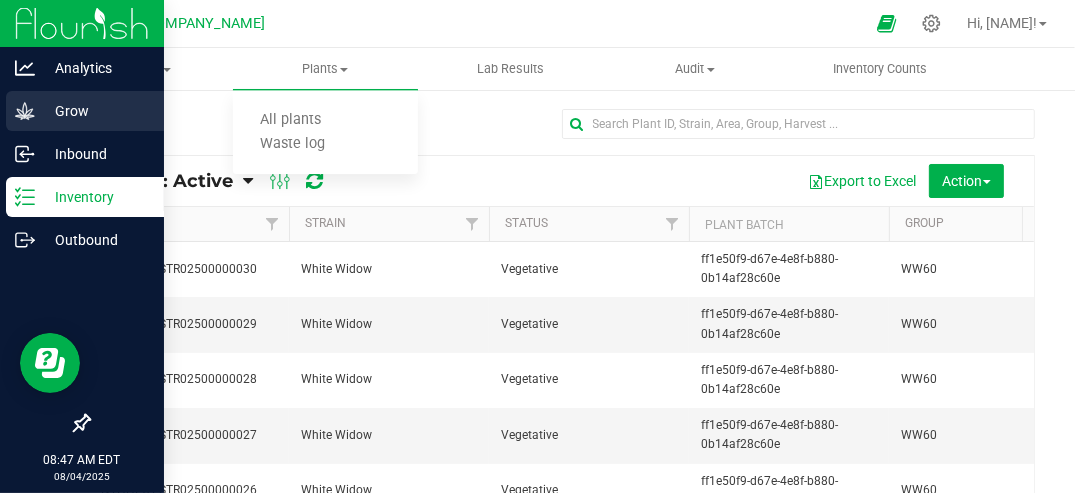 click on "Grow" at bounding box center [95, 111] 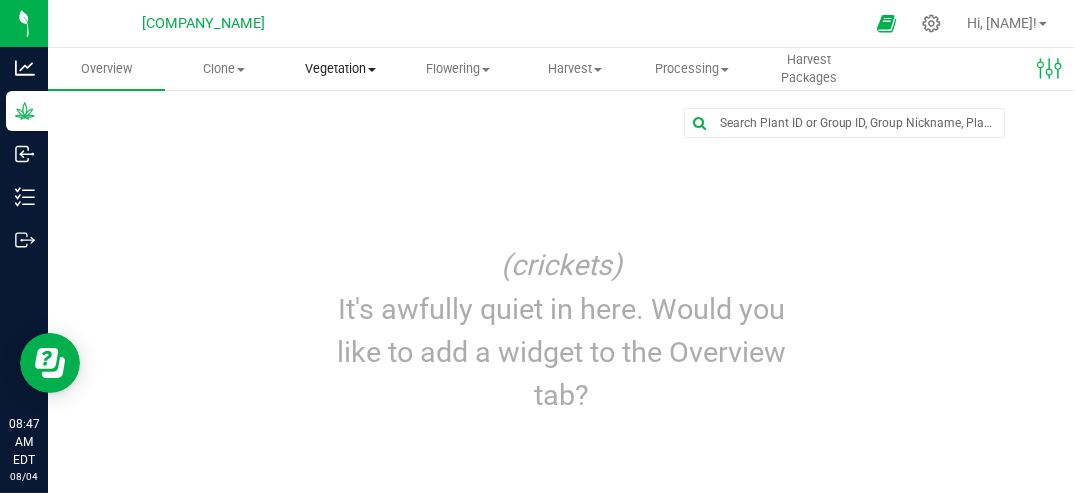 click on "Vegetation" at bounding box center [340, 69] 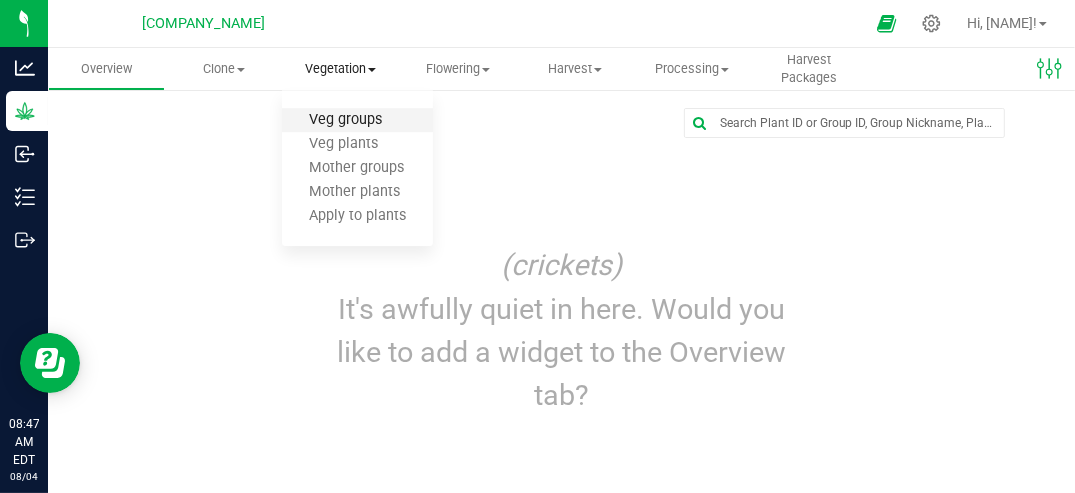 click on "Veg groups" at bounding box center (345, 120) 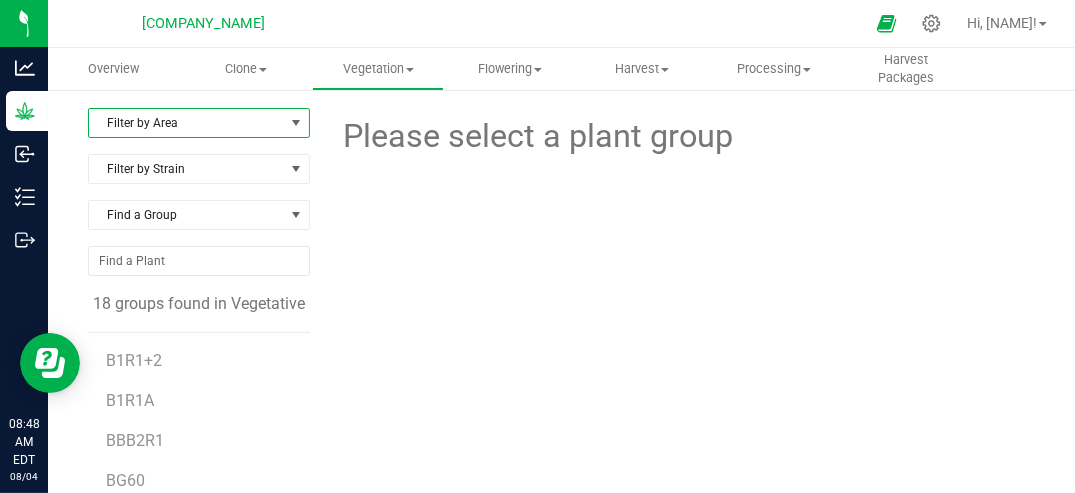 click at bounding box center [296, 123] 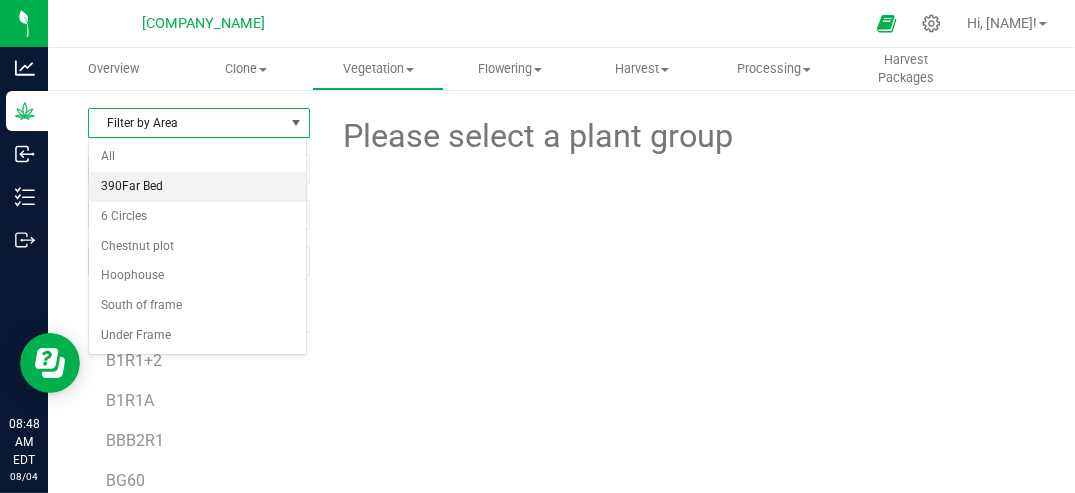 click on "[LOCATION]" at bounding box center (197, 187) 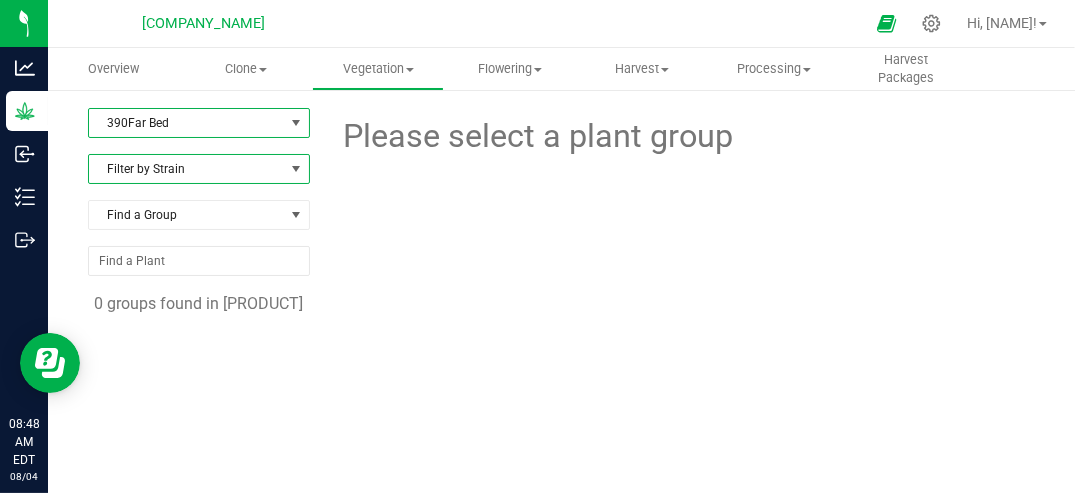 click at bounding box center (296, 169) 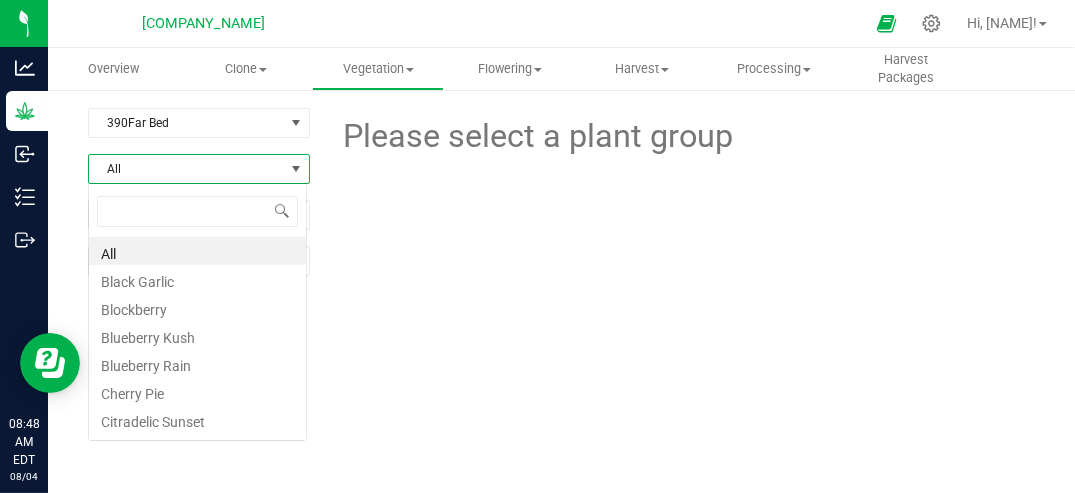 scroll, scrollTop: 99970, scrollLeft: 99780, axis: both 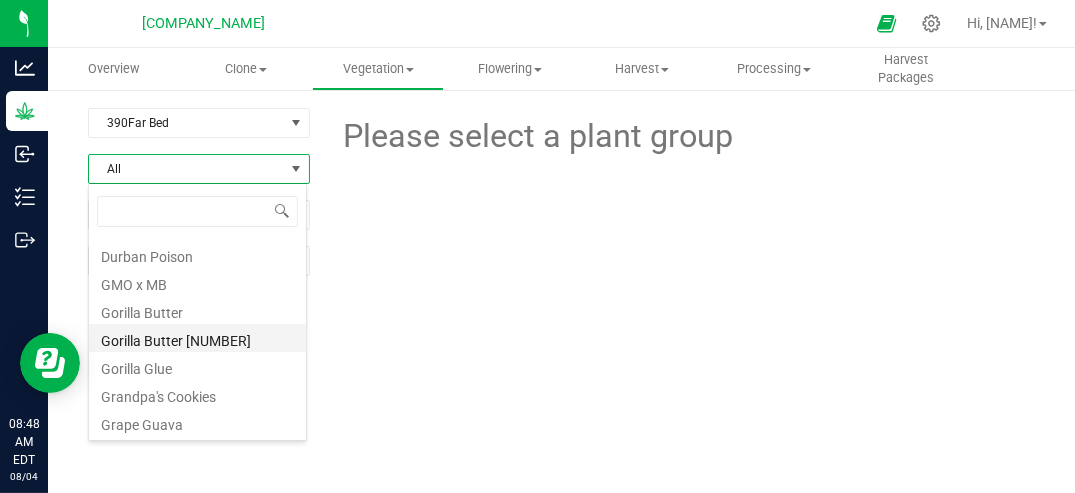 click on "[STRAIN_NAME] [LOCATION]" at bounding box center (197, 338) 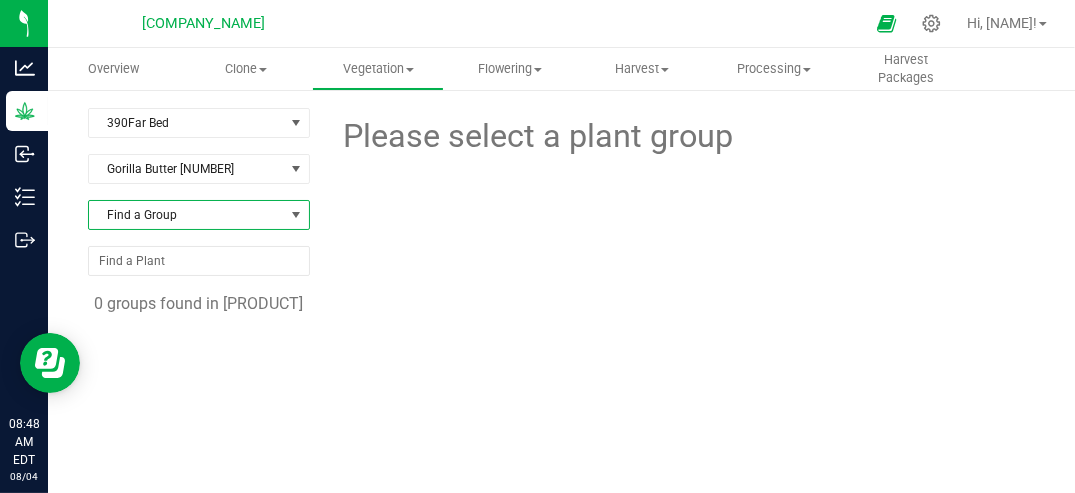 click at bounding box center (296, 215) 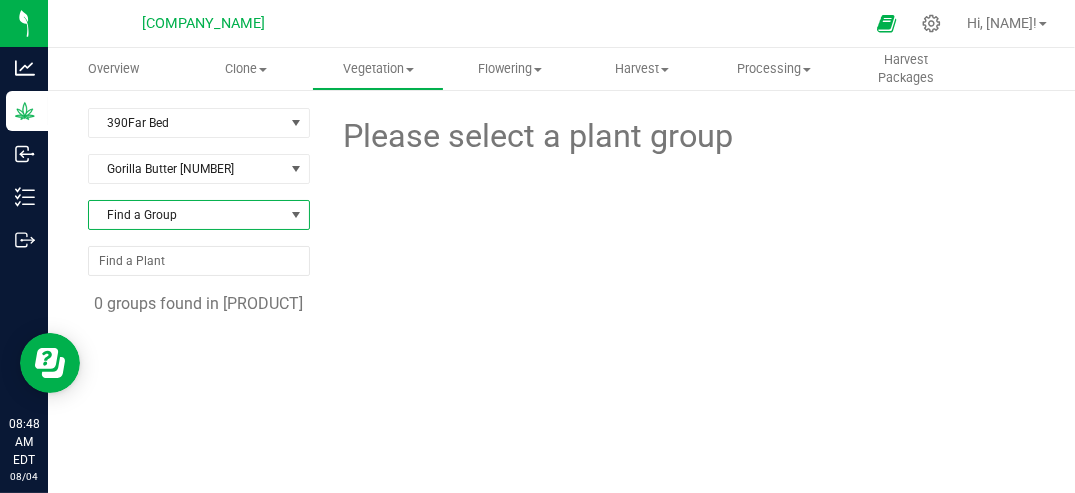 click at bounding box center [296, 215] 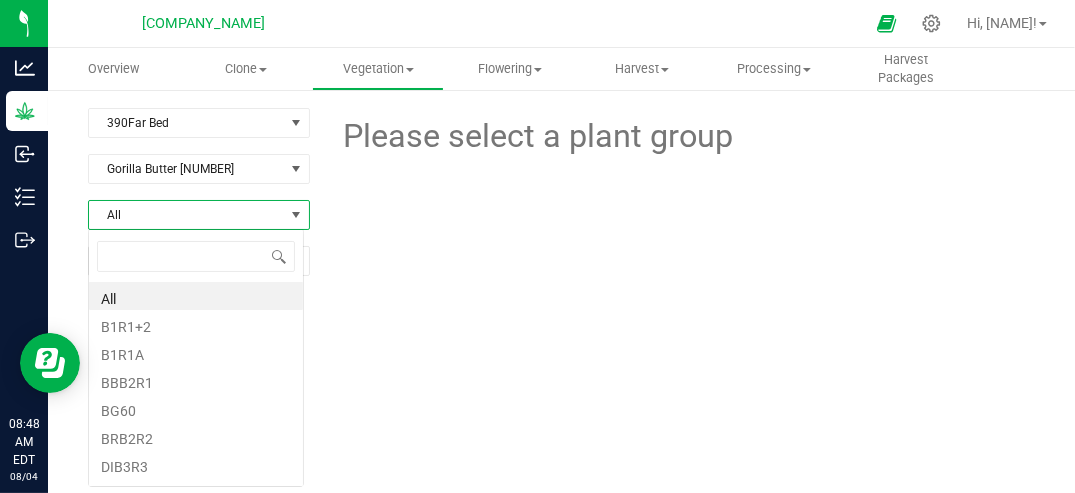 scroll, scrollTop: 99970, scrollLeft: 99780, axis: both 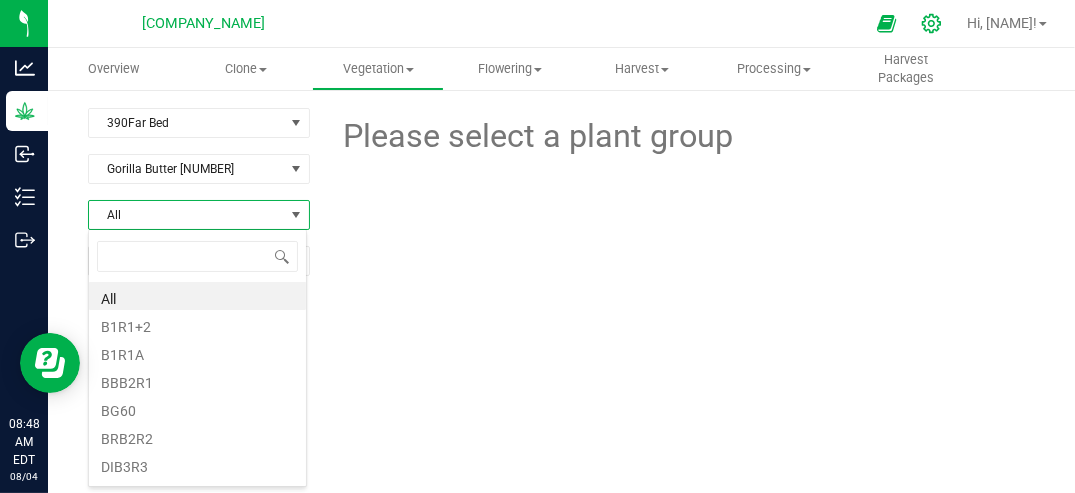 click 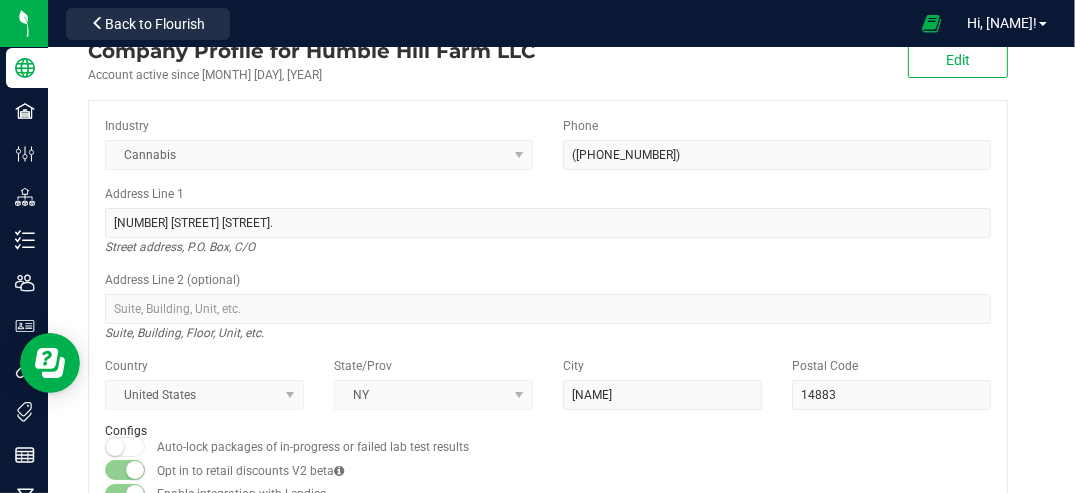 scroll, scrollTop: 0, scrollLeft: 0, axis: both 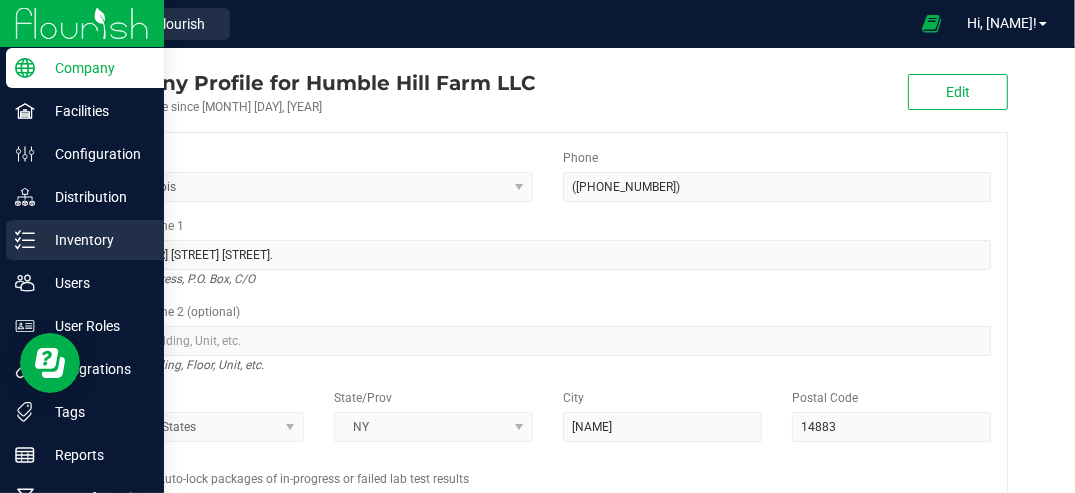 click 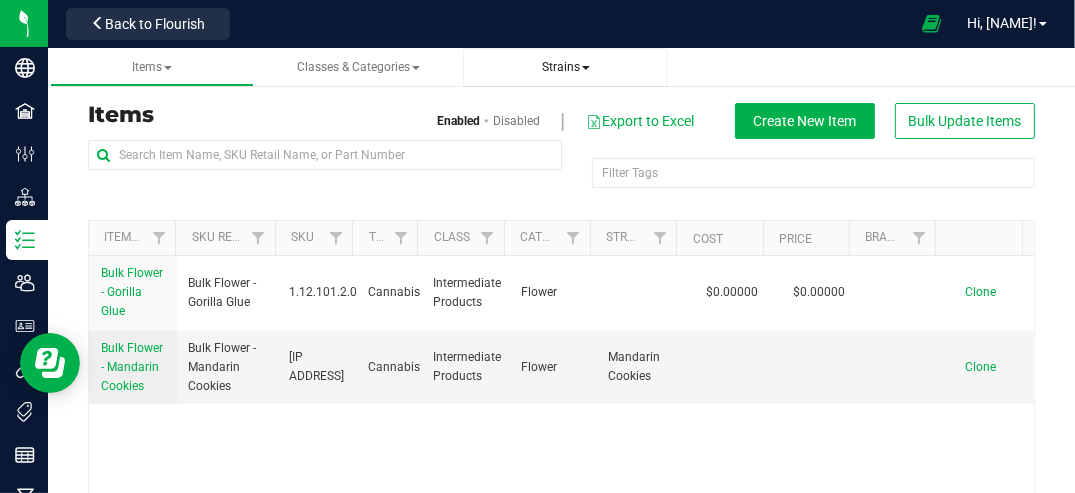 click on "Strains" at bounding box center [566, 67] 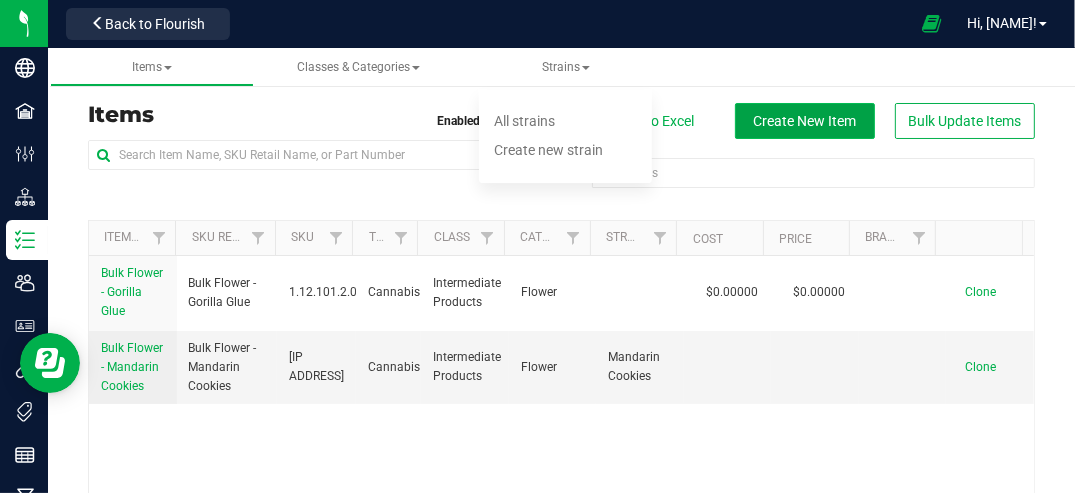 click on "Create New Item" at bounding box center (805, 121) 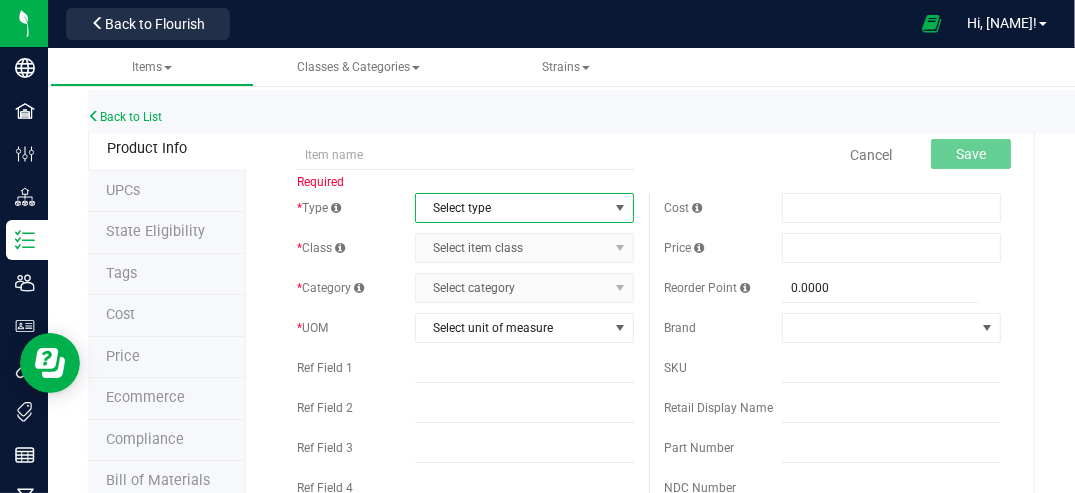 click at bounding box center [620, 208] 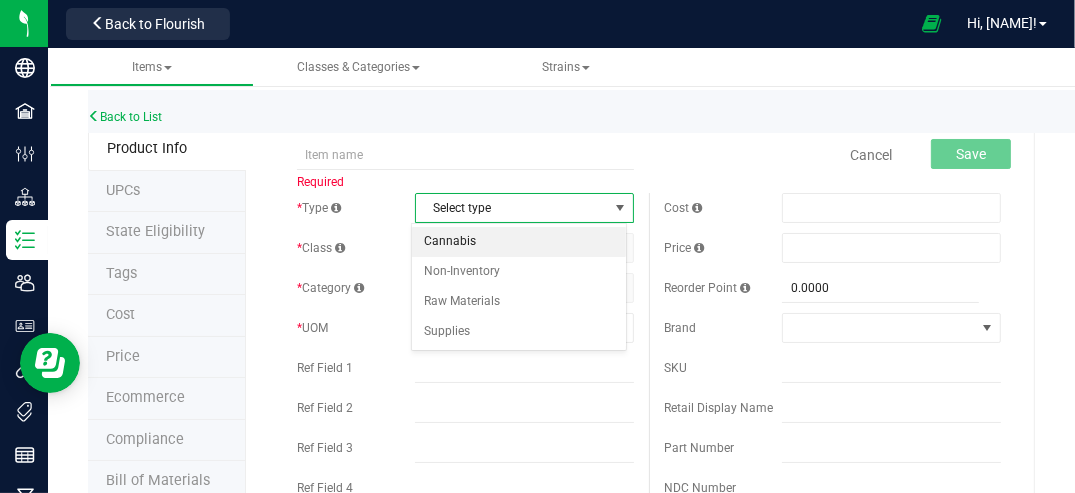 click on "Cannabis" at bounding box center [519, 242] 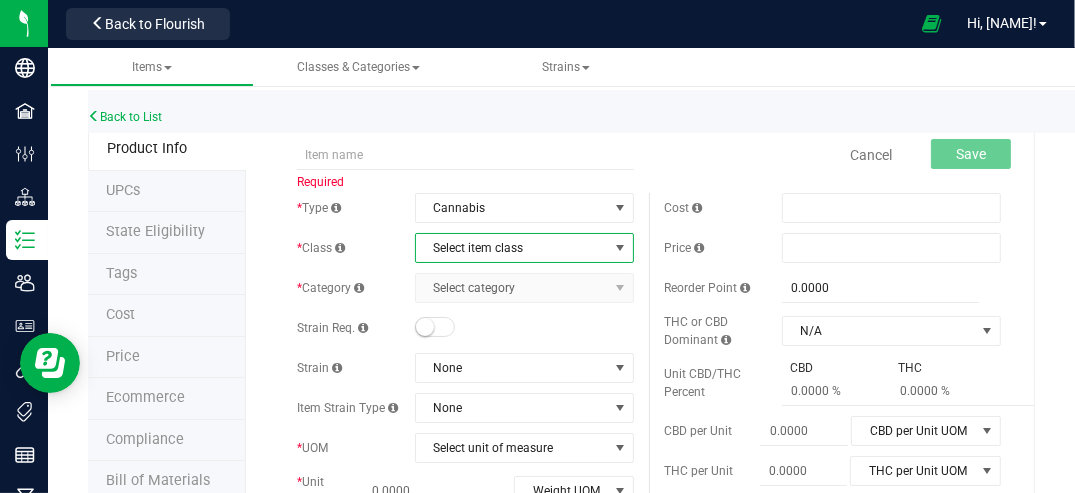 click at bounding box center (620, 248) 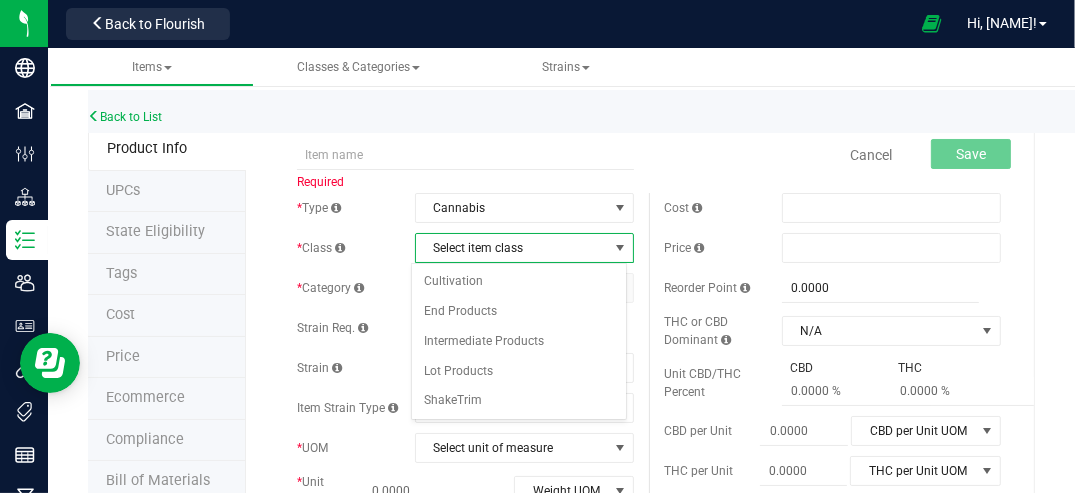 click at bounding box center [620, 248] 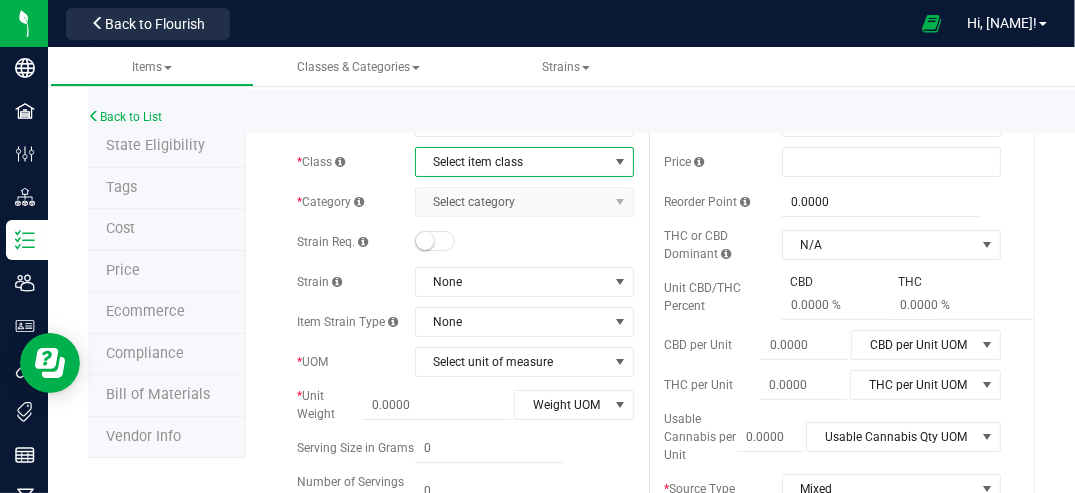 scroll, scrollTop: 0, scrollLeft: 0, axis: both 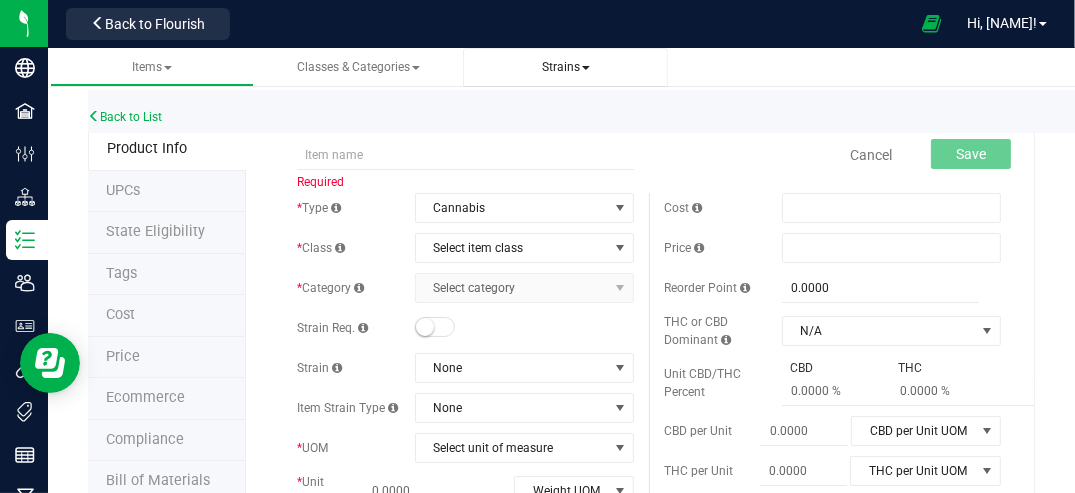 click on "Strains" at bounding box center (566, 67) 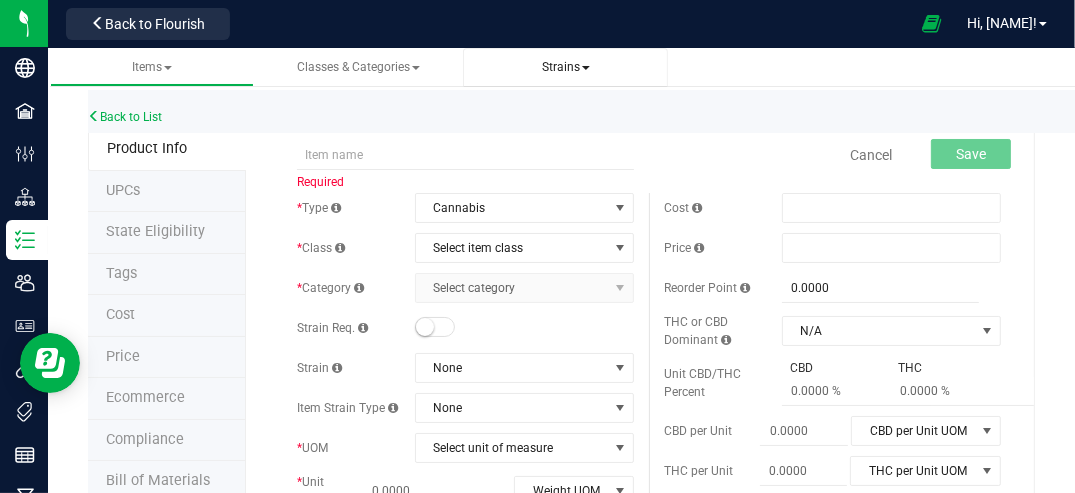 click on "Strains" at bounding box center [566, 67] 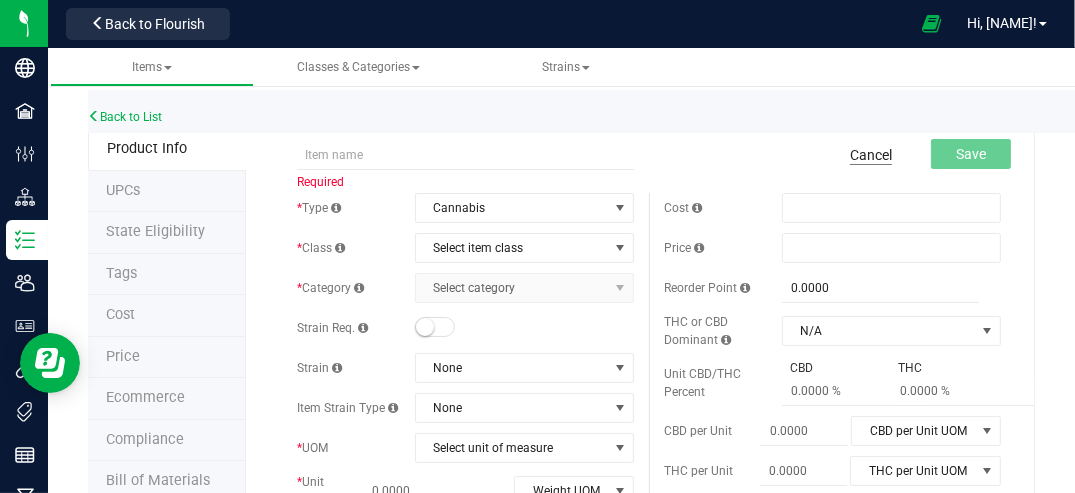 click on "Cancel" at bounding box center [871, 155] 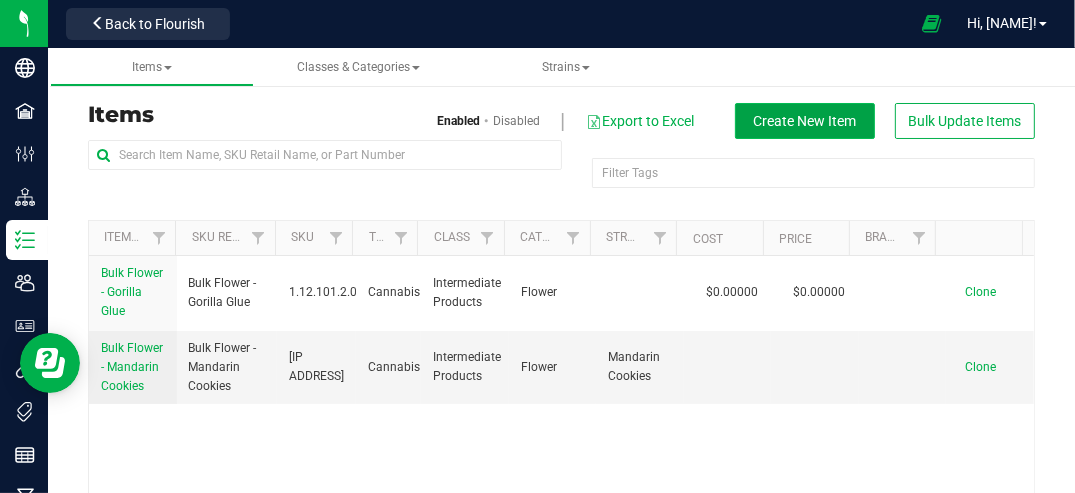 click on "Create New Item" at bounding box center (805, 121) 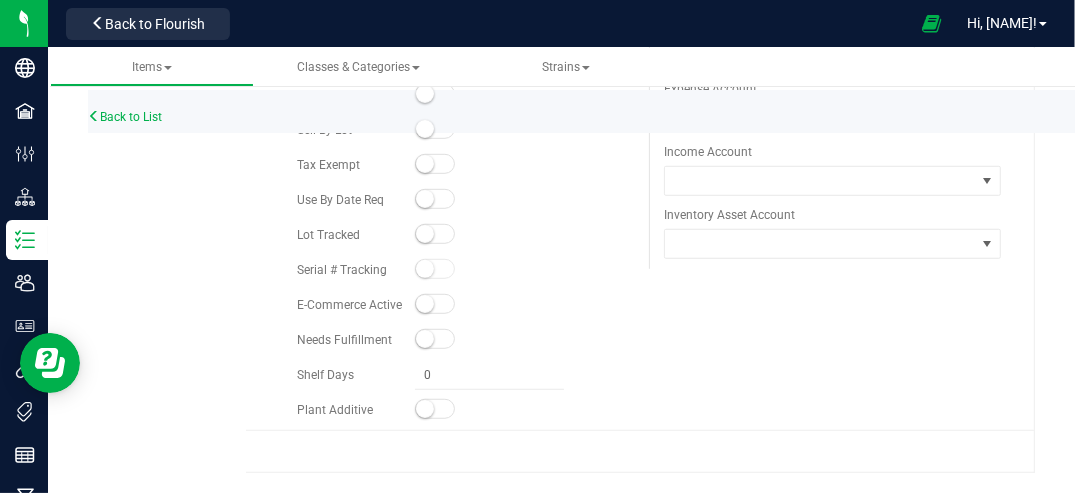 scroll, scrollTop: 0, scrollLeft: 0, axis: both 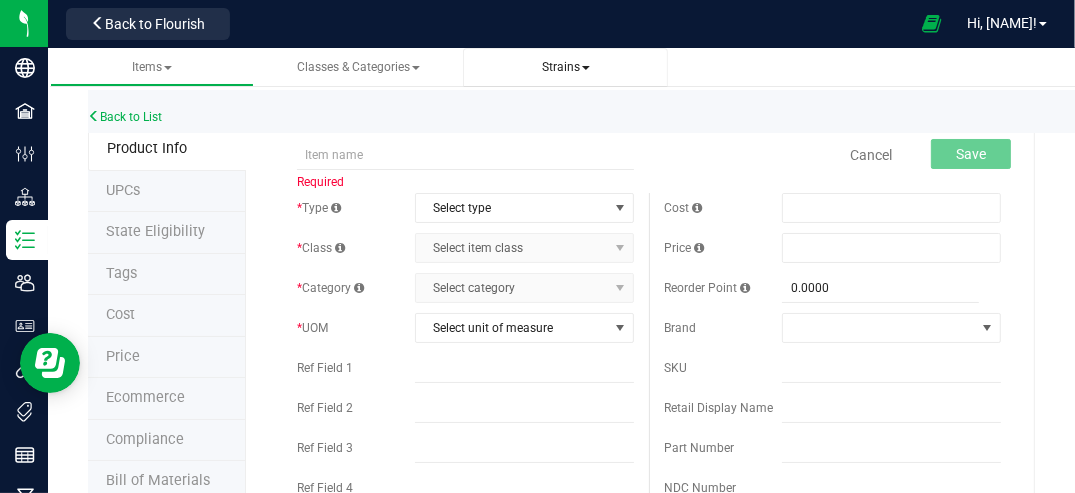 click on "Strains" at bounding box center (566, 67) 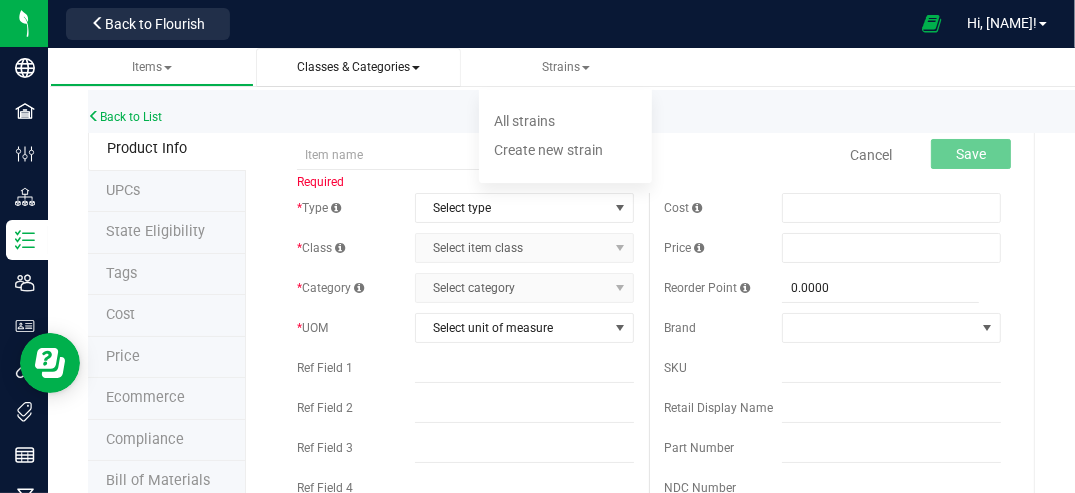 click on "Classes & Categories" at bounding box center (358, 67) 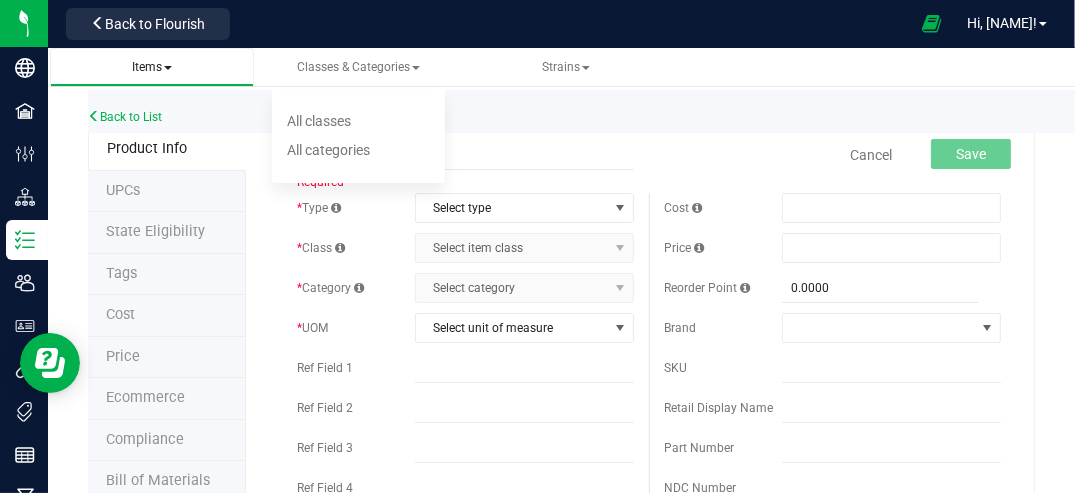 click on "Items" at bounding box center (152, 67) 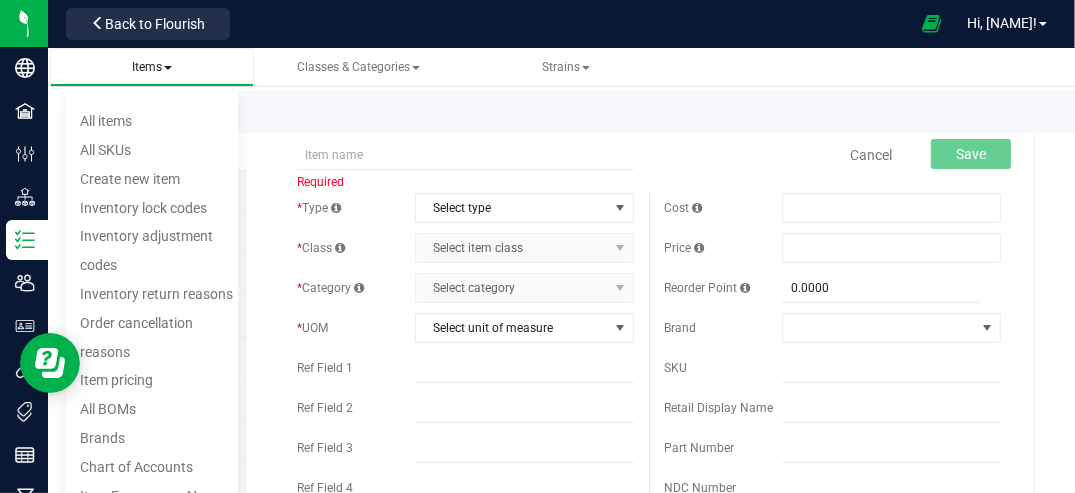 click on "Items" at bounding box center [152, 67] 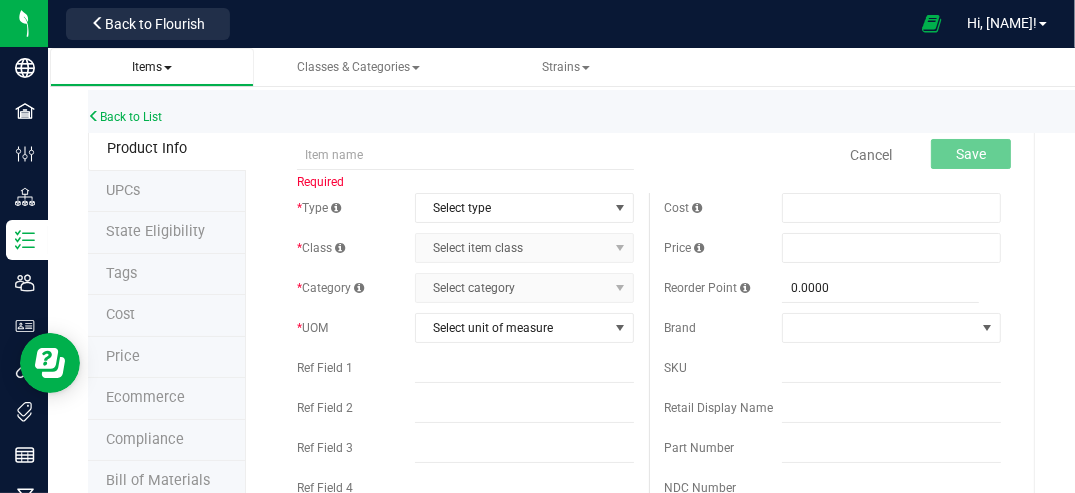 click at bounding box center [168, 68] 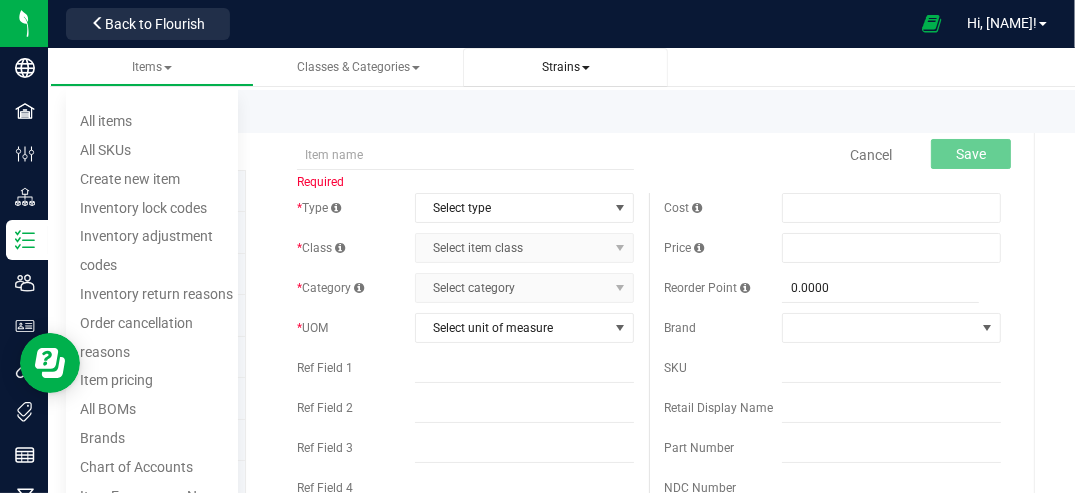 click on "Strains" at bounding box center (566, 67) 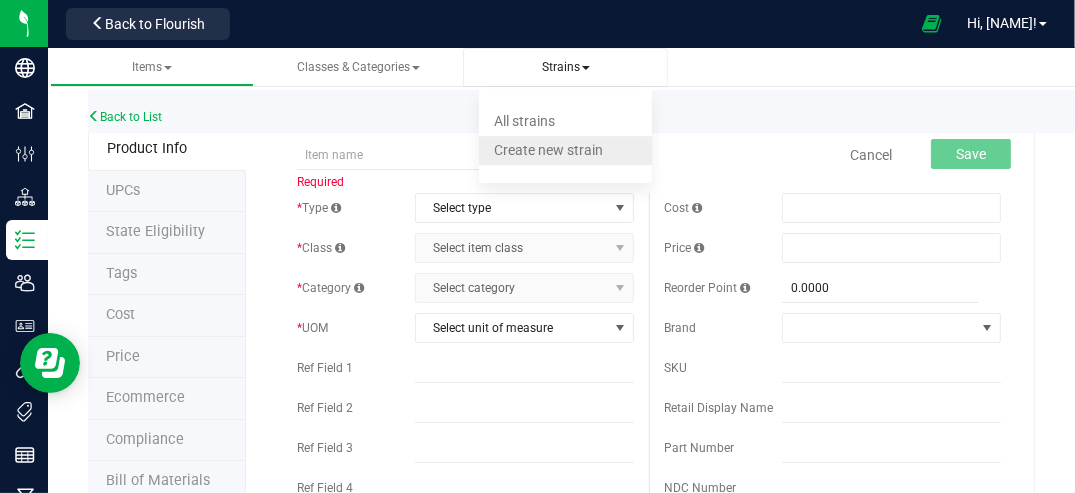 click on "Create new strain" at bounding box center (548, 150) 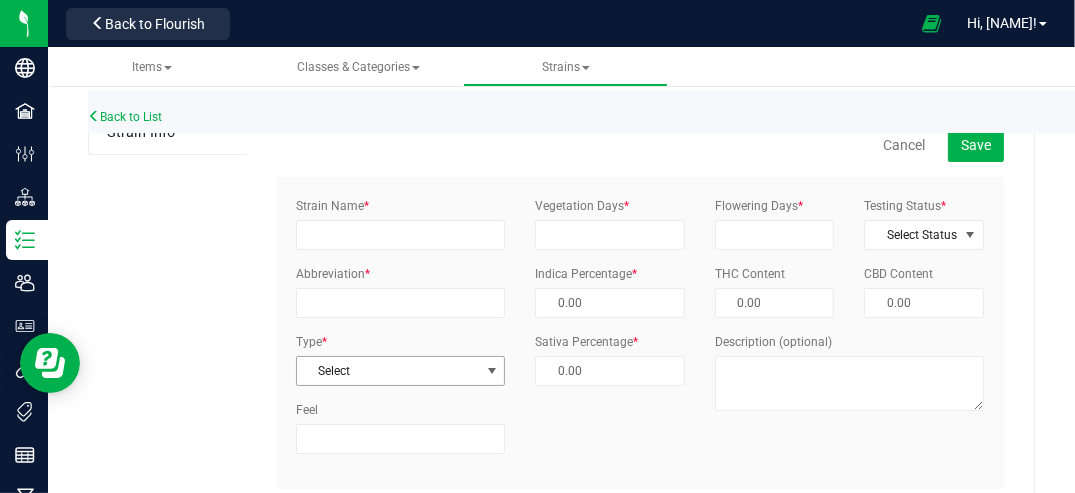 scroll, scrollTop: 0, scrollLeft: 0, axis: both 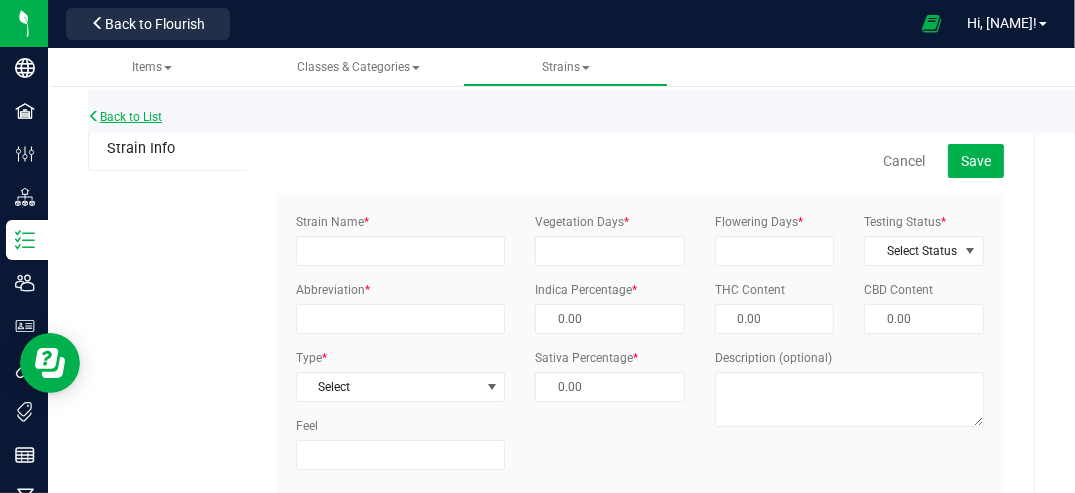 click on "Back to List" at bounding box center [125, 117] 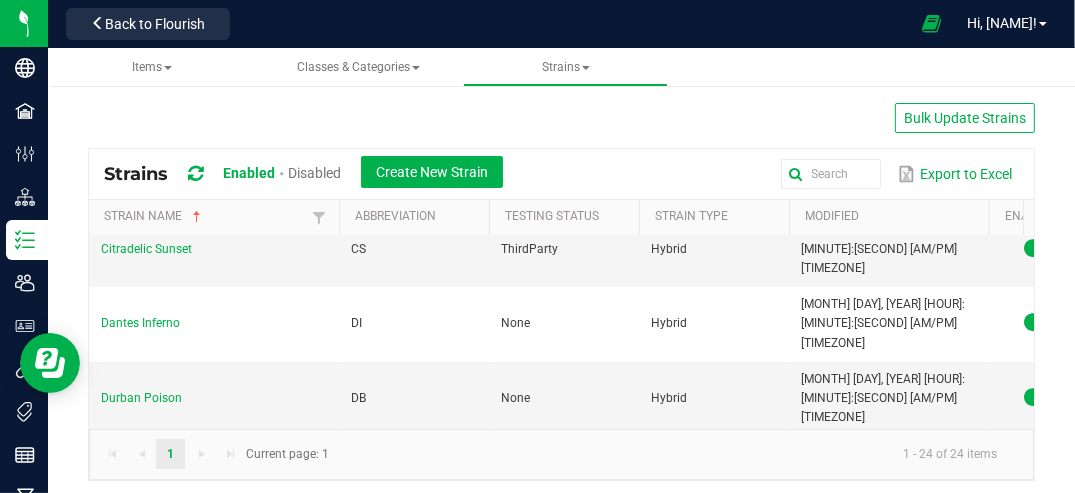 scroll, scrollTop: 351, scrollLeft: 0, axis: vertical 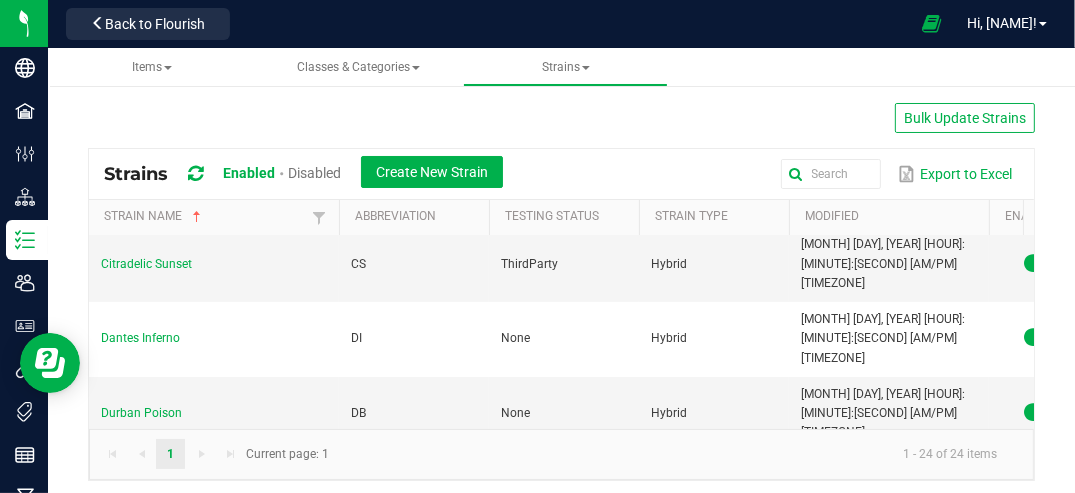 click on "[STRAIN_NAME] [LOCATION]" at bounding box center (164, 637) 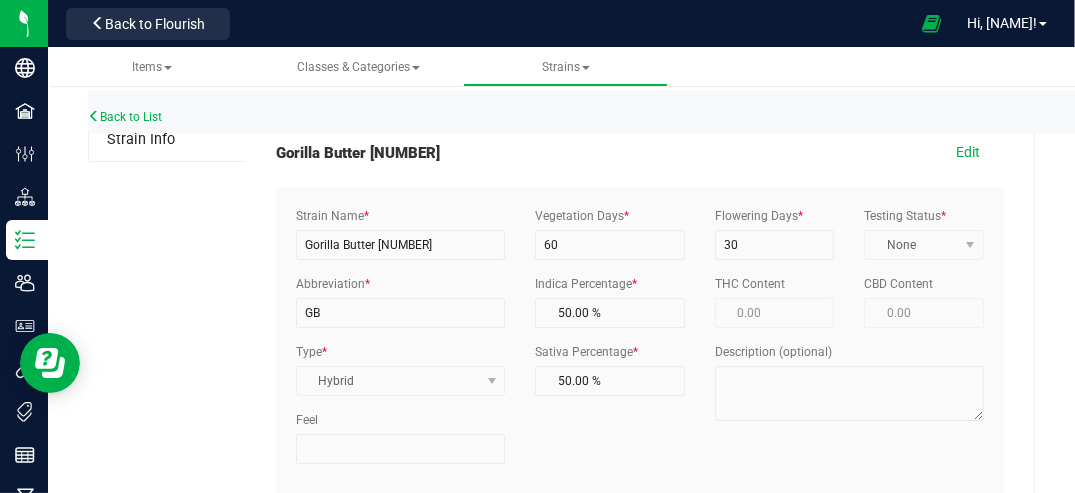 scroll, scrollTop: 0, scrollLeft: 0, axis: both 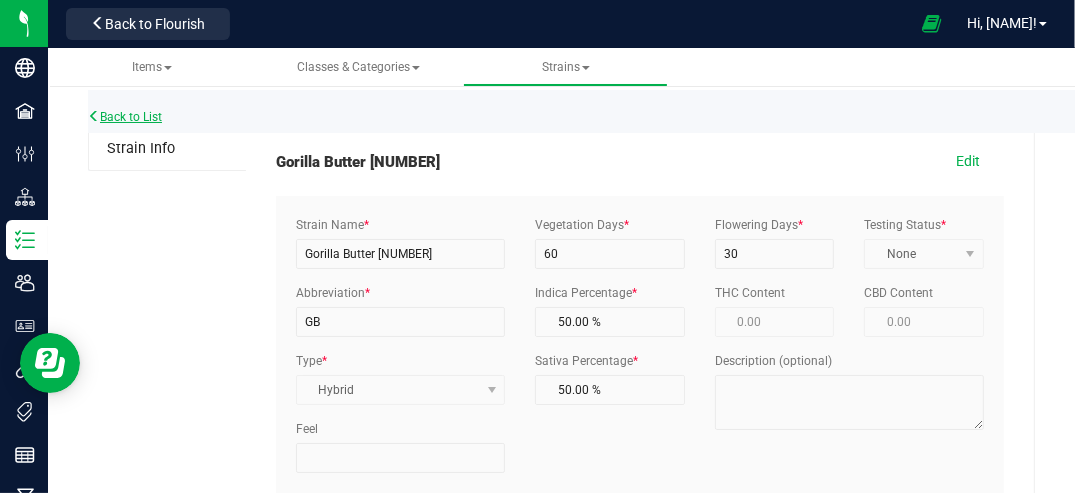 click on "Back to List" at bounding box center [125, 117] 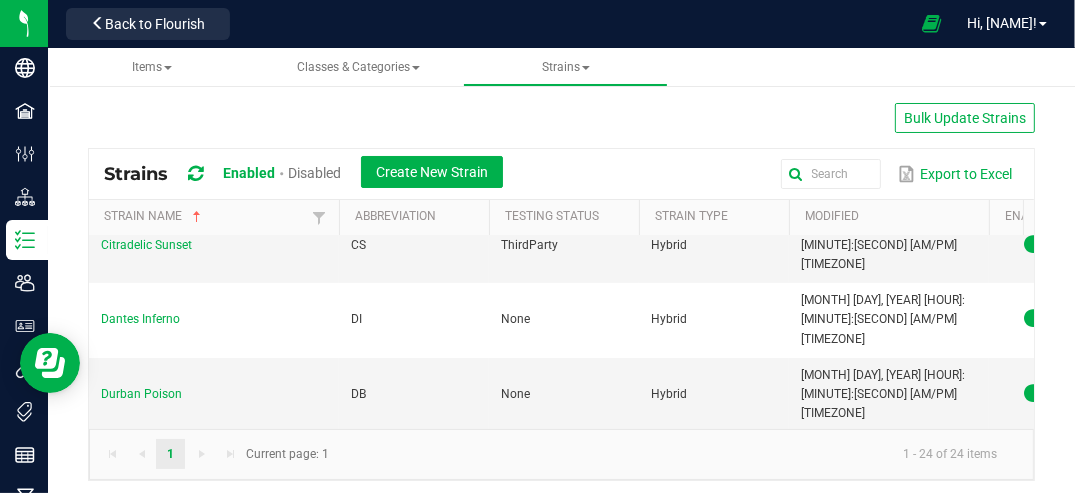 scroll, scrollTop: 383, scrollLeft: 0, axis: vertical 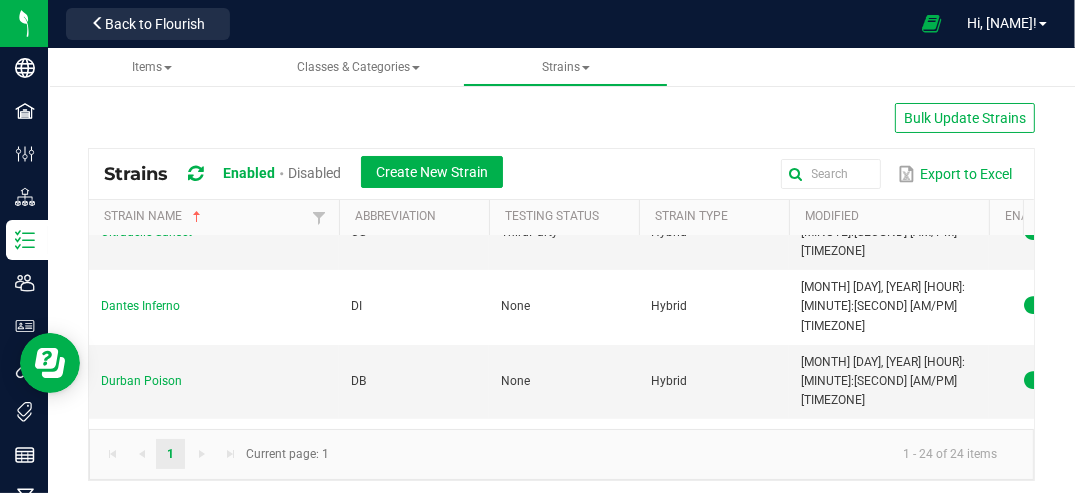 click on "[STRAIN_NAME] [LOCATION]" at bounding box center [164, 605] 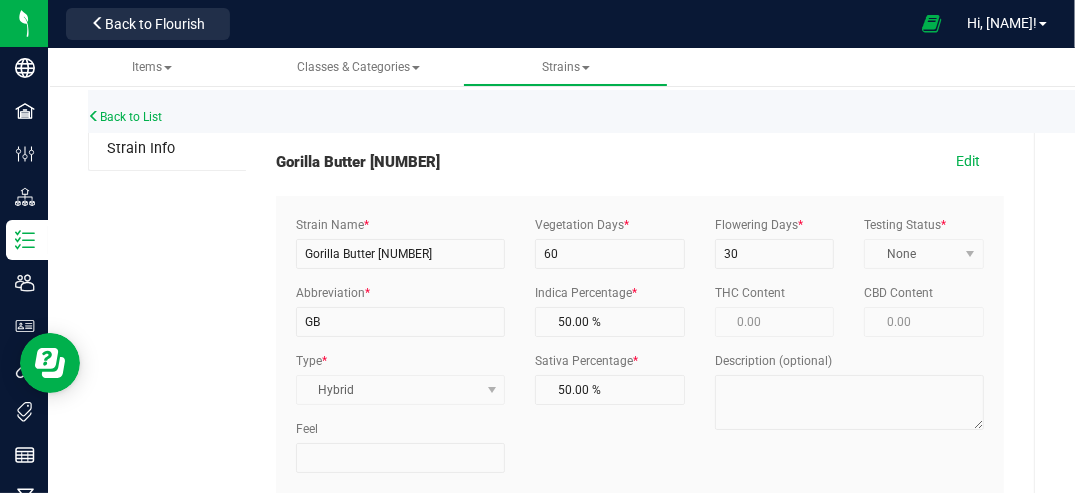 scroll, scrollTop: 0, scrollLeft: 0, axis: both 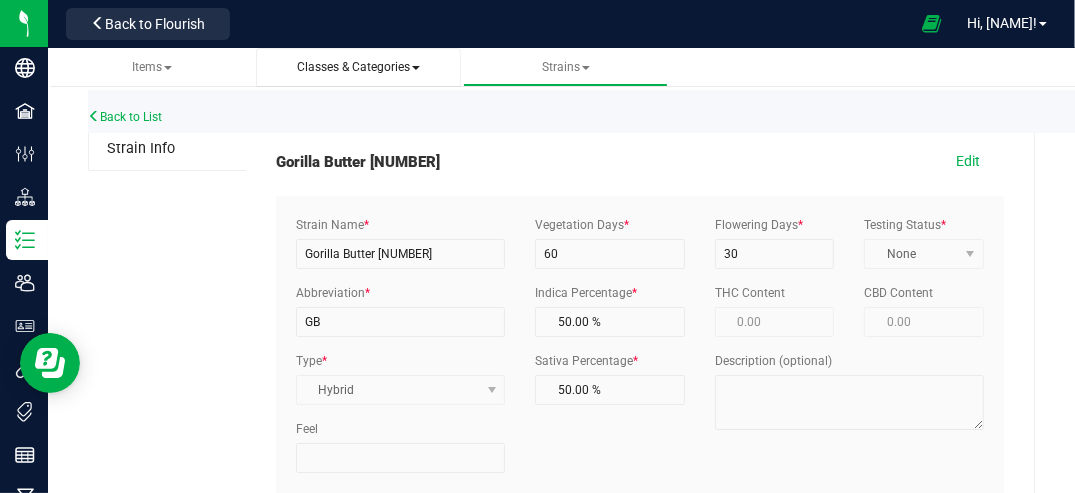click on "Classes & Categories" at bounding box center [358, 67] 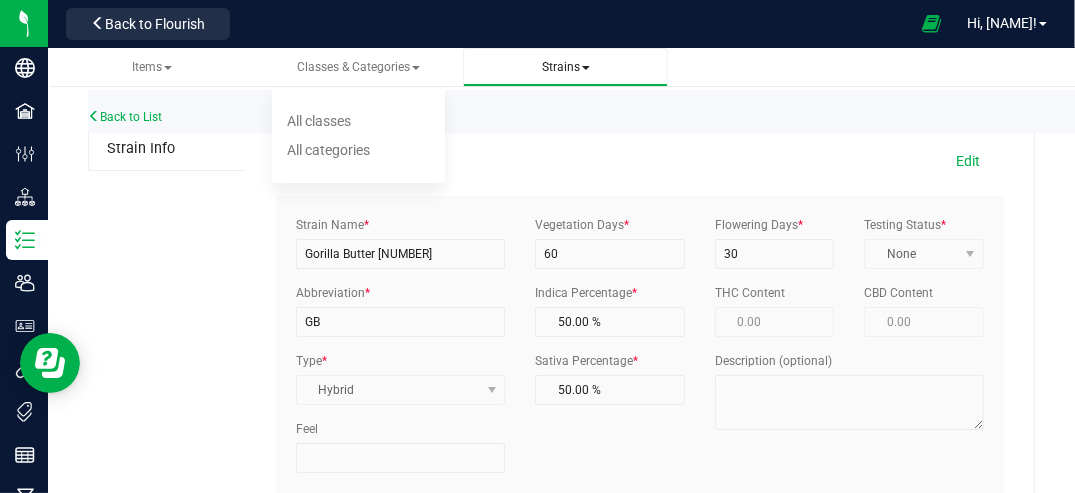 click on "Strains" at bounding box center (566, 67) 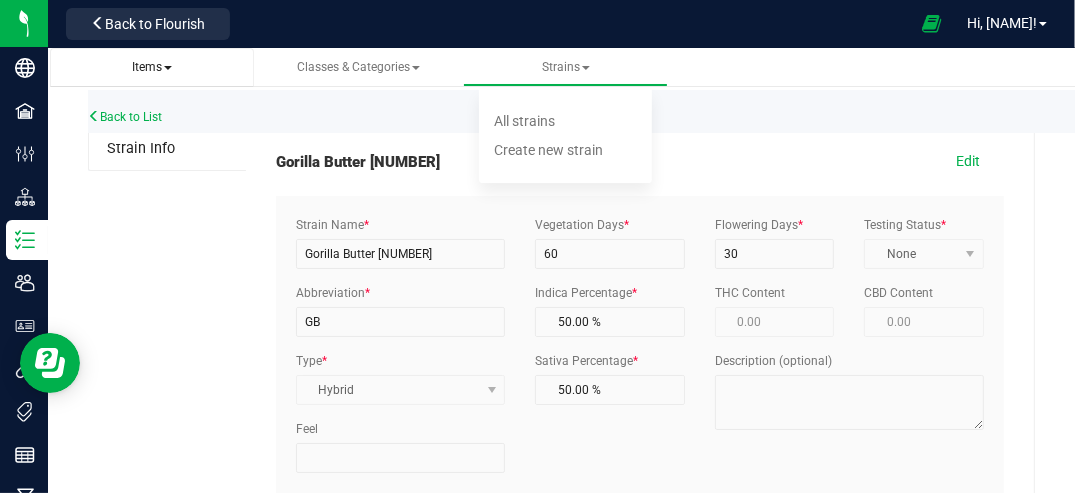 click on "Items" at bounding box center (152, 67) 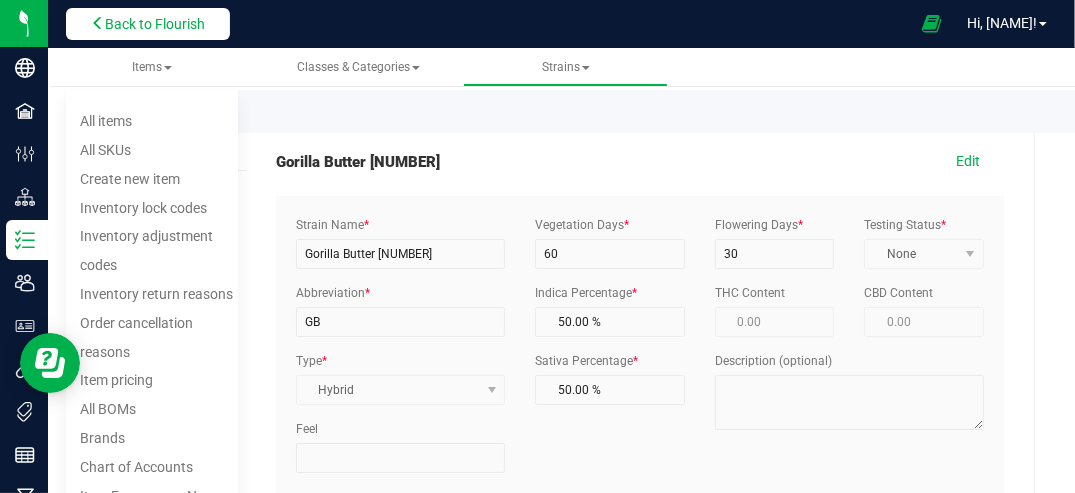 click on "Back to Flourish" at bounding box center [155, 24] 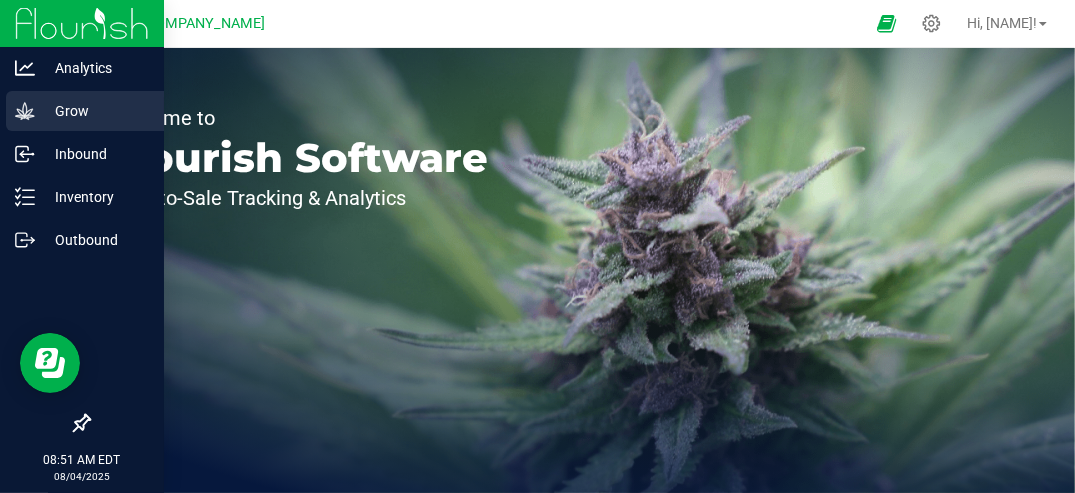 click 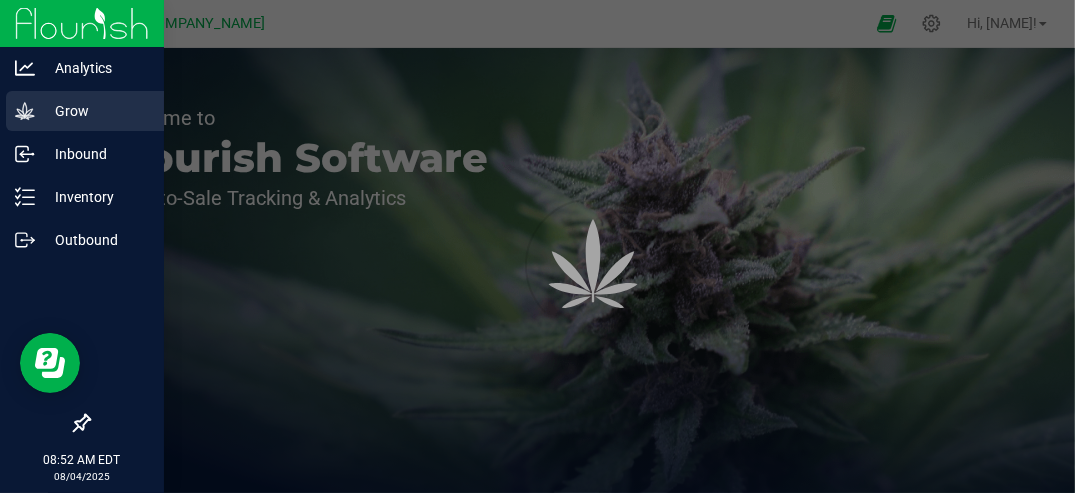 click on "Grow" at bounding box center (95, 111) 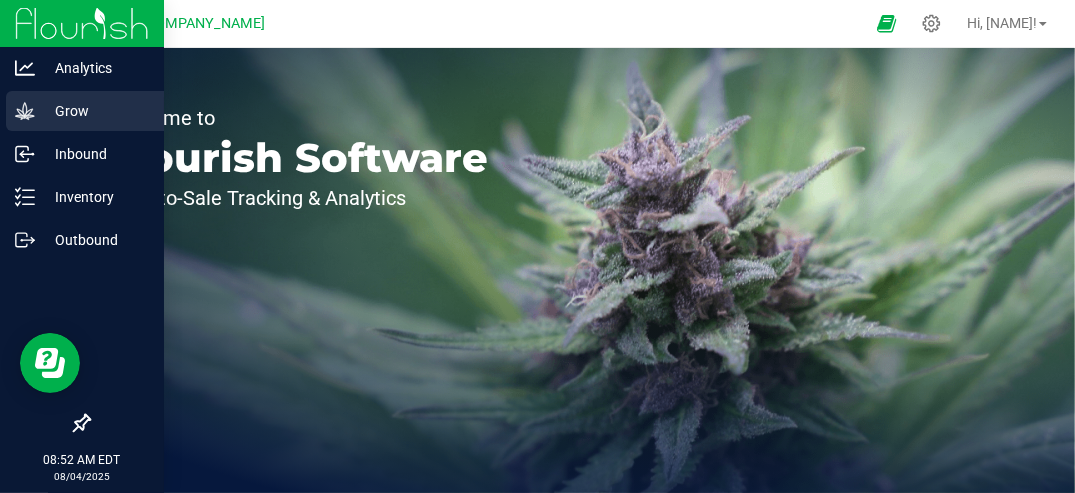 click on "Grow" at bounding box center [95, 111] 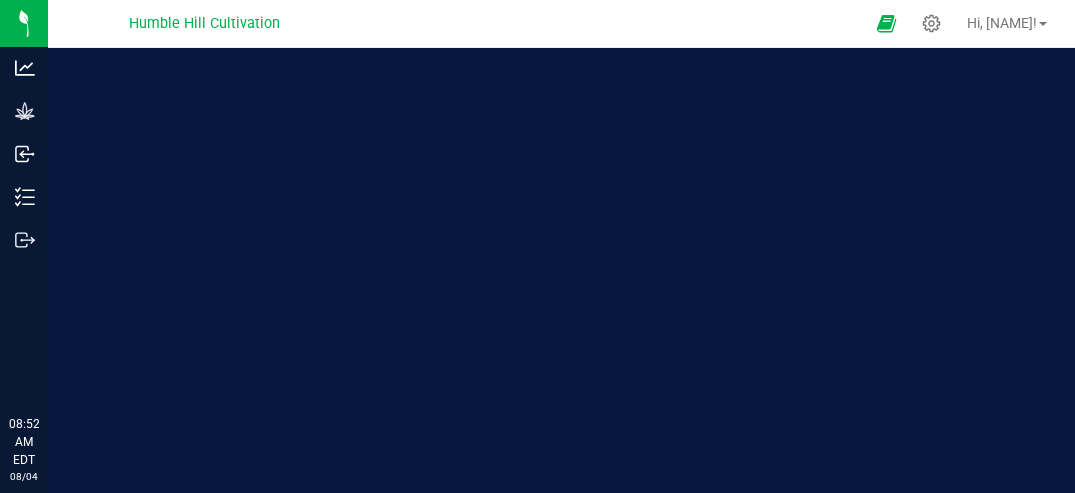 scroll, scrollTop: 0, scrollLeft: 0, axis: both 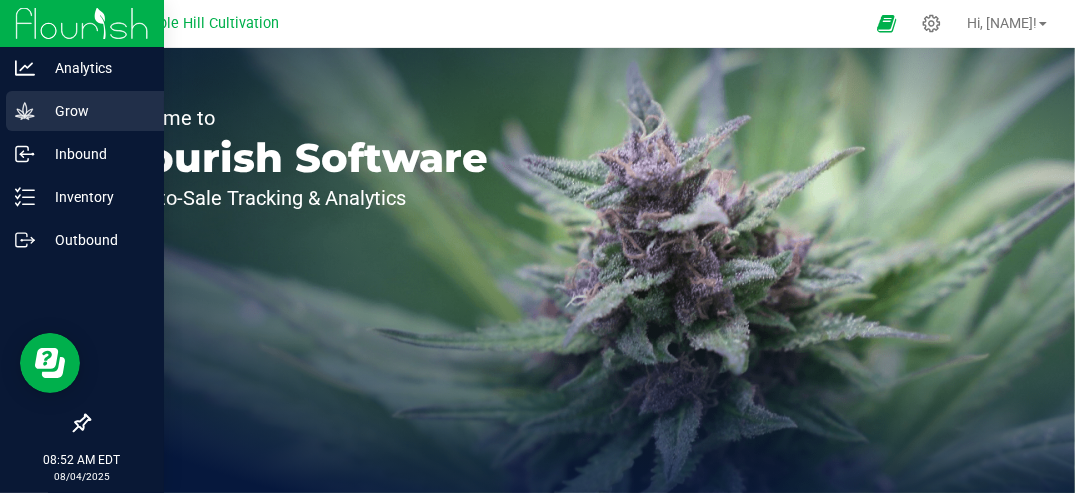click 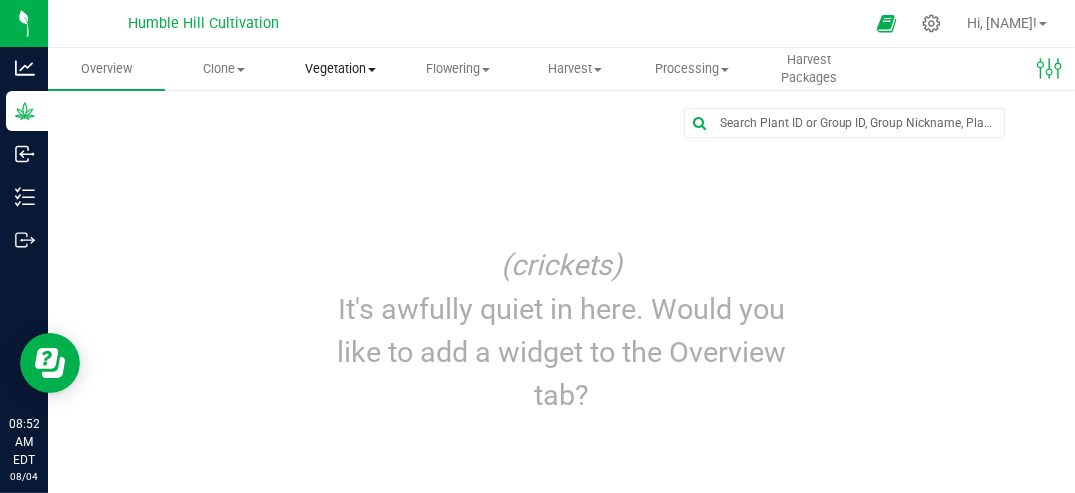 click on "Vegetation" at bounding box center (340, 69) 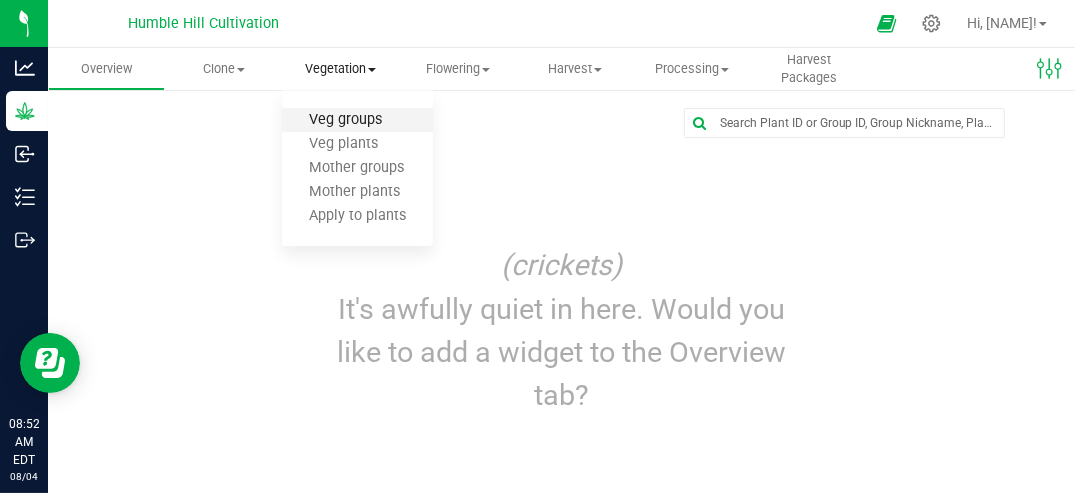 click on "Veg groups" at bounding box center (345, 120) 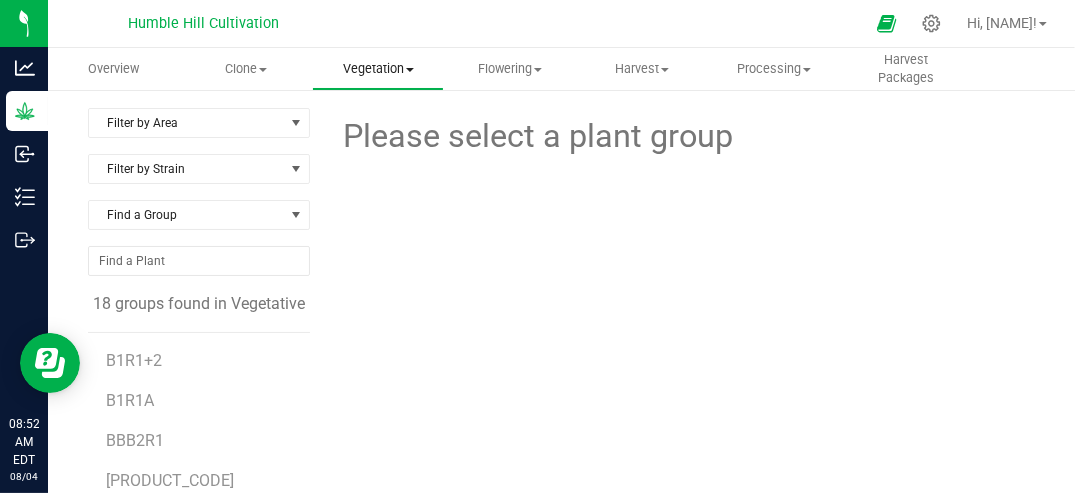 click on "Vegetation" at bounding box center [378, 69] 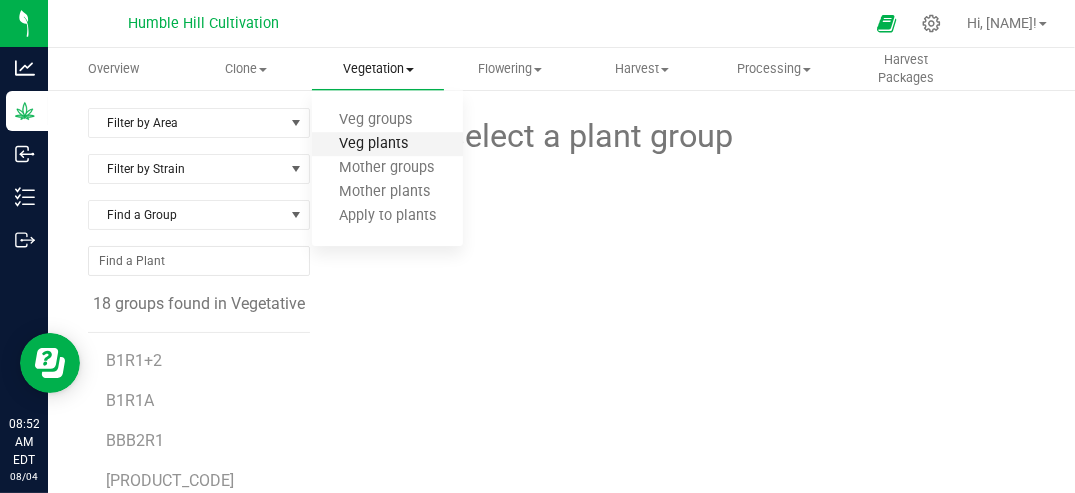 click on "Veg plants" at bounding box center [373, 144] 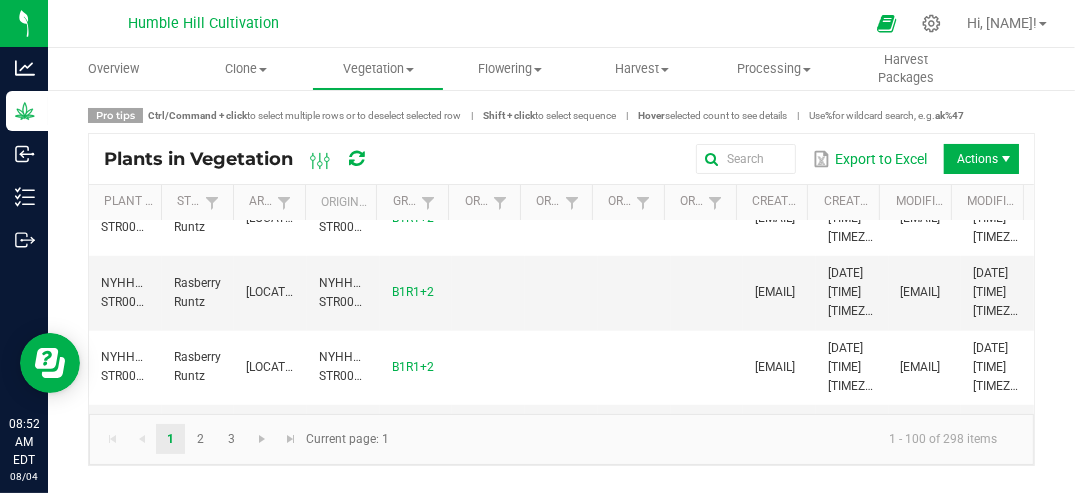 scroll, scrollTop: 0, scrollLeft: 0, axis: both 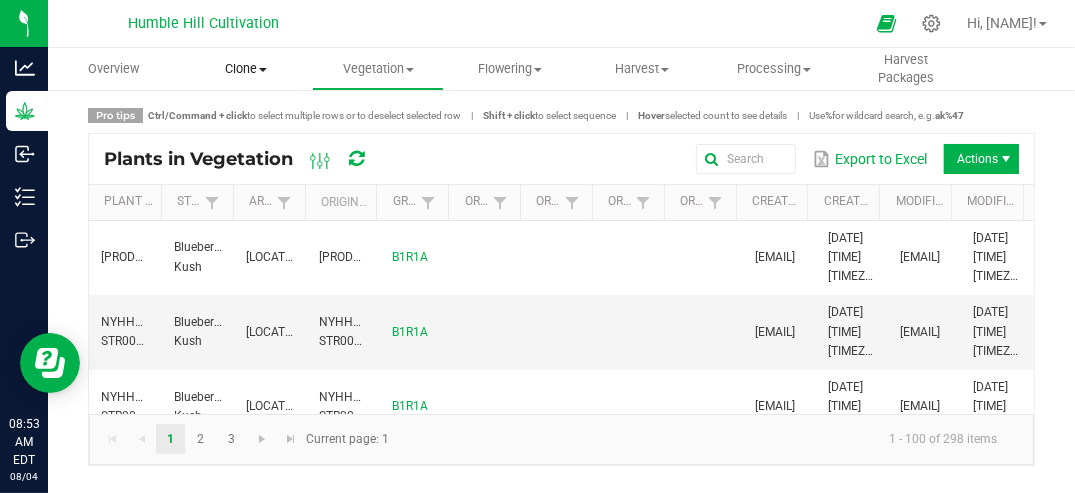 click on "Clone" at bounding box center (246, 69) 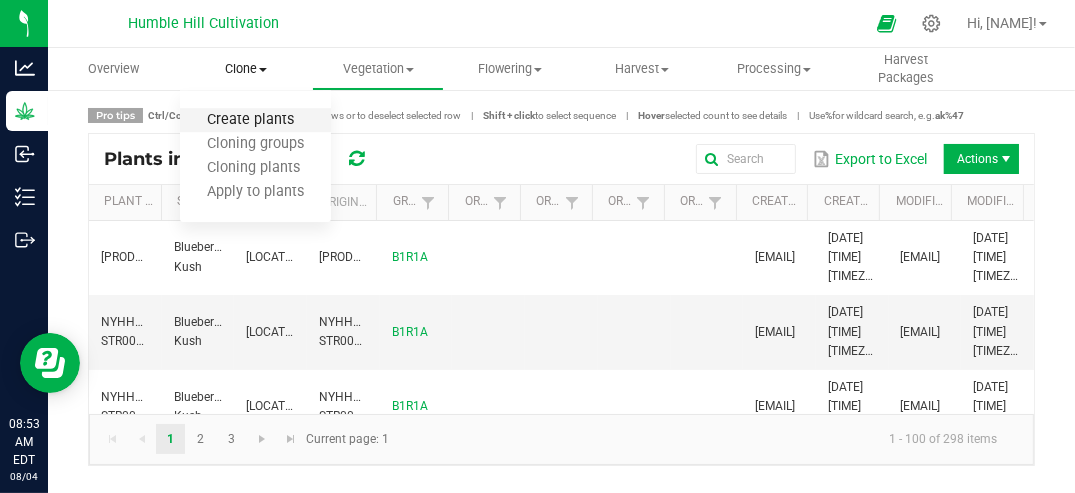 click on "Create plants" at bounding box center [250, 120] 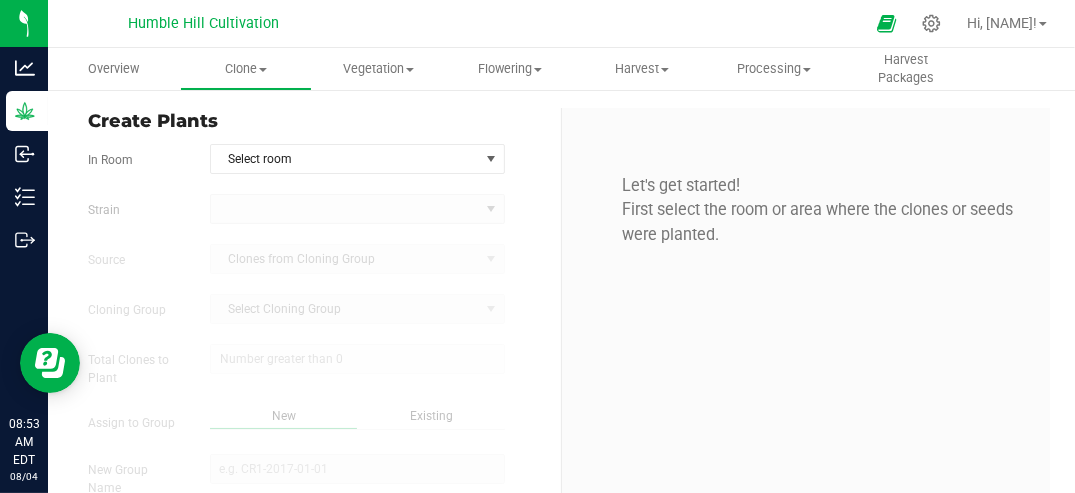 type on "8/4/2025 8:53 AM" 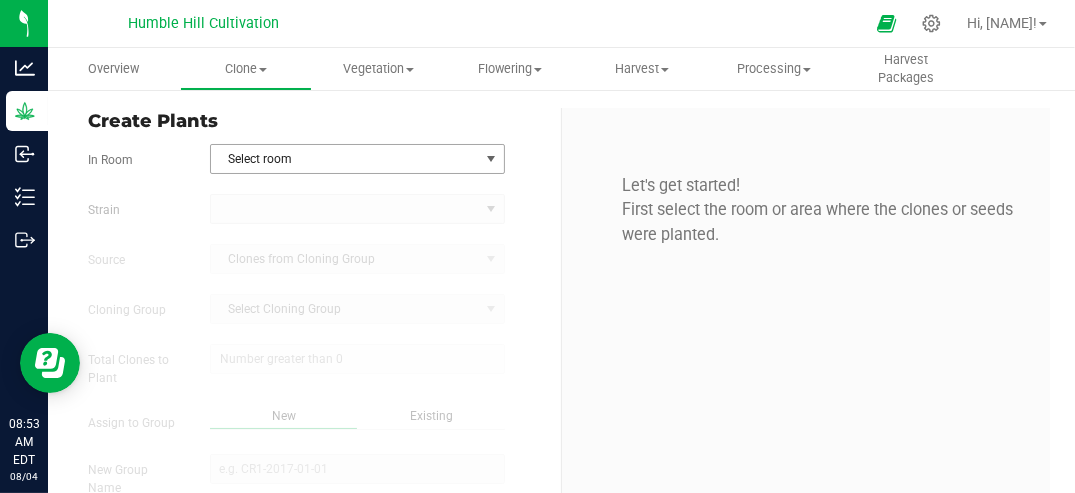 click at bounding box center [491, 159] 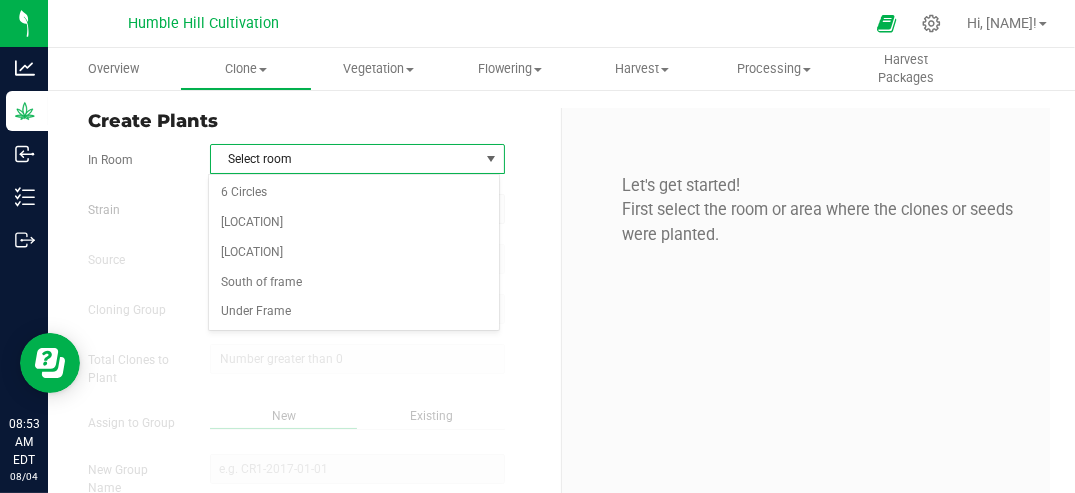 click at bounding box center [491, 159] 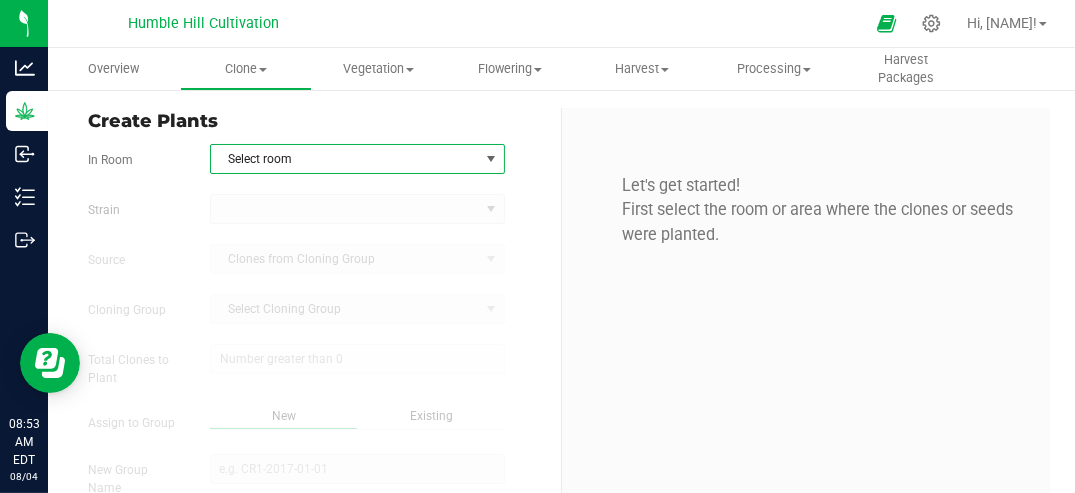click at bounding box center [357, 209] 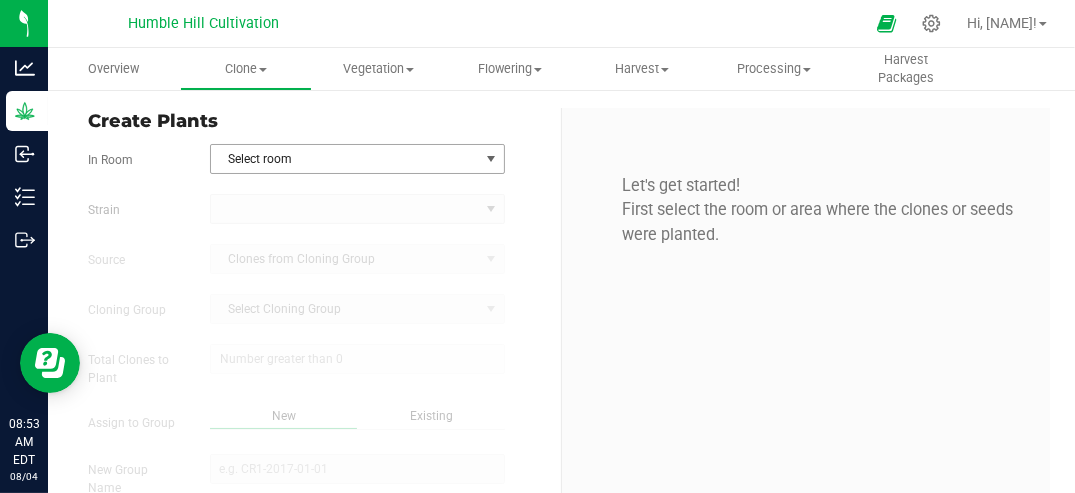 click at bounding box center (491, 159) 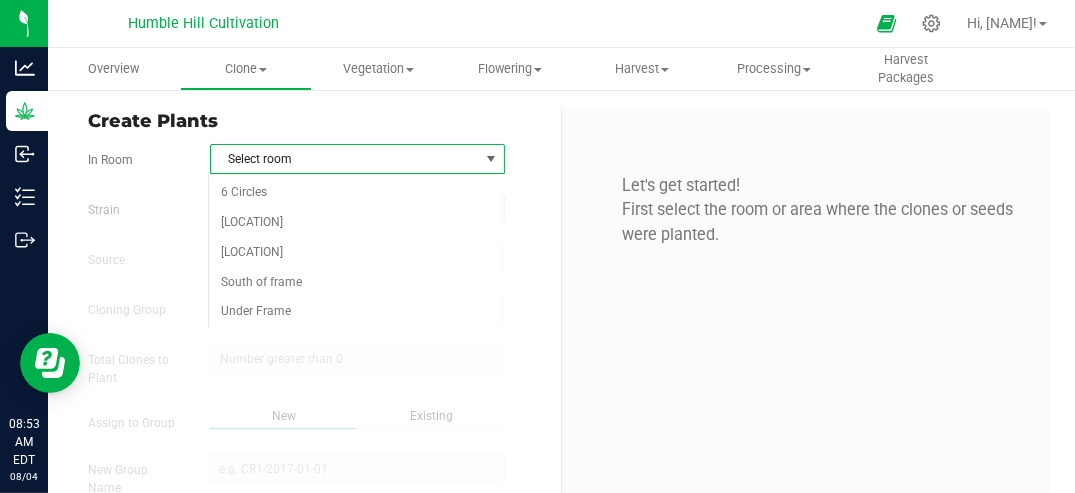 click at bounding box center [491, 159] 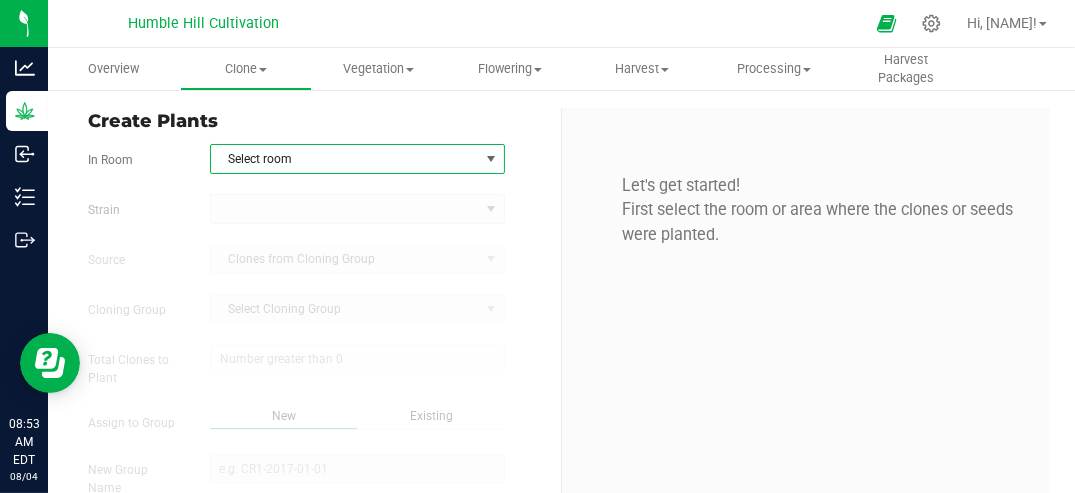 click at bounding box center [491, 159] 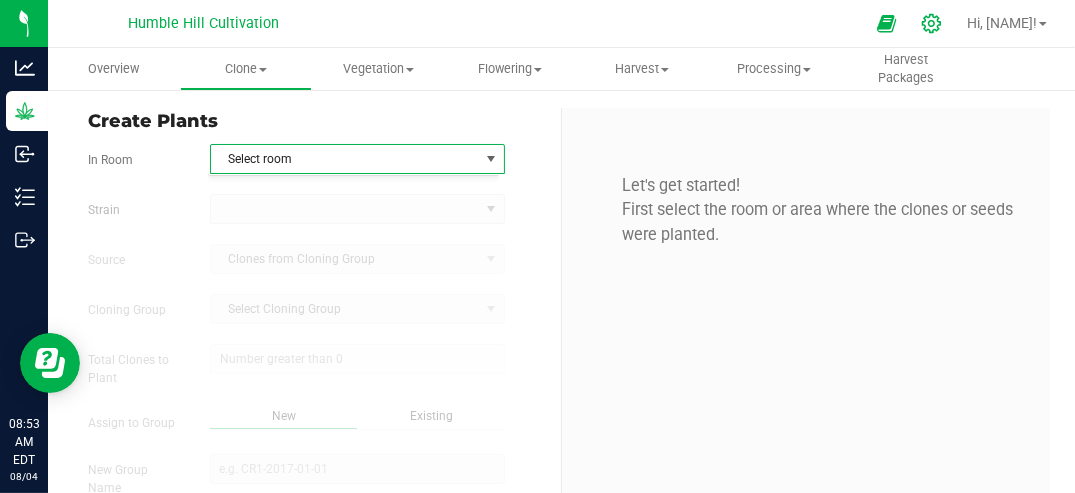 click 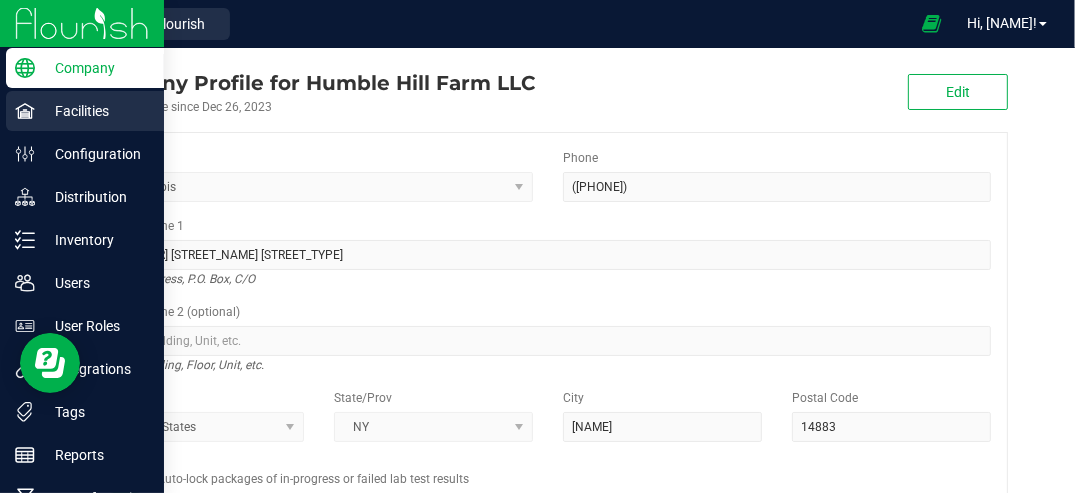 click on "Facilities" at bounding box center [95, 111] 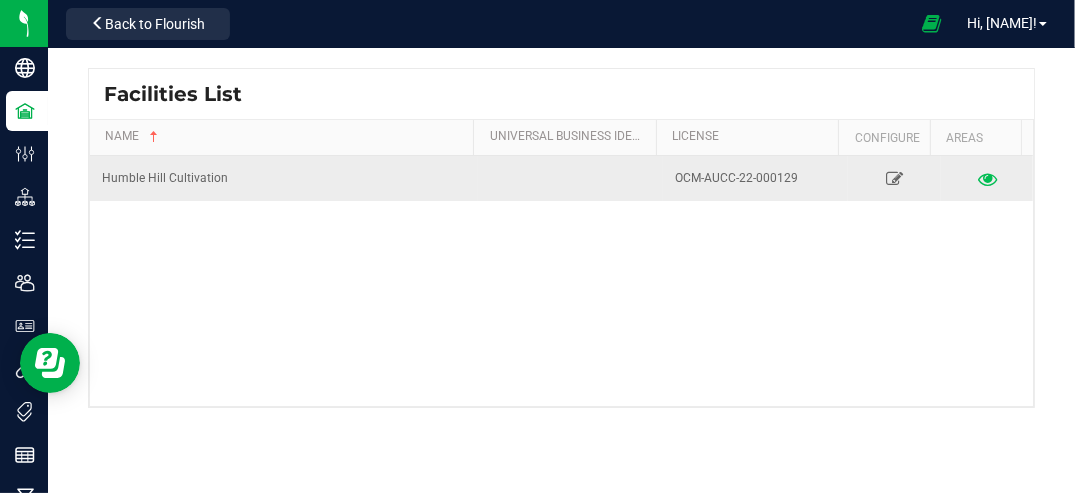 click at bounding box center (986, 178) 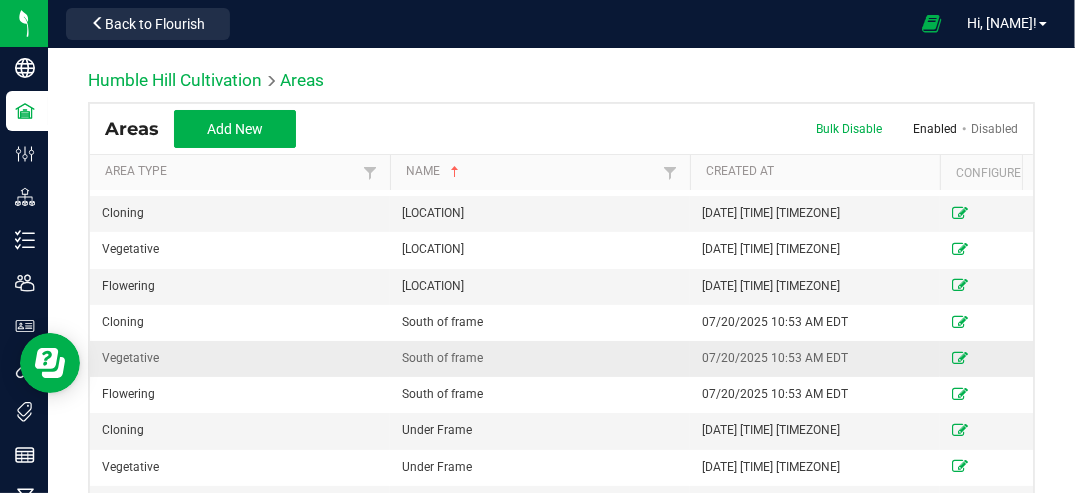 scroll, scrollTop: 256, scrollLeft: 0, axis: vertical 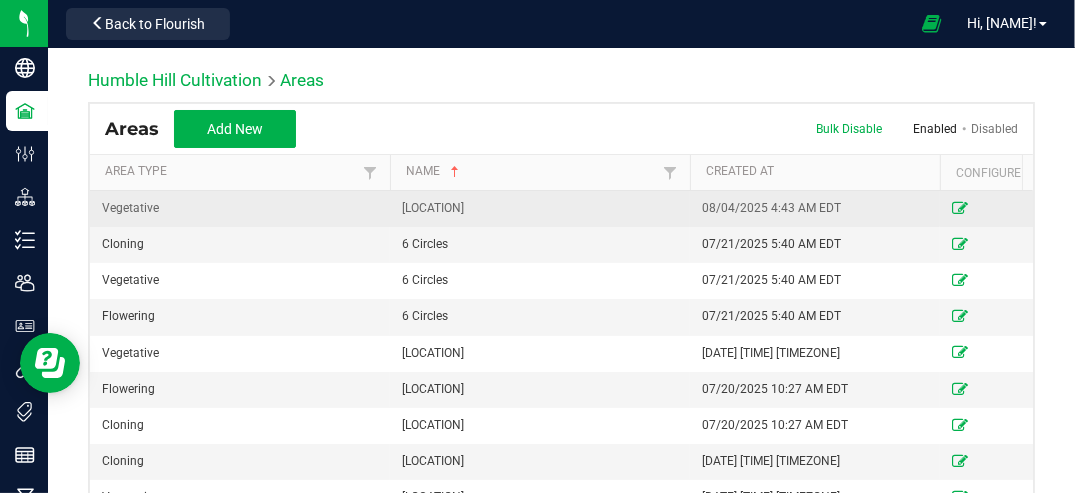 click on "[LOCATION]" at bounding box center [540, 208] 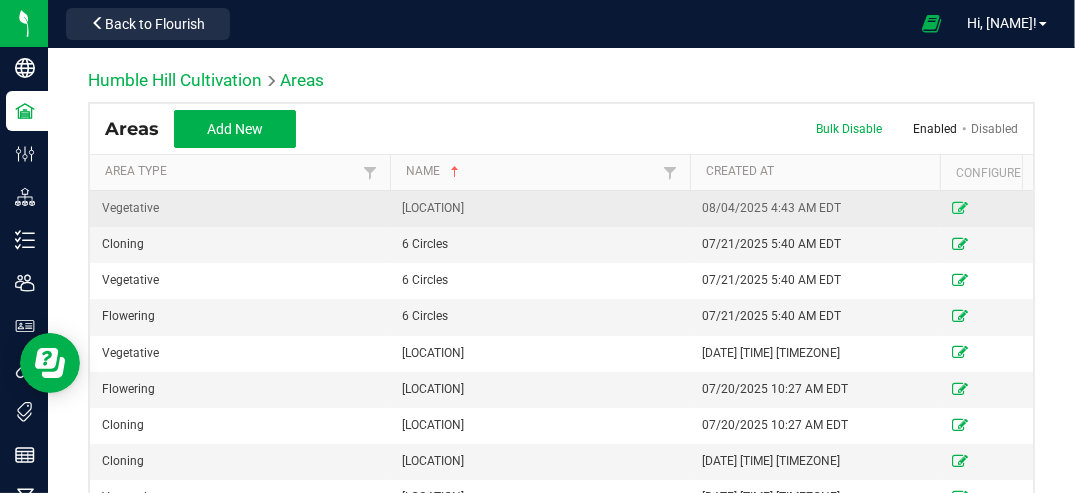 click at bounding box center [960, 208] 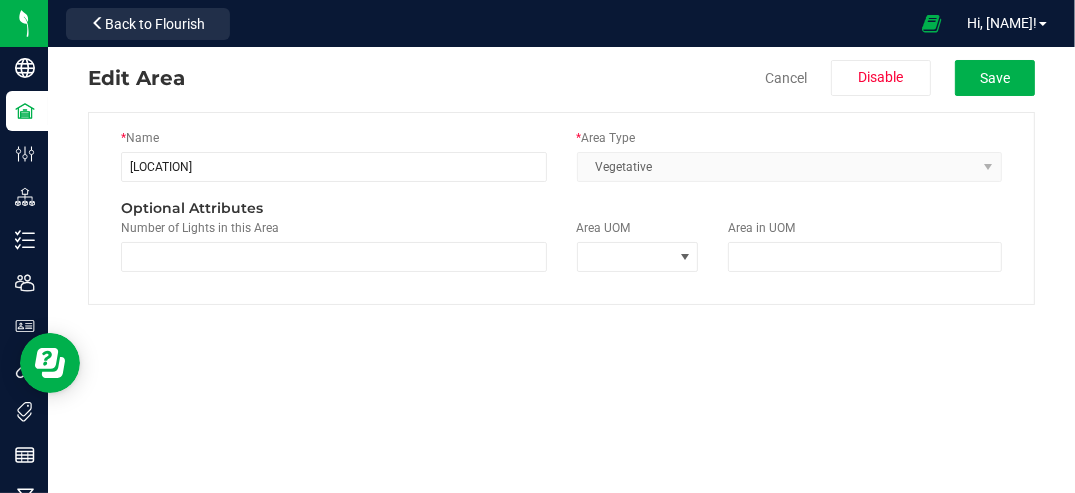scroll, scrollTop: 0, scrollLeft: 0, axis: both 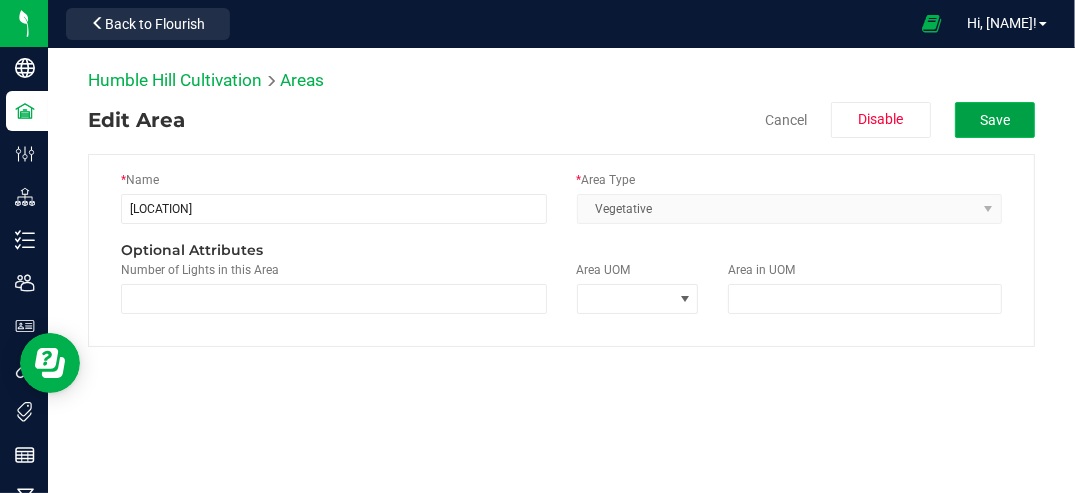 click on "Save" at bounding box center (995, 120) 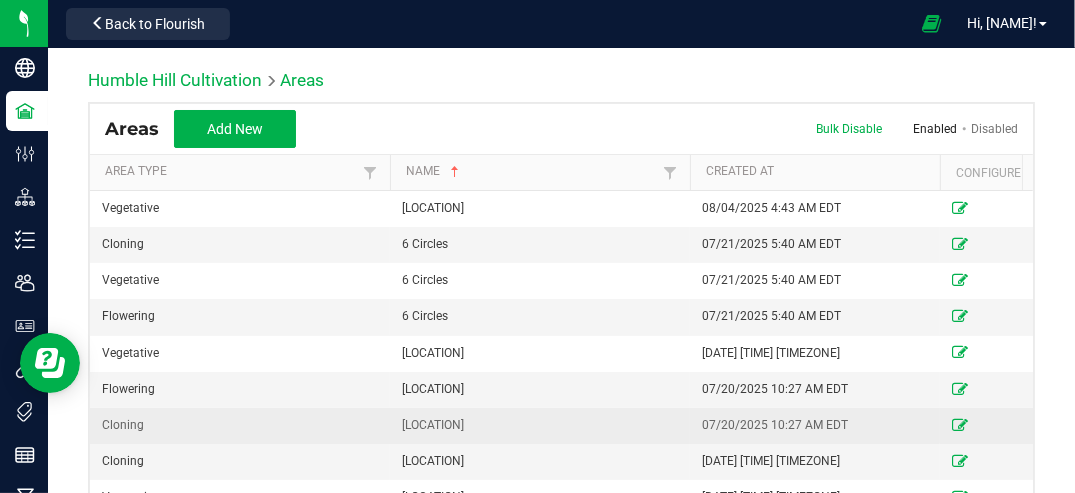 scroll, scrollTop: 0, scrollLeft: 0, axis: both 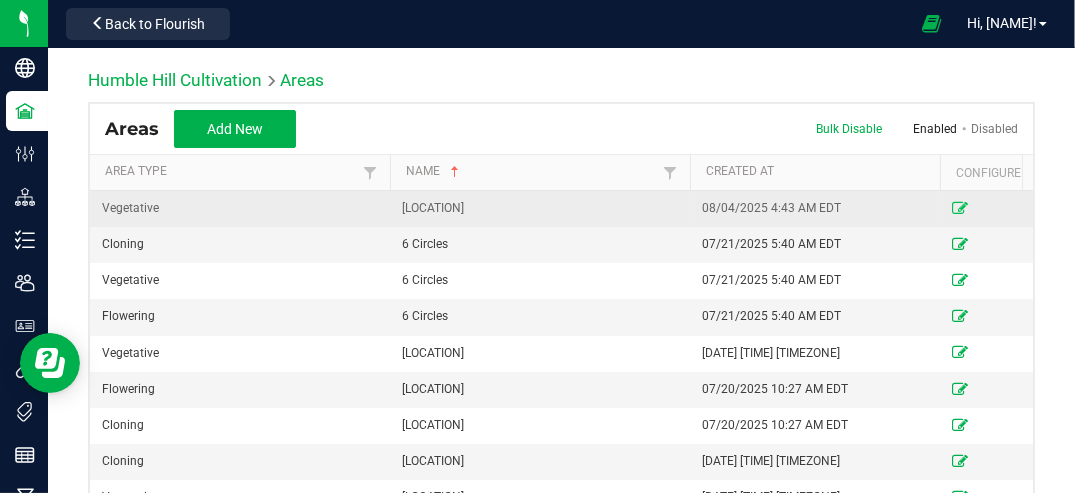 click at bounding box center [960, 208] 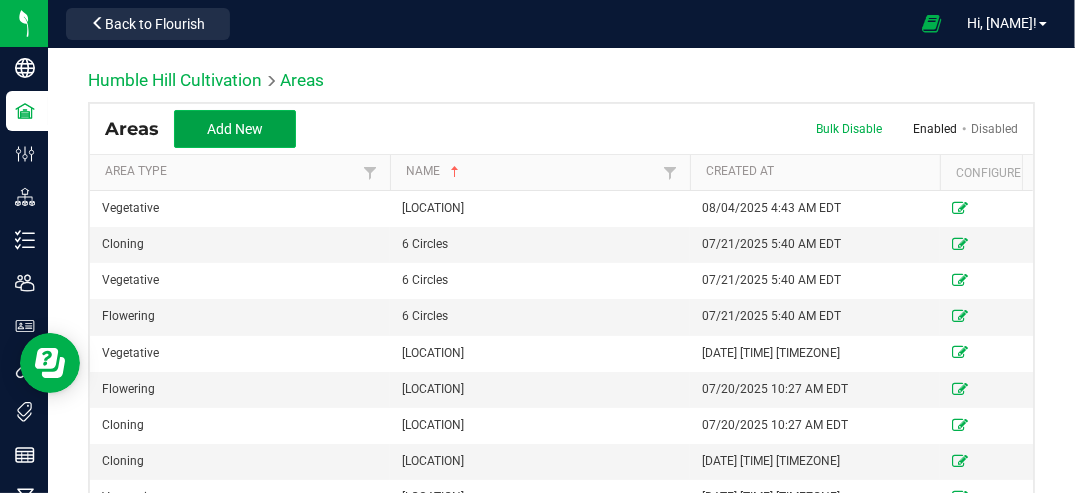 click on "Add New" at bounding box center [235, 129] 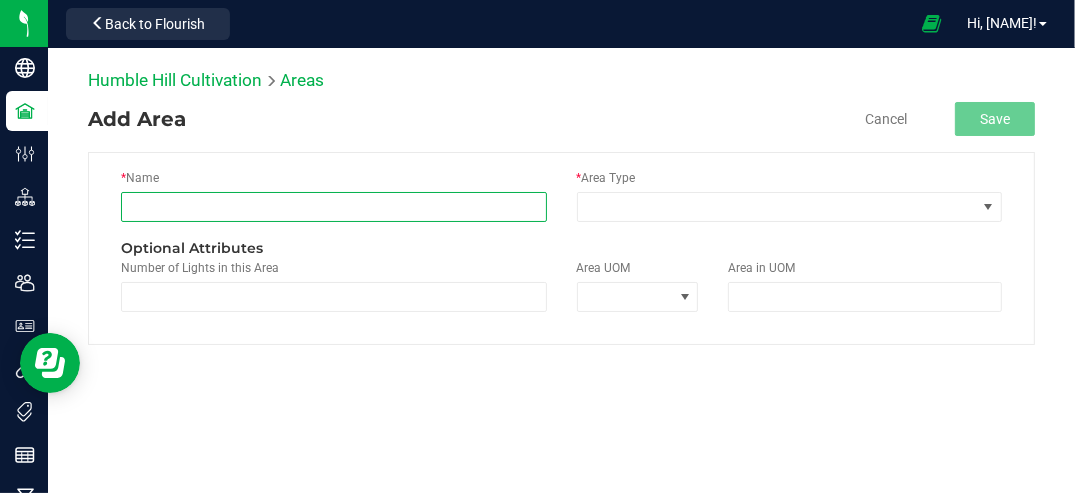 click at bounding box center (334, 207) 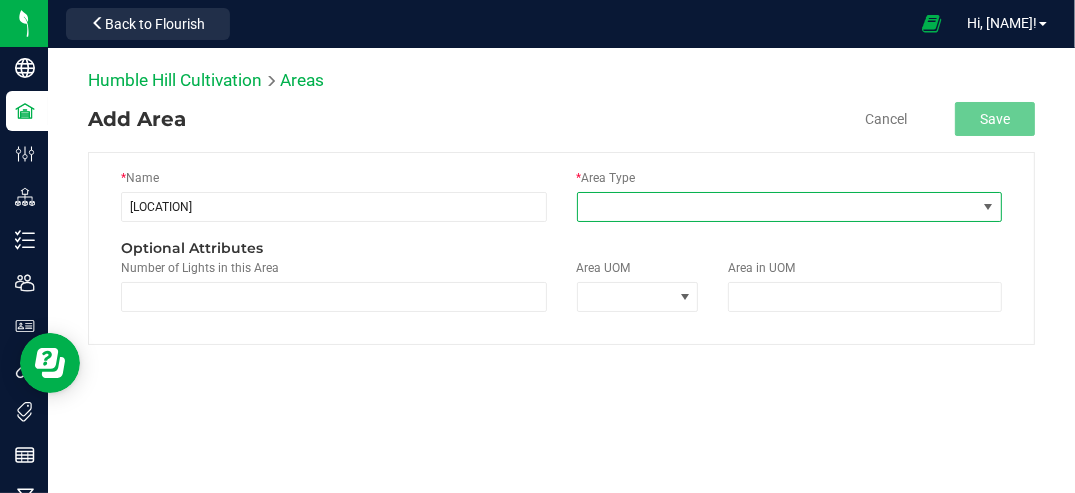 click at bounding box center (988, 207) 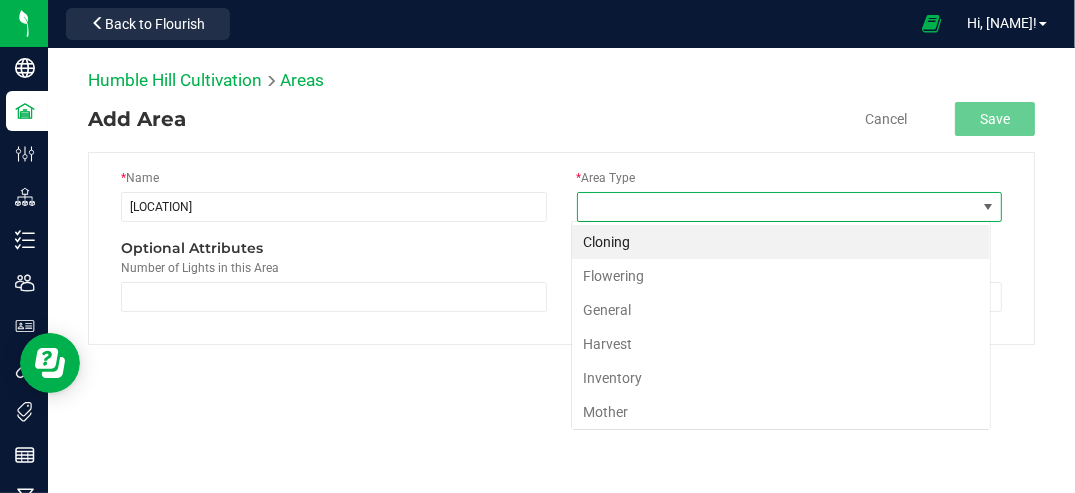 scroll, scrollTop: 99970, scrollLeft: 99580, axis: both 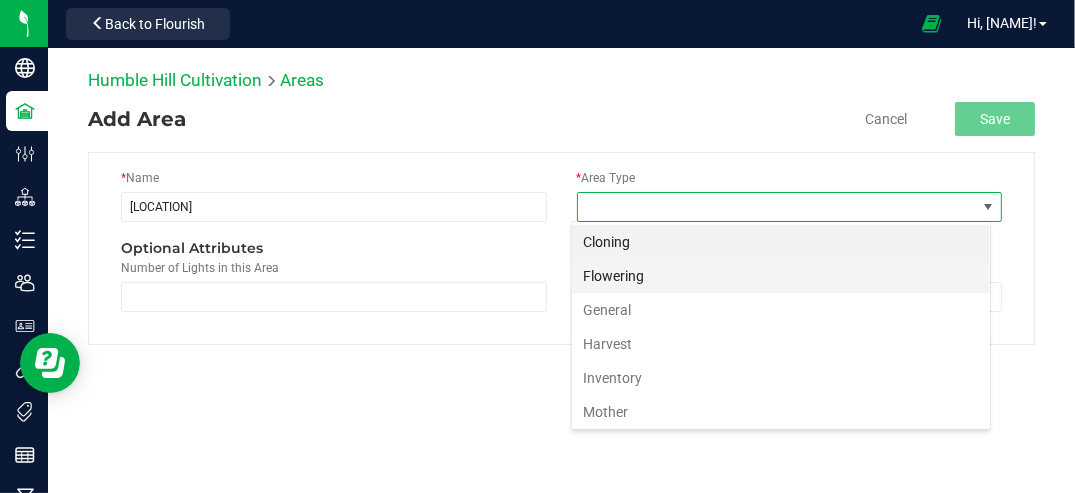 click on "Flowering" at bounding box center [781, 276] 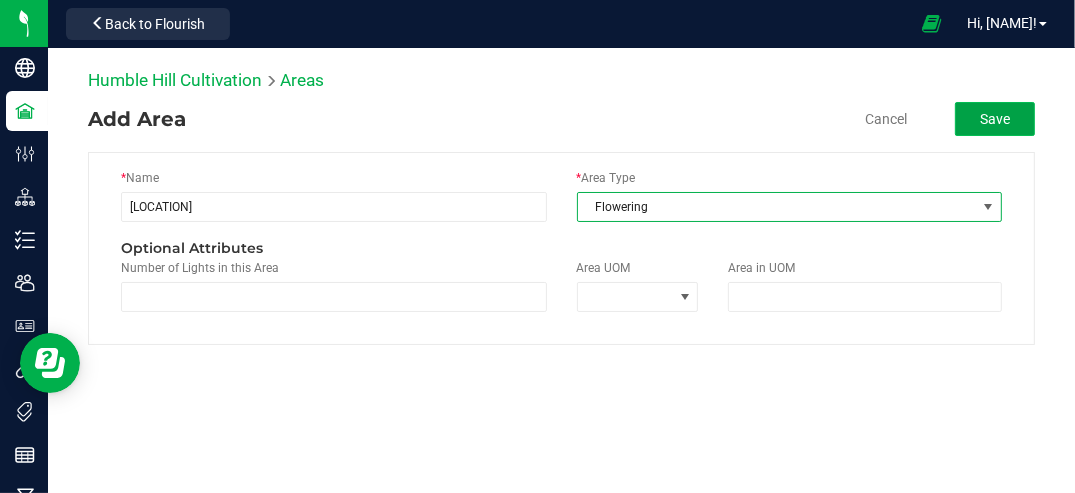 click on "Save" at bounding box center [995, 119] 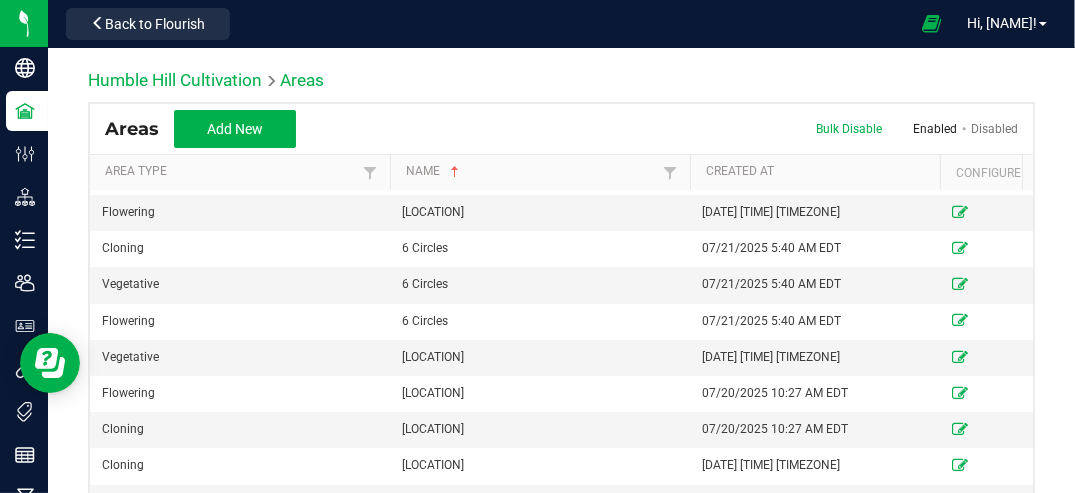 scroll, scrollTop: 0, scrollLeft: 0, axis: both 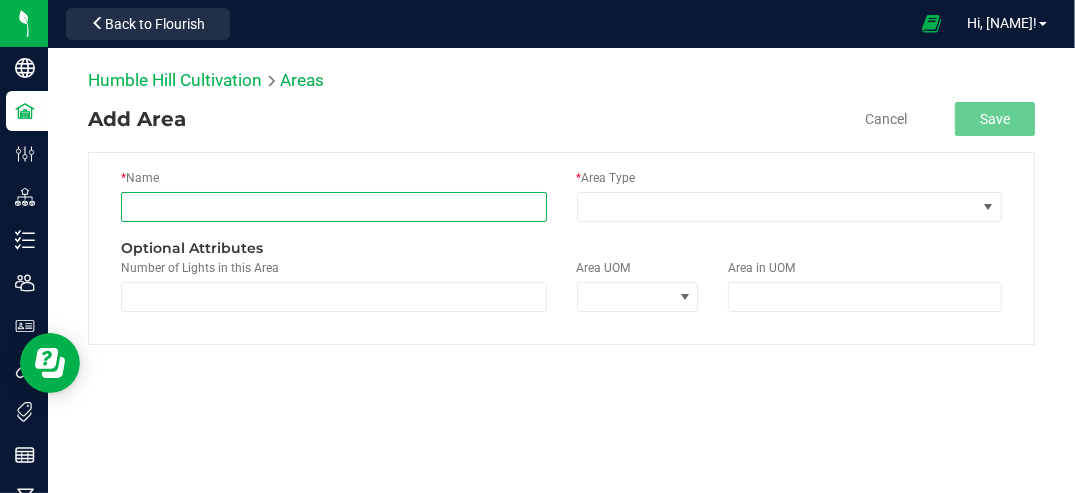 click at bounding box center [334, 207] 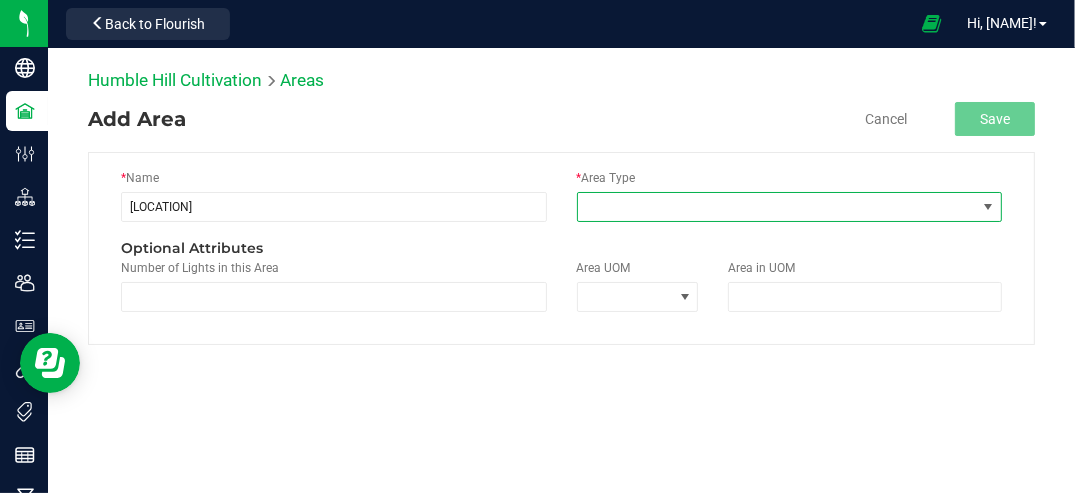click at bounding box center (988, 207) 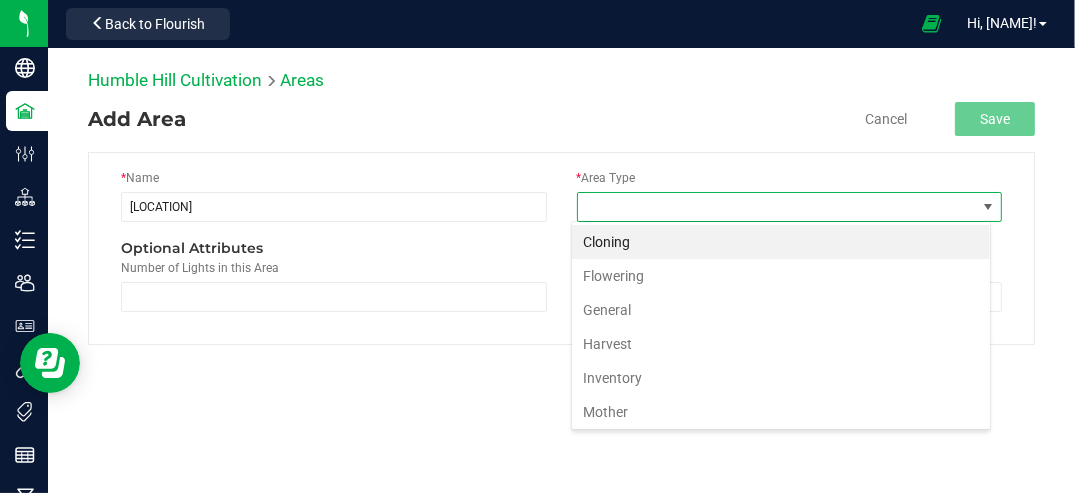 scroll, scrollTop: 99970, scrollLeft: 99580, axis: both 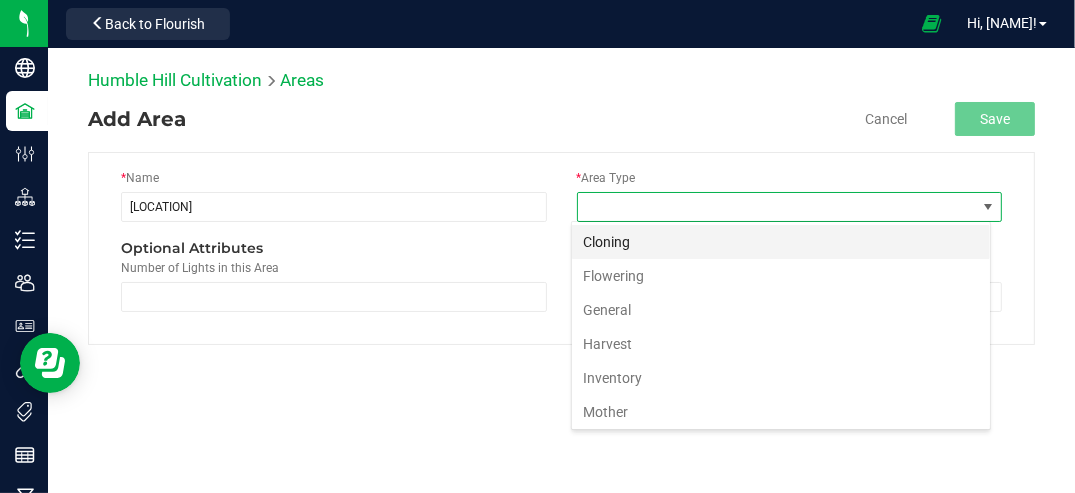 click on "Cloning" at bounding box center [781, 242] 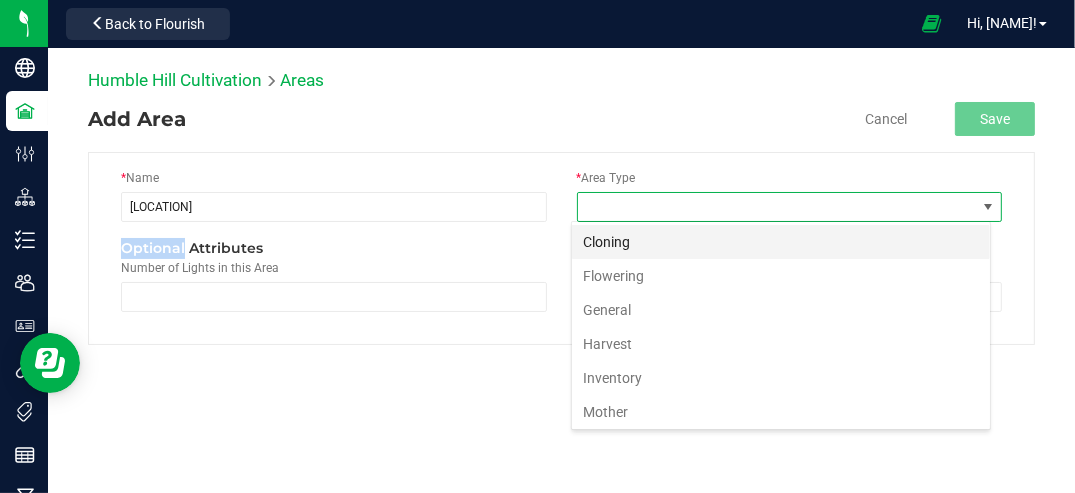 click on "Optional Attributes" at bounding box center (561, 248) 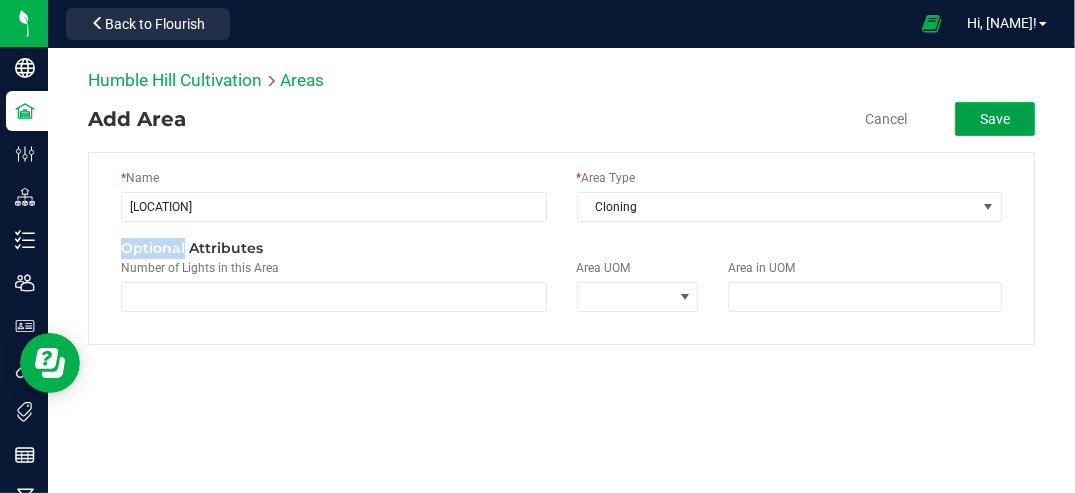 click on "Save" at bounding box center (995, 119) 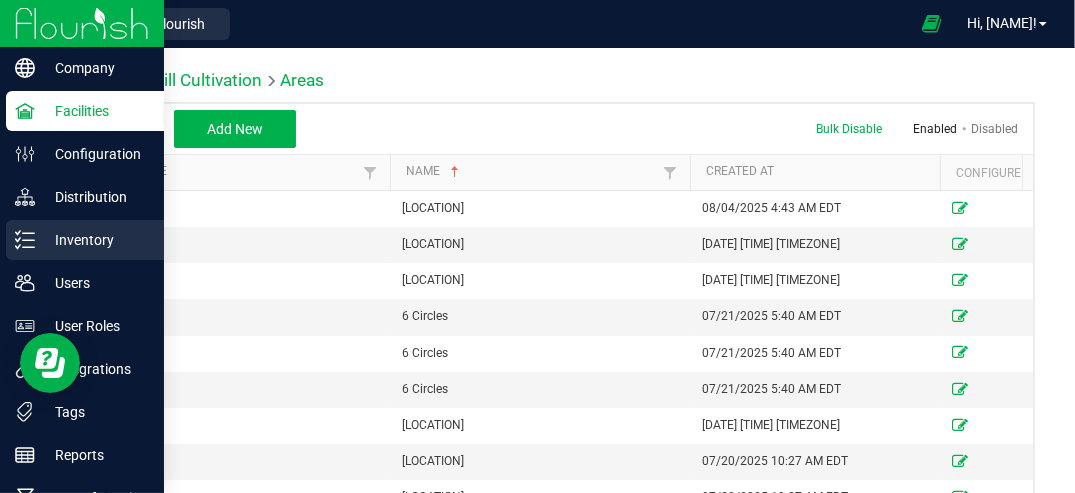 click on "Inventory" at bounding box center (95, 240) 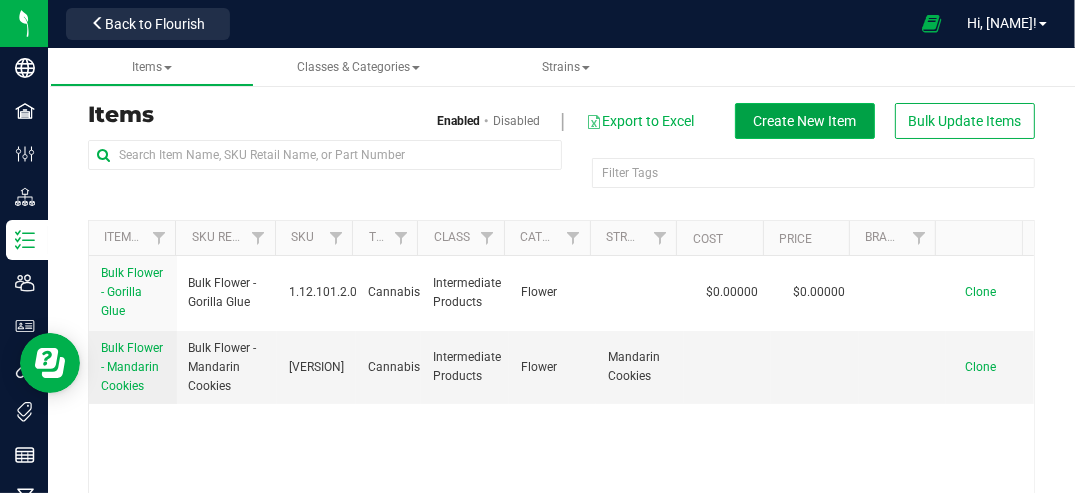 click on "Create New Item" at bounding box center (805, 121) 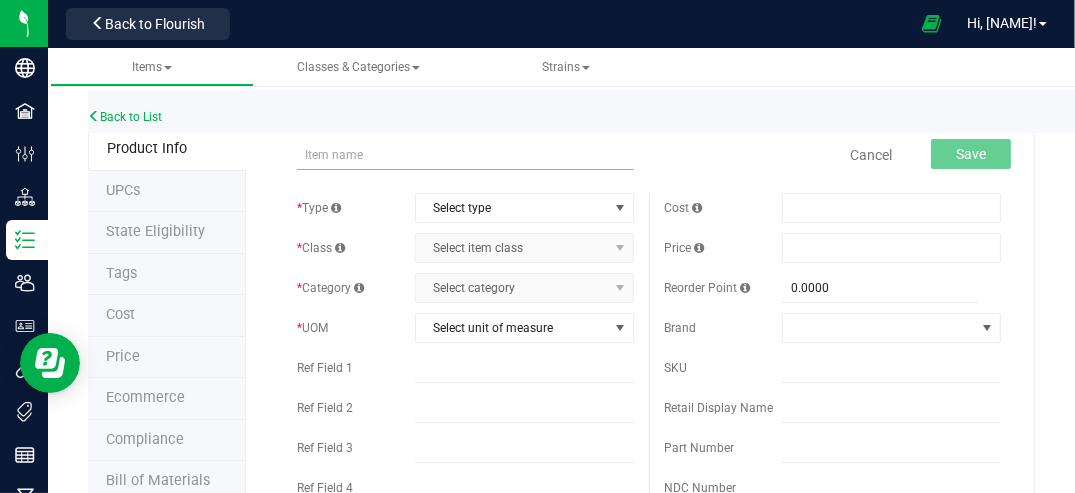 click at bounding box center [465, 155] 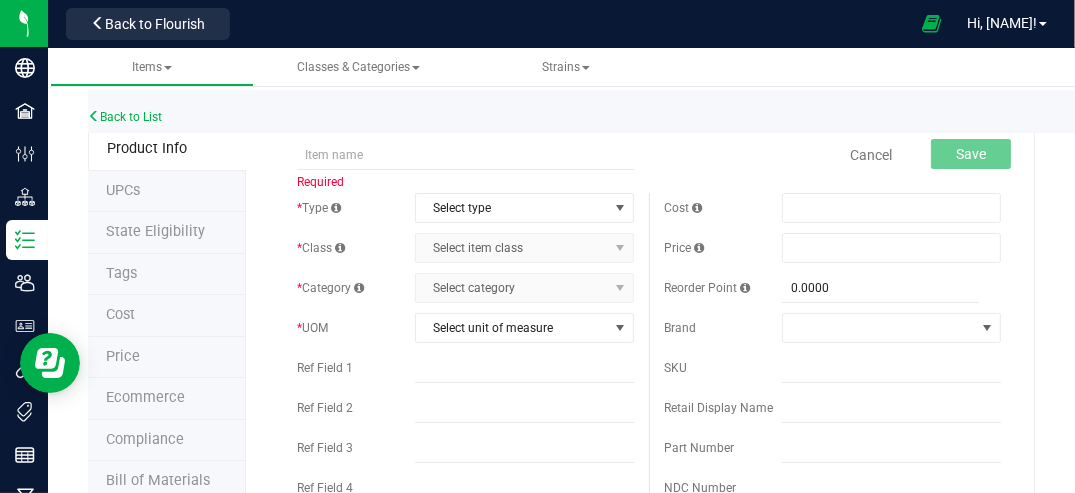 click on "Back to List" at bounding box center (625, 111) 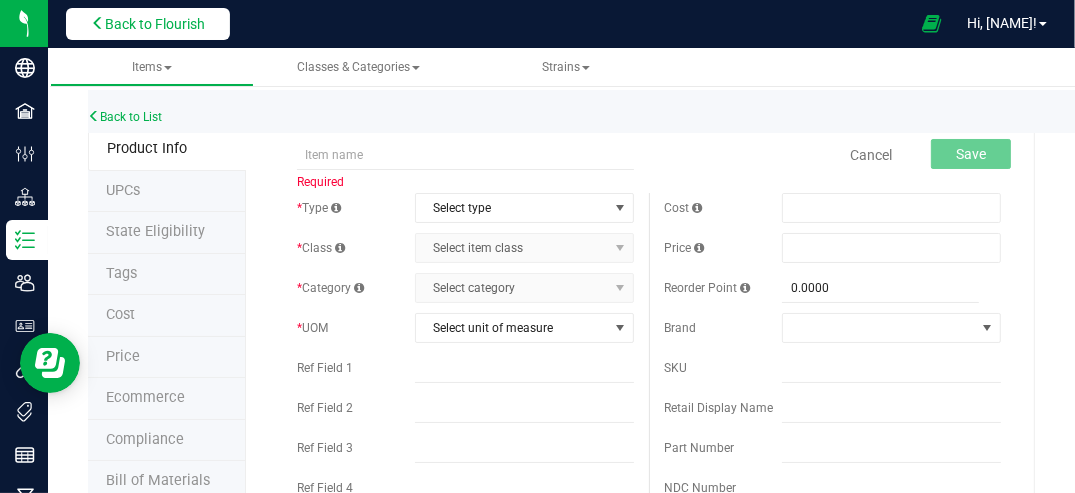 click at bounding box center [98, 23] 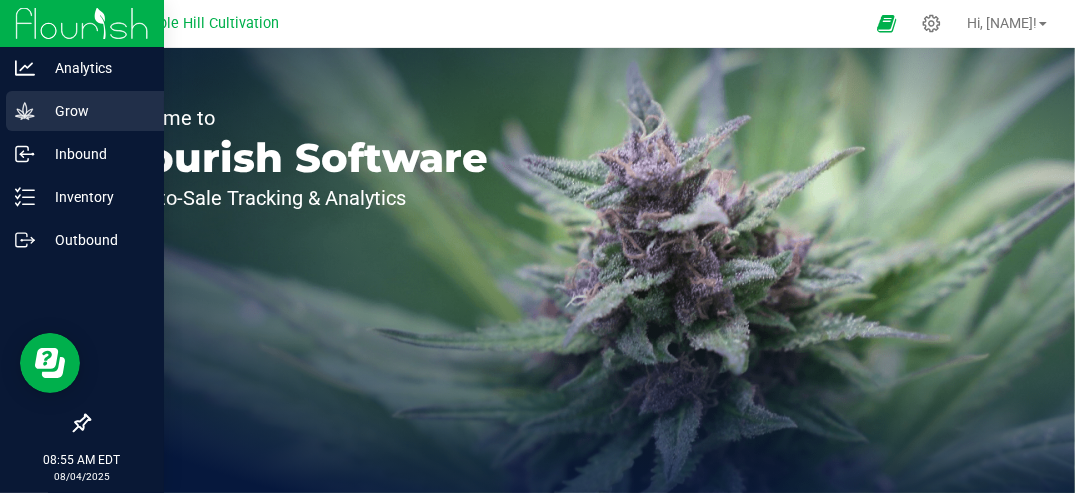 click on "Grow" at bounding box center [95, 111] 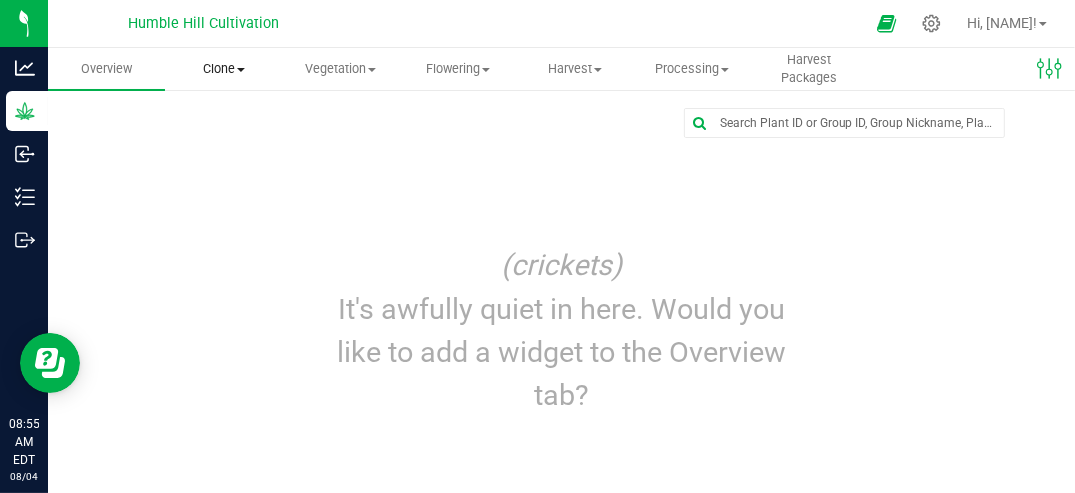 click on "Clone" at bounding box center [223, 69] 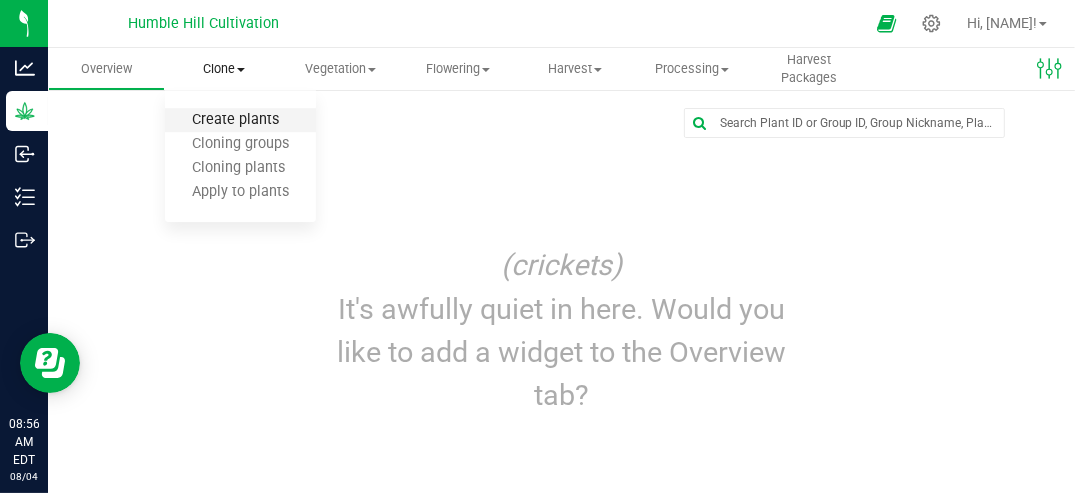 click on "Create plants" at bounding box center [235, 120] 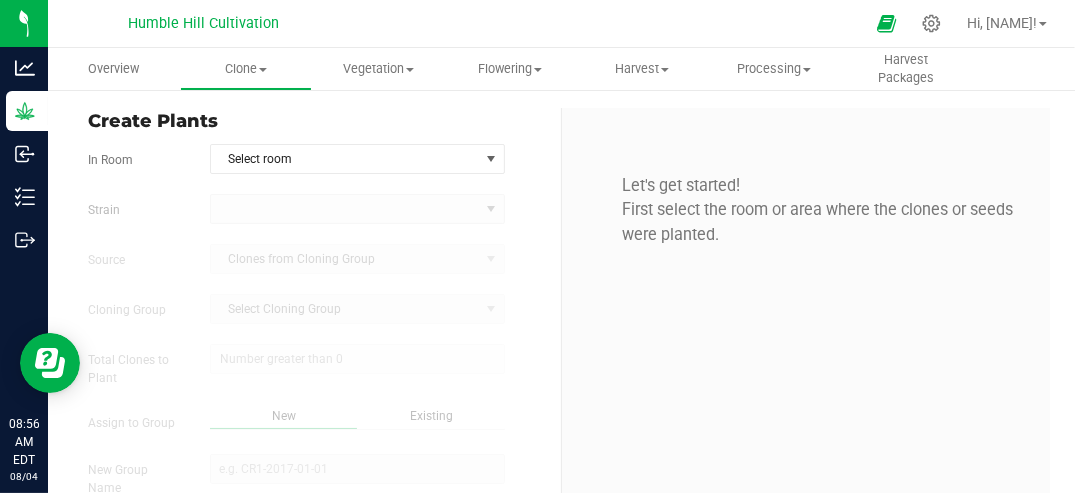 type on "[MONTH]/[DAY]/[YEAR] [TIME] [AMPM]" 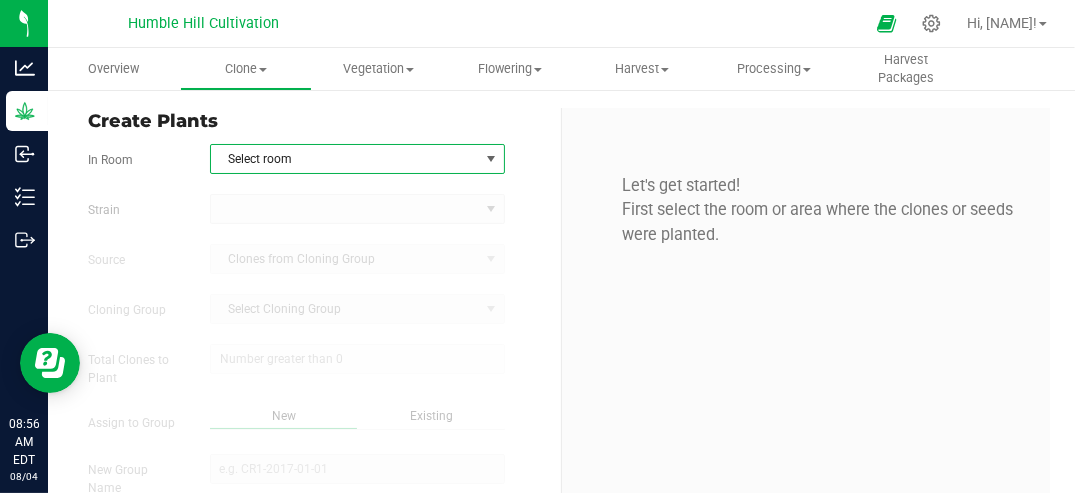 click at bounding box center (491, 159) 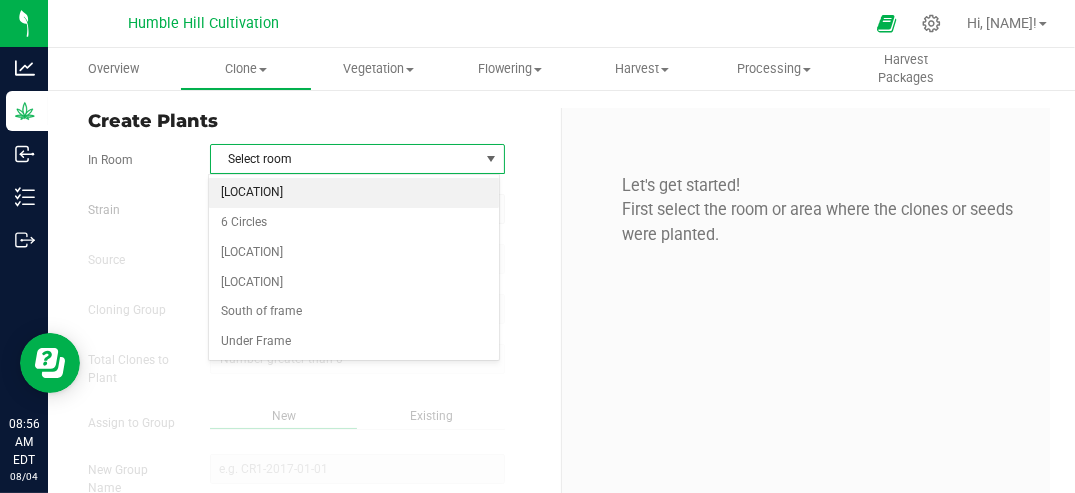 click on "[LOCATION]" at bounding box center (353, 193) 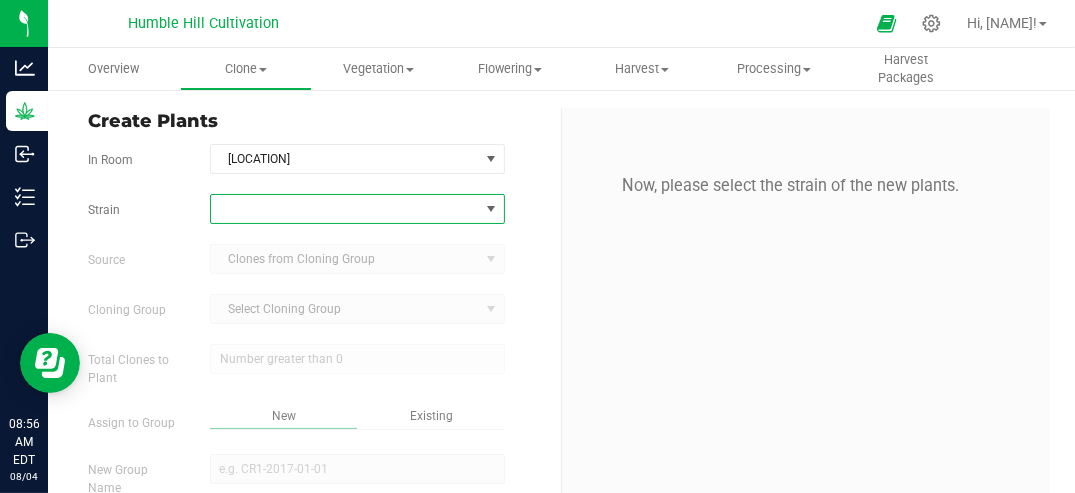 click at bounding box center [491, 209] 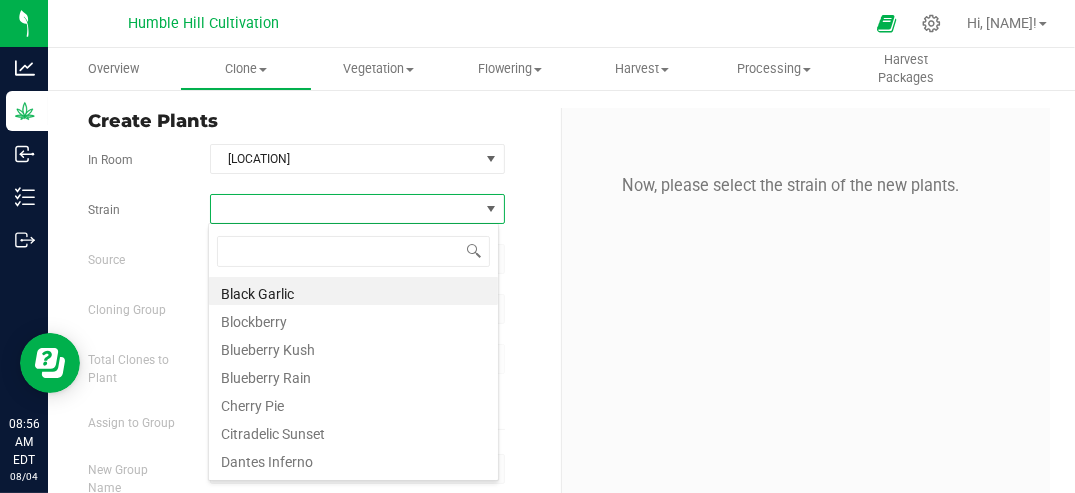 scroll, scrollTop: 99970, scrollLeft: 99708, axis: both 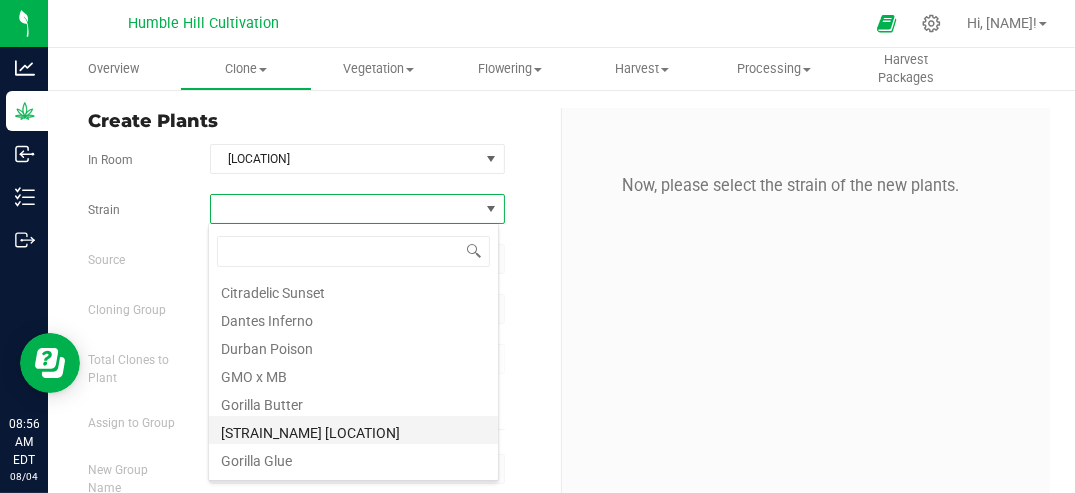 click on "[STRAIN_NAME] [LOCATION]" at bounding box center (353, 430) 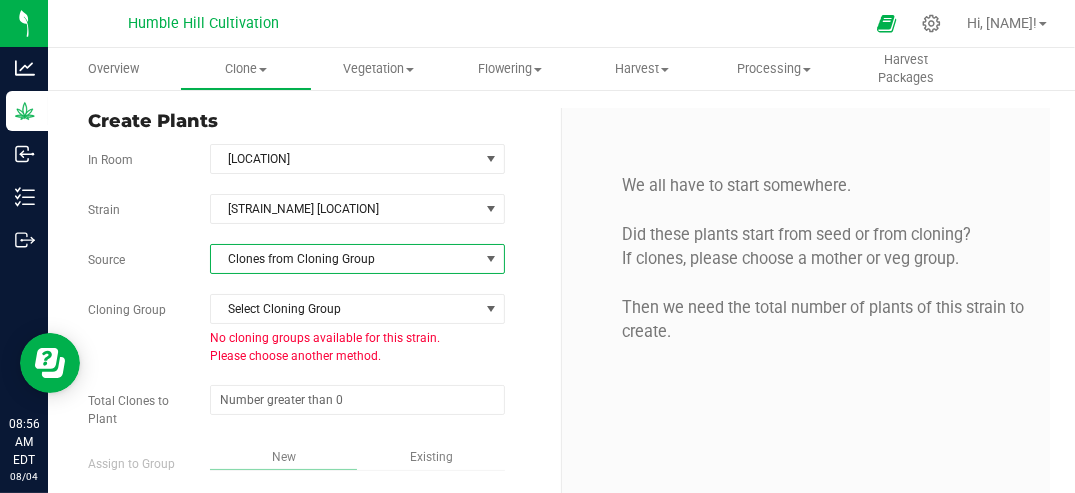 click at bounding box center [491, 259] 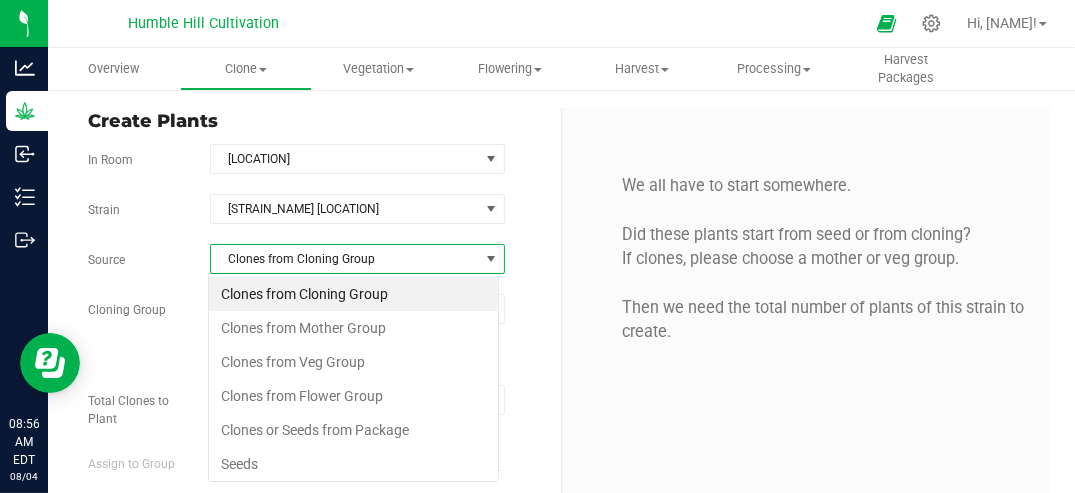 scroll, scrollTop: 99970, scrollLeft: 99708, axis: both 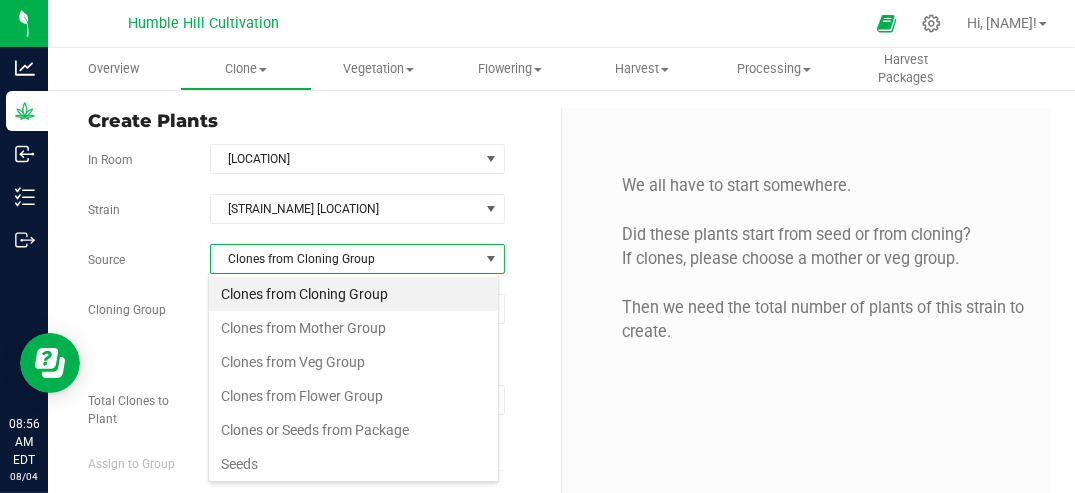 click at bounding box center (491, 259) 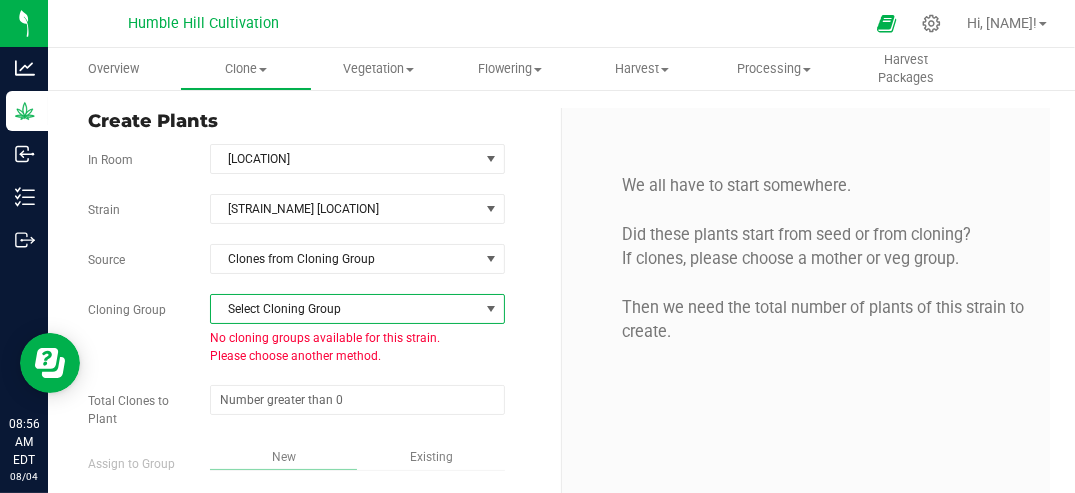 click at bounding box center (491, 309) 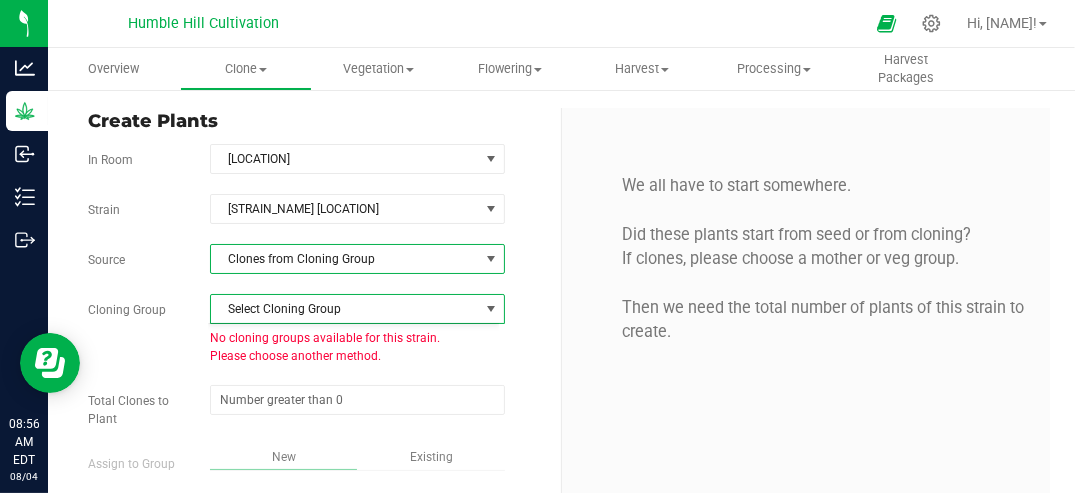 click at bounding box center [491, 259] 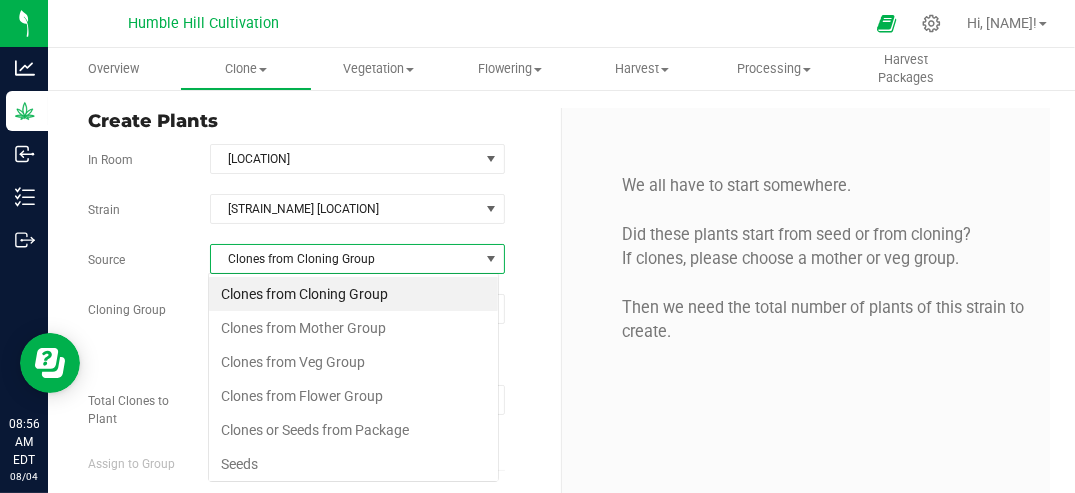scroll, scrollTop: 99970, scrollLeft: 99708, axis: both 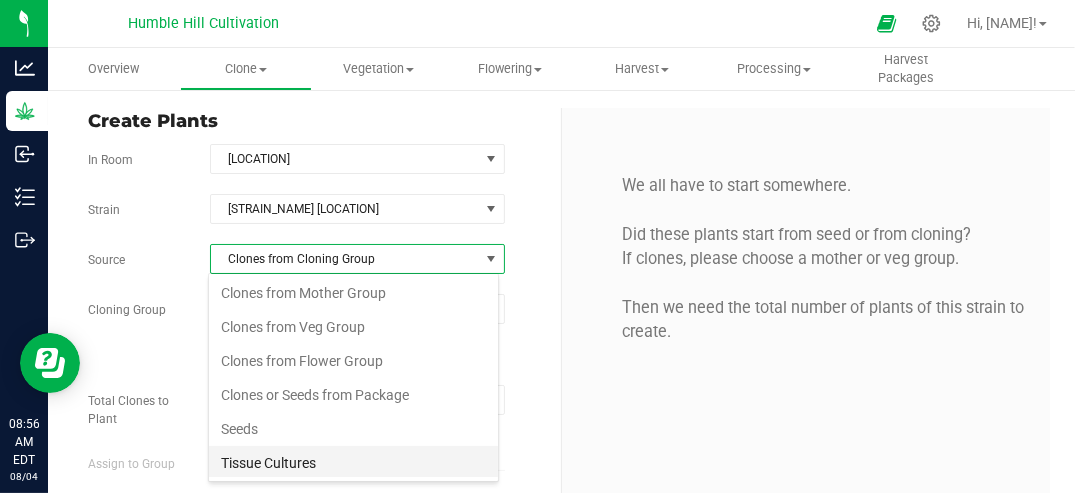 click on "Tissue Cultures" at bounding box center [353, 463] 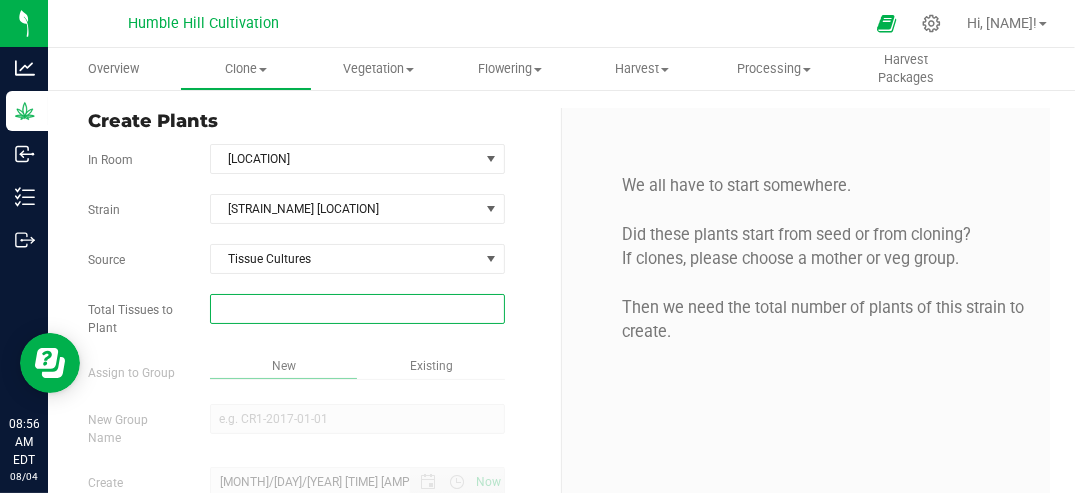 click at bounding box center [357, 309] 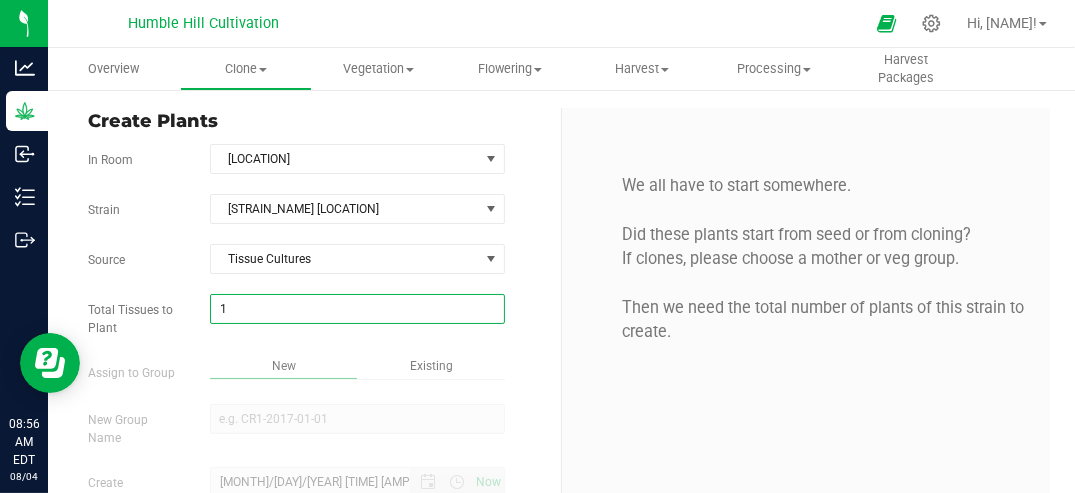 type on "15" 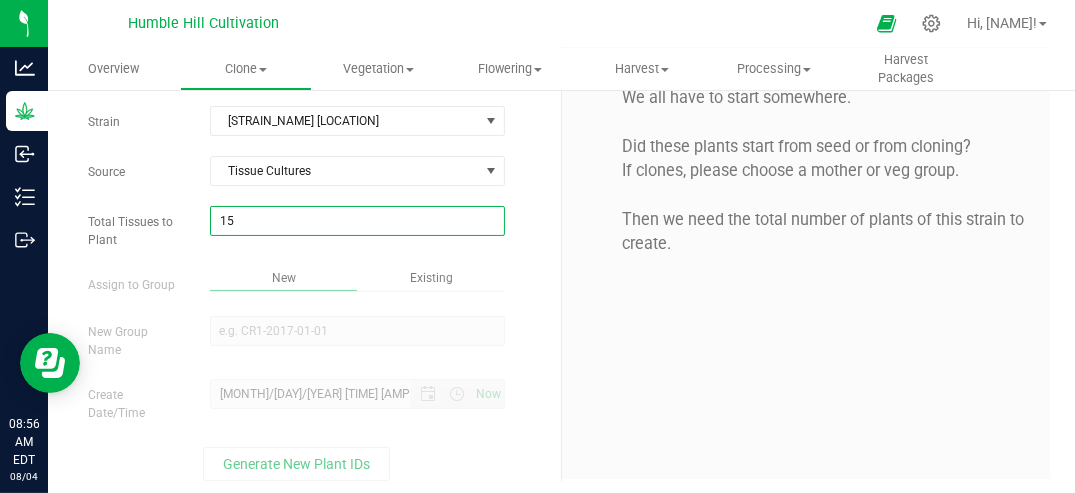 scroll, scrollTop: 94, scrollLeft: 0, axis: vertical 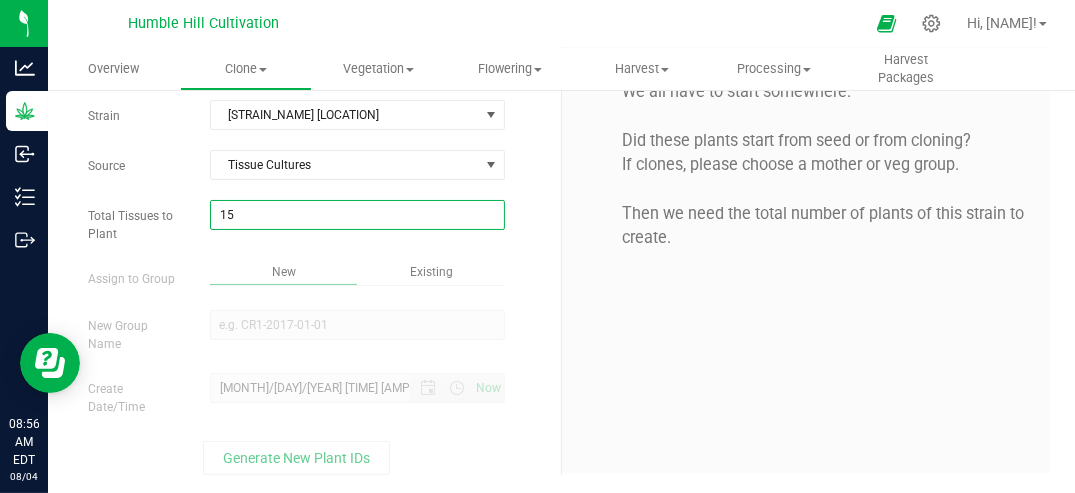 type on "15" 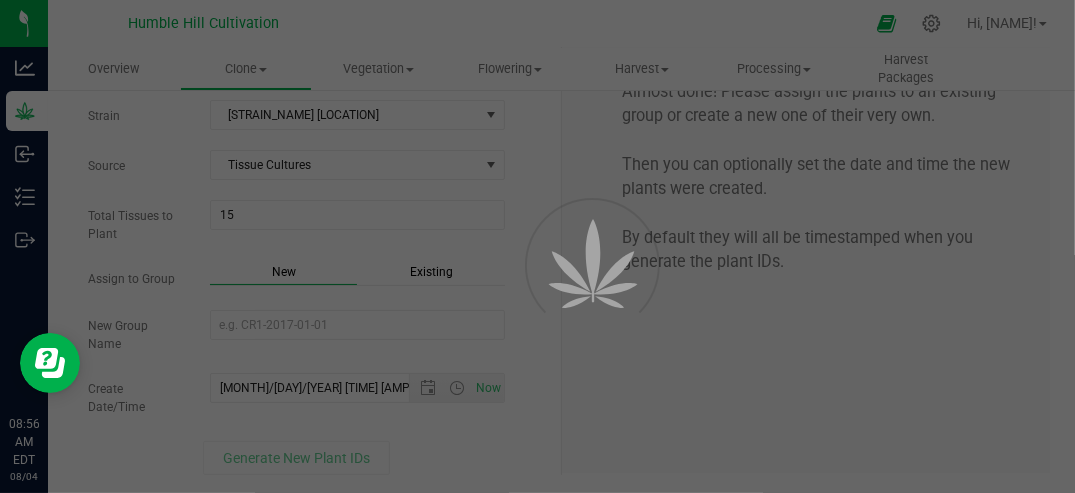 click on "Existing" at bounding box center (431, 272) 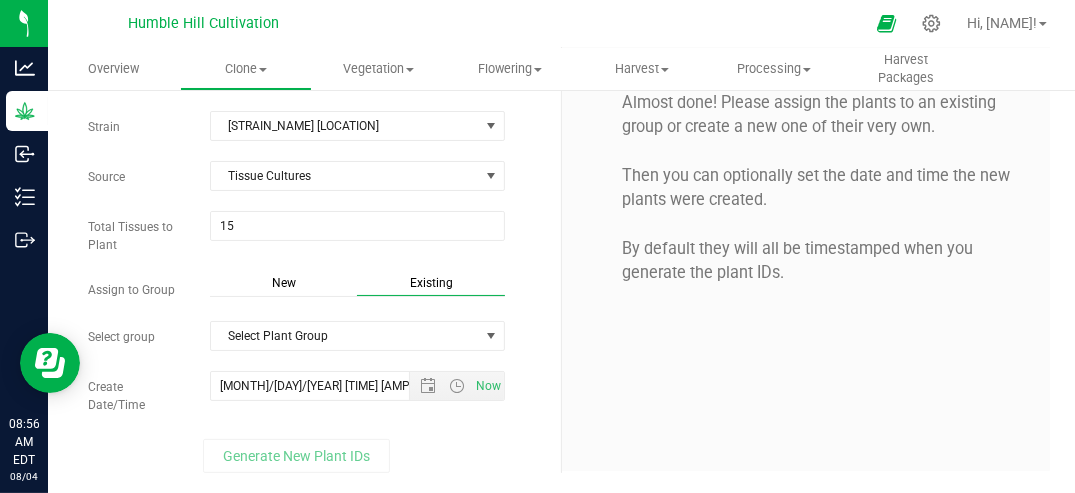 scroll, scrollTop: 81, scrollLeft: 0, axis: vertical 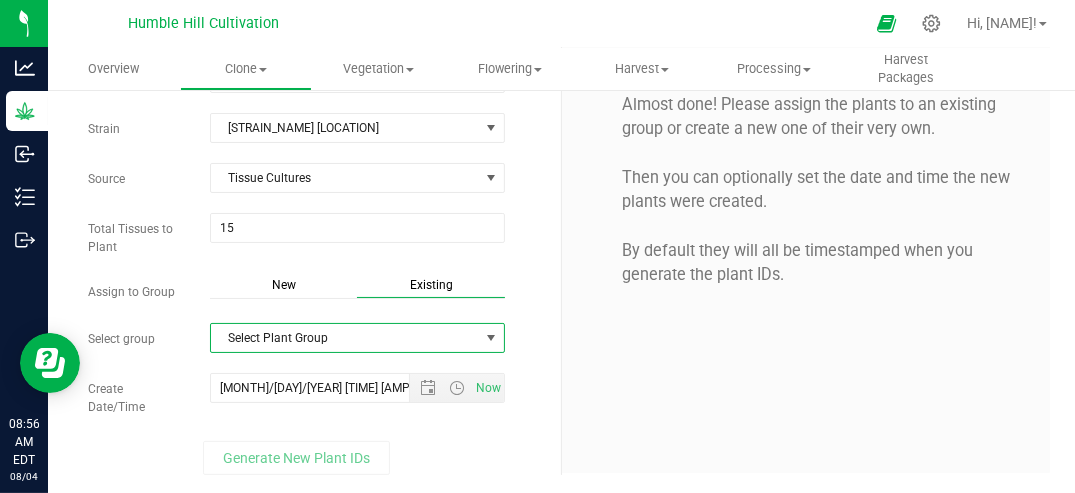 click at bounding box center [491, 338] 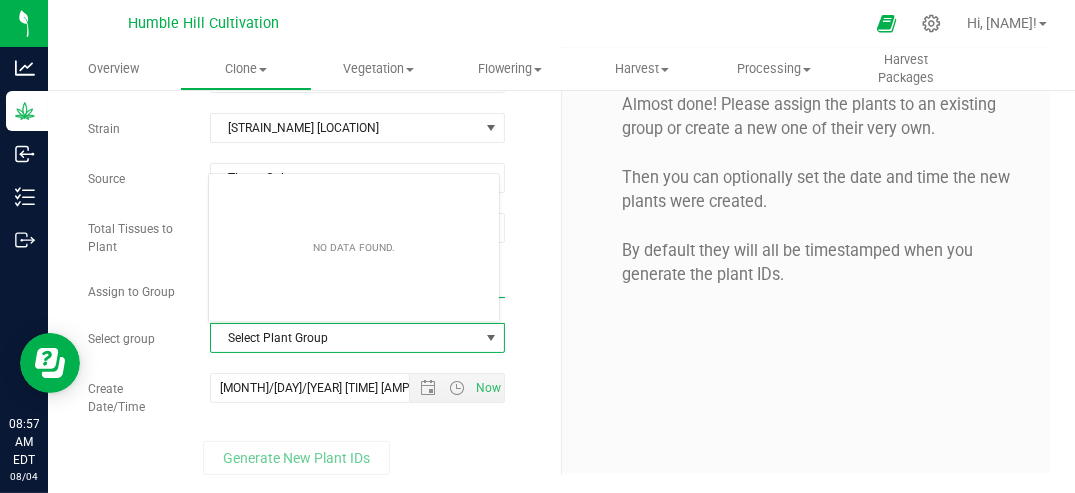 click at bounding box center (491, 338) 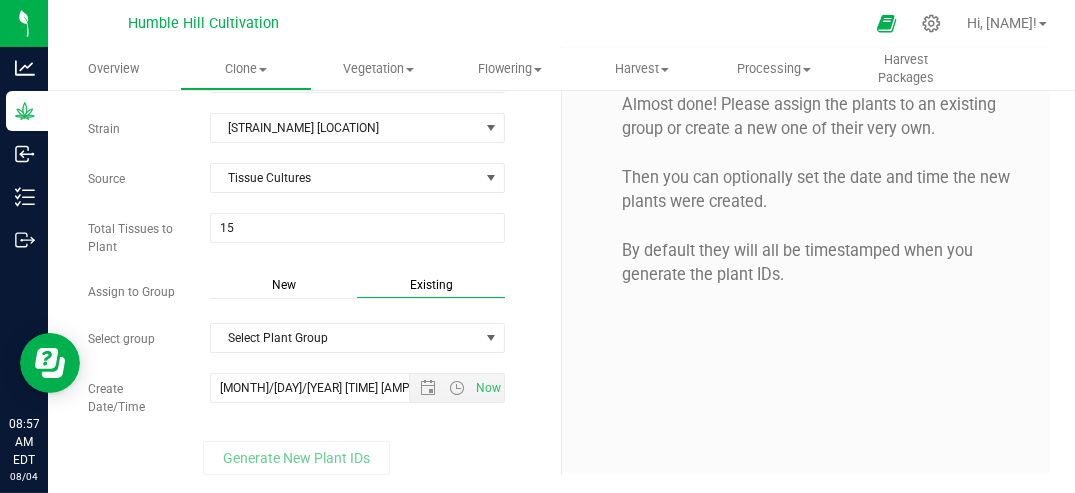 click on "New" at bounding box center [284, 285] 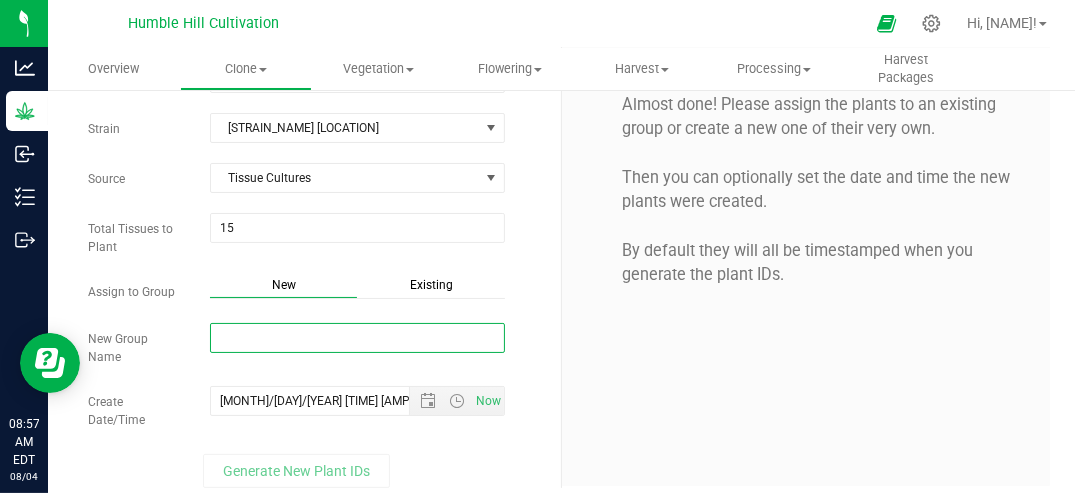 click on "New Group Name" at bounding box center [357, 338] 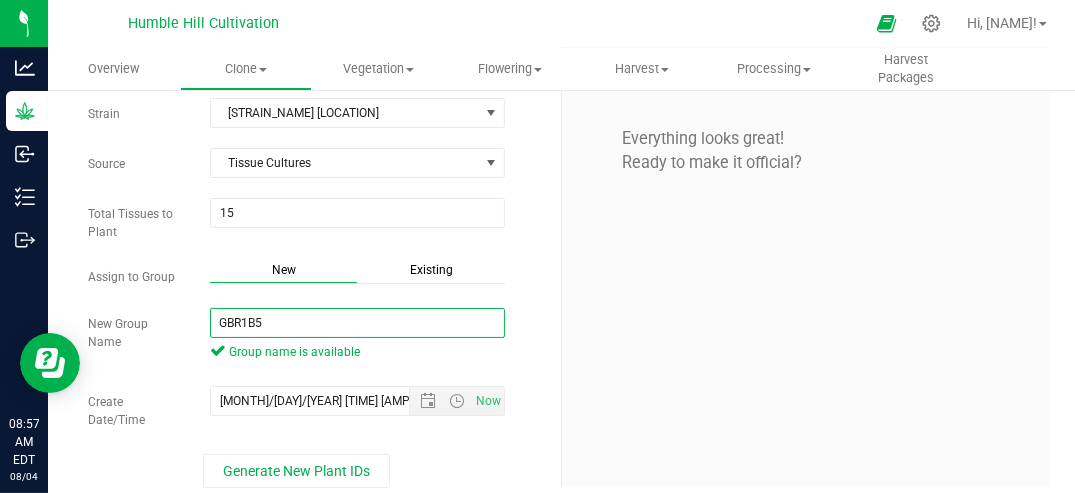 scroll, scrollTop: 109, scrollLeft: 0, axis: vertical 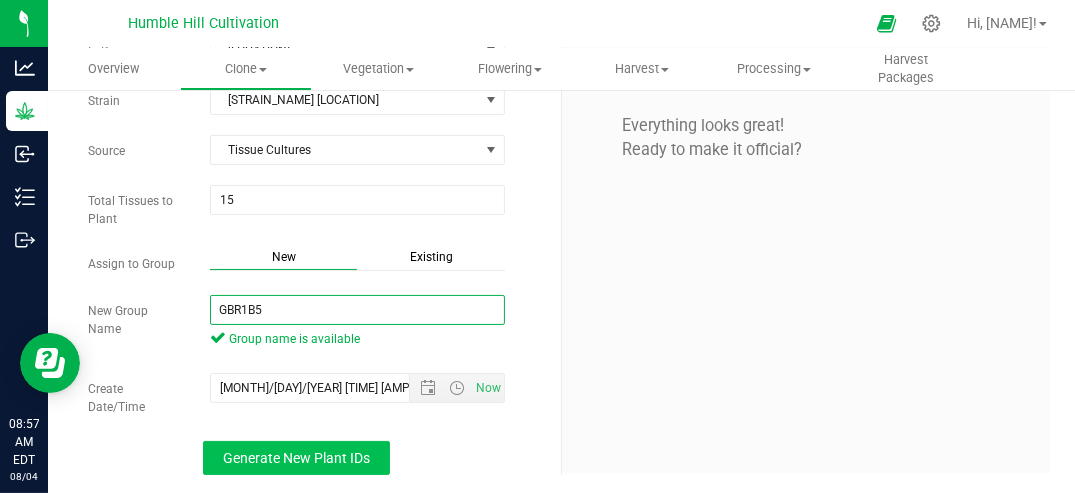 type on "GBR1B5" 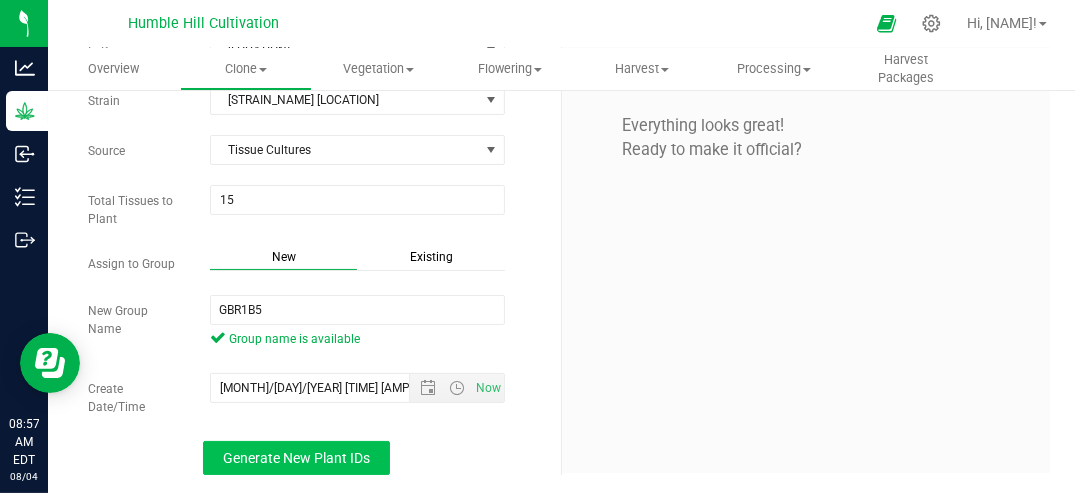click on "Generate New Plant IDs" at bounding box center [296, 458] 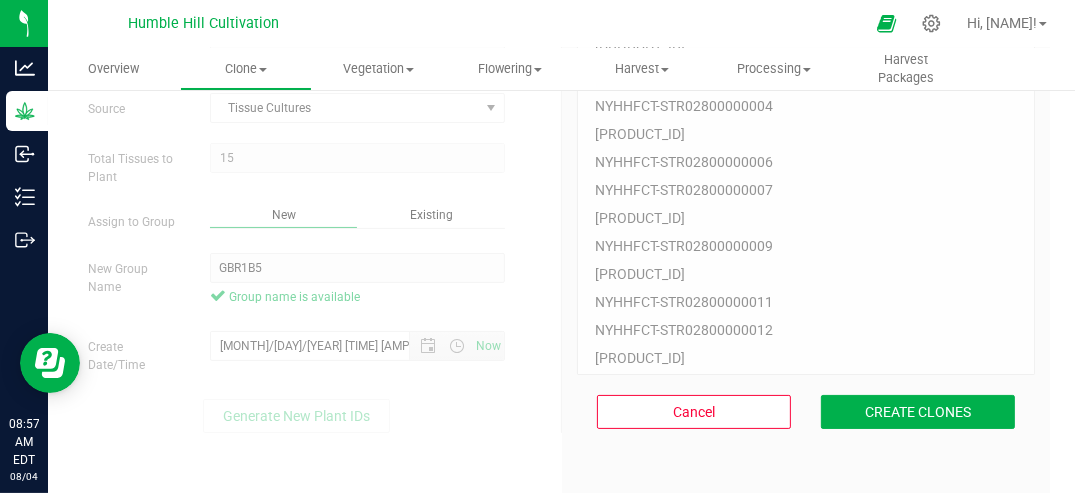 scroll, scrollTop: 185, scrollLeft: 0, axis: vertical 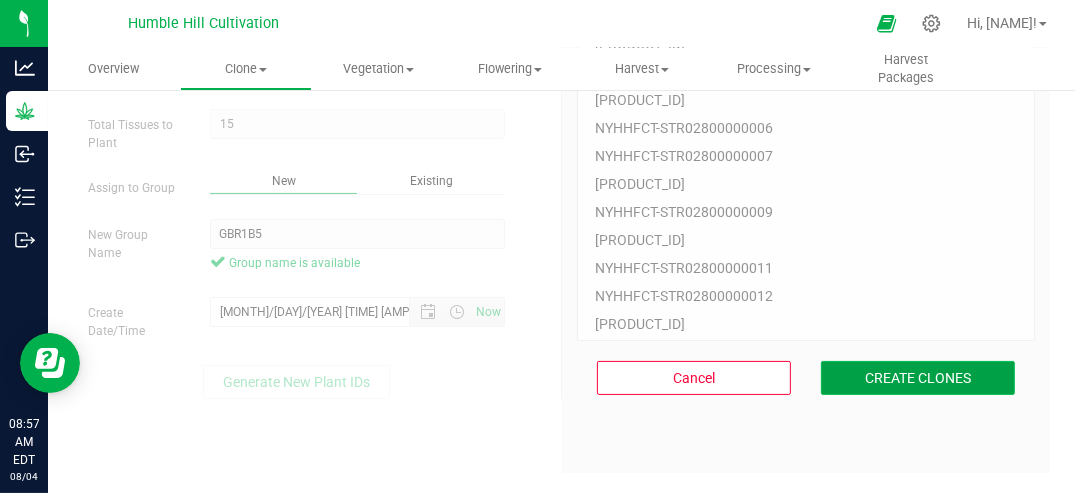 click on "CREATE CLONES" at bounding box center (918, 378) 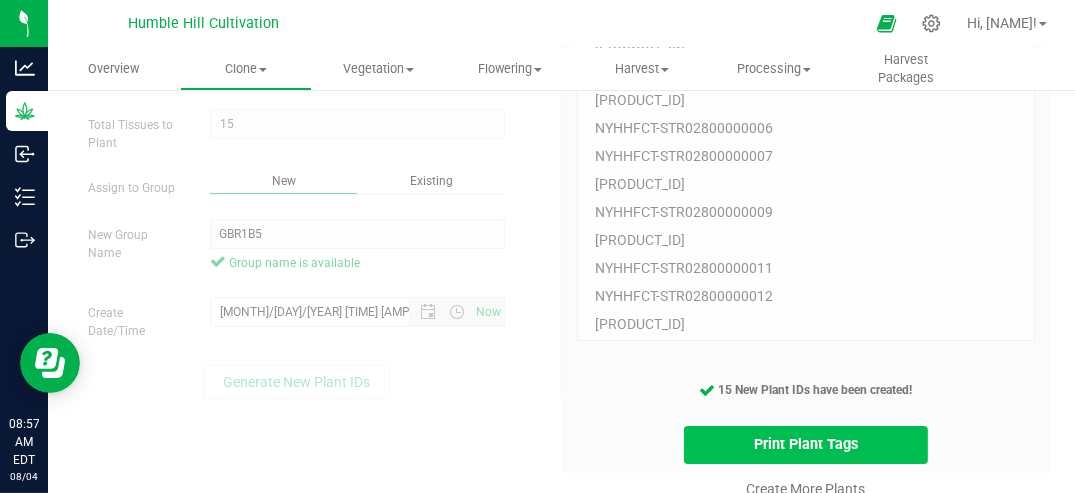 click on "Print Plant Tags" at bounding box center [806, 445] 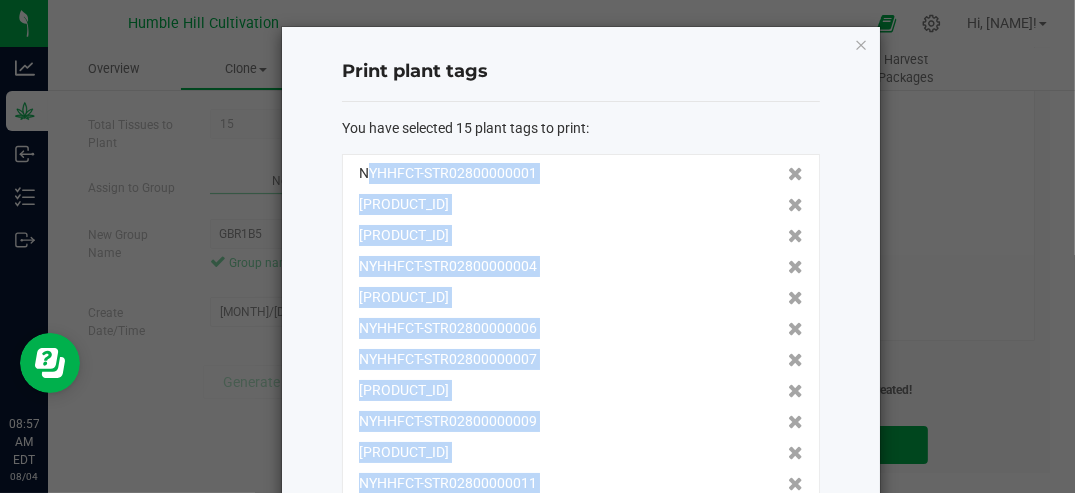 scroll, scrollTop: 24, scrollLeft: 0, axis: vertical 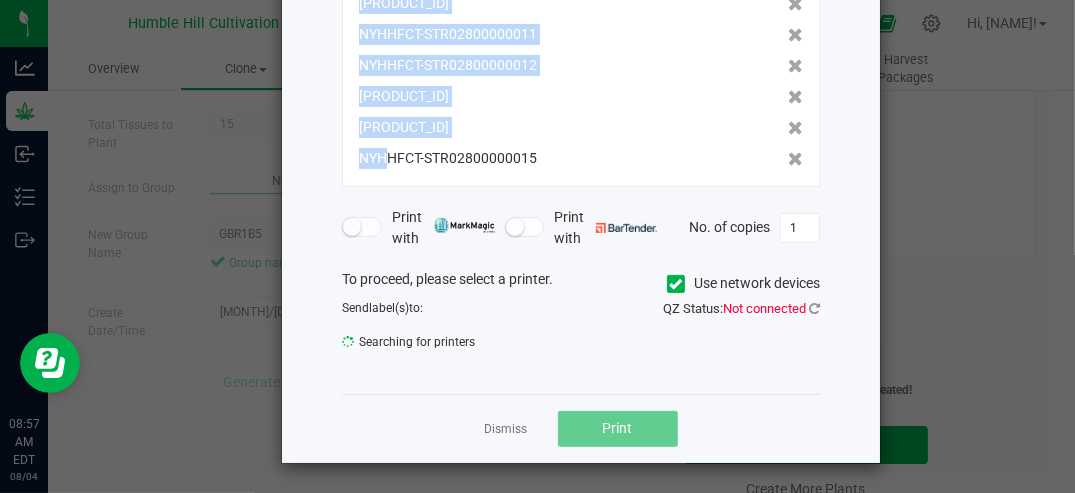 drag, startPoint x: 355, startPoint y: 175, endPoint x: 394, endPoint y: 171, distance: 39.20459 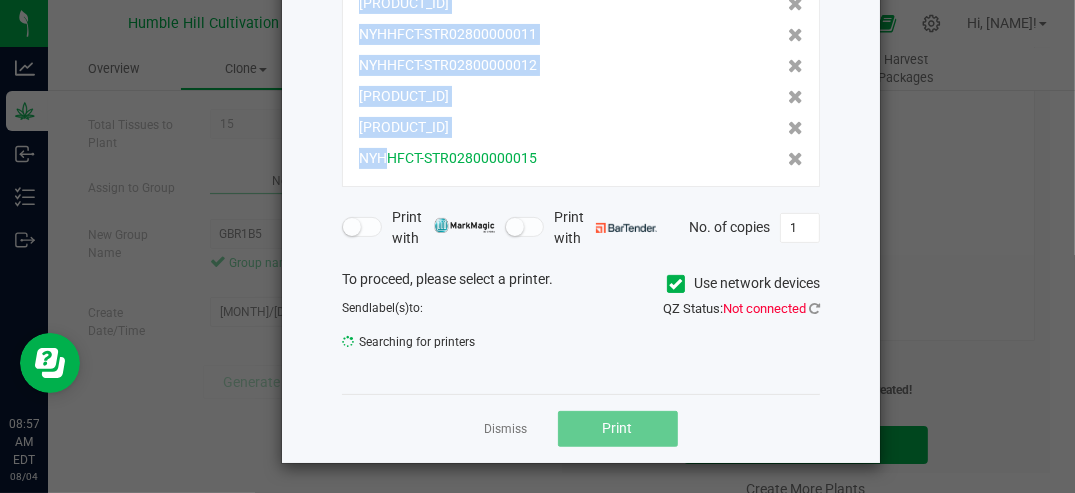 copy on "NYHHFCT-STR02800000001   NYHHFCT-STR02800000002   NYHHFCT-STR02800000003   NYHHFCT-STR02800000004   NYHHFCT-STR02800000005   NYHHFCT-STR02800000006   NYHHFCT-STR02800000007   NYHHFCT-STR02800000008   NYHHFCT-STR02800000009   NYHHFCT-STR02800000010   NYHHFCT-STR02800000011   NYHHFCT-STR02800000012   NYHHFCT-STR02800000013   NYHHFCT-STR02800000014   NYHHFCT-STR02800000015" 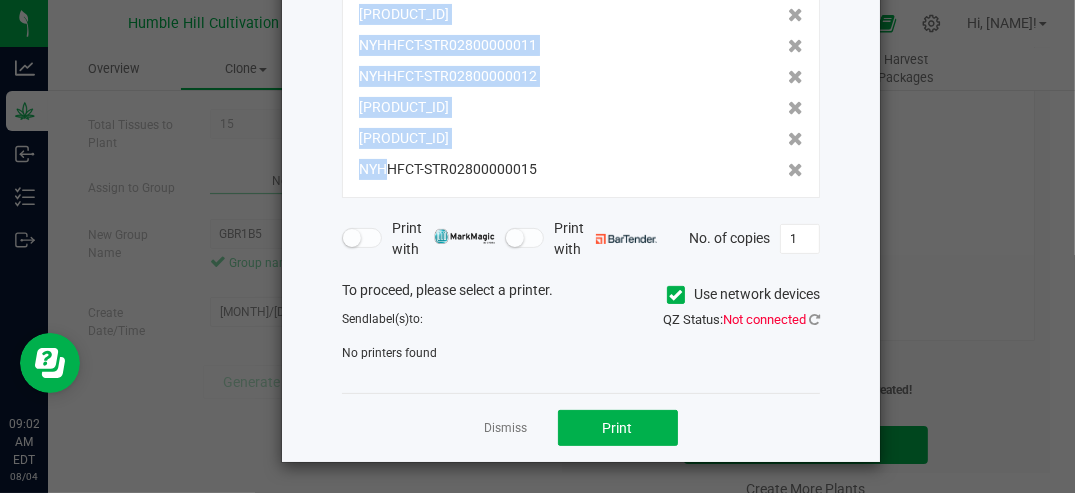 scroll, scrollTop: 320, scrollLeft: 0, axis: vertical 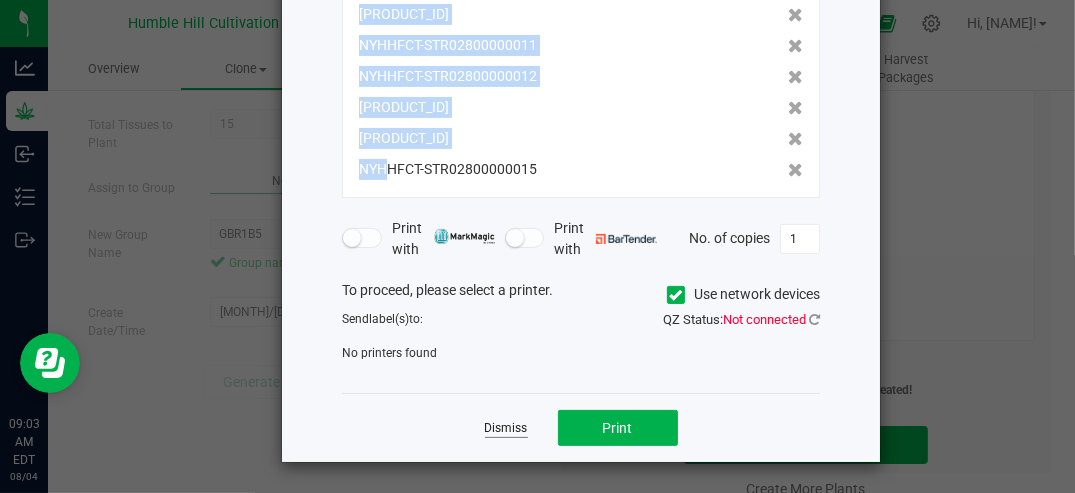 click on "Dismiss" 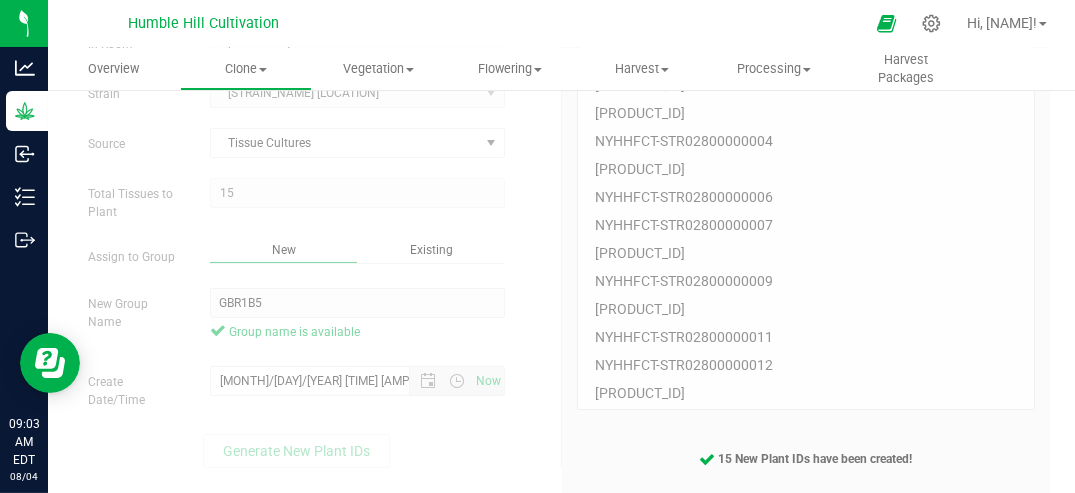 scroll, scrollTop: 0, scrollLeft: 0, axis: both 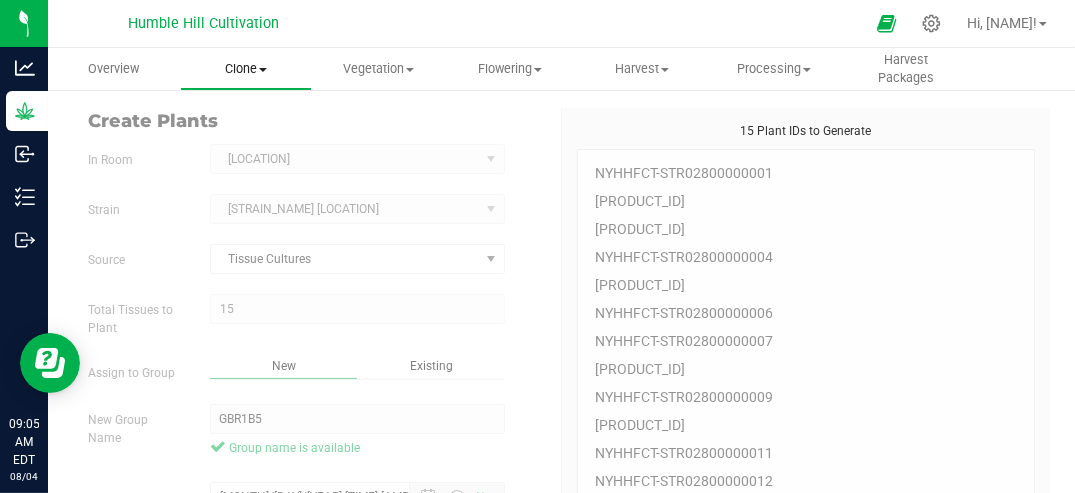 click on "Clone" at bounding box center [246, 69] 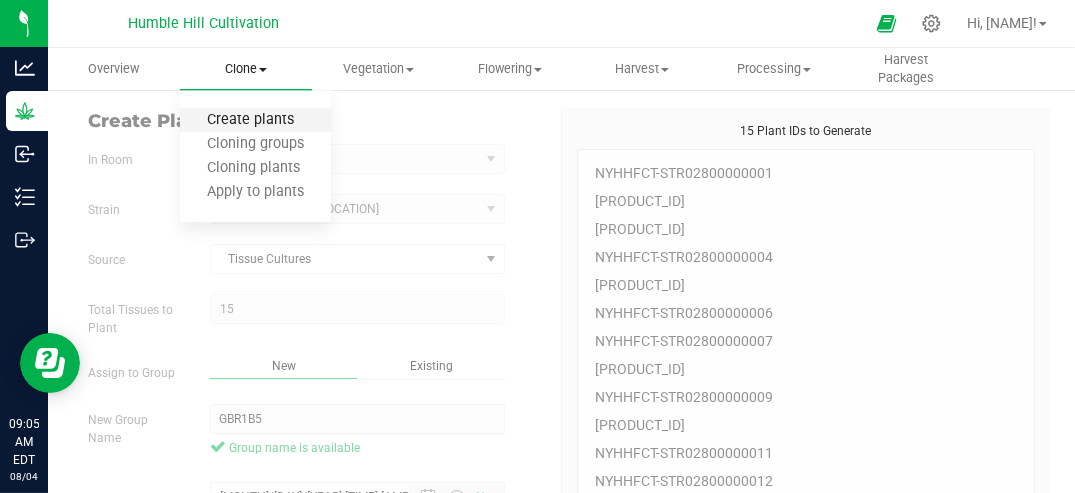 click on "Create plants" at bounding box center [250, 120] 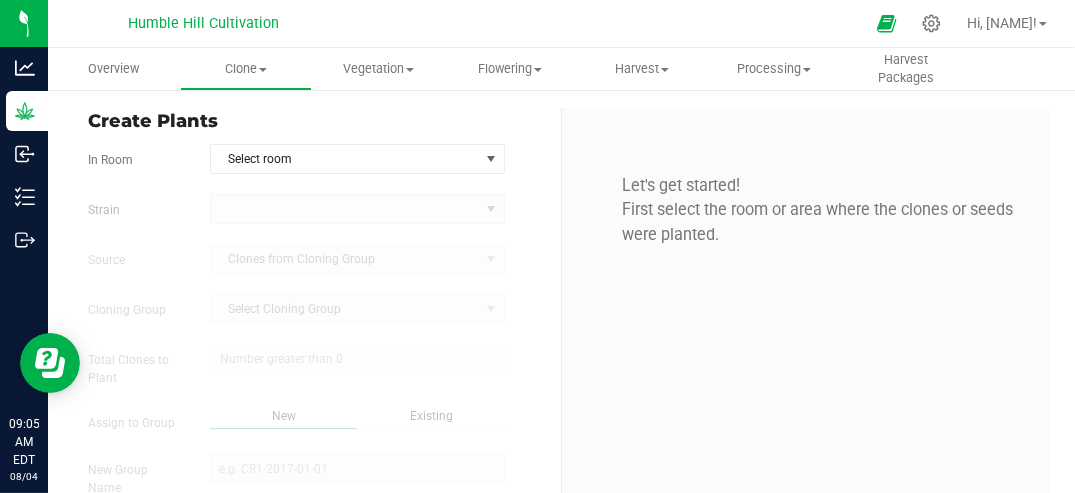 type on "[MONTH]/[DAY]/[YEAR] [TIME] [AMPM]" 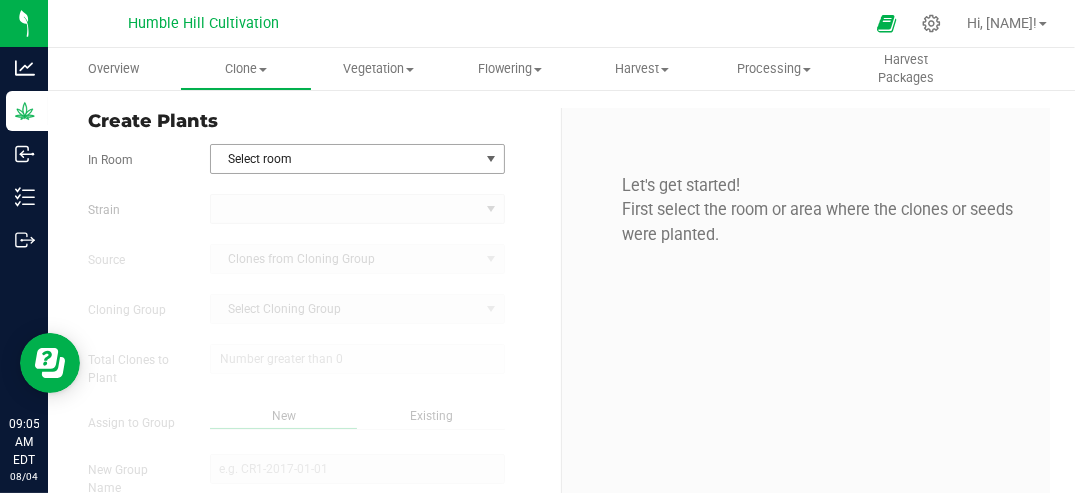 click at bounding box center (491, 159) 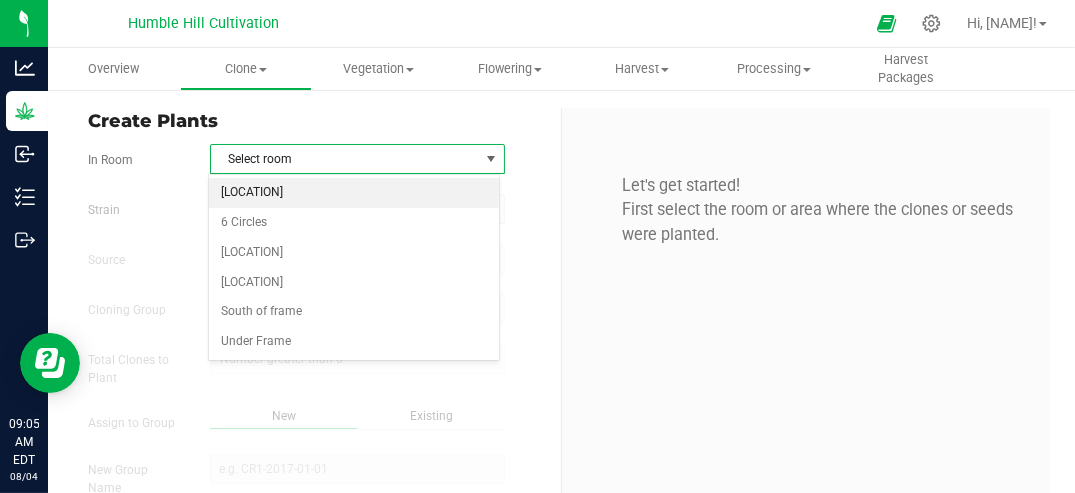 click on "[LOCATION]" at bounding box center (353, 193) 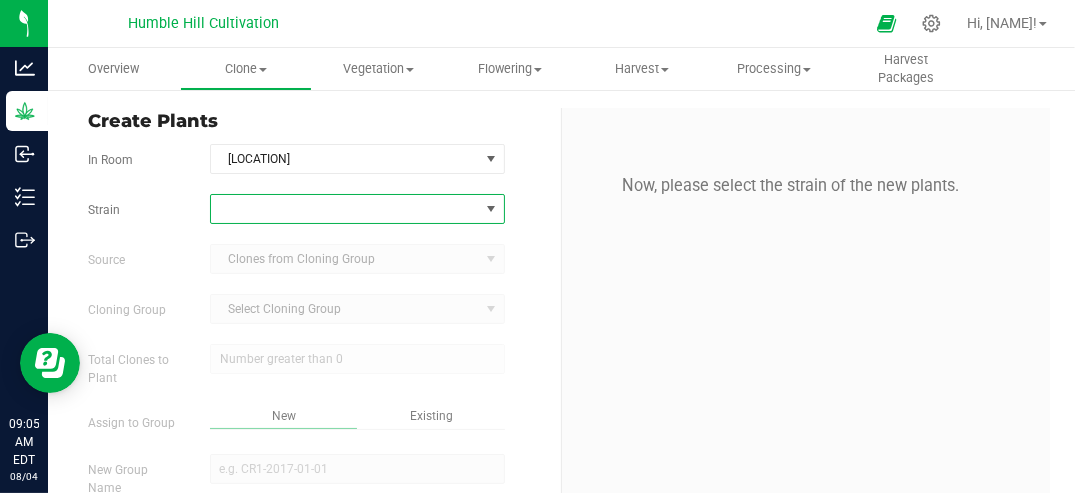 click at bounding box center [491, 209] 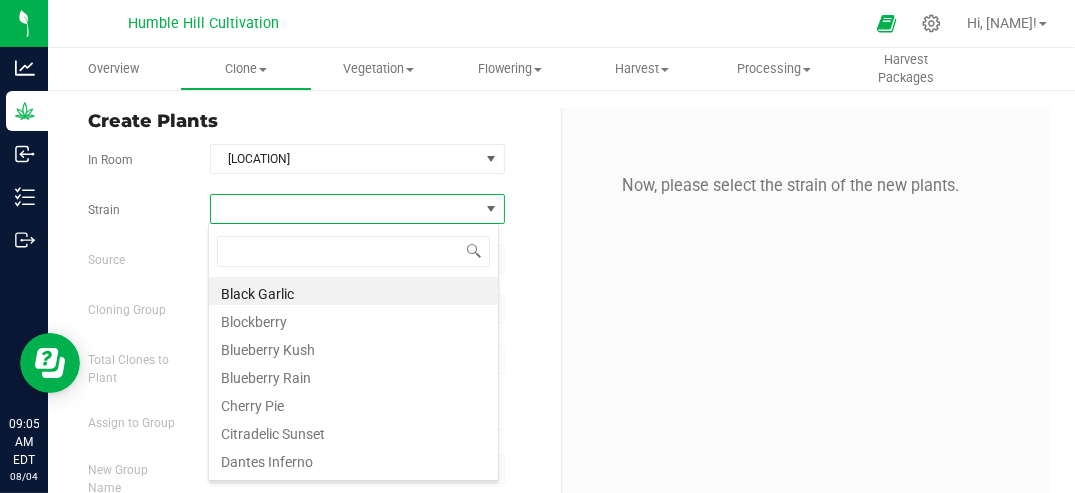 scroll, scrollTop: 99970, scrollLeft: 99708, axis: both 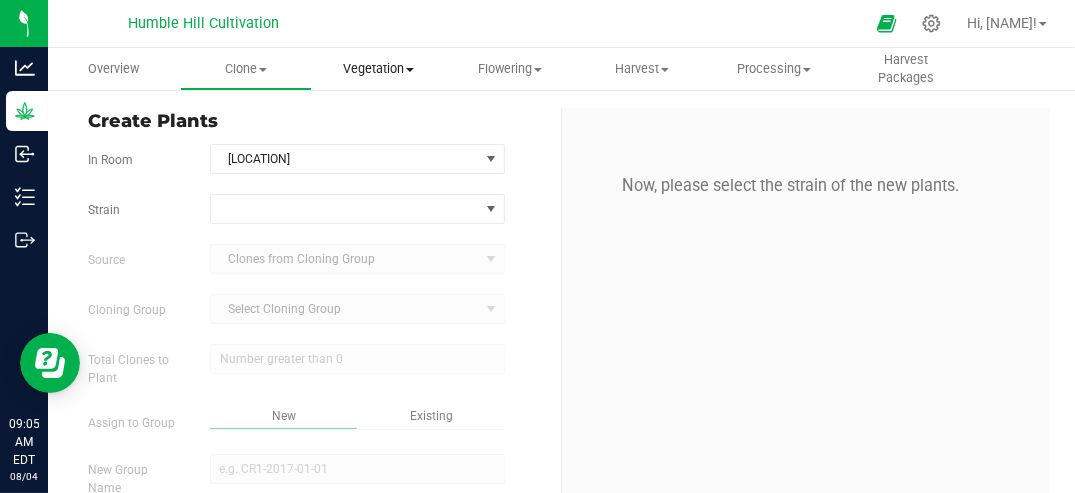 click on "Vegetation" at bounding box center [378, 69] 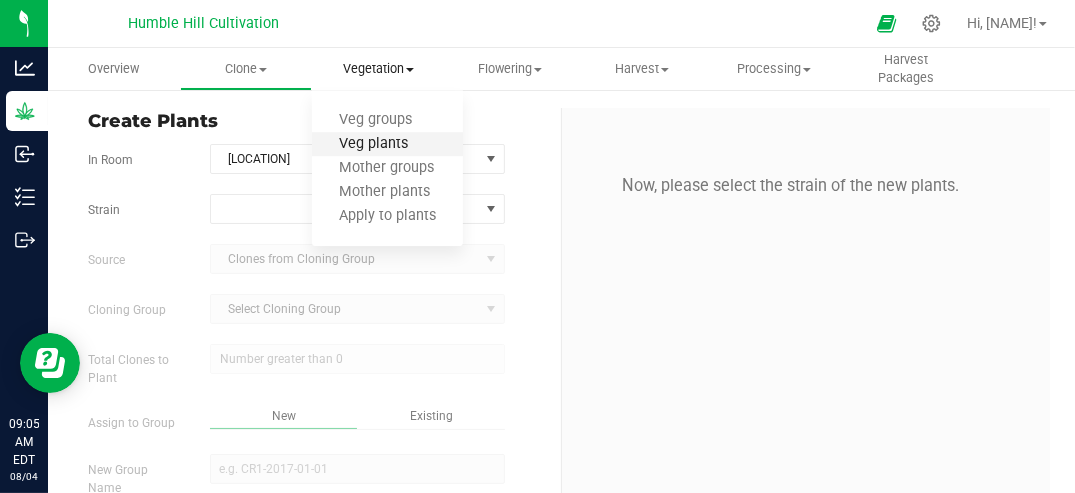 click on "Veg plants" at bounding box center [373, 144] 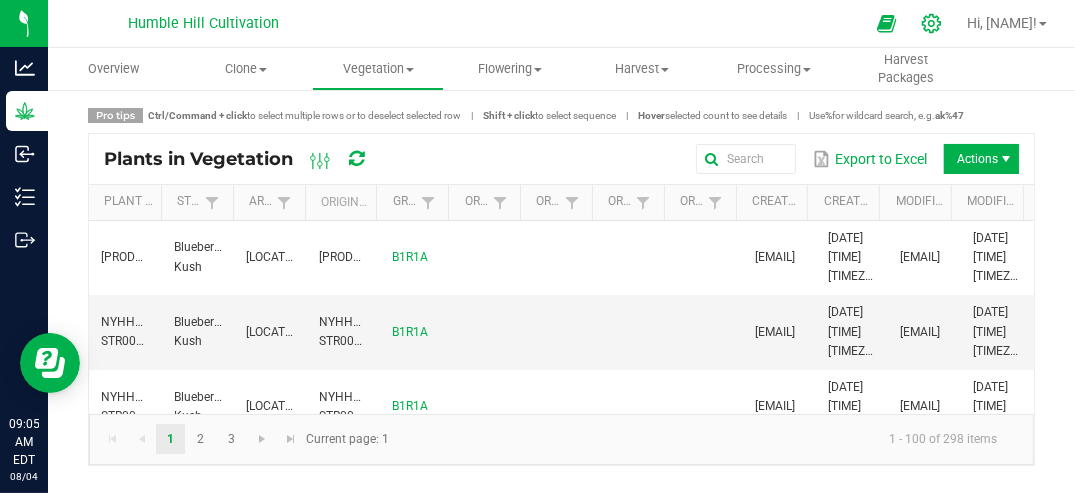 click 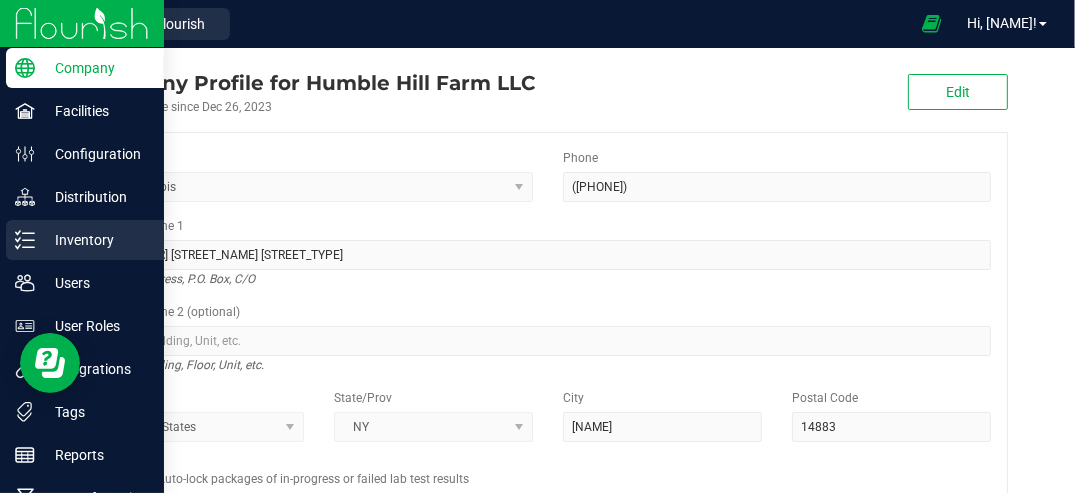 click on "Inventory" at bounding box center [95, 240] 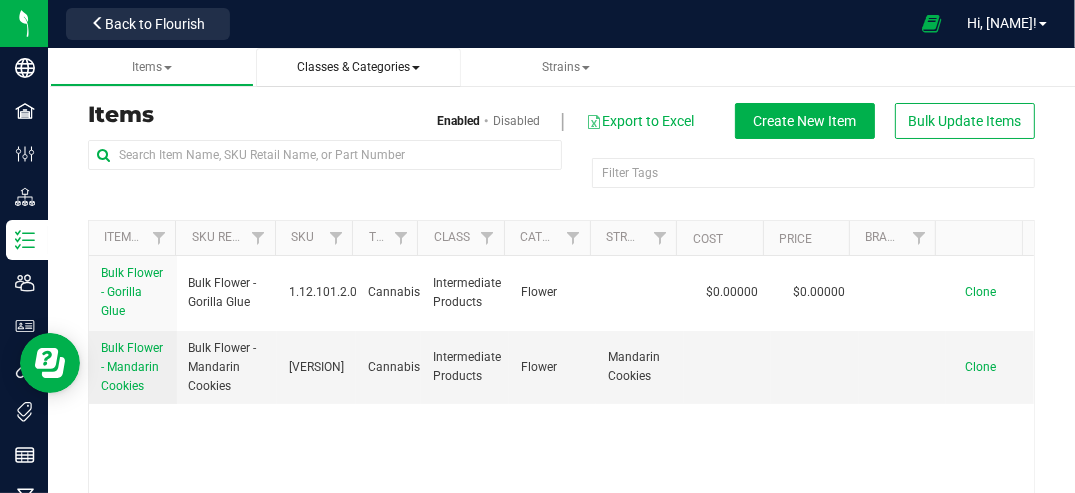 click on "Classes & Categories" at bounding box center (358, 67) 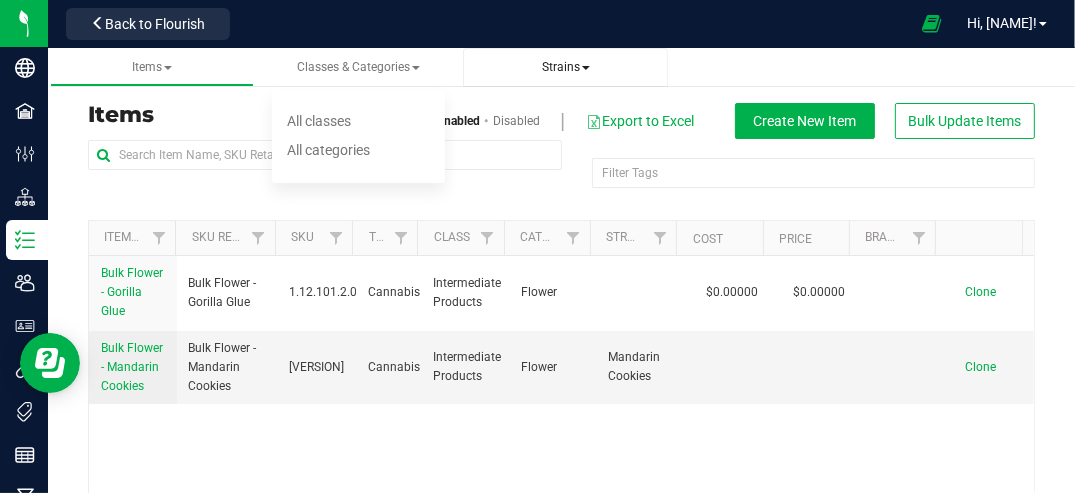 click on "Strains" at bounding box center (566, 67) 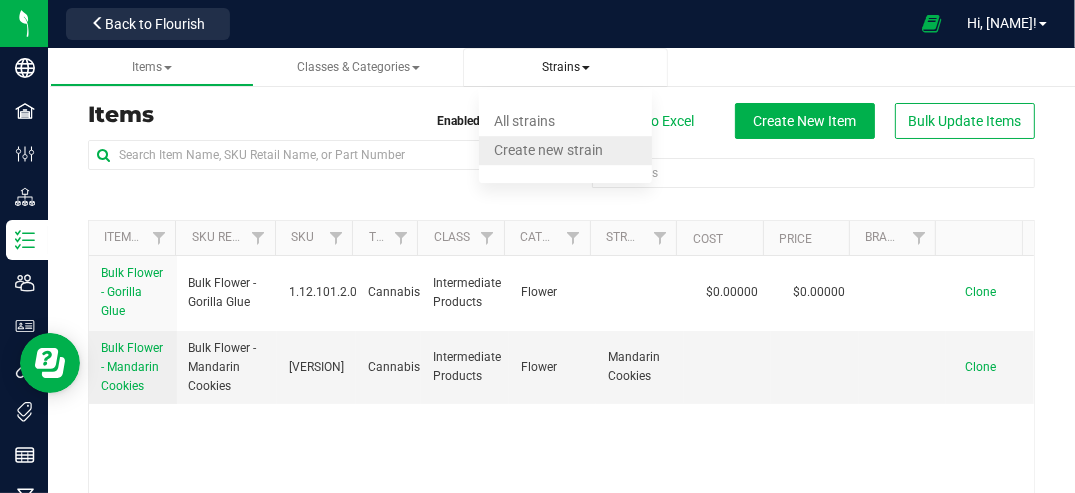 click on "Create new strain" at bounding box center [548, 150] 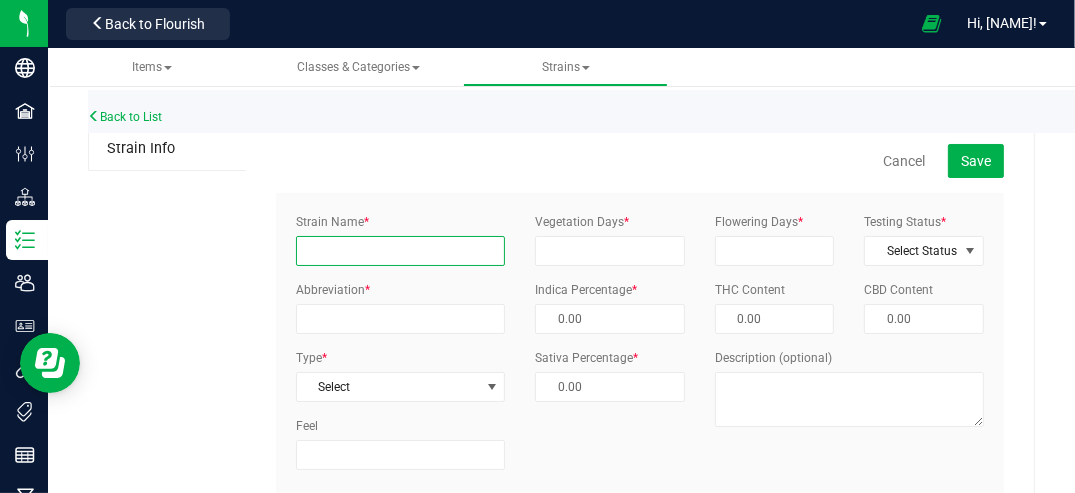 click on "Strain Name
*" at bounding box center [400, 251] 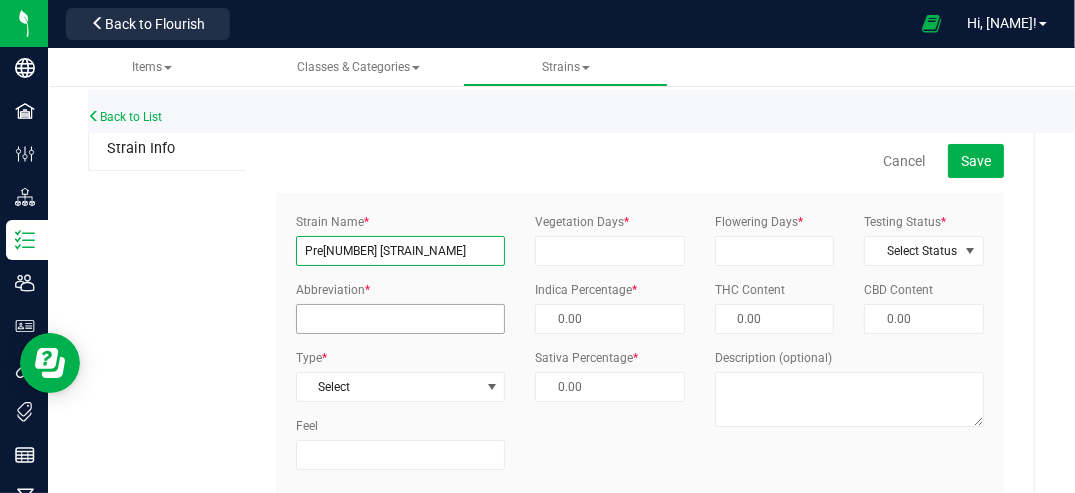 type on "Pre[NUMBER] [STRAIN_NAME]" 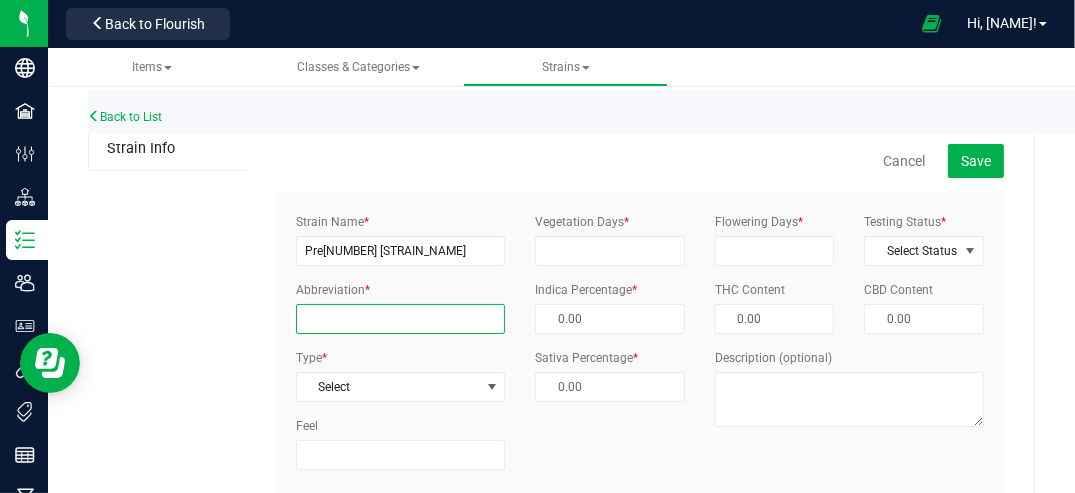 click on "Abbreviation
*" at bounding box center [400, 319] 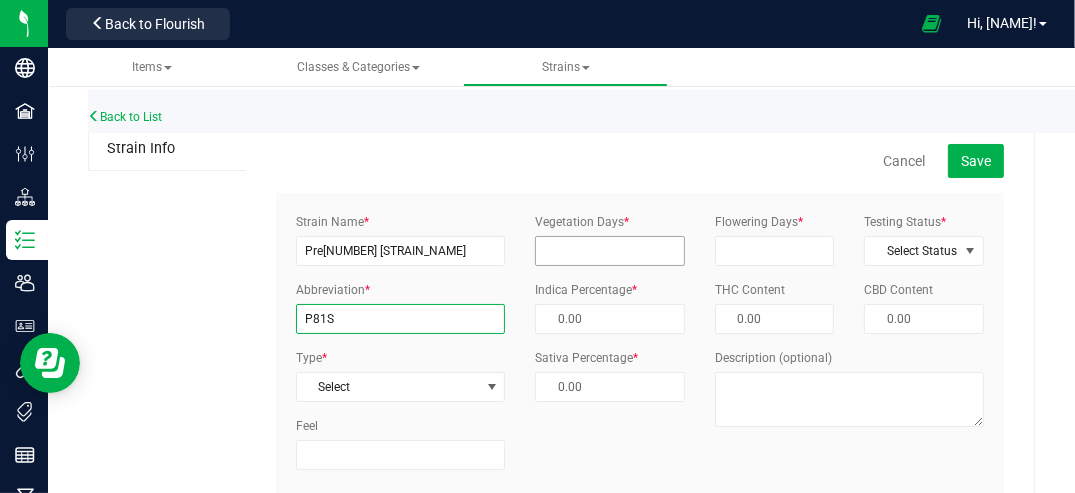 type on "P81S" 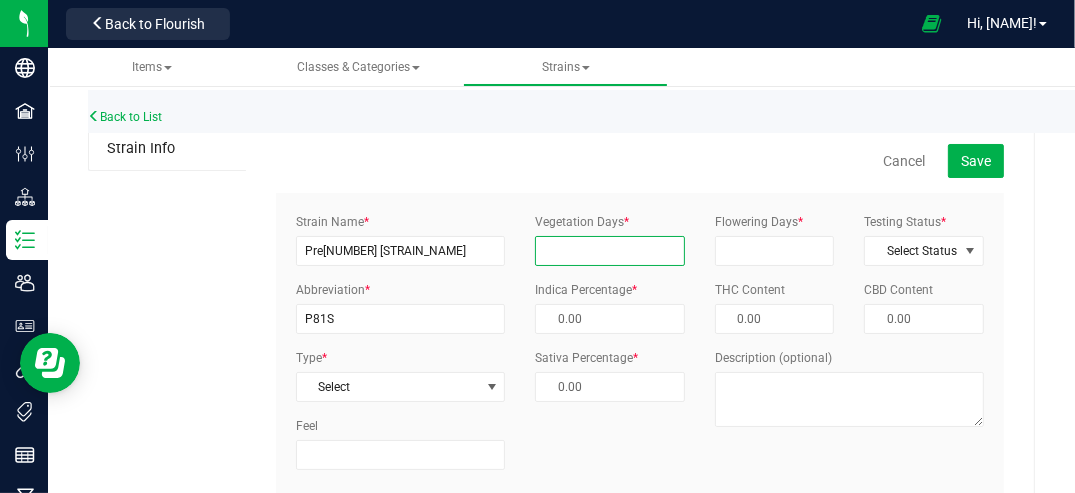 drag, startPoint x: 619, startPoint y: 252, endPoint x: 636, endPoint y: 266, distance: 22.022715 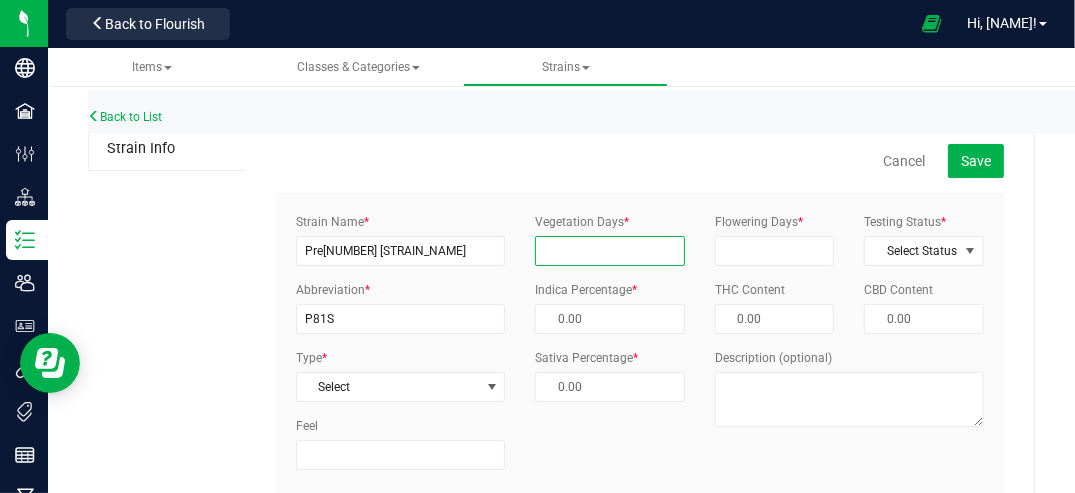click on "Vegetation Days
*" at bounding box center (610, 251) 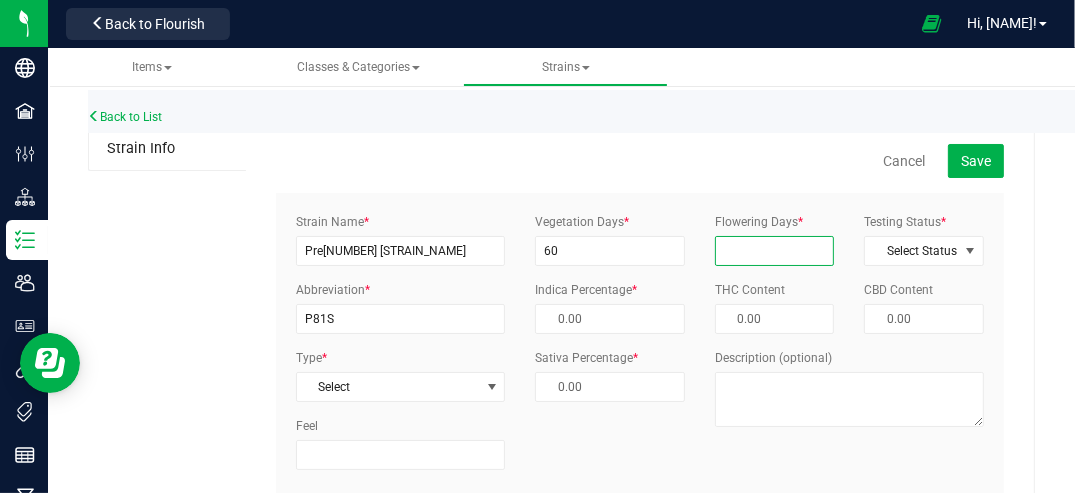 drag, startPoint x: 712, startPoint y: 245, endPoint x: 723, endPoint y: 259, distance: 17.804493 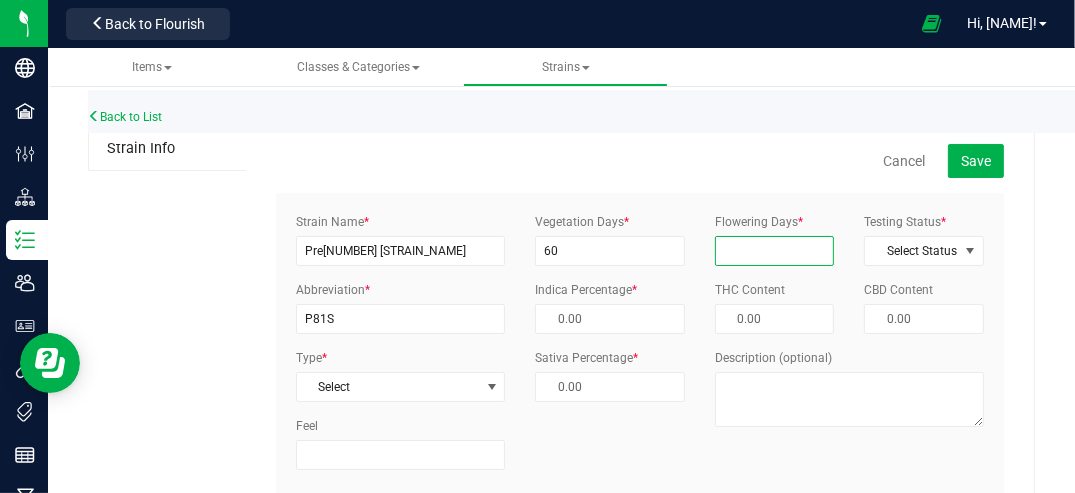 click on "Flowering Days
*" at bounding box center (775, 251) 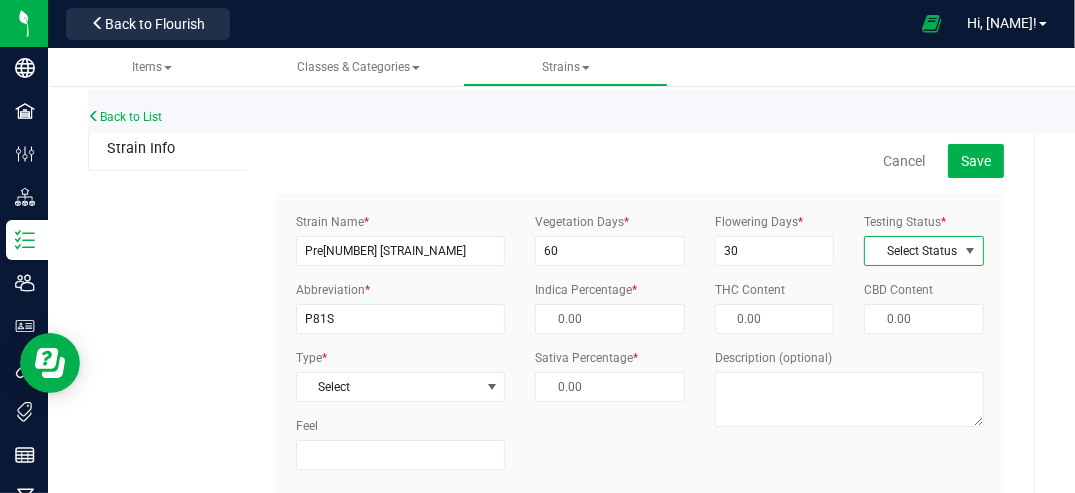 click at bounding box center [970, 251] 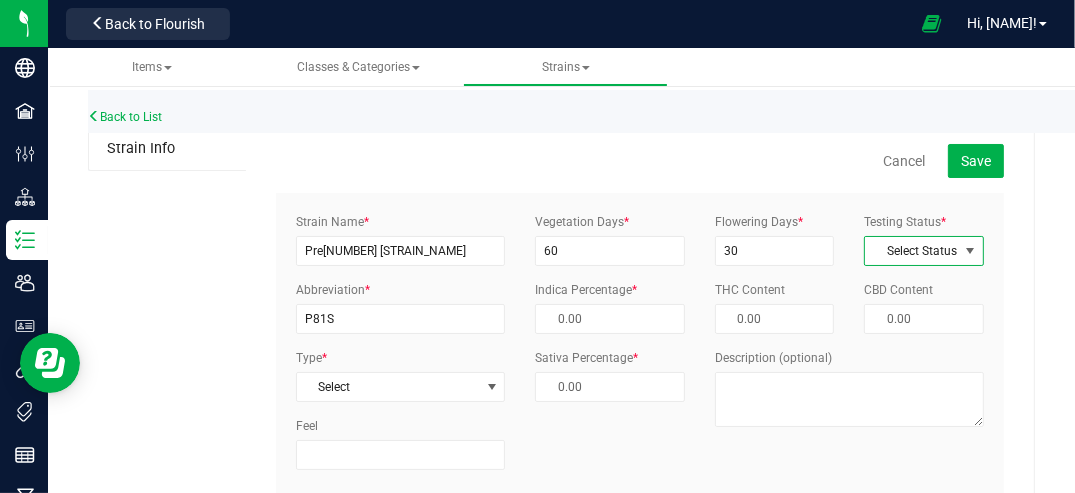 click at bounding box center [970, 251] 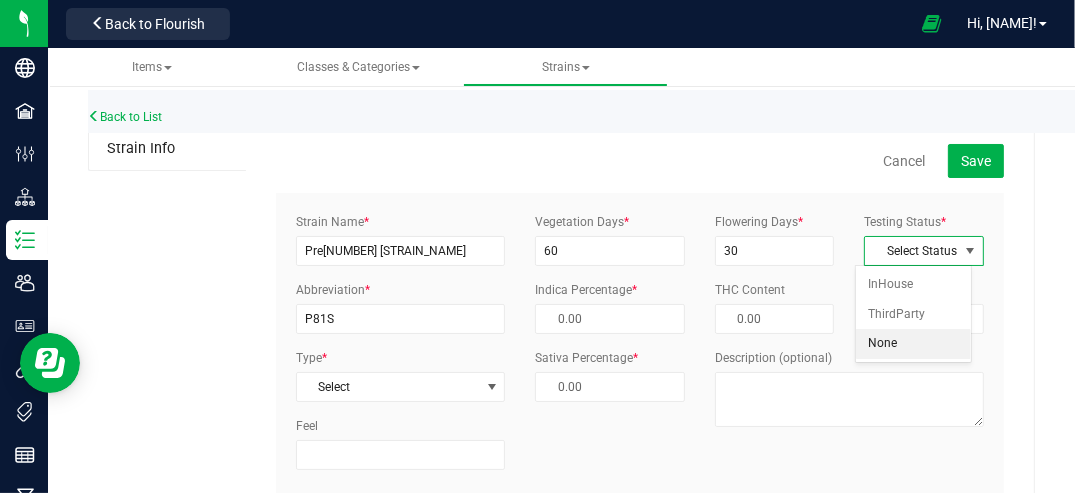 click on "None" at bounding box center [914, 344] 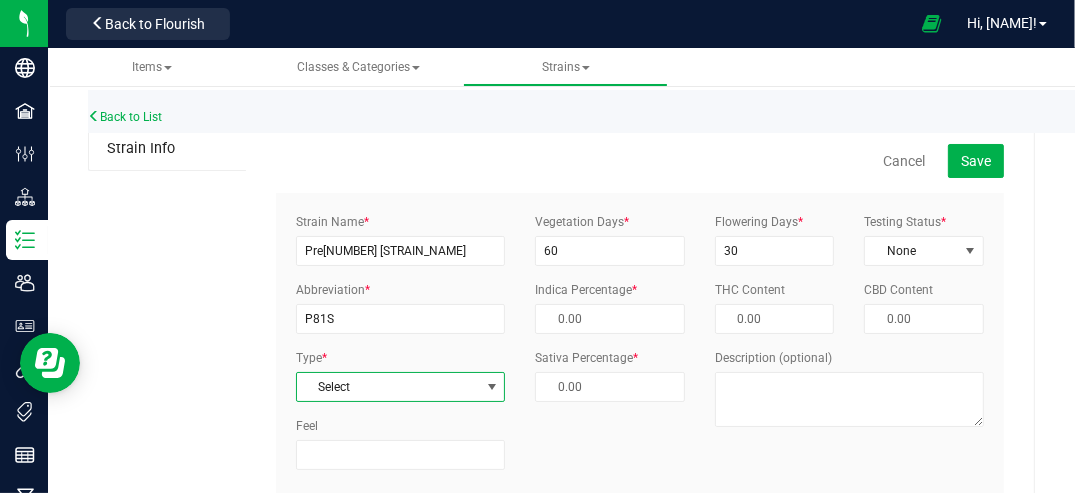 click at bounding box center (492, 387) 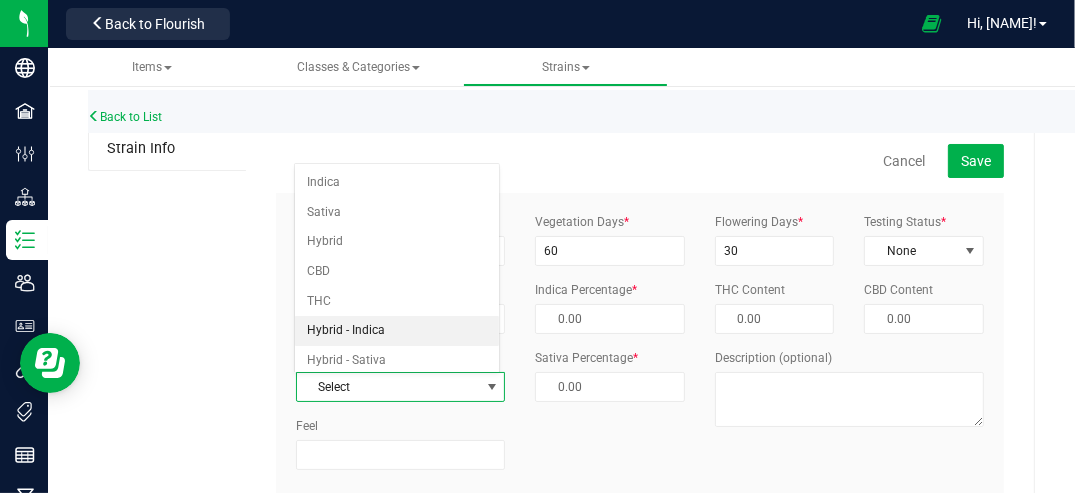click on "Hybrid - Indica" at bounding box center (397, 331) 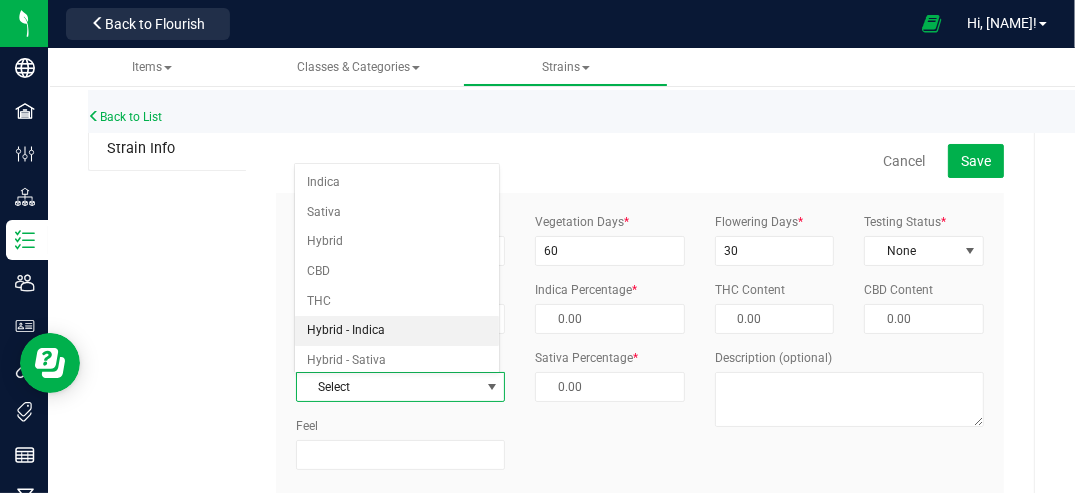 click on "Hybrid - Indica" at bounding box center (397, 331) 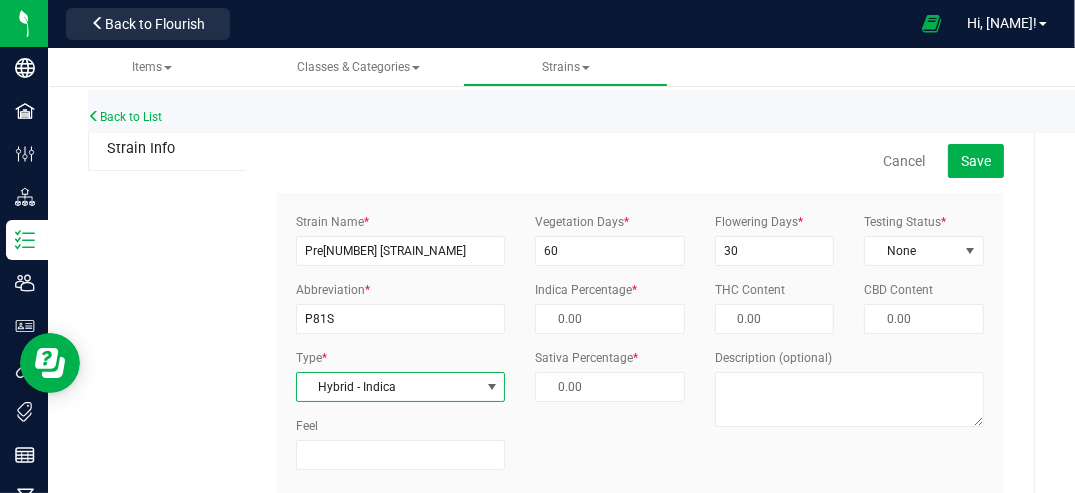 click at bounding box center [492, 387] 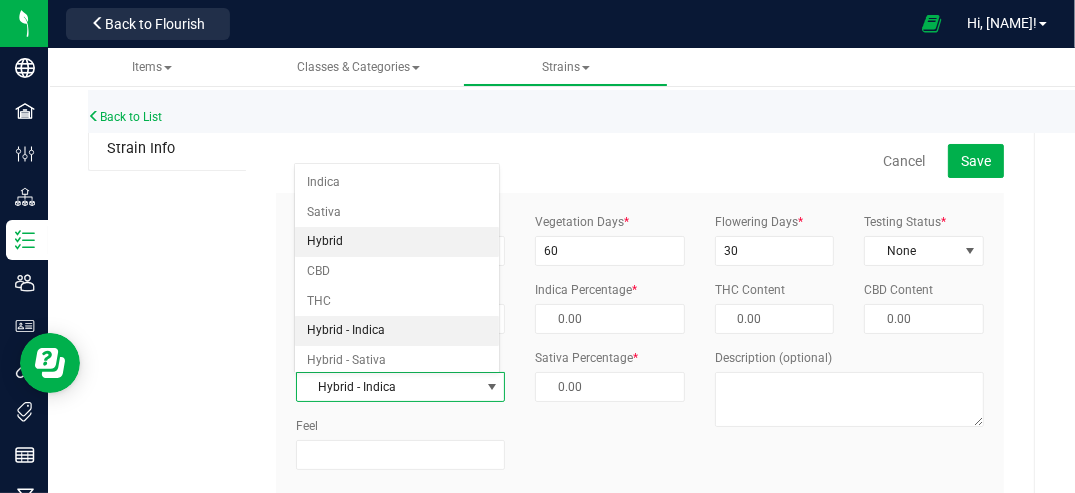 click on "Hybrid" at bounding box center [397, 242] 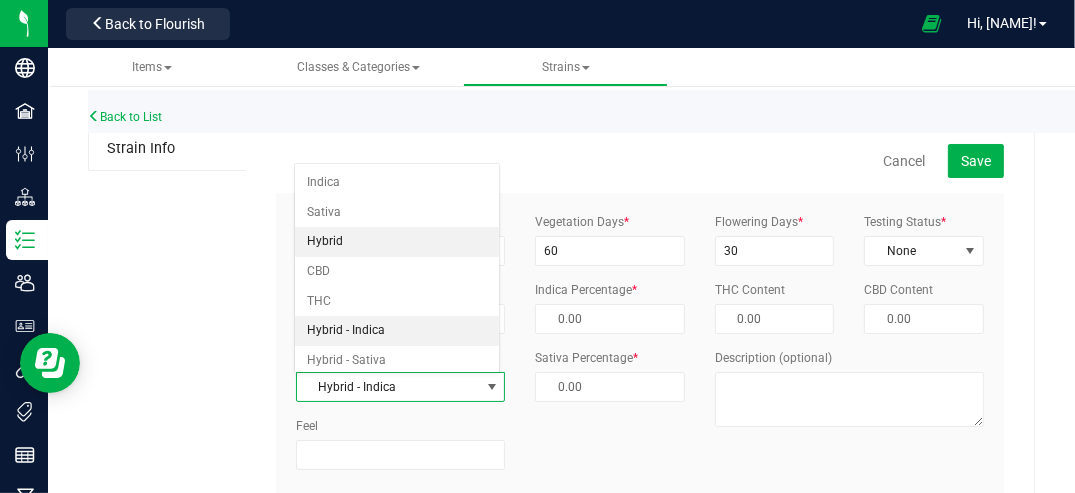 type on "50.00 %" 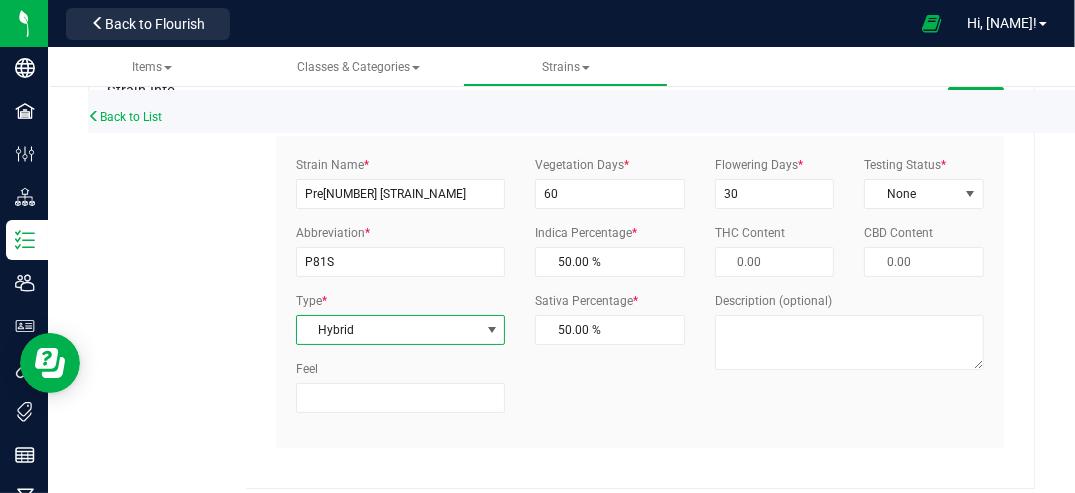 scroll, scrollTop: 0, scrollLeft: 0, axis: both 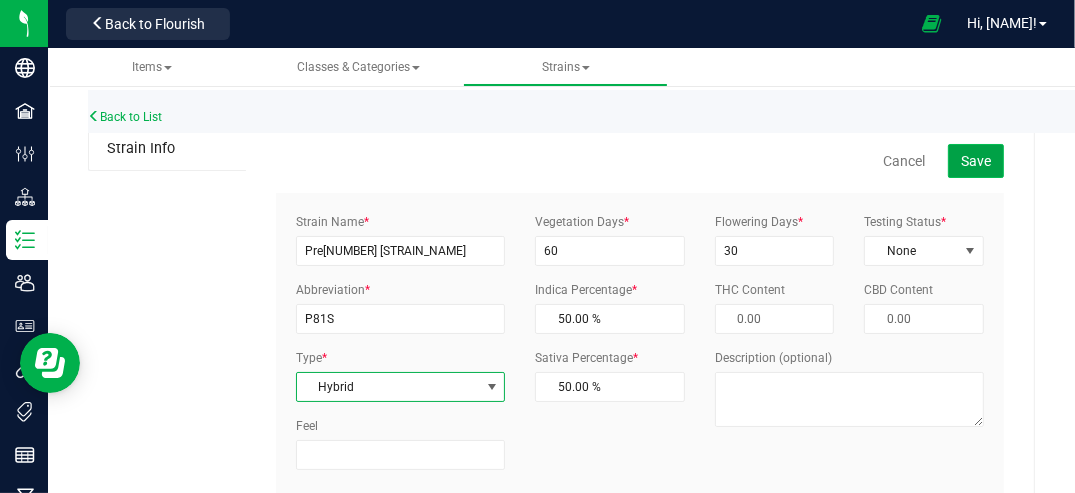 click on "Save" at bounding box center [976, 161] 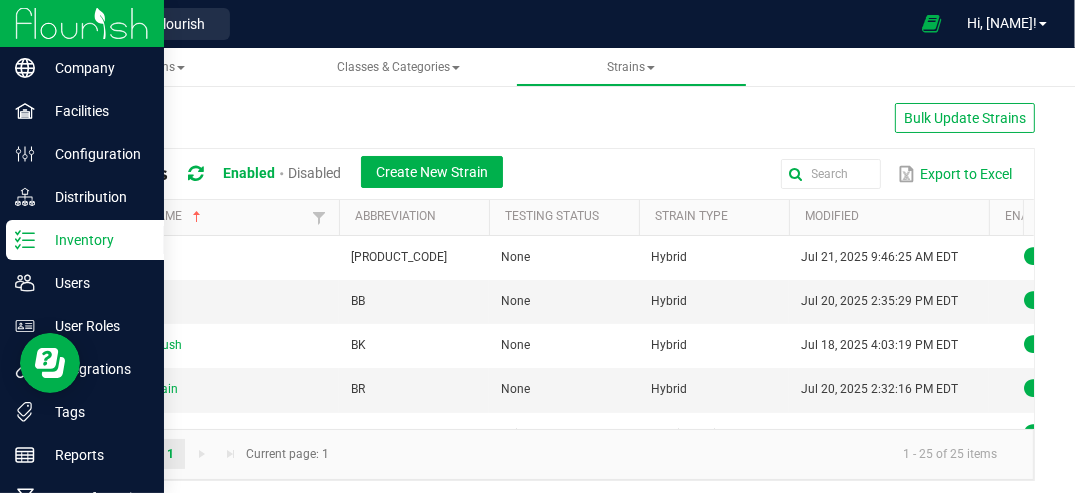 click at bounding box center [82, 23] 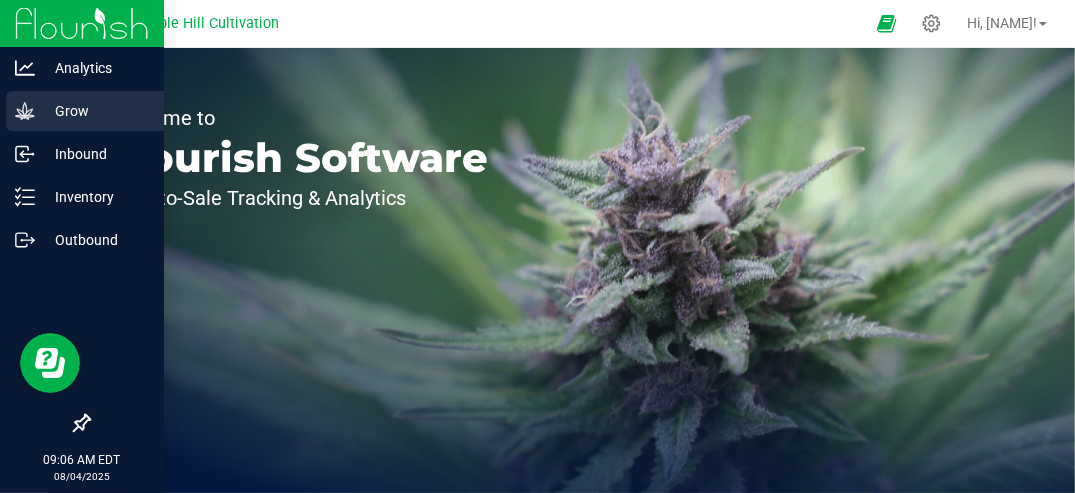 click on "Grow" at bounding box center [95, 111] 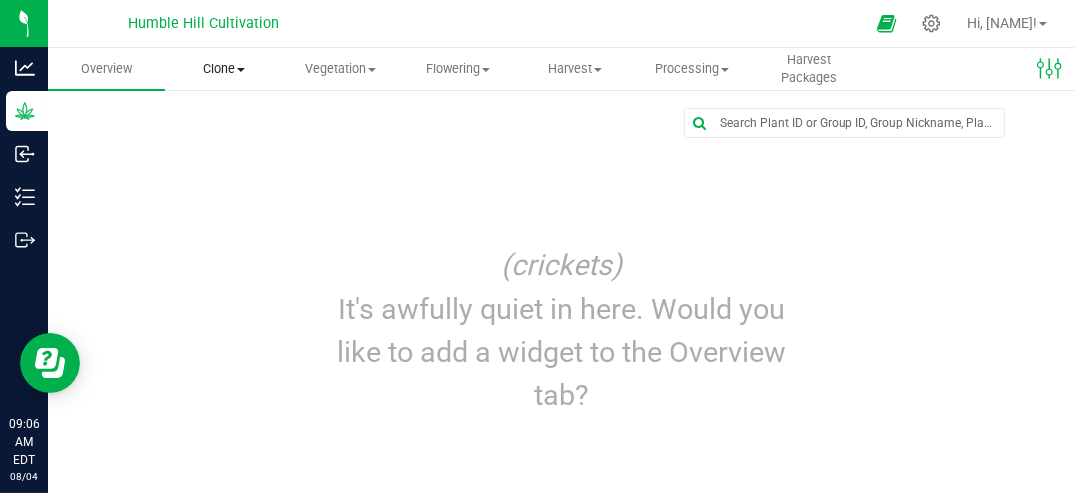 click on "Clone" at bounding box center (223, 69) 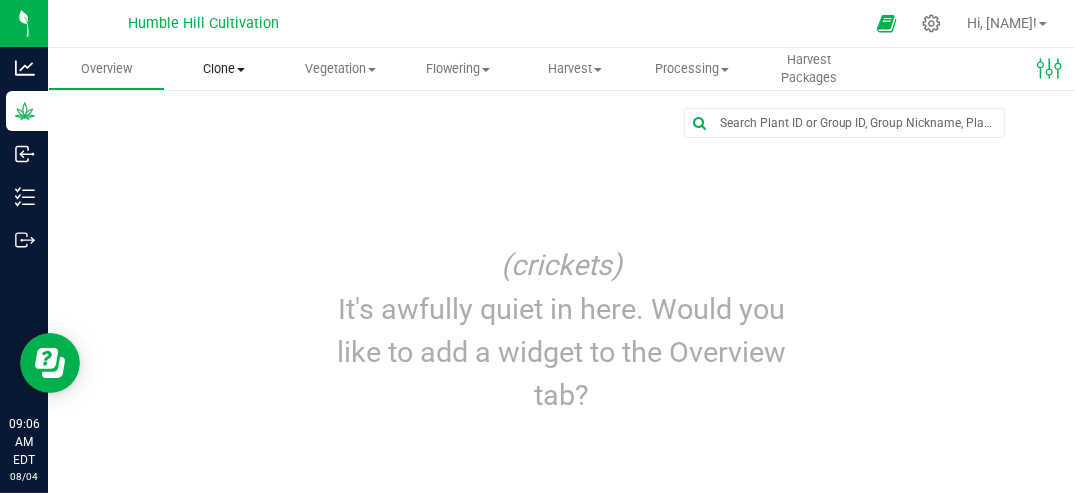 click on "Clone" at bounding box center (223, 69) 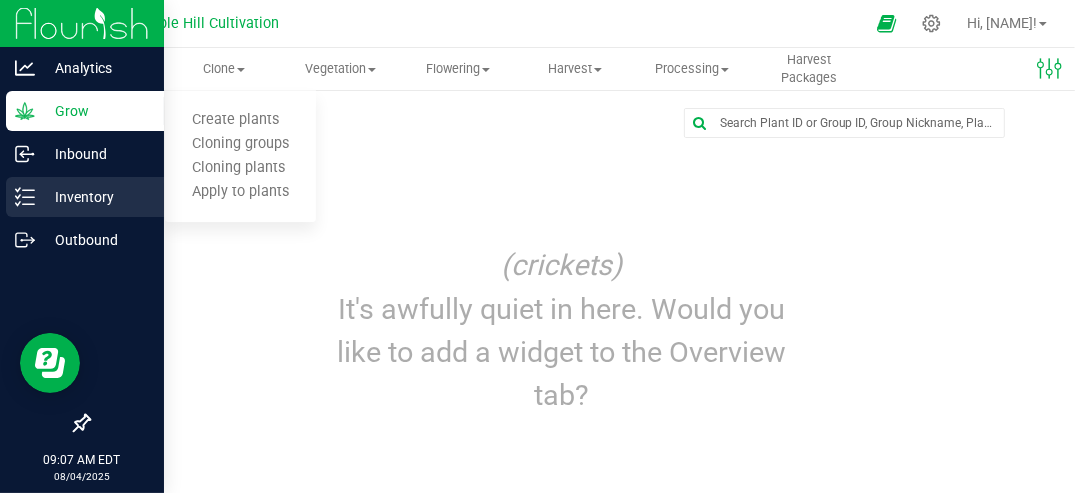 click on "Inventory" at bounding box center [95, 197] 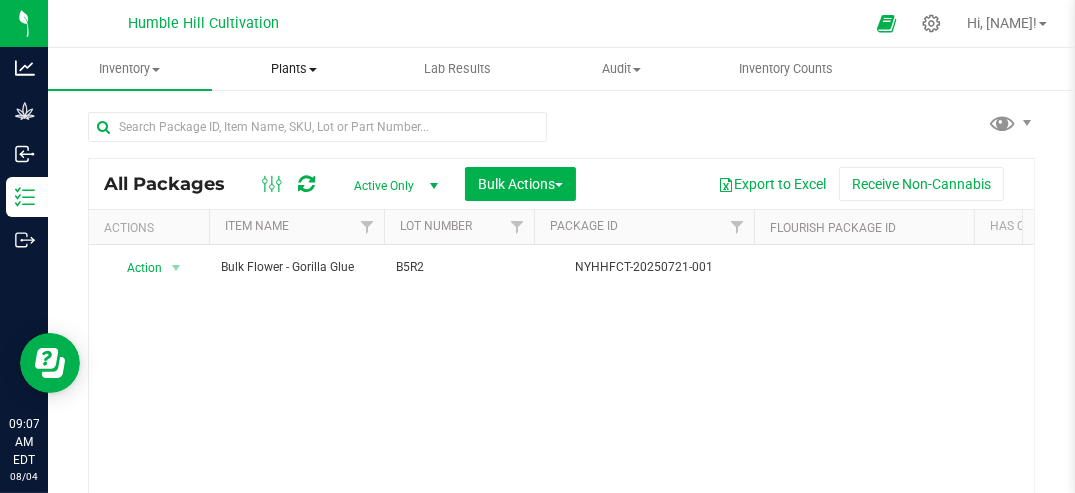 click on "Plants" at bounding box center (294, 69) 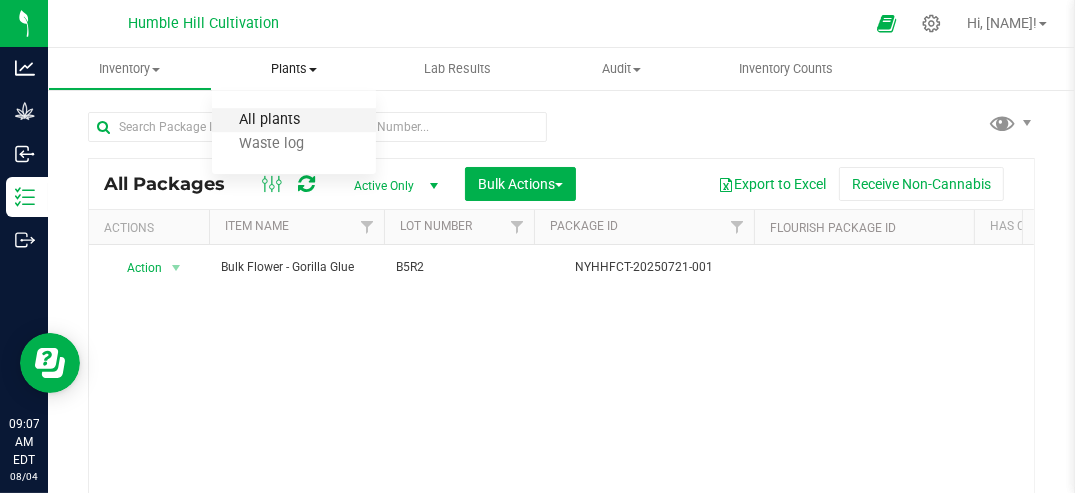 click on "All plants" at bounding box center (269, 120) 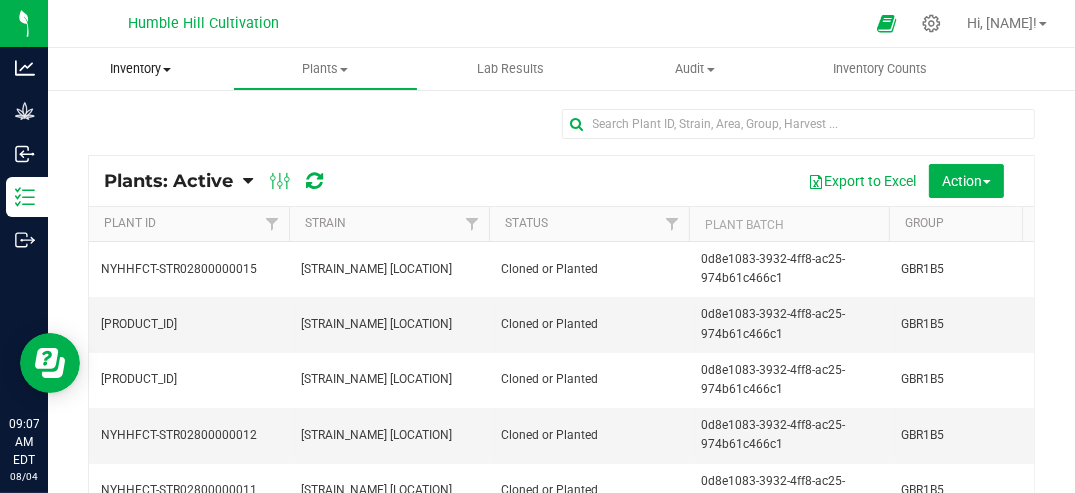 click on "Inventory" at bounding box center [140, 69] 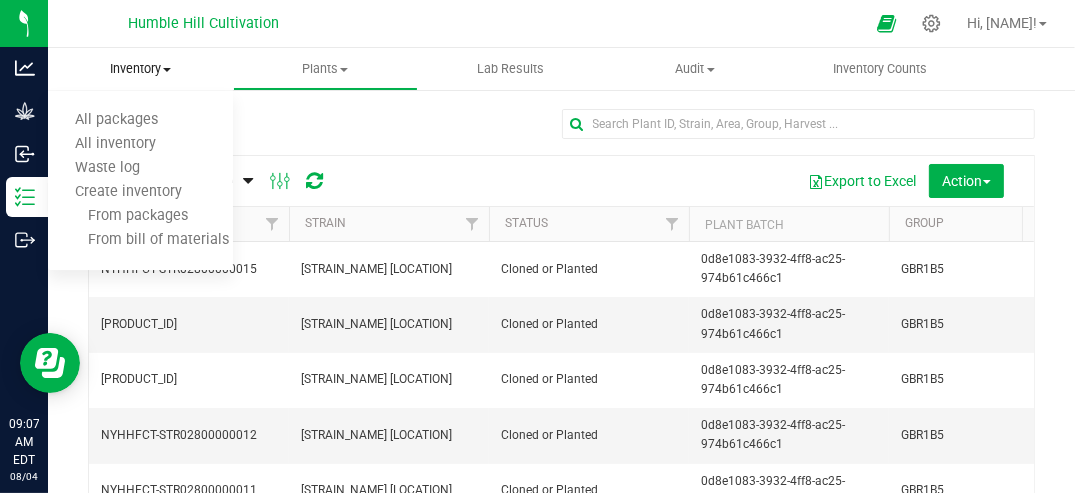click on "Inventory" at bounding box center [140, 69] 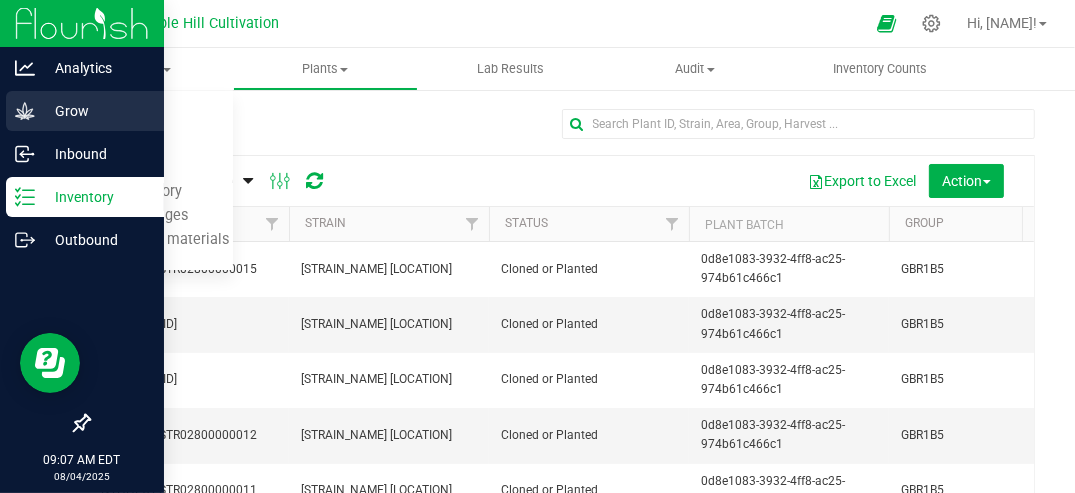click 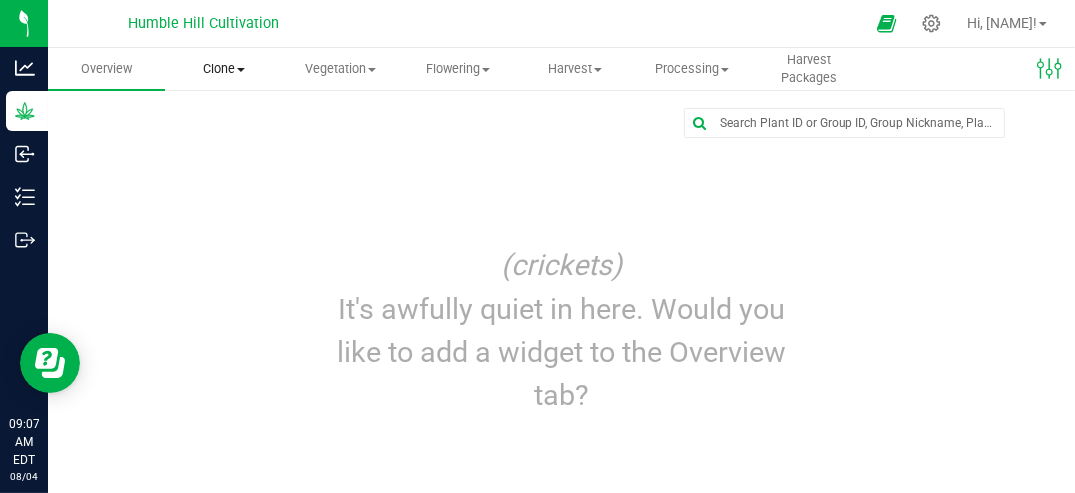 click on "Clone" at bounding box center [223, 69] 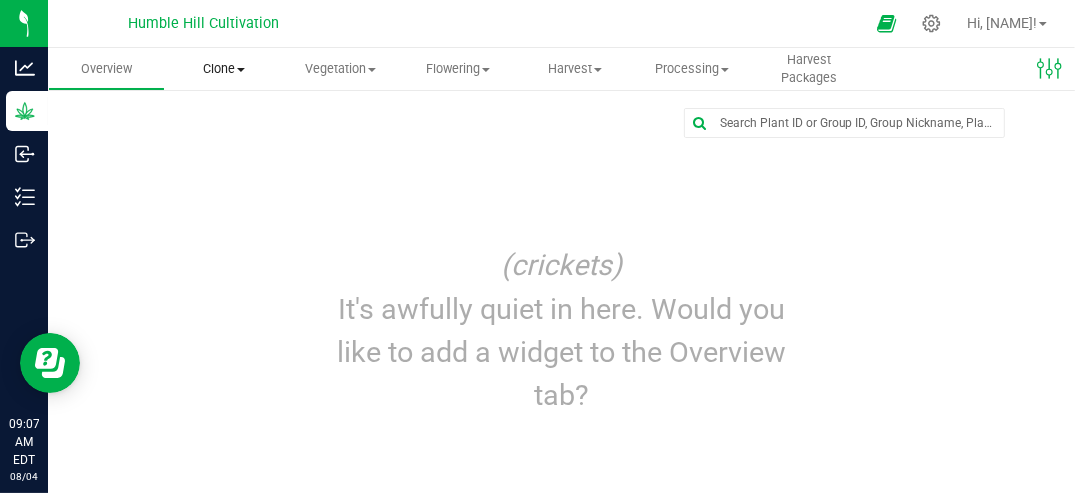 click on "Clone" at bounding box center (223, 69) 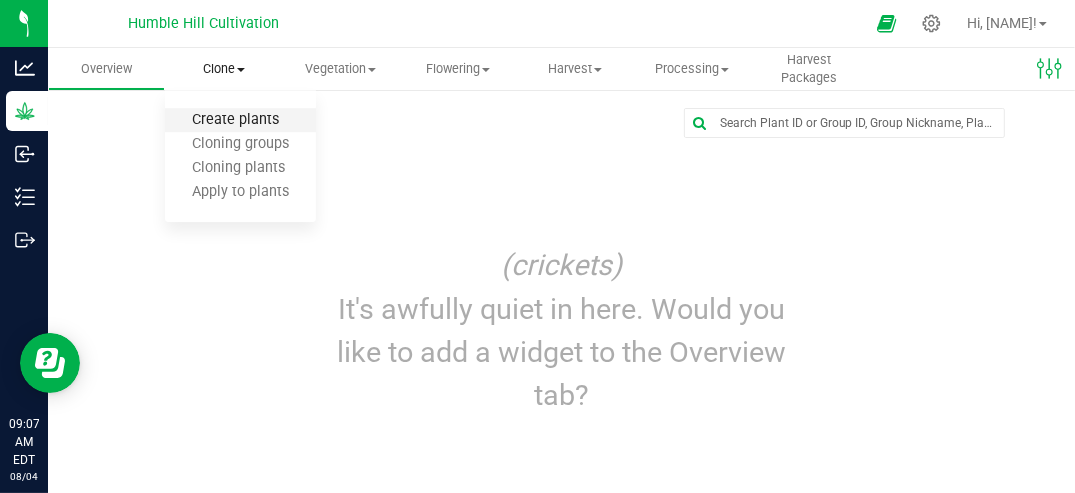 click on "Create plants" at bounding box center (235, 120) 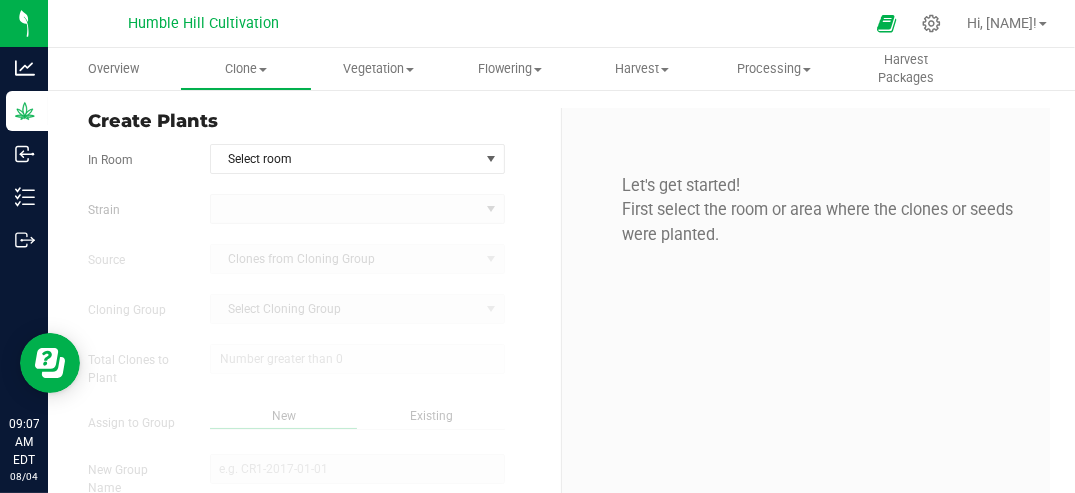 type on "[MONTH]/[DAY]/[YEAR] [TIME] [AMPM]" 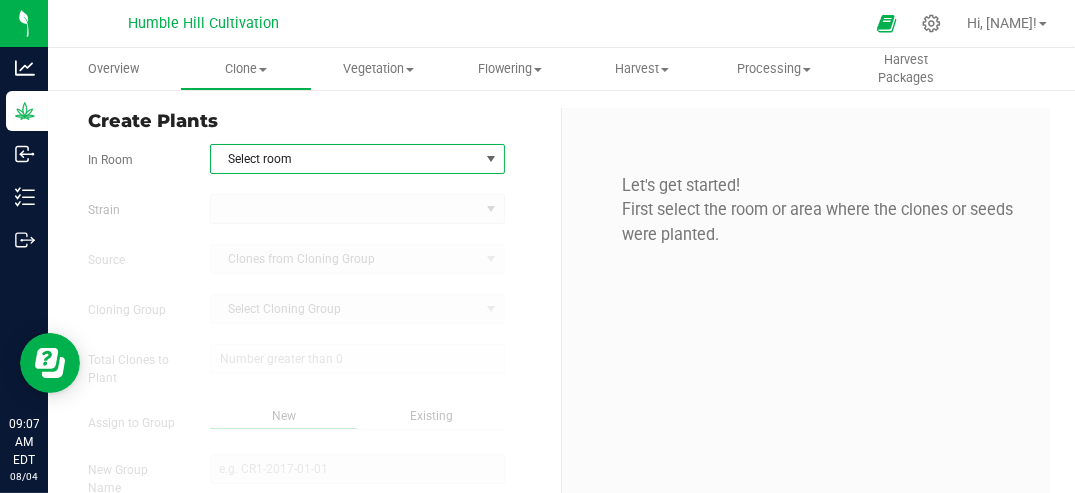 click at bounding box center [491, 159] 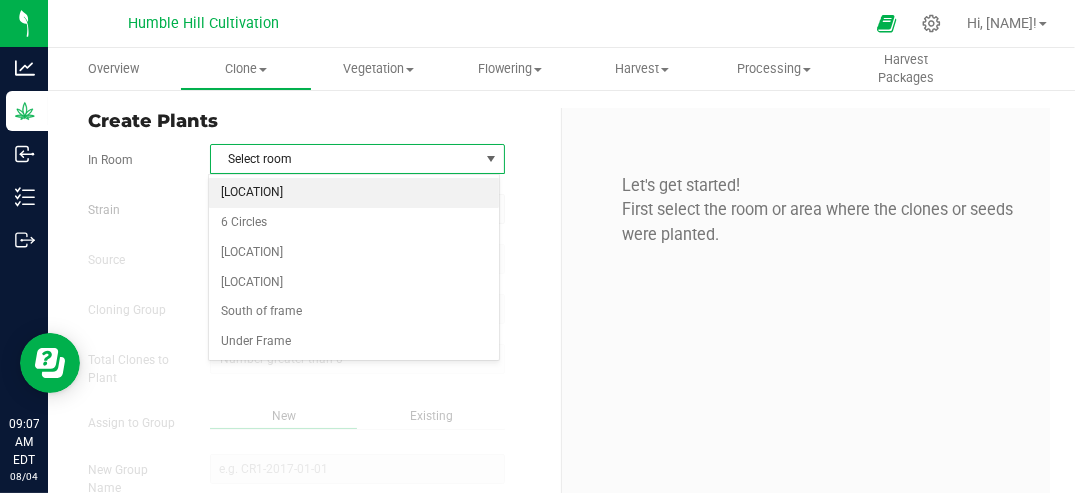 click on "[LOCATION]" at bounding box center [353, 193] 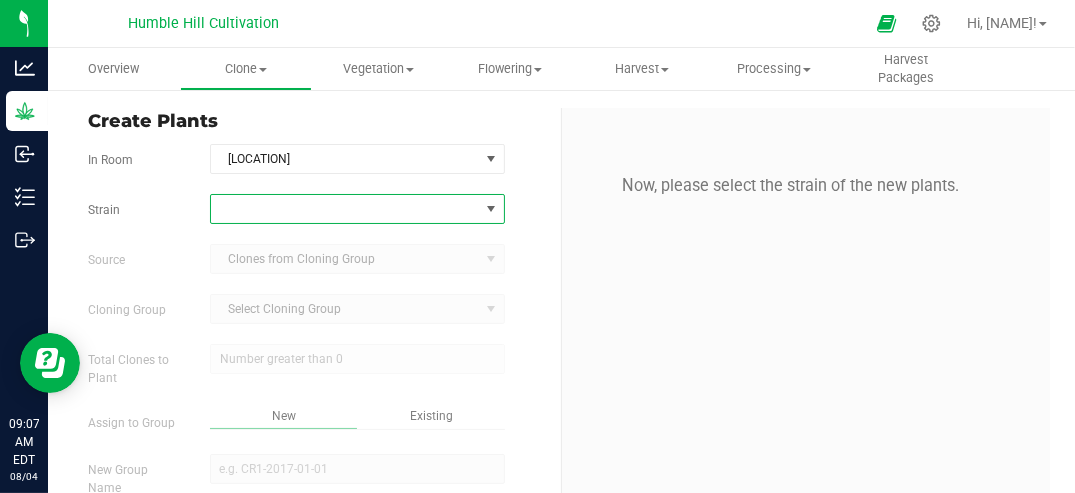 click at bounding box center [491, 209] 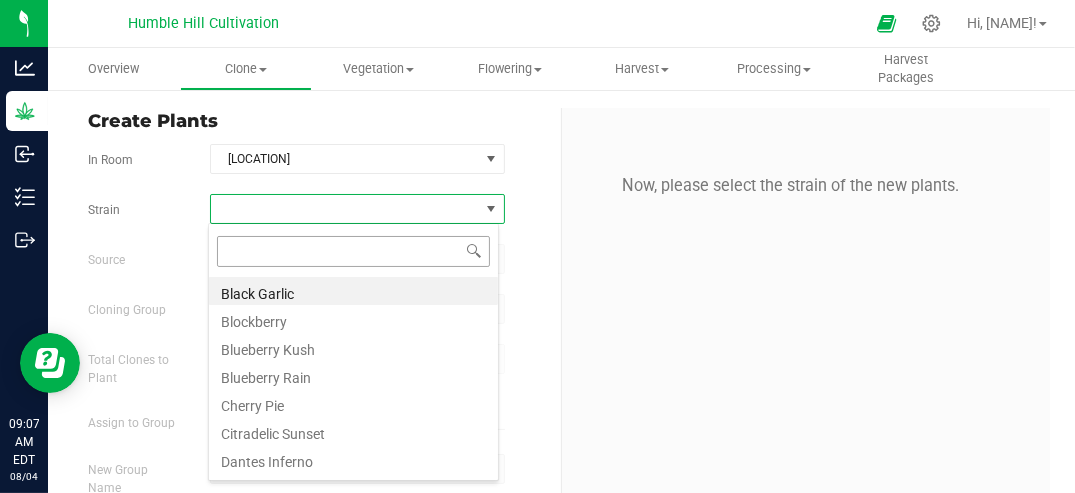 scroll, scrollTop: 99970, scrollLeft: 99708, axis: both 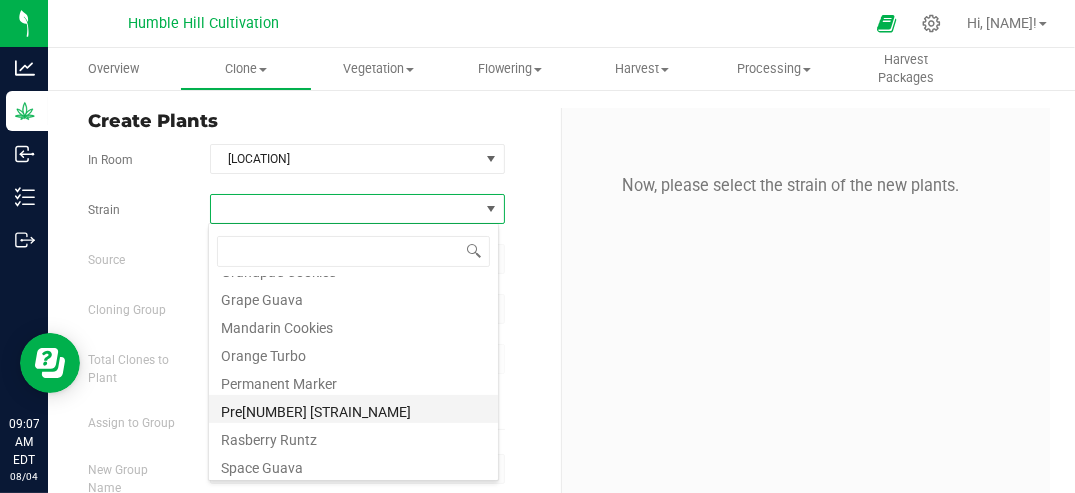 click on "Pre[NUMBER] [STRAIN_NAME]" at bounding box center [353, 409] 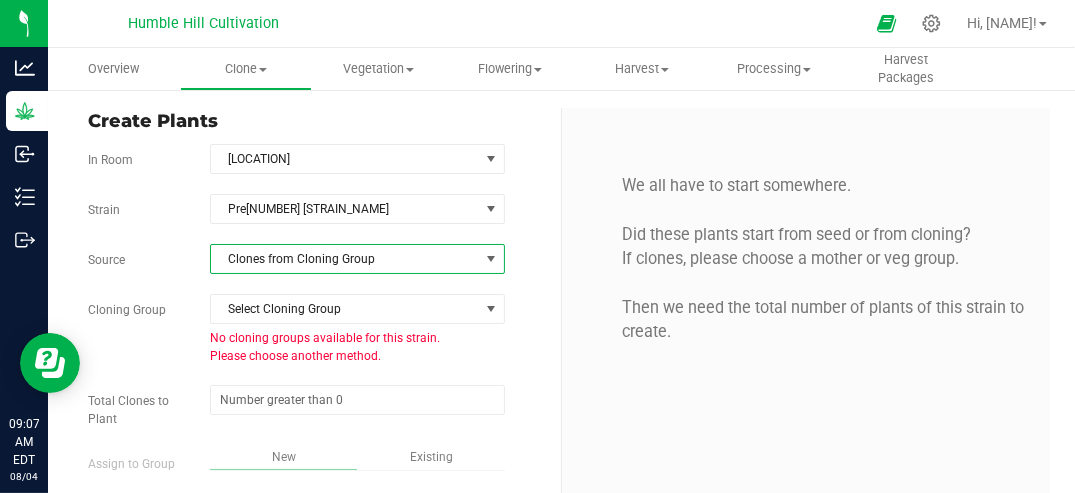 click at bounding box center [491, 259] 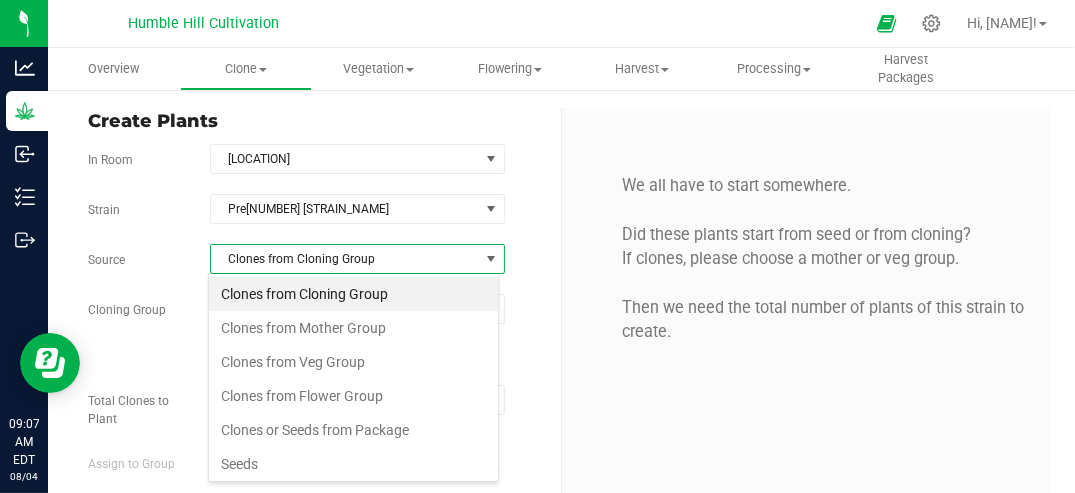 scroll, scrollTop: 99970, scrollLeft: 99708, axis: both 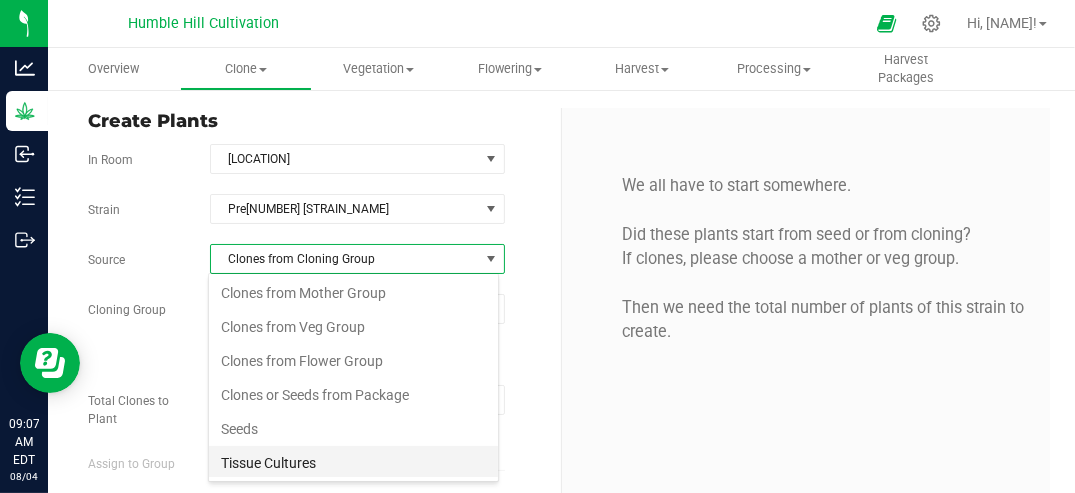 click on "Tissue Cultures" at bounding box center [353, 463] 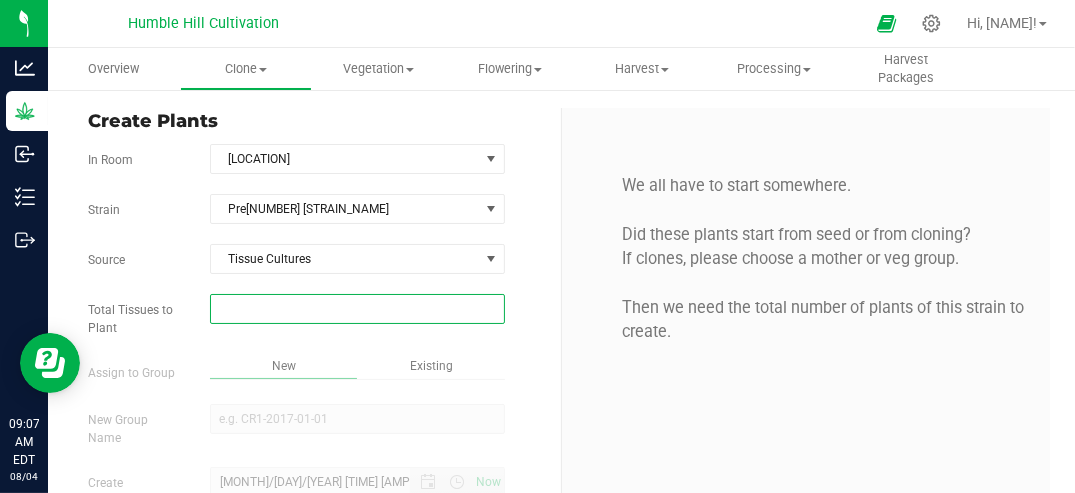 click at bounding box center (357, 309) 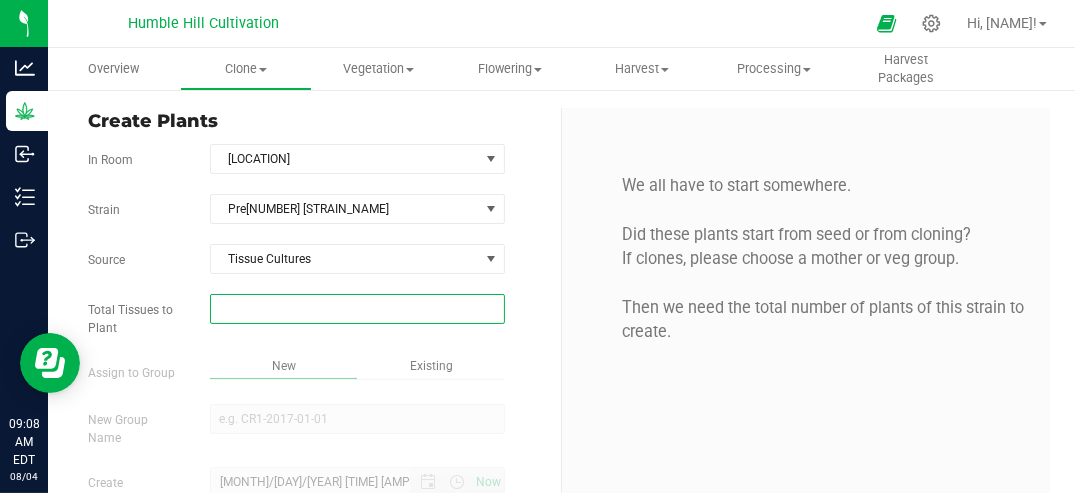 type on "6" 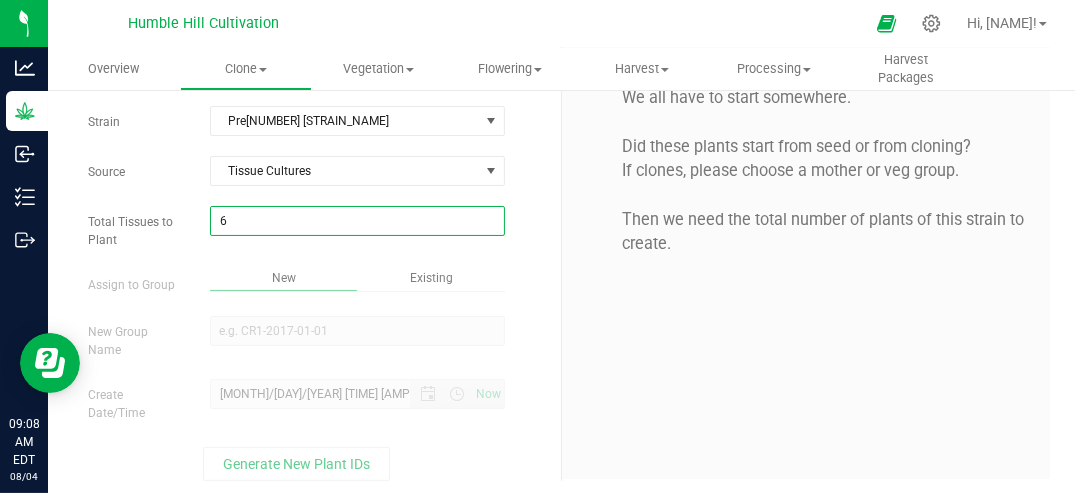 scroll, scrollTop: 94, scrollLeft: 0, axis: vertical 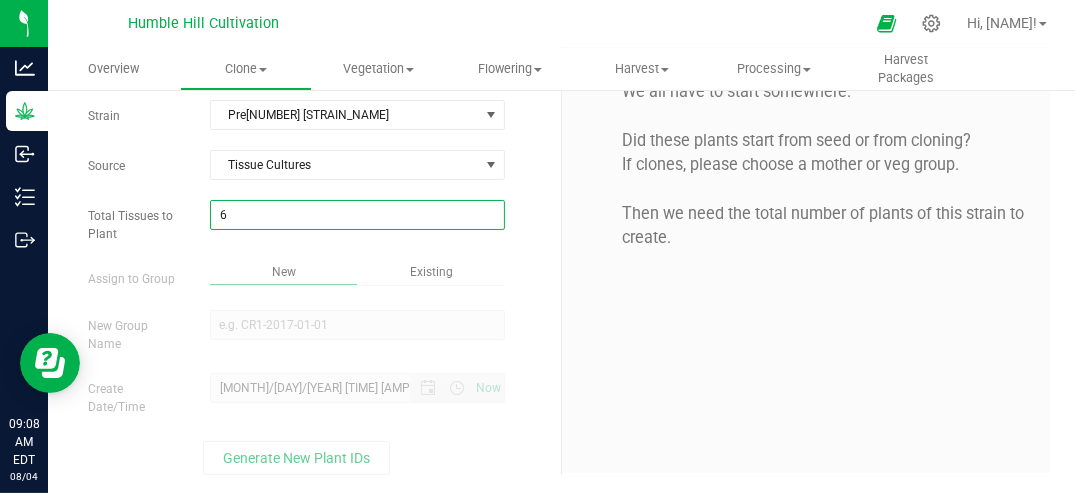 type on "6" 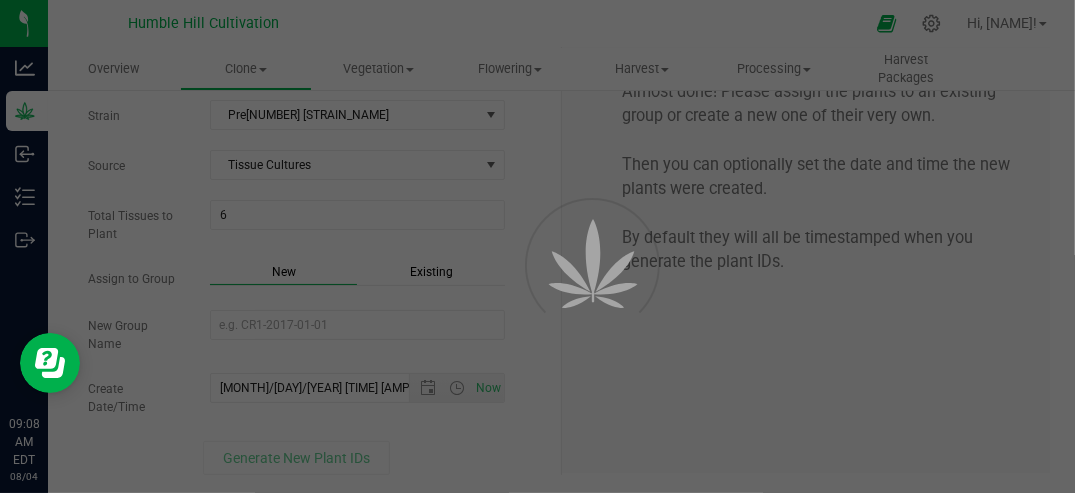 click on "Existing" at bounding box center [431, 272] 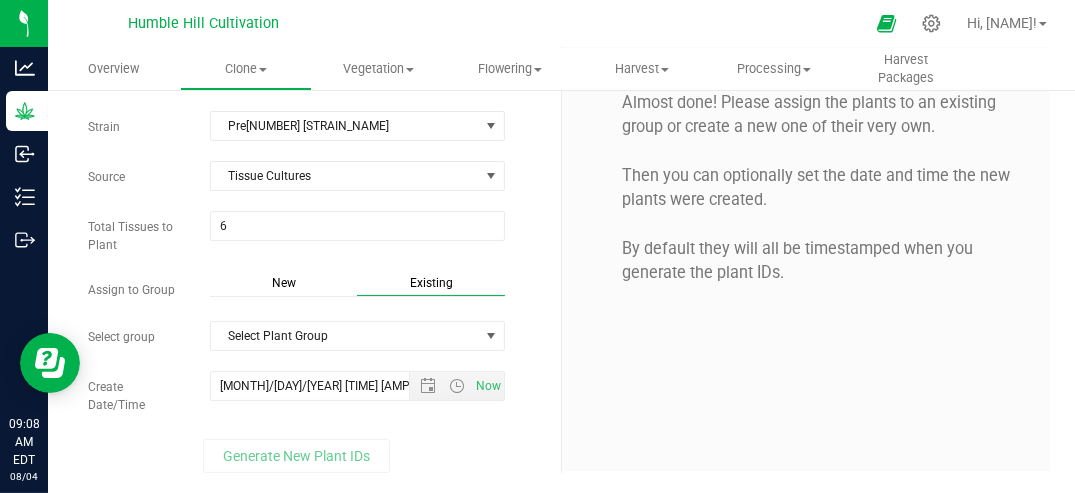 scroll, scrollTop: 81, scrollLeft: 0, axis: vertical 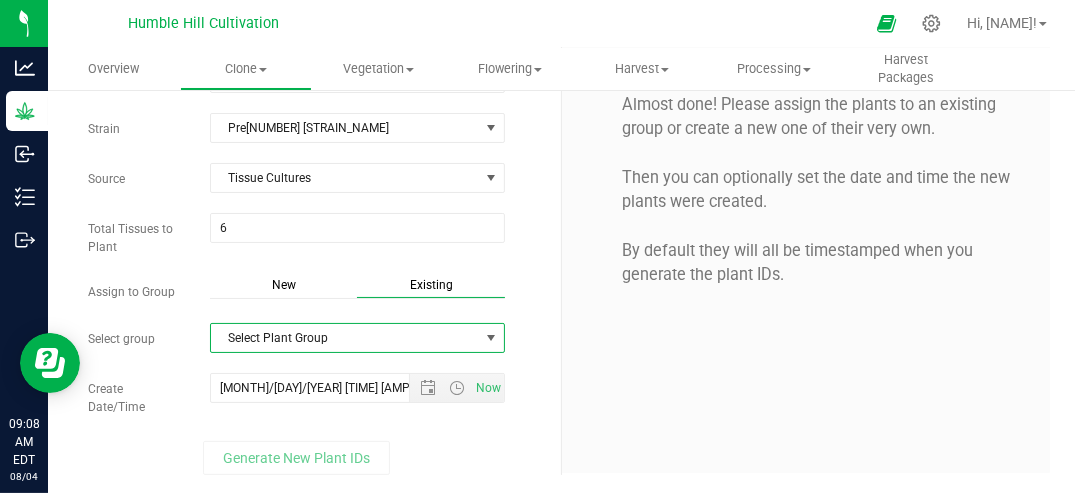 click at bounding box center [491, 338] 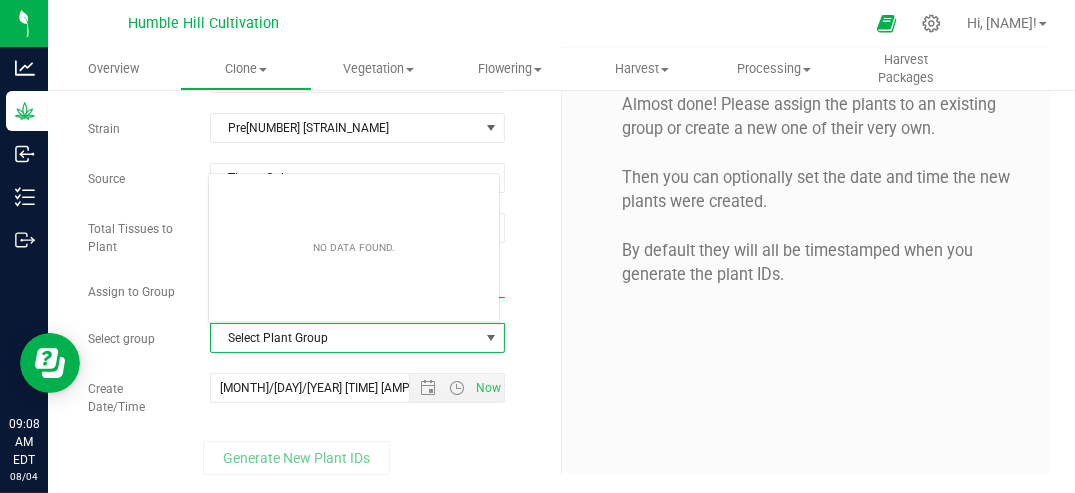 click at bounding box center (491, 338) 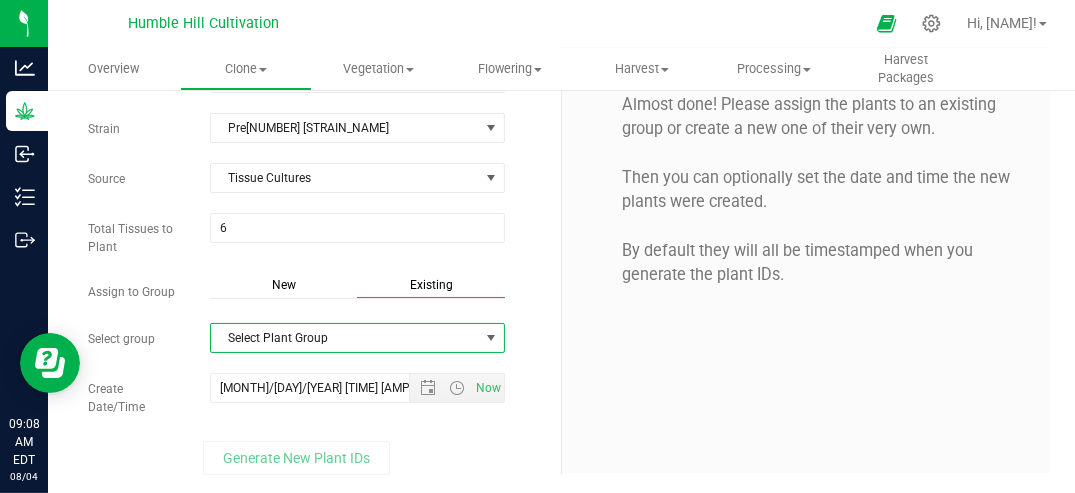 click on "New" at bounding box center [284, 285] 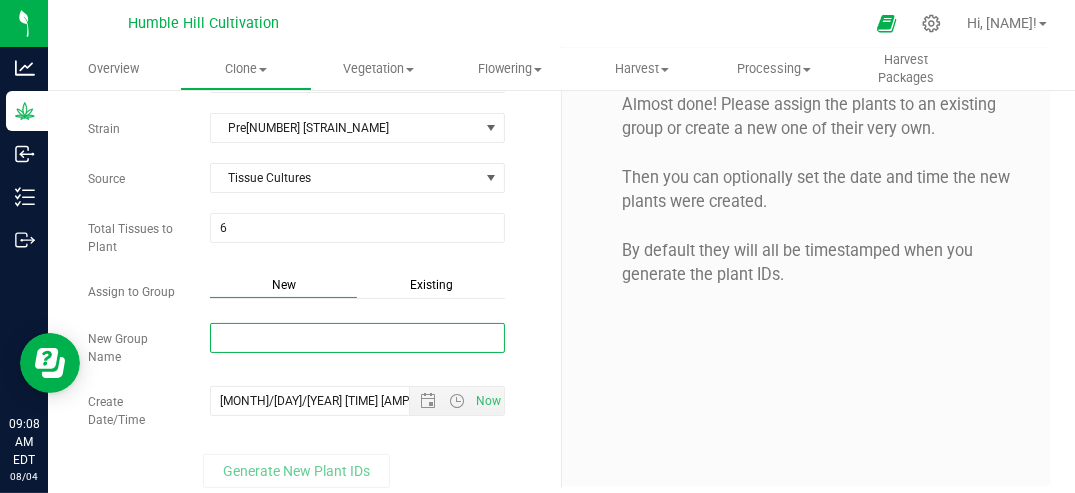 click on "New Group Name" at bounding box center (357, 338) 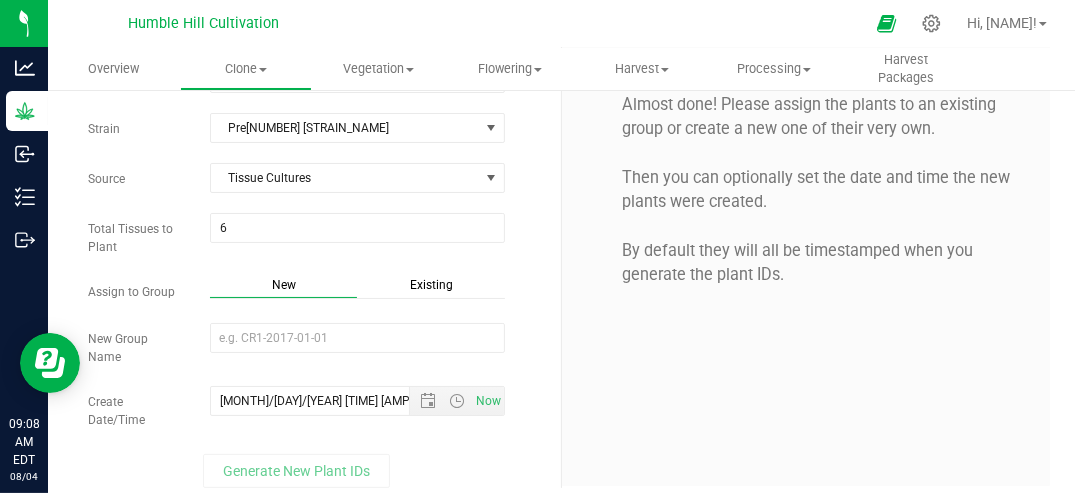 click on "Existing" at bounding box center [431, 285] 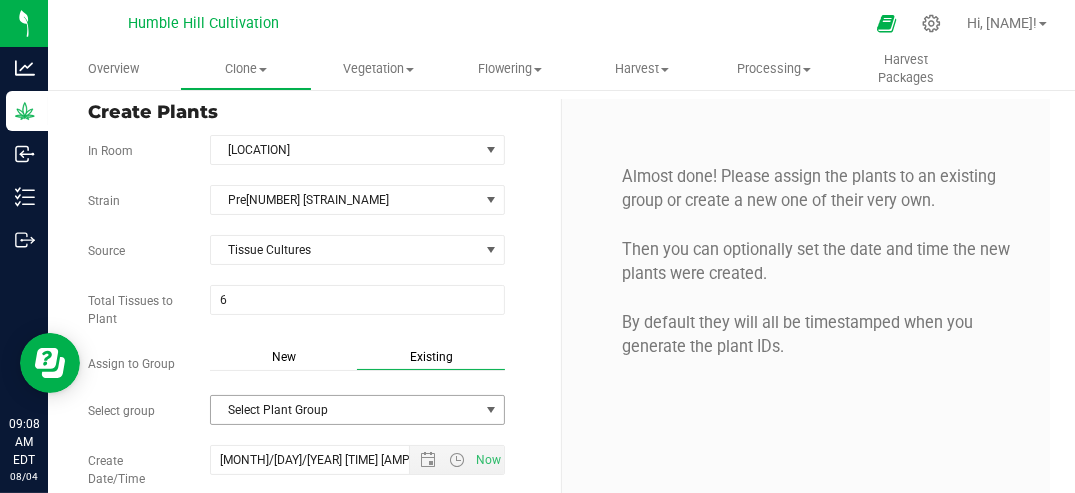 scroll, scrollTop: 0, scrollLeft: 0, axis: both 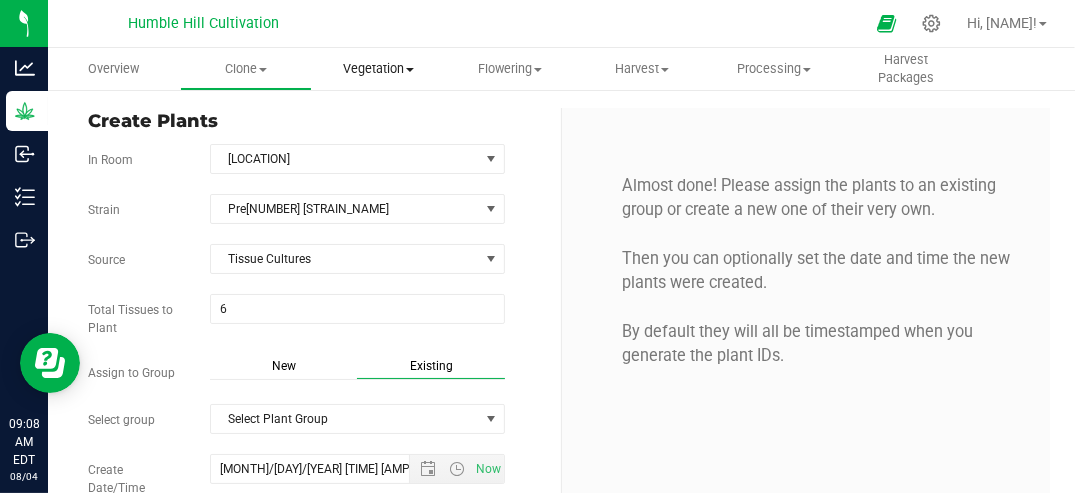 click on "Vegetation" at bounding box center (378, 69) 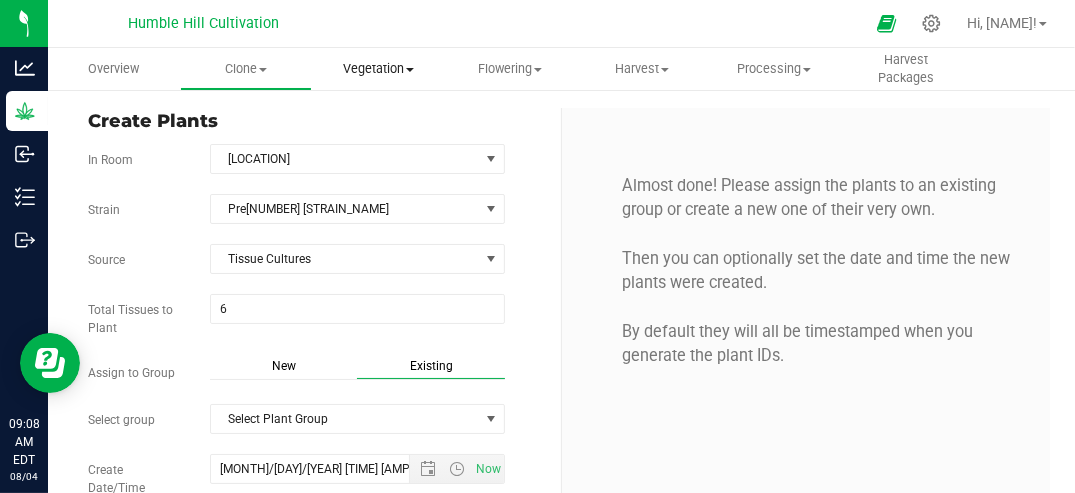 click on "Vegetation" at bounding box center [378, 69] 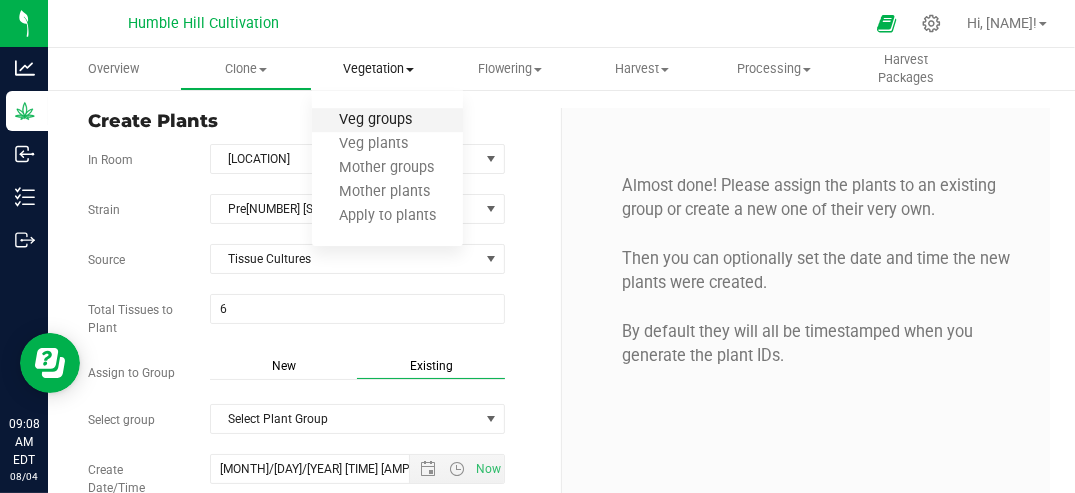 click on "Veg groups" at bounding box center (375, 120) 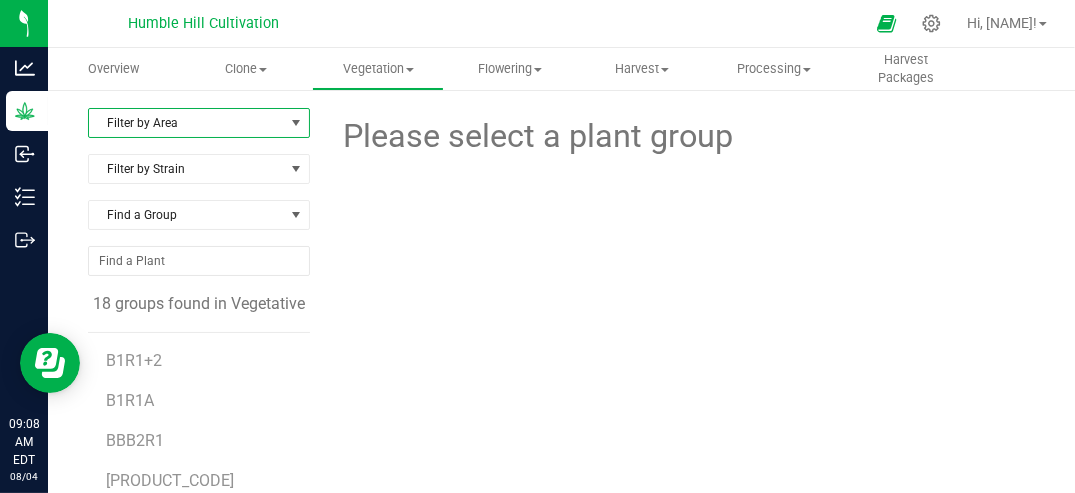 click at bounding box center [296, 123] 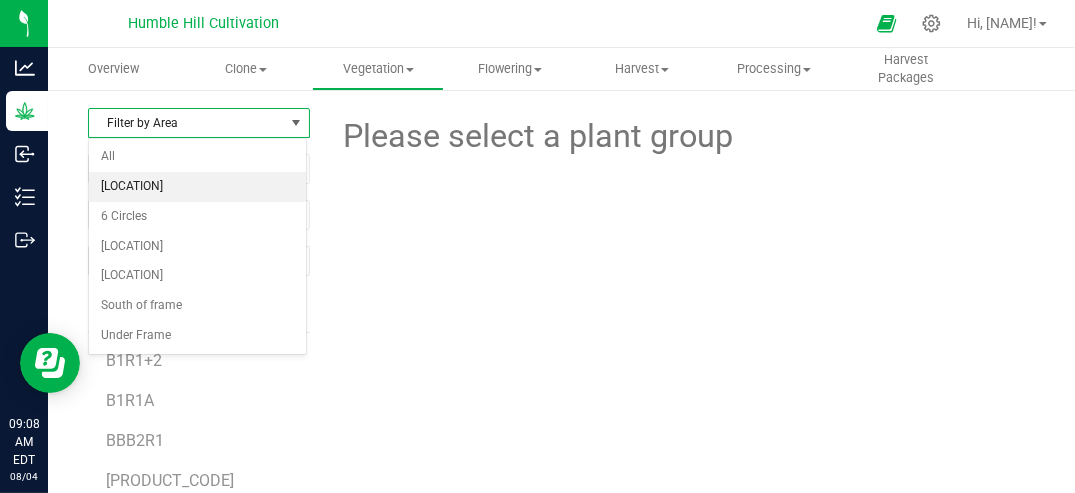 click on "[LOCATION]" at bounding box center (197, 187) 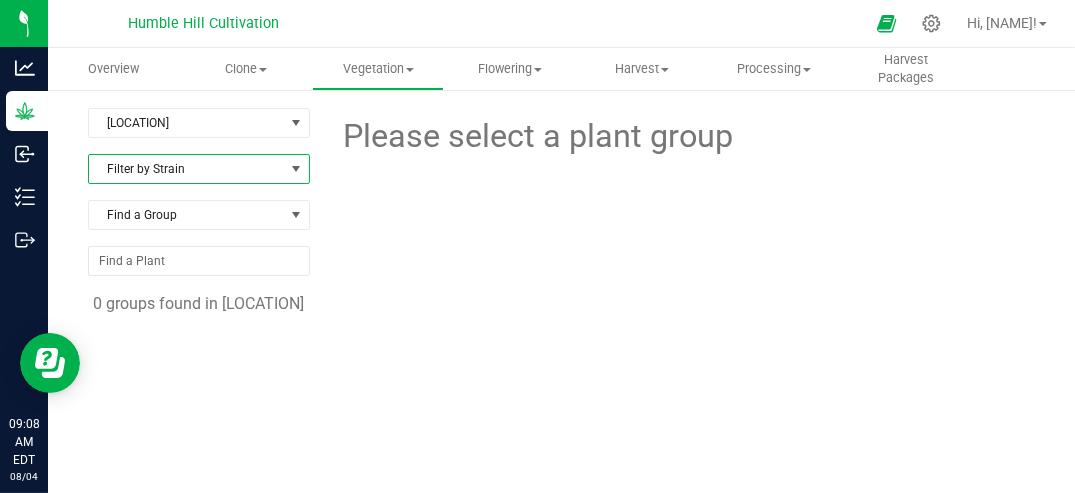 click at bounding box center [296, 169] 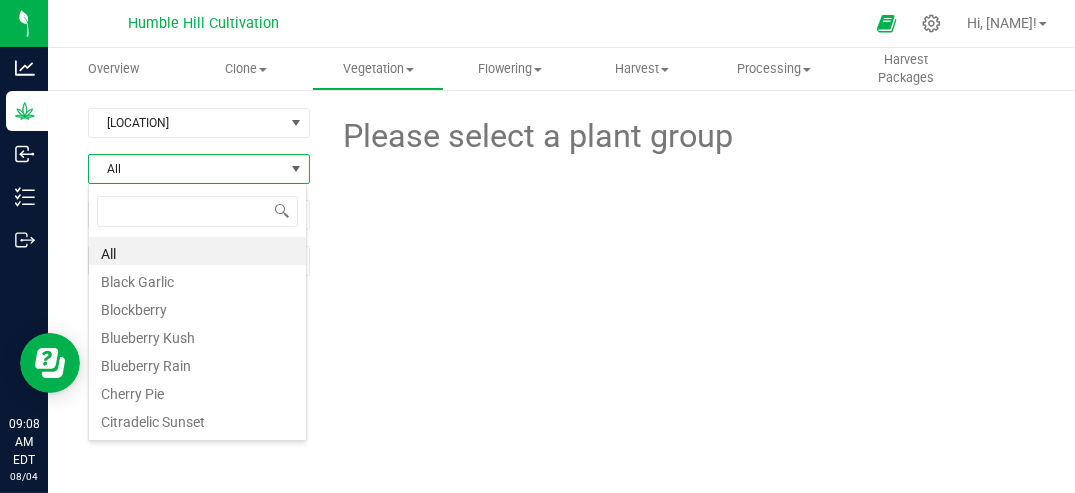 scroll, scrollTop: 99970, scrollLeft: 99780, axis: both 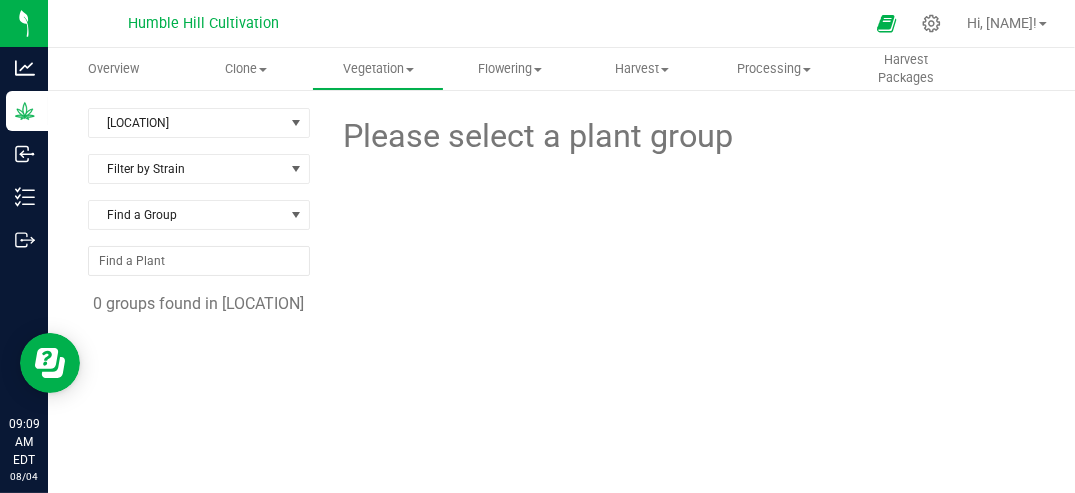 click at bounding box center [680, 220] 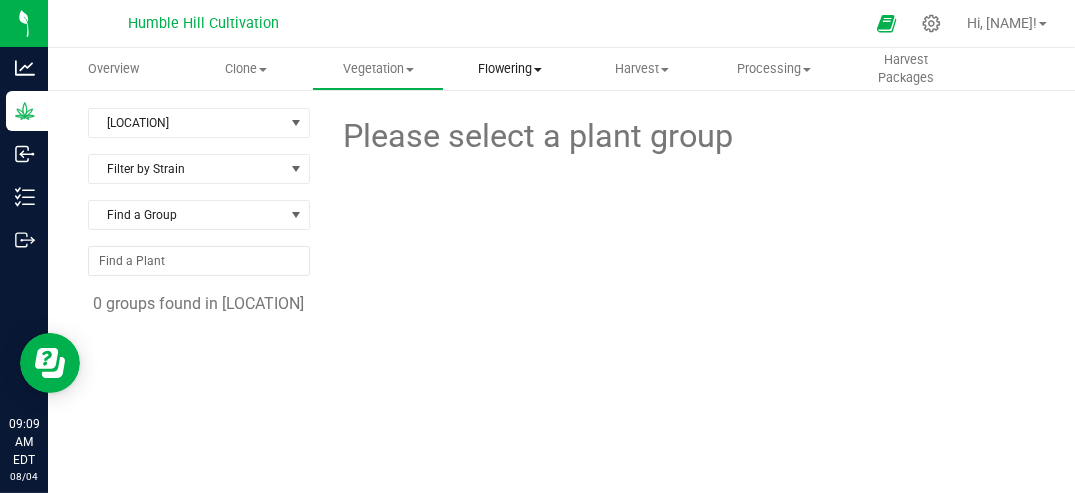click on "Flowering" at bounding box center [510, 69] 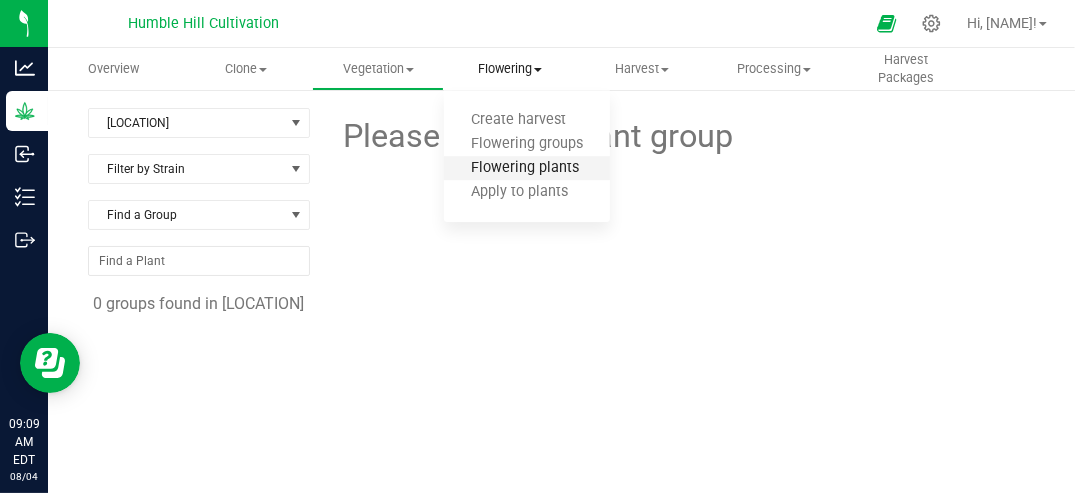 click on "Flowering plants" at bounding box center (525, 168) 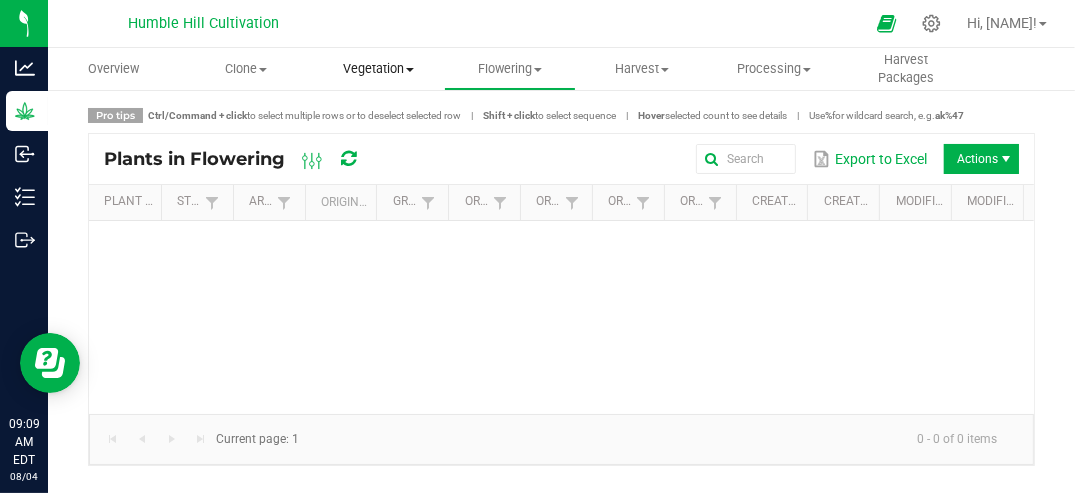 click on "Vegetation" at bounding box center (378, 69) 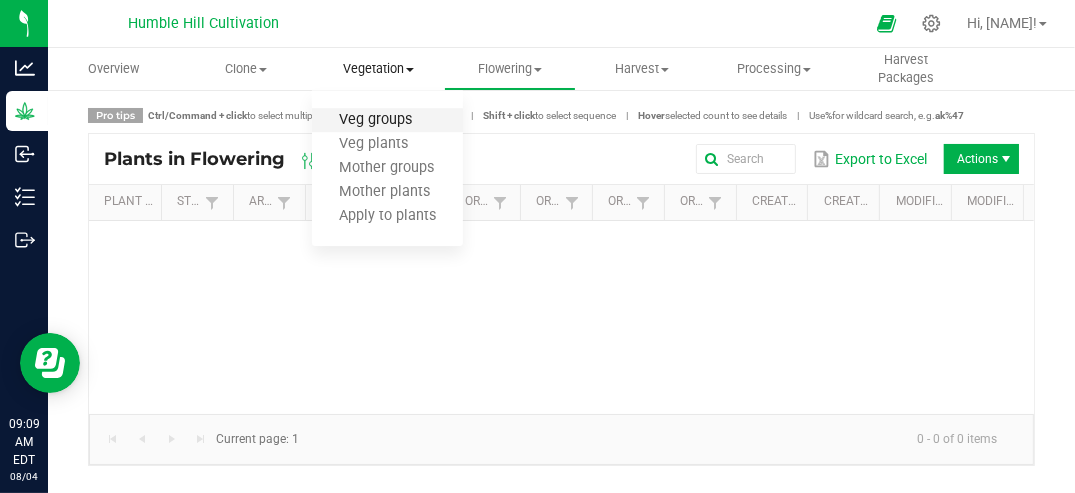 click on "Veg groups" at bounding box center (375, 120) 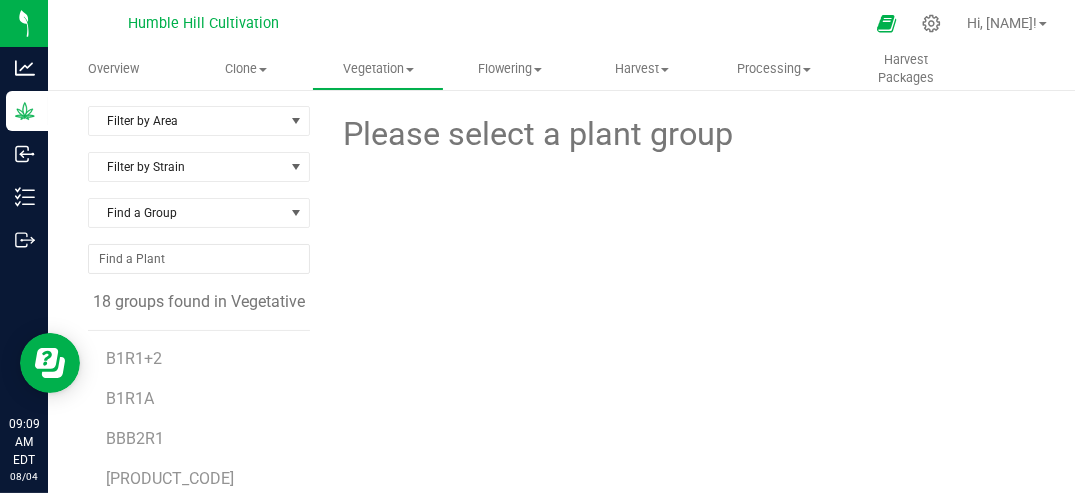 scroll, scrollTop: 0, scrollLeft: 0, axis: both 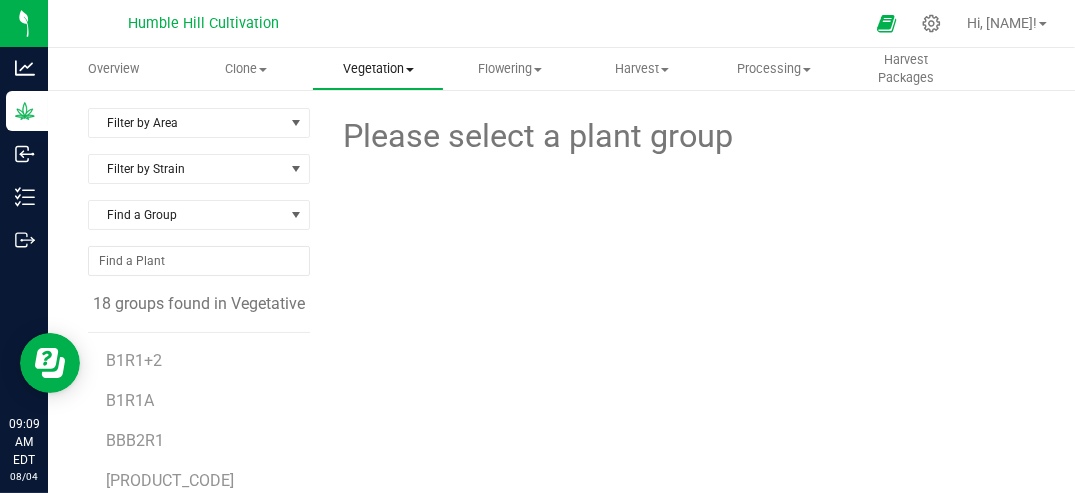 click at bounding box center [410, 70] 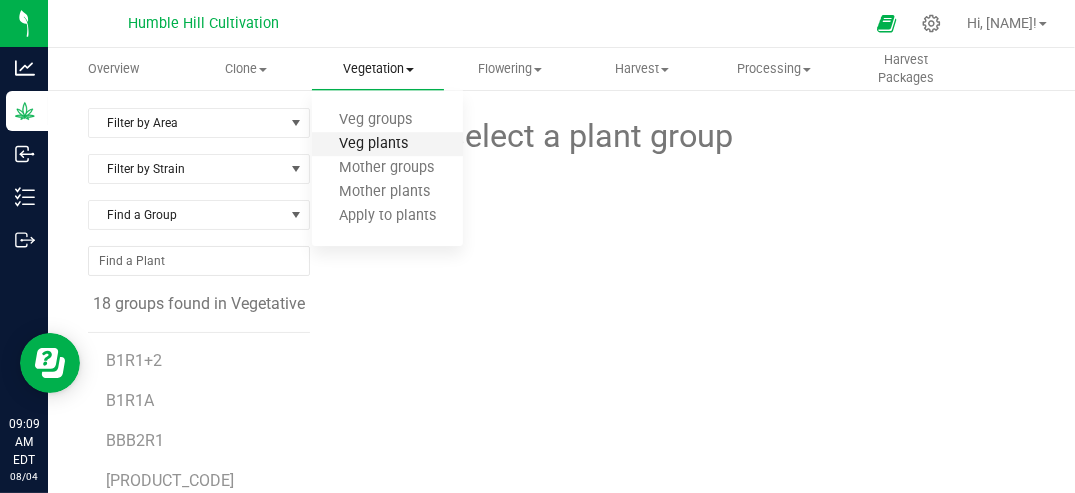 click on "Veg plants" at bounding box center [373, 144] 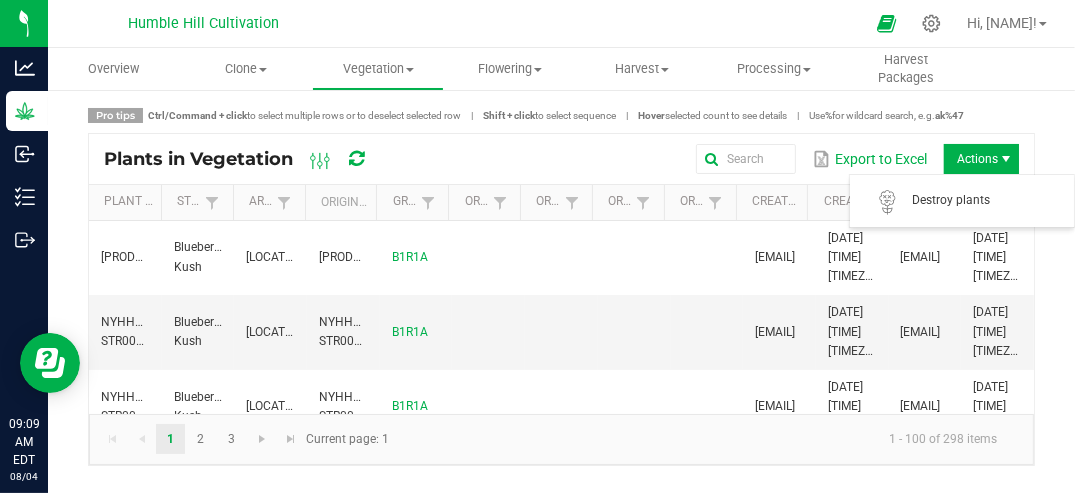 click on "Actions" at bounding box center [981, 159] 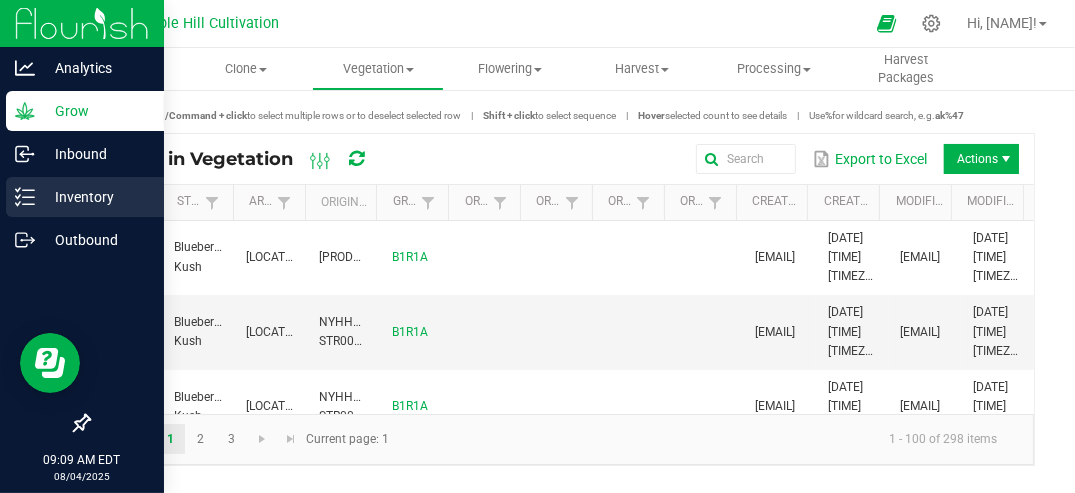click 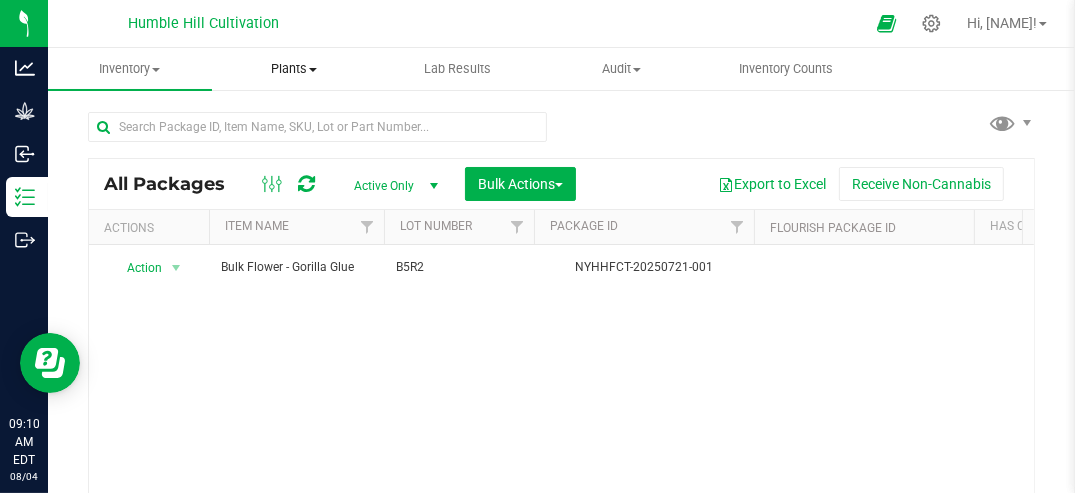 click on "Plants" at bounding box center (294, 69) 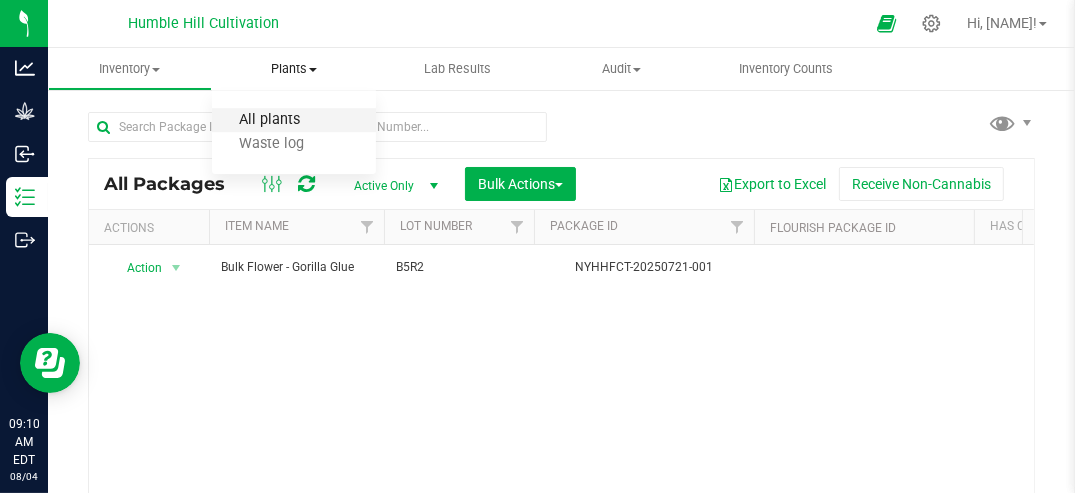 click on "All plants" at bounding box center [269, 120] 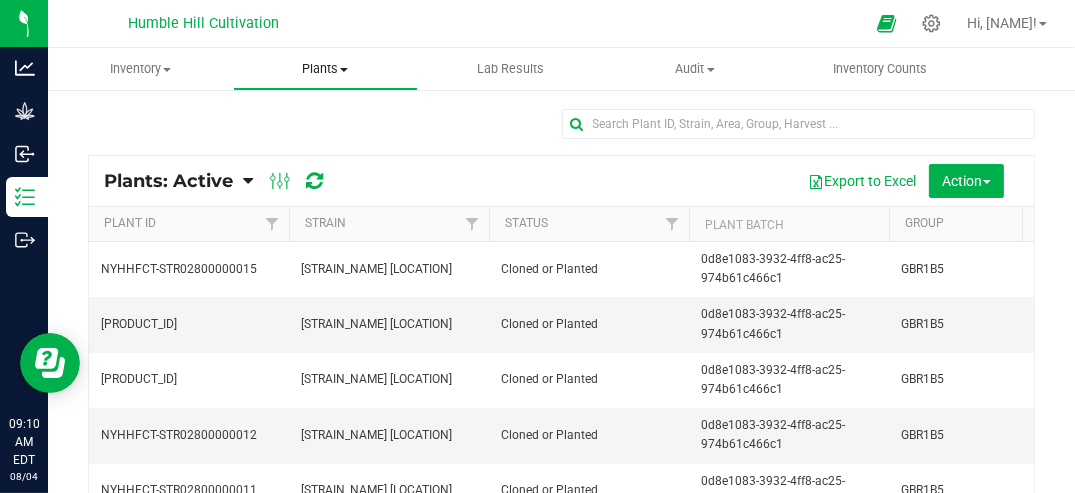 click at bounding box center [344, 70] 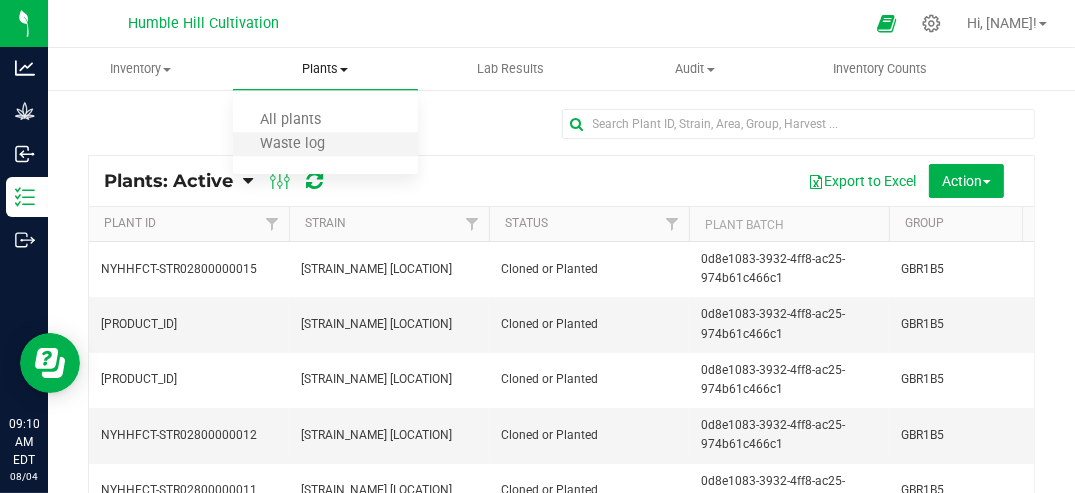 click on "Waste log" at bounding box center (325, 145) 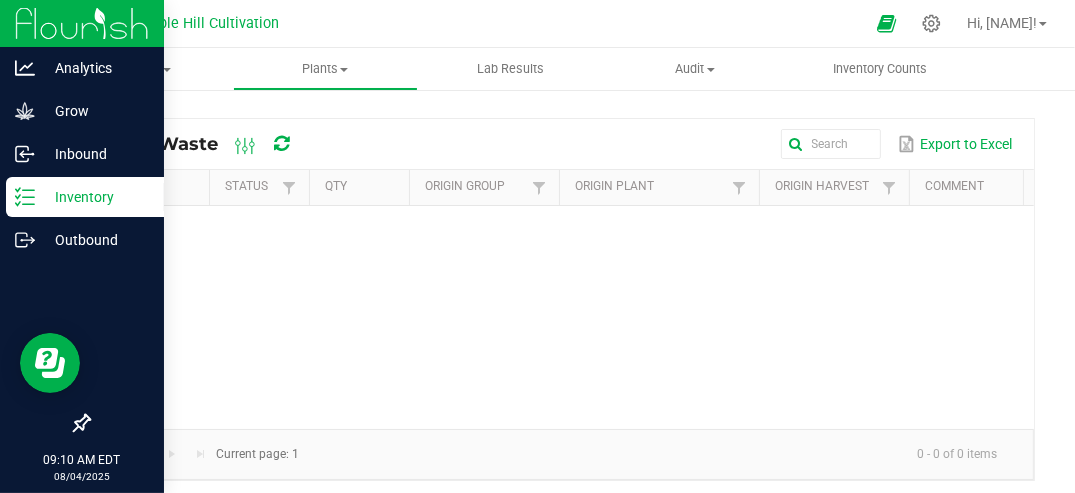 click at bounding box center (82, 23) 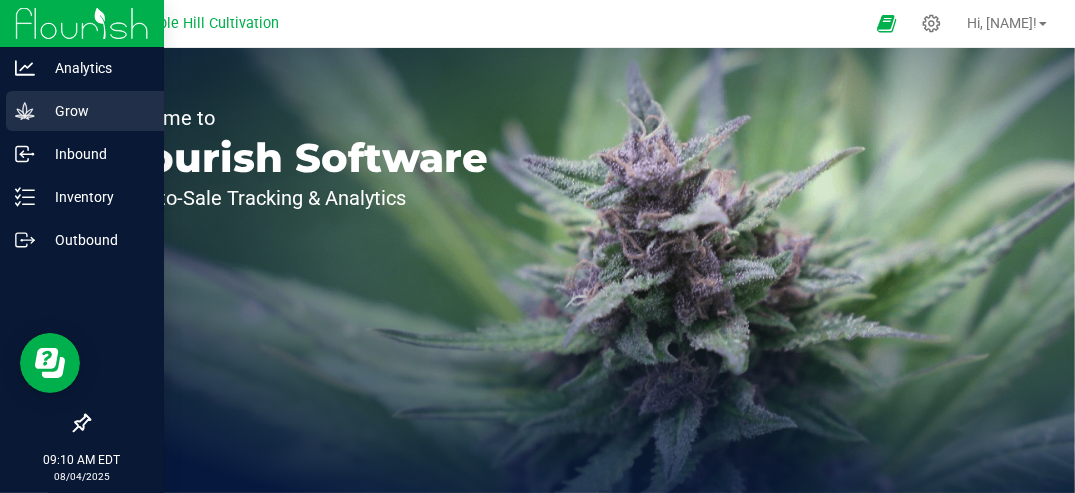 click on "Grow" at bounding box center (95, 111) 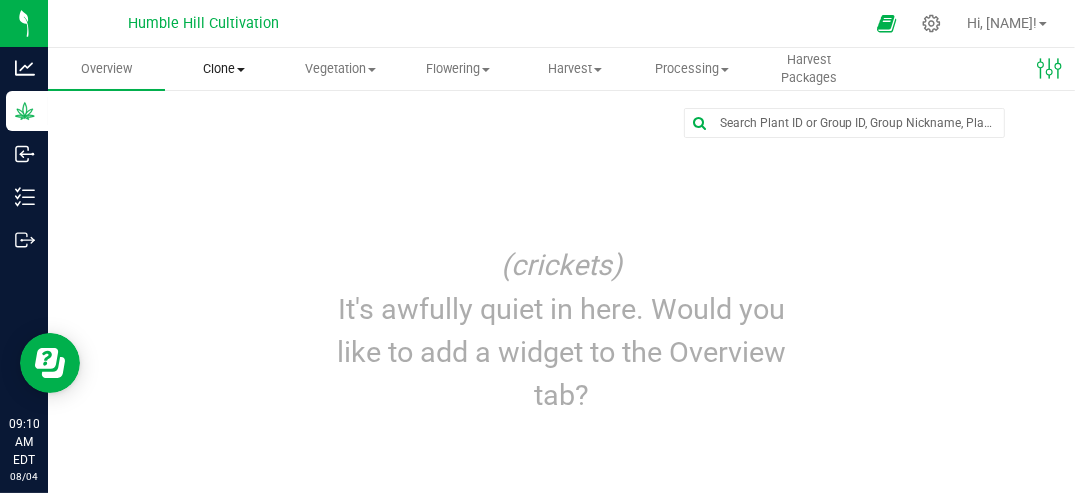 click on "Clone" at bounding box center [223, 69] 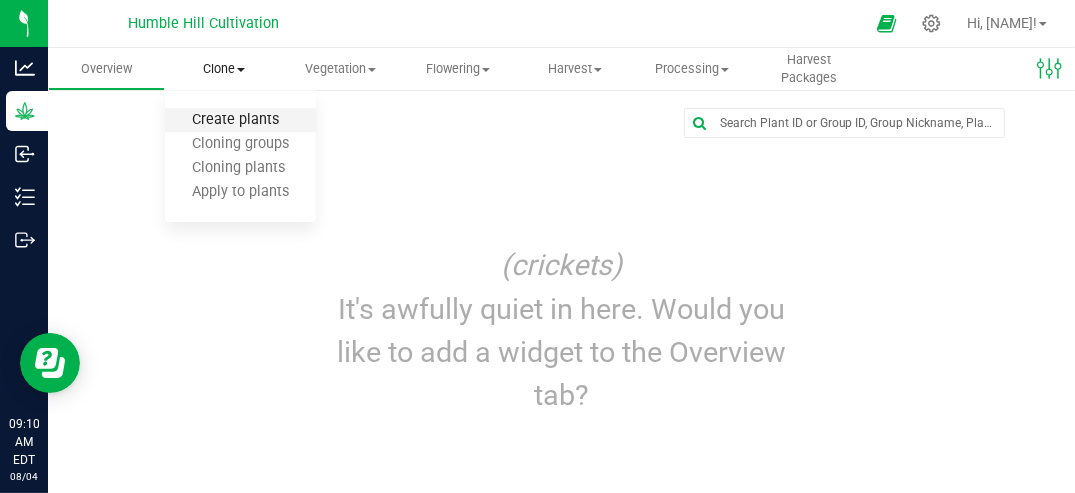 click on "Create plants" at bounding box center [235, 120] 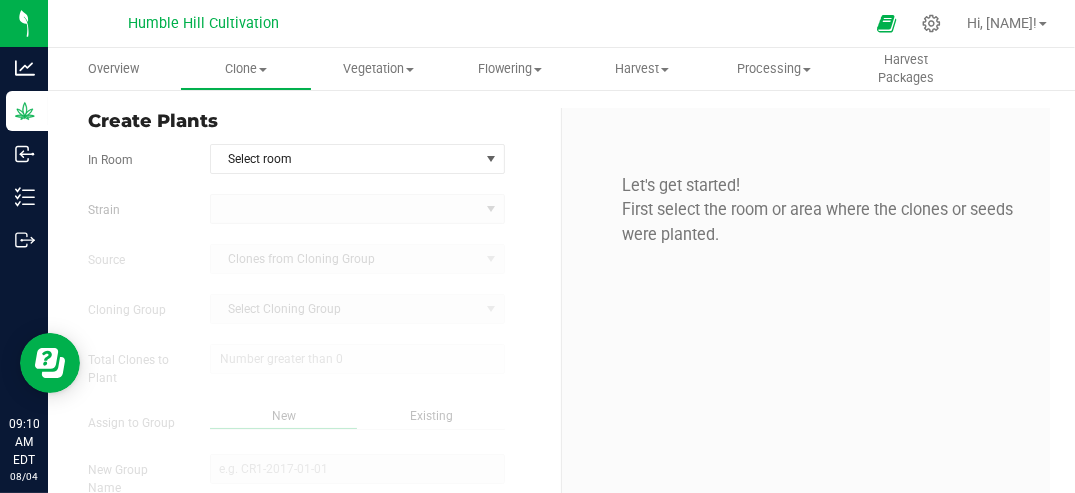 type on "[MONTH]/[DAY]/[YEAR] [TIME] [AMPM]" 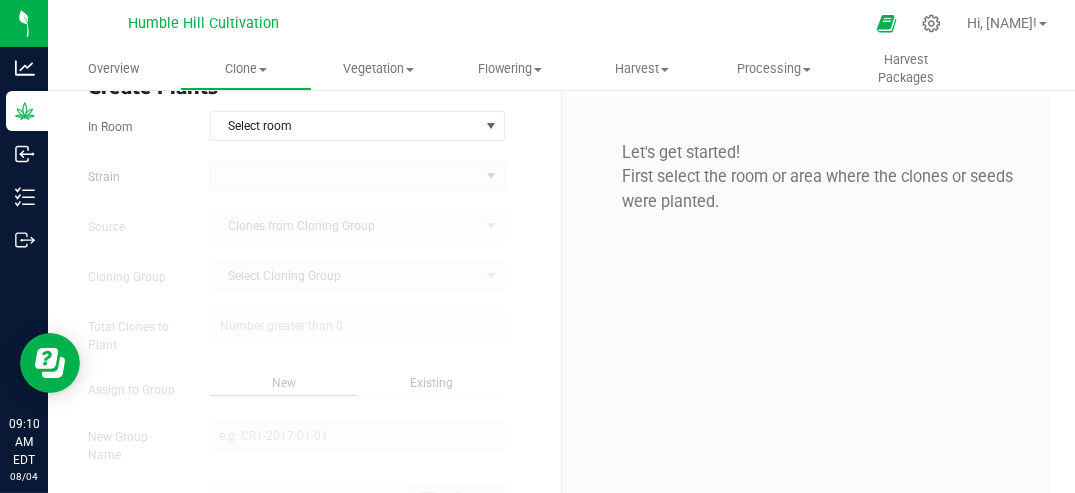 scroll, scrollTop: 0, scrollLeft: 0, axis: both 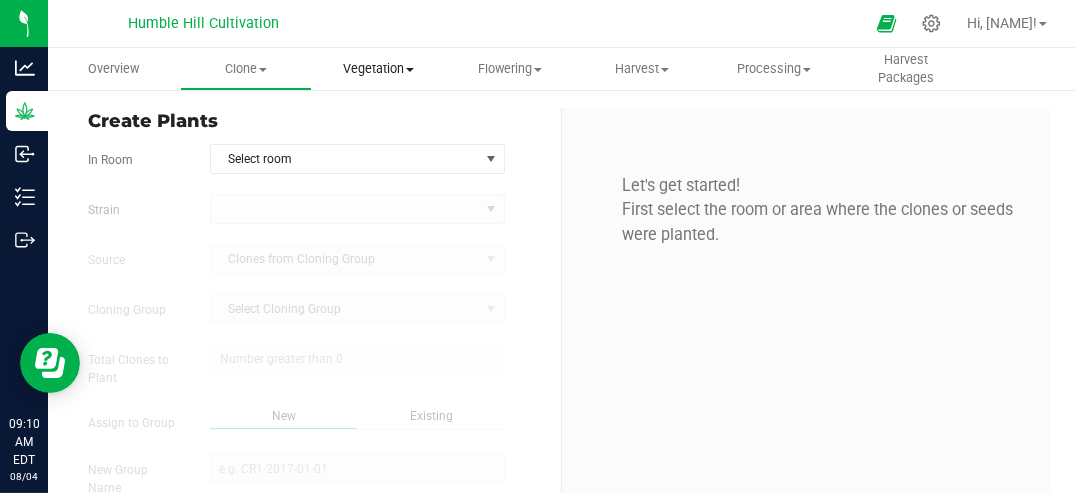 click on "Vegetation" at bounding box center [378, 69] 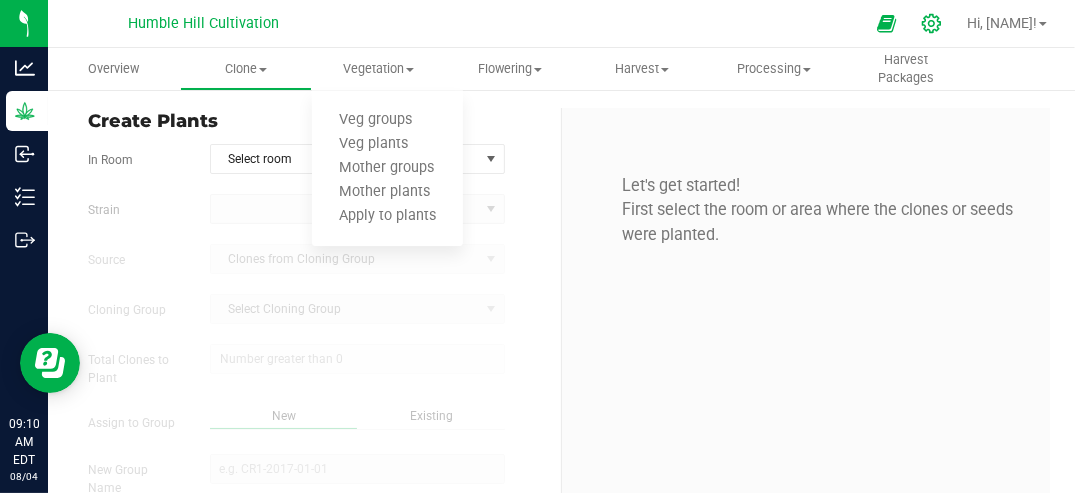 click 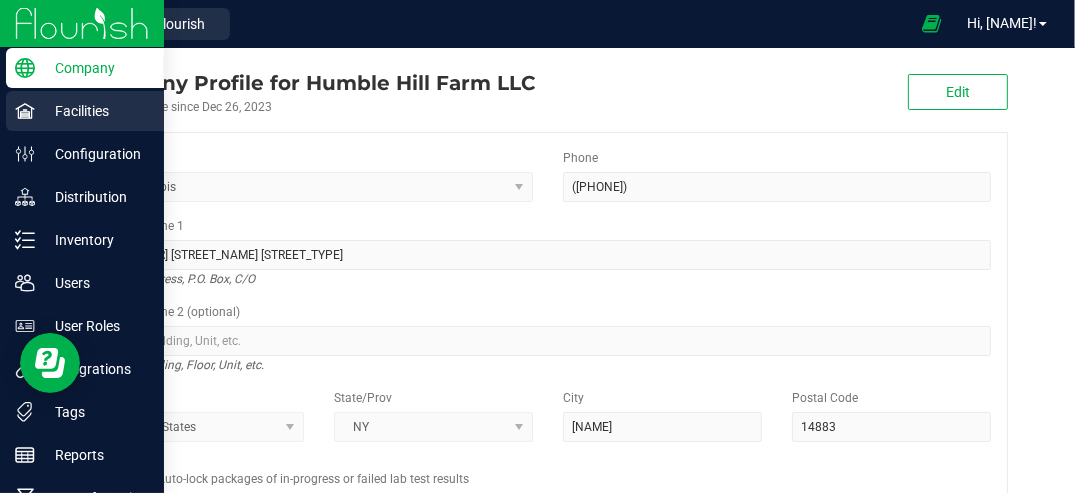 click on "Facilities" at bounding box center [95, 111] 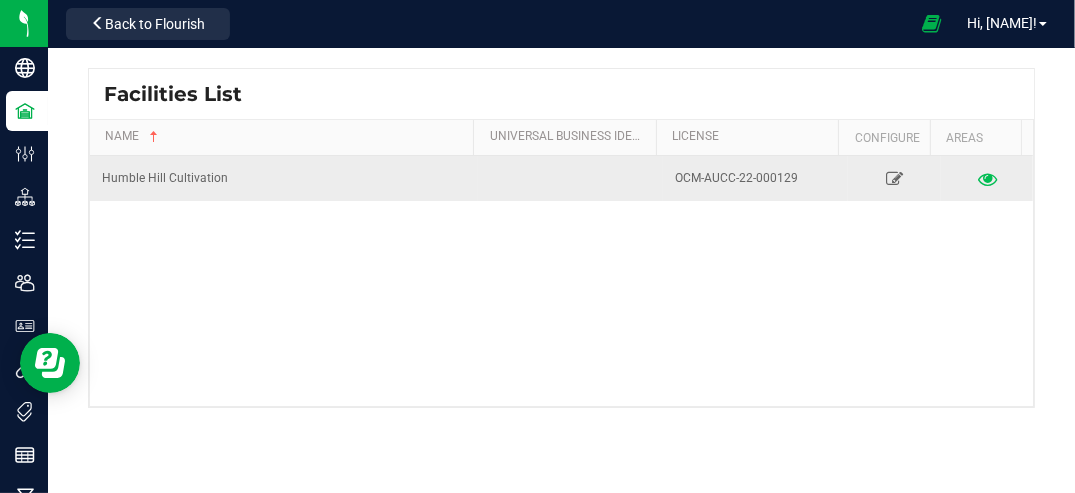 click at bounding box center (986, 178) 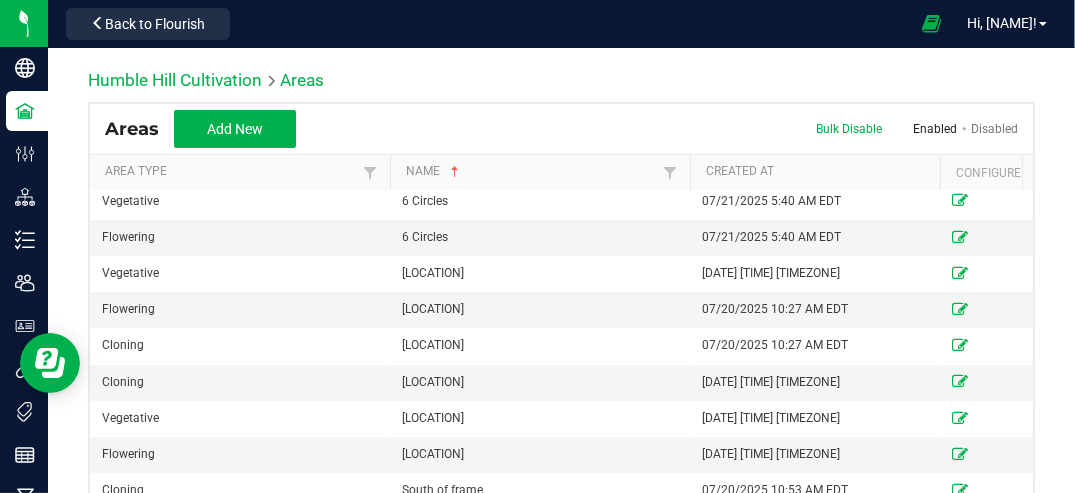 scroll, scrollTop: 0, scrollLeft: 0, axis: both 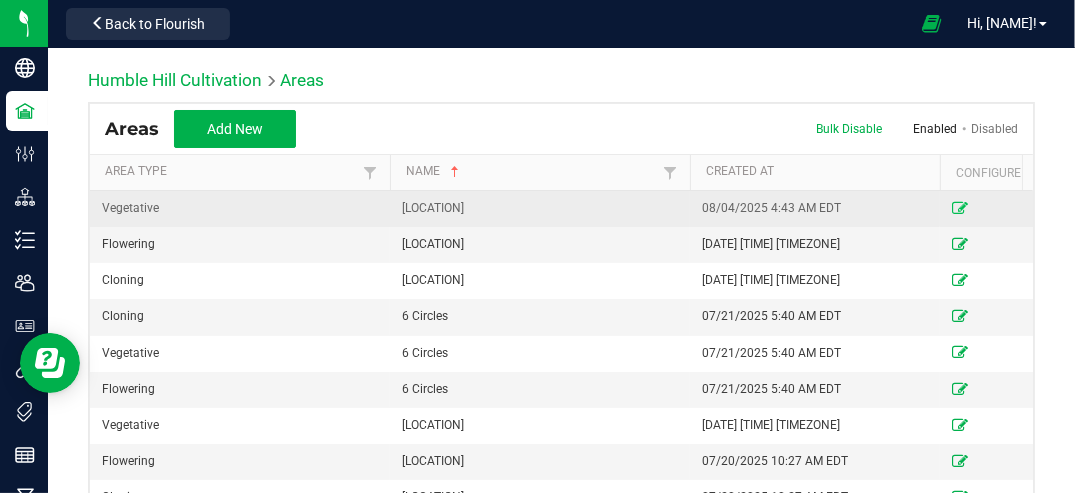 click at bounding box center (960, 208) 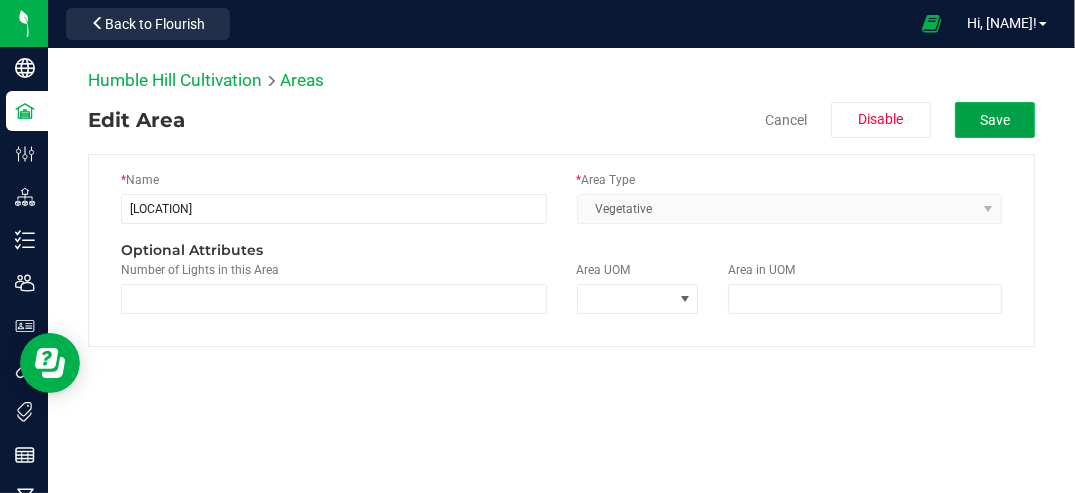 click on "Save" at bounding box center [995, 120] 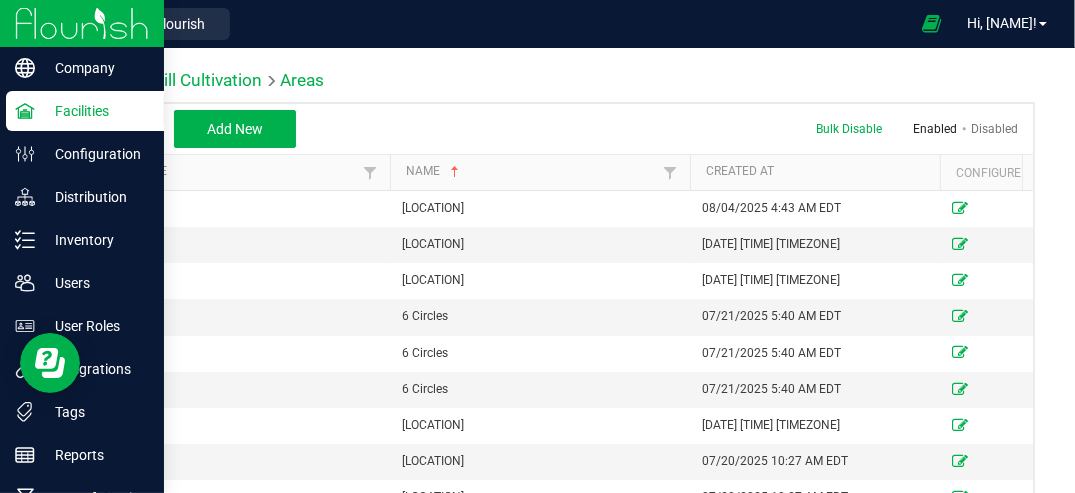 click on "Facilities" at bounding box center (95, 111) 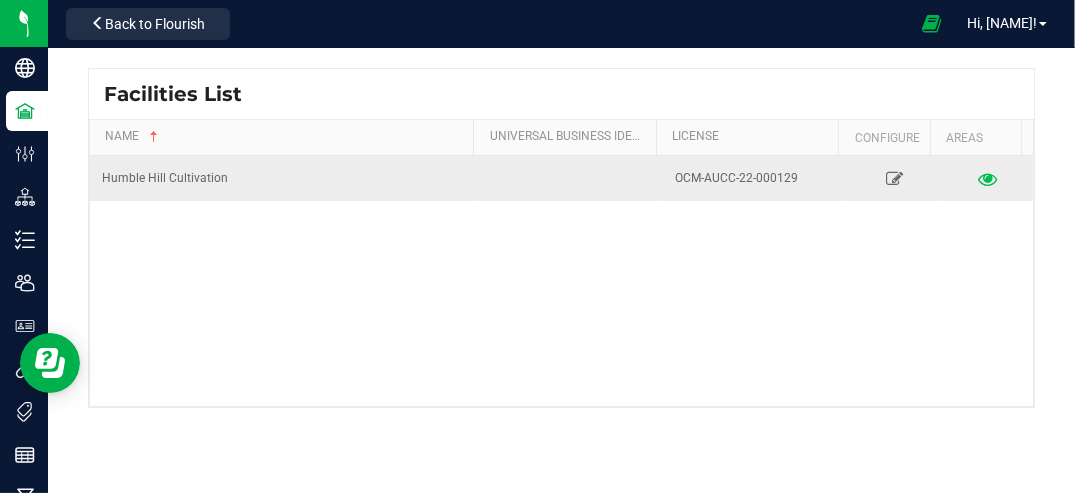 click at bounding box center (986, 178) 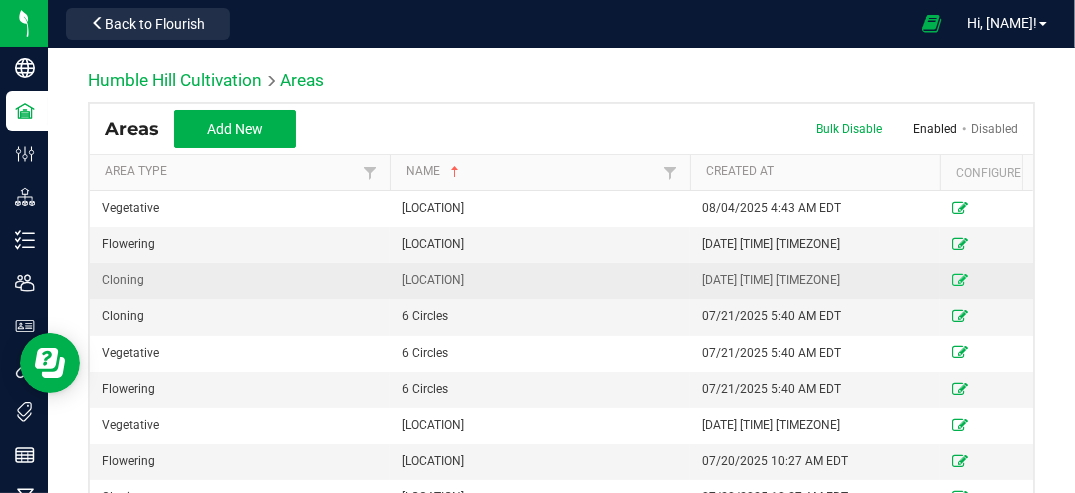 click at bounding box center (960, 280) 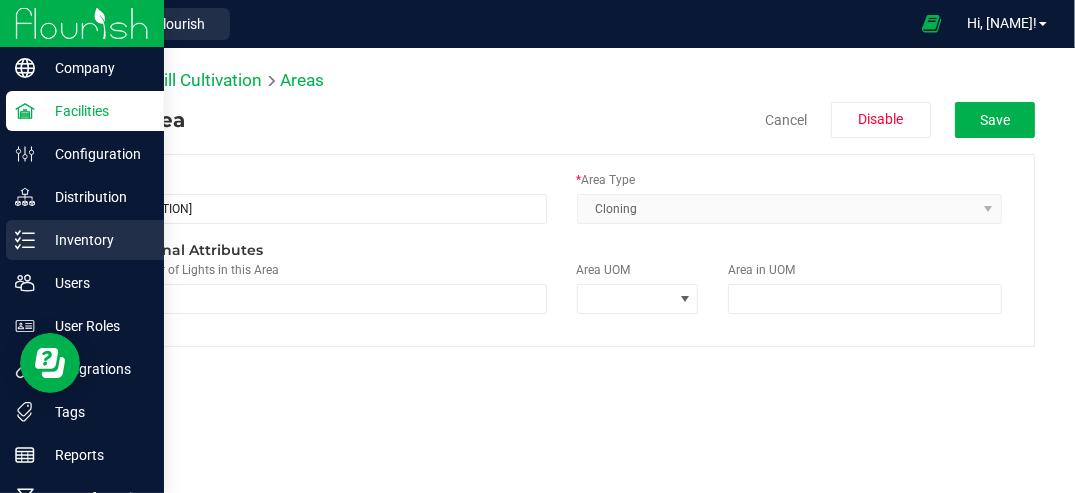 click on "Inventory" at bounding box center (95, 240) 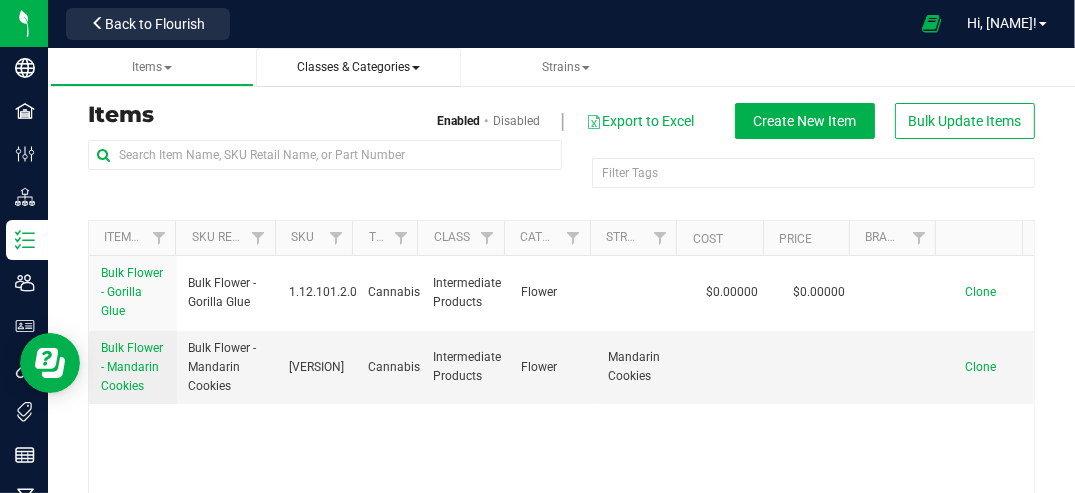 click on "Classes & Categories" at bounding box center (358, 67) 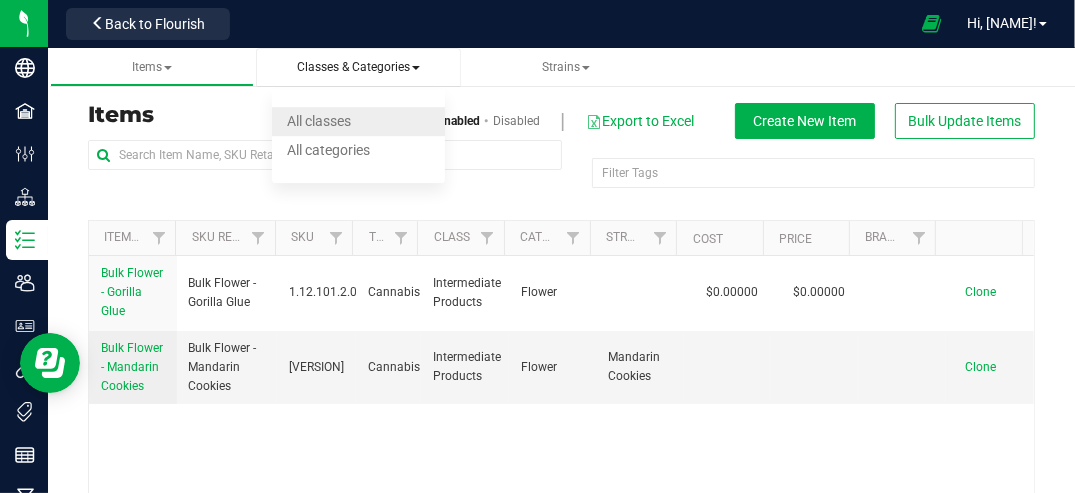 click on "All classes" at bounding box center (319, 121) 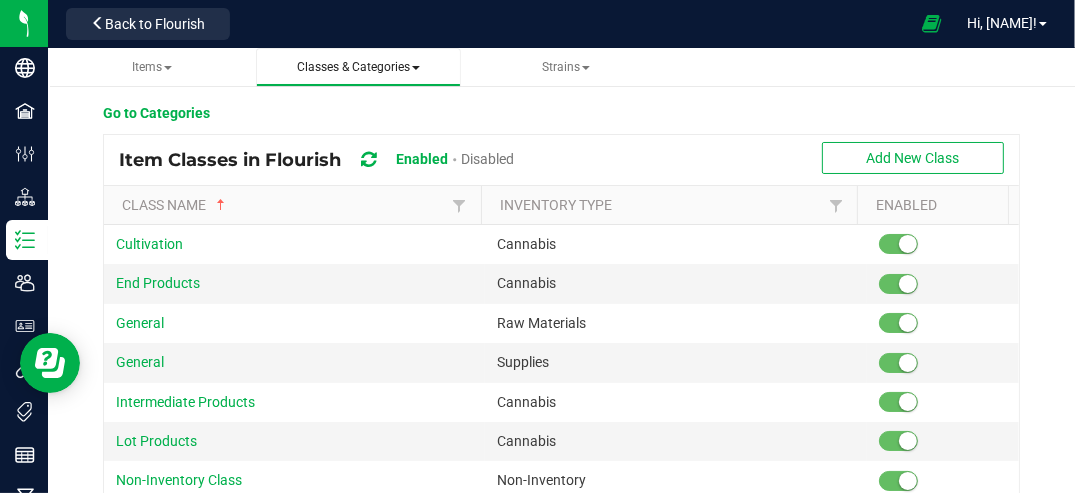 click on "Classes & Categories" at bounding box center (358, 67) 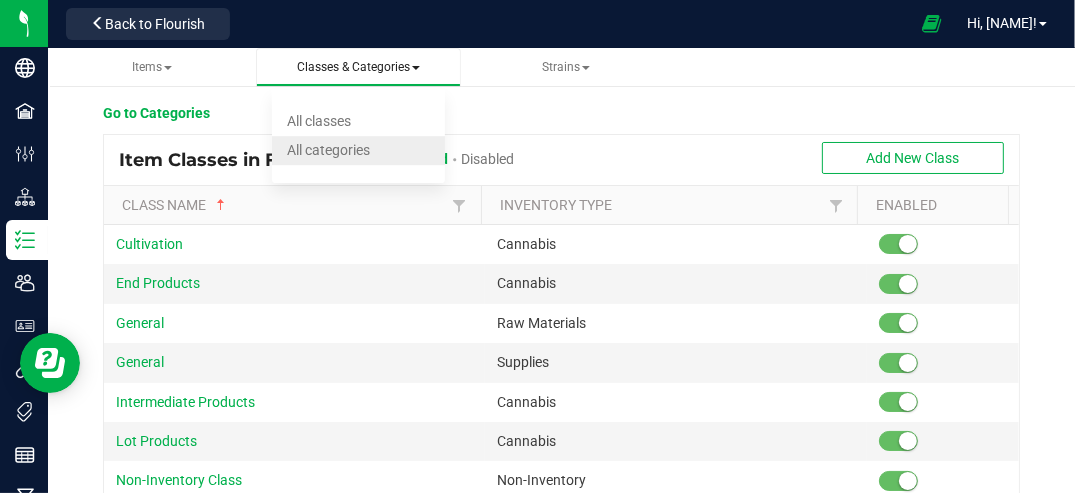 click on "All categories" at bounding box center [328, 150] 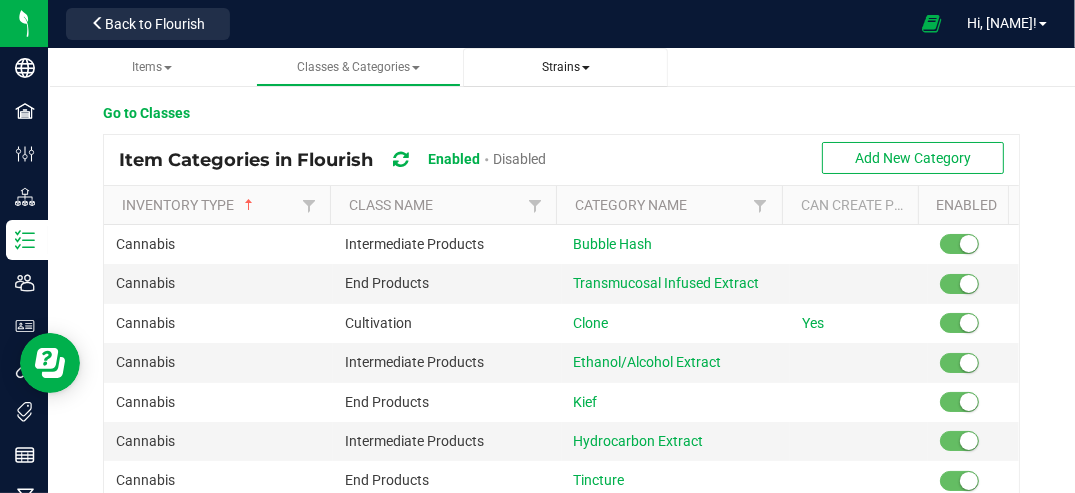 click on "Strains" at bounding box center [566, 67] 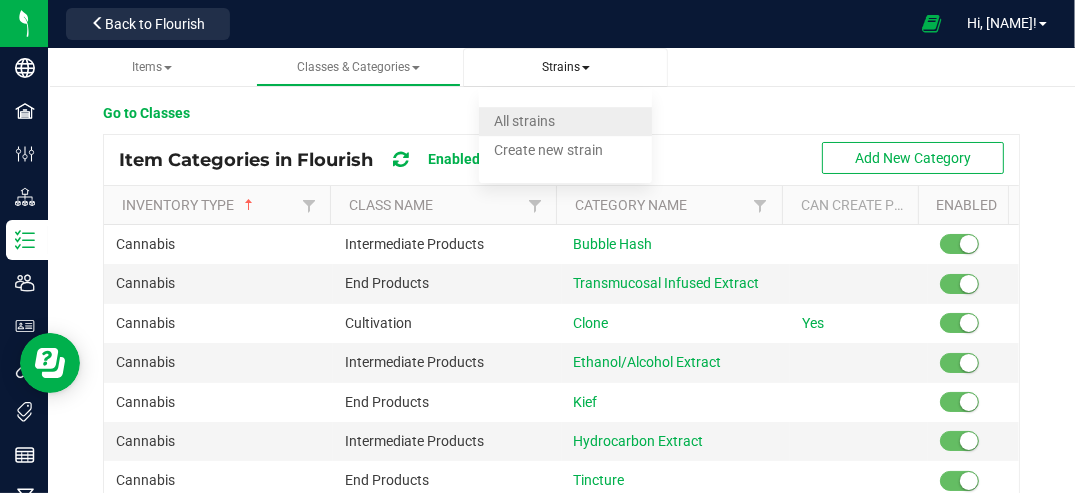 click on "All strains" at bounding box center [524, 121] 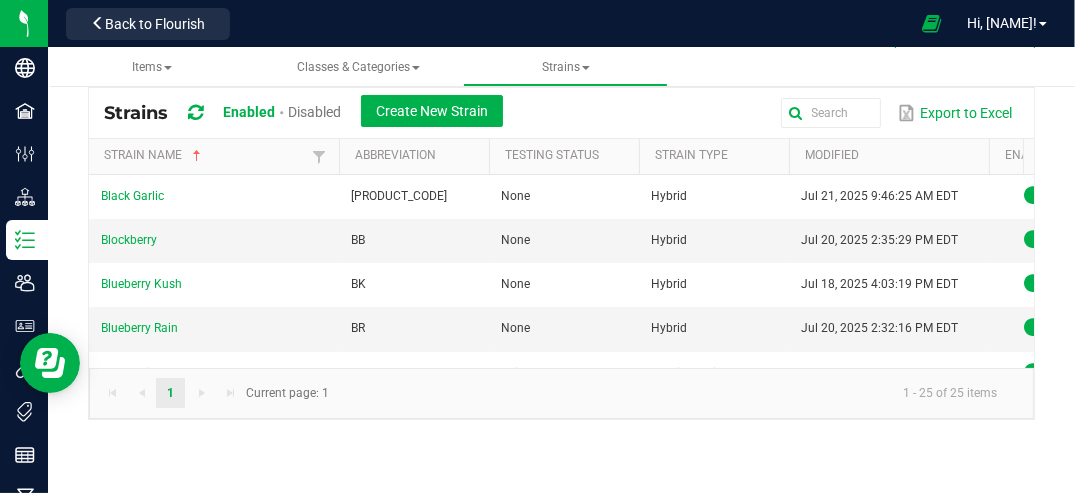 scroll, scrollTop: 95, scrollLeft: 0, axis: vertical 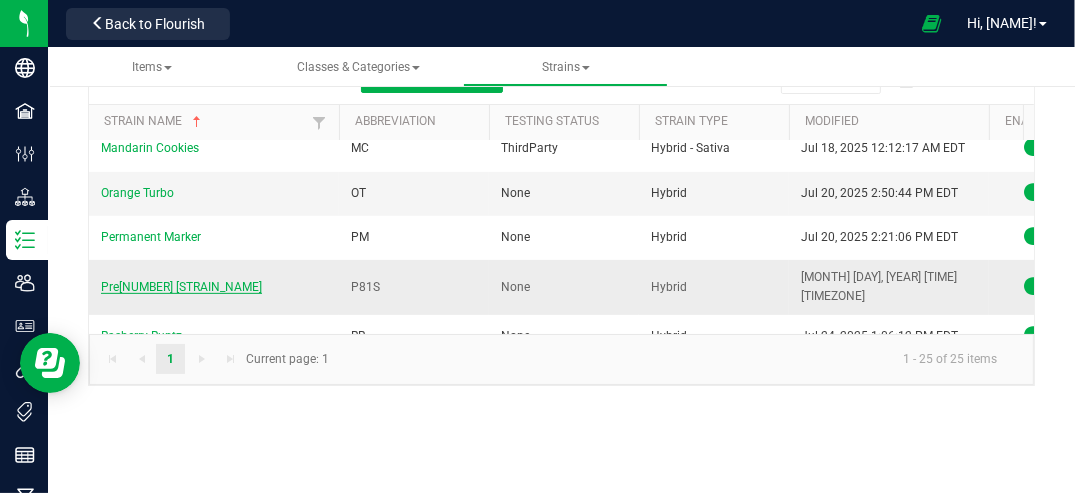 click on "Pre[NUMBER] [STRAIN_NAME]" at bounding box center [181, 287] 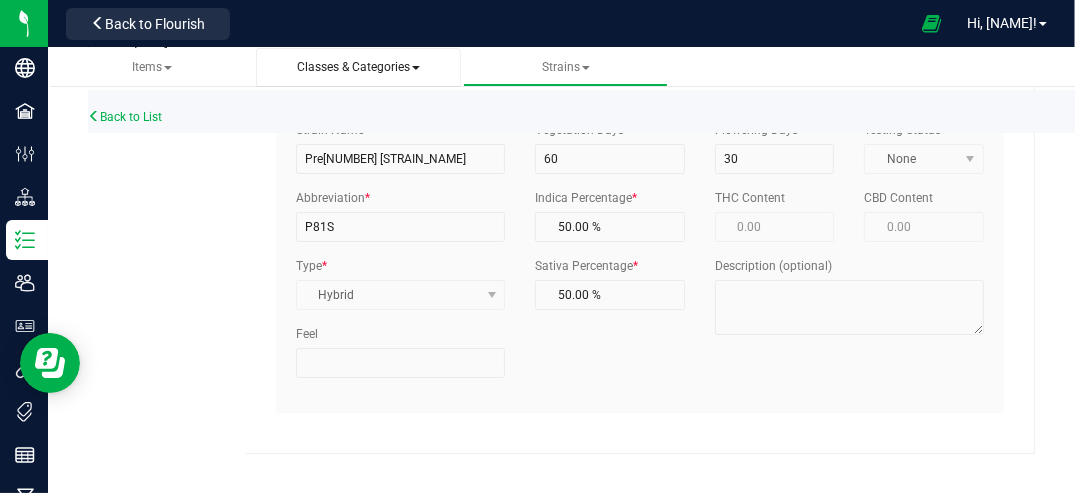 click on "Classes & Categories" at bounding box center [358, 67] 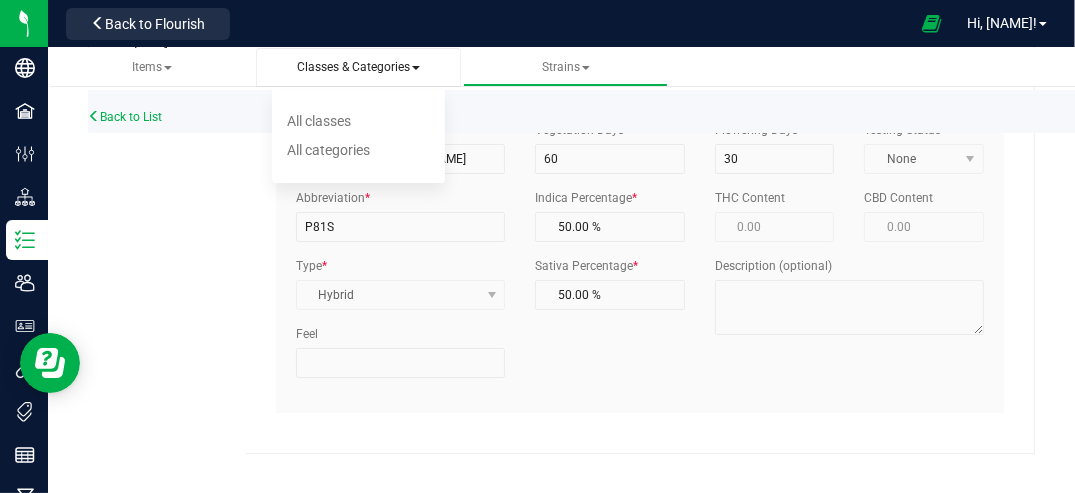 click on "Classes & Categories" at bounding box center (358, 67) 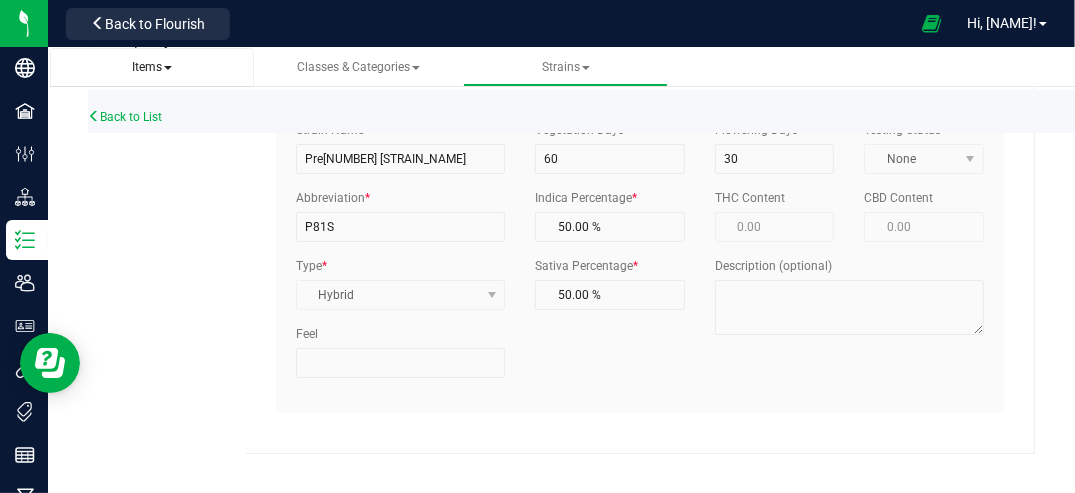 click on "Items" at bounding box center (152, 67) 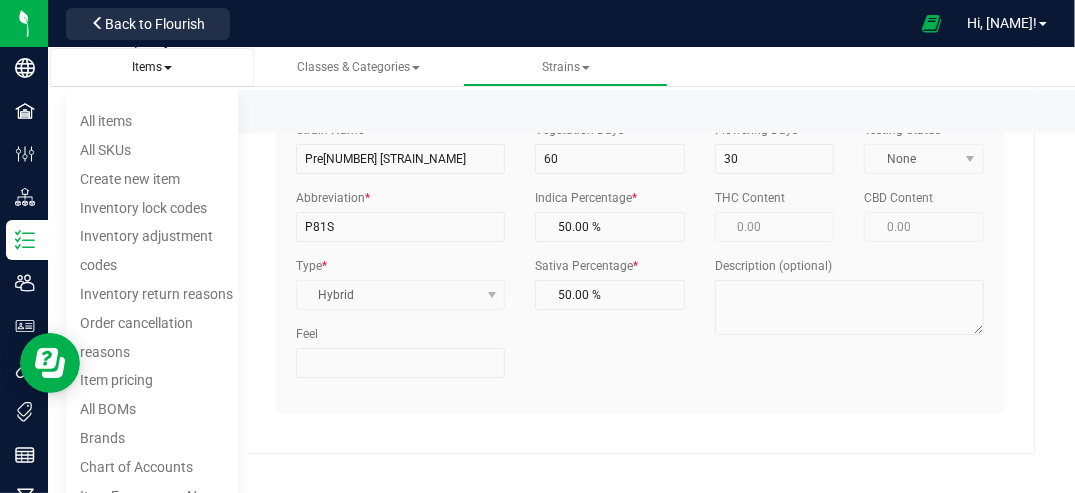 click on "Items" at bounding box center (152, 67) 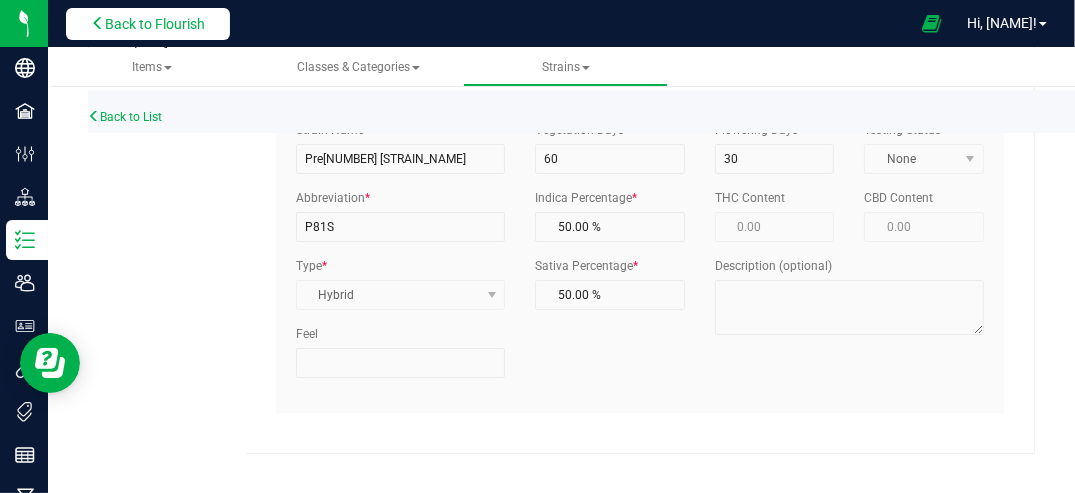 click on "Back to Flourish" at bounding box center [148, 24] 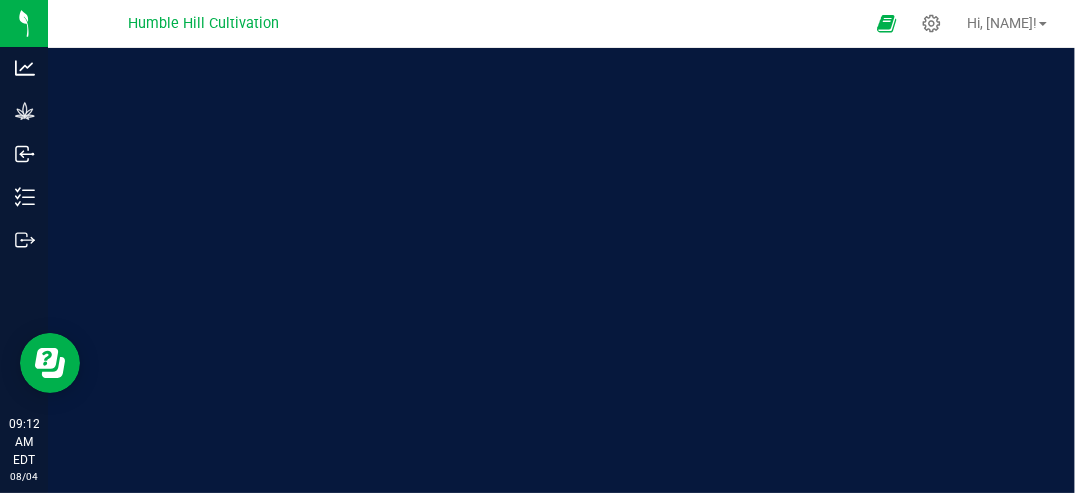 scroll, scrollTop: 0, scrollLeft: 0, axis: both 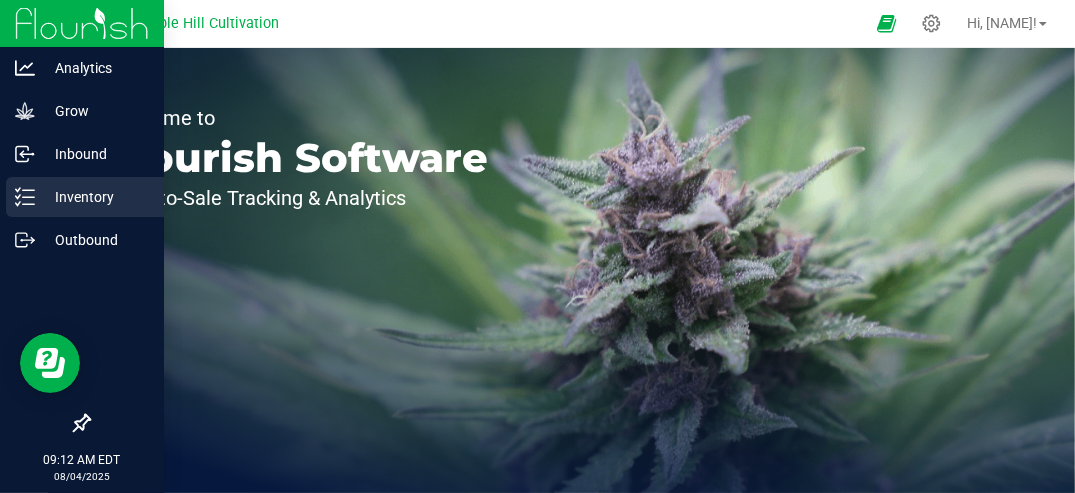 click on "Inventory" at bounding box center [95, 197] 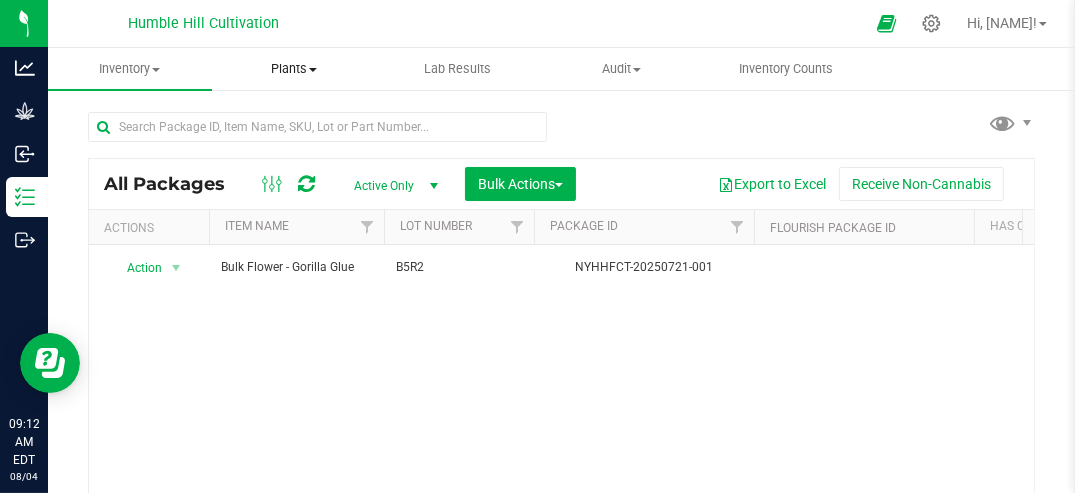 click on "Plants" at bounding box center (294, 69) 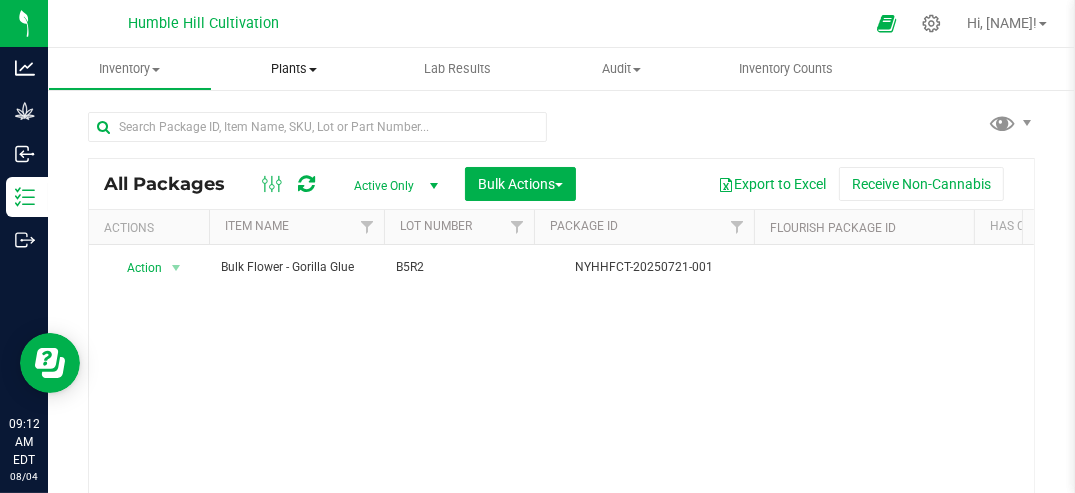 click on "Plants" at bounding box center [294, 69] 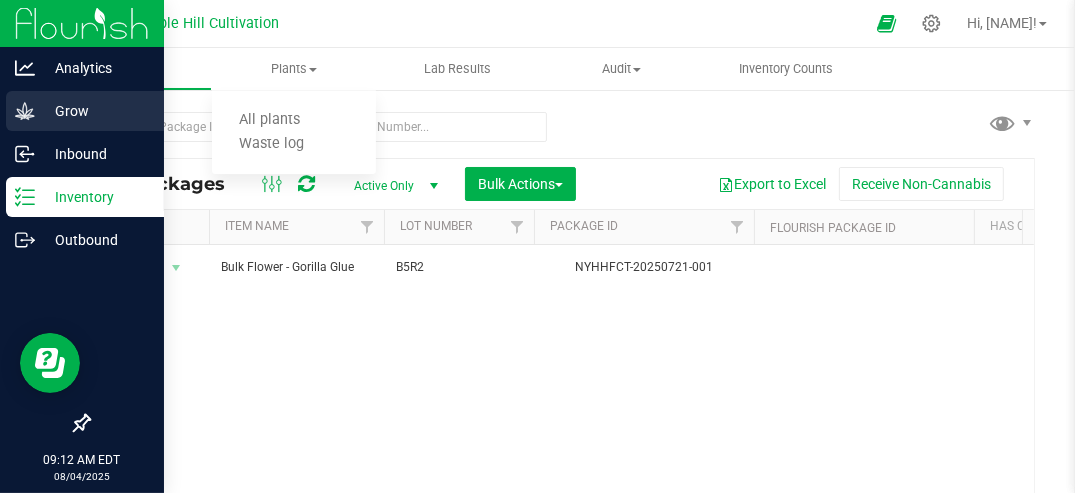 click on "Grow" at bounding box center [95, 111] 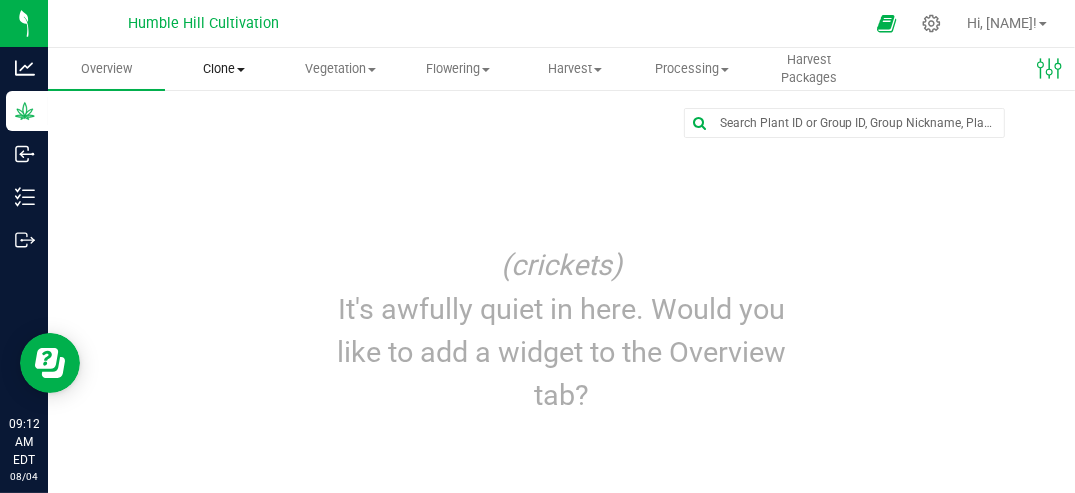 click on "Clone" at bounding box center [223, 69] 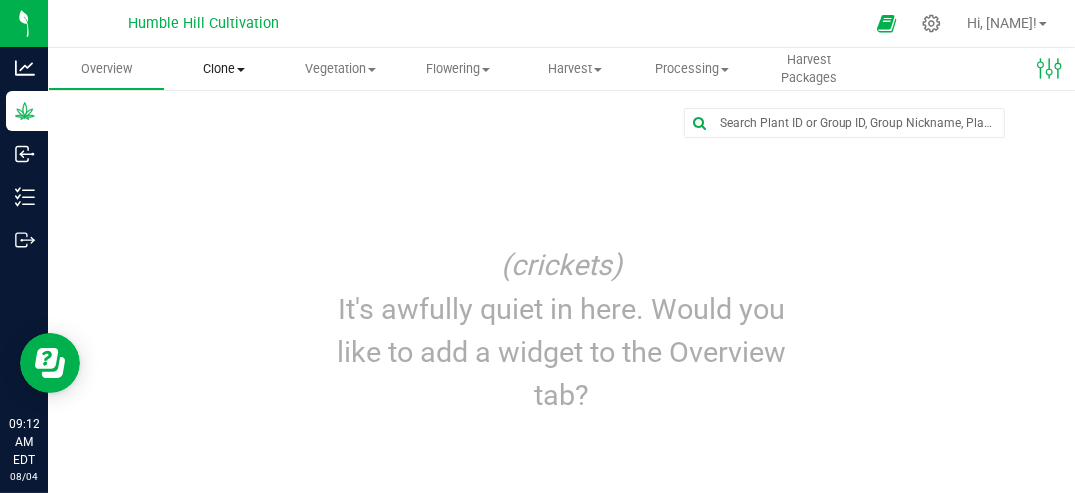 click on "Clone" at bounding box center [223, 69] 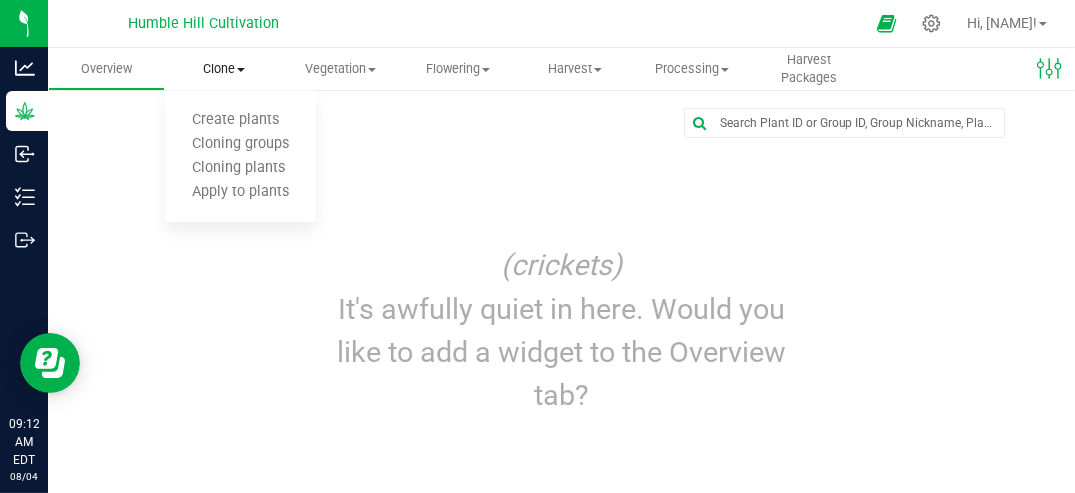 click on "Clone" at bounding box center (223, 69) 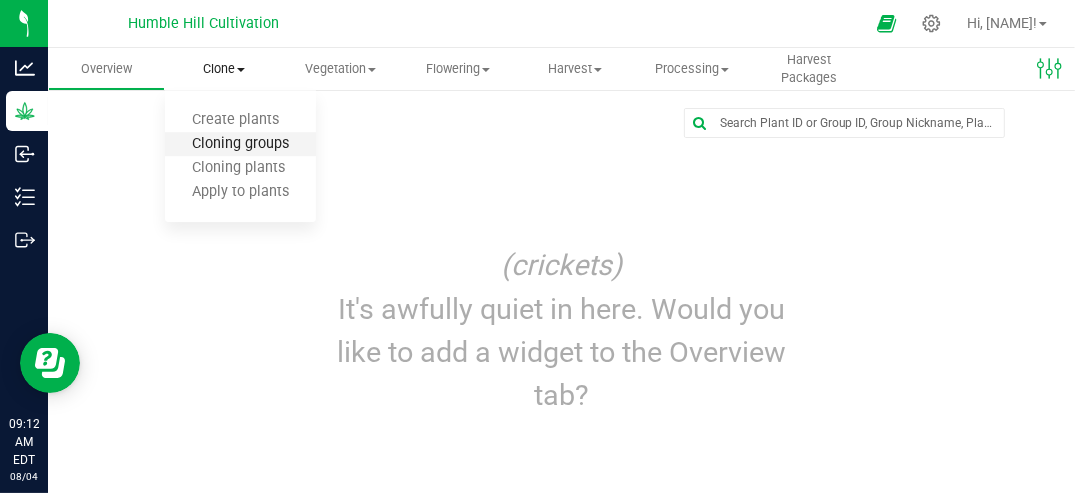 click on "Cloning groups" at bounding box center [240, 144] 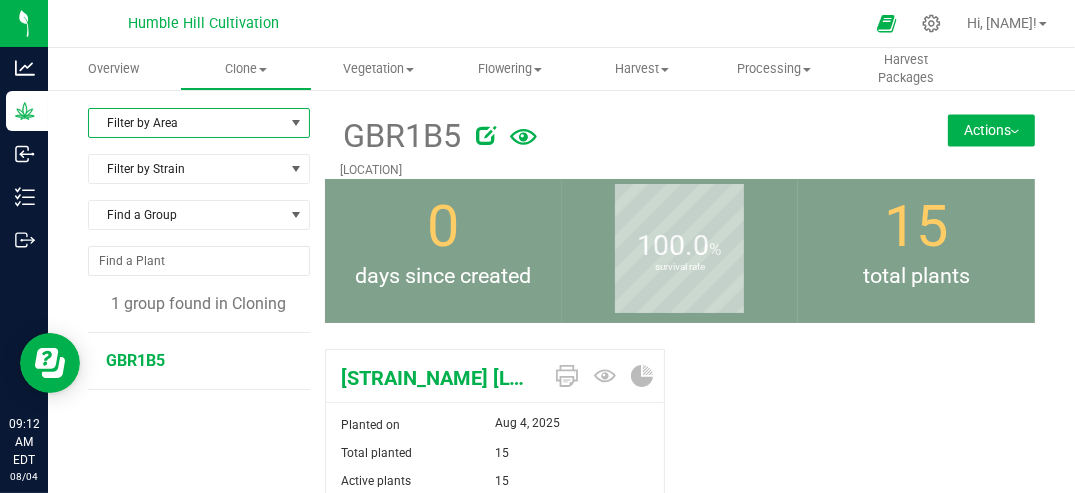 click at bounding box center (296, 123) 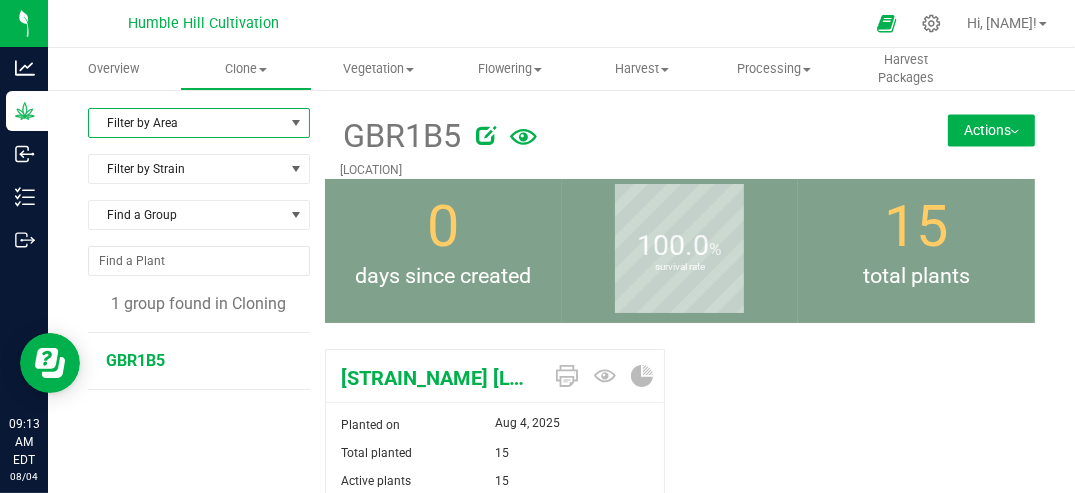 click at bounding box center (296, 123) 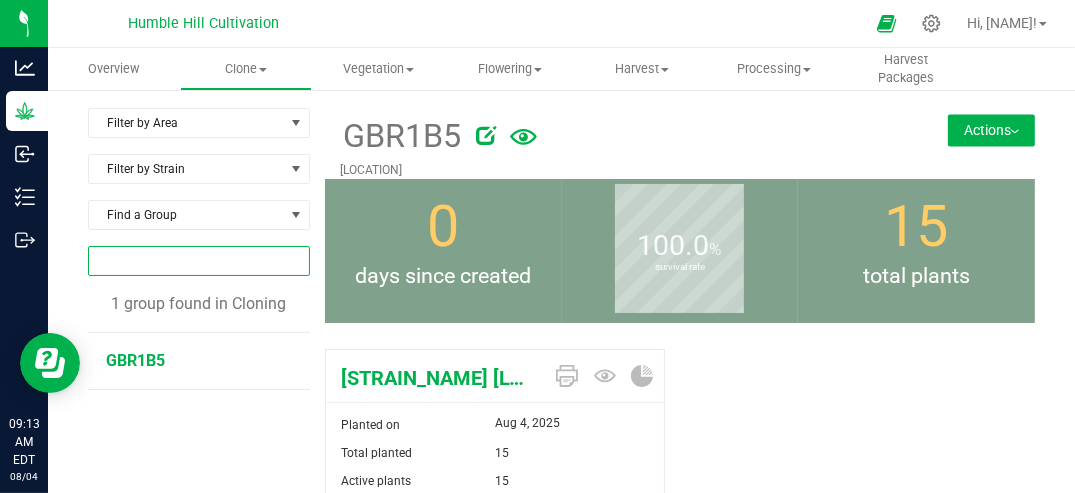 click at bounding box center (199, 261) 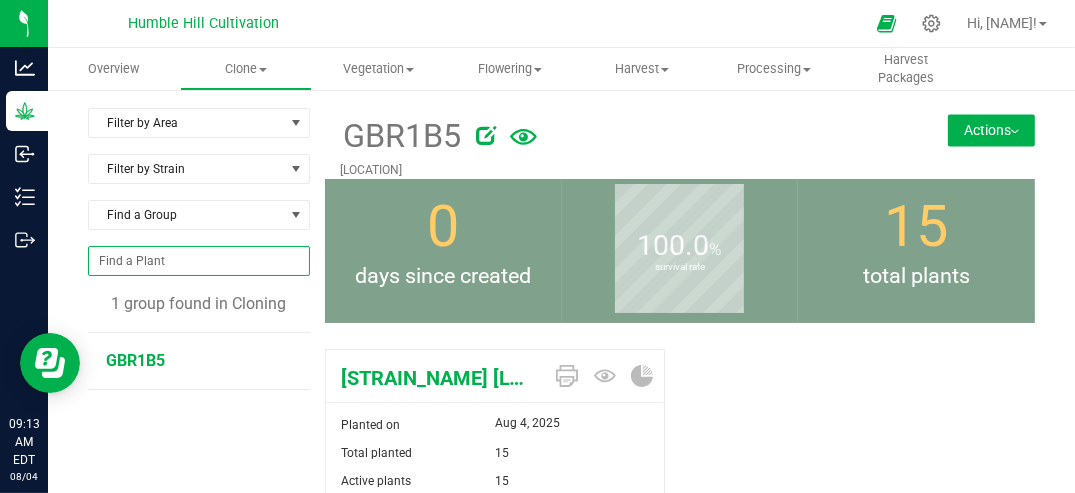 click on "Filter by Area Filter by Area All 390Far Bed 6 Circles Chestnut plot Hoophouse South of frame Under Frame
Filter by Strain
Find a Group
1
group
found in Cloning
GBR1B5" at bounding box center [206, 408] 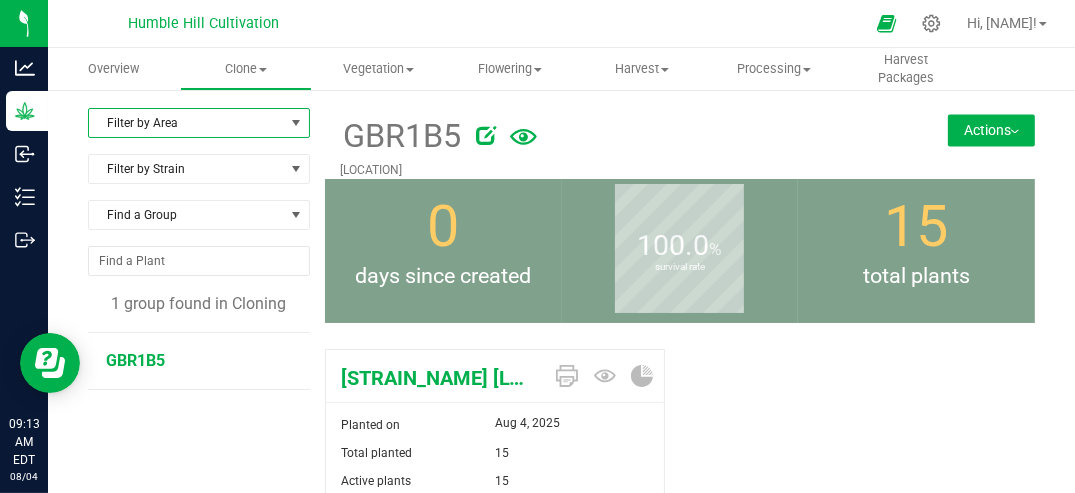 click at bounding box center (296, 123) 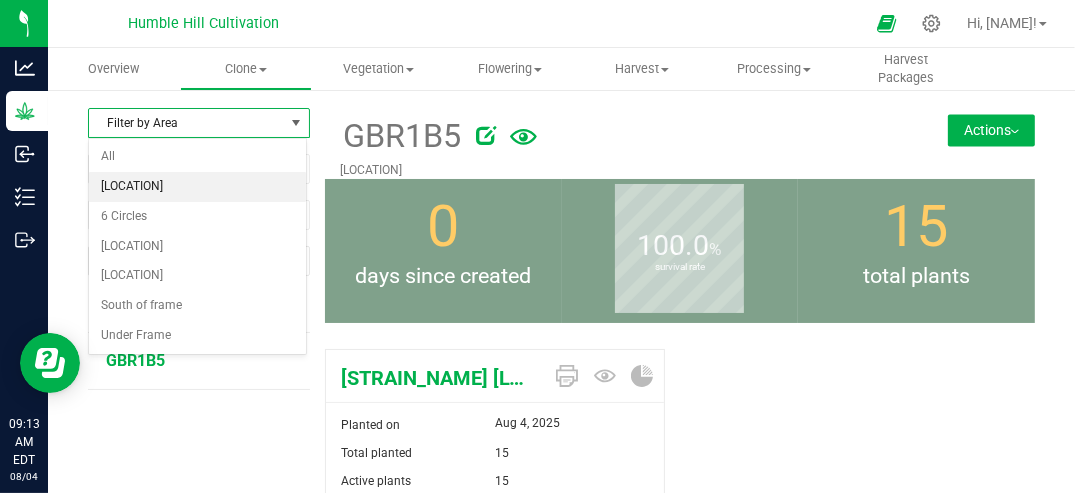 click on "[LOCATION]" at bounding box center (197, 187) 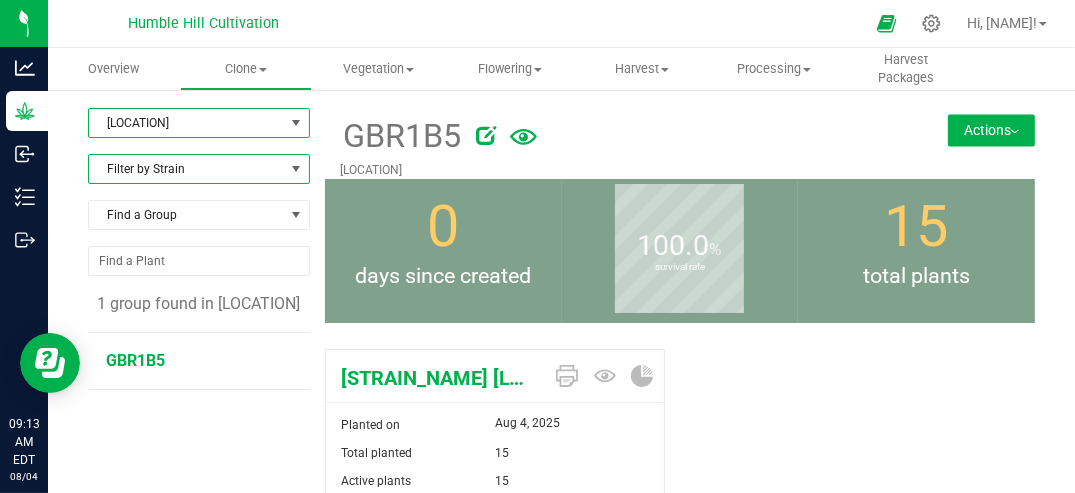click at bounding box center (296, 169) 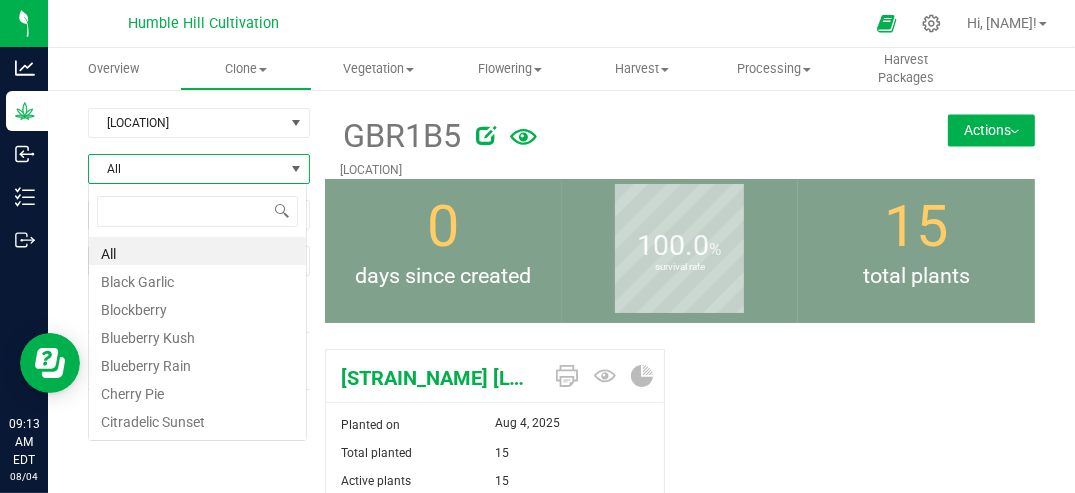 scroll, scrollTop: 99970, scrollLeft: 99780, axis: both 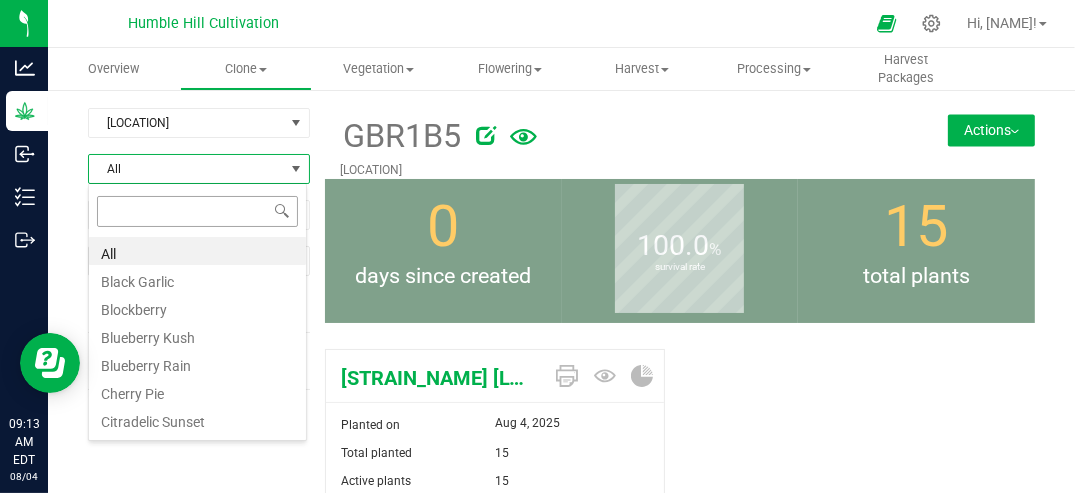 click at bounding box center [197, 211] 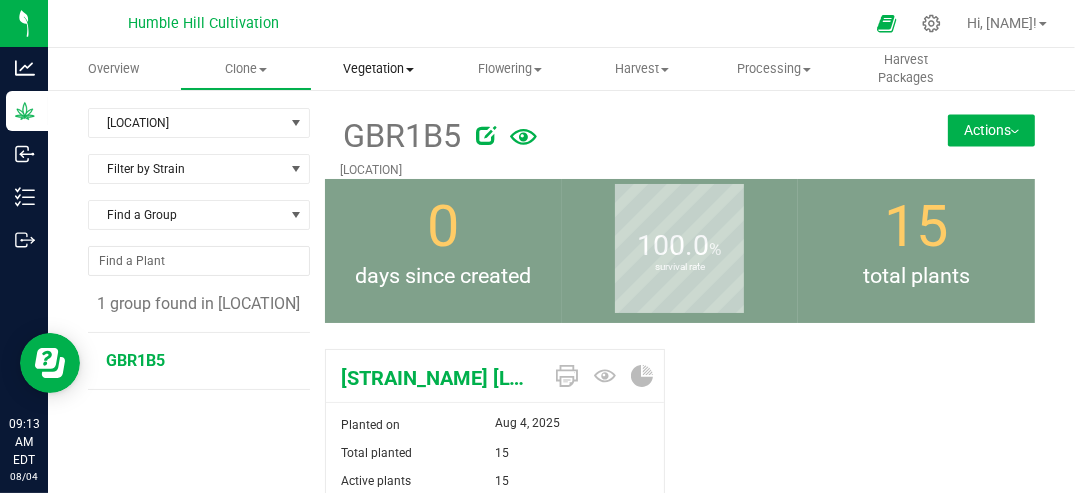 click on "Vegetation" at bounding box center (378, 69) 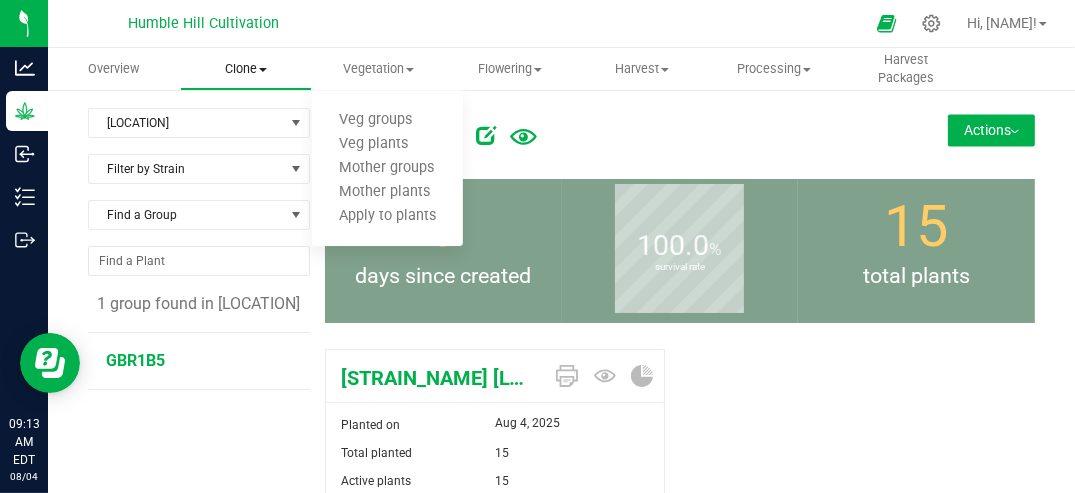 click on "Clone" at bounding box center [246, 69] 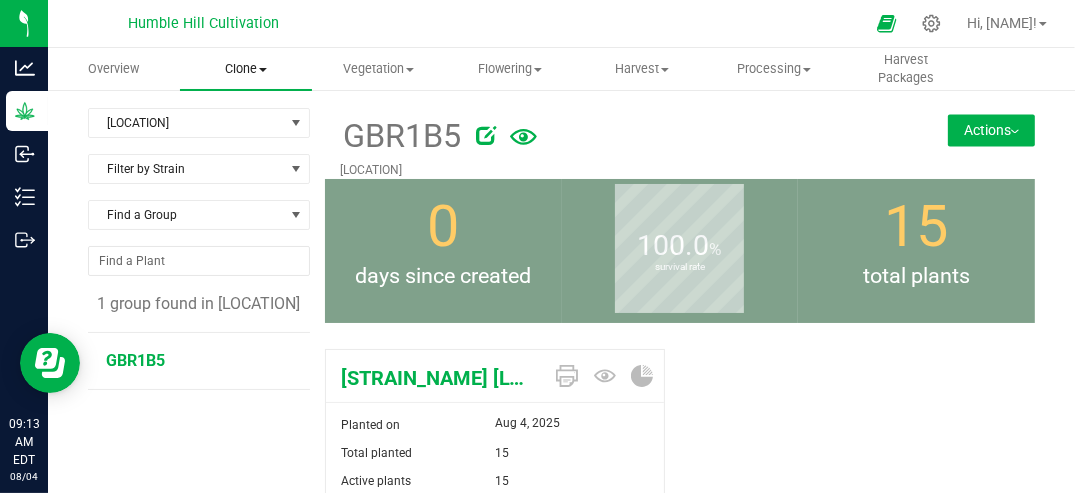 click on "Clone" at bounding box center [246, 69] 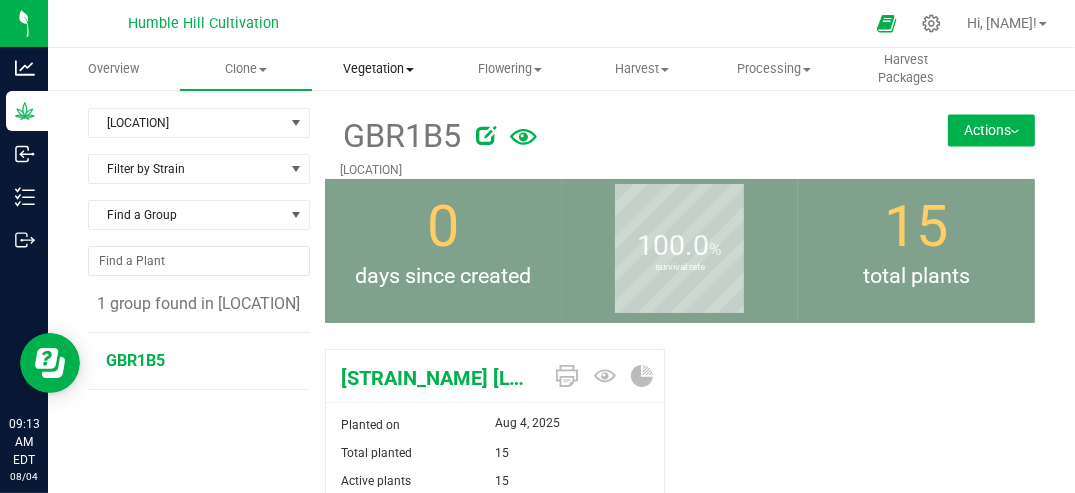 click on "Vegetation" at bounding box center (378, 69) 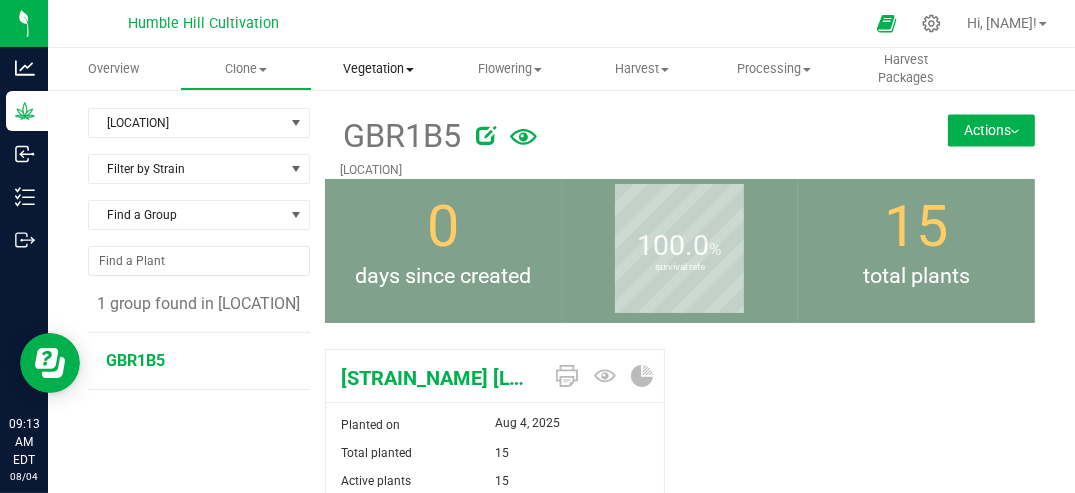 click on "Vegetation" at bounding box center (378, 69) 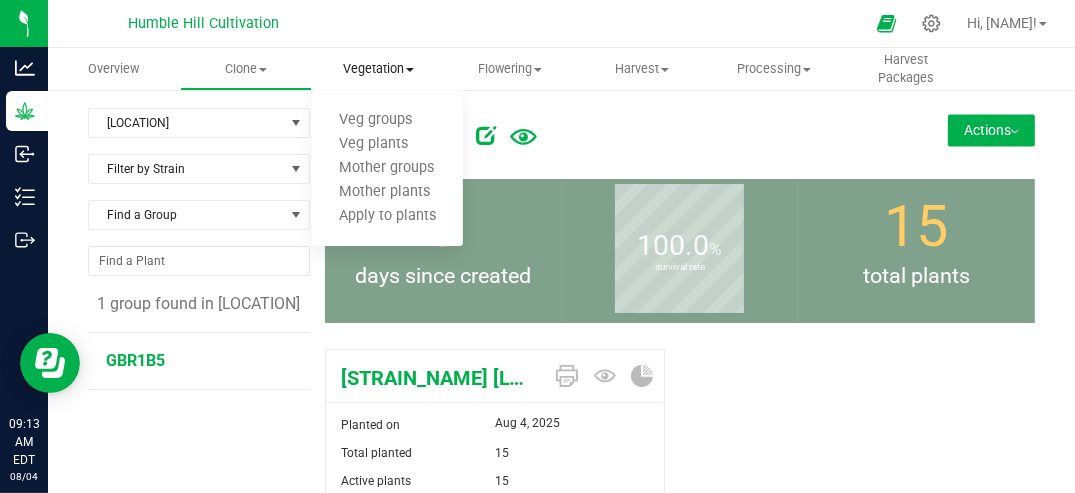 click on "Vegetation" at bounding box center [378, 69] 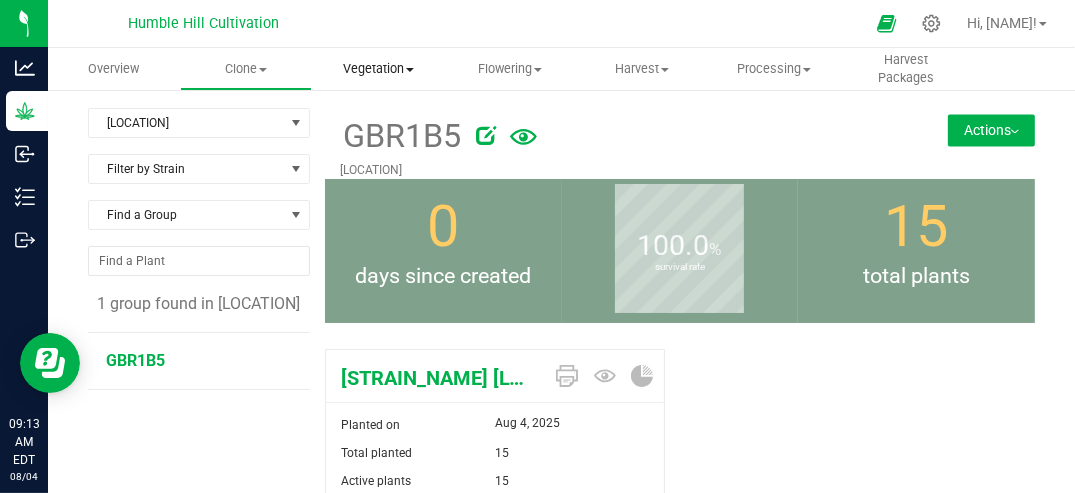 click on "Vegetation" at bounding box center [378, 69] 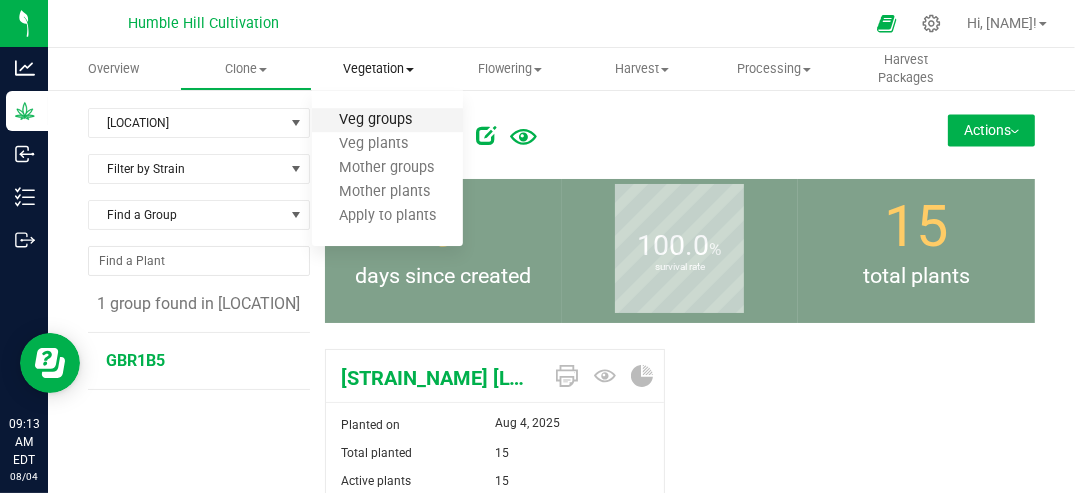 click on "Veg groups" at bounding box center [375, 120] 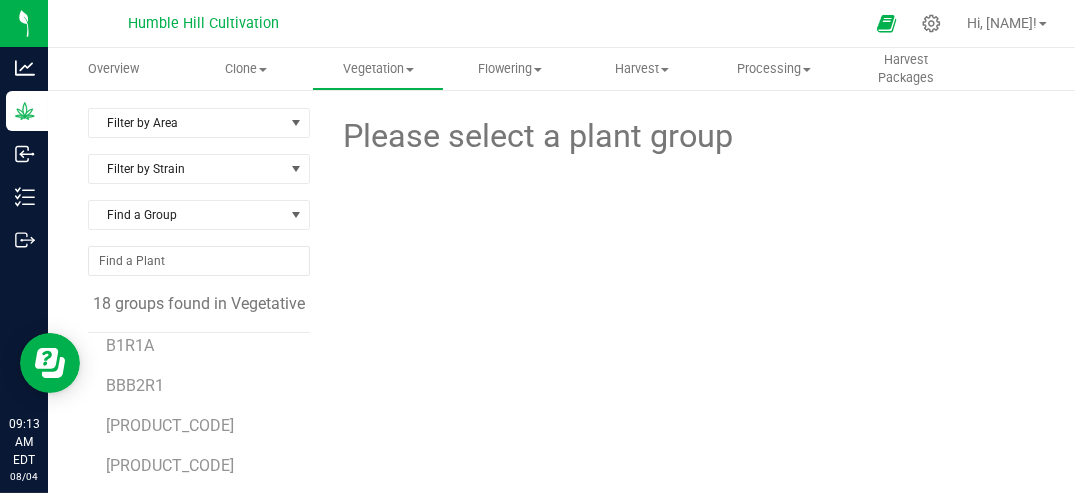 scroll, scrollTop: 0, scrollLeft: 0, axis: both 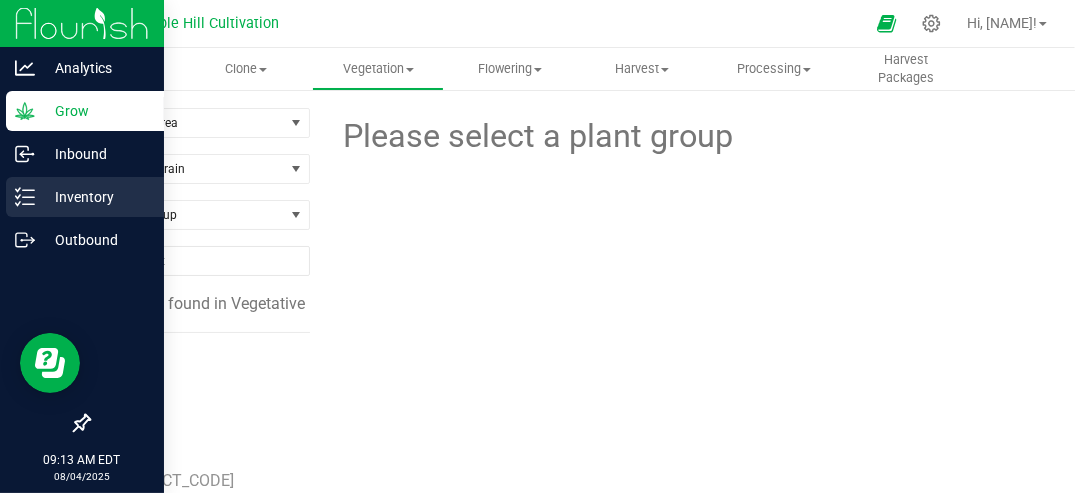 click on "Inventory" at bounding box center (95, 197) 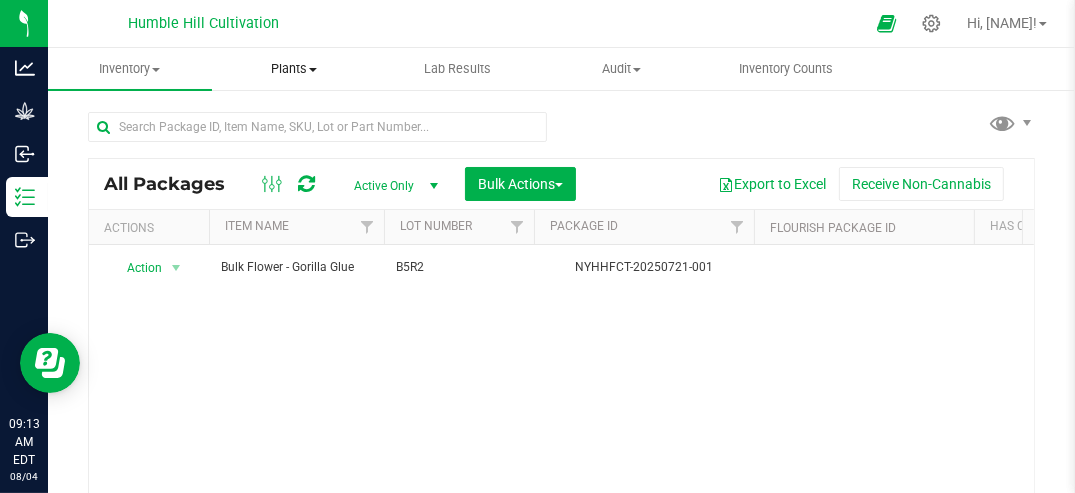 click on "Plants" at bounding box center [294, 69] 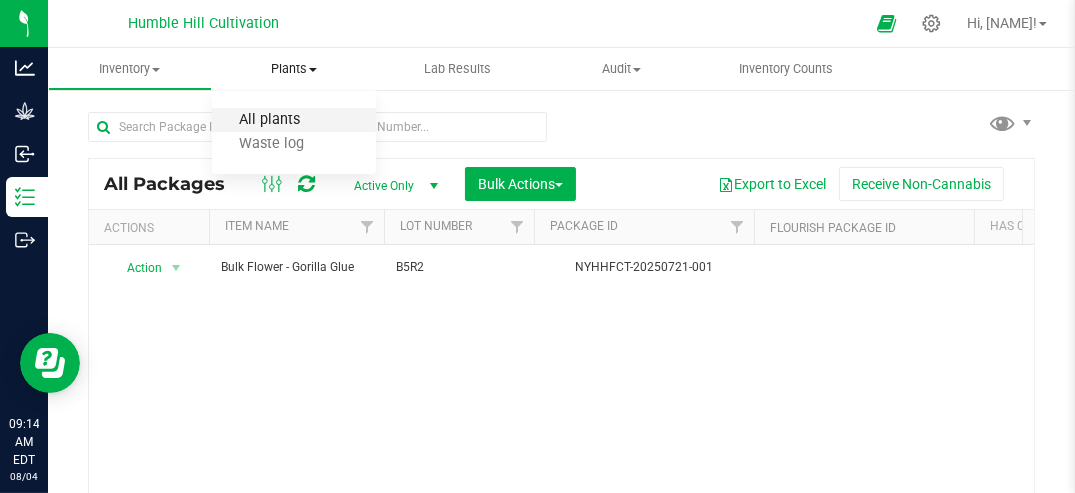 click on "All plants" at bounding box center (269, 120) 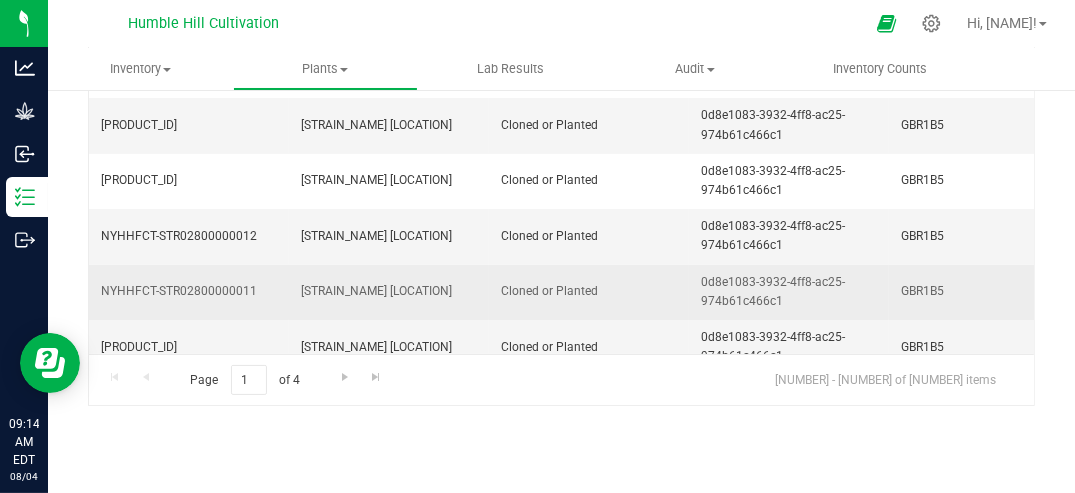scroll, scrollTop: 220, scrollLeft: 0, axis: vertical 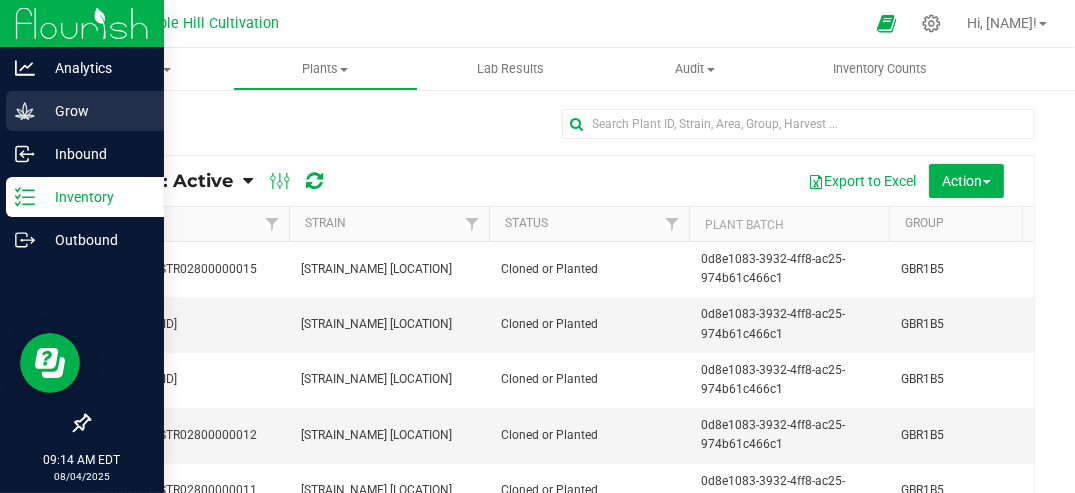 click 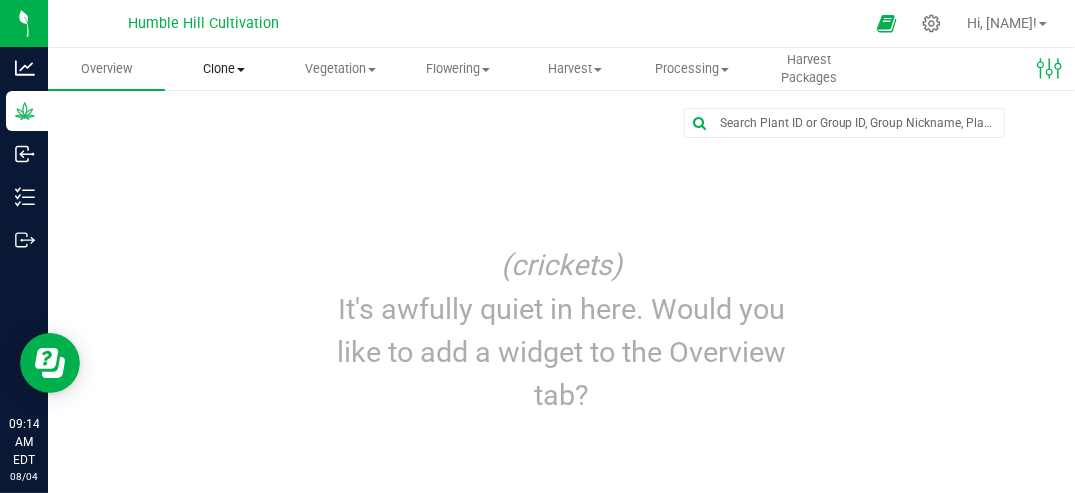 click on "Clone" at bounding box center [223, 69] 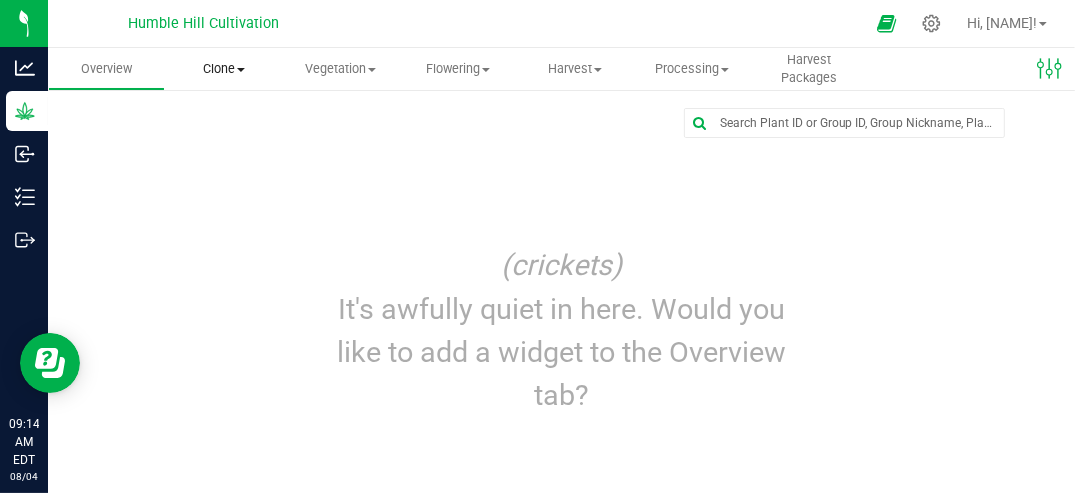 click on "Clone" at bounding box center [223, 69] 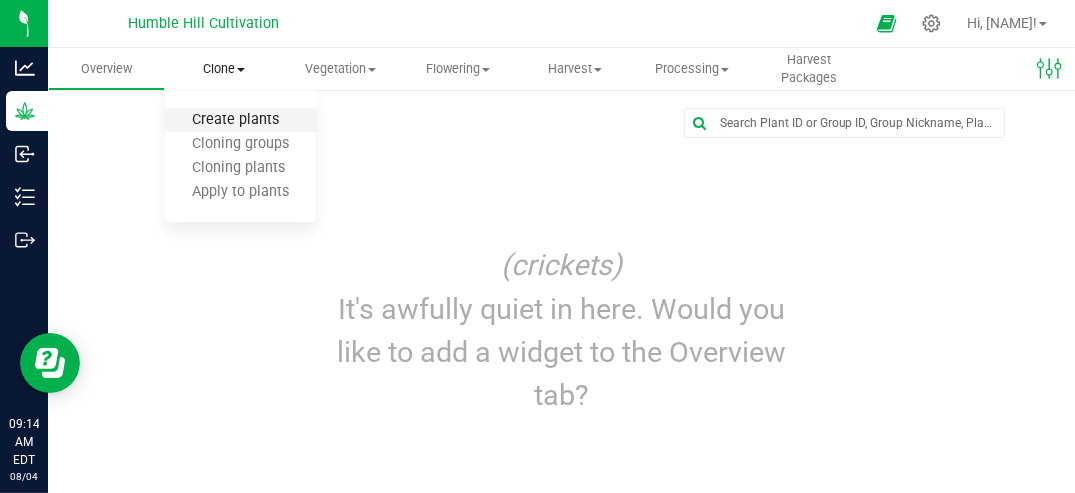 click on "Create plants" at bounding box center (235, 120) 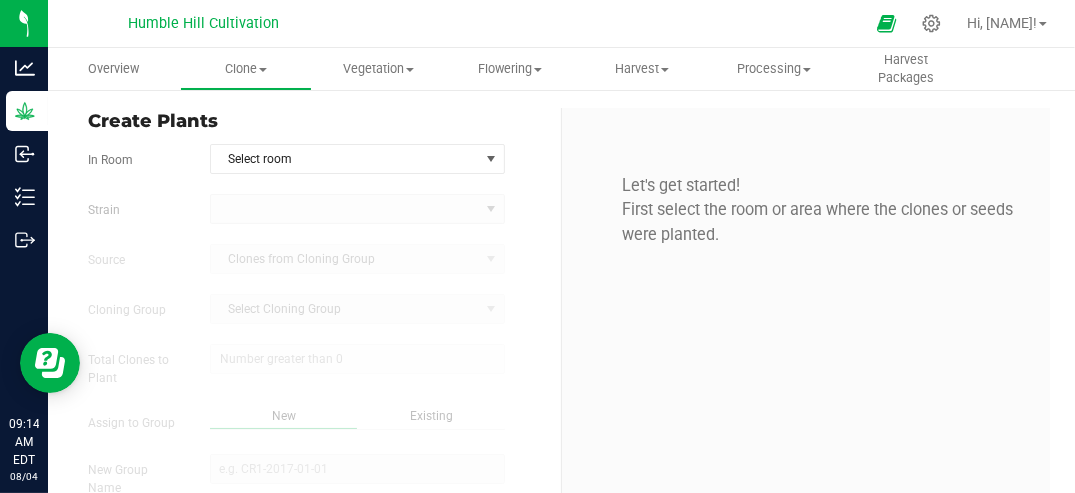 type on "8/4/2025 9:14 AM" 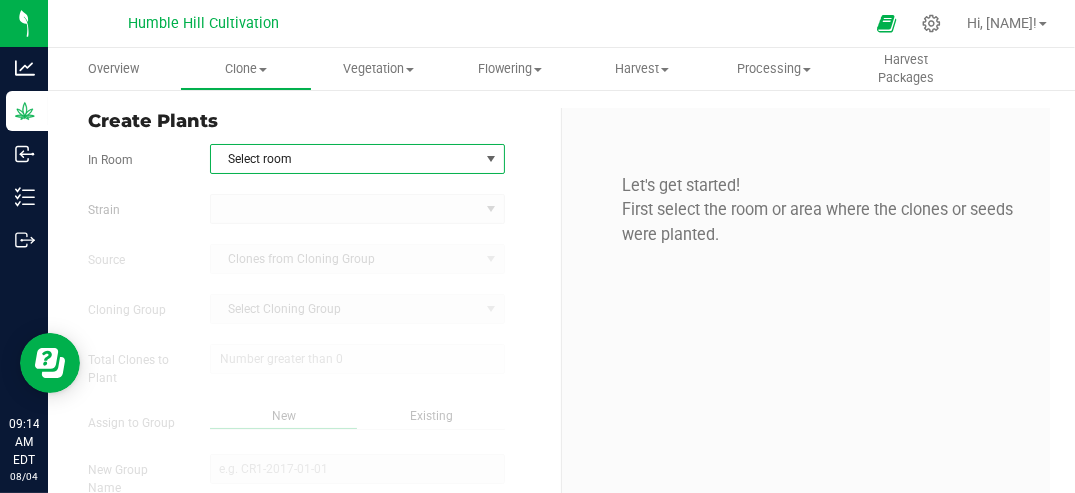 click at bounding box center (491, 159) 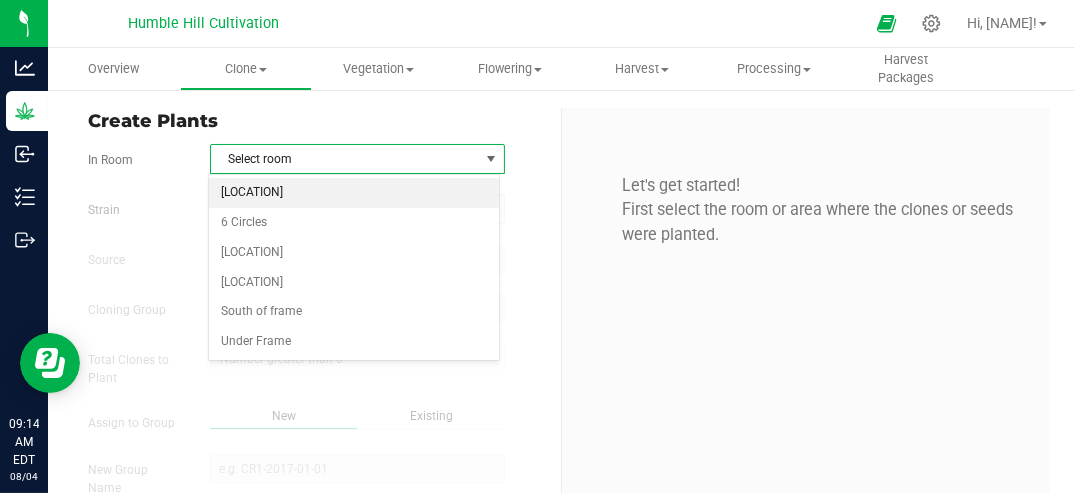 click on "[LOCATION]" at bounding box center [353, 193] 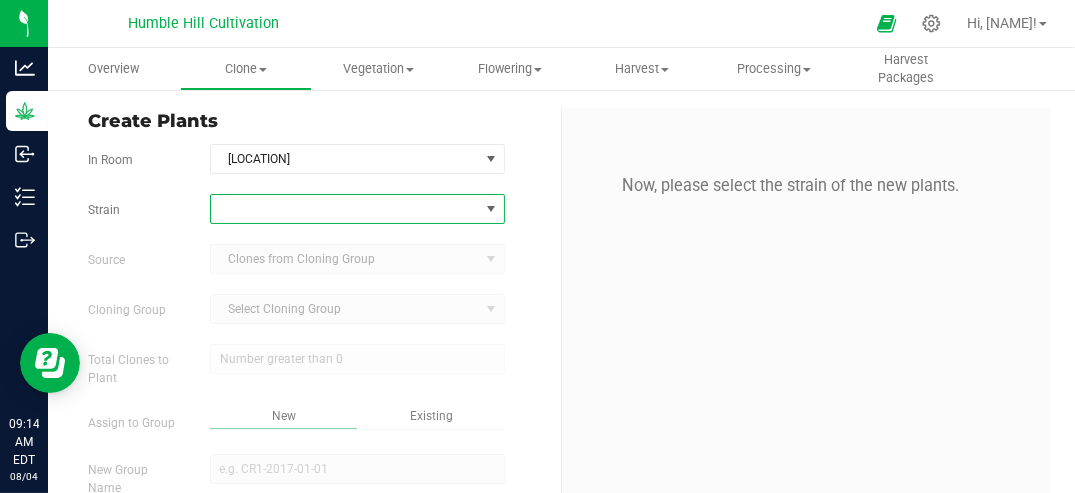 click at bounding box center (491, 209) 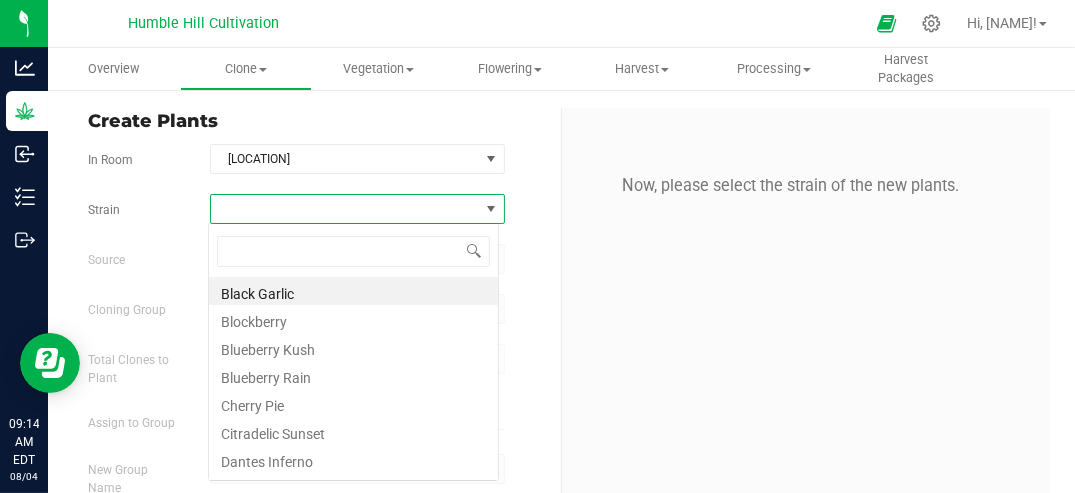 scroll, scrollTop: 99970, scrollLeft: 99708, axis: both 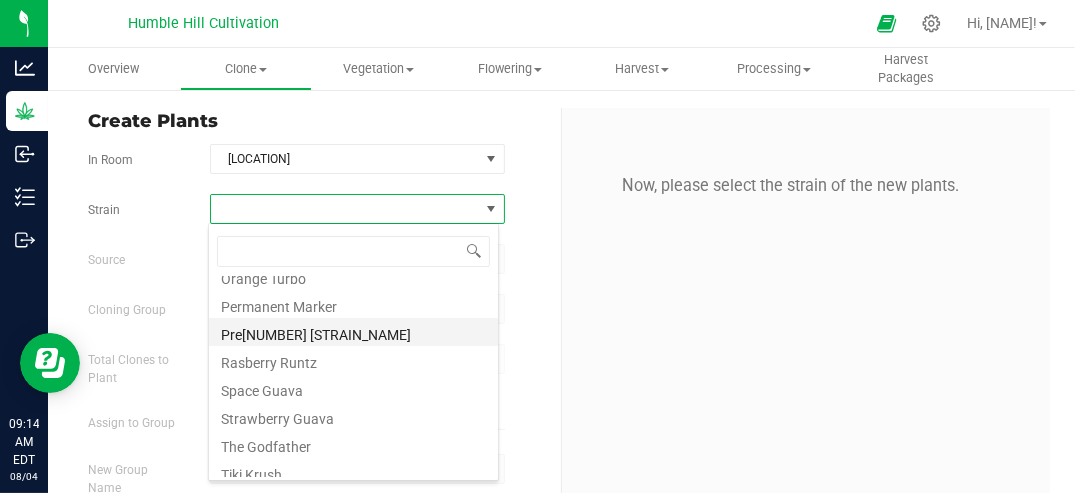 click on "Pre[NUMBER] [STRAIN_NAME]" at bounding box center (353, 332) 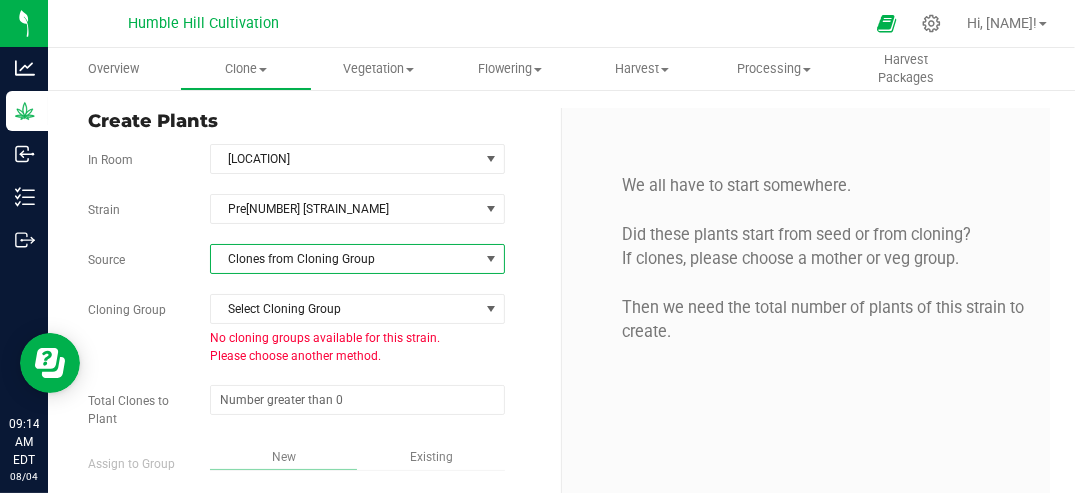 click at bounding box center [491, 259] 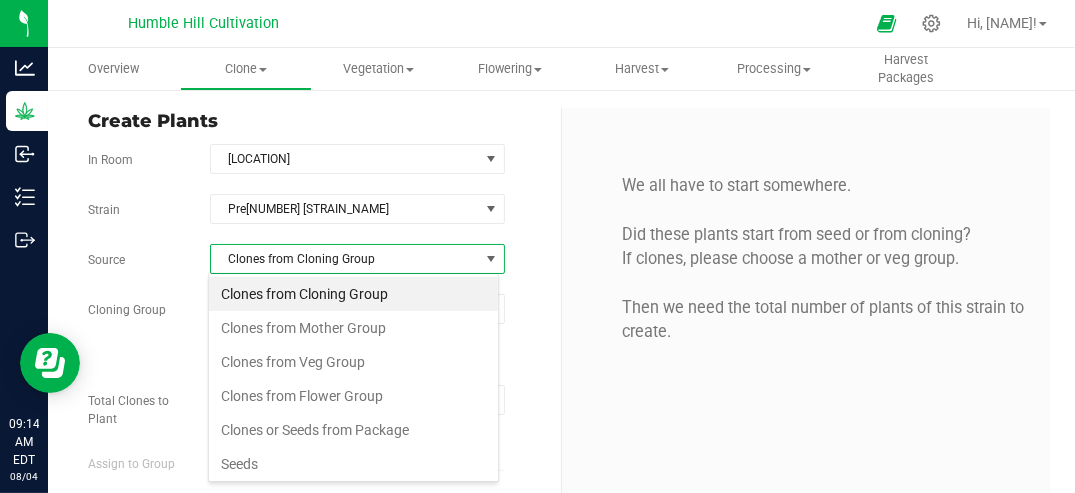 scroll, scrollTop: 99970, scrollLeft: 99708, axis: both 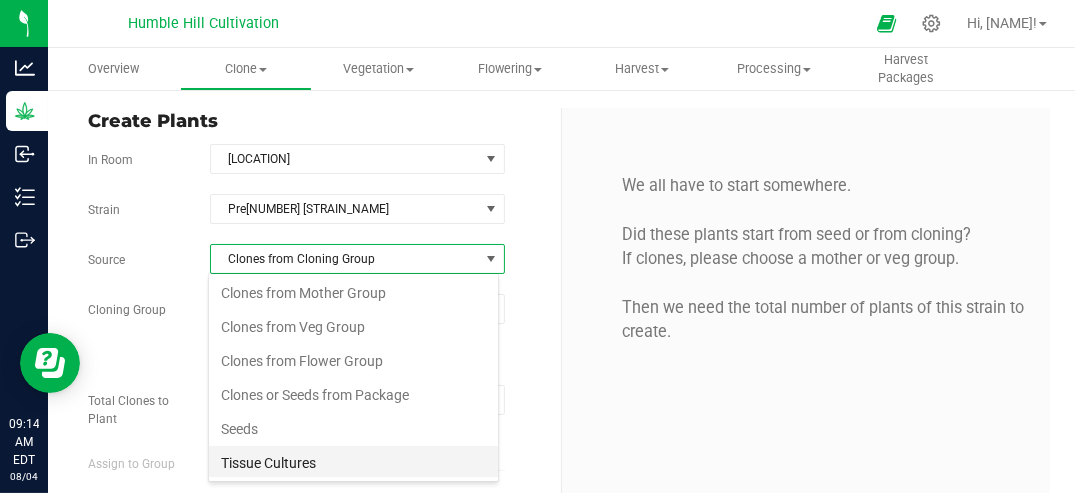 click on "Tissue Cultures" at bounding box center [353, 463] 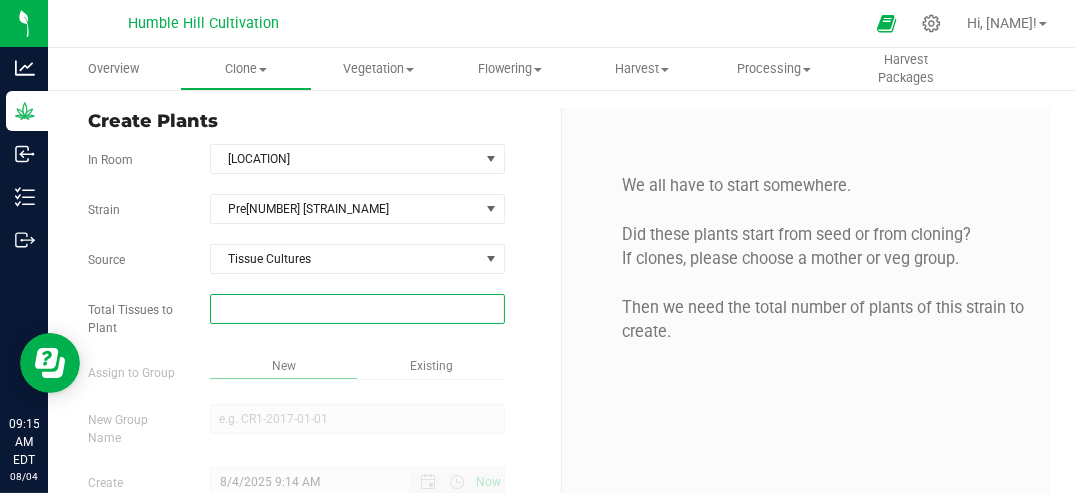 click at bounding box center [357, 309] 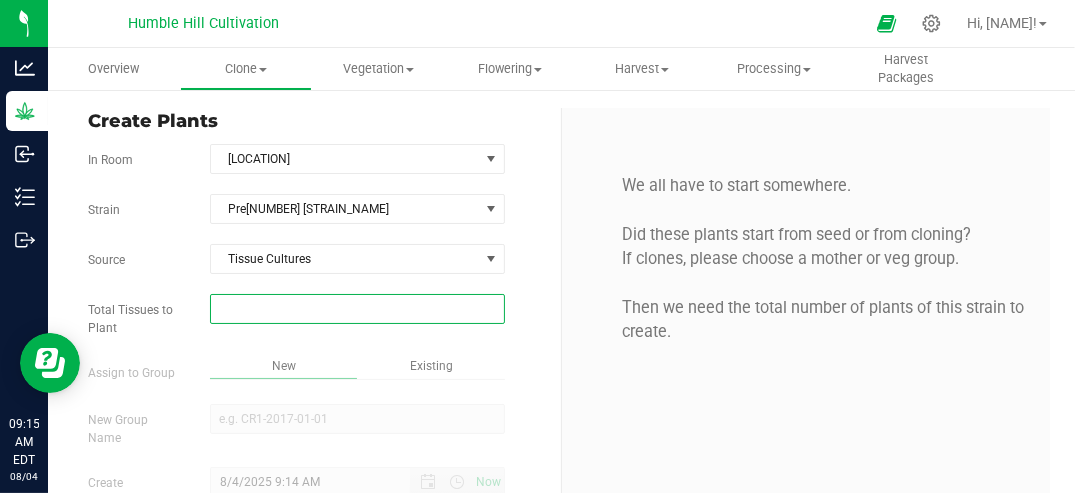 type on "6" 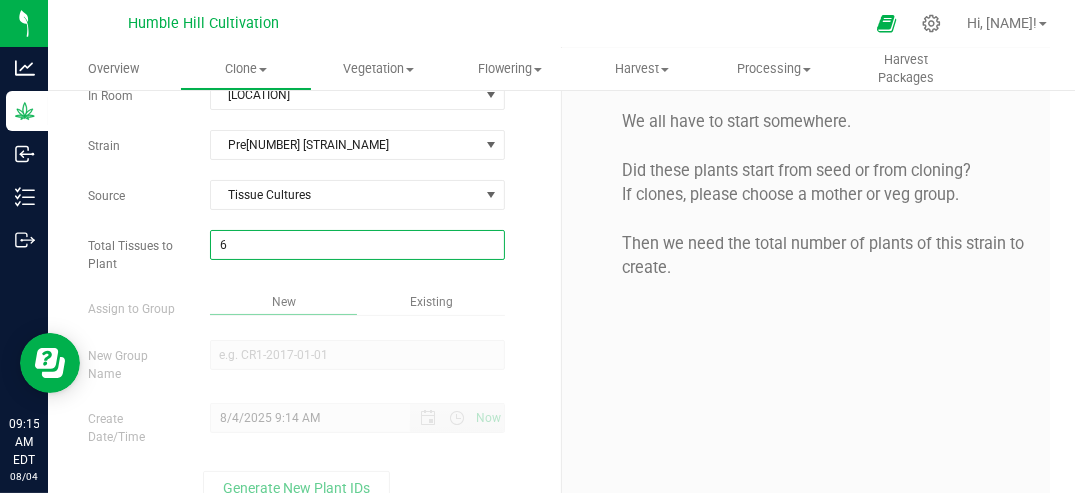 scroll, scrollTop: 87, scrollLeft: 0, axis: vertical 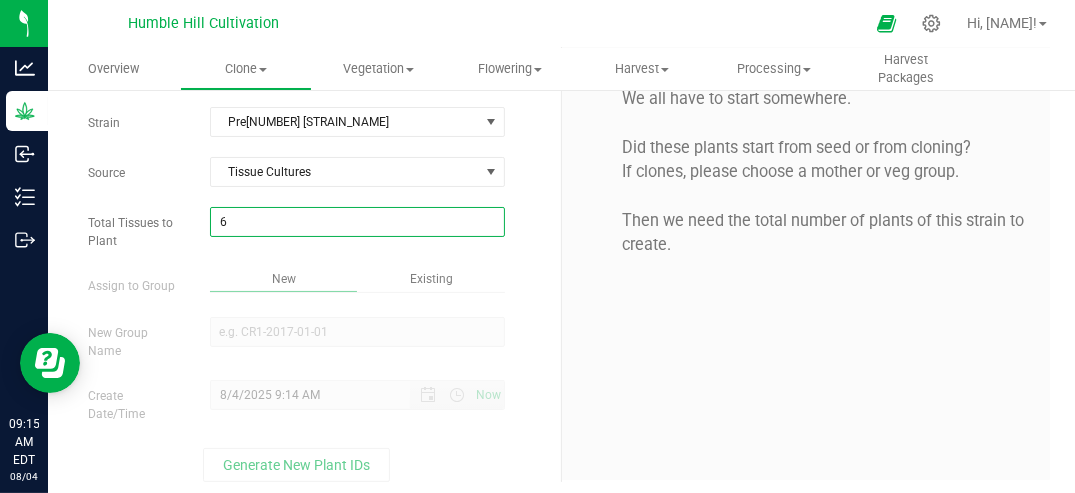 type on "6" 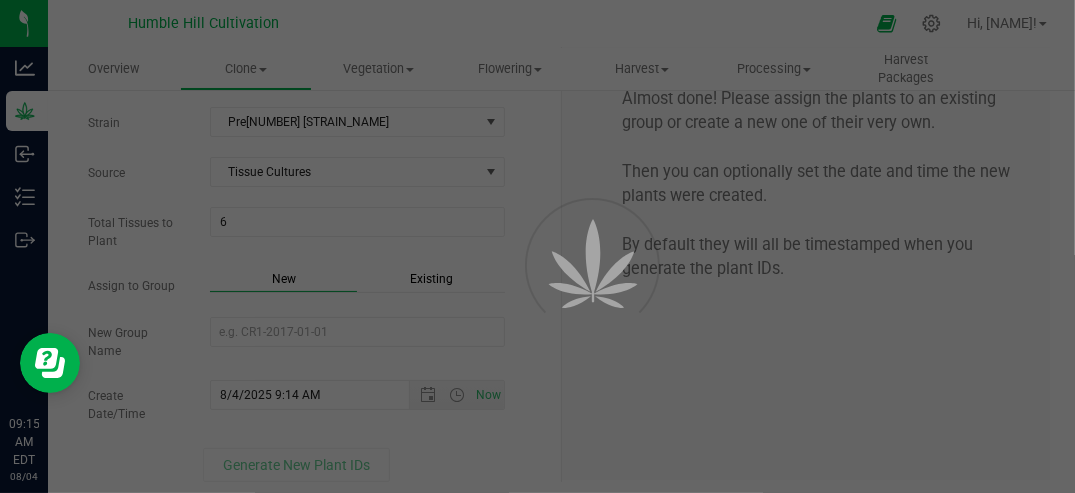 click on "Existing" at bounding box center (431, 279) 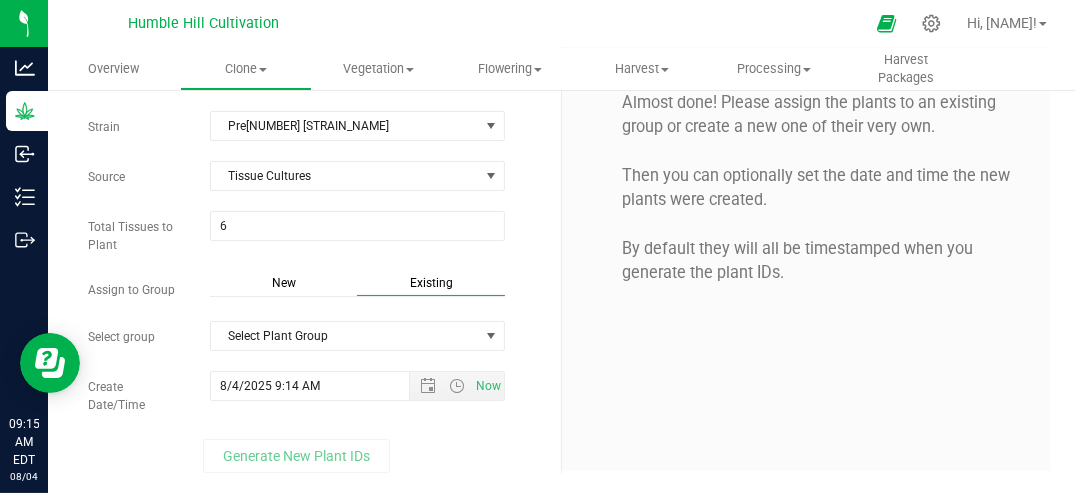 scroll, scrollTop: 81, scrollLeft: 0, axis: vertical 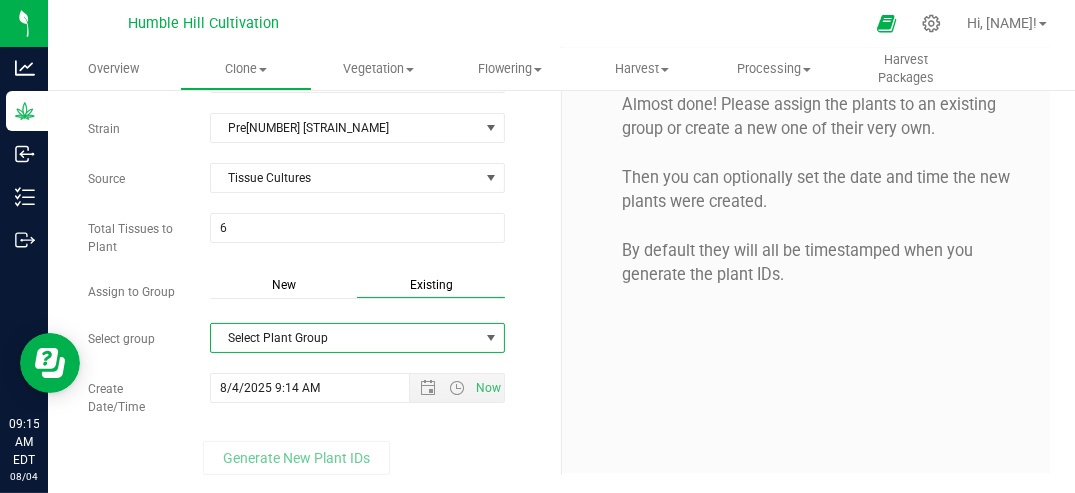 click at bounding box center (491, 338) 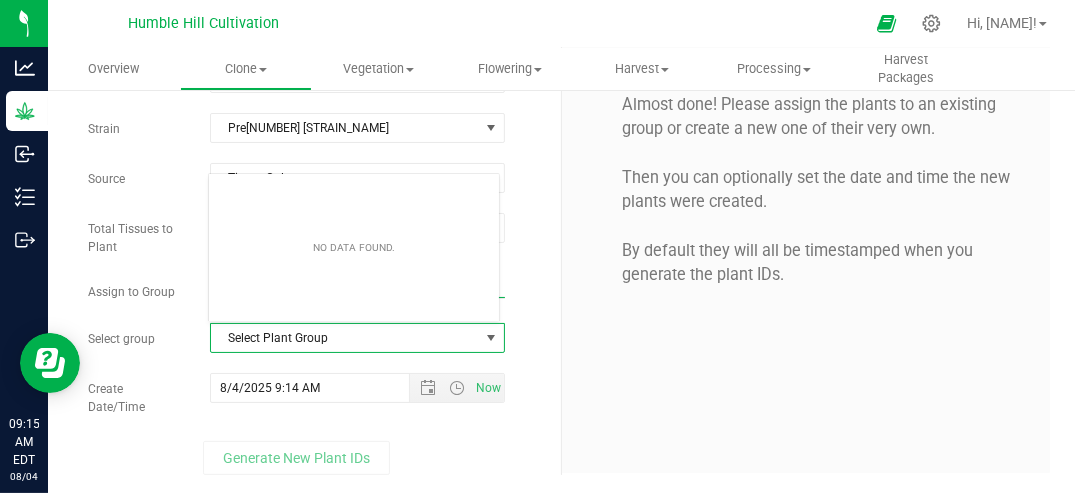 click at bounding box center [491, 338] 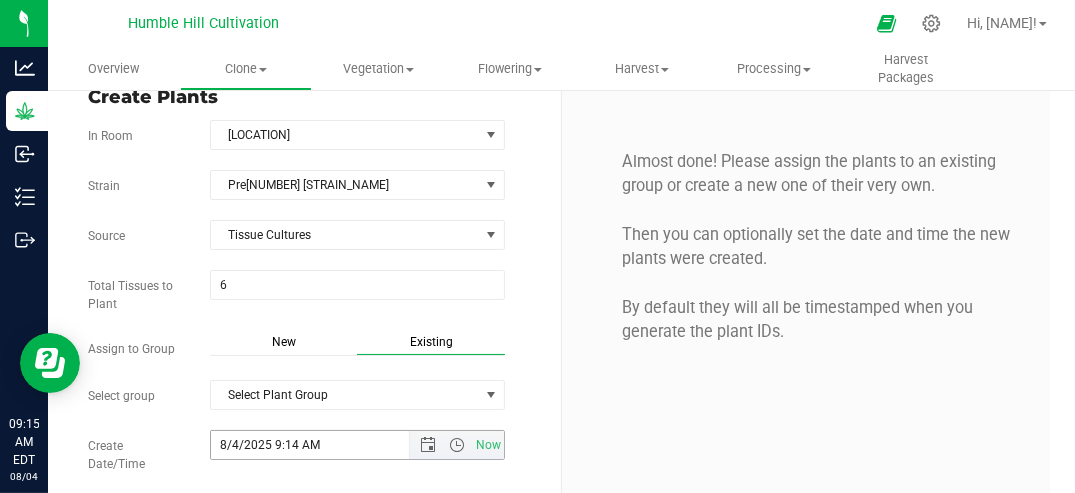 scroll, scrollTop: 0, scrollLeft: 0, axis: both 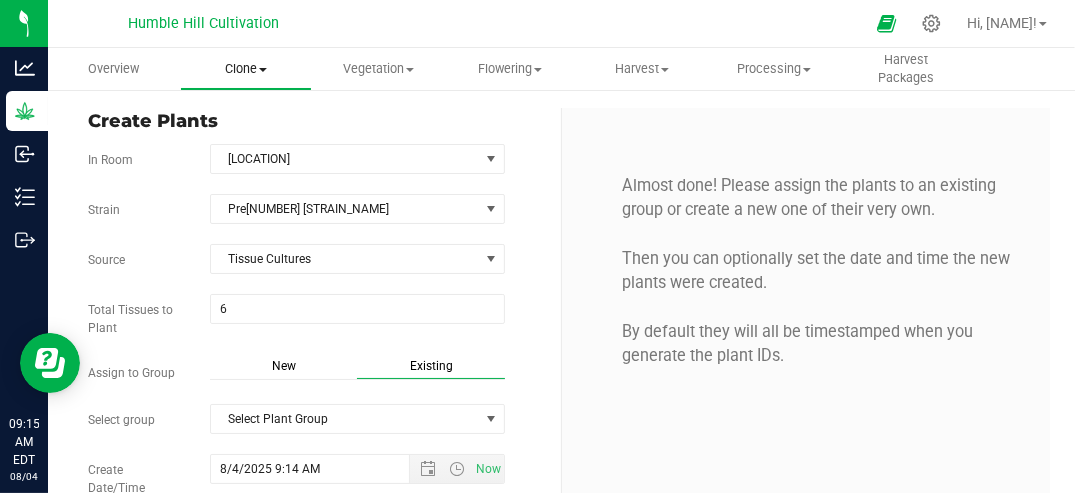 click on "Clone" at bounding box center (246, 69) 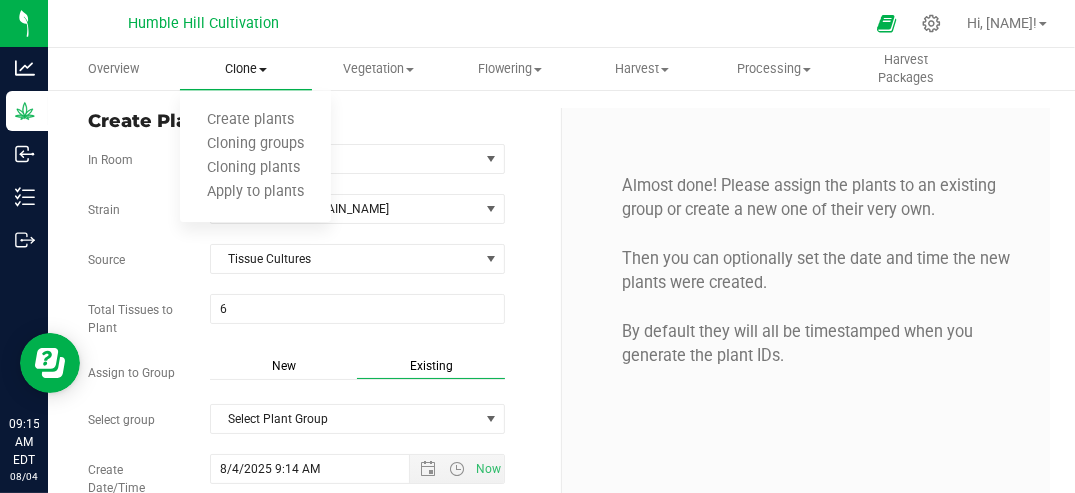 click on "Clone" at bounding box center (246, 69) 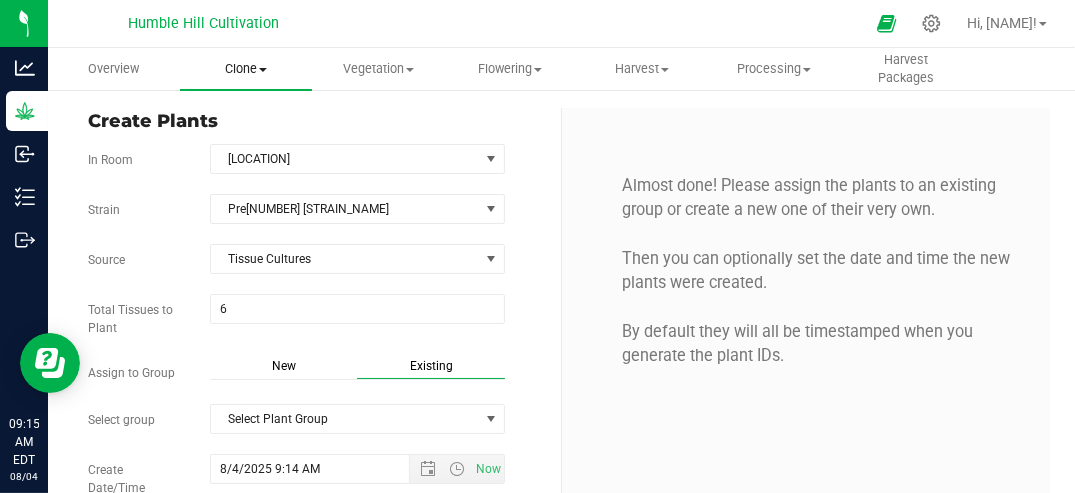 click on "Clone" at bounding box center [246, 69] 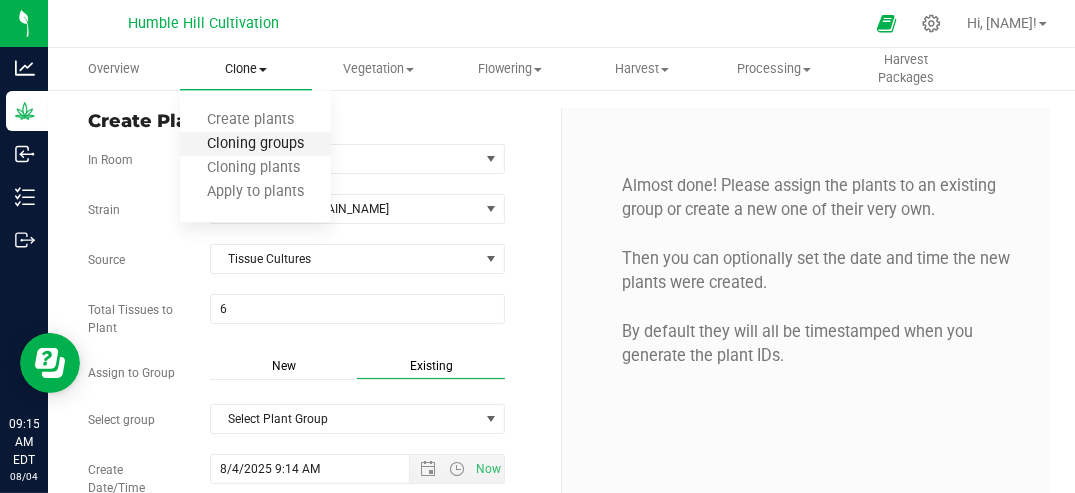 click on "Cloning groups" at bounding box center [255, 144] 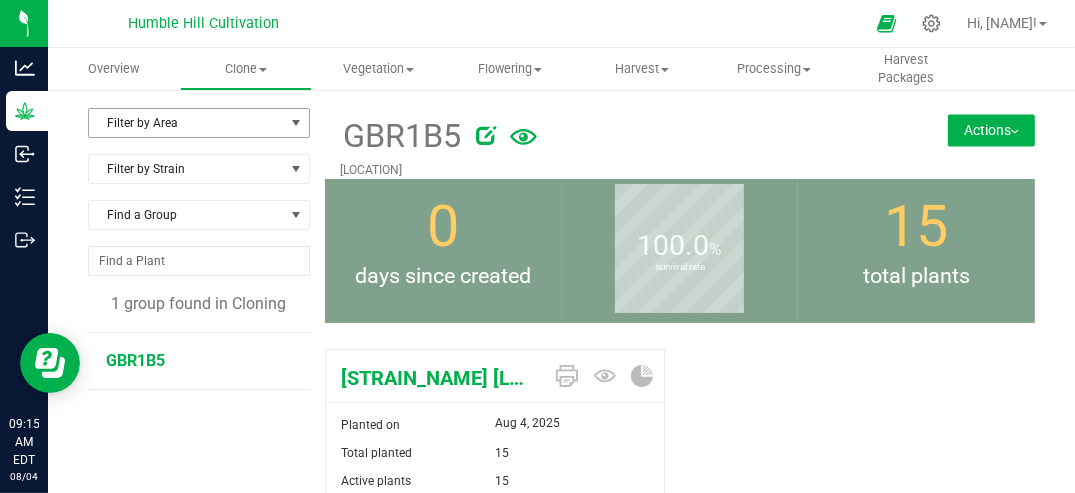 click at bounding box center (296, 123) 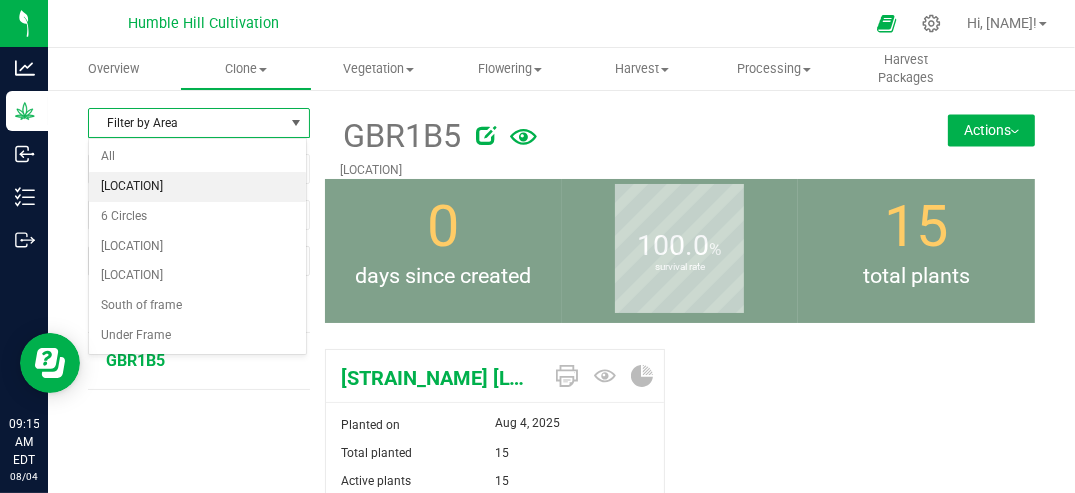 click on "[LOCATION]" at bounding box center [197, 187] 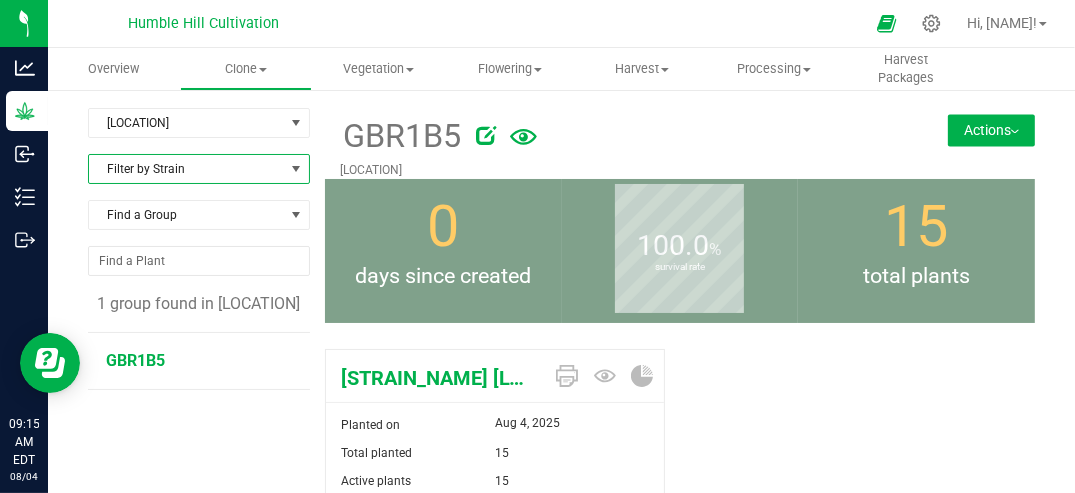 click at bounding box center [296, 169] 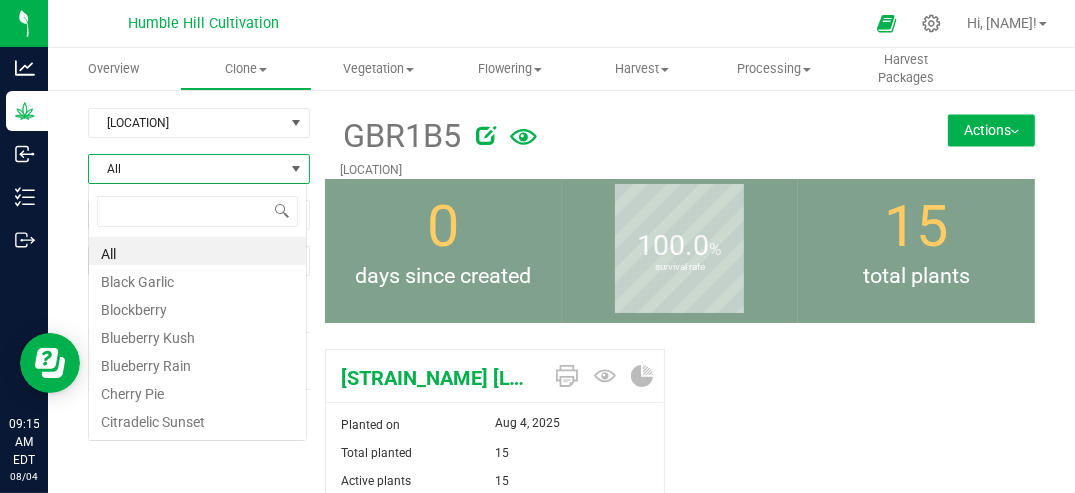 scroll, scrollTop: 99970, scrollLeft: 99780, axis: both 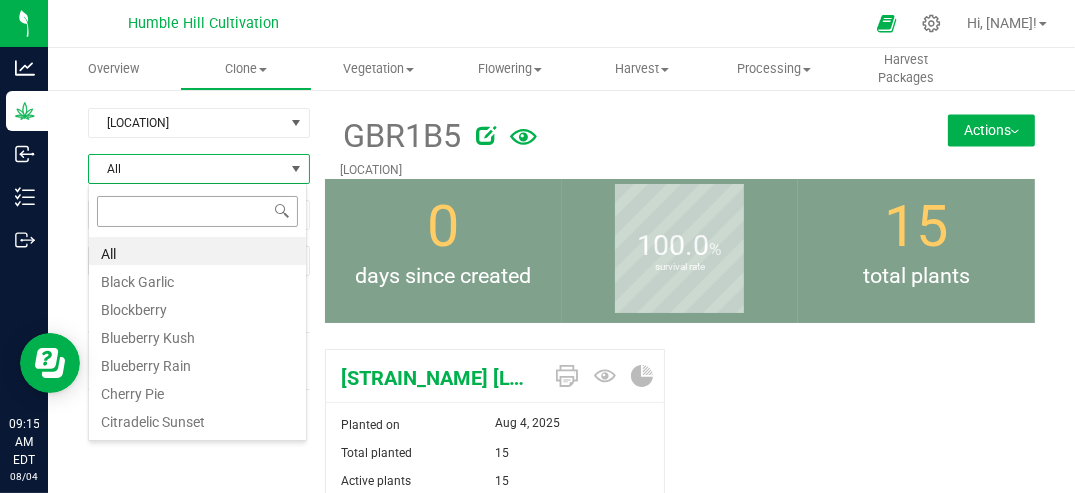 click at bounding box center (197, 211) 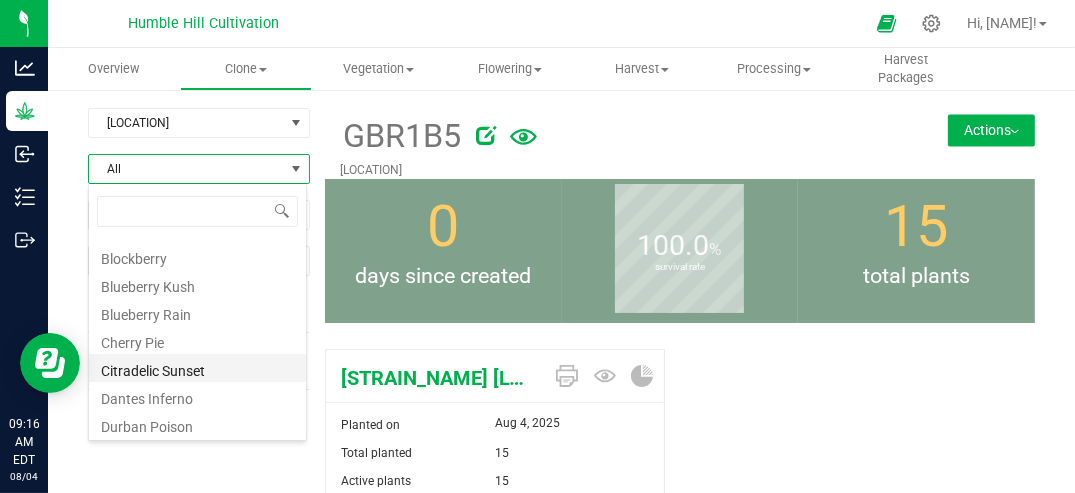 scroll, scrollTop: 0, scrollLeft: 0, axis: both 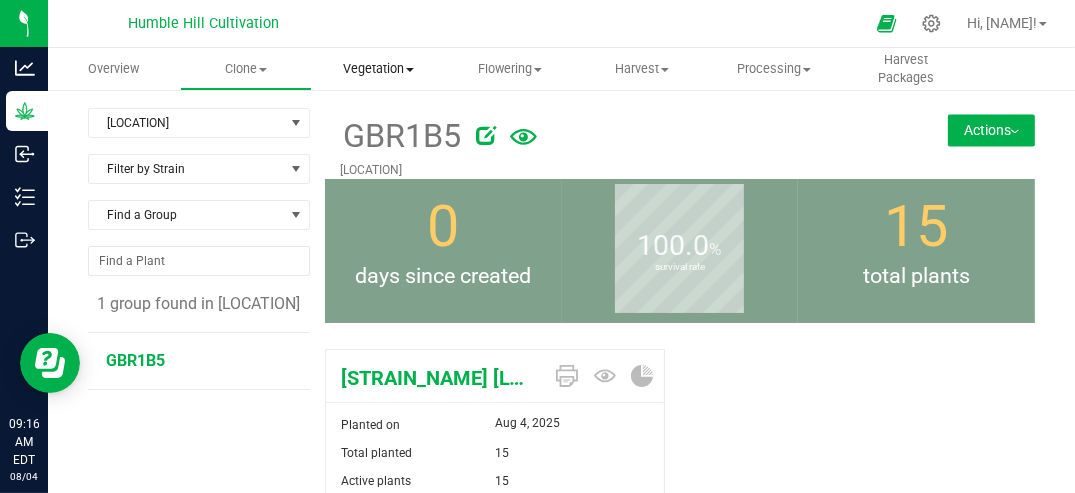 click on "Vegetation" at bounding box center (378, 69) 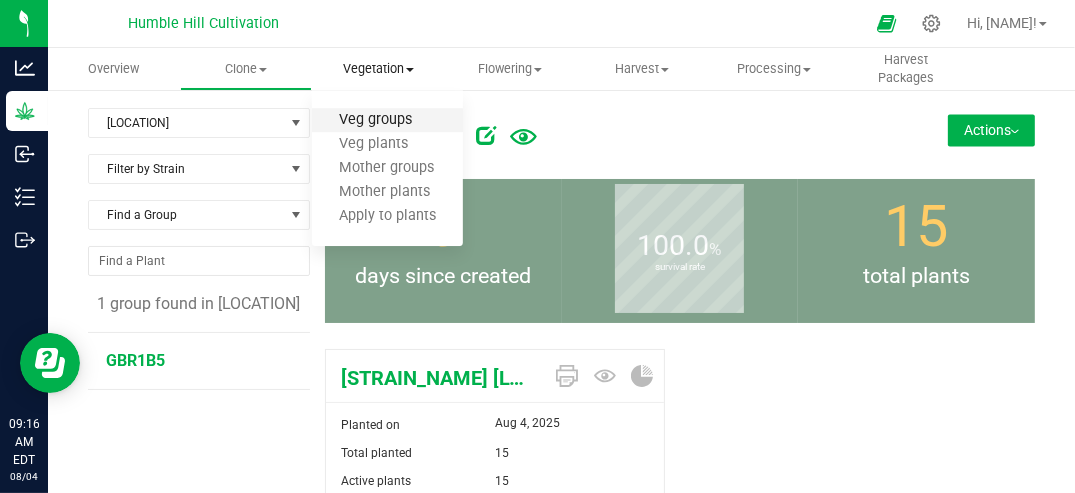 click on "Veg groups" at bounding box center (375, 120) 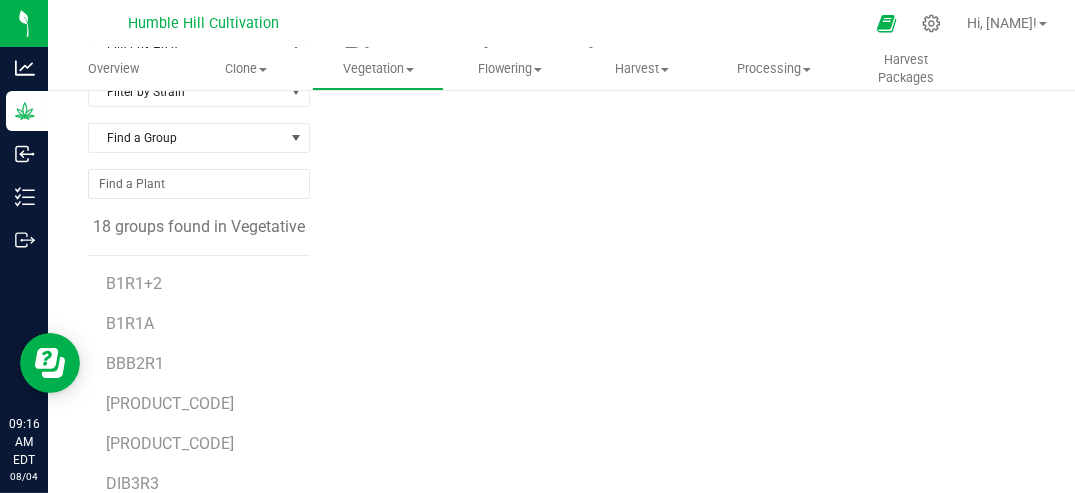 scroll, scrollTop: 112, scrollLeft: 0, axis: vertical 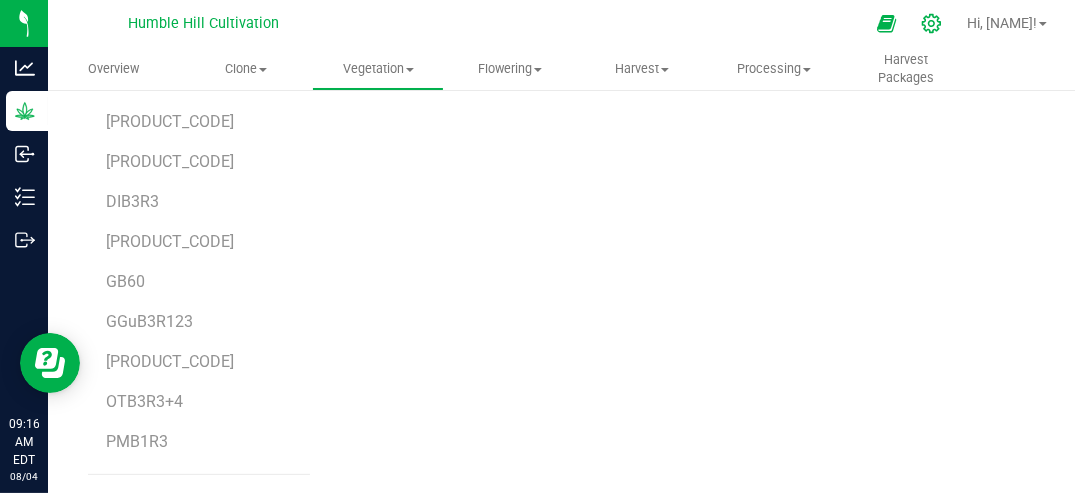 click 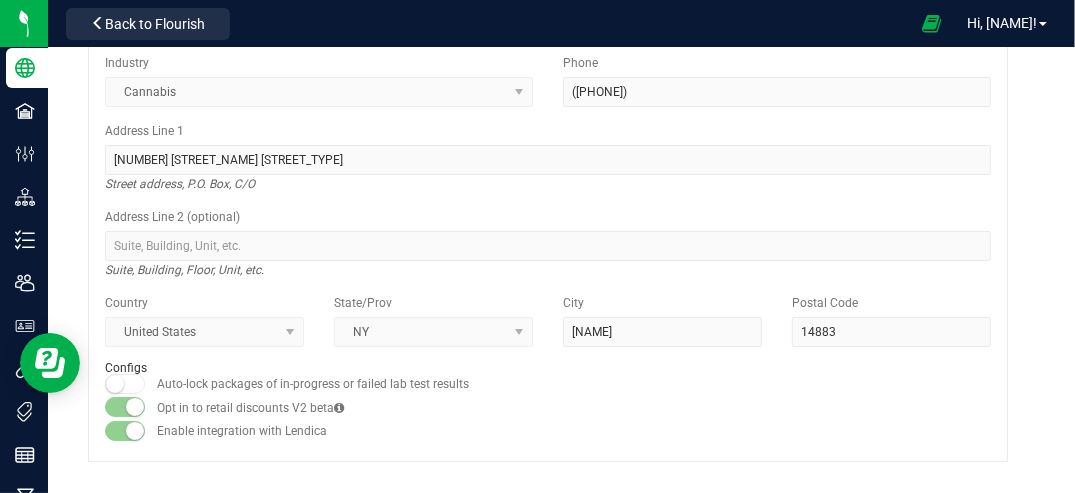 scroll, scrollTop: 95, scrollLeft: 0, axis: vertical 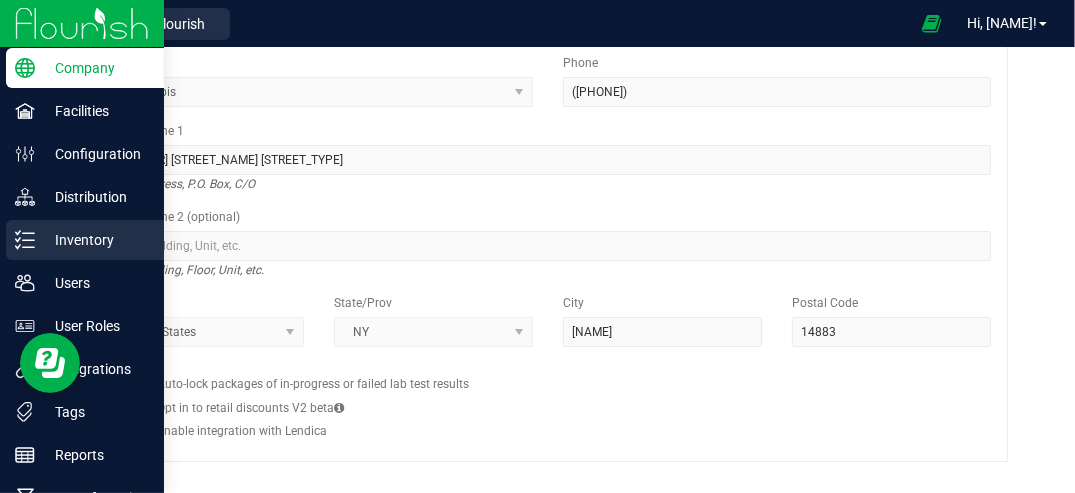 click on "Inventory" at bounding box center [95, 240] 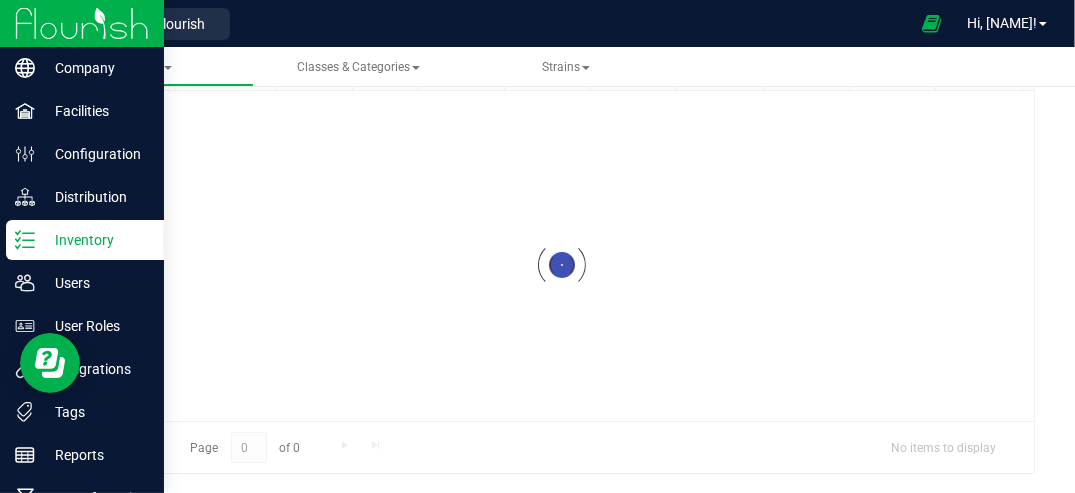 scroll, scrollTop: 145, scrollLeft: 0, axis: vertical 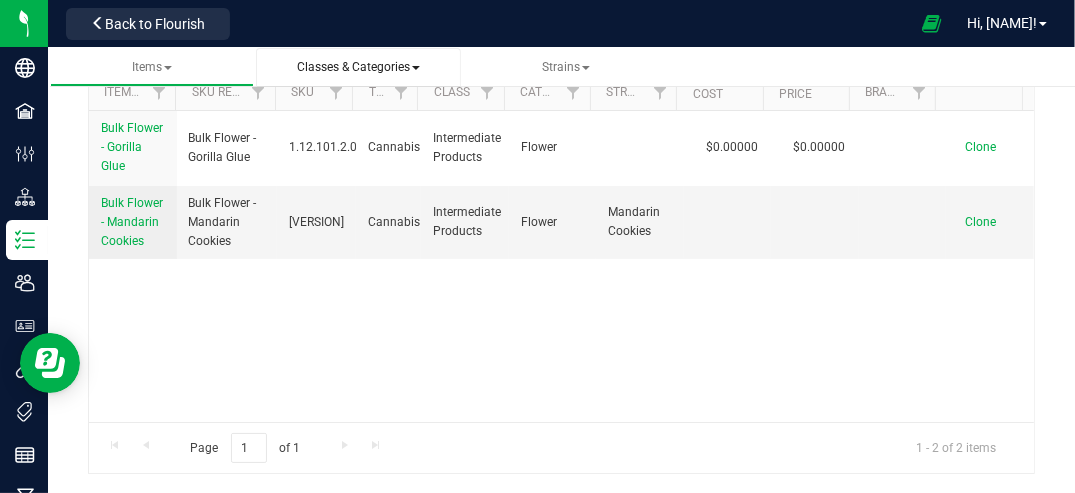 click on "Classes & Categories" at bounding box center [358, 67] 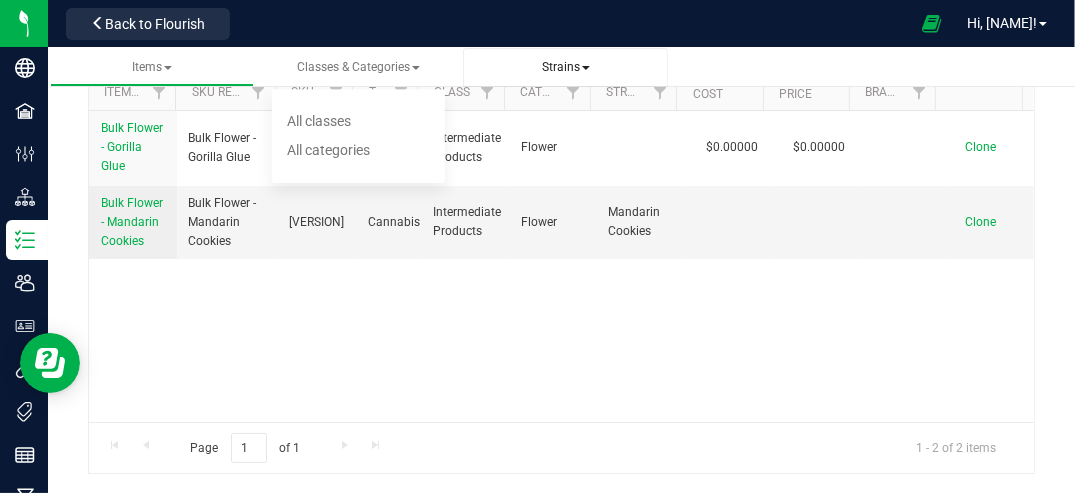 click on "Strains" at bounding box center (566, 67) 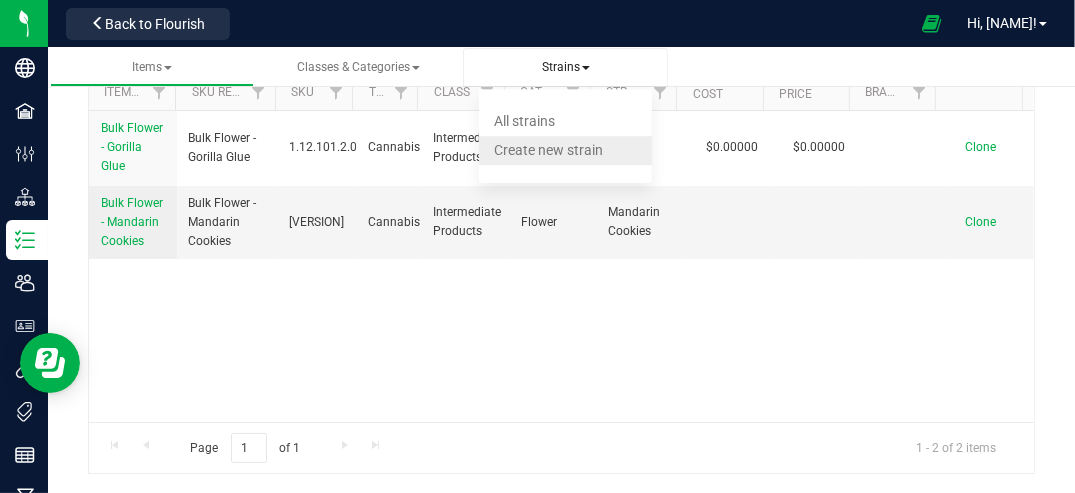 click on "Create new strain" at bounding box center (548, 150) 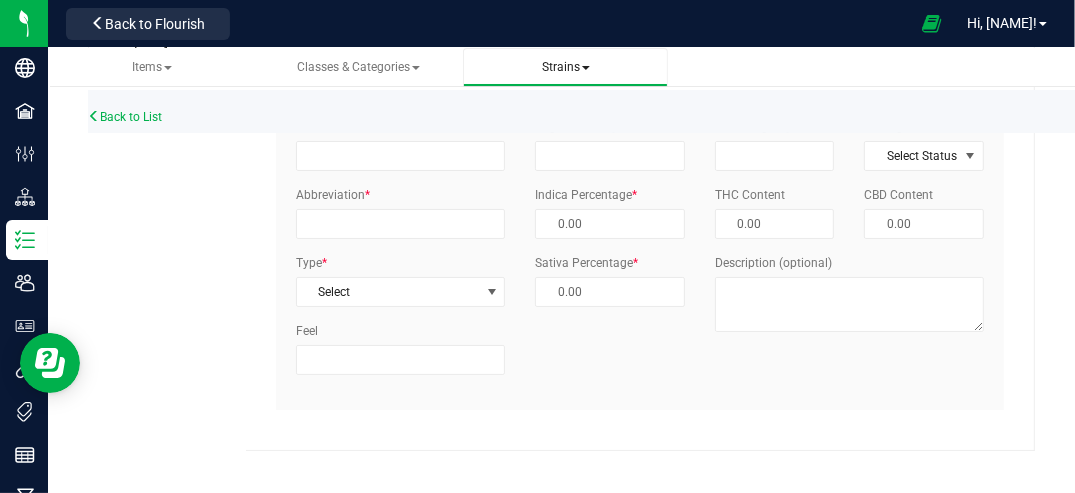 scroll, scrollTop: 96, scrollLeft: 0, axis: vertical 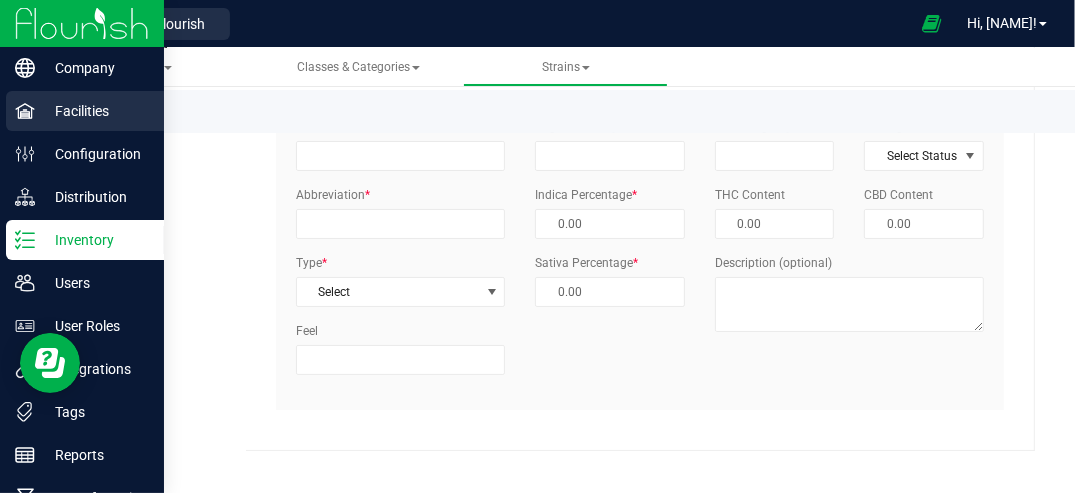 click on "Facilities" at bounding box center [95, 111] 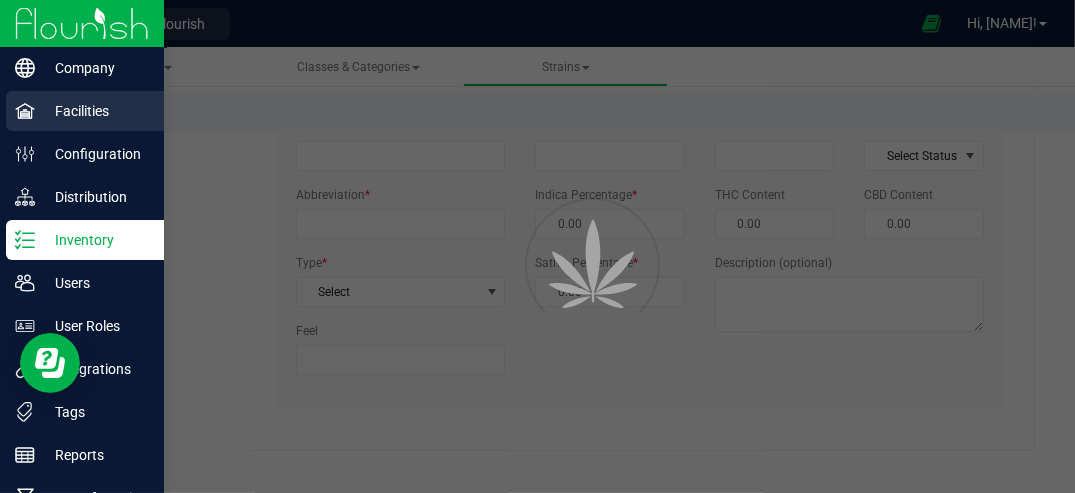 scroll, scrollTop: 95, scrollLeft: 0, axis: vertical 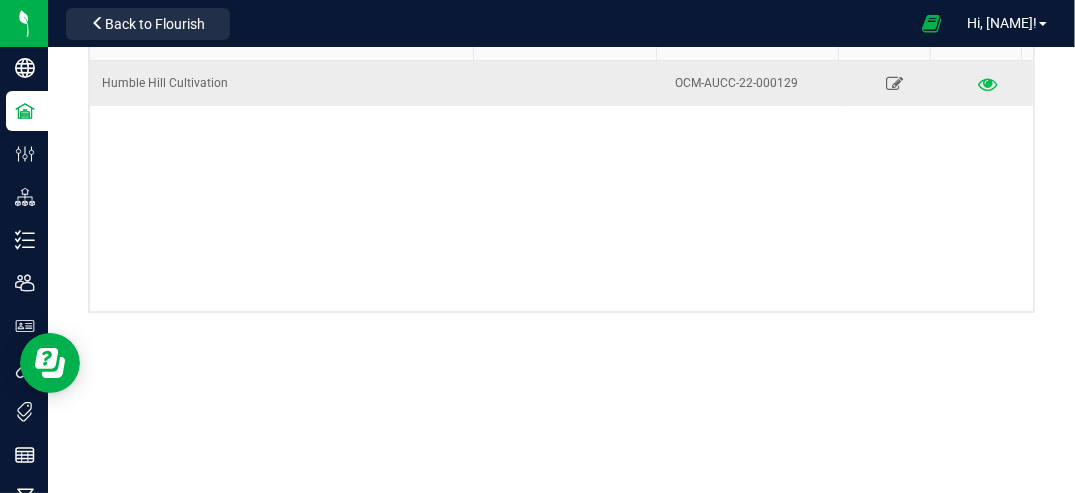 click at bounding box center (986, 83) 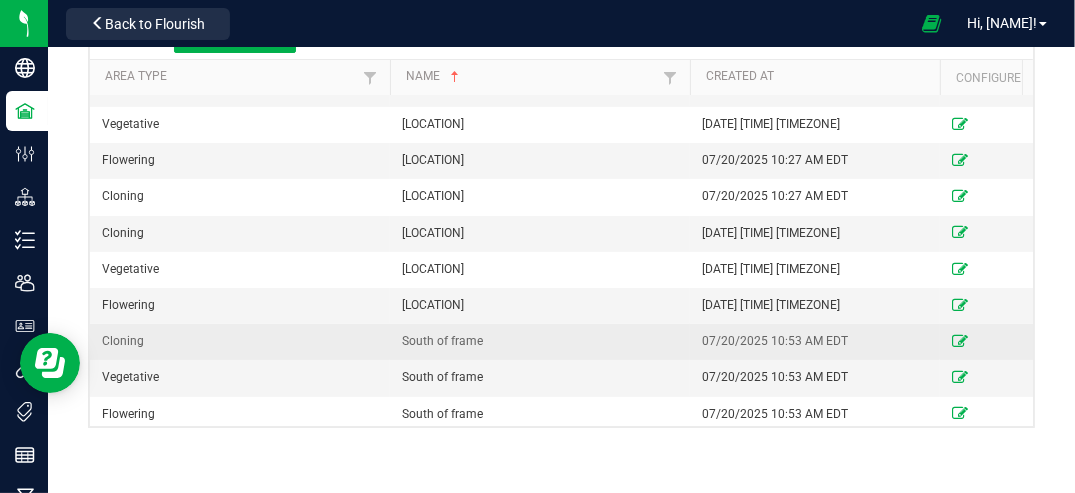 scroll, scrollTop: 0, scrollLeft: 0, axis: both 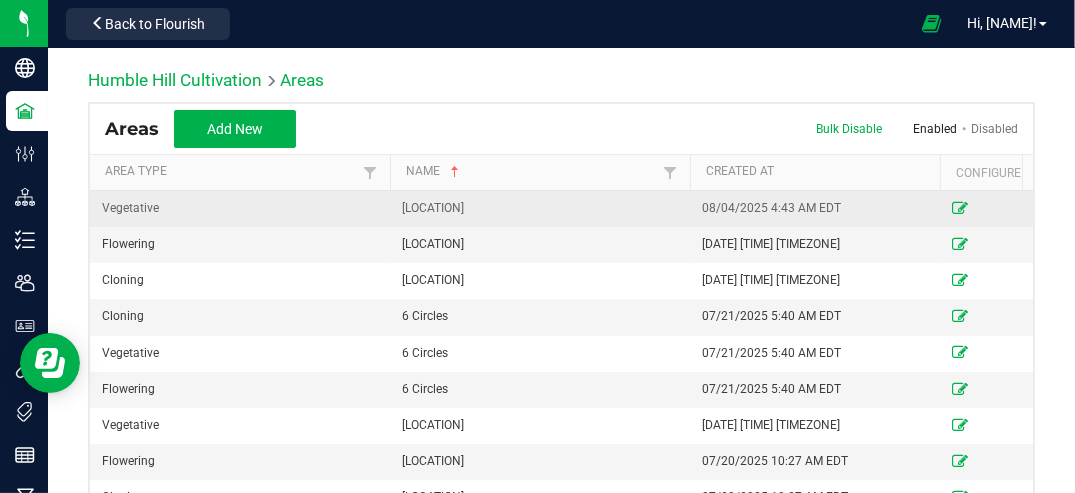 click on "Vegetative" at bounding box center (240, 208) 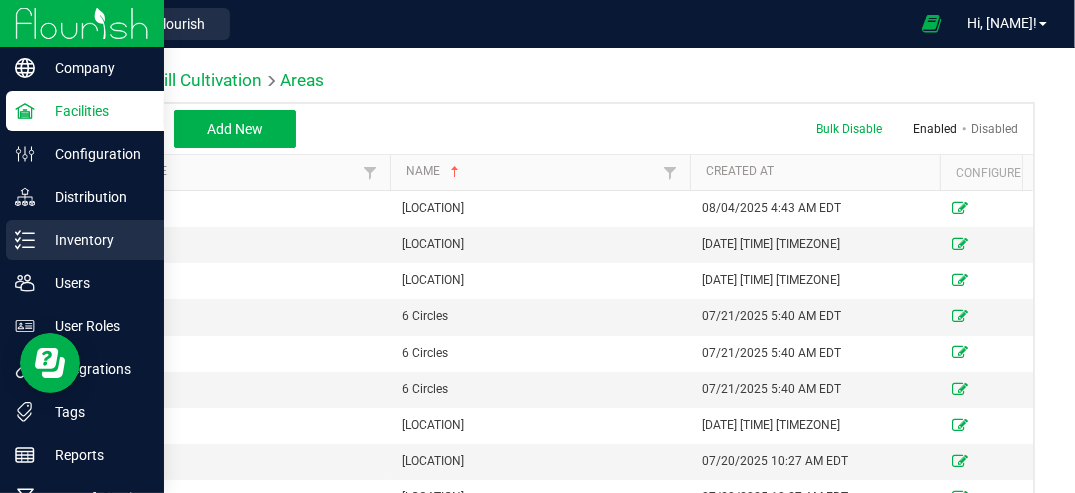click on "Inventory" at bounding box center [95, 240] 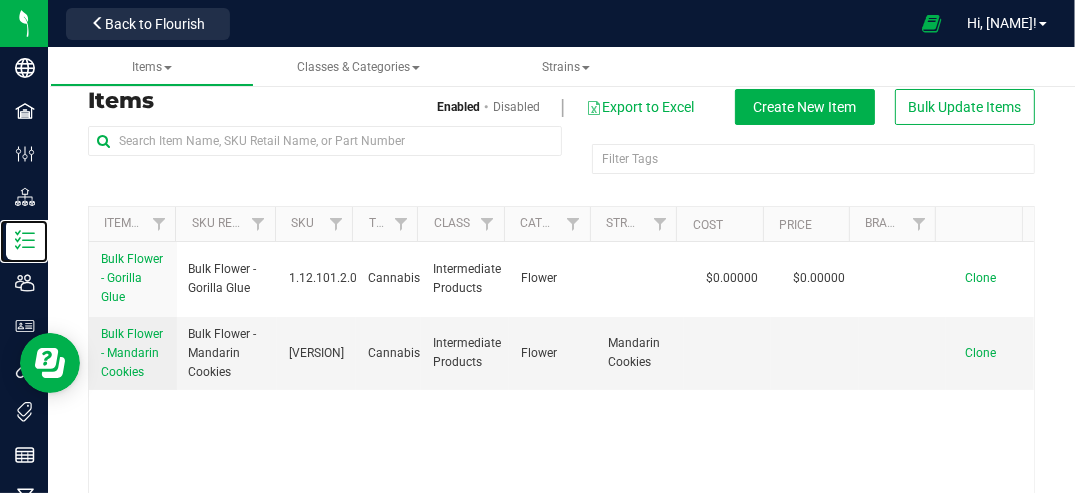 scroll, scrollTop: 0, scrollLeft: 0, axis: both 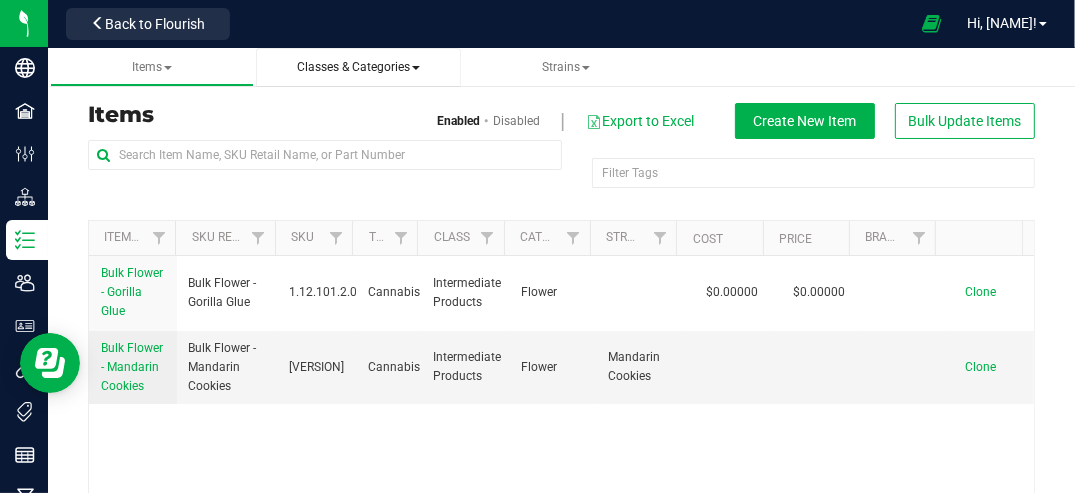 click on "Classes & Categories" at bounding box center [358, 67] 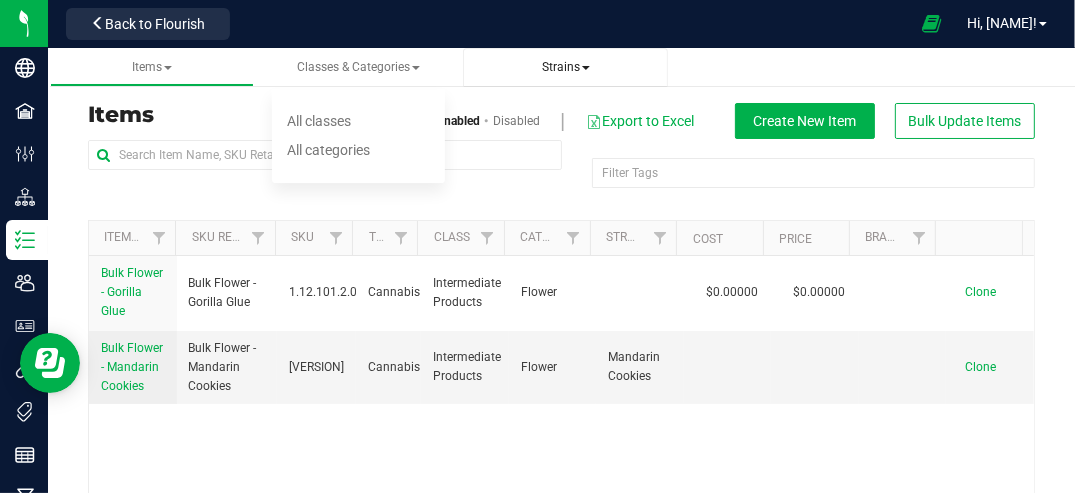 click on "Strains" at bounding box center (566, 67) 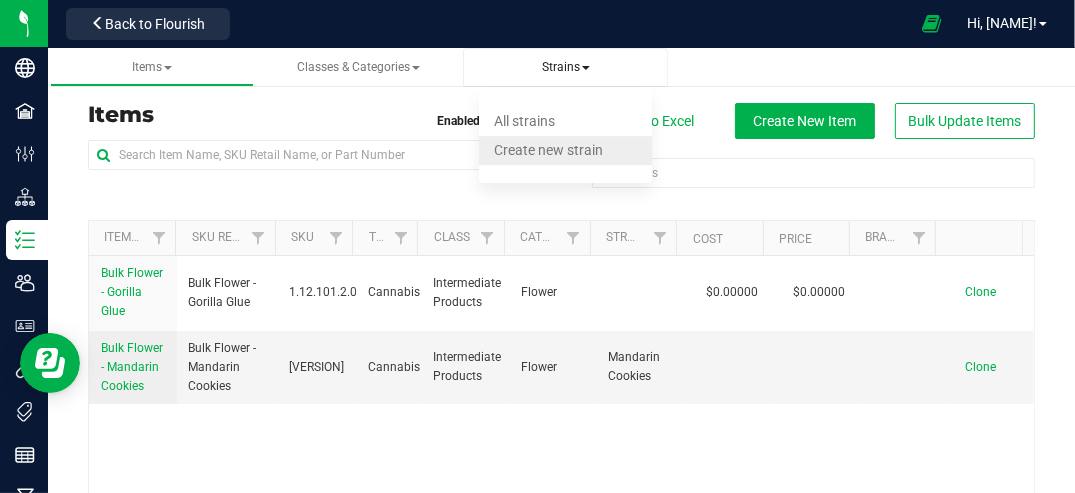 click on "Create new strain" at bounding box center [548, 150] 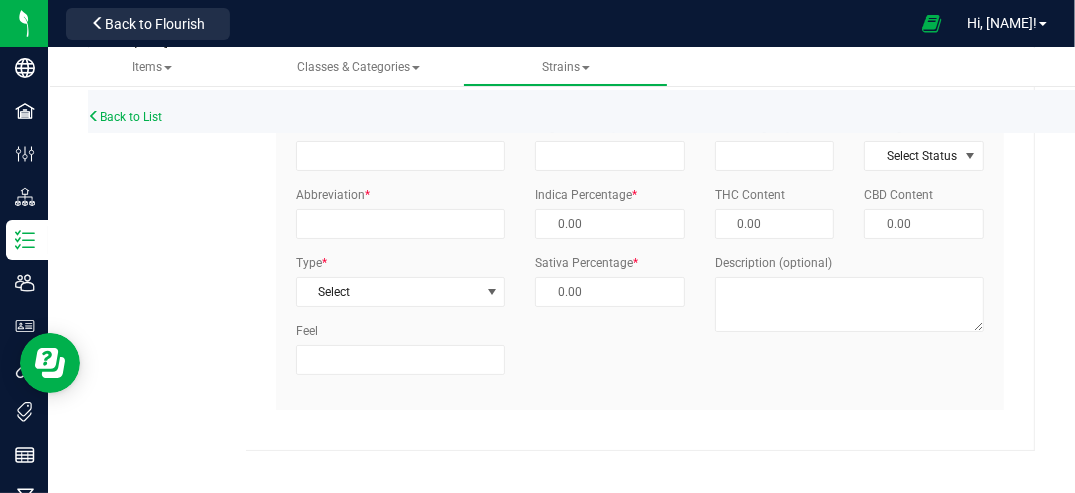 scroll, scrollTop: 0, scrollLeft: 0, axis: both 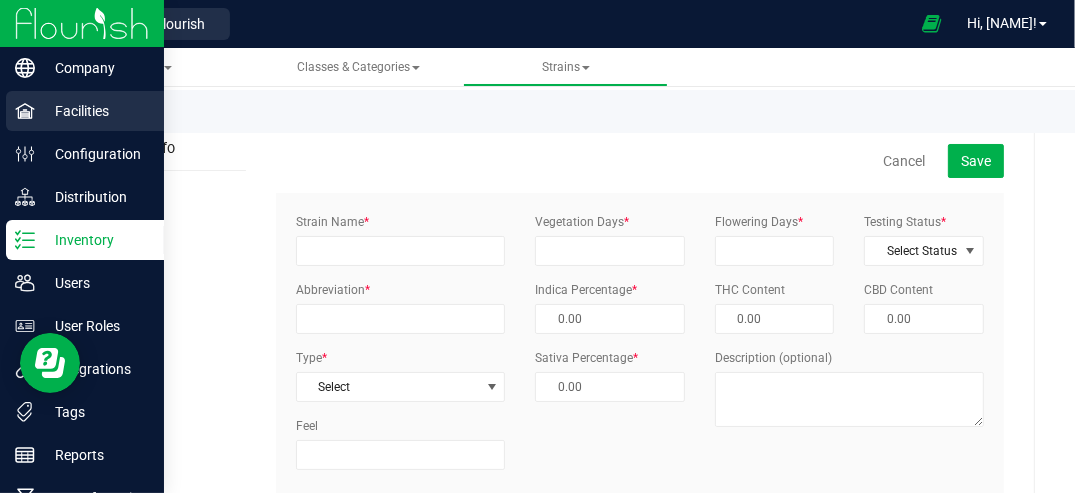 click on "Facilities" at bounding box center [95, 111] 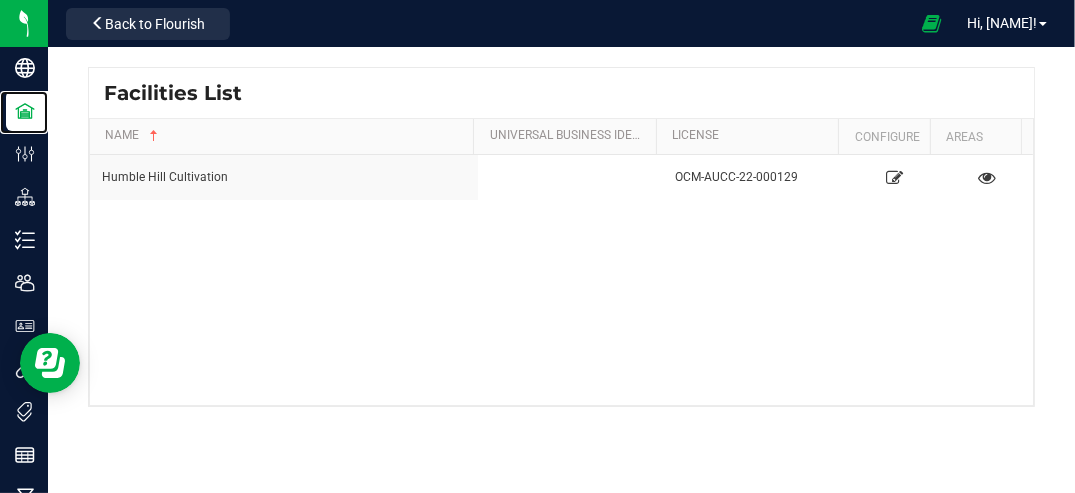 scroll, scrollTop: 0, scrollLeft: 0, axis: both 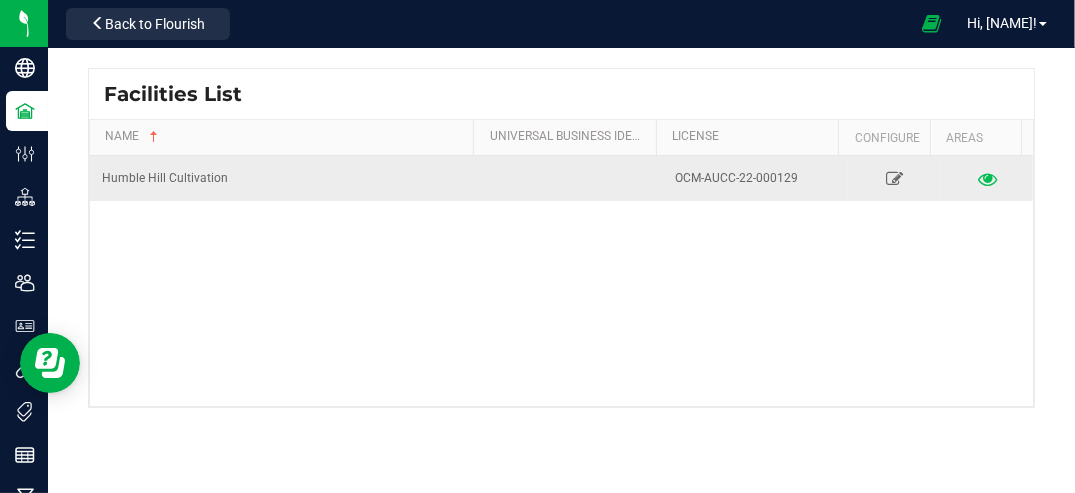 click at bounding box center (986, 178) 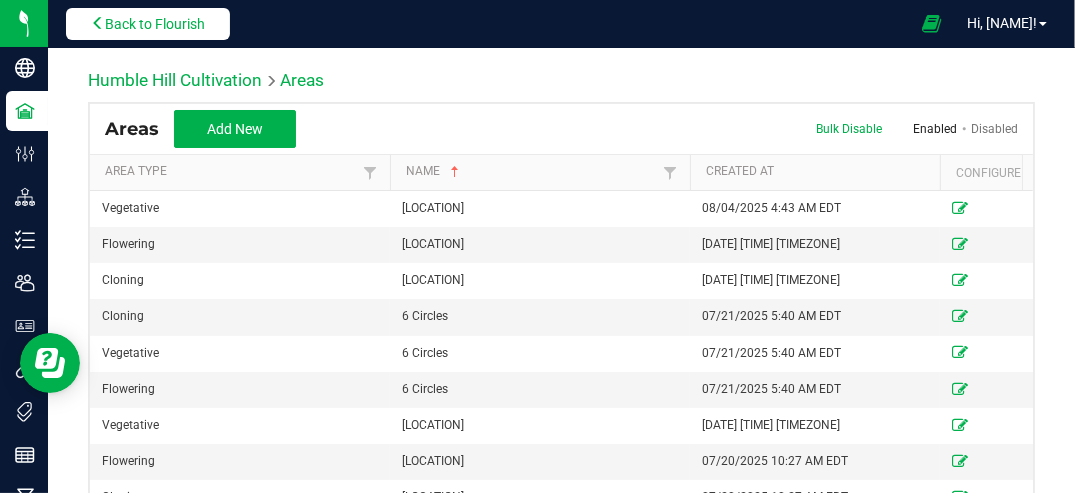 click on "Back to Flourish" at bounding box center (155, 24) 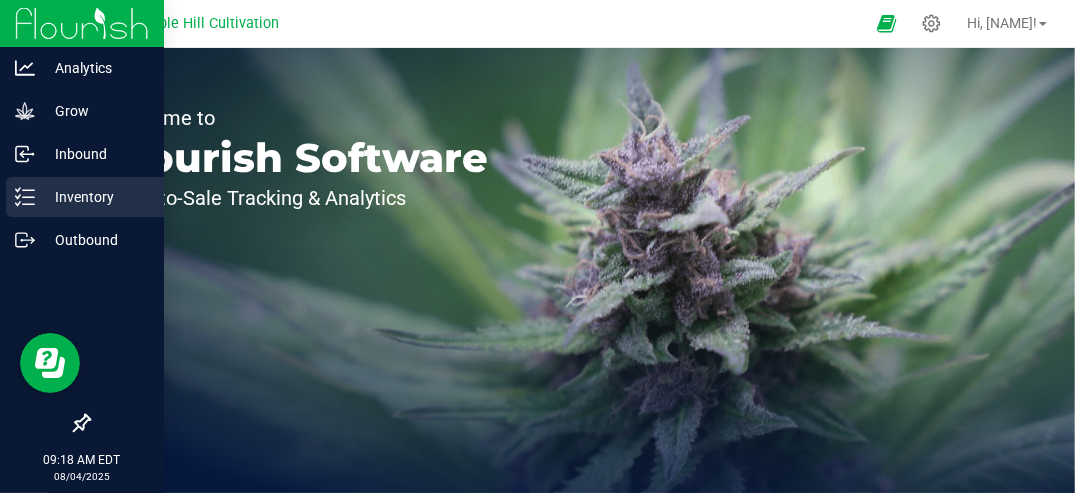 click on "Inventory" at bounding box center [95, 197] 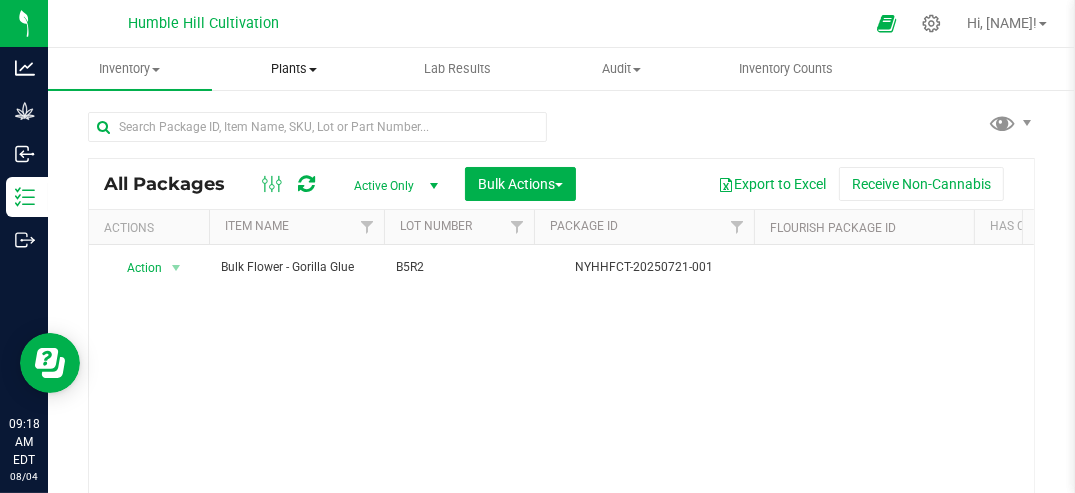 click on "Plants" at bounding box center (294, 69) 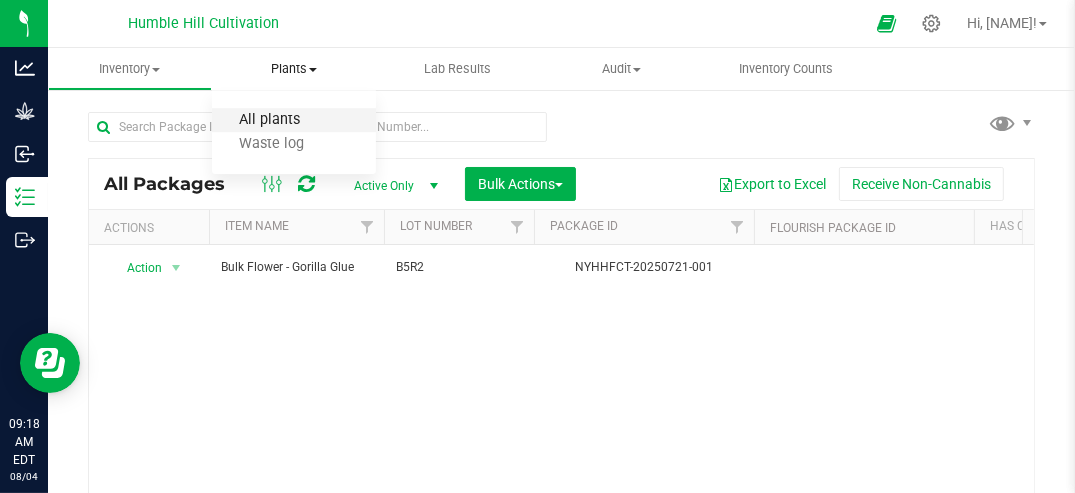 click on "All plants" at bounding box center [269, 120] 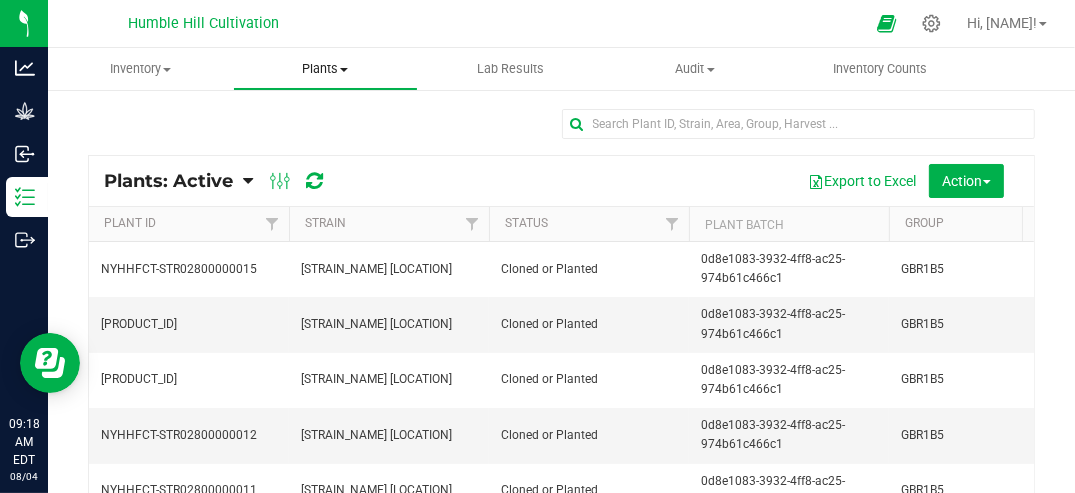 click on "Plants" at bounding box center [325, 69] 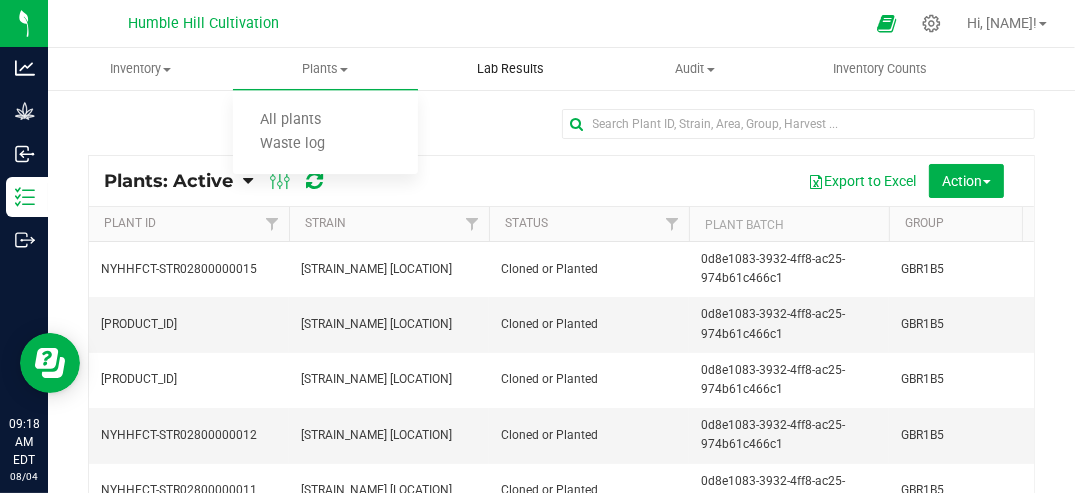 click on "Lab Results" at bounding box center [510, 69] 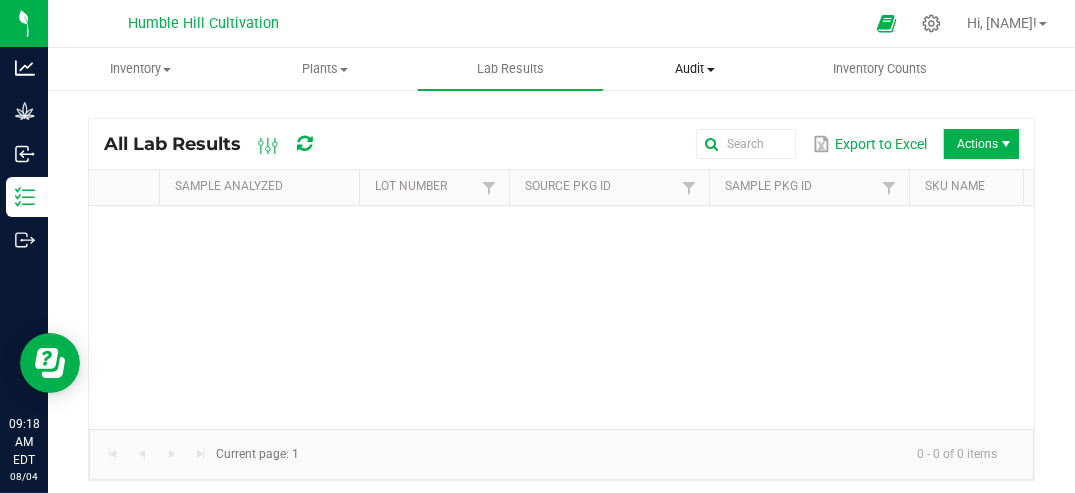click on "Audit" at bounding box center [695, 69] 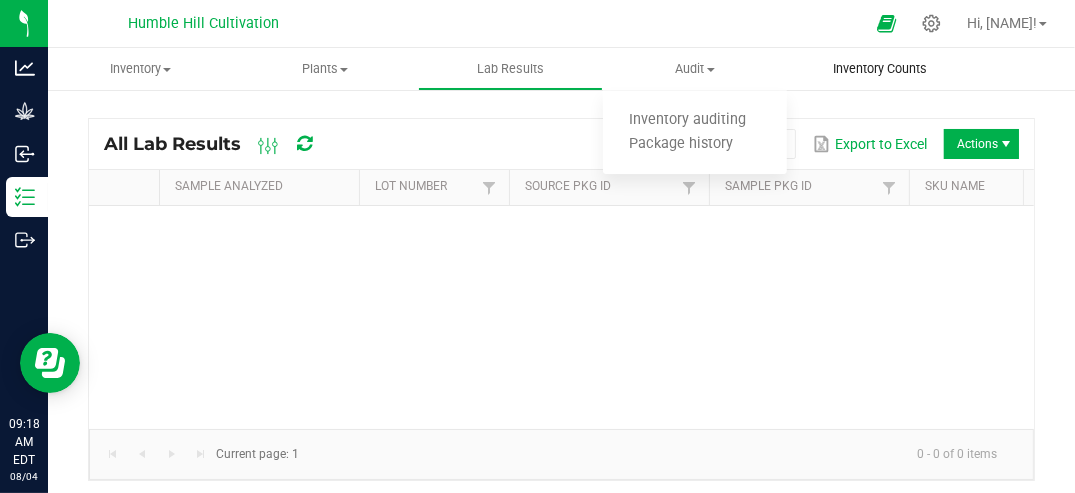 click on "Inventory Counts" at bounding box center (880, 69) 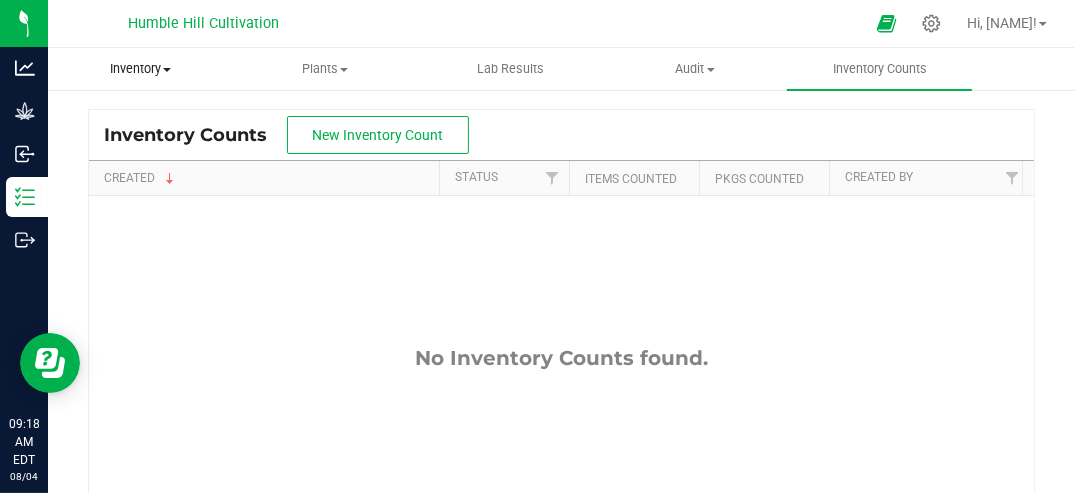 click on "Inventory" at bounding box center [140, 69] 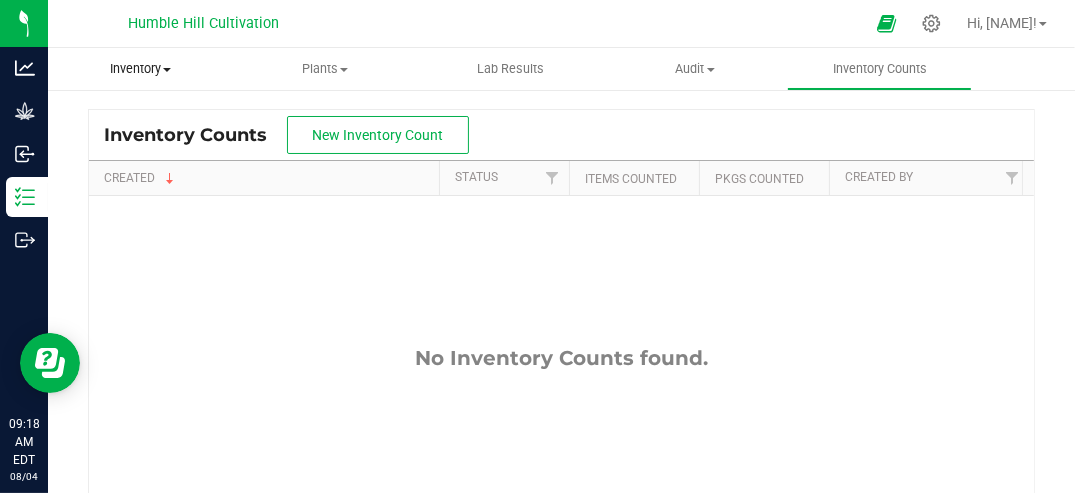 click on "Inventory" at bounding box center [140, 69] 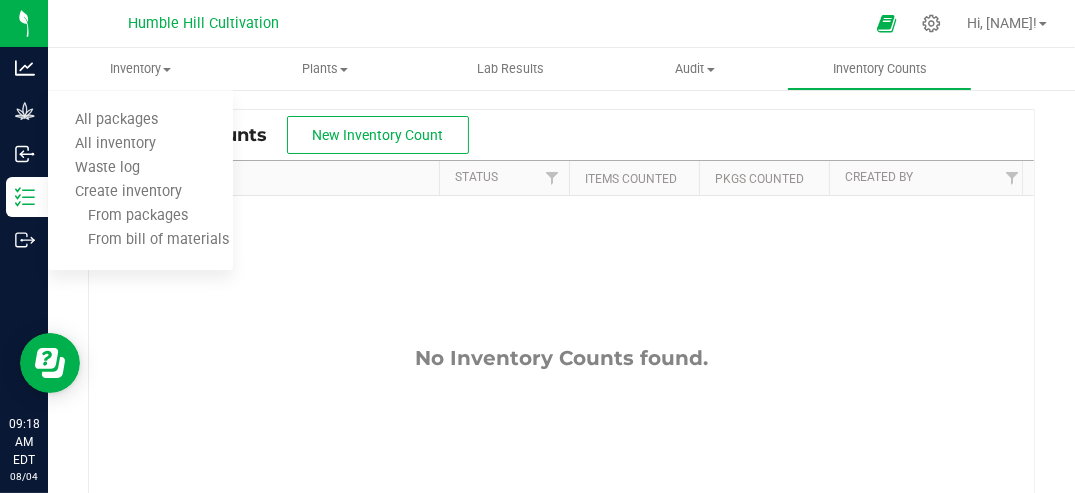 click on "No Inventory Counts found." at bounding box center (561, 501) 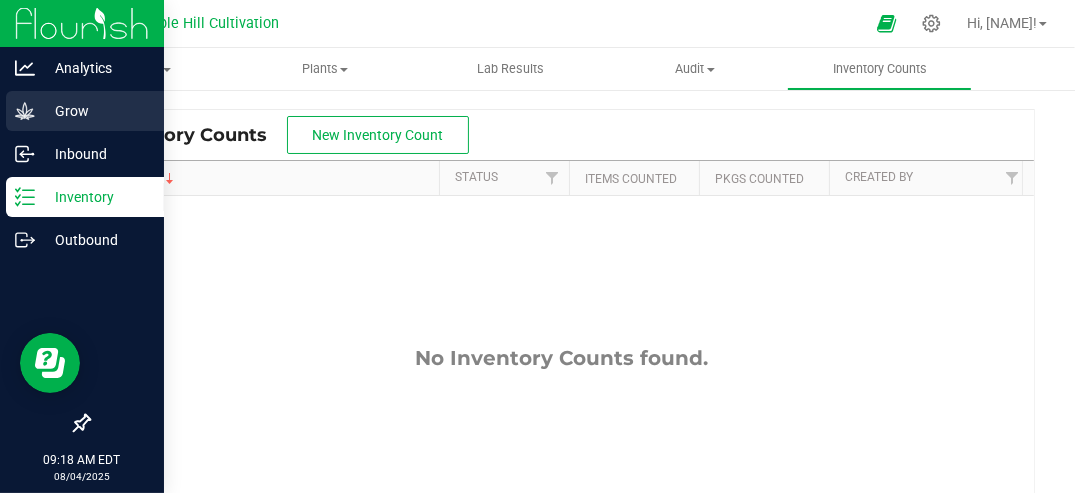 click on "Grow" at bounding box center (95, 111) 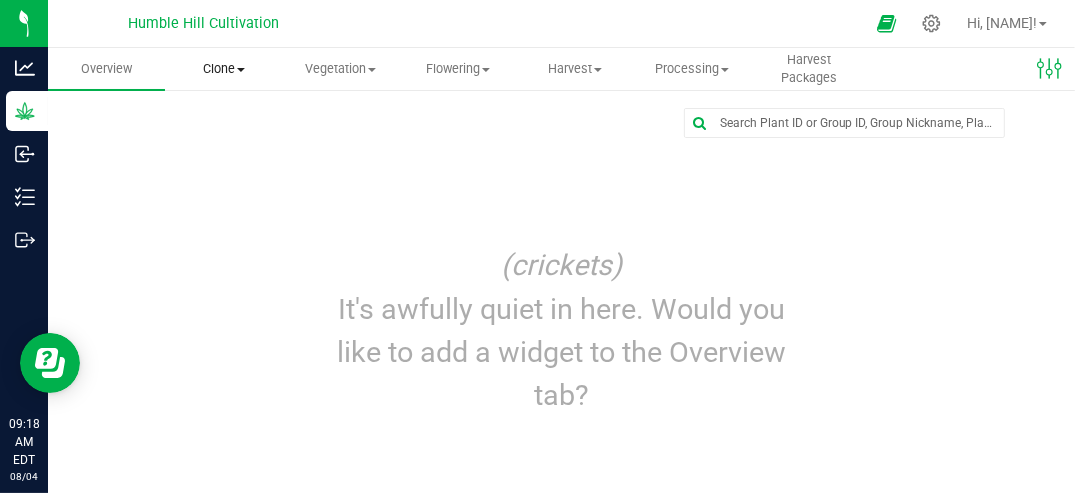 click on "Clone" at bounding box center (223, 69) 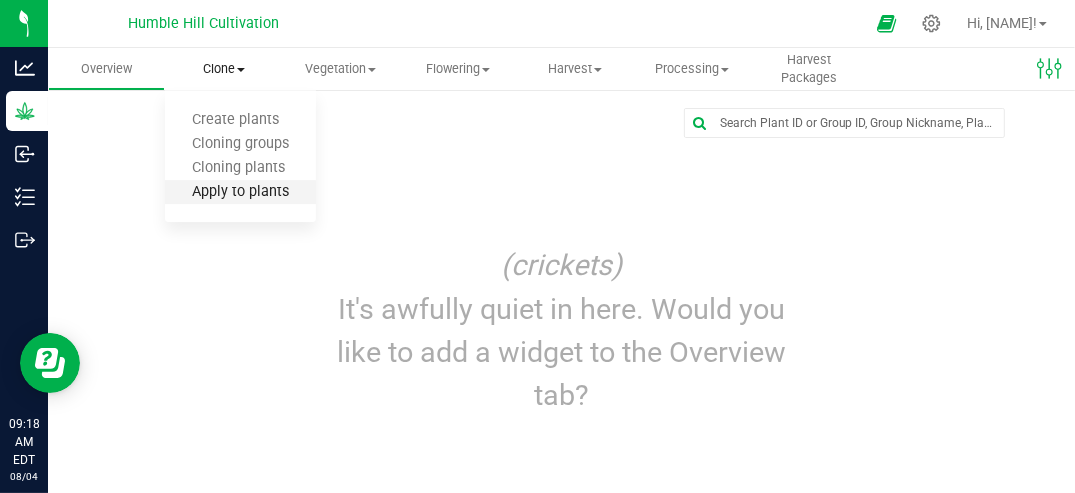 click on "Apply to plants" at bounding box center (240, 192) 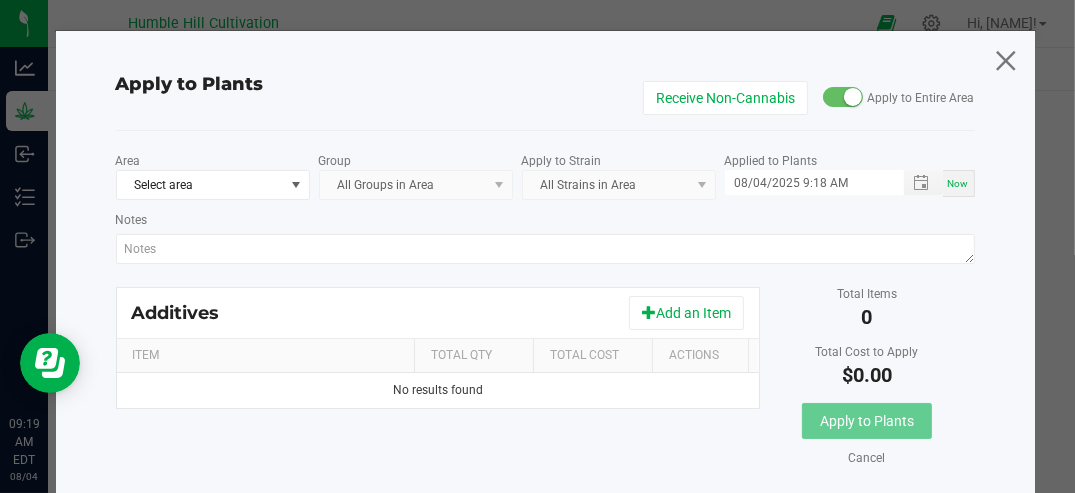 click 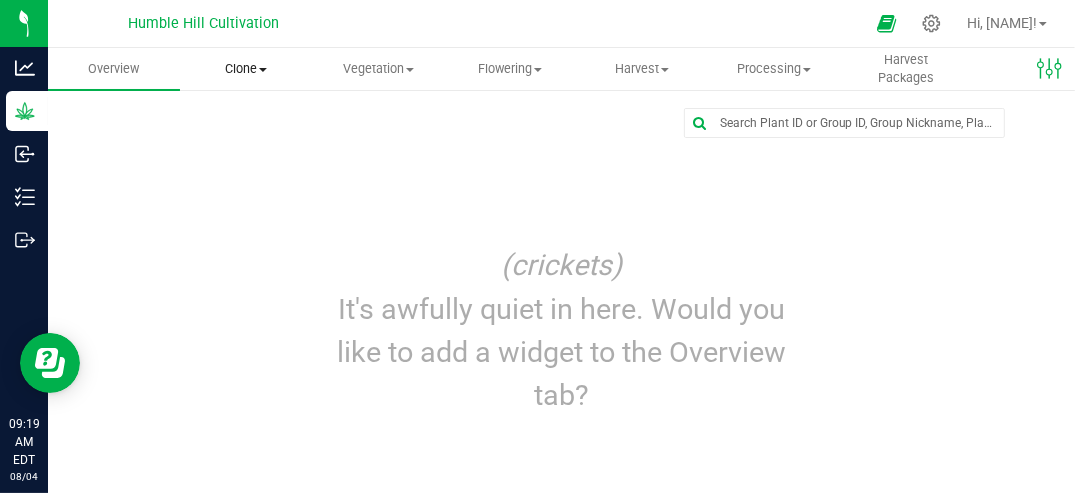 click at bounding box center (263, 70) 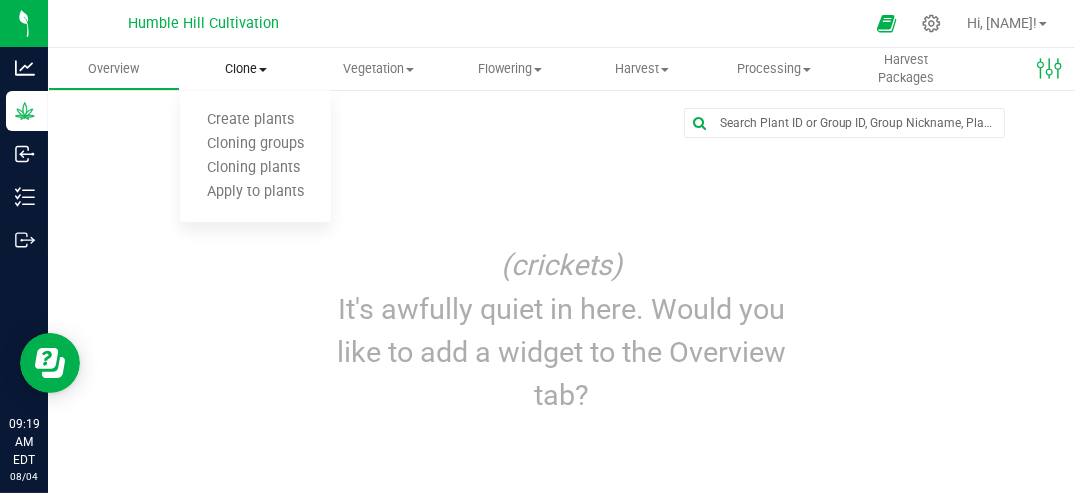 click at bounding box center (263, 70) 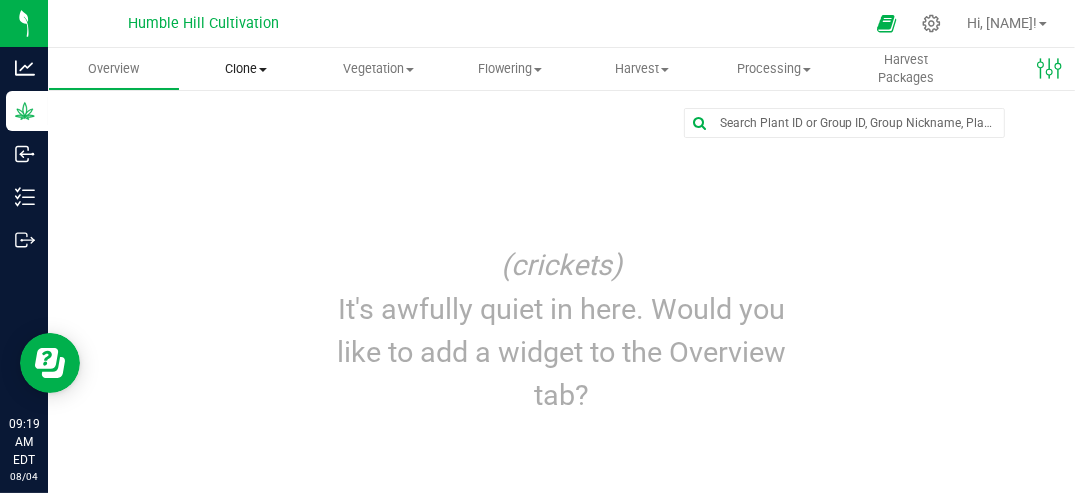click at bounding box center (263, 70) 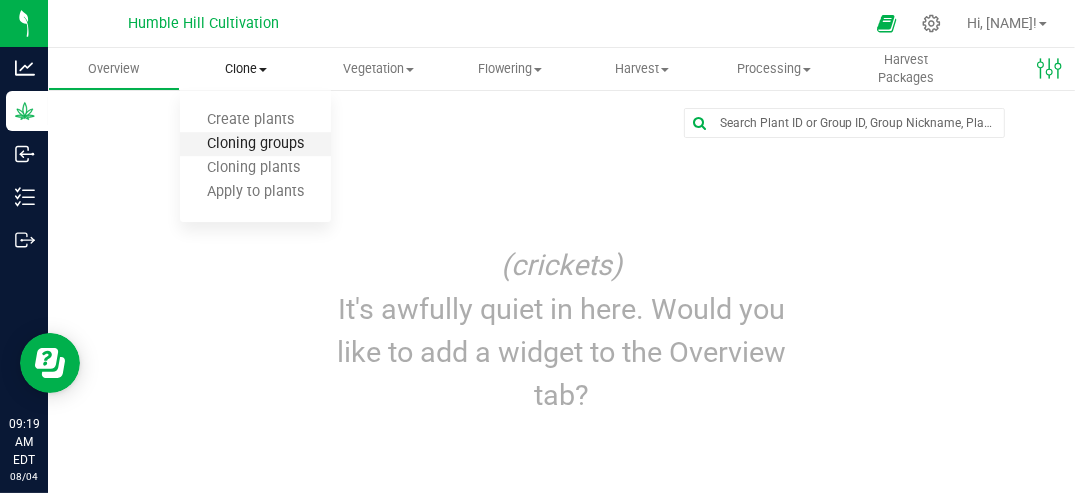 click on "Cloning groups" at bounding box center (255, 144) 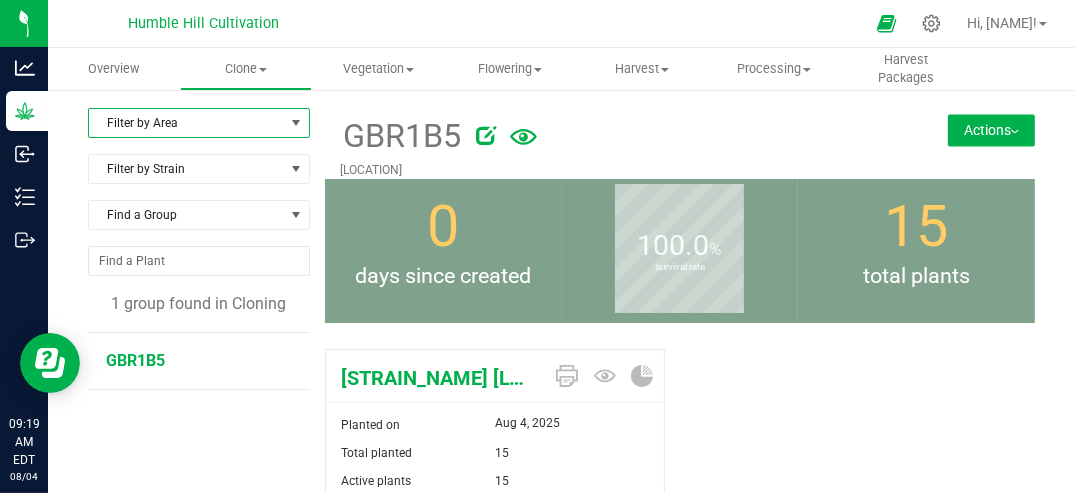 click at bounding box center [296, 123] 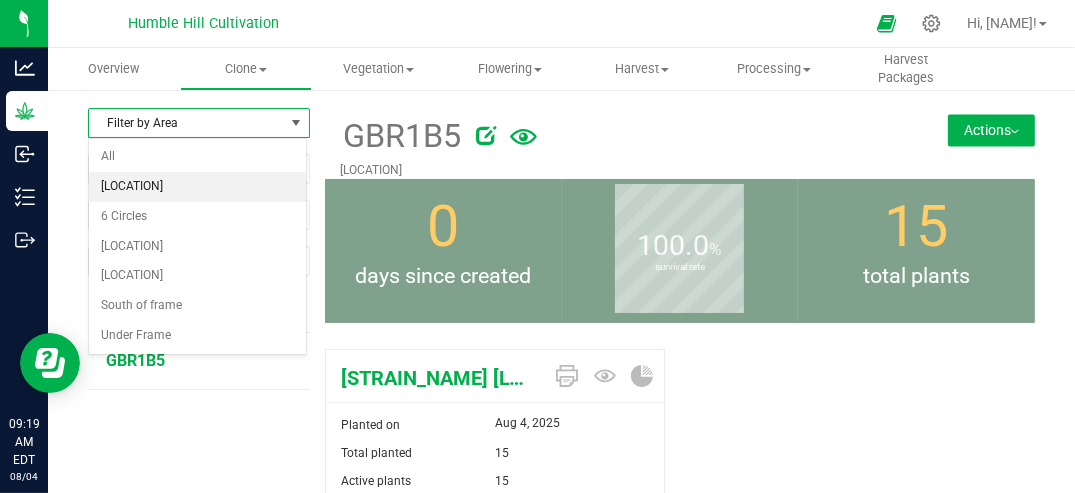 click on "[LOCATION]" at bounding box center (197, 187) 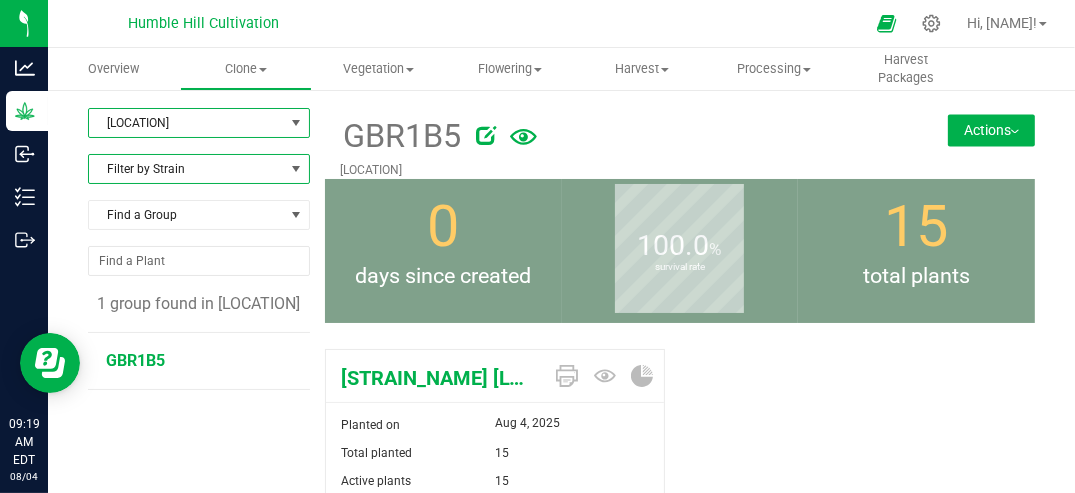 click at bounding box center [296, 169] 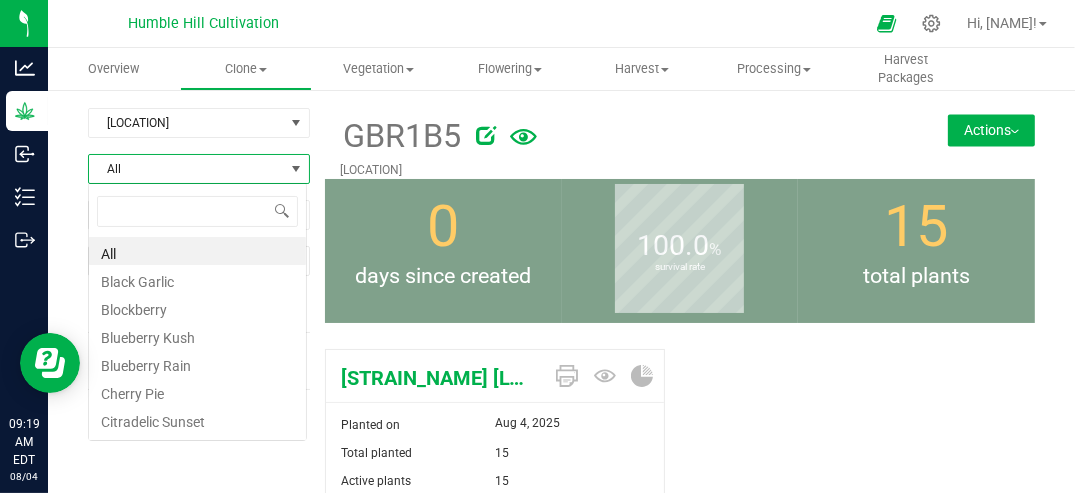scroll, scrollTop: 99970, scrollLeft: 99780, axis: both 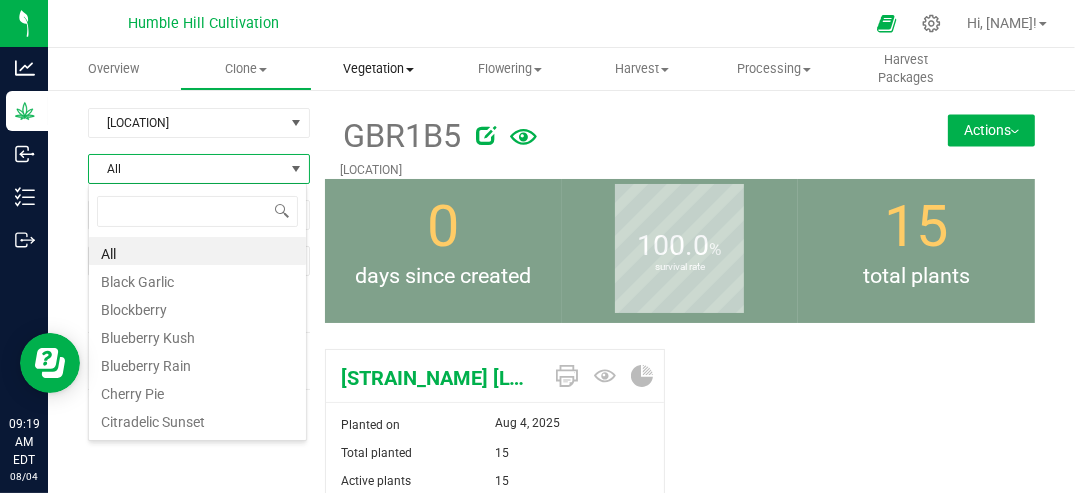 click on "Vegetation" at bounding box center (378, 69) 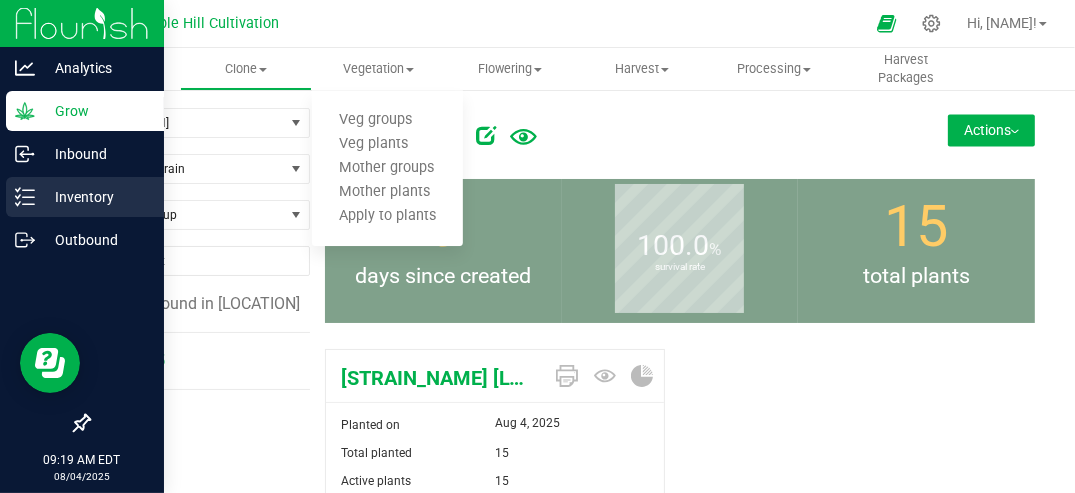 click 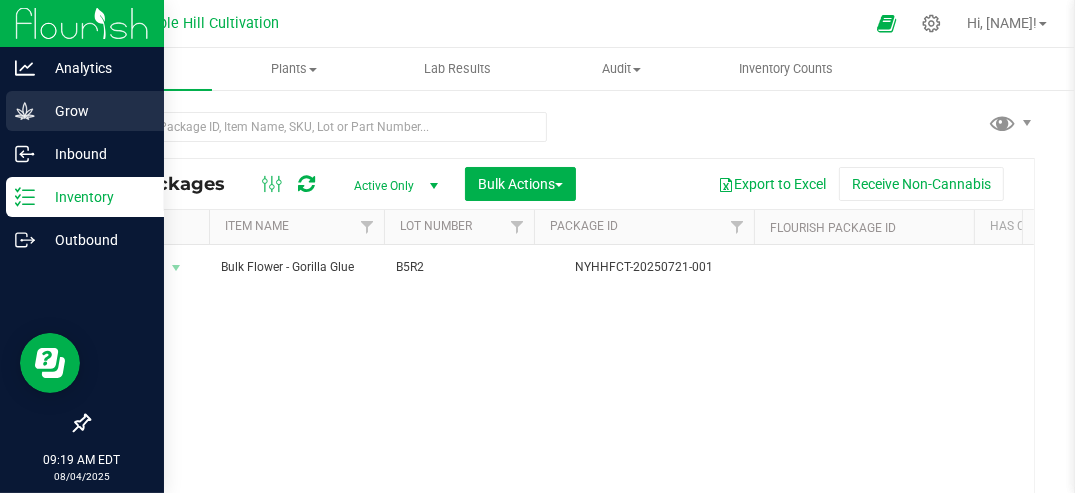 click 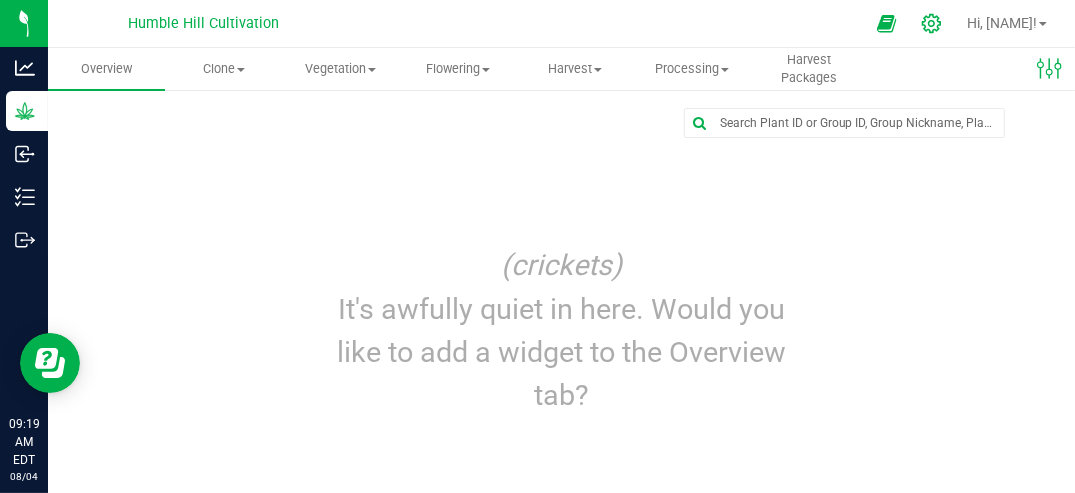 click 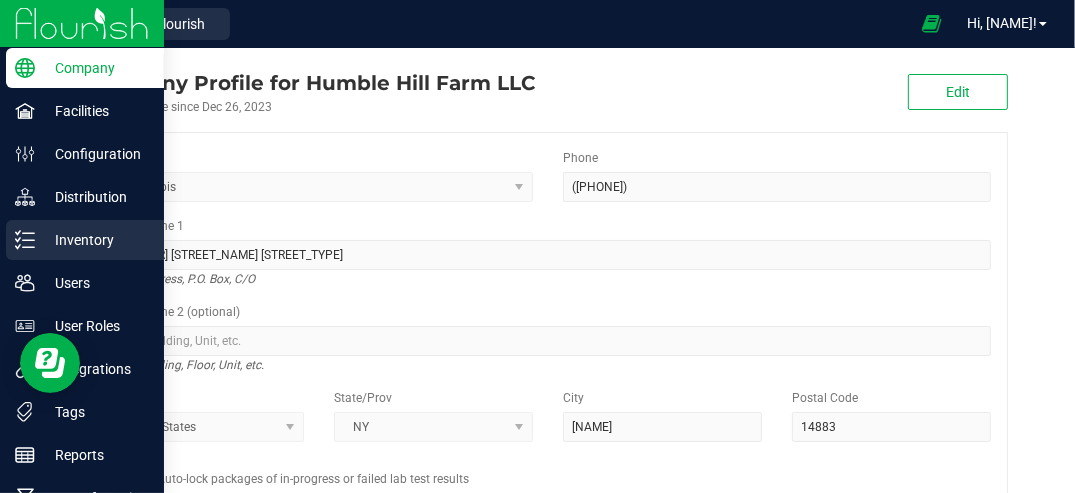click on "Inventory" at bounding box center [95, 240] 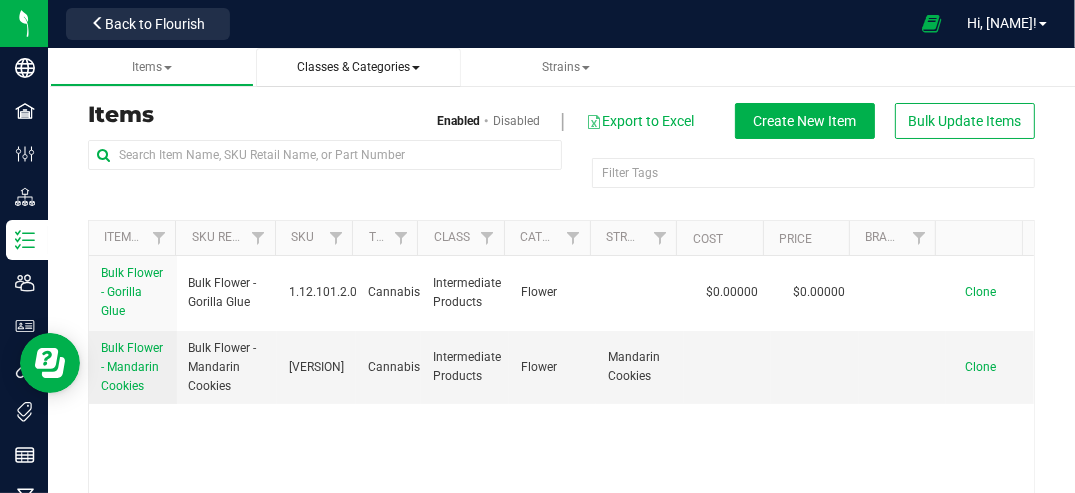 click on "Classes & Categories" at bounding box center (358, 67) 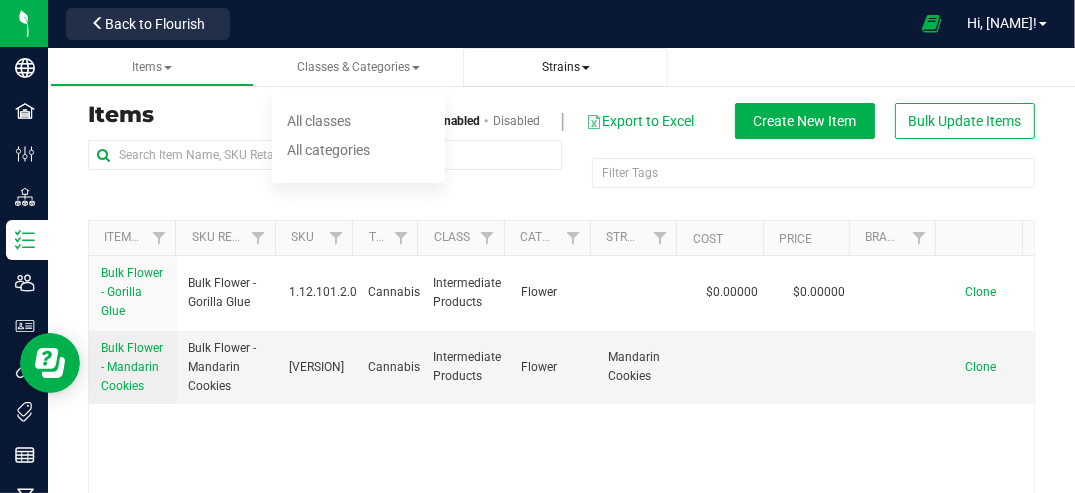 click on "Strains" at bounding box center (566, 67) 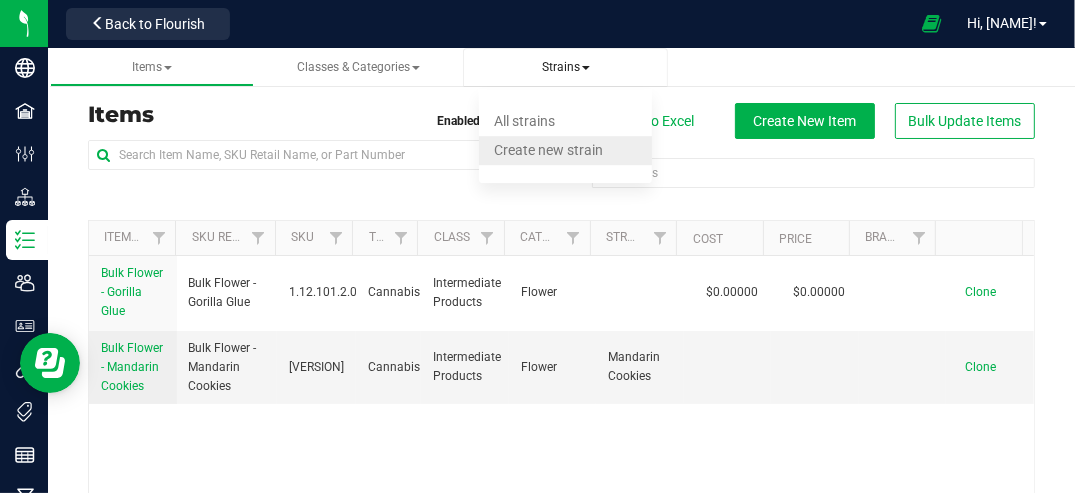 click on "Create new strain" at bounding box center [548, 150] 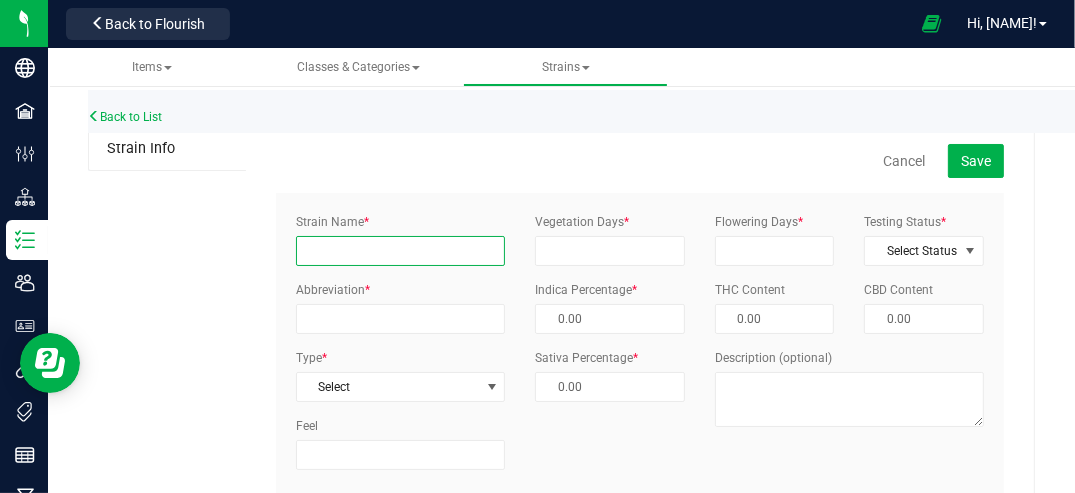 click on "Strain Name
*" at bounding box center [400, 251] 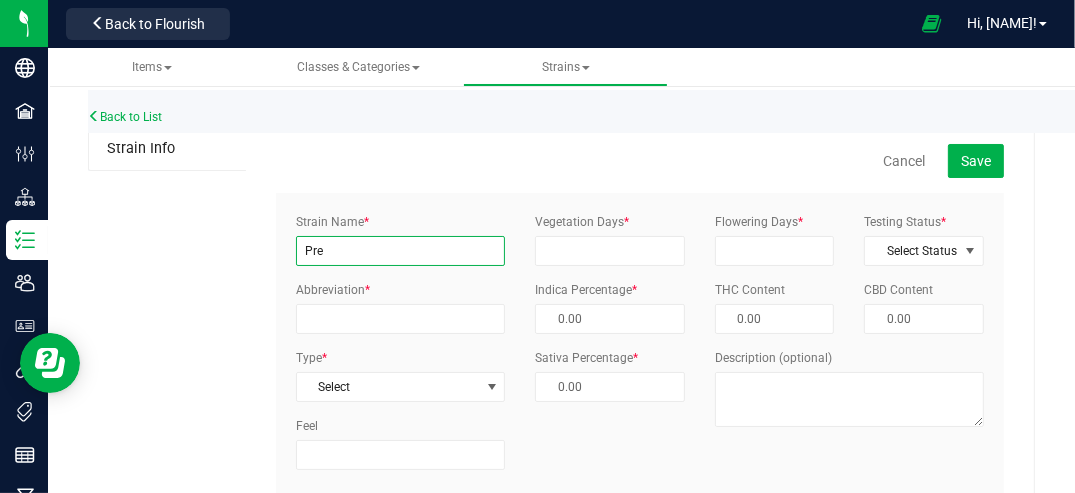 type on "Pre[NUMBER] [STRAIN_NAME]" 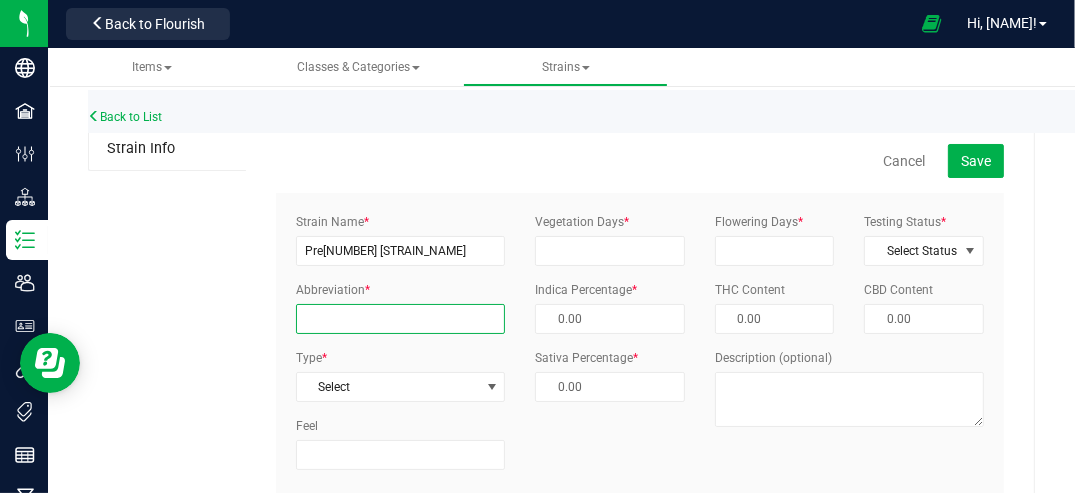click on "Abbreviation
*" at bounding box center [400, 319] 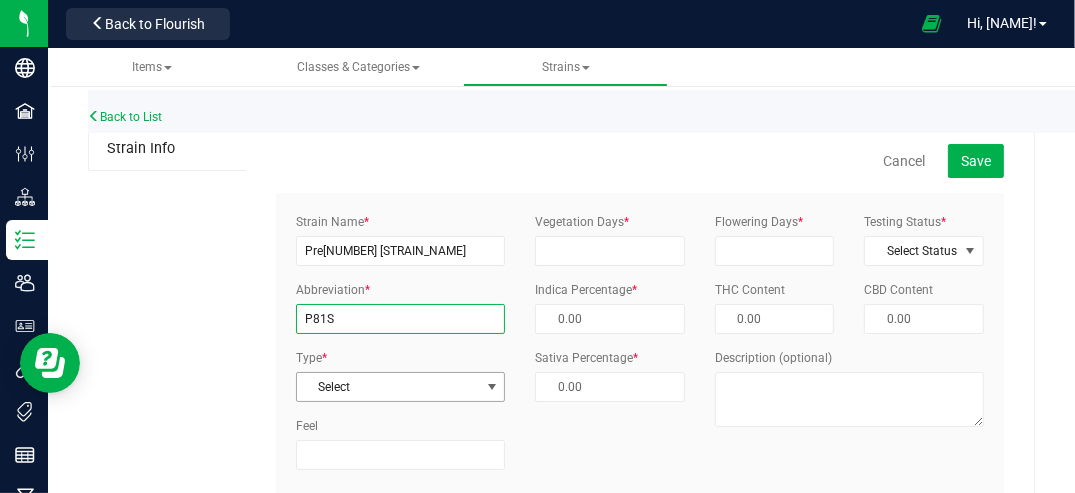 type on "P81S" 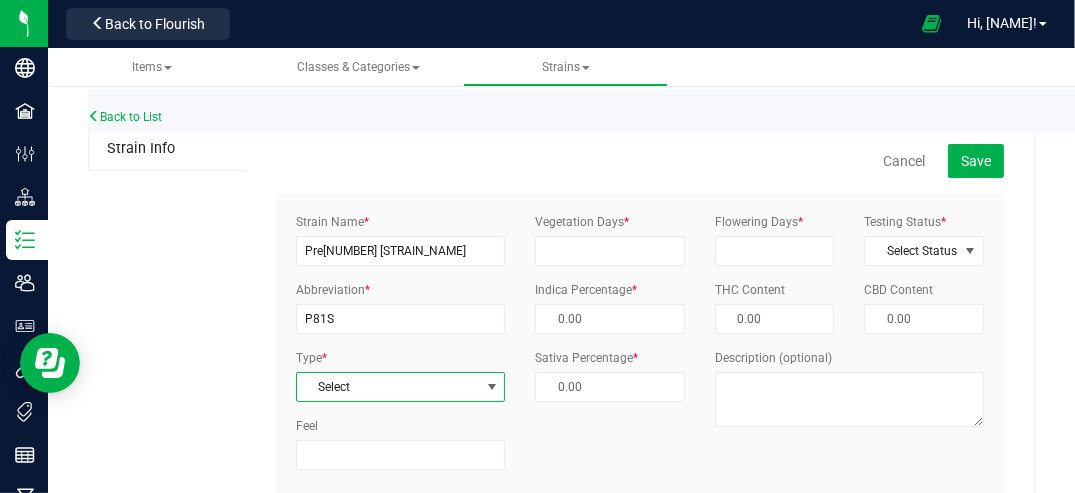 click at bounding box center [492, 387] 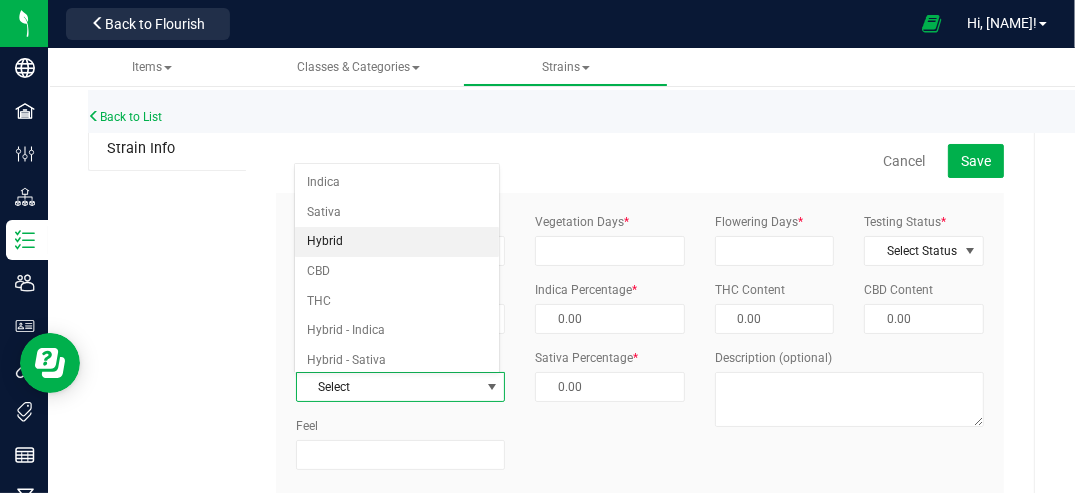 click on "Hybrid" at bounding box center (397, 242) 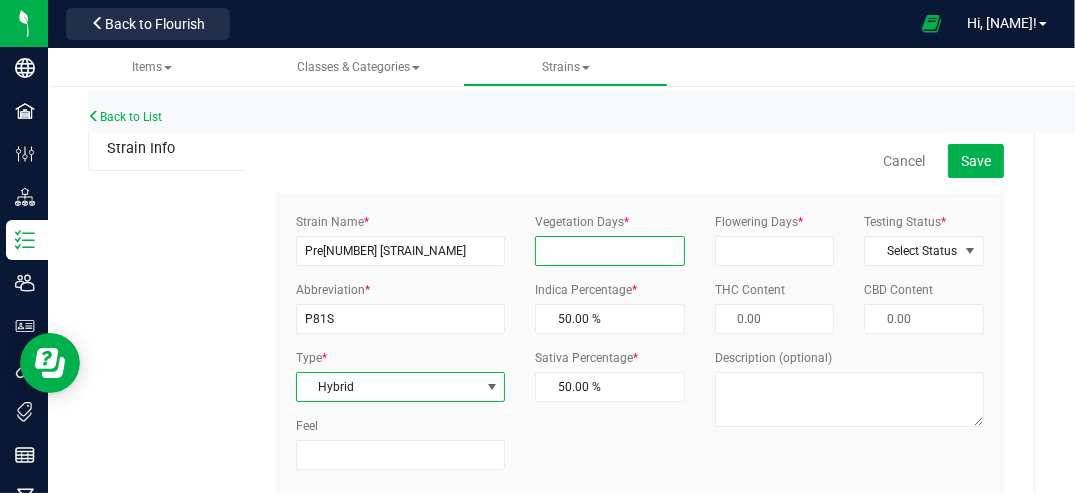 drag, startPoint x: 575, startPoint y: 248, endPoint x: 594, endPoint y: 262, distance: 23.600847 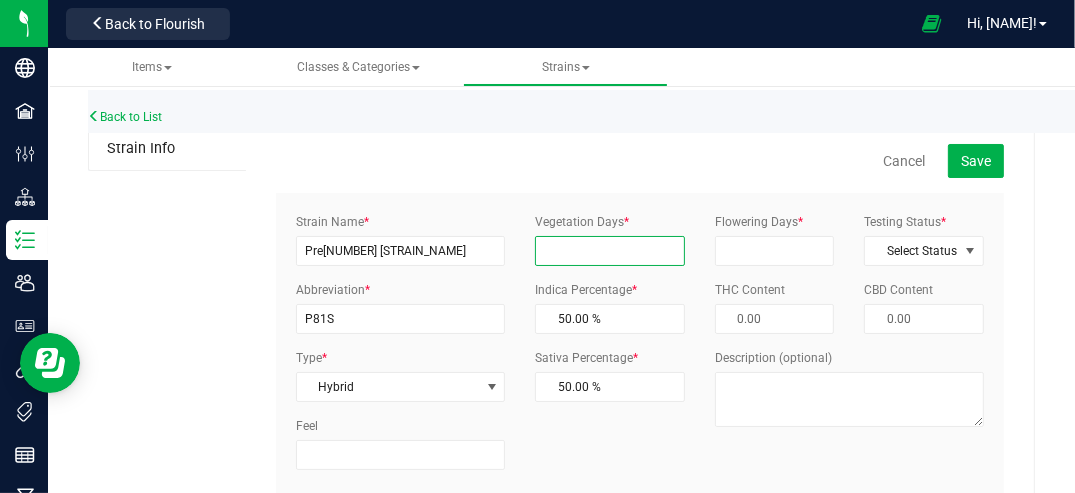 type on "60" 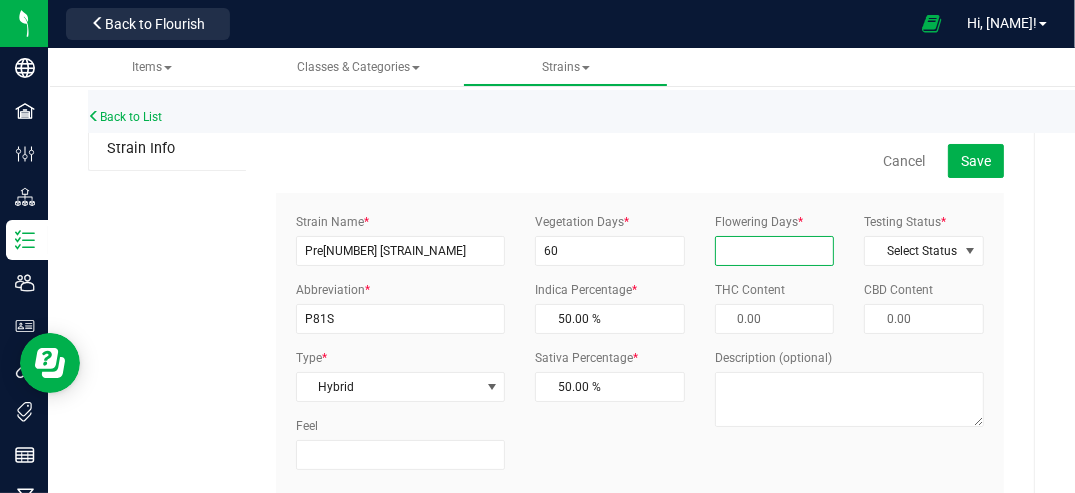 drag, startPoint x: 725, startPoint y: 240, endPoint x: 747, endPoint y: 260, distance: 29.732138 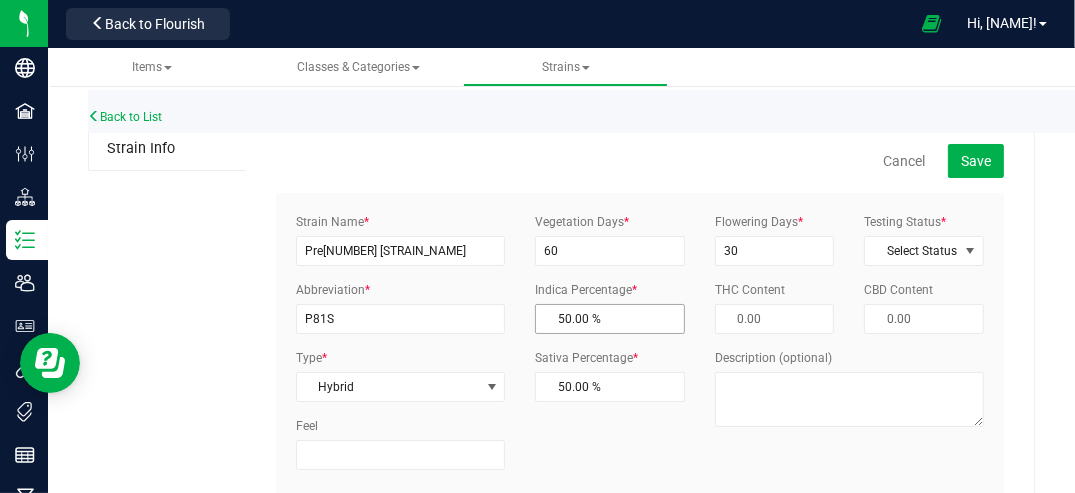 click on "50.00 % 50" at bounding box center (610, 319) 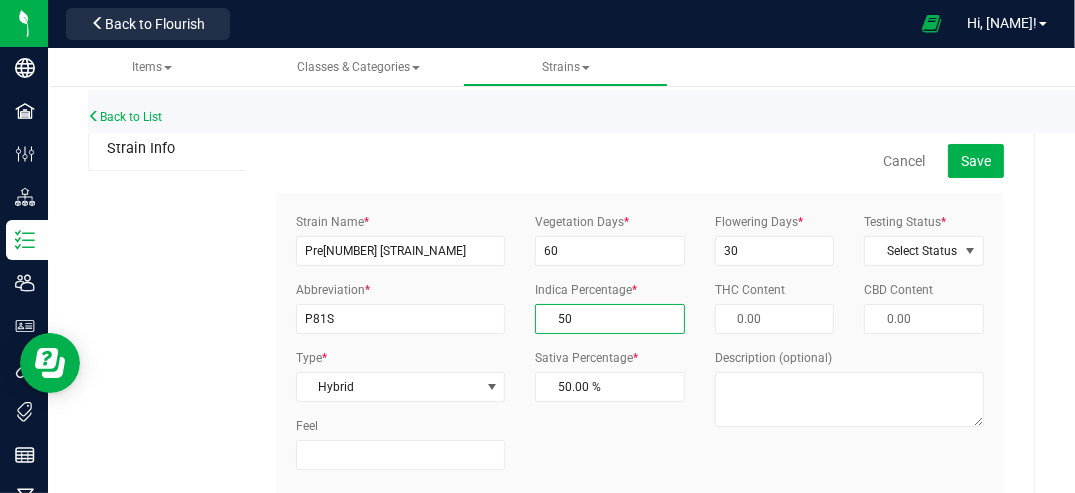 click on "Strain Name
*
Pre81 Skunk
Abbreviation
*
P81S
Type
*
Hybrid Select Indica Sativa Hybrid CBD THC Hybrid - Indica Hybrid - Sativa
Feel" at bounding box center [400, 349] 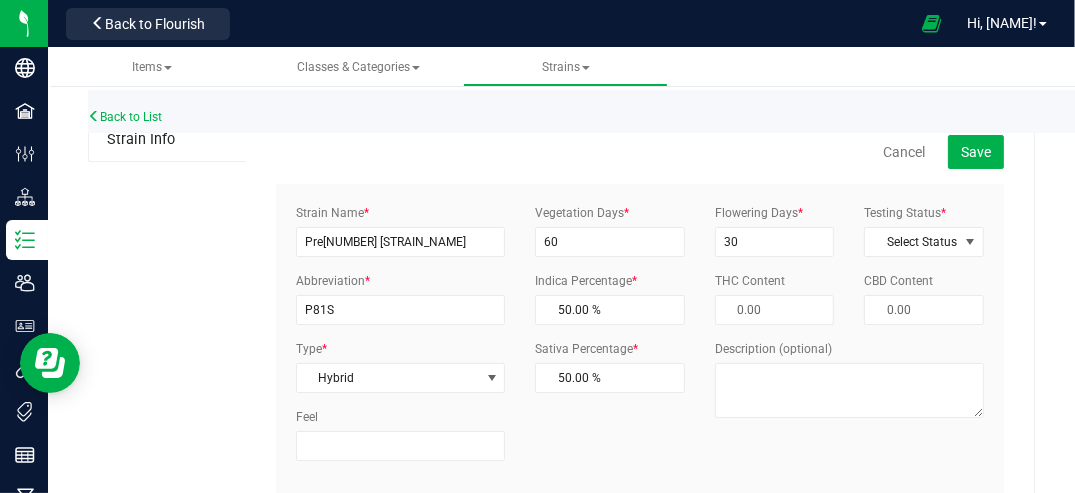 scroll, scrollTop: 10, scrollLeft: 0, axis: vertical 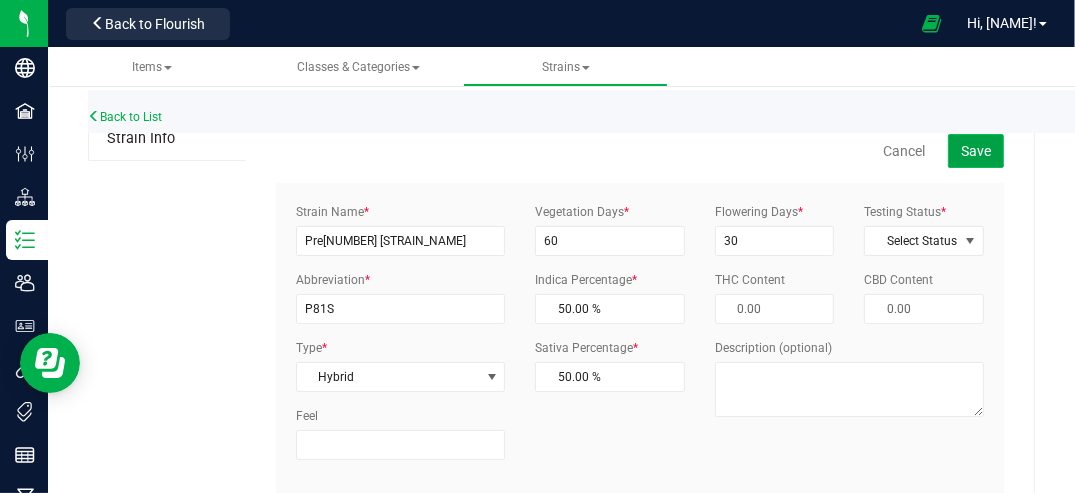click on "Save" at bounding box center [976, 151] 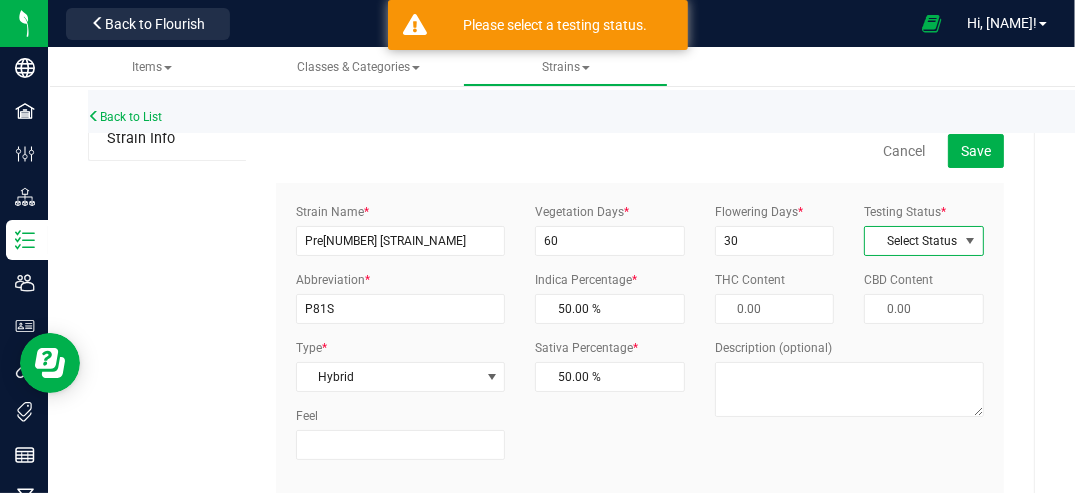 click at bounding box center (970, 241) 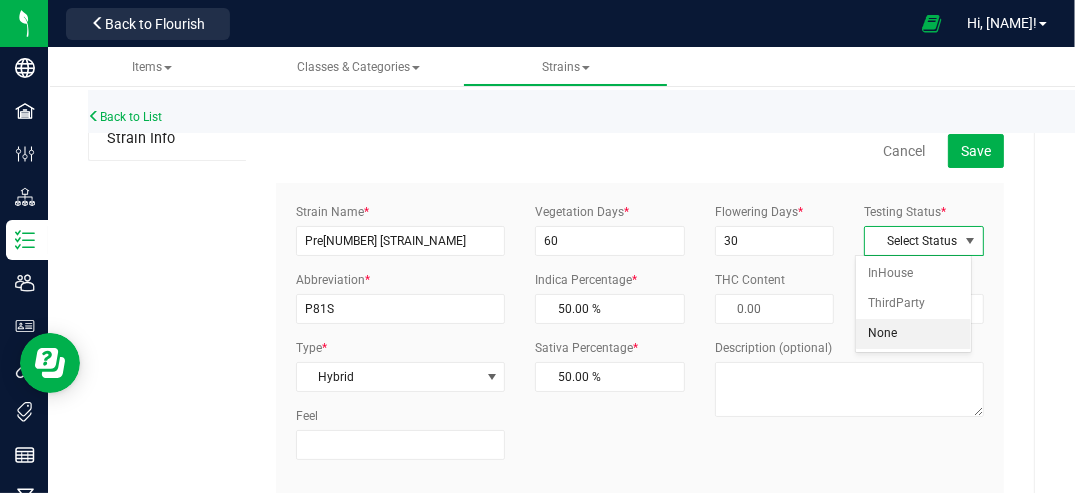 click on "None" at bounding box center [914, 334] 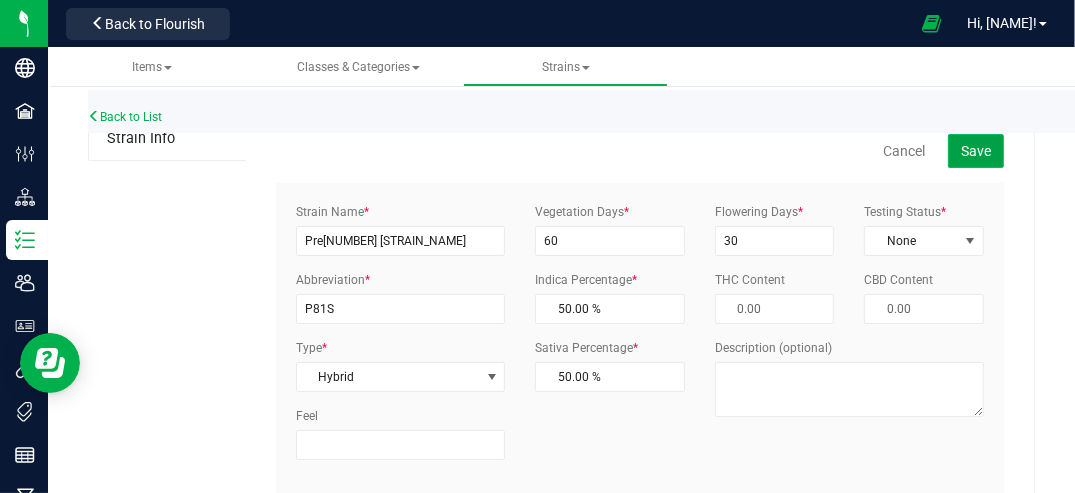 click on "Save" at bounding box center [976, 151] 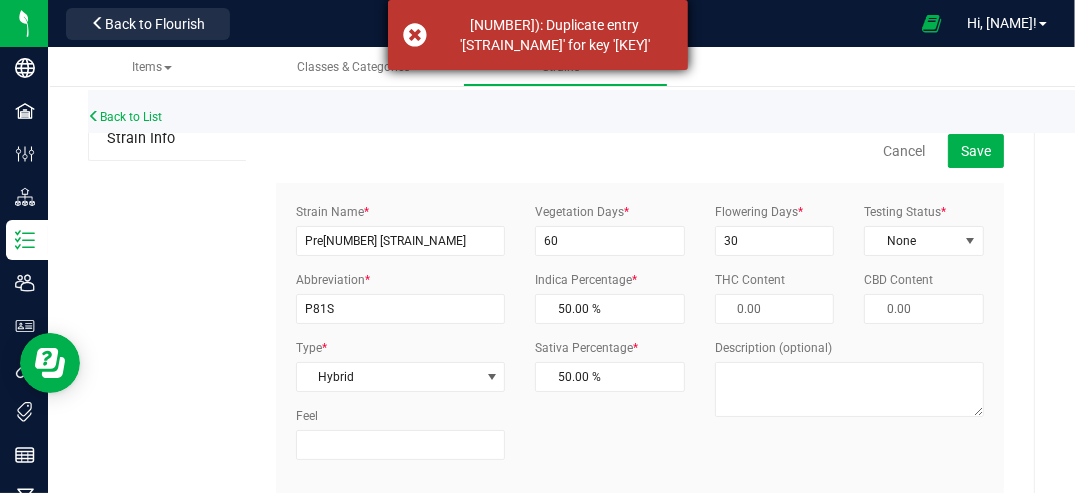 click on "[NUMBER]): Duplicate entry '[STRAIN_NAME]' for key '[KEY]'" at bounding box center (538, 35) 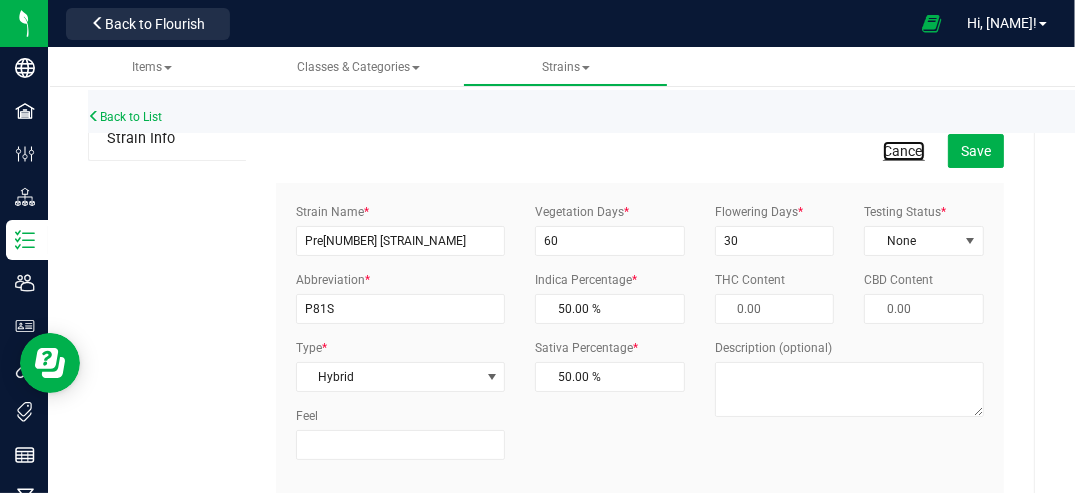 click on "Cancel" at bounding box center [904, 151] 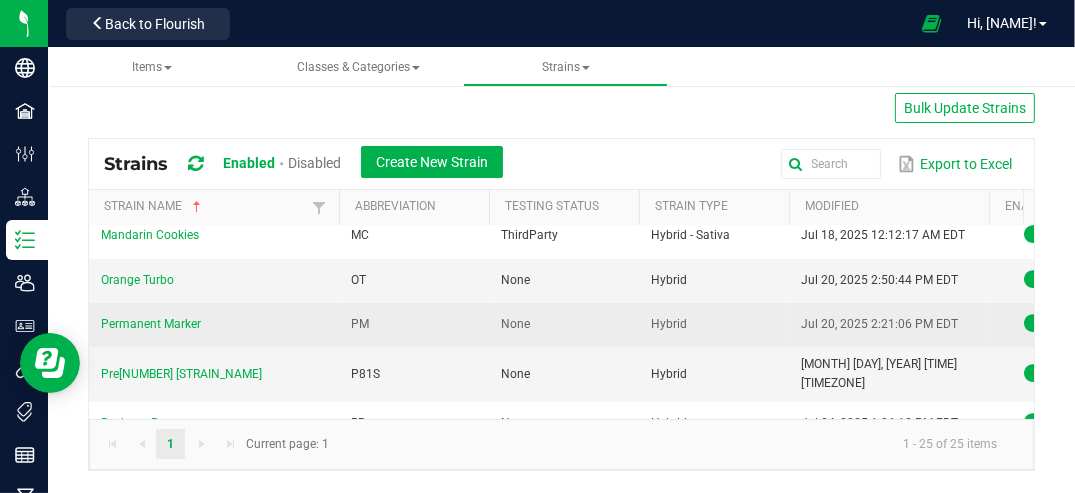 scroll, scrollTop: 665, scrollLeft: 0, axis: vertical 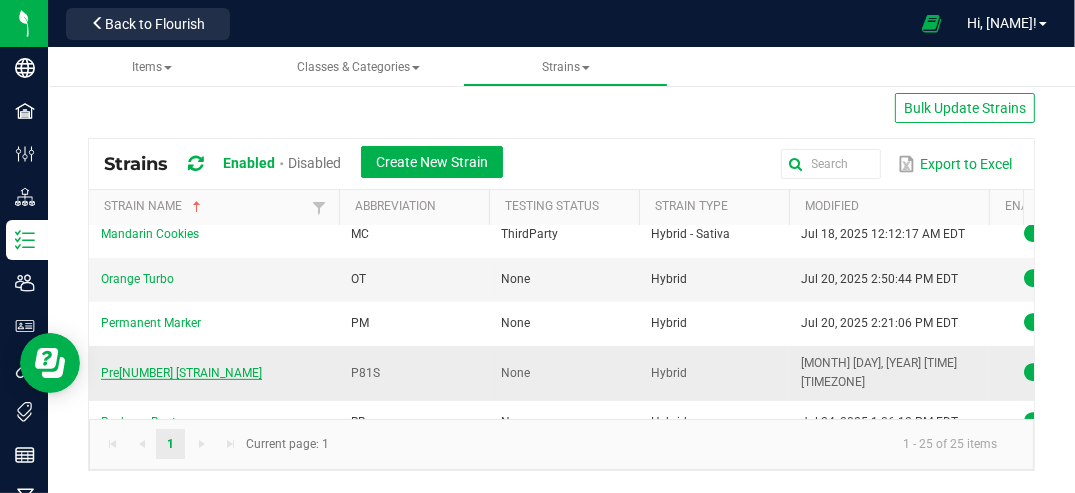 click on "Pre[NUMBER] [STRAIN_NAME]" at bounding box center [181, 373] 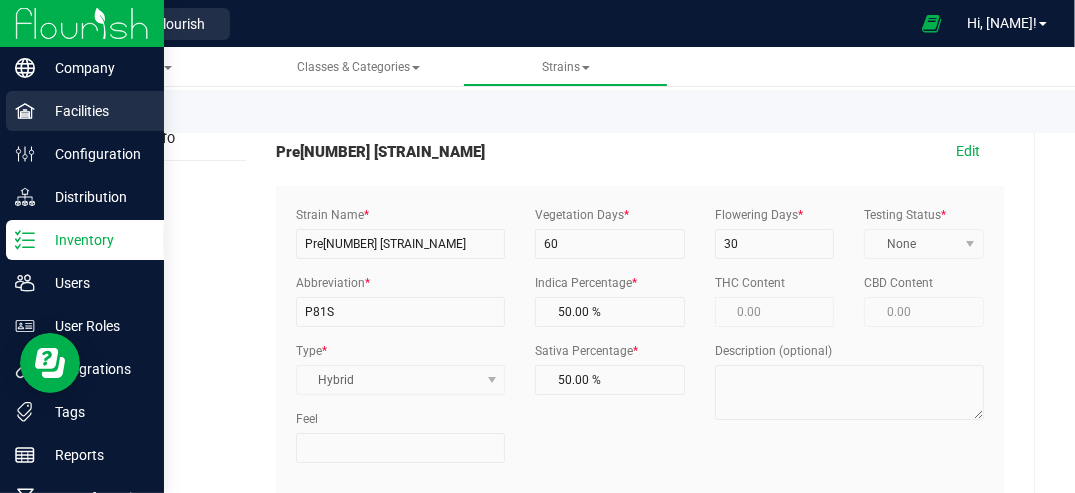 click on "Facilities" at bounding box center (95, 111) 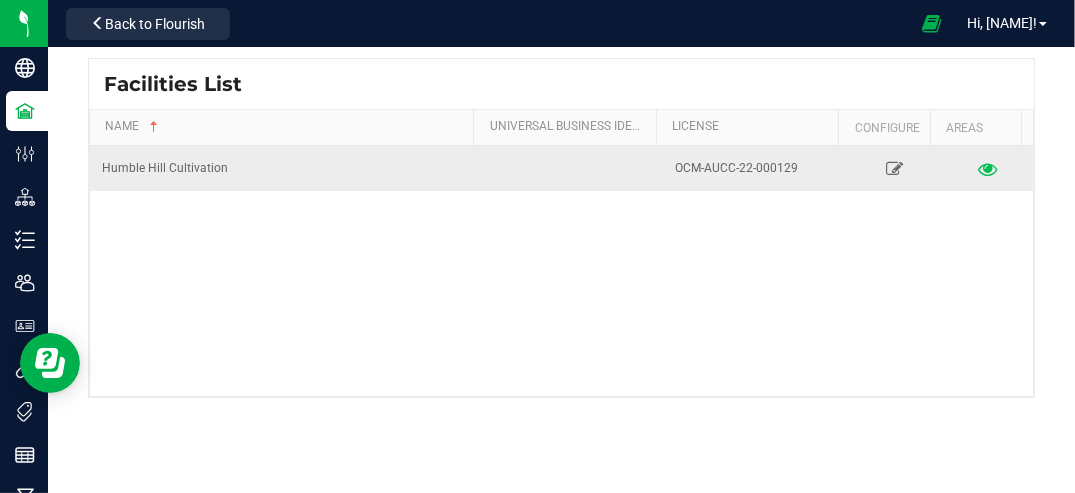 click at bounding box center [986, 168] 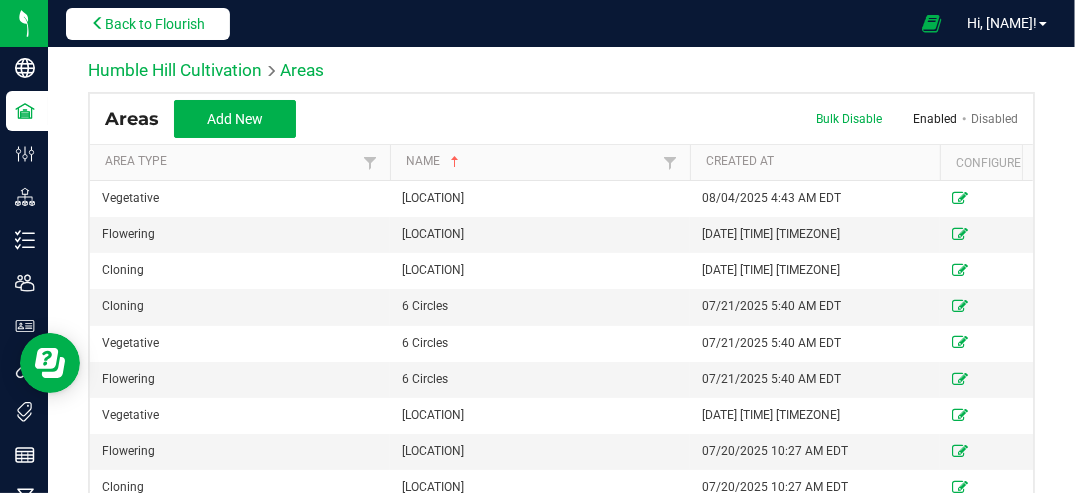 click on "Back to Flourish" at bounding box center (155, 24) 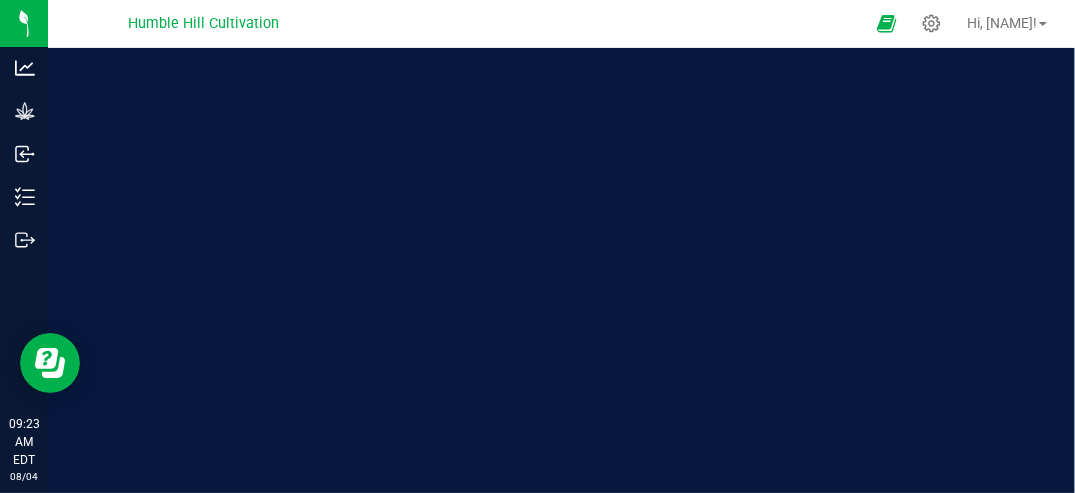 scroll, scrollTop: 0, scrollLeft: 0, axis: both 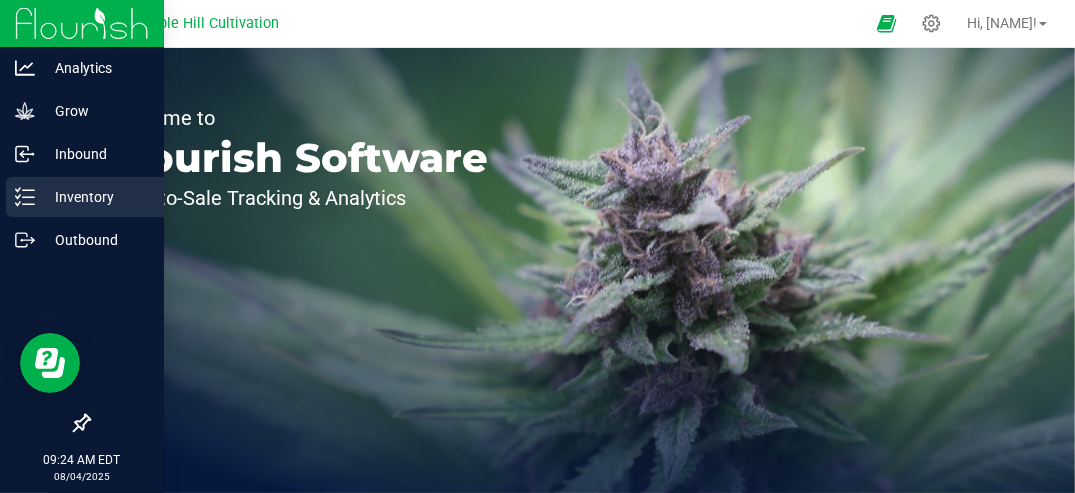 click on "Inventory" at bounding box center [95, 197] 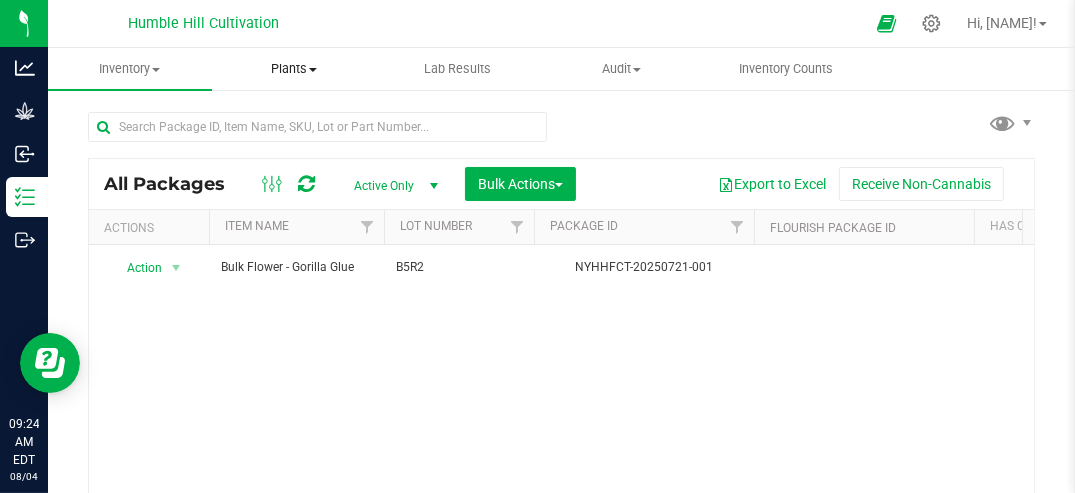 click on "Plants" at bounding box center (294, 69) 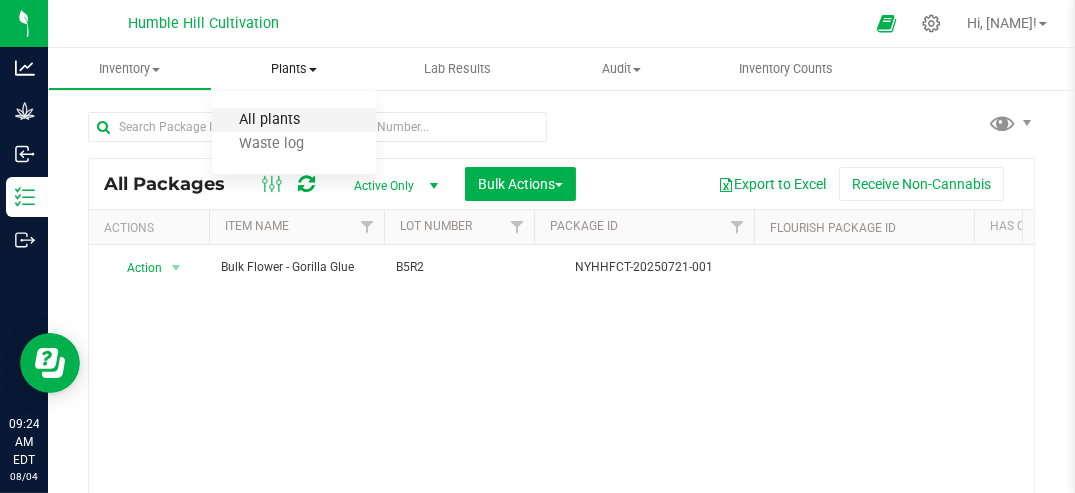 click on "All plants" at bounding box center (269, 120) 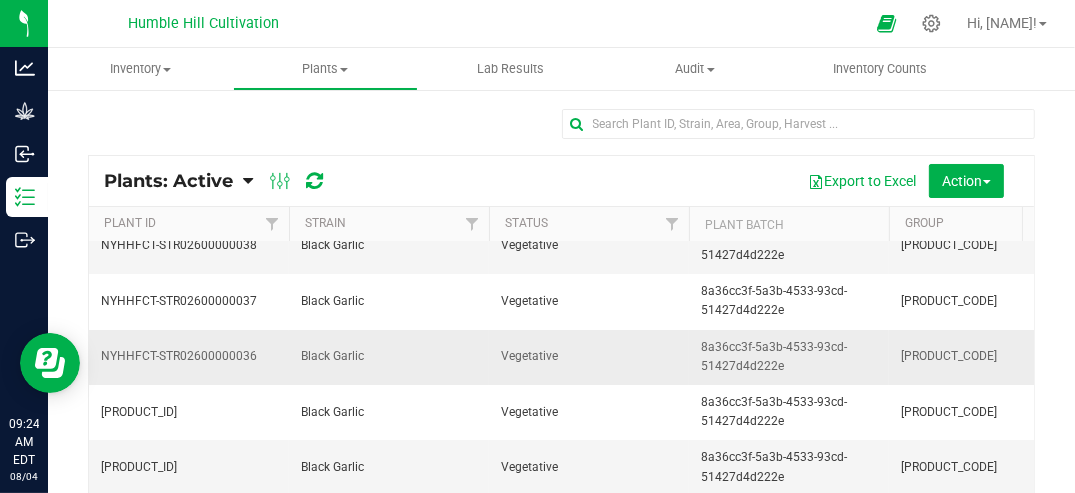 scroll, scrollTop: 5220, scrollLeft: 0, axis: vertical 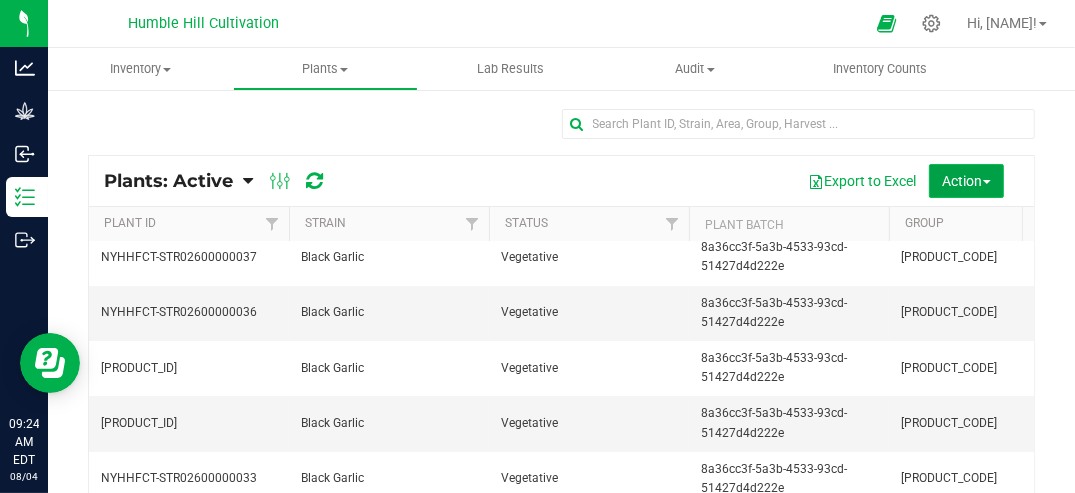 click on "Action" at bounding box center (967, 181) 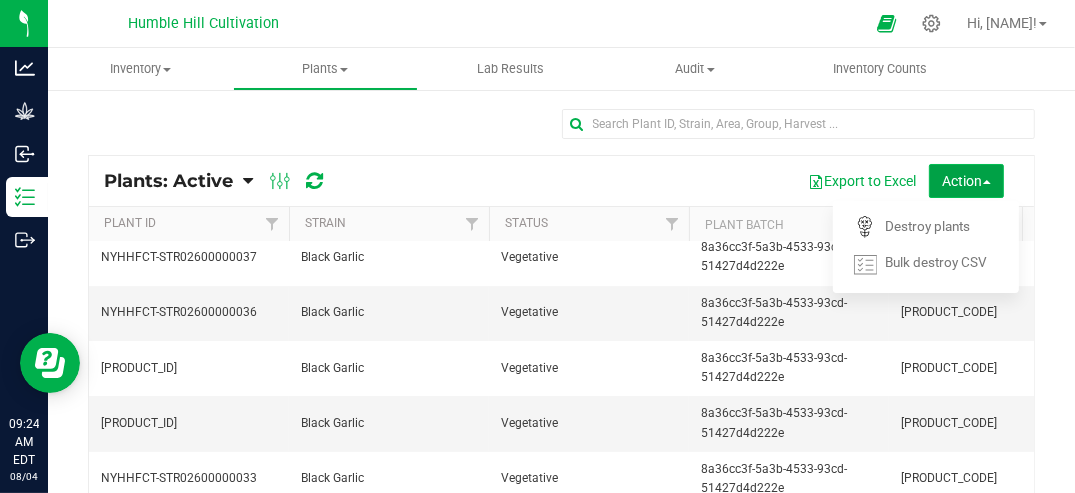 click on "Action" at bounding box center (967, 181) 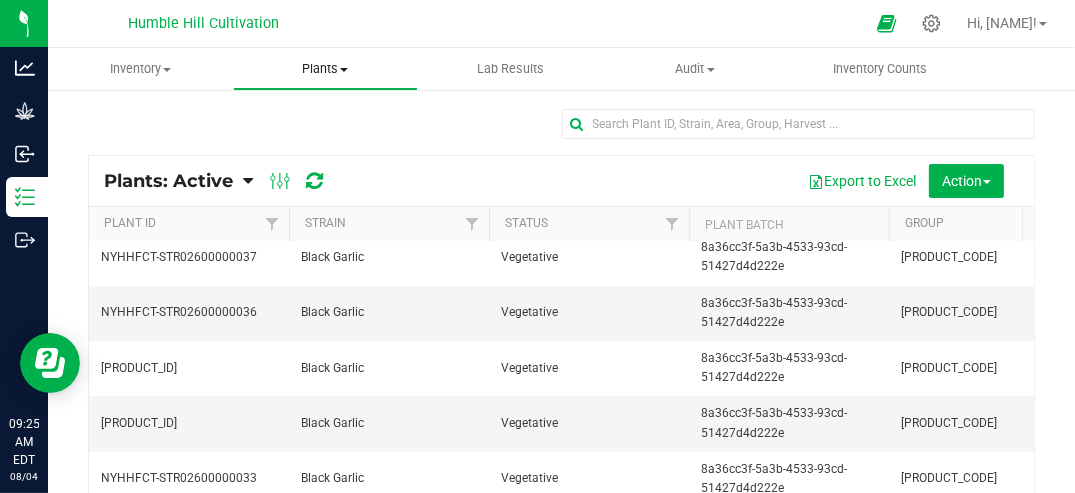 click on "Plants" at bounding box center (325, 69) 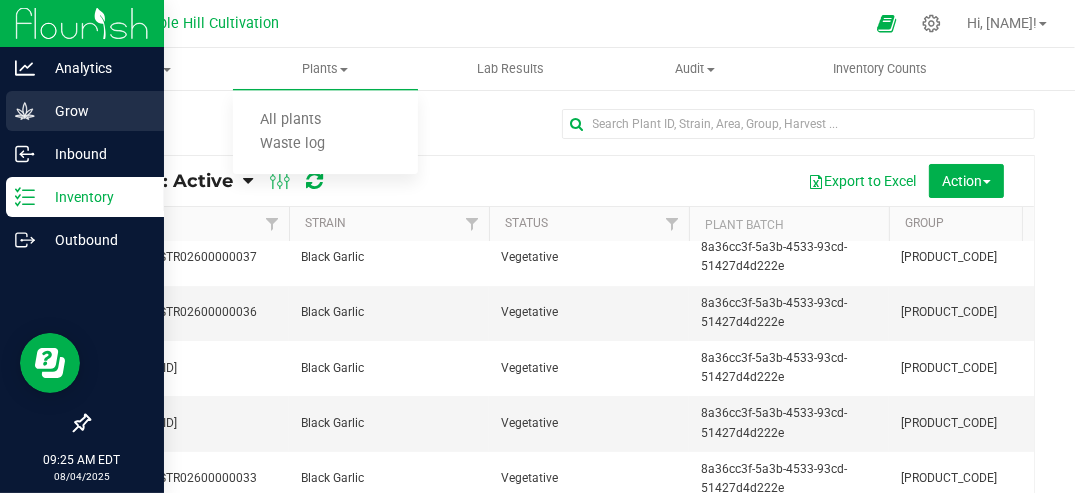 click on "Grow" at bounding box center (95, 111) 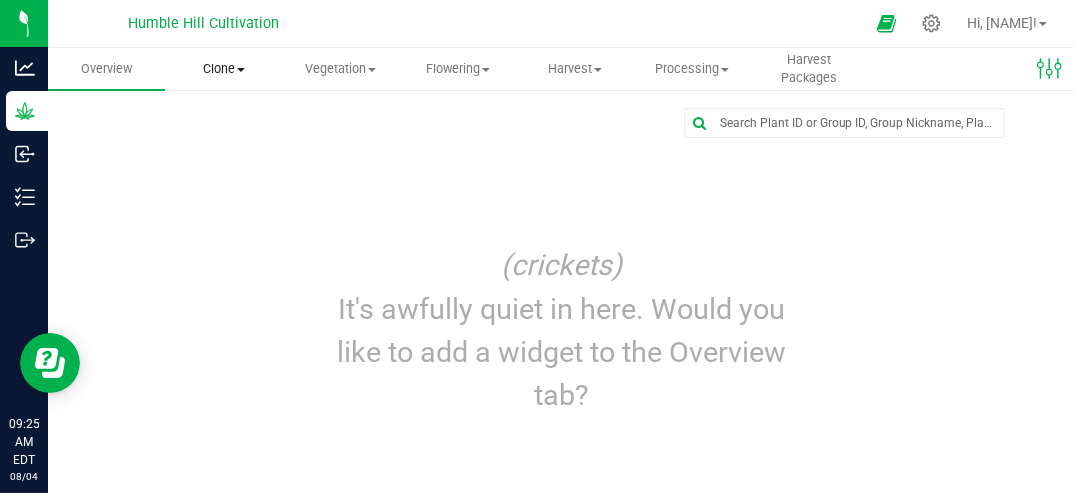 click on "Clone" at bounding box center [223, 69] 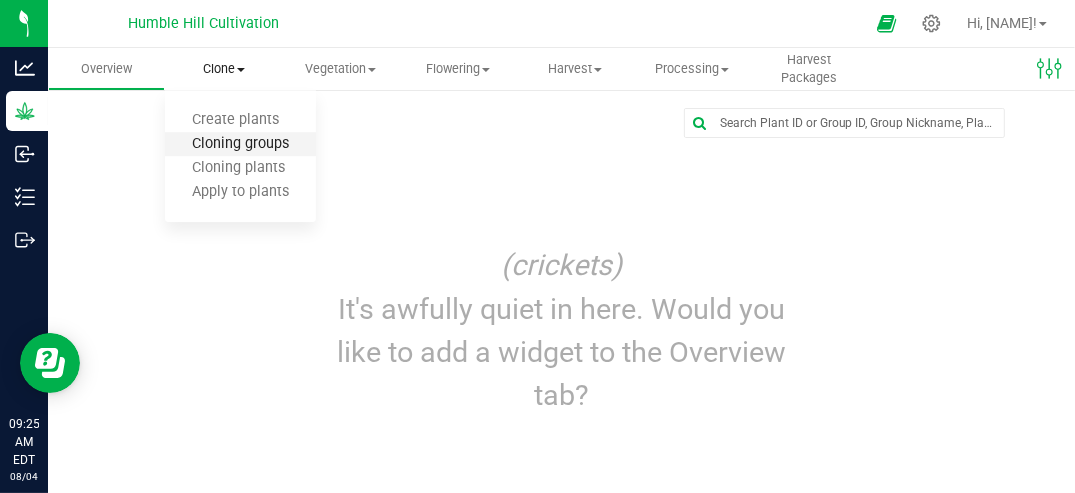 click on "Cloning groups" at bounding box center [240, 144] 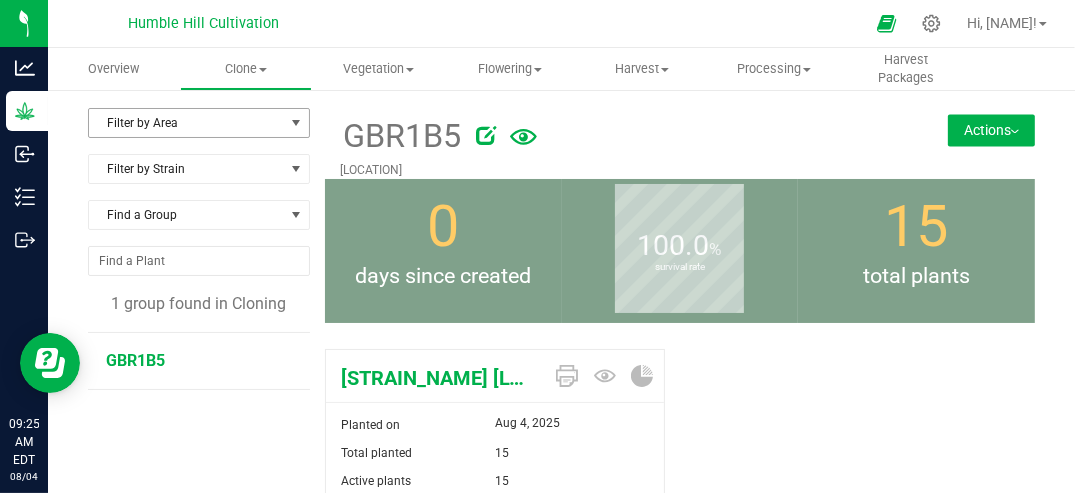click at bounding box center (296, 123) 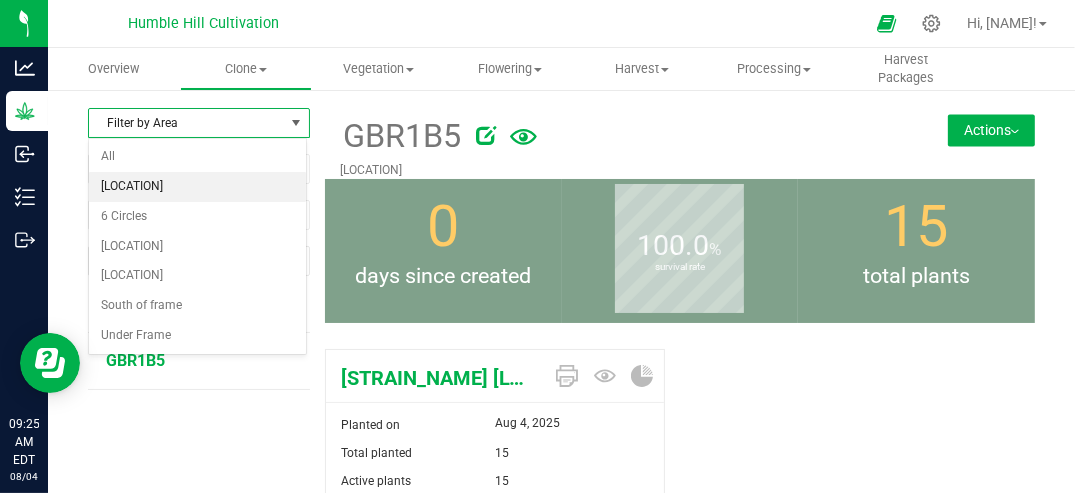 click on "[LOCATION]" at bounding box center [197, 187] 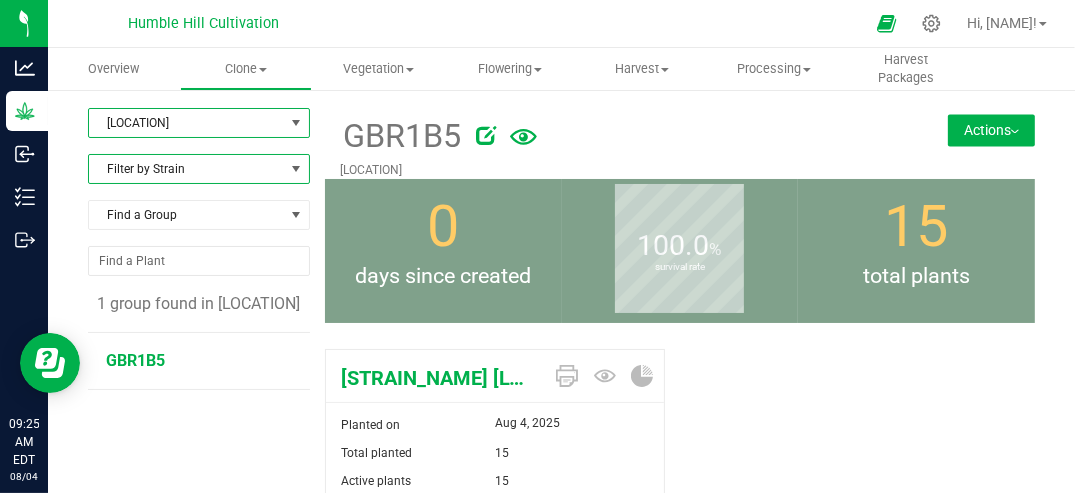 click at bounding box center [296, 169] 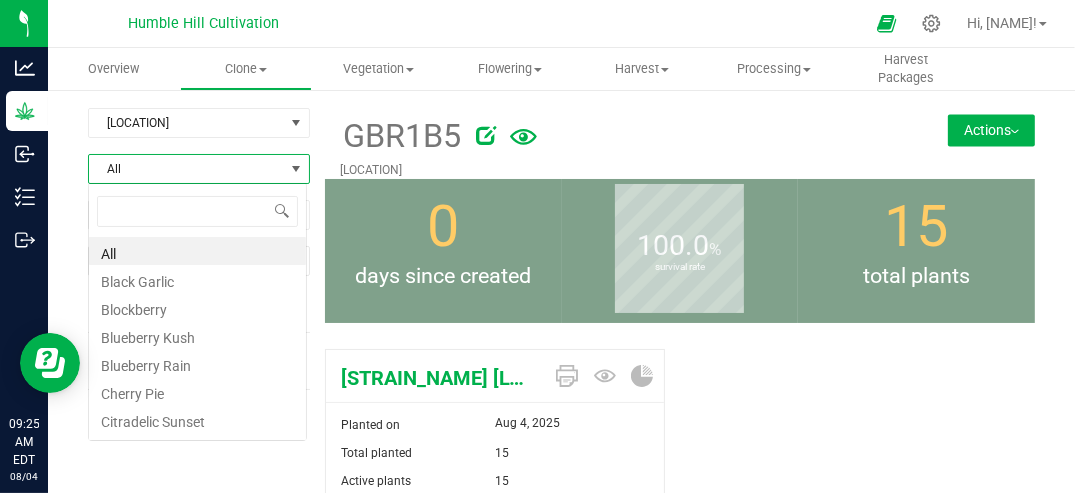 scroll, scrollTop: 99970, scrollLeft: 99780, axis: both 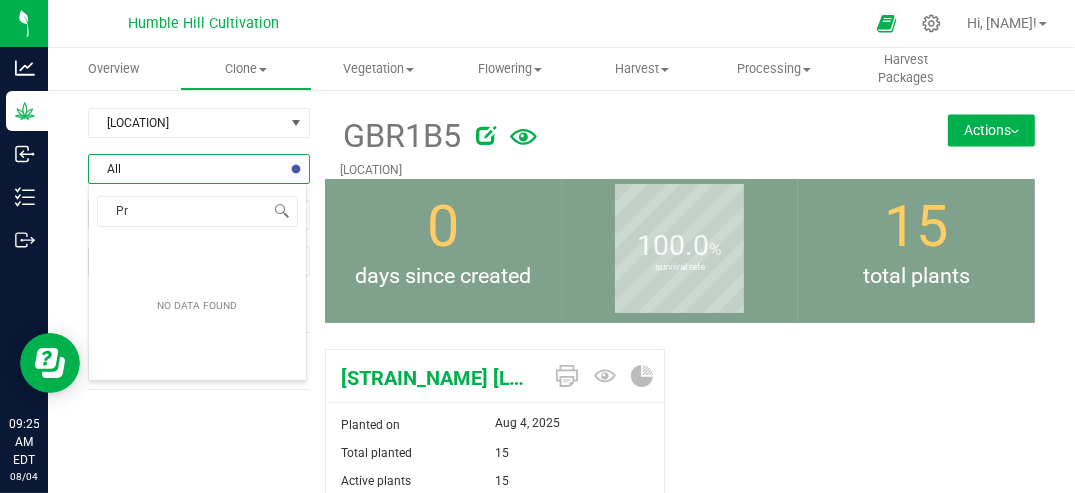 type on "P" 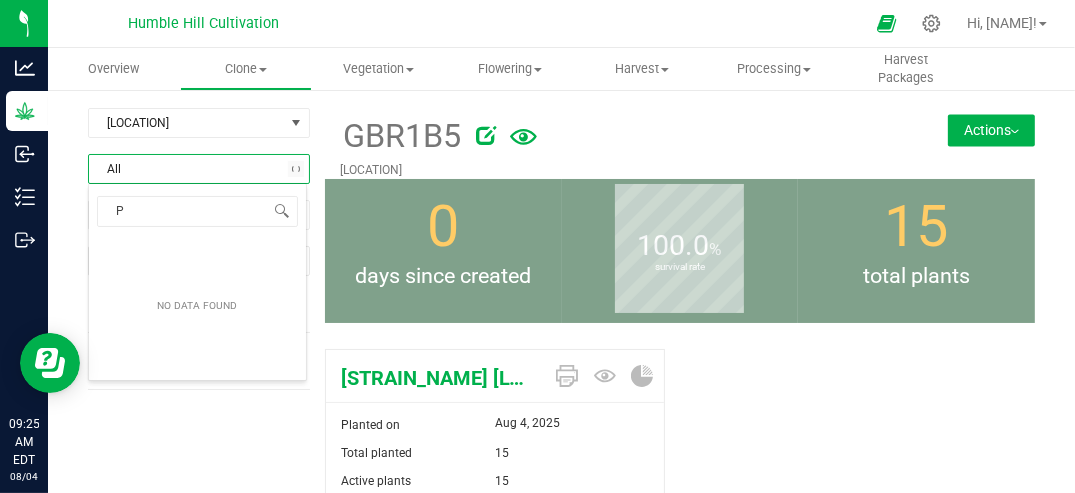 type 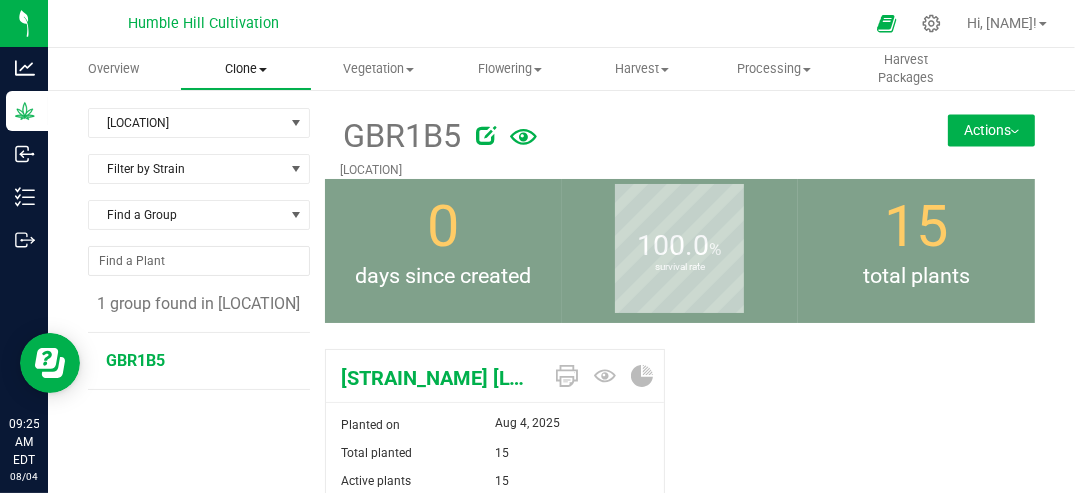click on "Clone" at bounding box center [246, 69] 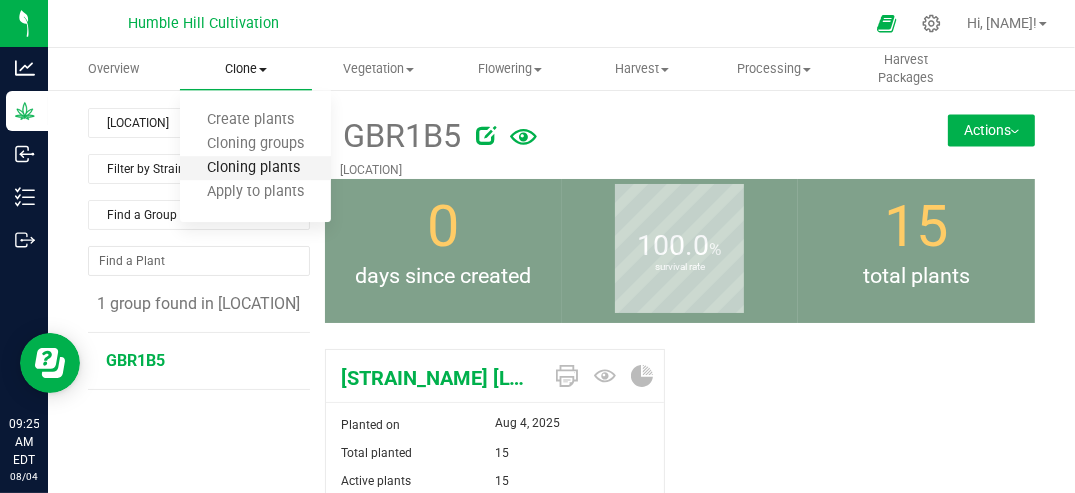 click on "Cloning plants" at bounding box center (253, 168) 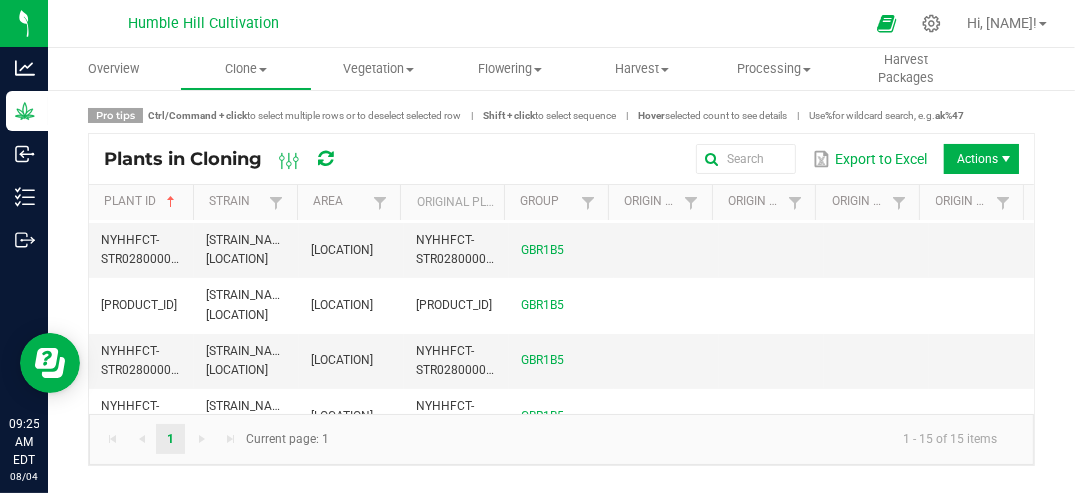 scroll, scrollTop: 633, scrollLeft: 0, axis: vertical 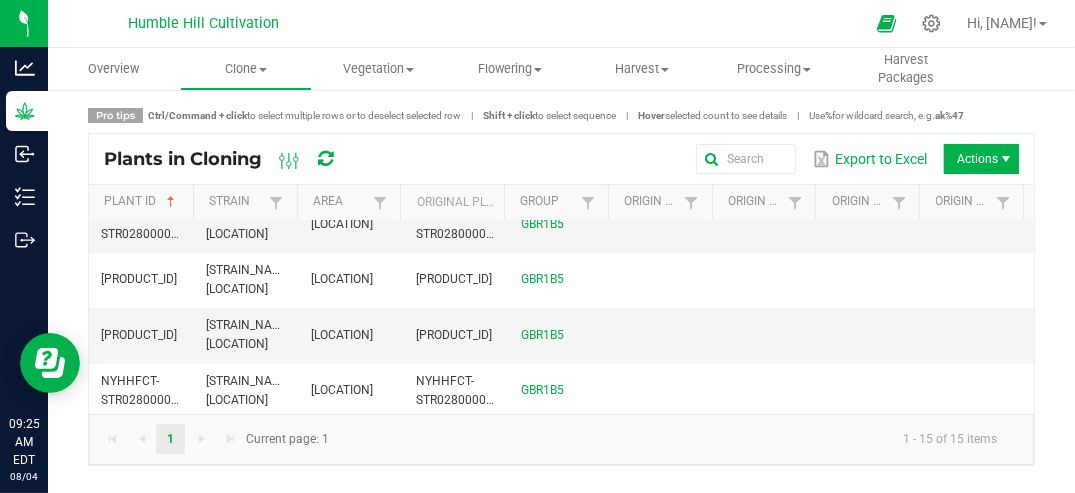 click 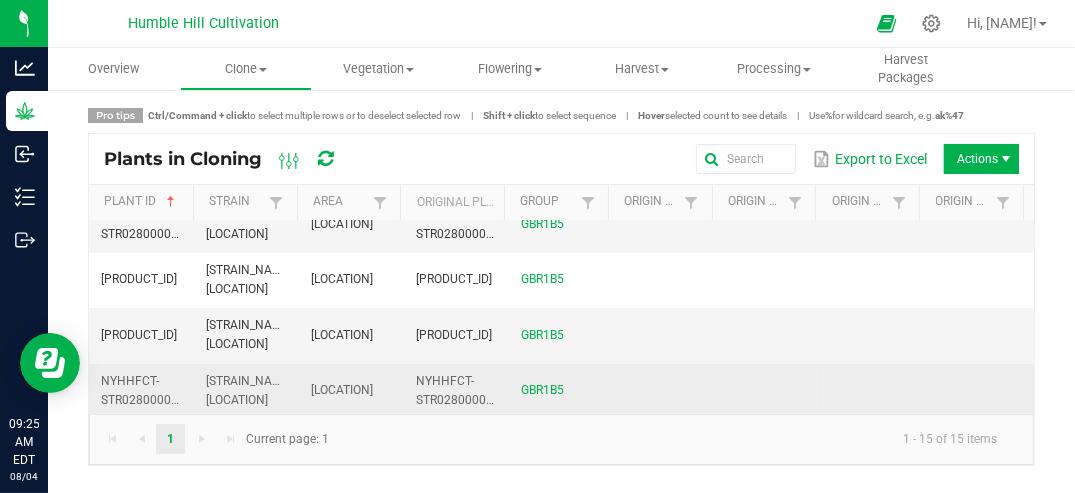 drag, startPoint x: 198, startPoint y: 442, endPoint x: 235, endPoint y: 394, distance: 60.60528 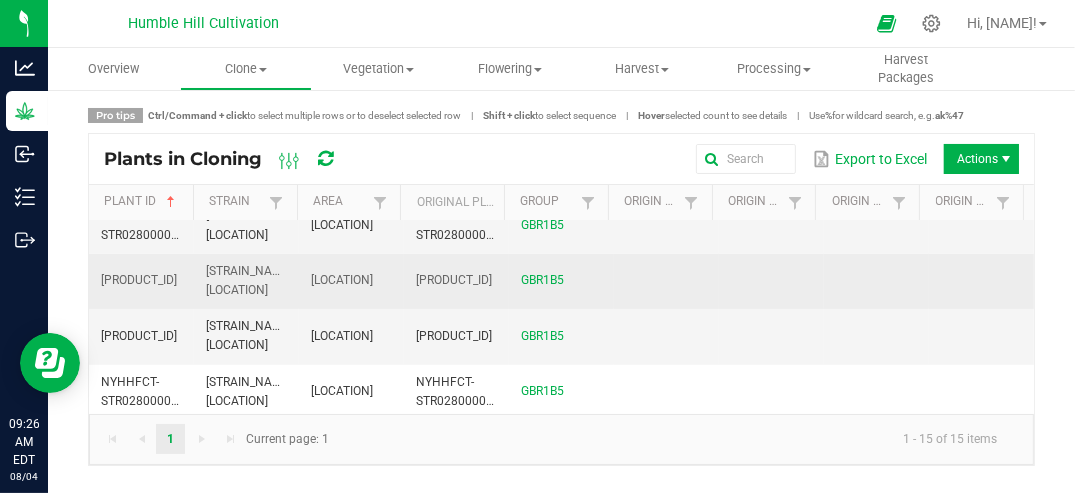 scroll, scrollTop: 633, scrollLeft: 0, axis: vertical 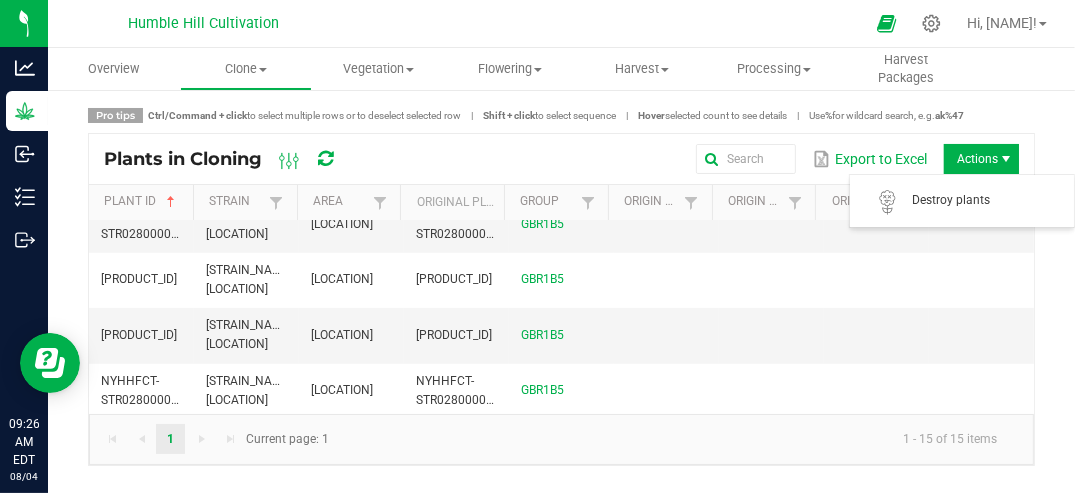 click on "Actions" at bounding box center (981, 159) 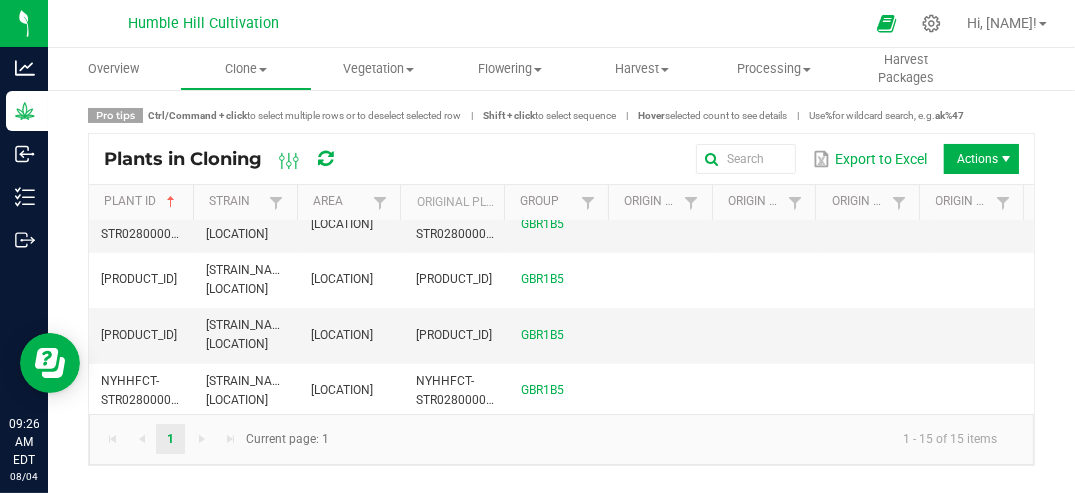 click on "Export to Excel   Actions" at bounding box center [693, 159] 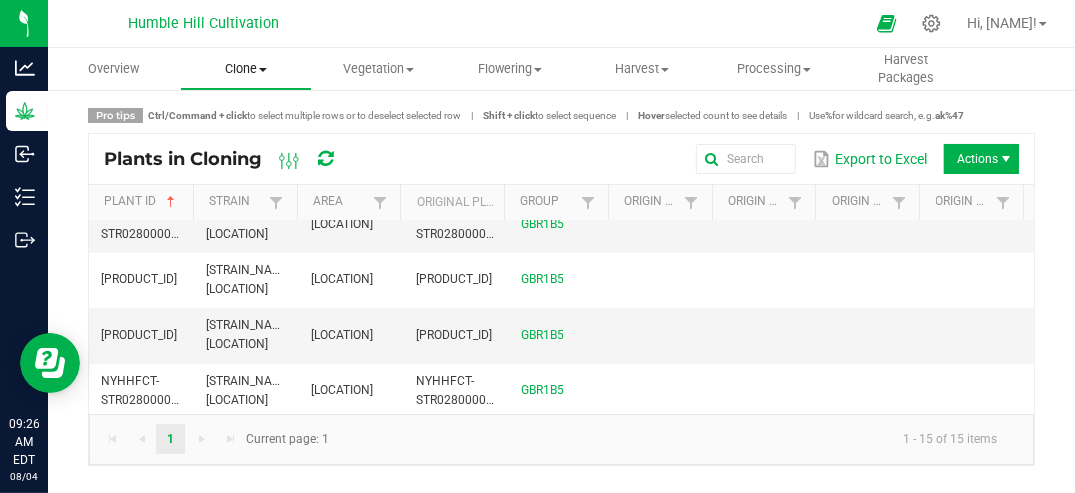 click at bounding box center [263, 70] 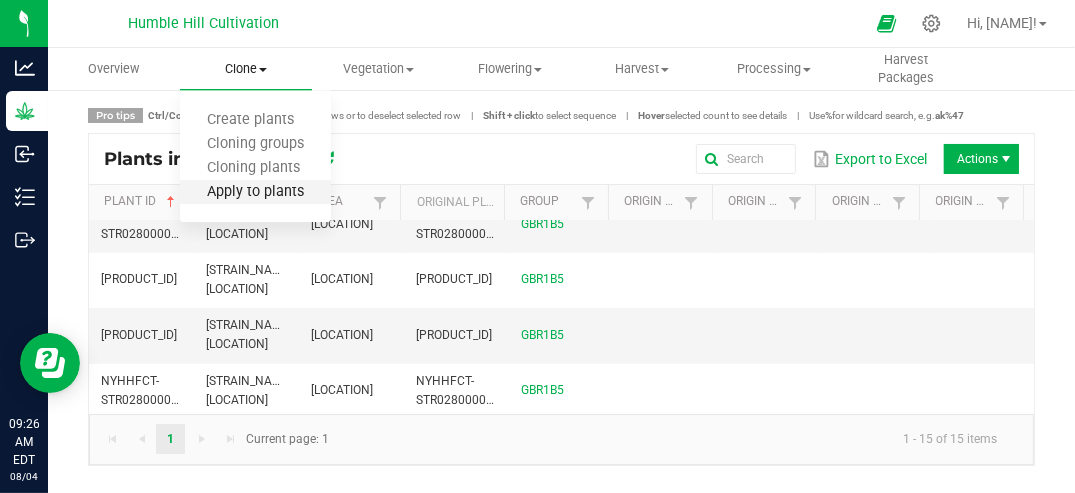 click on "Apply to plants" at bounding box center (255, 192) 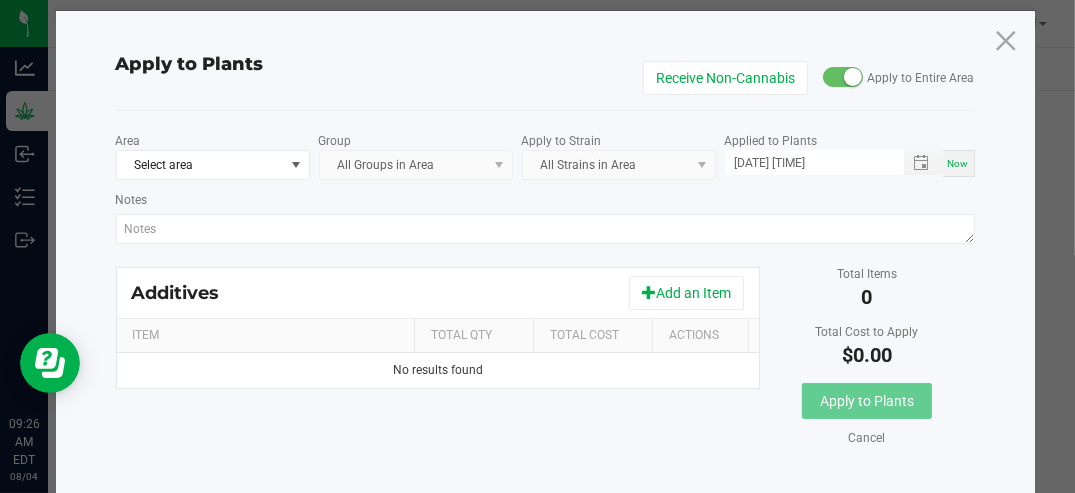 scroll, scrollTop: 0, scrollLeft: 0, axis: both 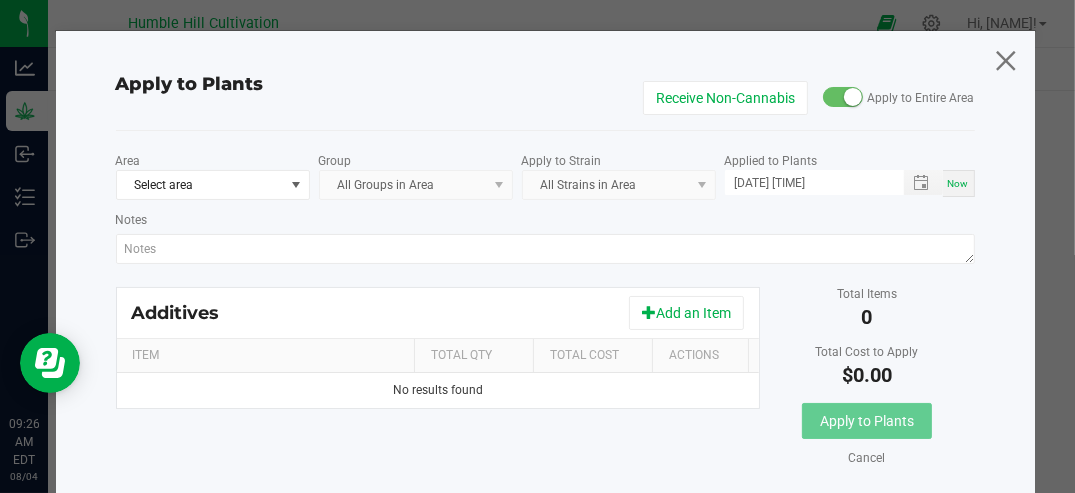 click 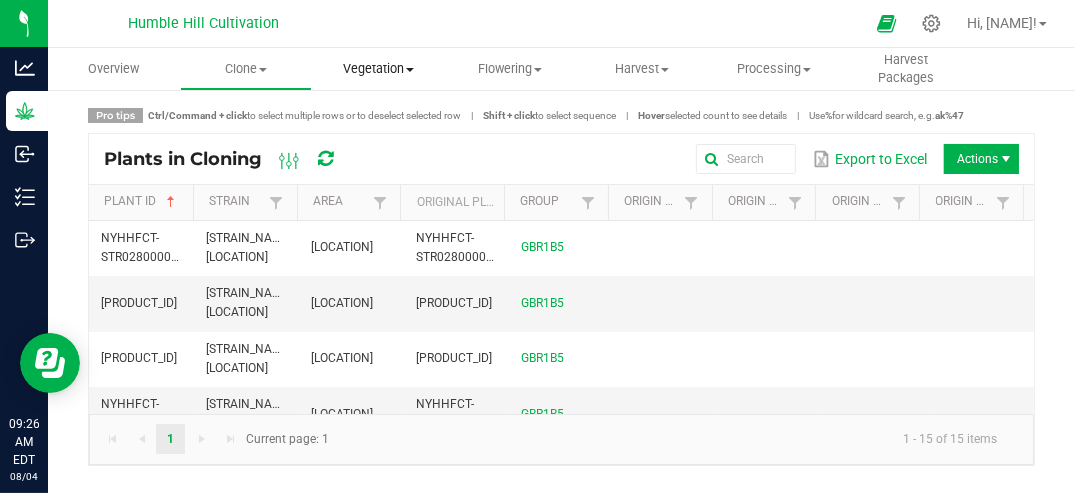 click on "Vegetation" at bounding box center [378, 69] 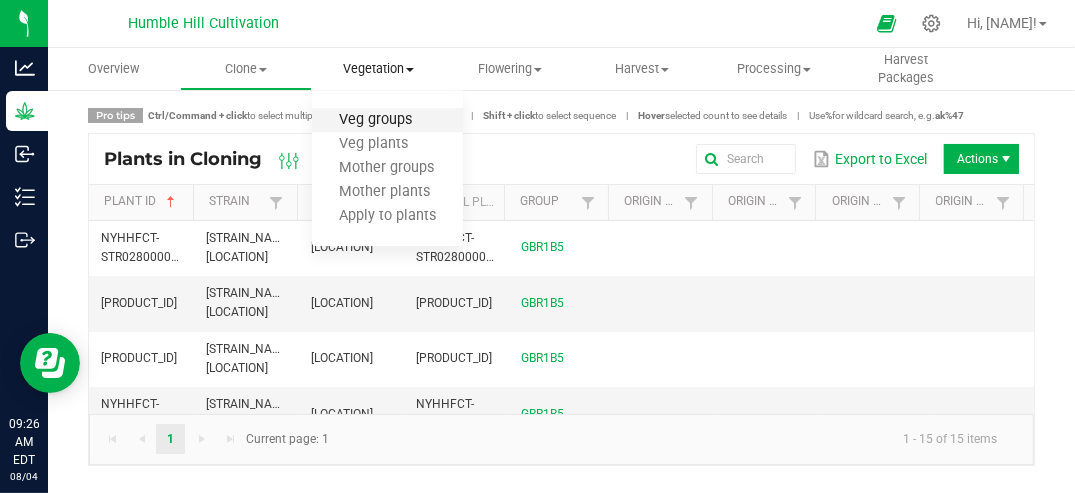 click on "Veg groups" at bounding box center (375, 120) 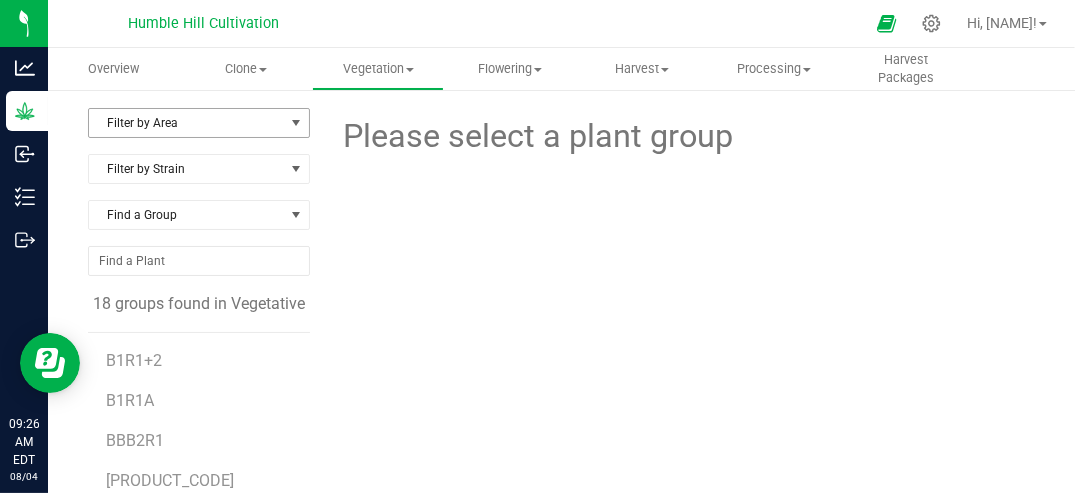 click at bounding box center [296, 123] 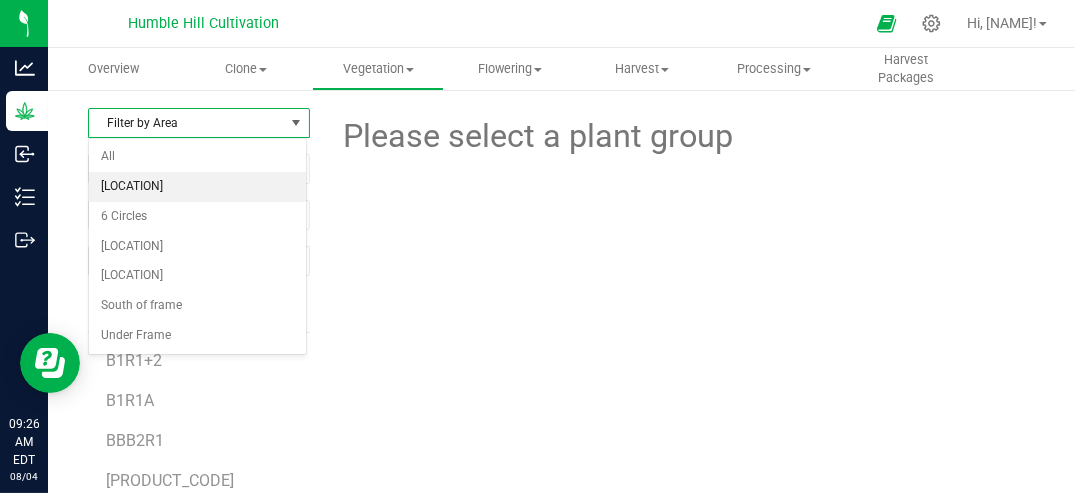 click on "[LOCATION]" at bounding box center (197, 187) 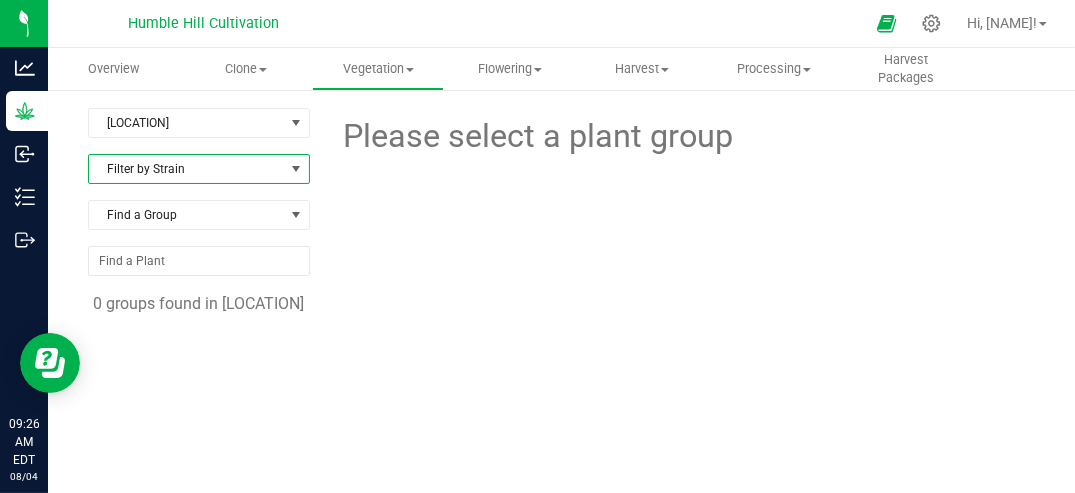 click at bounding box center (296, 169) 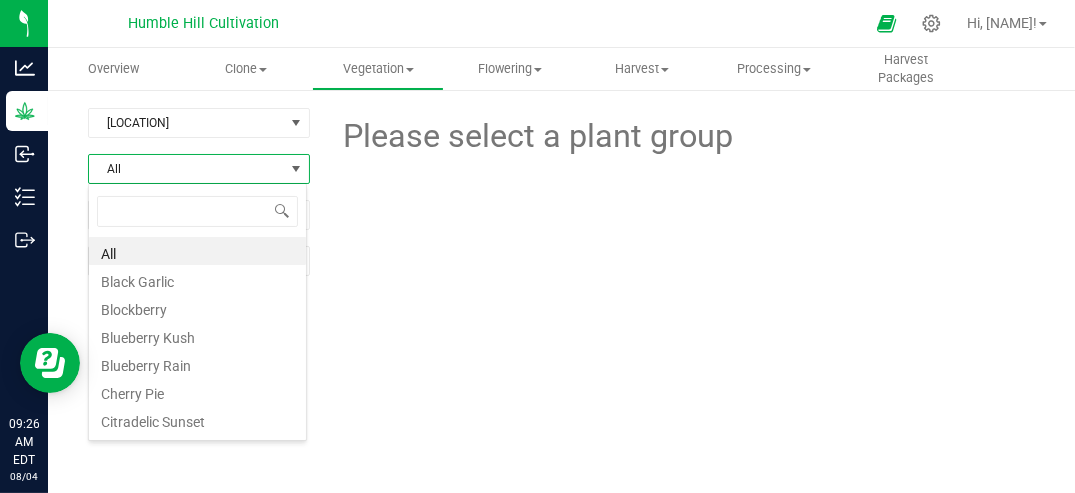 scroll, scrollTop: 99970, scrollLeft: 99780, axis: both 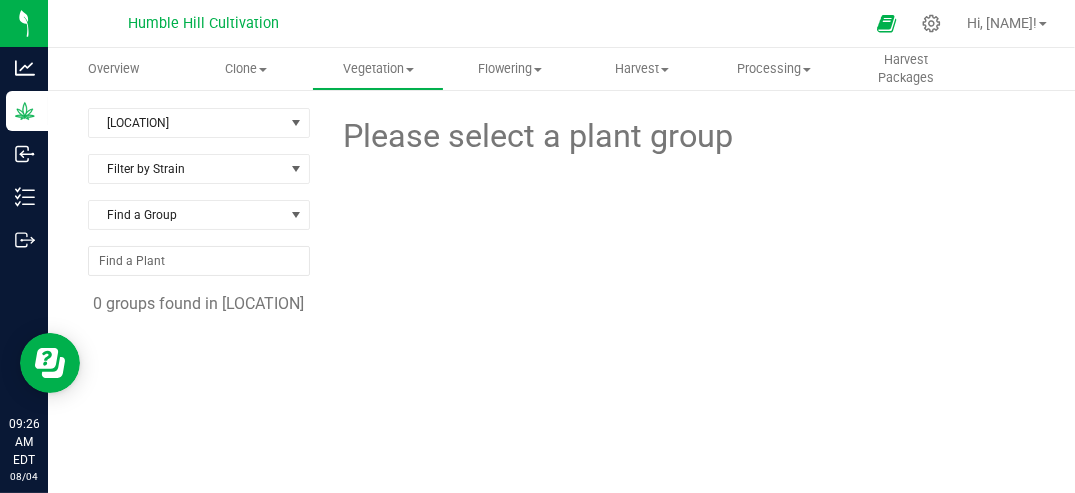 click at bounding box center [680, 220] 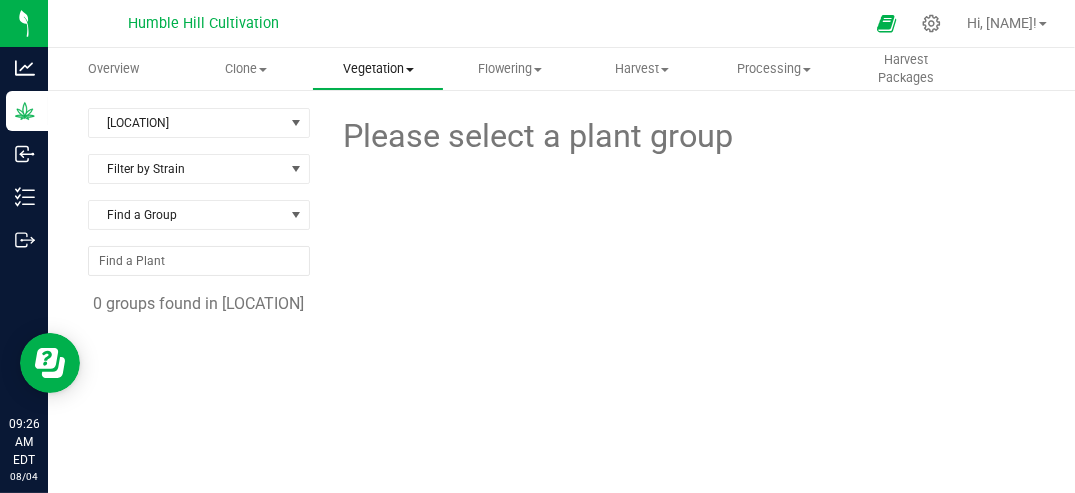 click on "Vegetation" at bounding box center (378, 69) 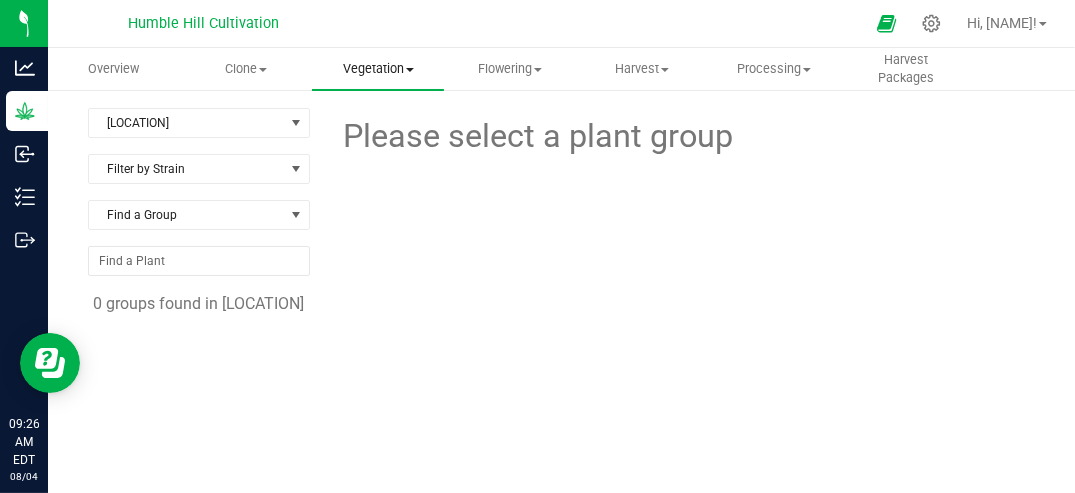 click on "Vegetation" at bounding box center (378, 69) 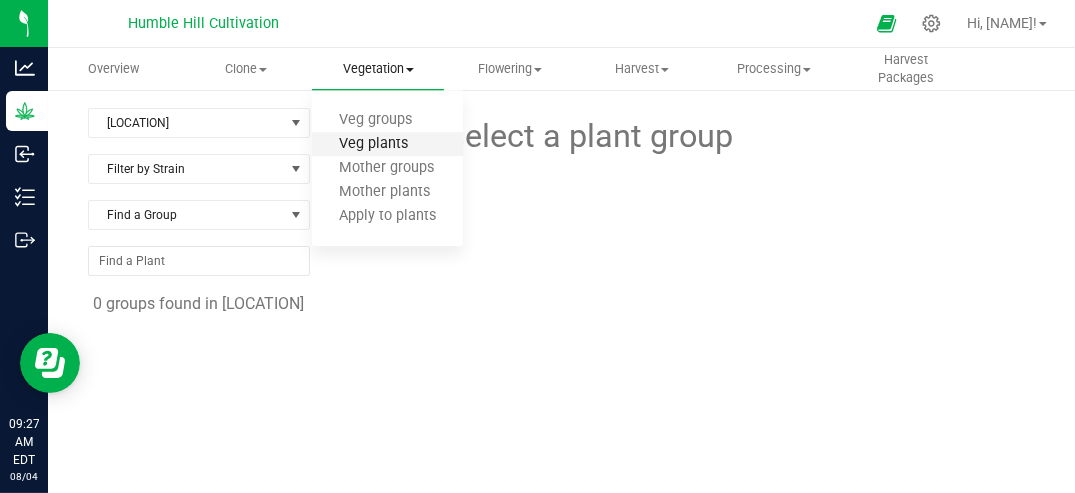 click on "Veg plants" at bounding box center (373, 144) 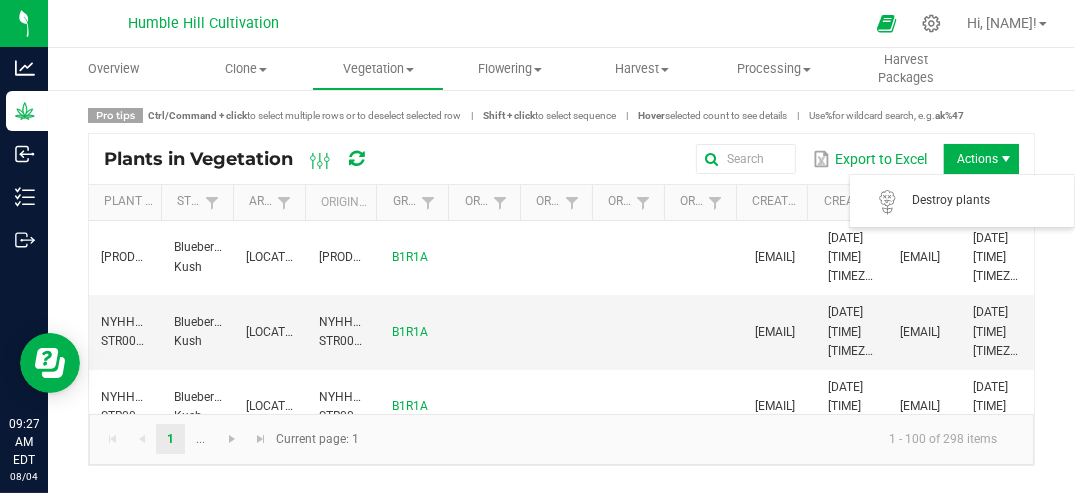click on "Actions" at bounding box center (981, 159) 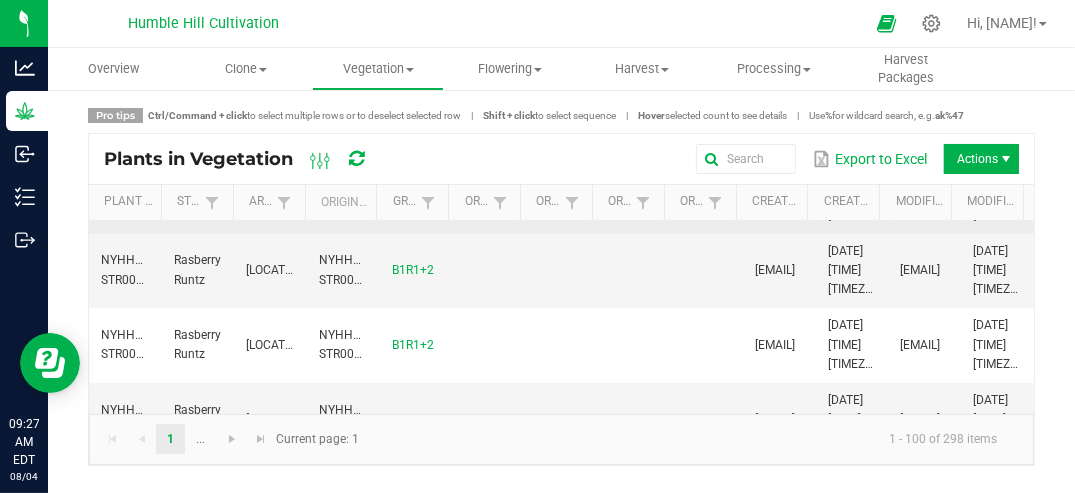 scroll, scrollTop: 1094, scrollLeft: 0, axis: vertical 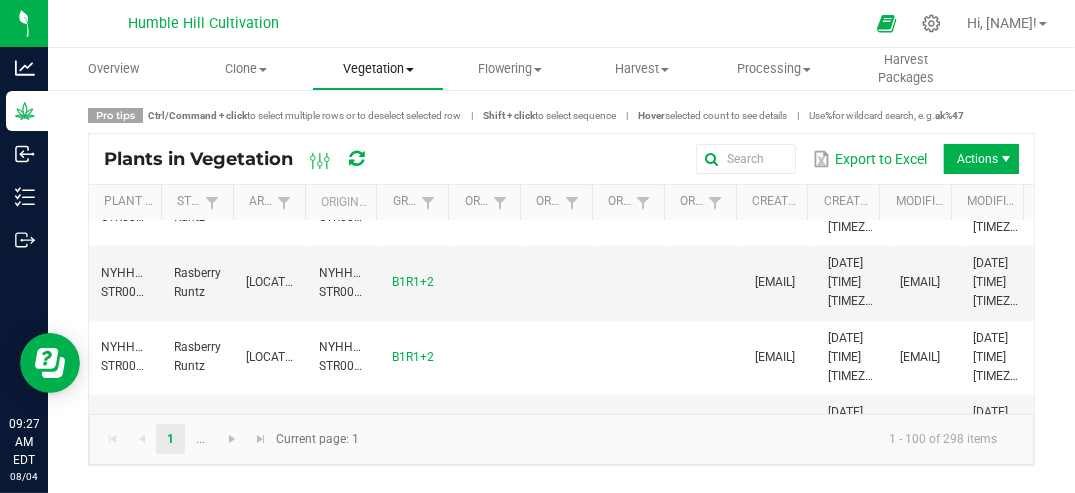 click on "Vegetation" at bounding box center (378, 69) 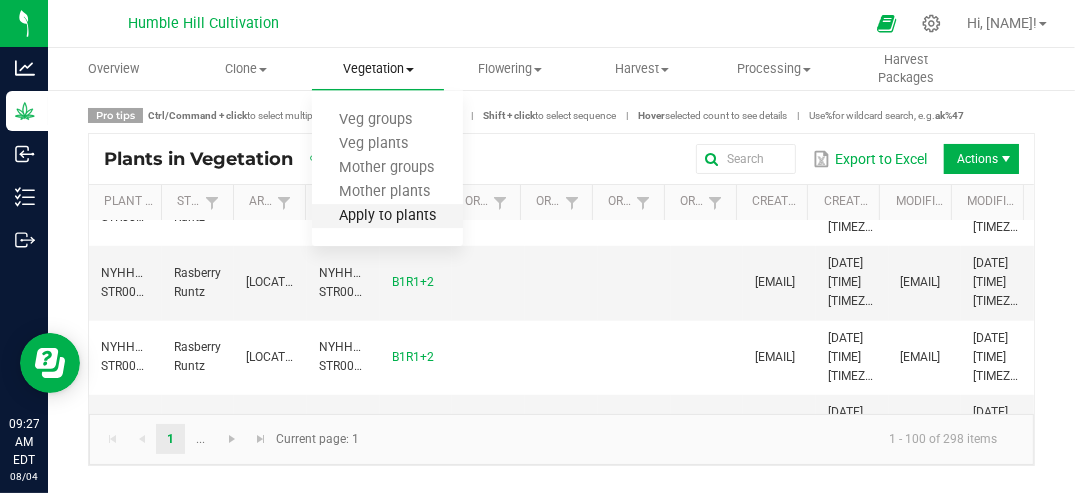 click on "Apply to plants" at bounding box center (387, 216) 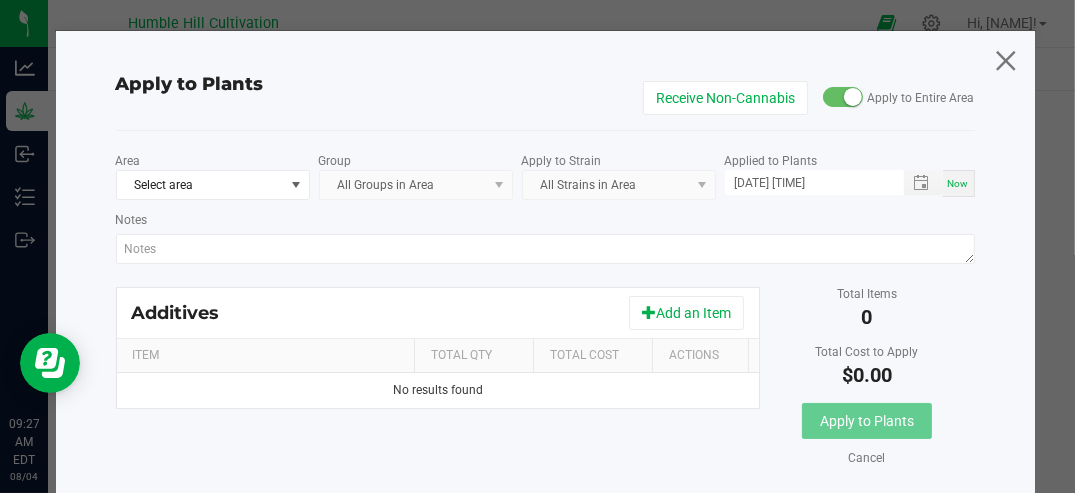 click 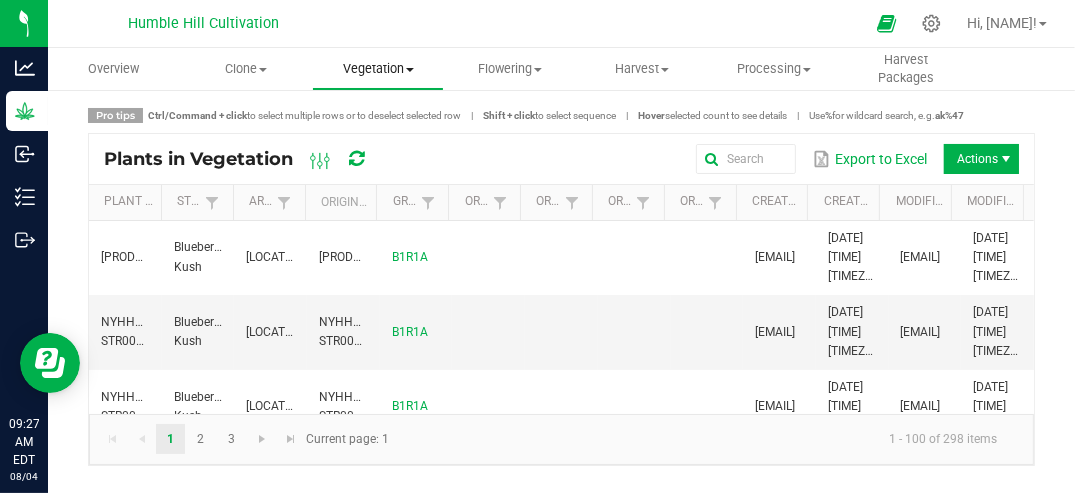 click on "Vegetation" at bounding box center [378, 69] 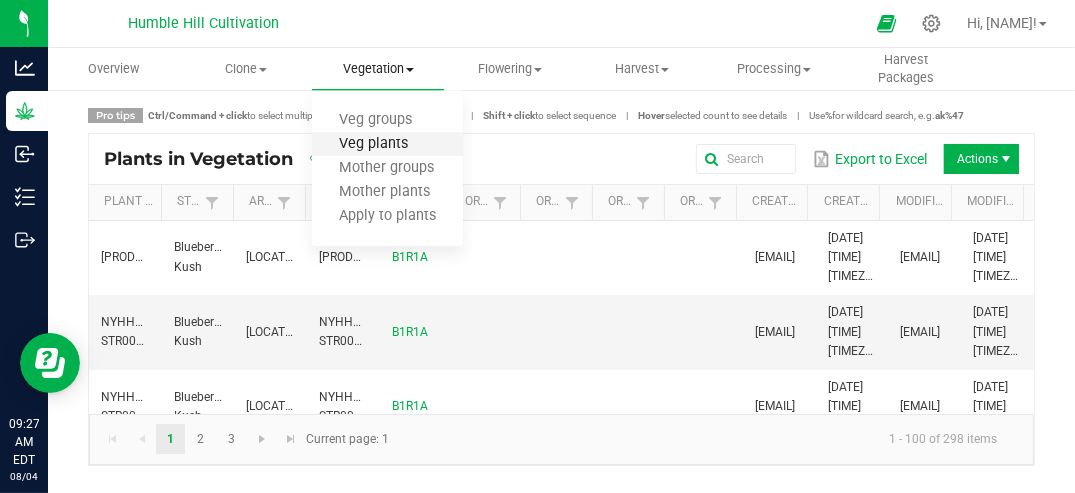 click on "Veg plants" at bounding box center [373, 144] 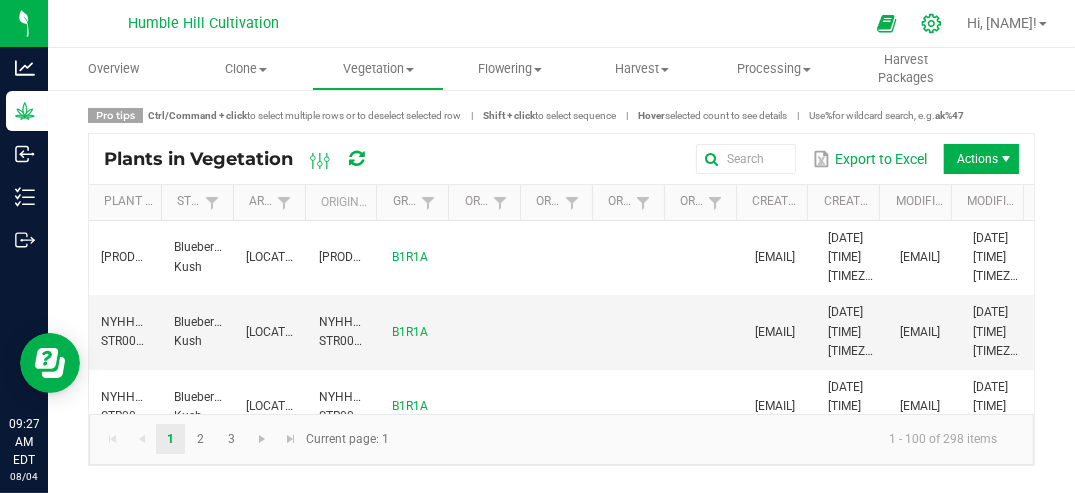 click 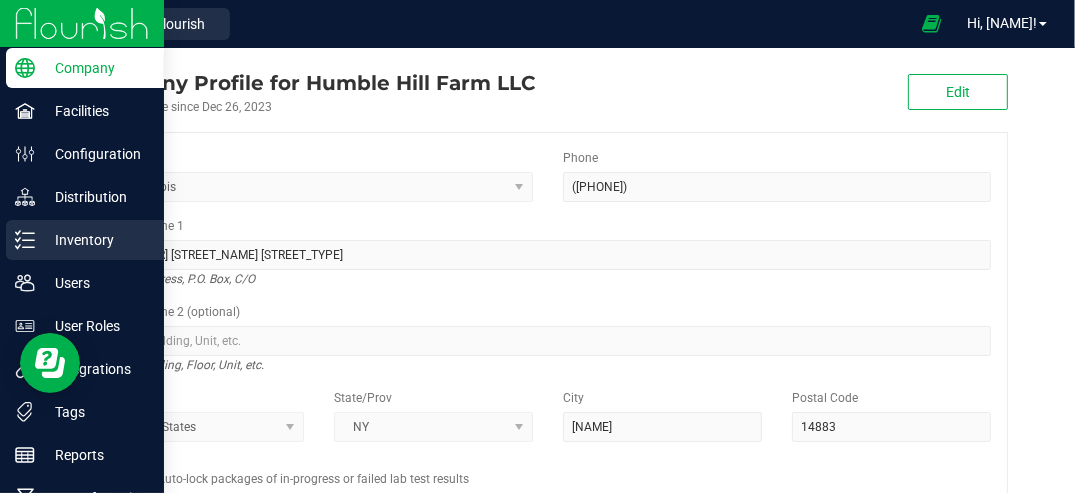 click on "Inventory" at bounding box center [95, 240] 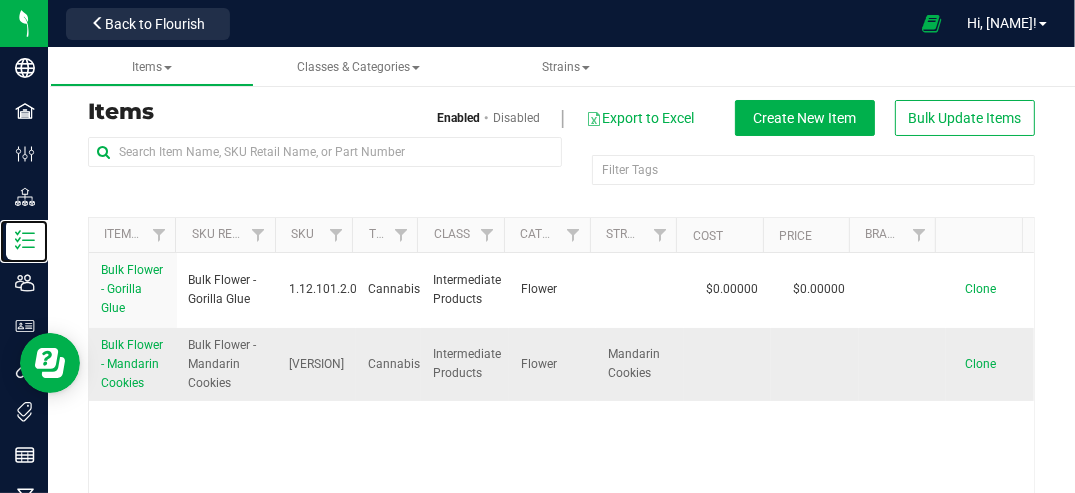 scroll, scrollTop: 0, scrollLeft: 0, axis: both 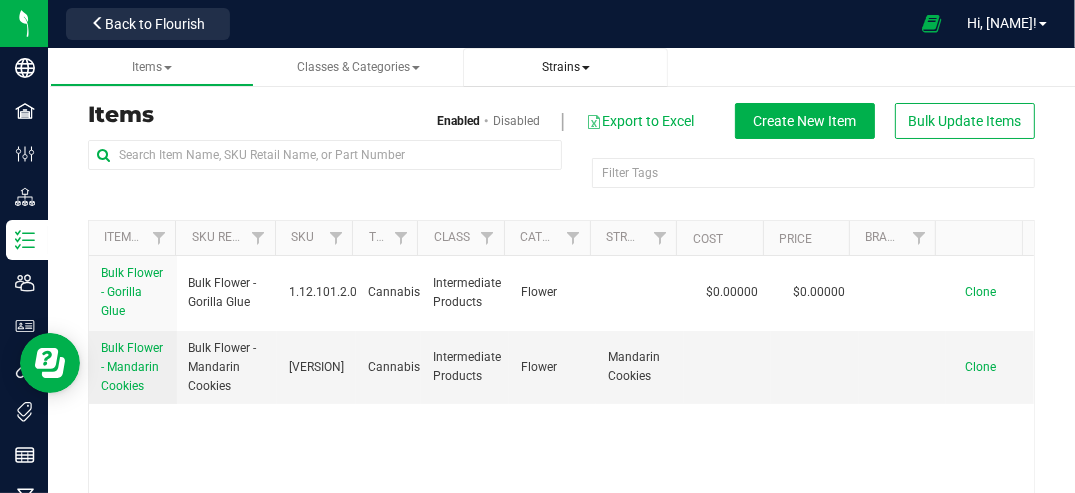 click on "Strains" at bounding box center [566, 67] 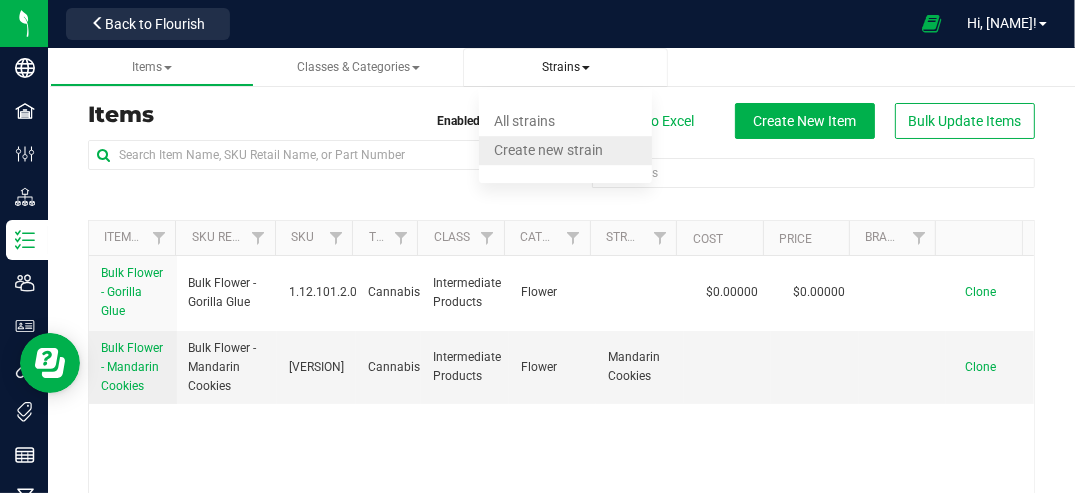 click on "Create new strain" at bounding box center [548, 150] 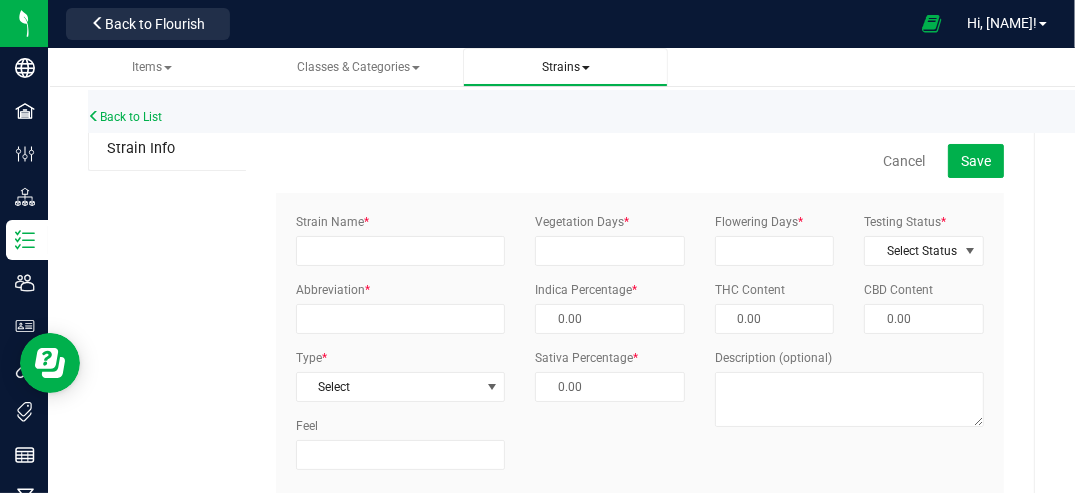 click on "Strains" at bounding box center [566, 67] 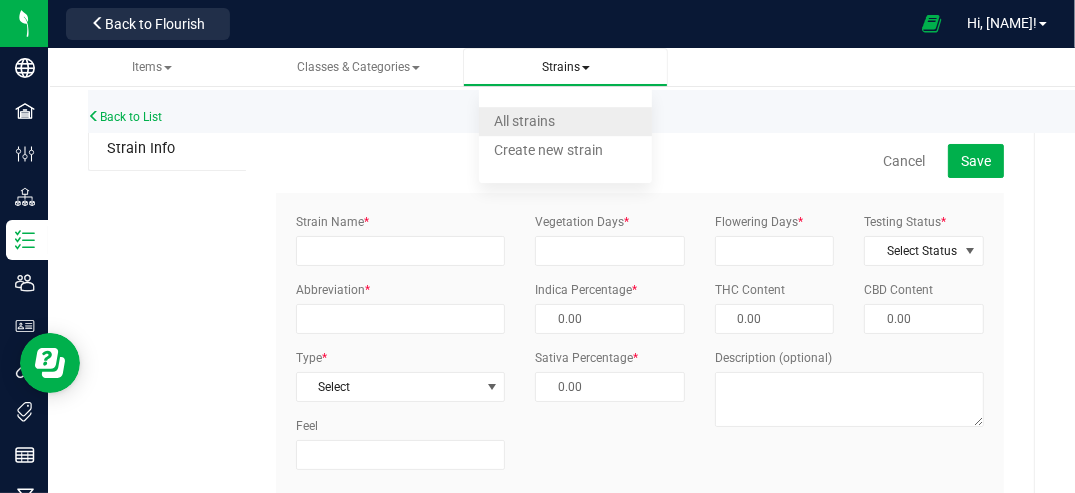 click on "All strains" at bounding box center [524, 121] 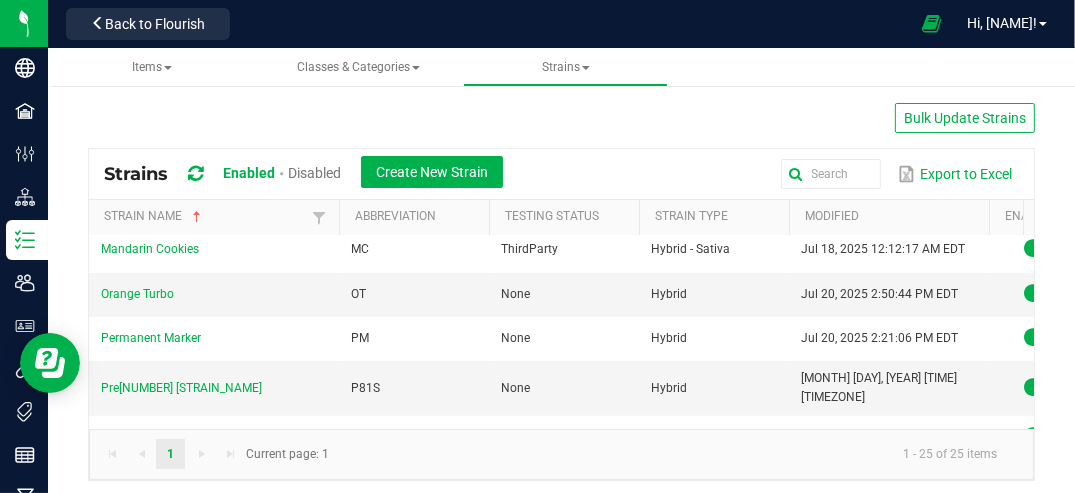 scroll, scrollTop: 663, scrollLeft: 0, axis: vertical 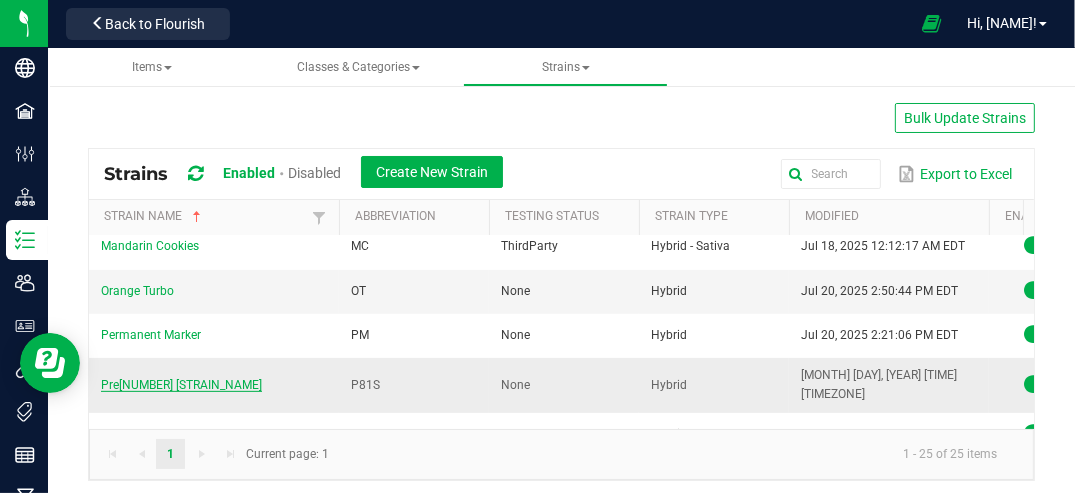 click on "Pre[NUMBER] [STRAIN_NAME]" at bounding box center (181, 385) 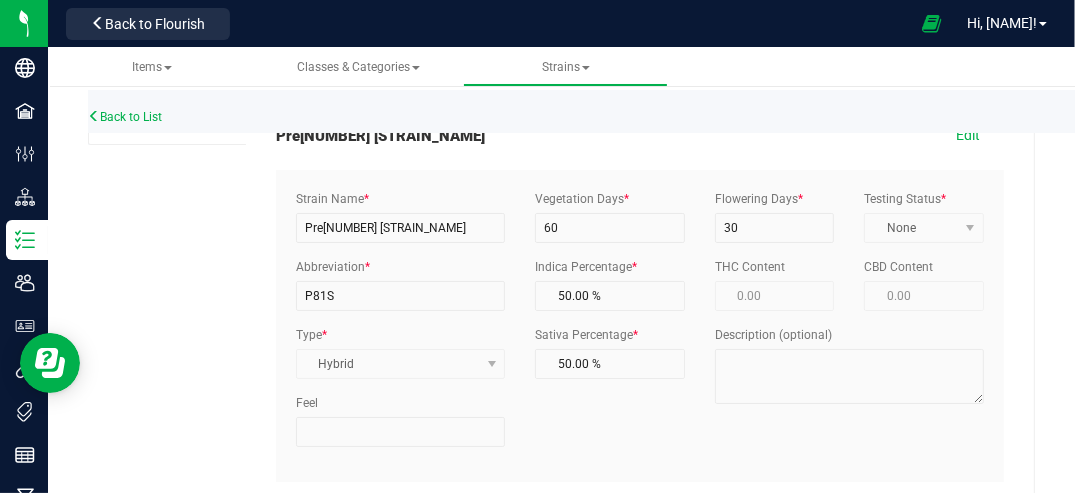 scroll, scrollTop: 0, scrollLeft: 0, axis: both 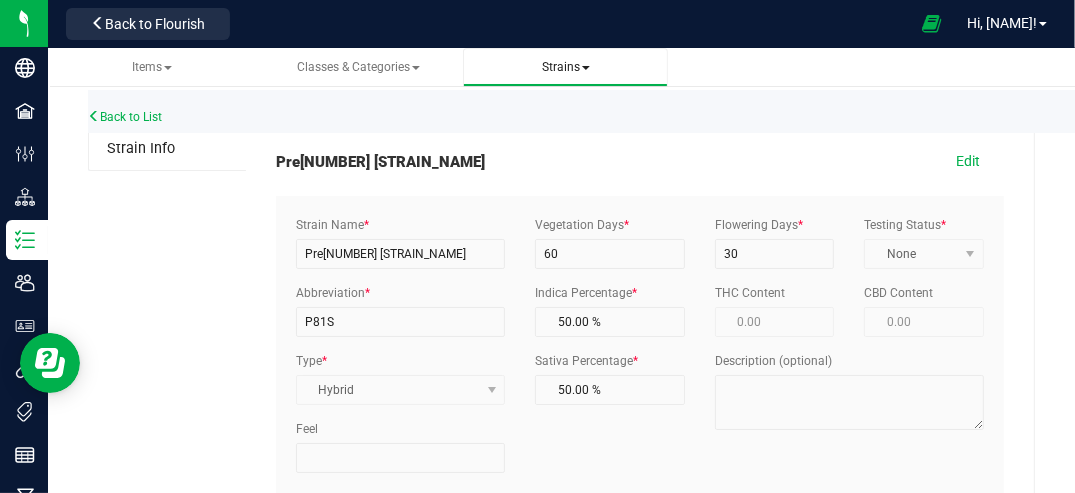 click on "Strains" at bounding box center (566, 67) 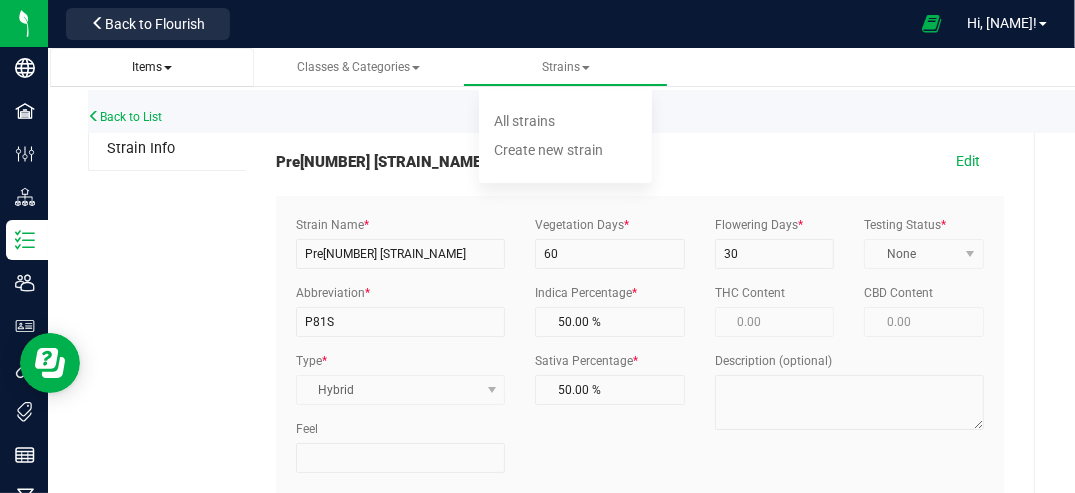 click at bounding box center (168, 68) 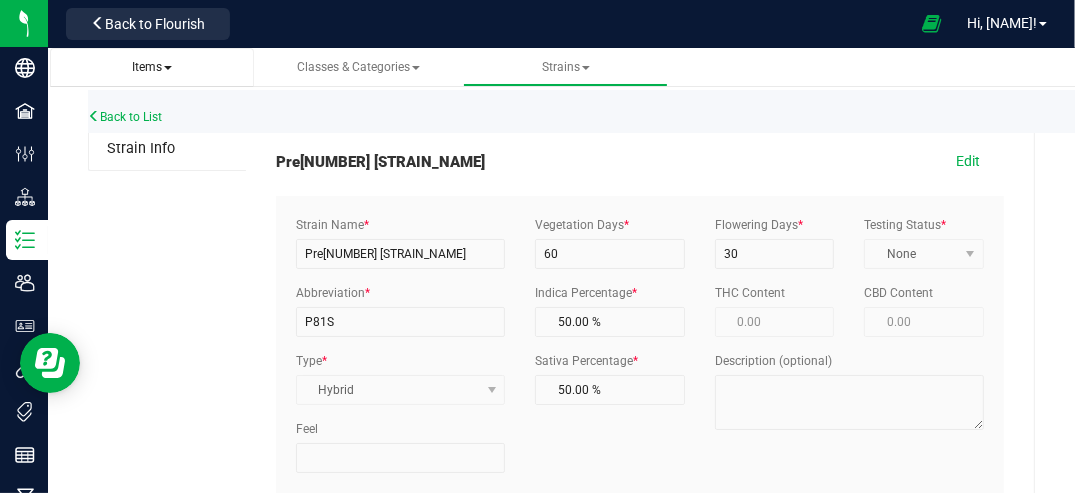 click on "Items" at bounding box center [152, 67] 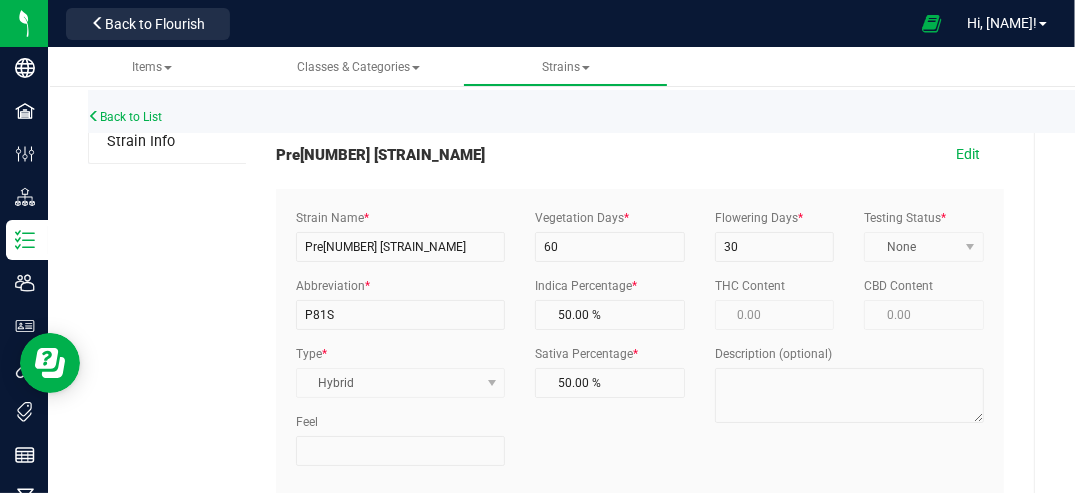 scroll, scrollTop: 0, scrollLeft: 0, axis: both 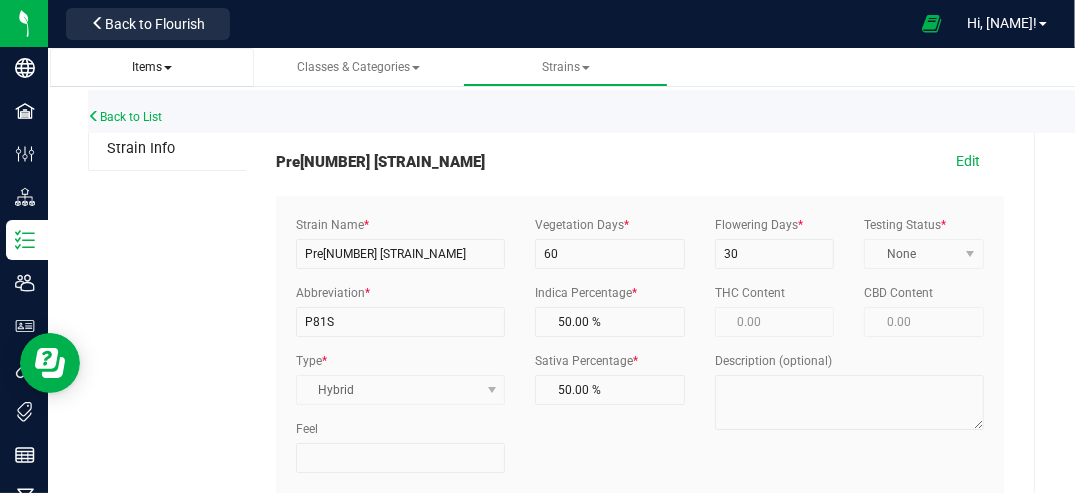 click on "Items" at bounding box center (152, 67) 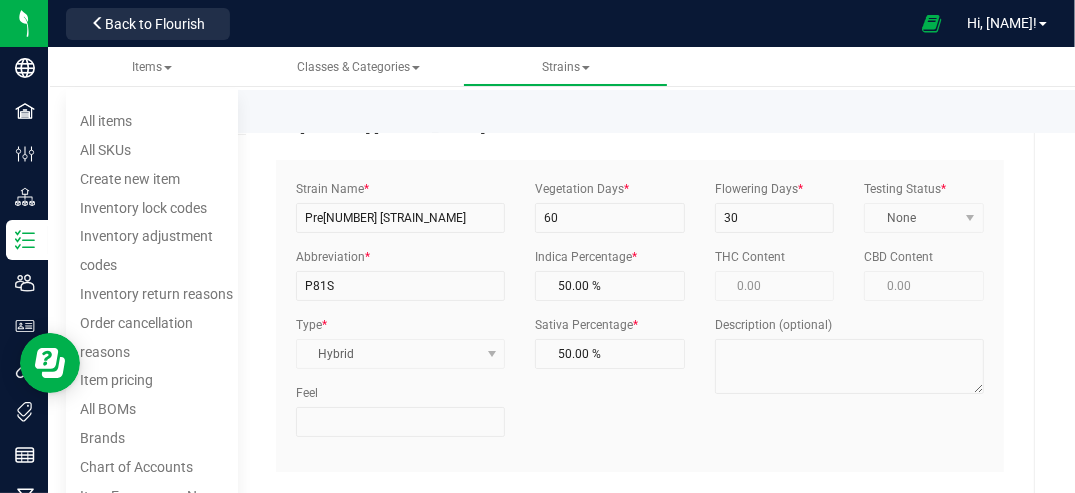 scroll, scrollTop: 99, scrollLeft: 0, axis: vertical 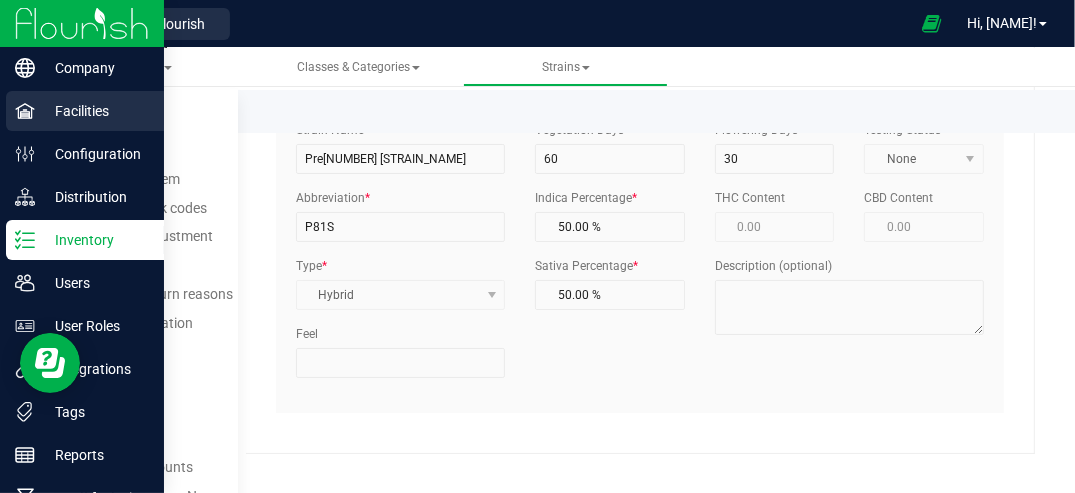 click on "Facilities" at bounding box center (95, 111) 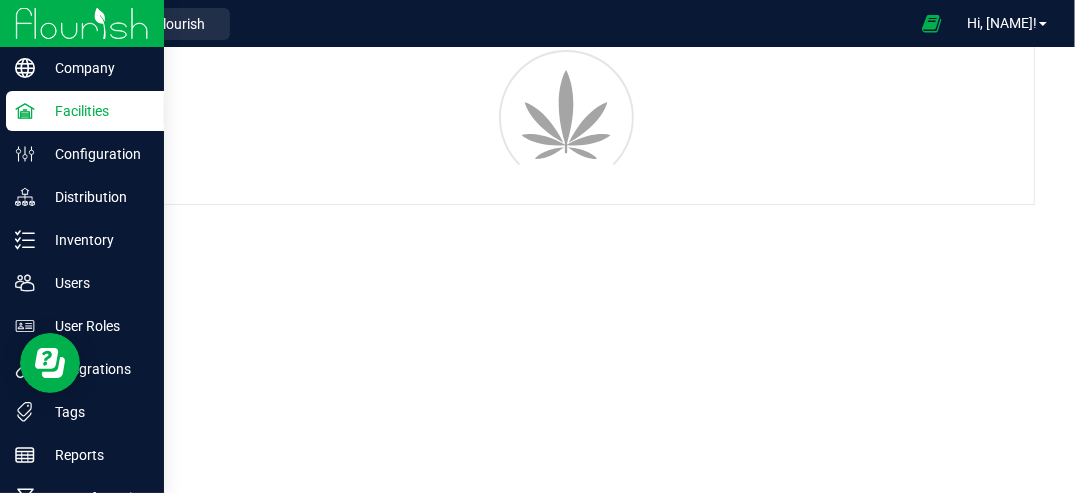scroll, scrollTop: 95, scrollLeft: 0, axis: vertical 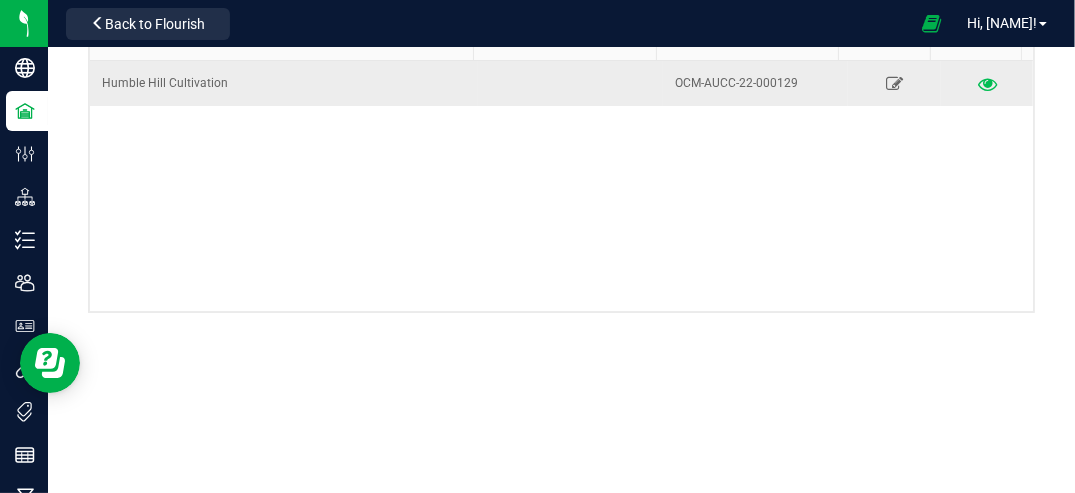 click at bounding box center [986, 83] 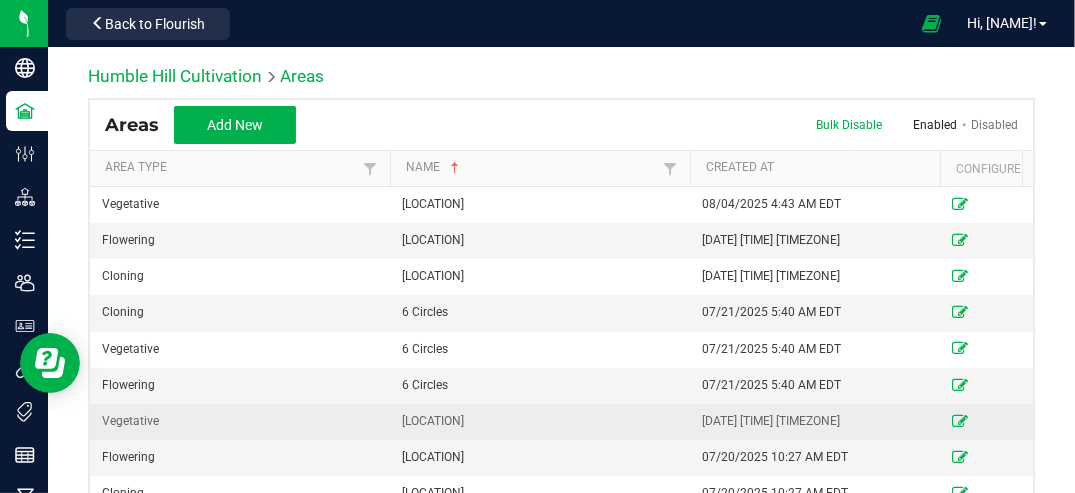 scroll, scrollTop: 0, scrollLeft: 0, axis: both 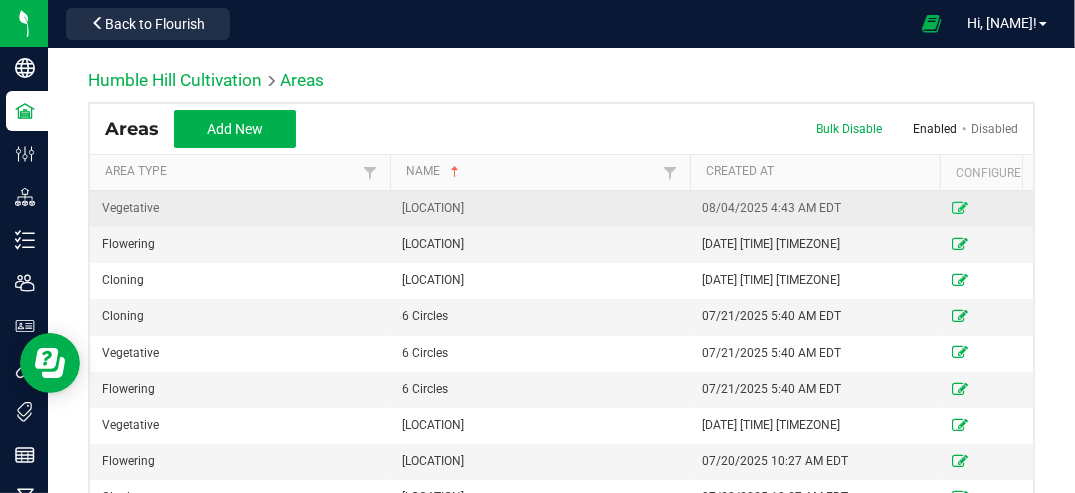 click at bounding box center [960, 208] 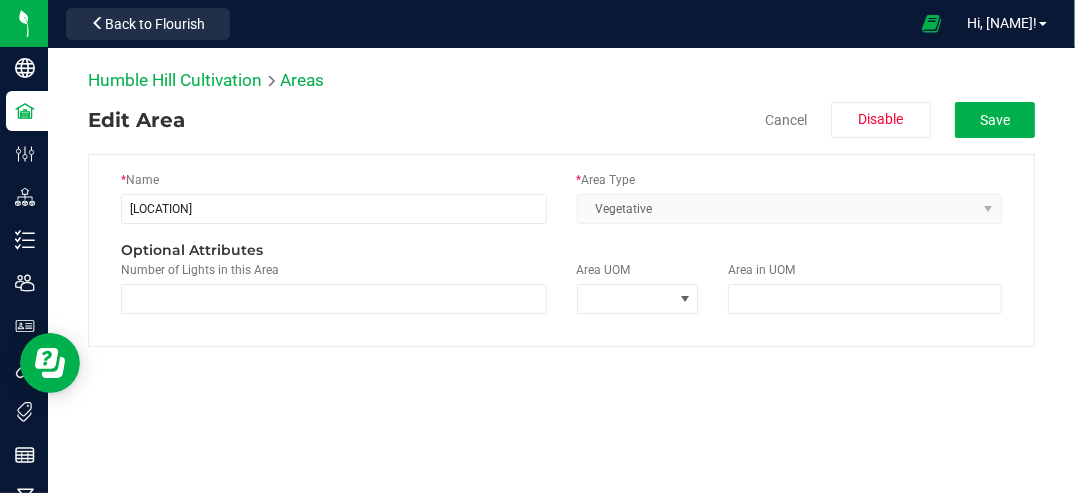 click on "Vegetative" at bounding box center (790, 209) 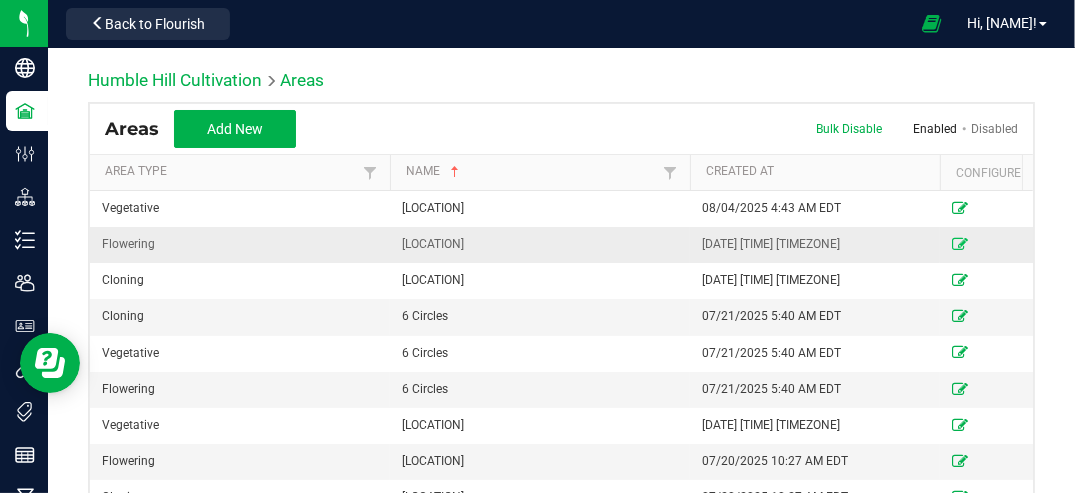 click at bounding box center [960, 244] 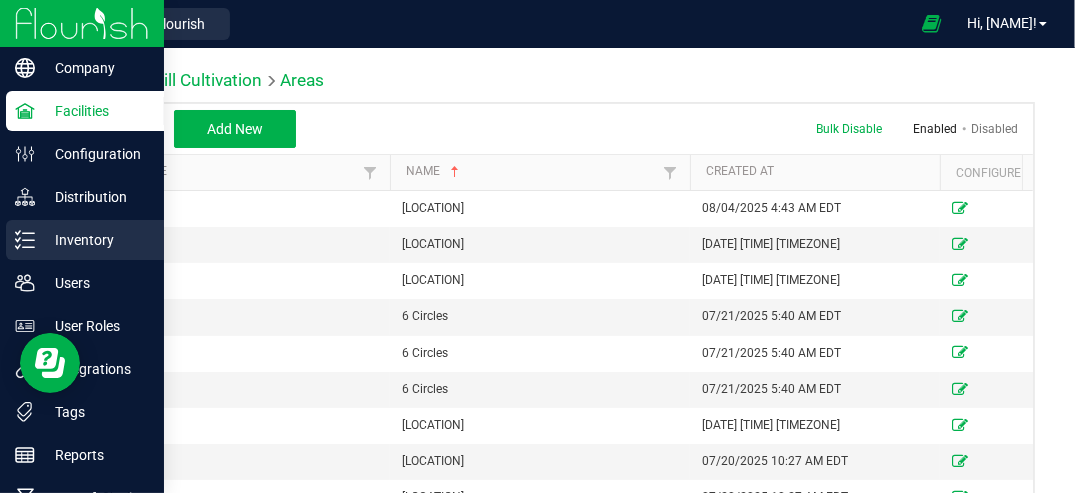click on "Inventory" at bounding box center [95, 240] 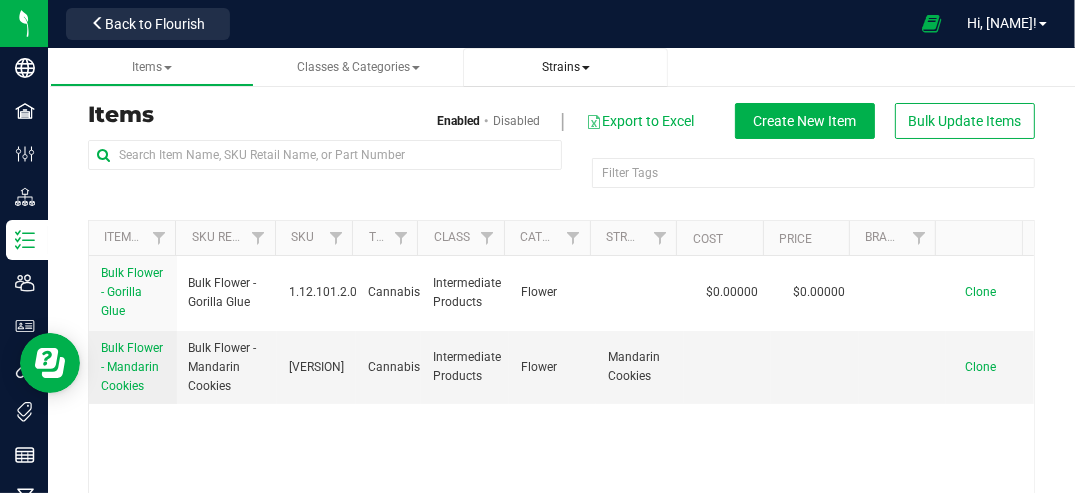 click on "Strains" at bounding box center [566, 67] 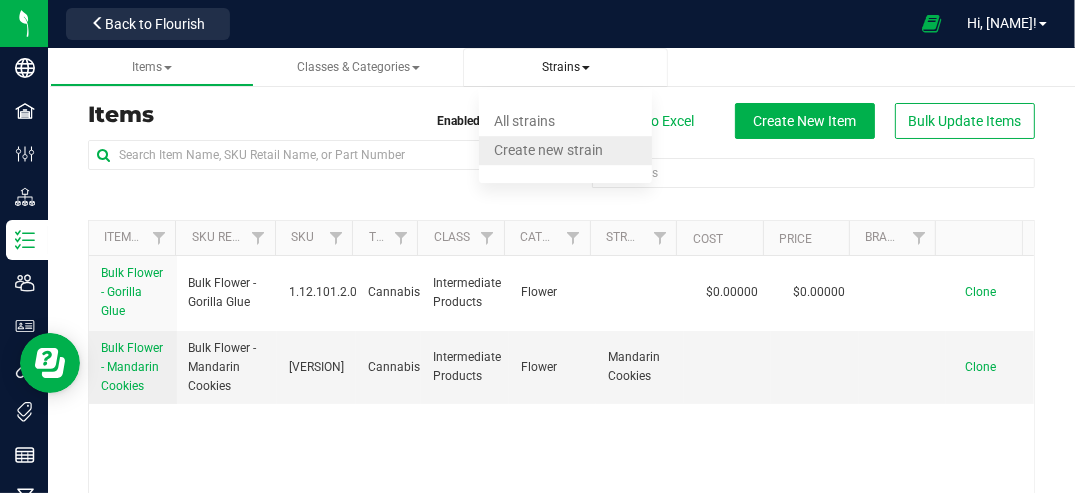 click on "Create new strain" at bounding box center (548, 150) 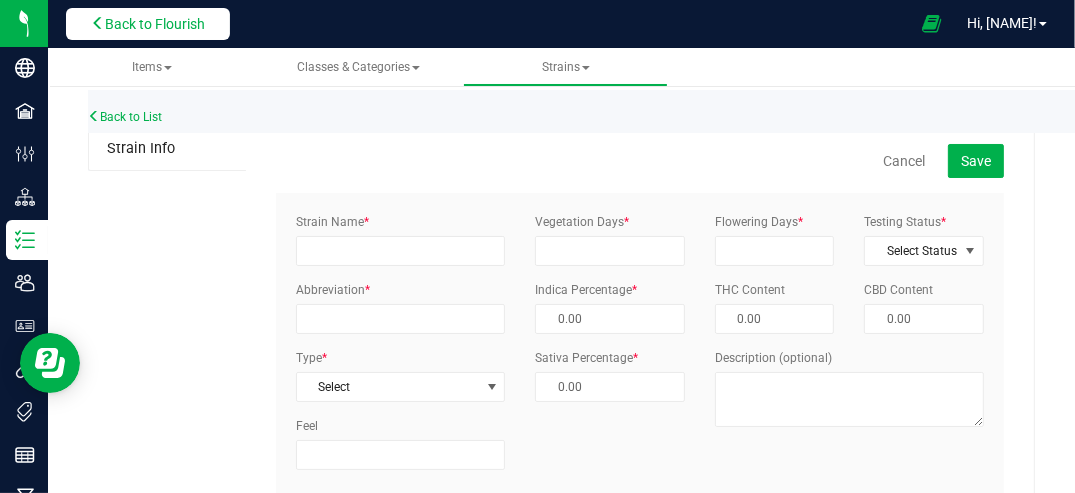 click on "Back to Flourish" at bounding box center (148, 24) 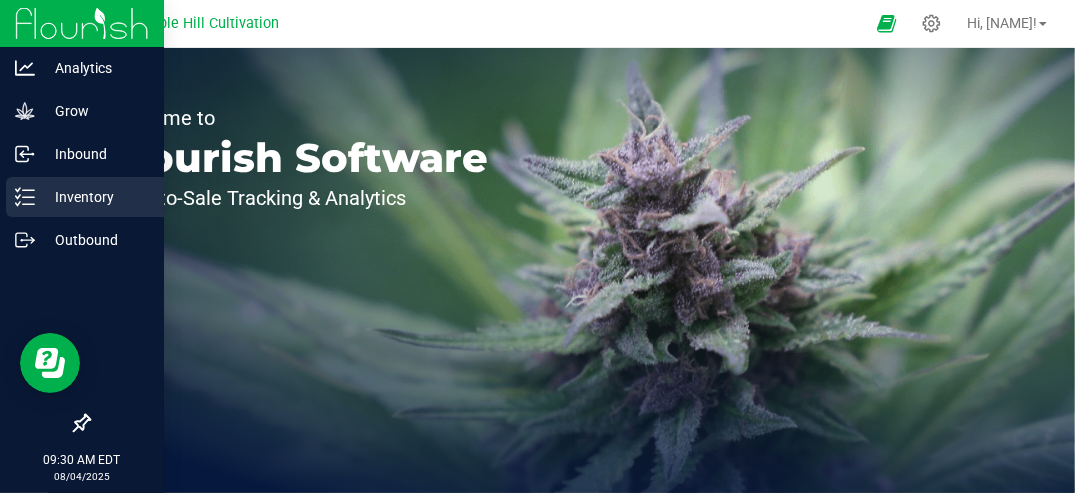 click on "Inventory" at bounding box center [95, 197] 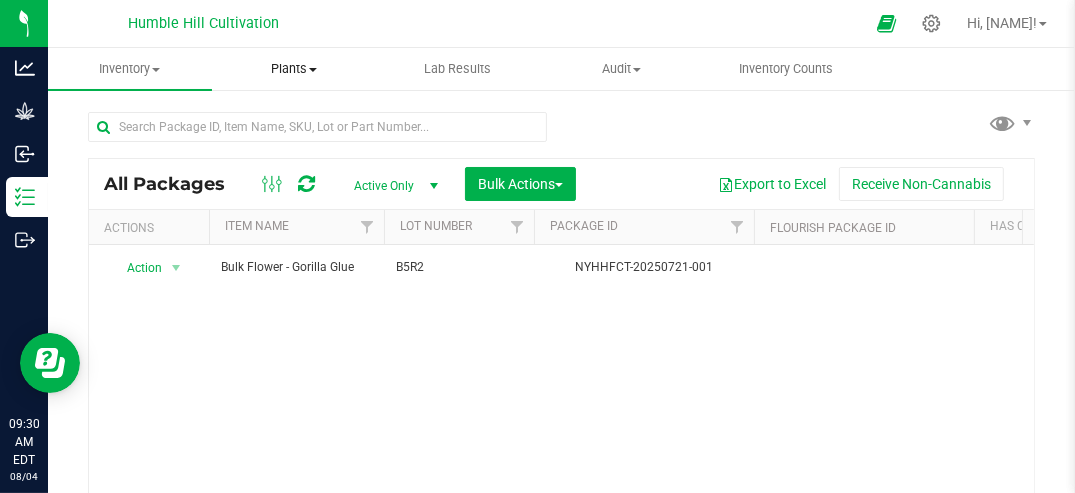 click on "Plants" at bounding box center (294, 69) 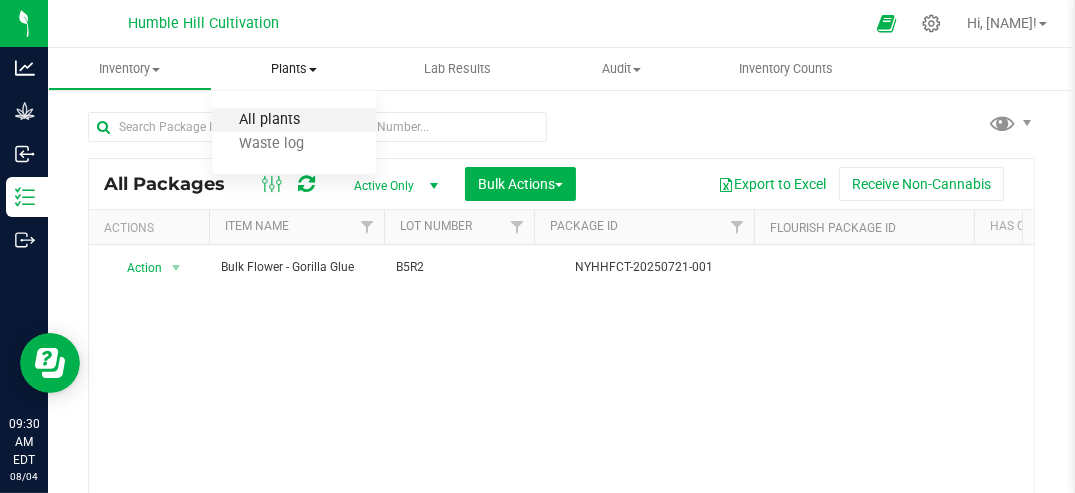 click on "All plants" at bounding box center (269, 120) 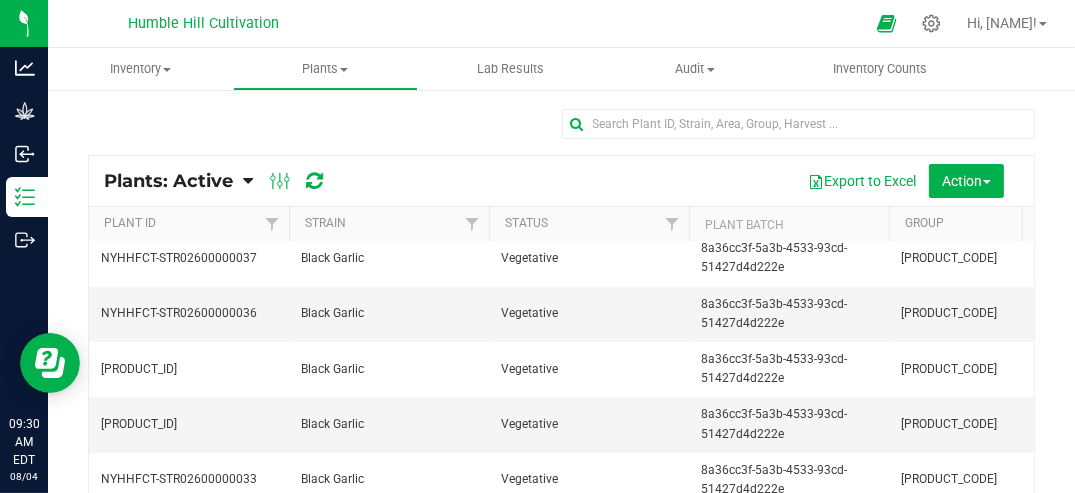 scroll, scrollTop: 5220, scrollLeft: 0, axis: vertical 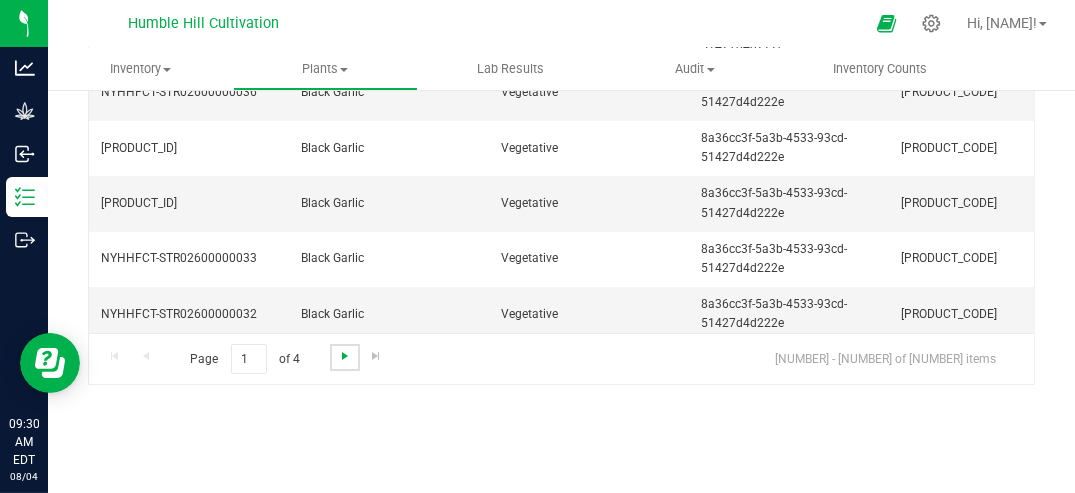 click at bounding box center [345, 356] 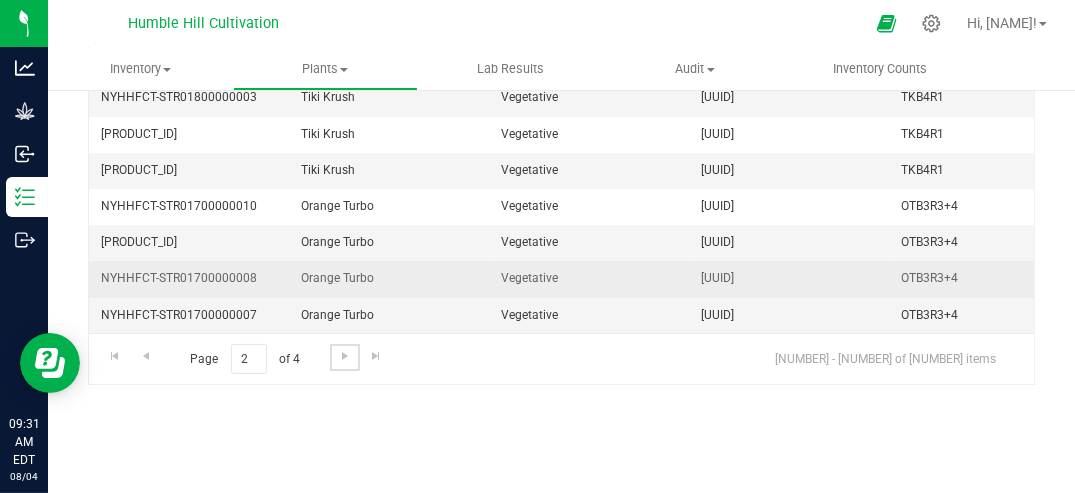 scroll, scrollTop: 5220, scrollLeft: 0, axis: vertical 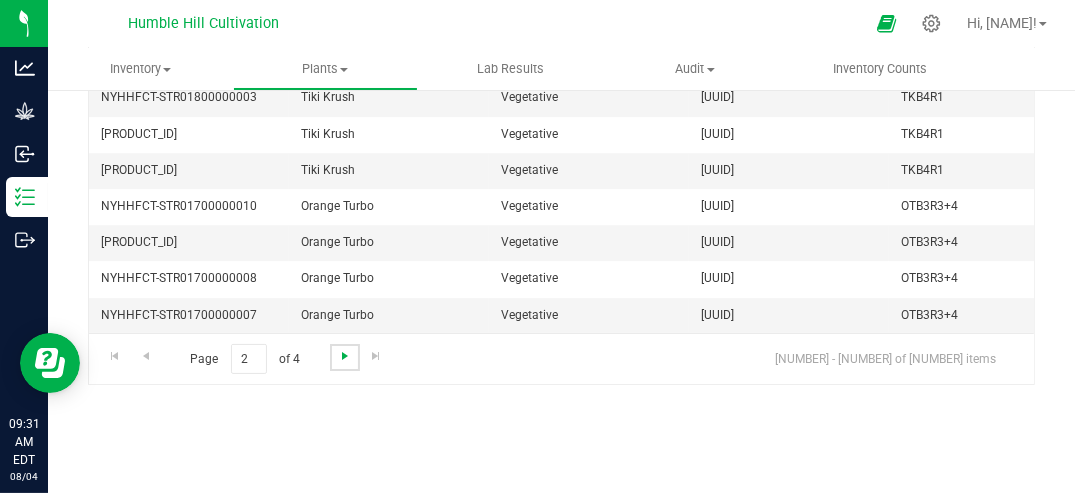 click at bounding box center (345, 356) 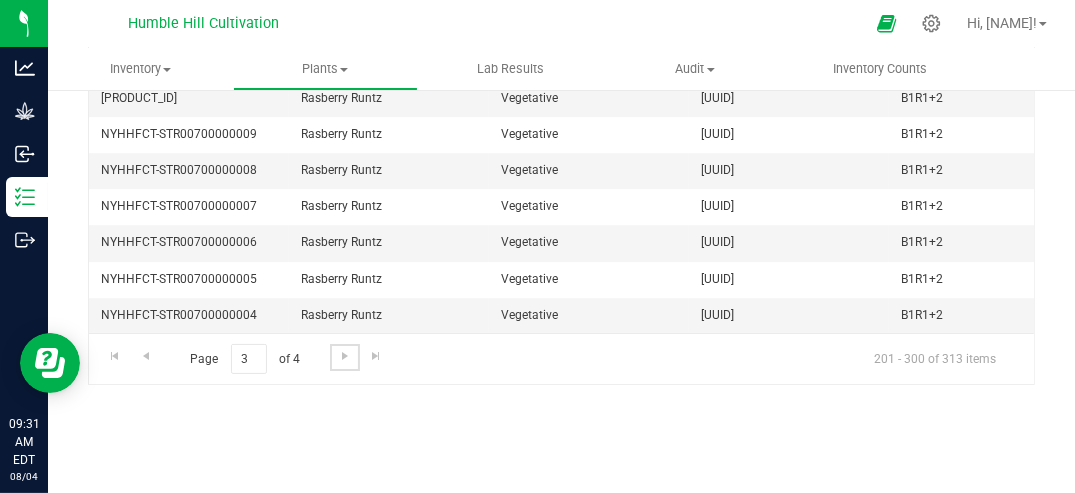 scroll, scrollTop: 5220, scrollLeft: 0, axis: vertical 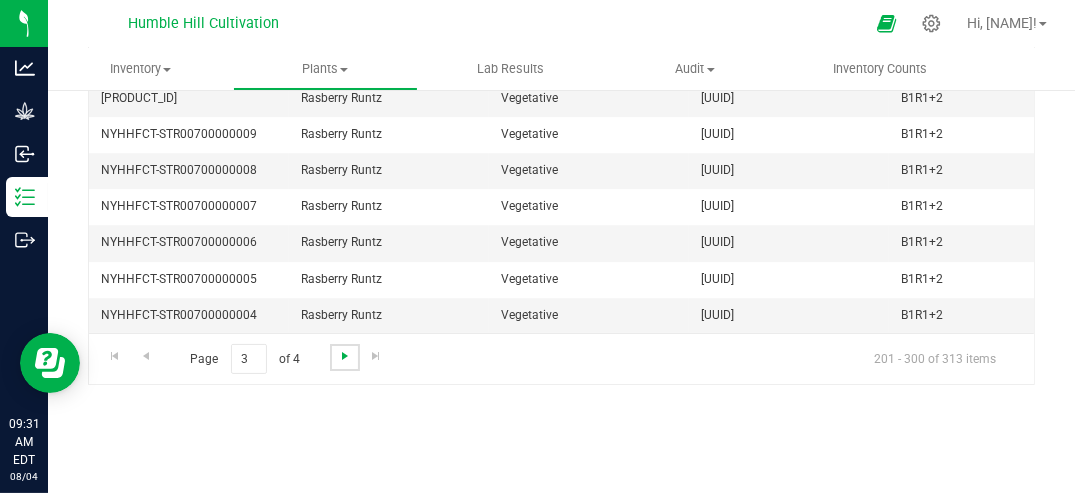click at bounding box center [345, 356] 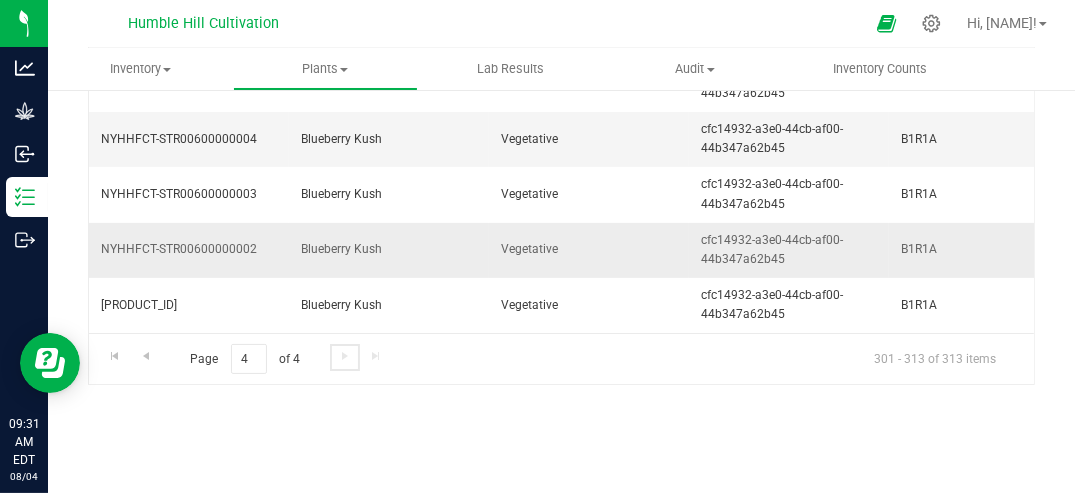 scroll, scrollTop: 0, scrollLeft: 0, axis: both 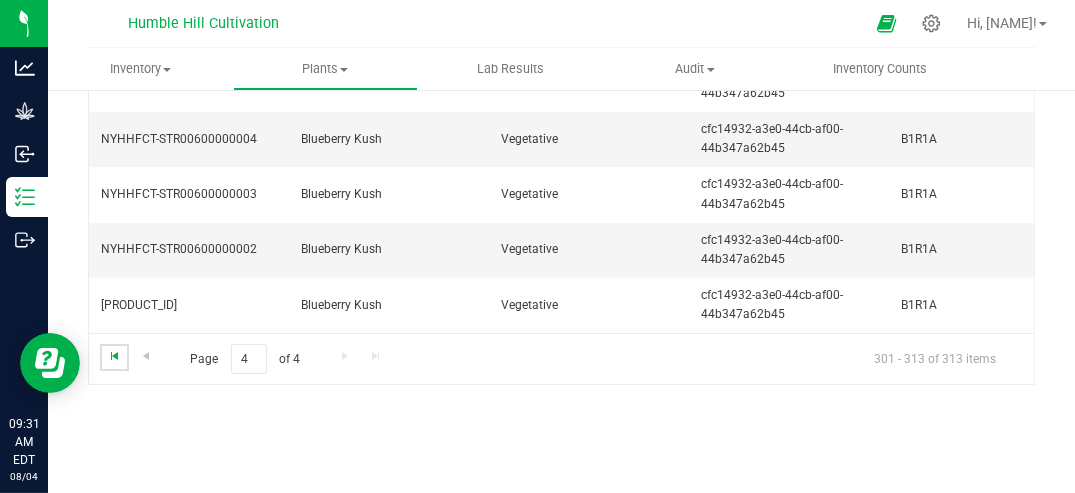 click at bounding box center (115, 356) 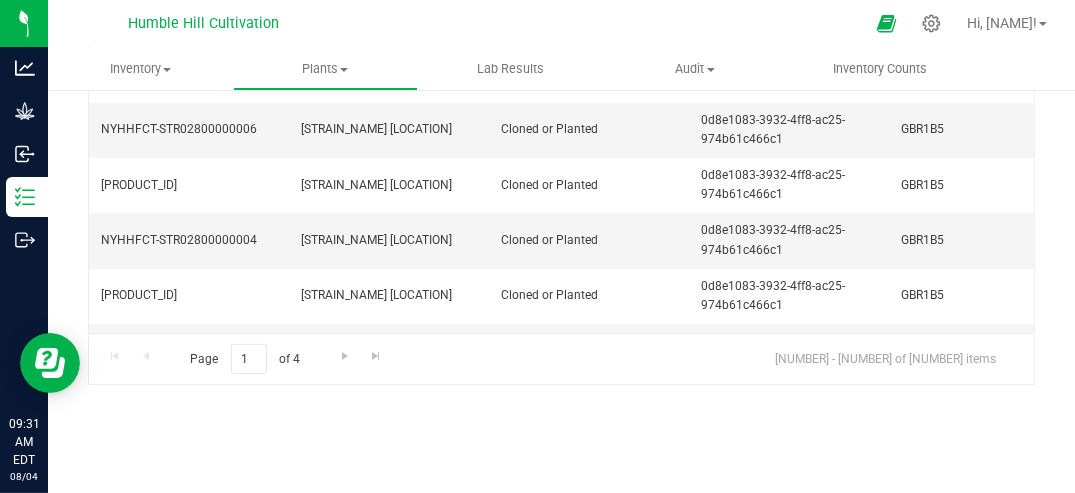 scroll, scrollTop: 0, scrollLeft: 0, axis: both 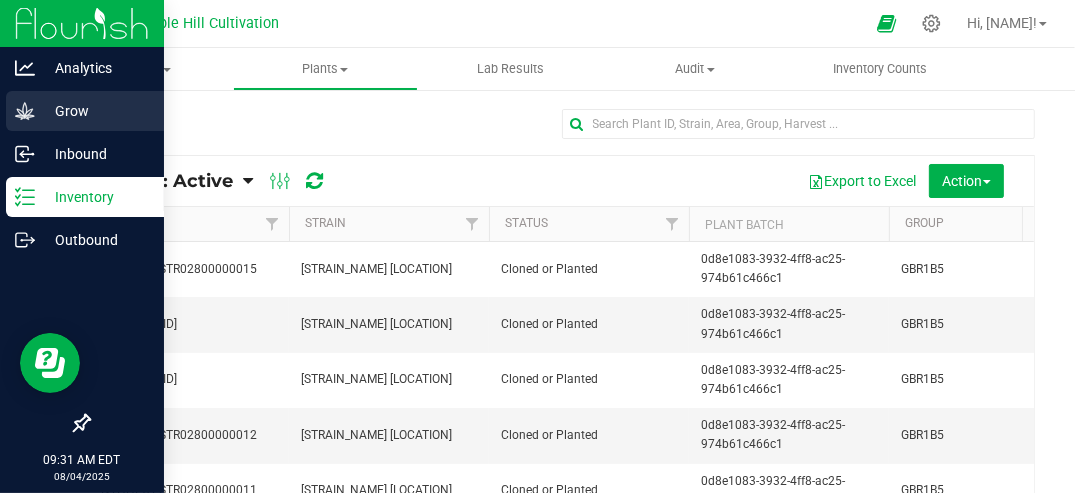 click 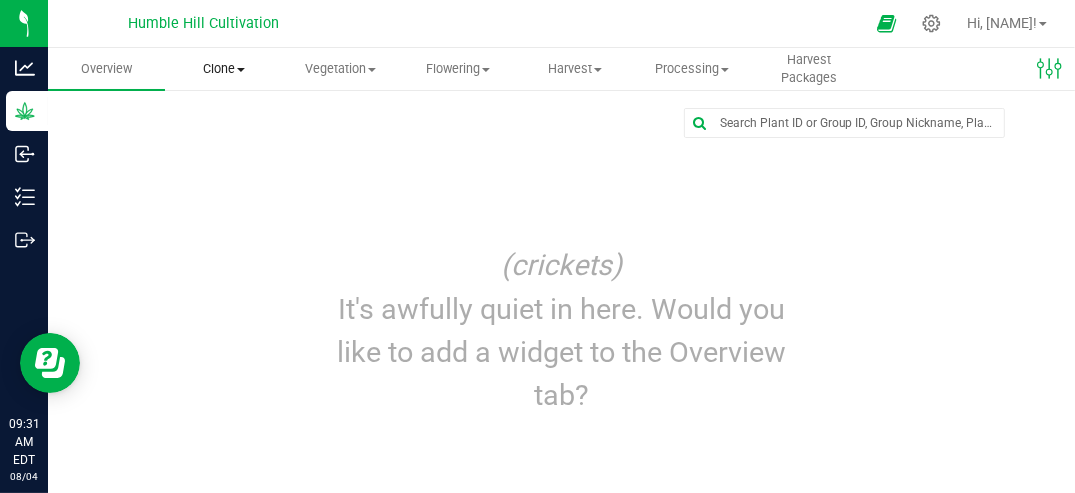 click on "Clone" at bounding box center [223, 69] 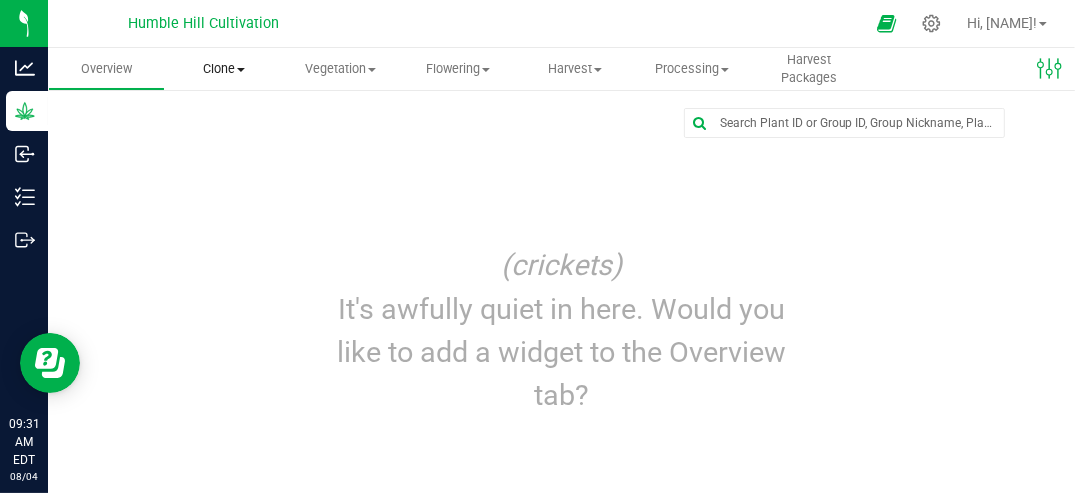 click on "Clone" at bounding box center [223, 69] 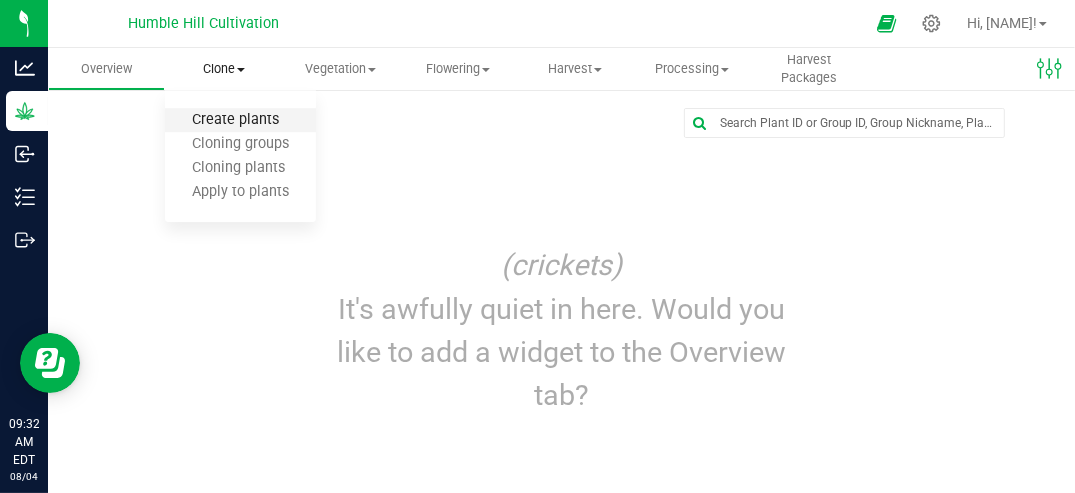 click on "Create plants" at bounding box center [235, 120] 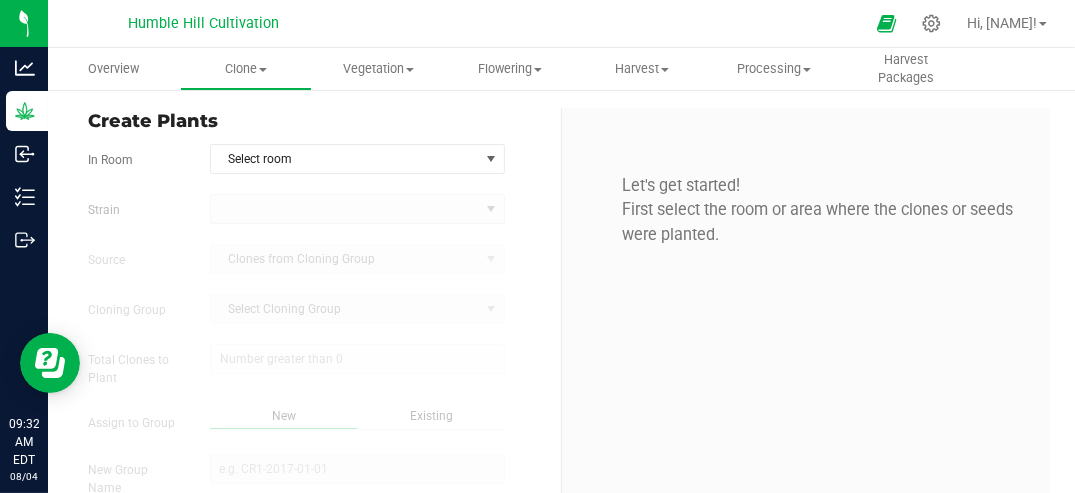 type on "8/4/2025 9:32 AM" 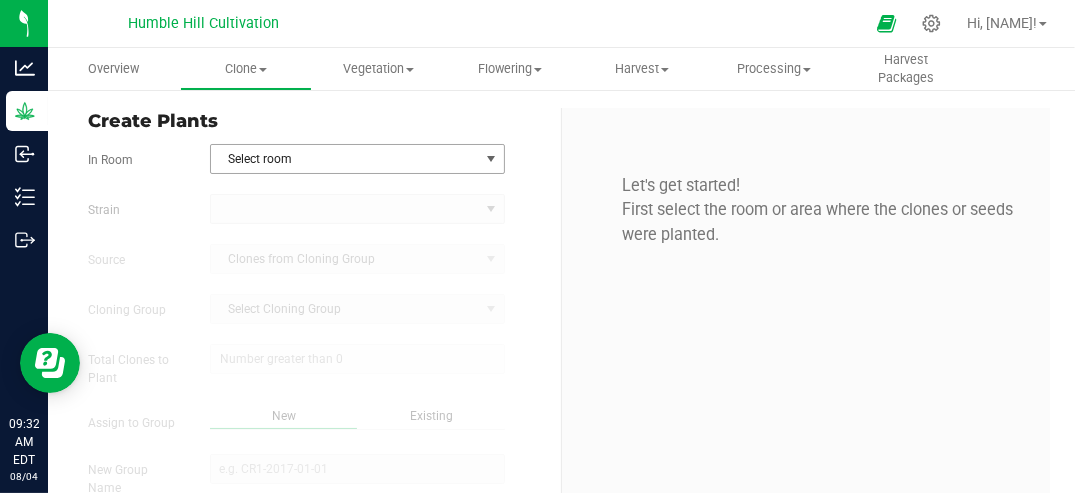 click at bounding box center (491, 159) 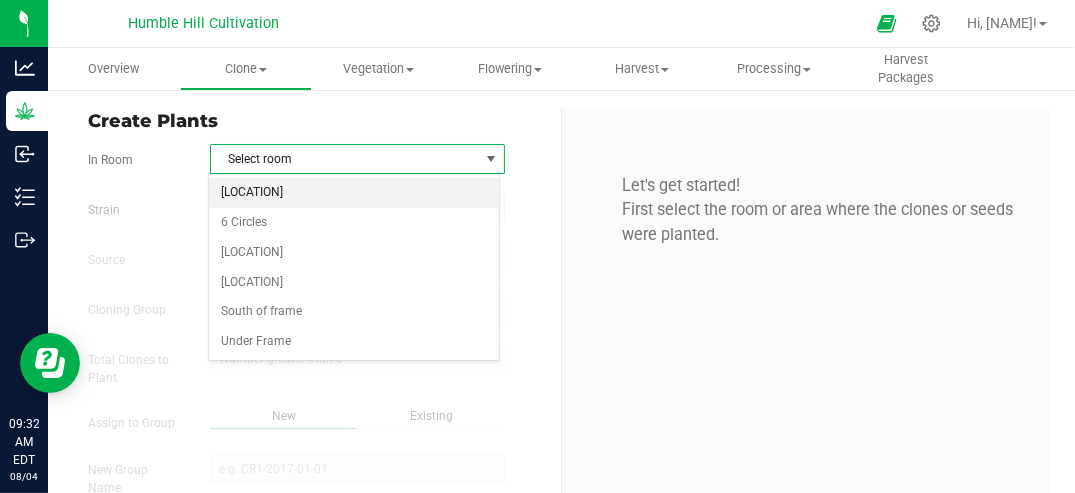 click on "[LOCATION]" at bounding box center (353, 193) 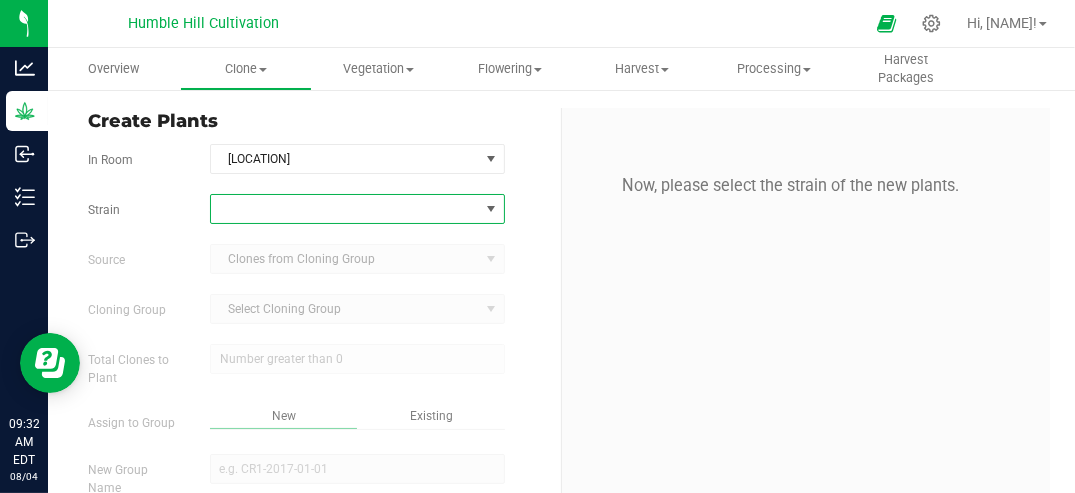 click at bounding box center (491, 209) 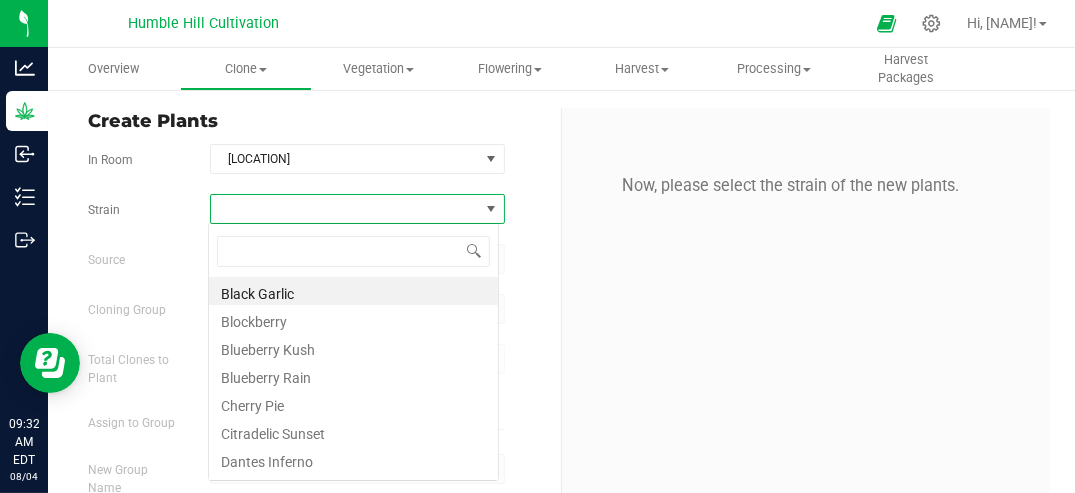 scroll, scrollTop: 99970, scrollLeft: 99708, axis: both 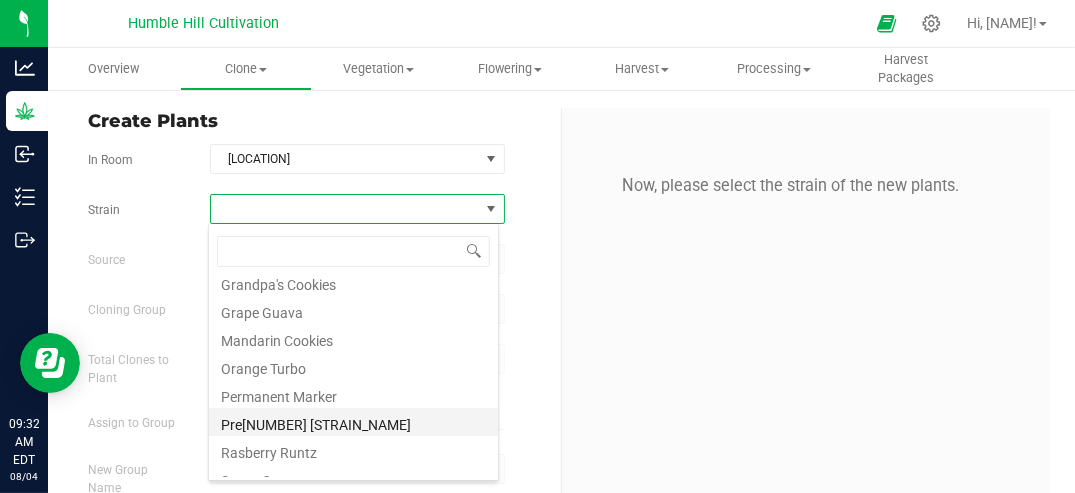 click on "Pre[NUMBER] [STRAIN_NAME]" at bounding box center [353, 422] 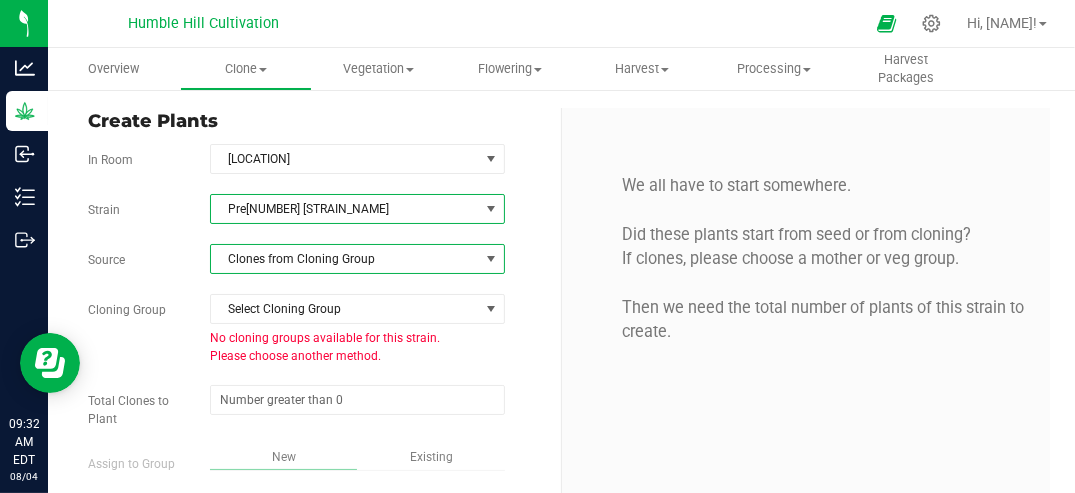 click at bounding box center [491, 259] 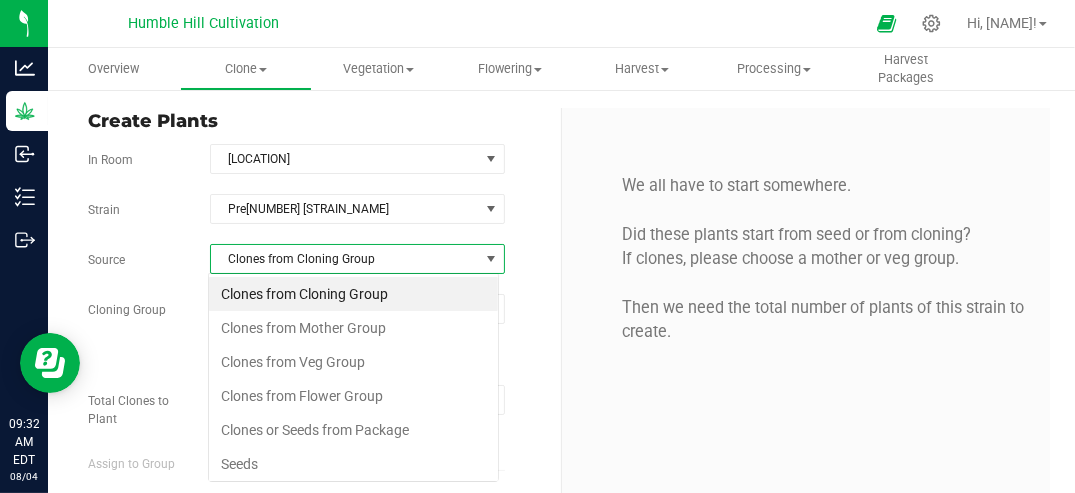 scroll, scrollTop: 99970, scrollLeft: 99708, axis: both 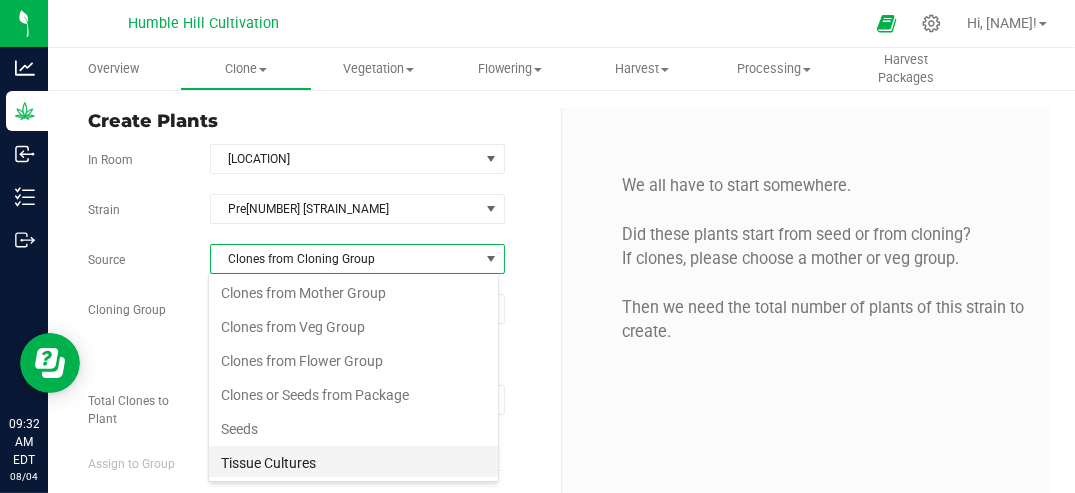 click on "Tissue Cultures" at bounding box center (353, 463) 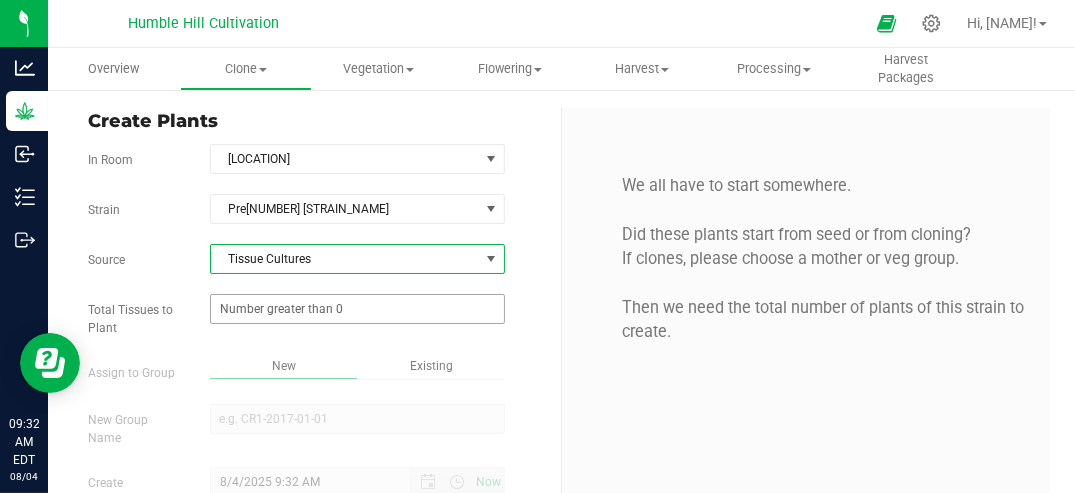 click at bounding box center [357, 309] 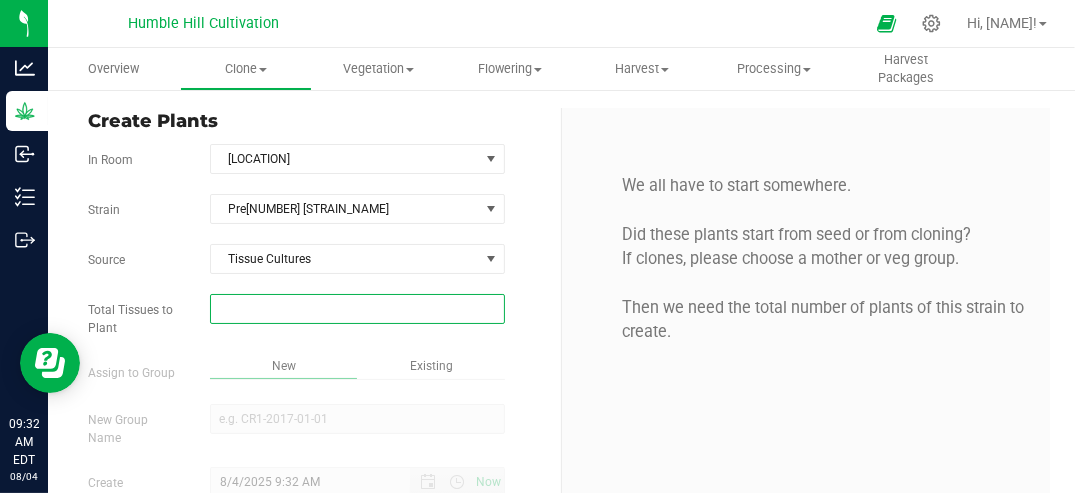 type on "6" 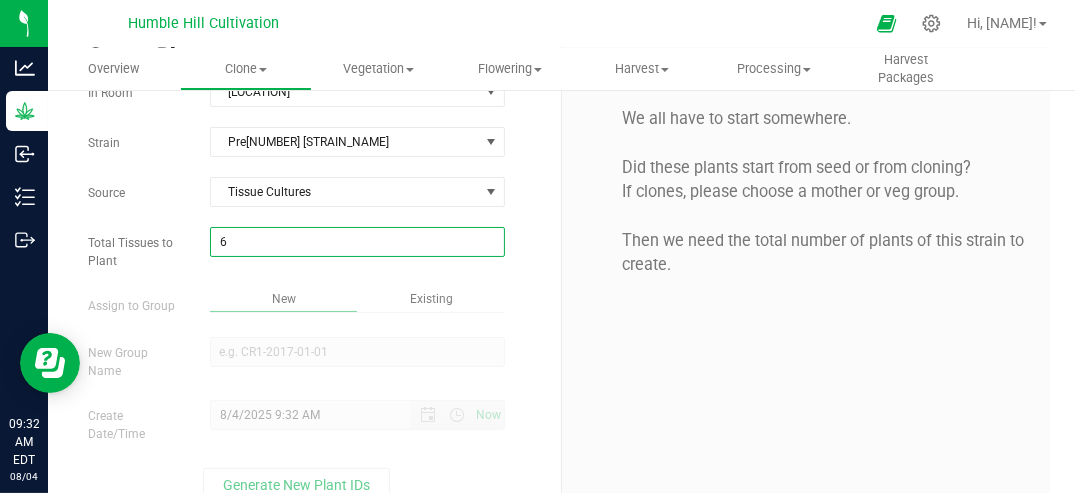 scroll, scrollTop: 69, scrollLeft: 0, axis: vertical 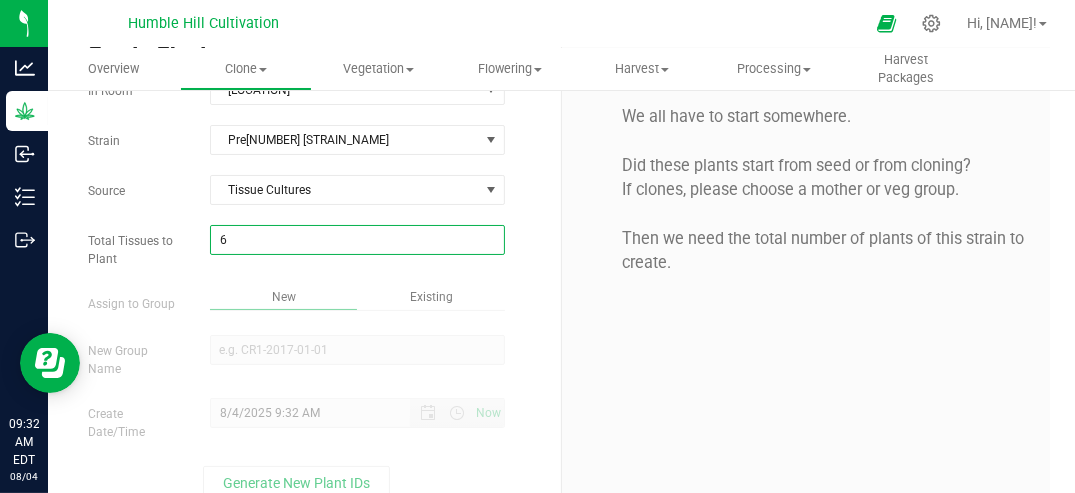 type on "6" 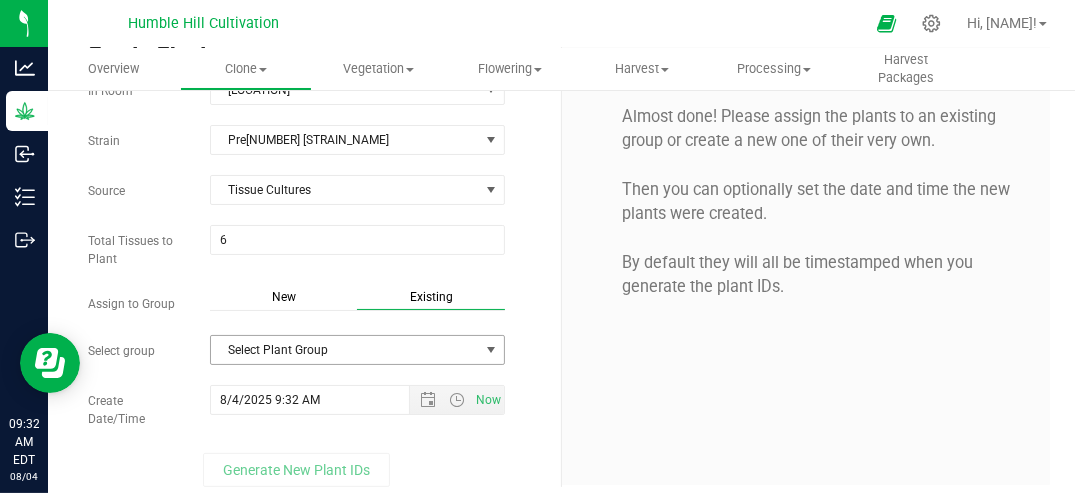 click at bounding box center (491, 350) 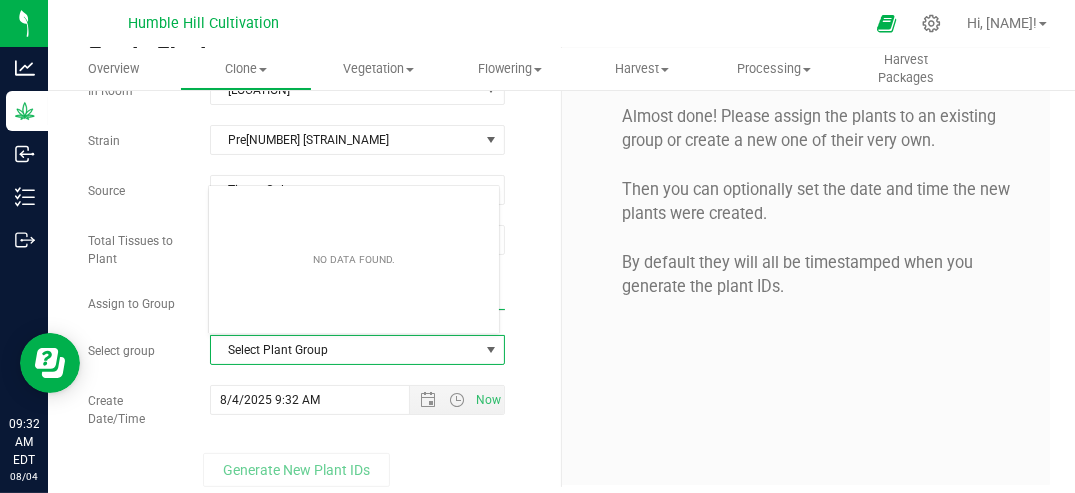 click at bounding box center [491, 350] 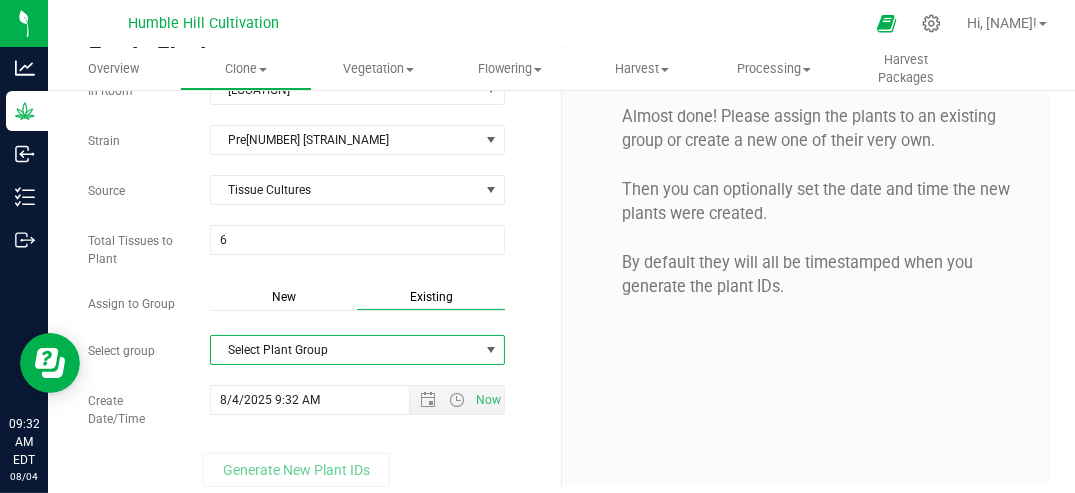 drag, startPoint x: 269, startPoint y: 335, endPoint x: 270, endPoint y: 345, distance: 10.049875 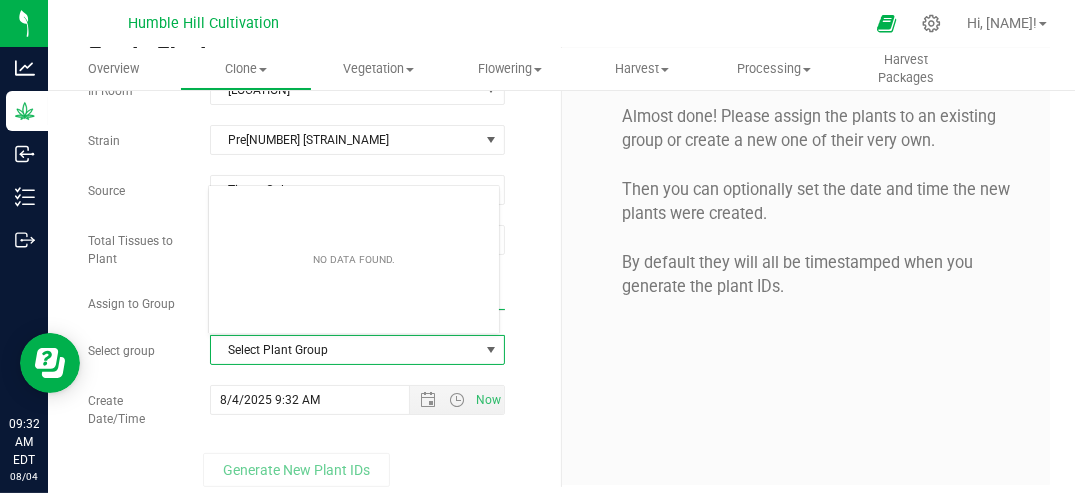 click on "Select Plant Group" at bounding box center [345, 350] 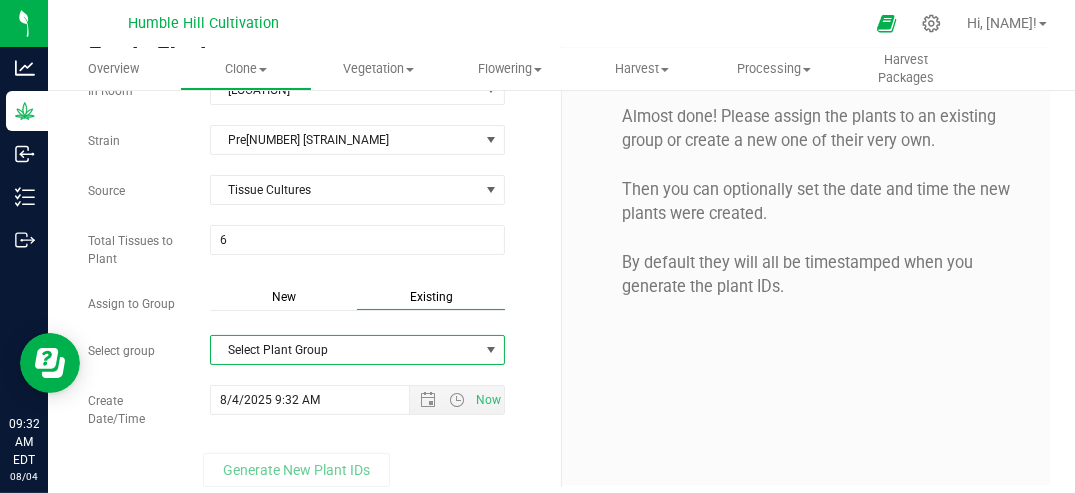 click on "Select Plant Group" at bounding box center (345, 350) 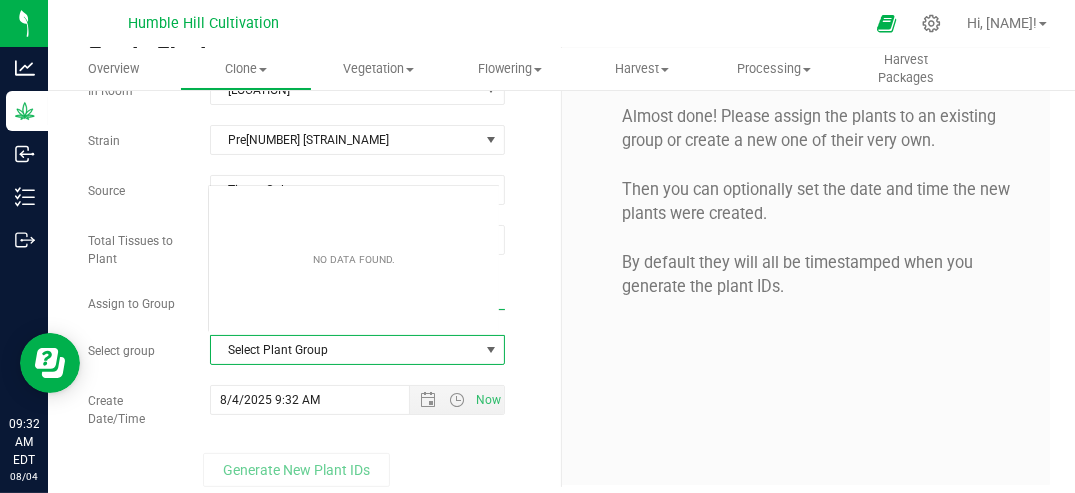 click on "Select Plant Group" at bounding box center (345, 350) 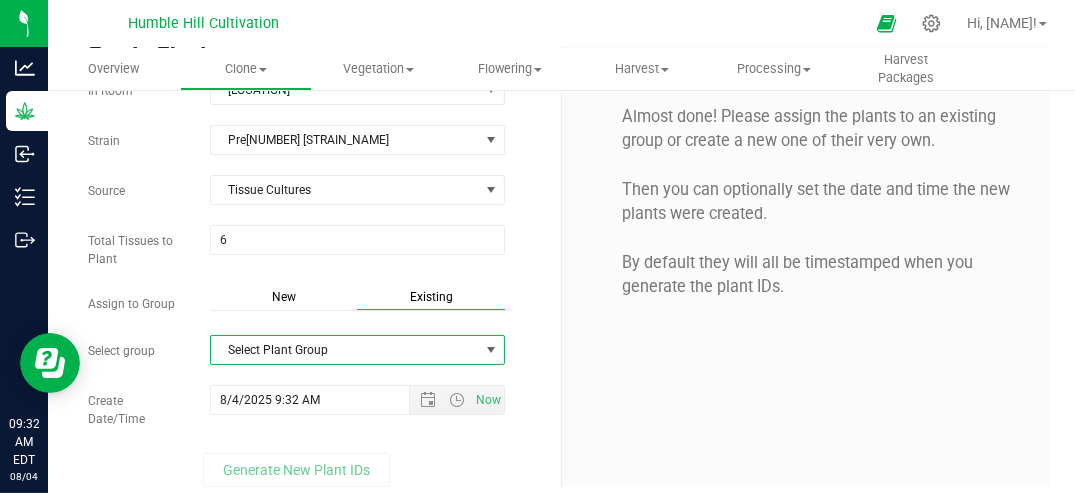 click on "Select Plant Group" at bounding box center (345, 350) 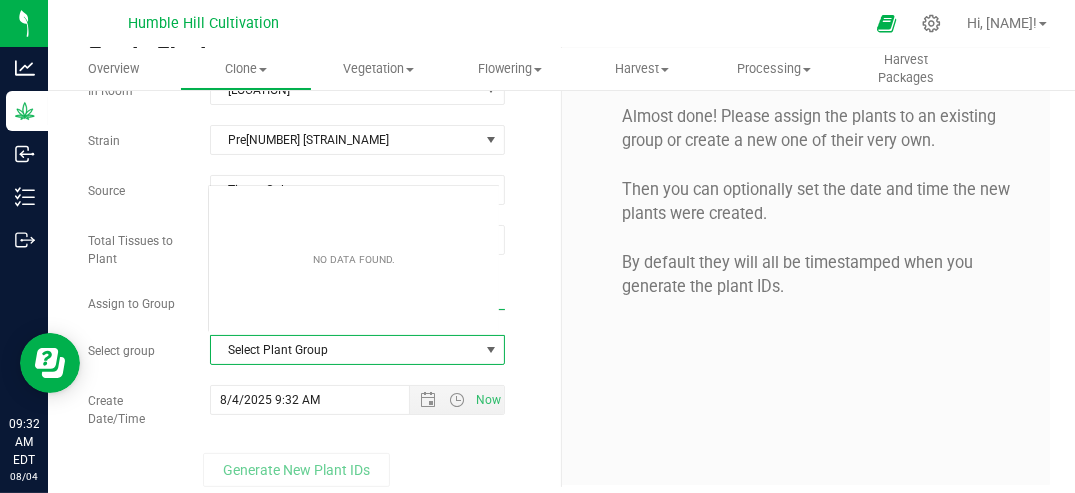 click on "Select Plant Group" at bounding box center [345, 350] 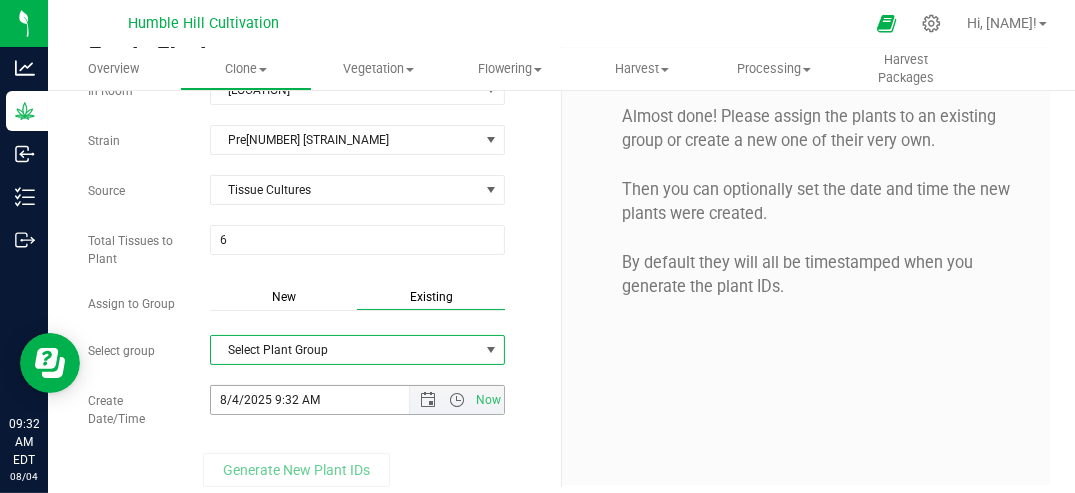 scroll, scrollTop: 81, scrollLeft: 0, axis: vertical 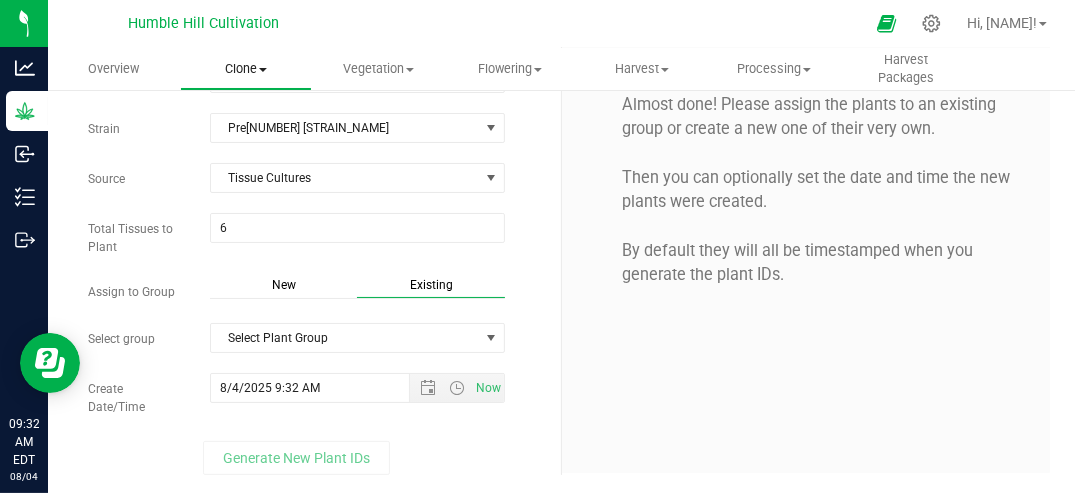 click on "Clone" at bounding box center (246, 69) 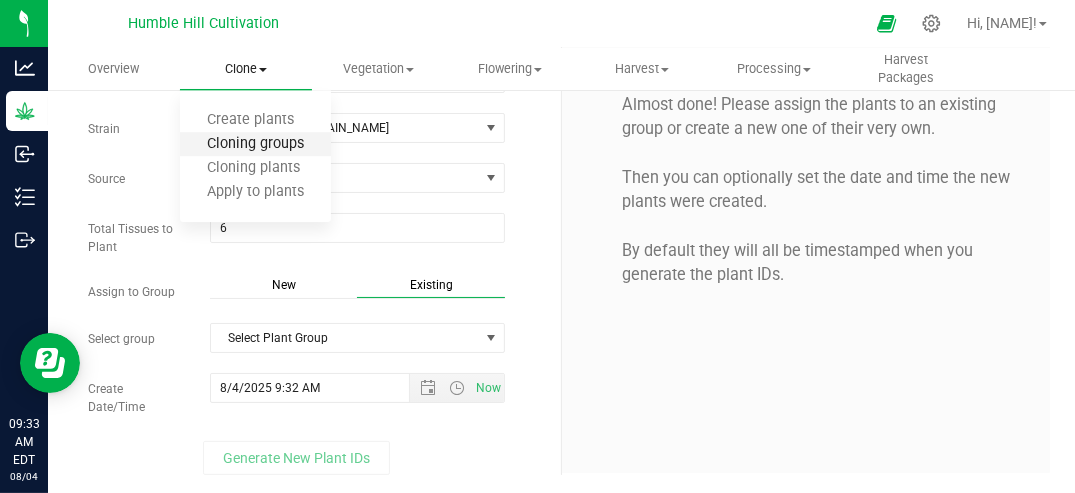 click on "Cloning groups" at bounding box center (255, 144) 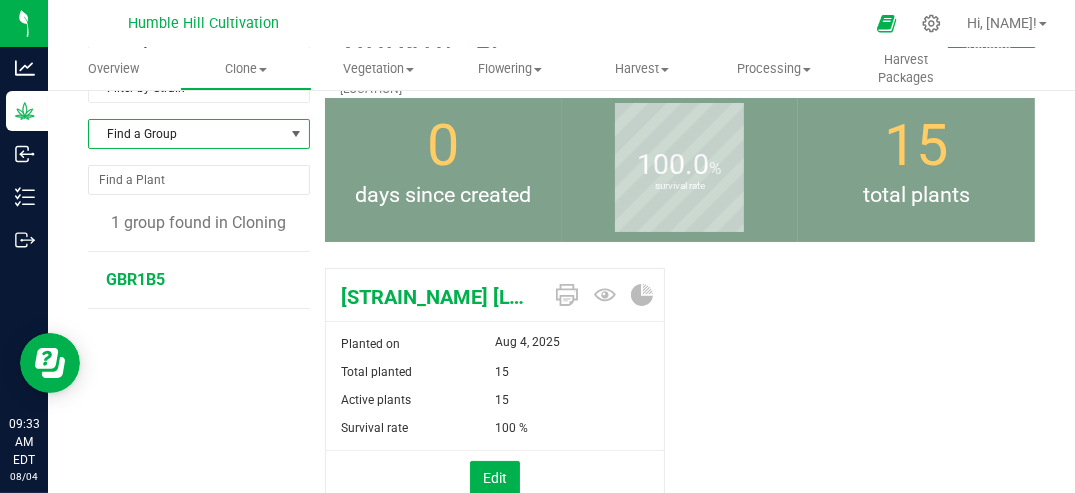 click at bounding box center [296, 134] 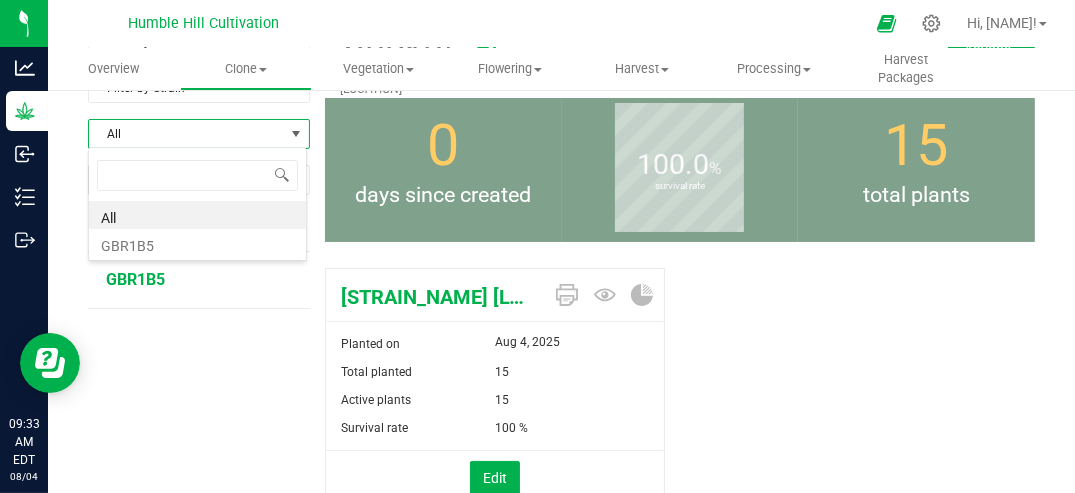 scroll, scrollTop: 99970, scrollLeft: 99780, axis: both 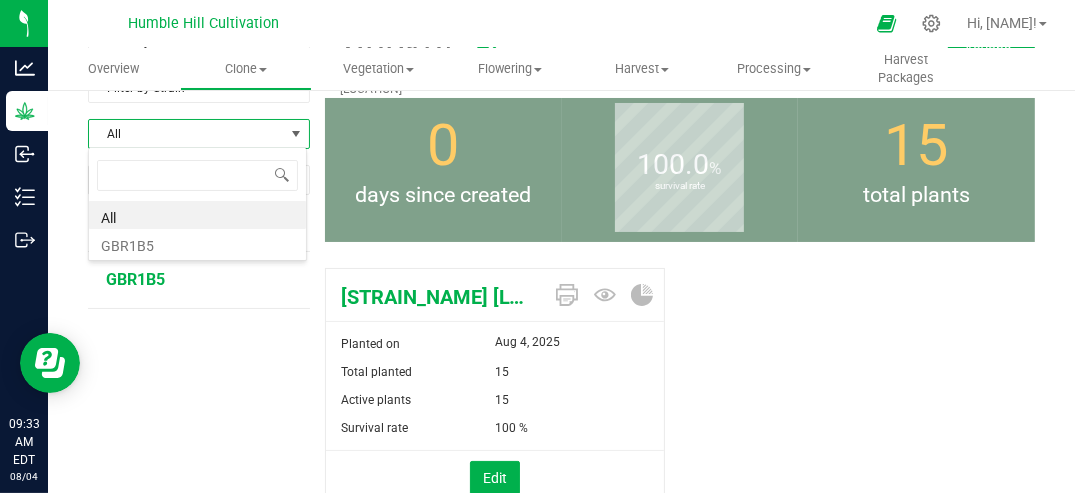 click on "All" at bounding box center [197, 215] 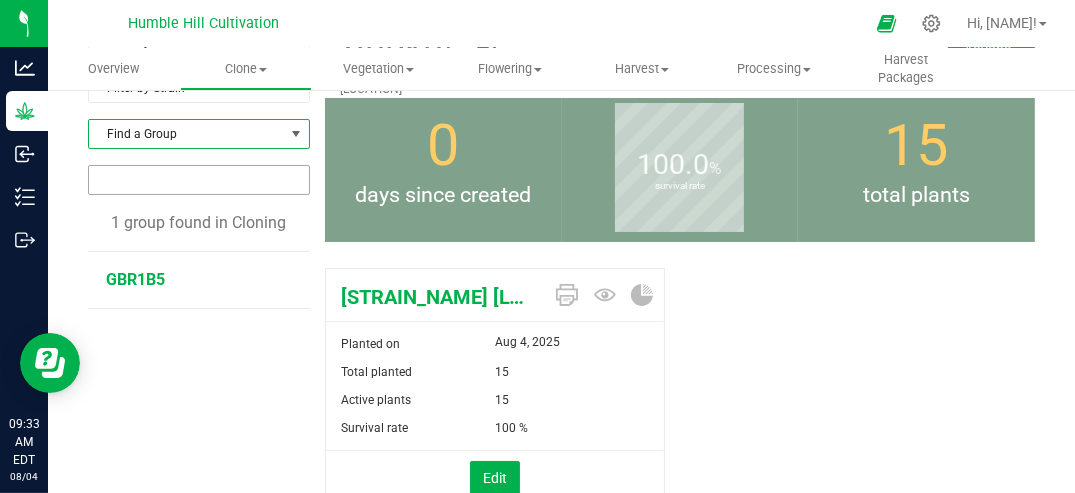 click at bounding box center [199, 180] 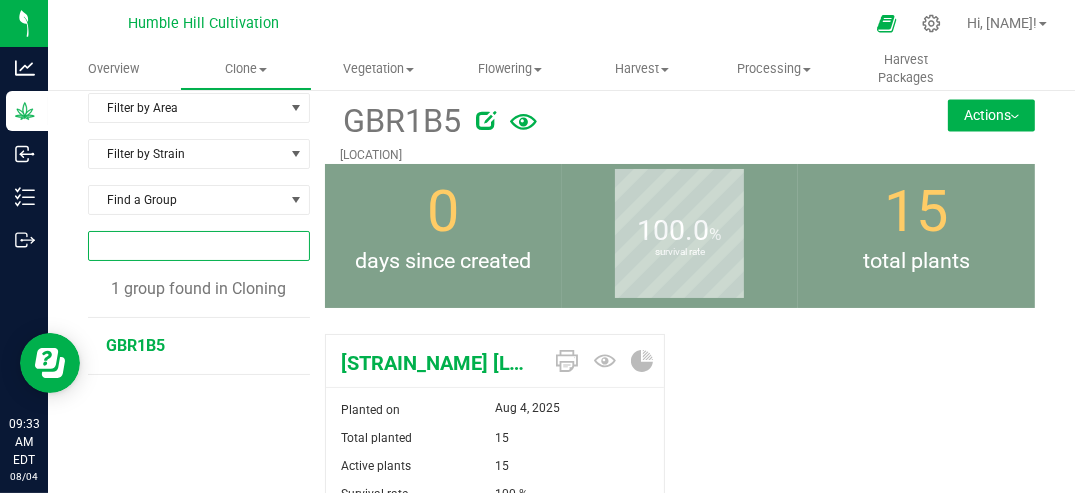 scroll, scrollTop: 0, scrollLeft: 0, axis: both 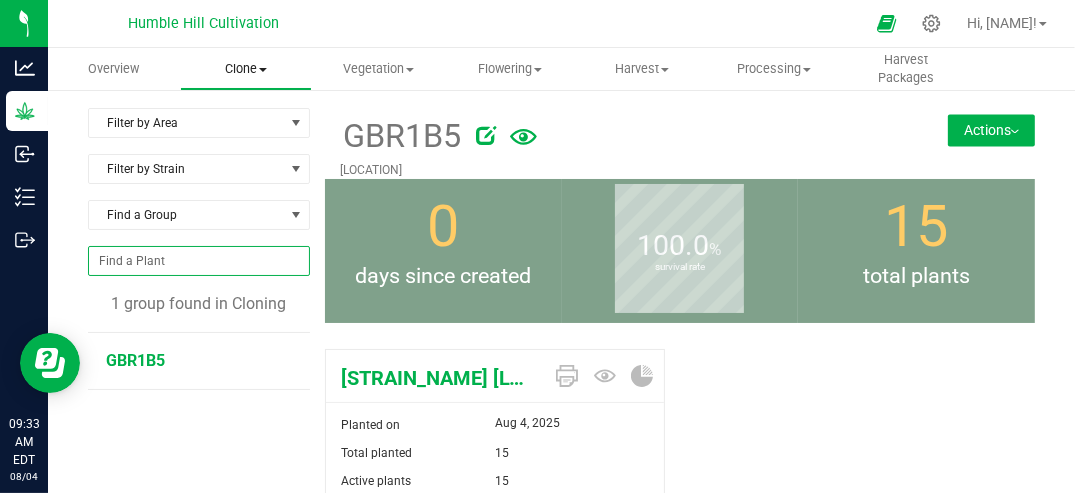 click on "Clone" at bounding box center (246, 69) 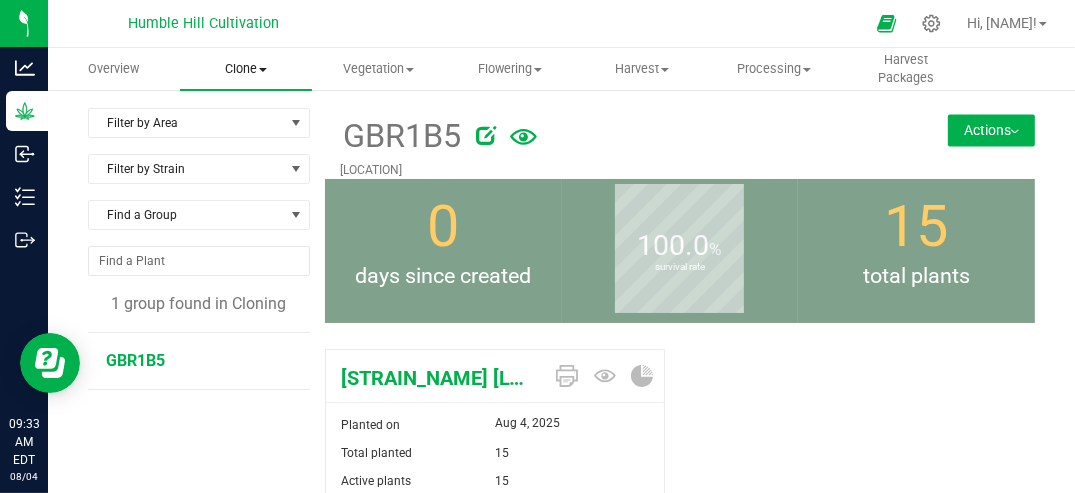 click on "Clone" at bounding box center [246, 69] 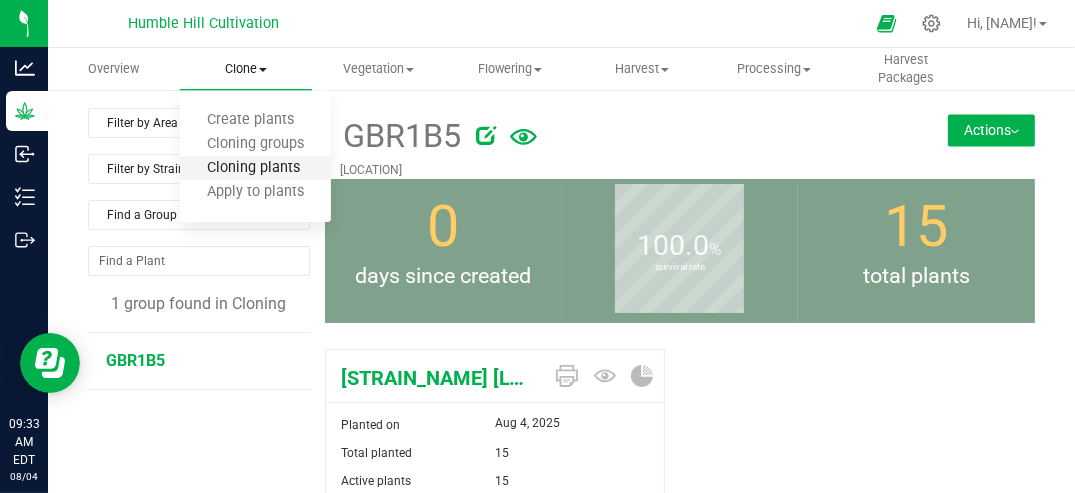 click on "Cloning plants" at bounding box center [253, 168] 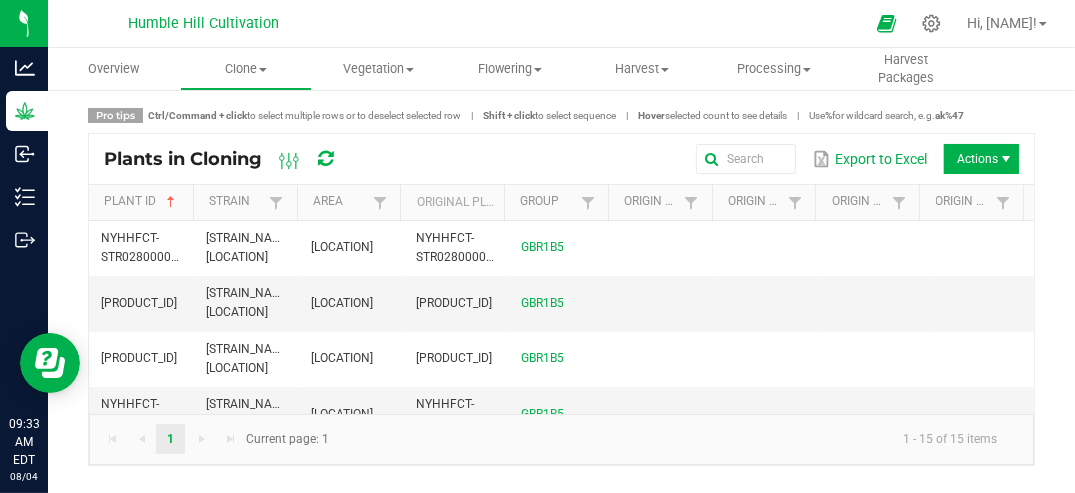 scroll, scrollTop: 3, scrollLeft: 0, axis: vertical 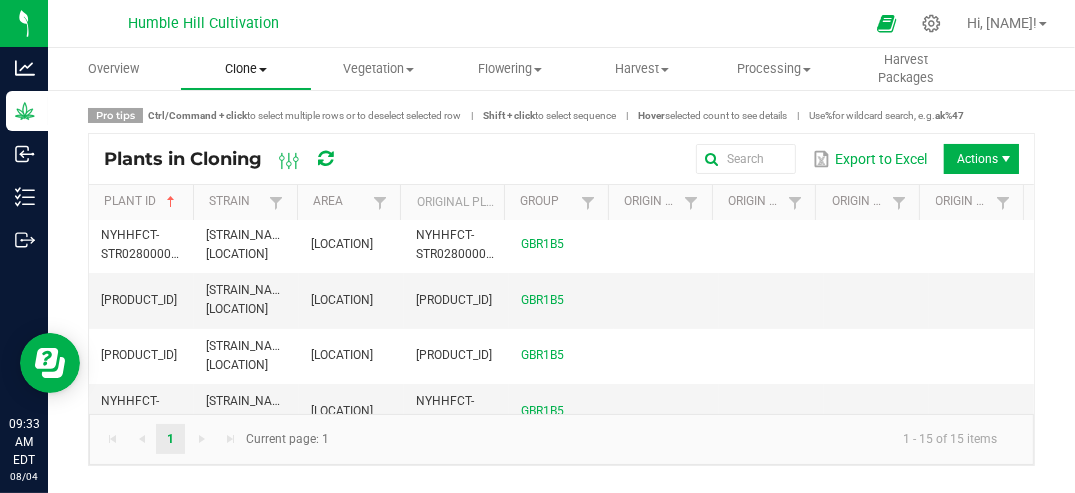click on "Clone" at bounding box center [246, 69] 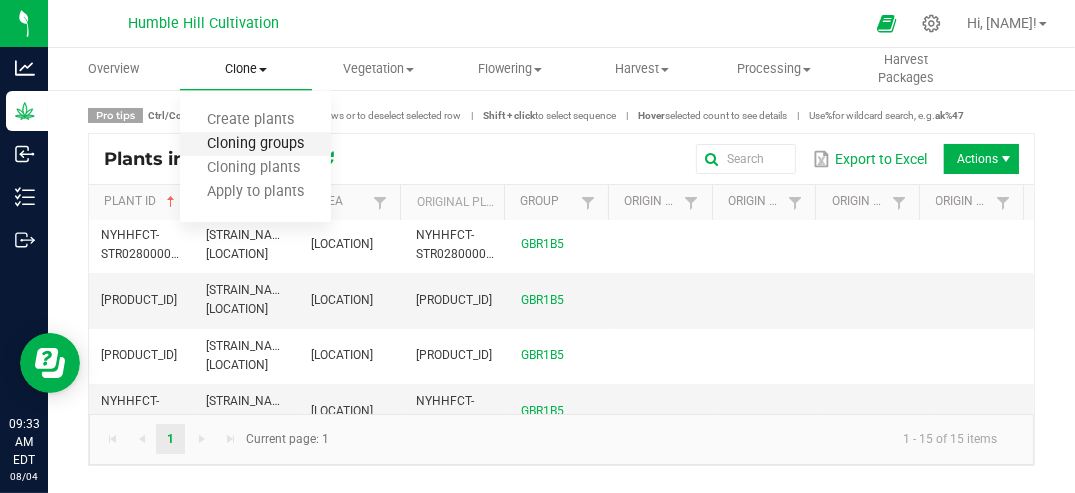 click on "Cloning groups" at bounding box center (255, 144) 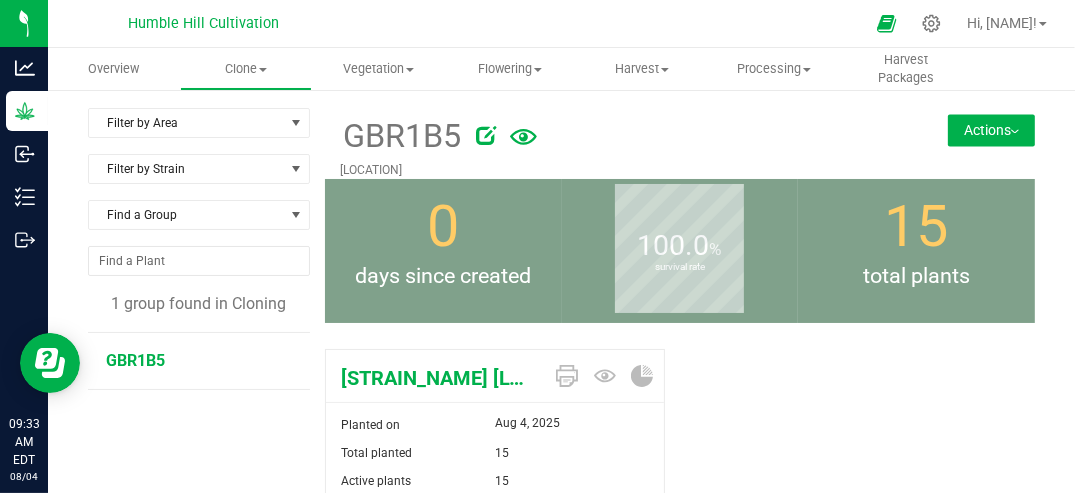 click on "Actions" at bounding box center [991, 130] 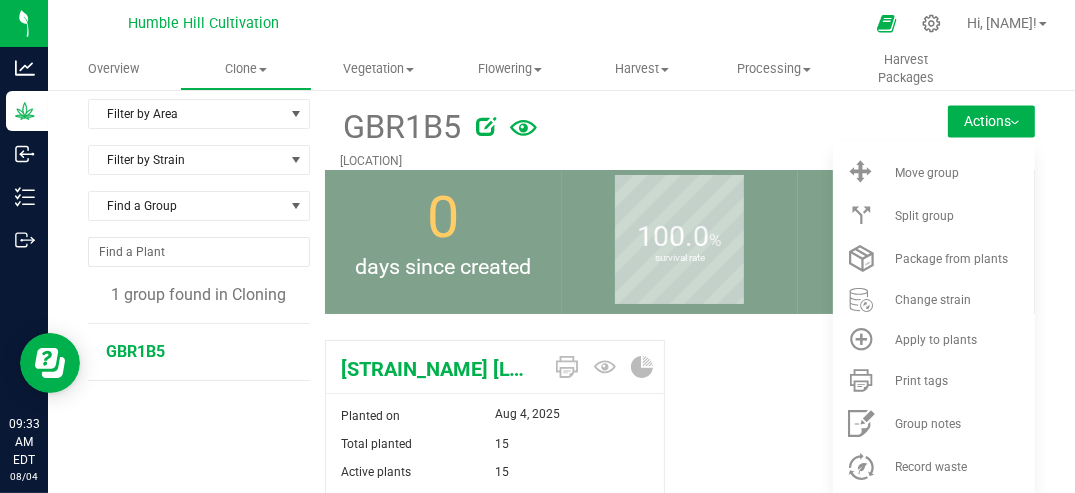 scroll, scrollTop: 0, scrollLeft: 0, axis: both 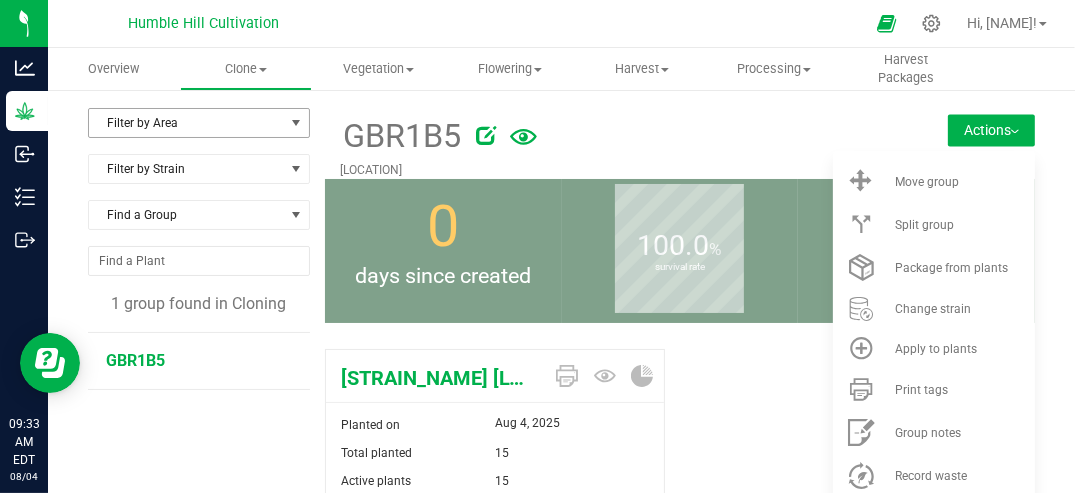 click at bounding box center (296, 123) 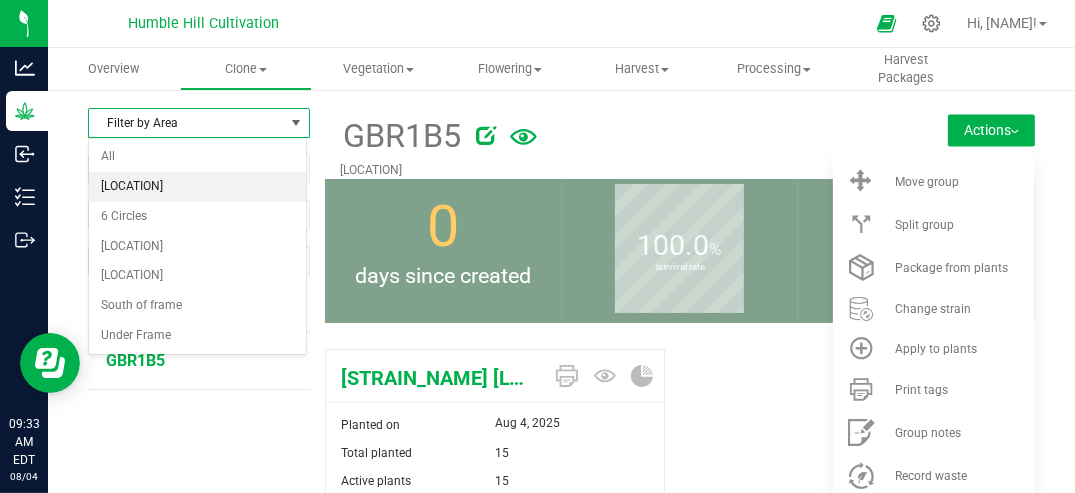 click on "[LOCATION]" at bounding box center (197, 187) 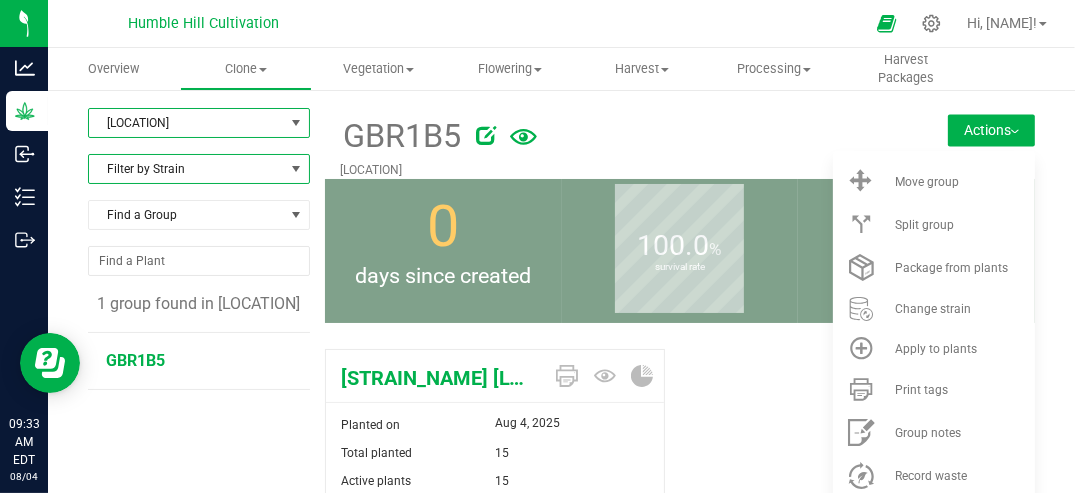 click at bounding box center [296, 169] 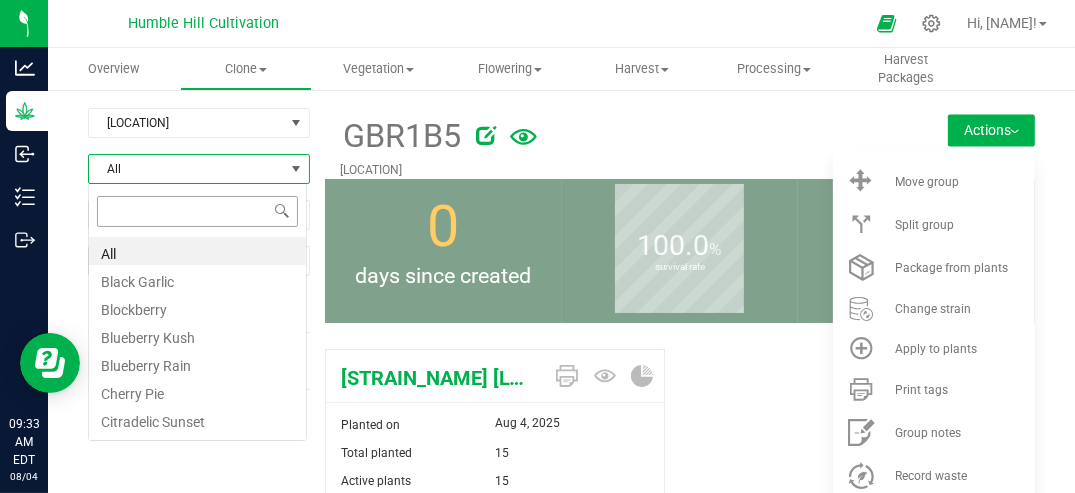 scroll, scrollTop: 99970, scrollLeft: 99780, axis: both 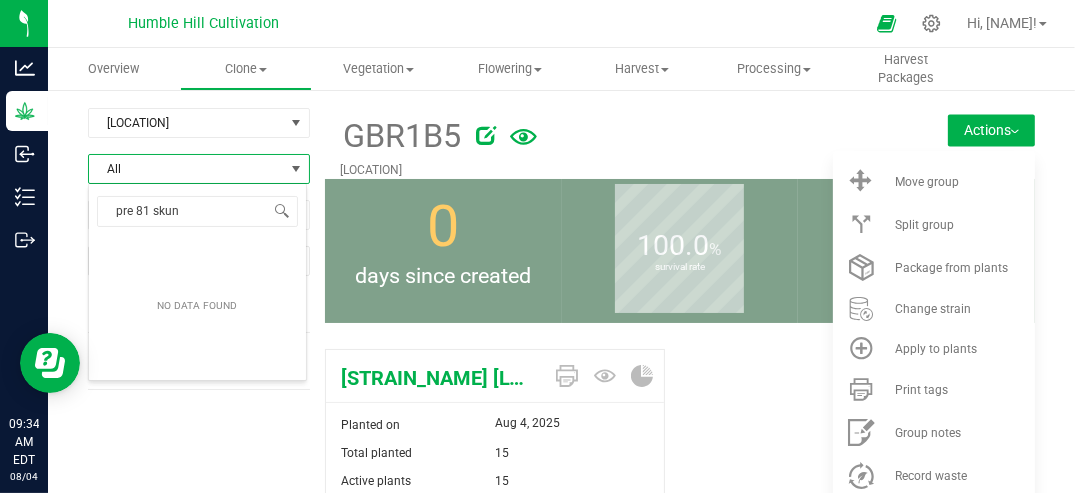 type on "pre 81 skunk" 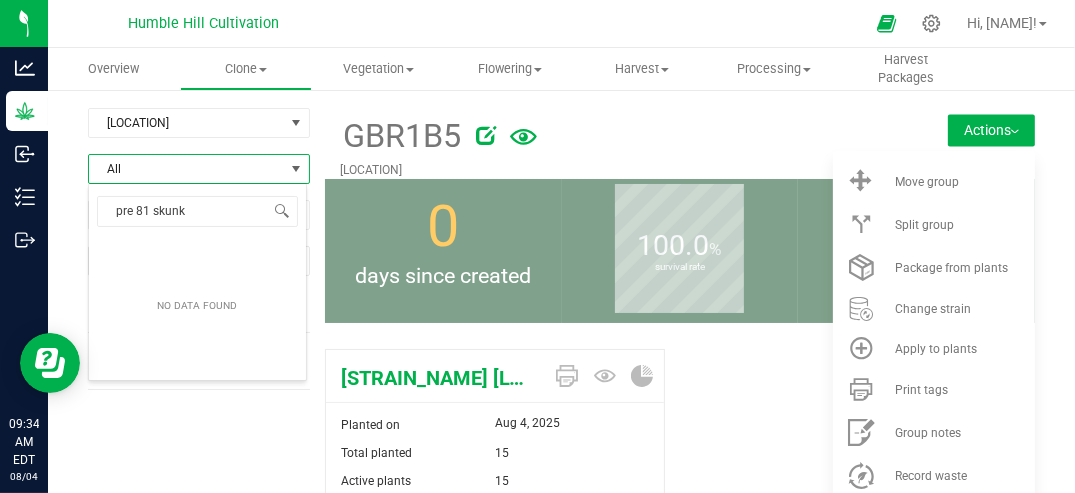 click on "NO DATA FOUND" at bounding box center (197, 307) 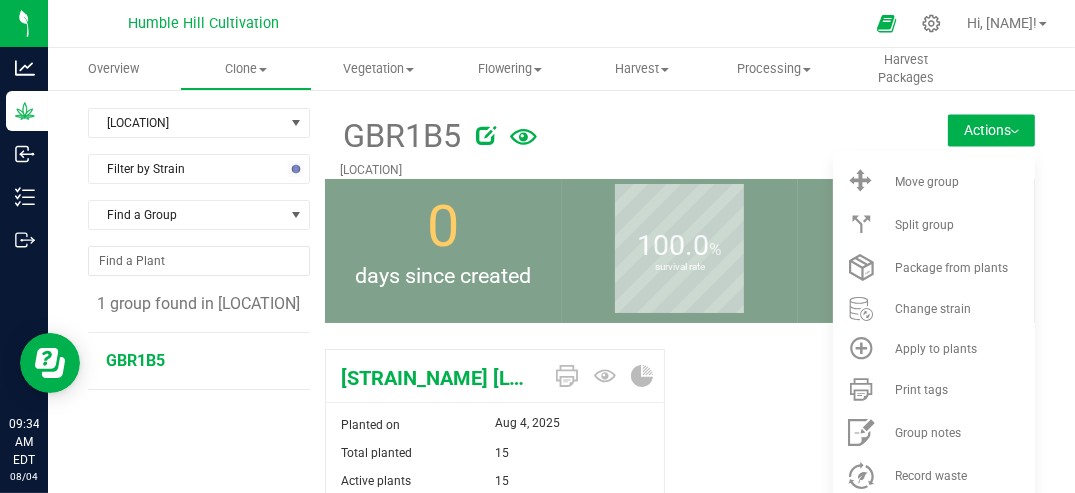 click on "390Far Bed Filter by Area All 390Far Bed 6 Circles Chestnut plot Hoophouse South of frame Under Frame
Filter by Strain
Find a Group
1
group
found in 390Far Bed
GBR1B5" at bounding box center [206, 408] 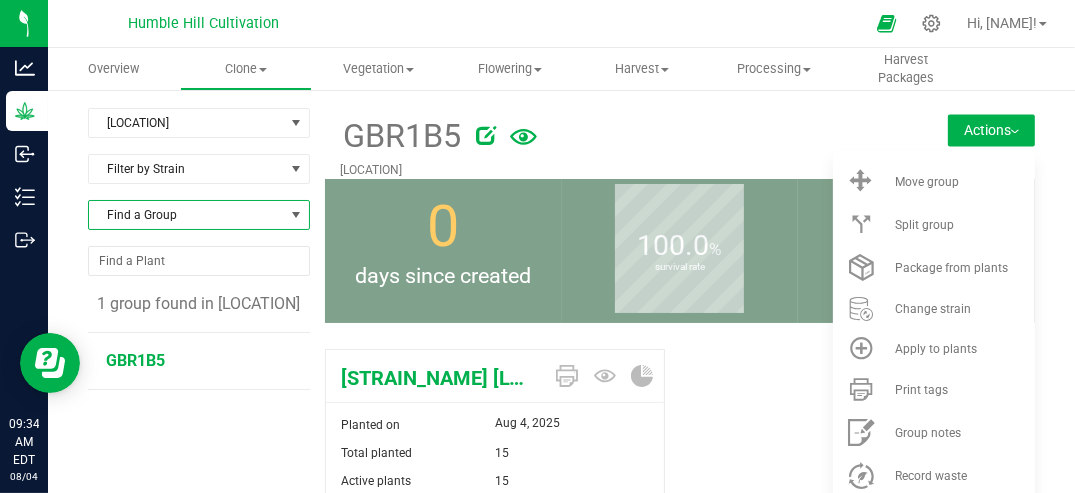 click at bounding box center (296, 215) 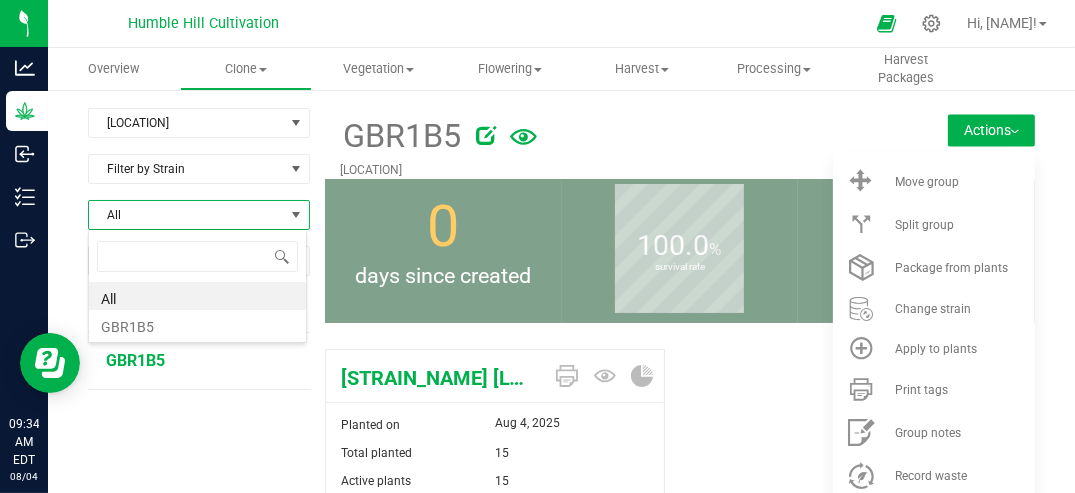 scroll, scrollTop: 99970, scrollLeft: 99780, axis: both 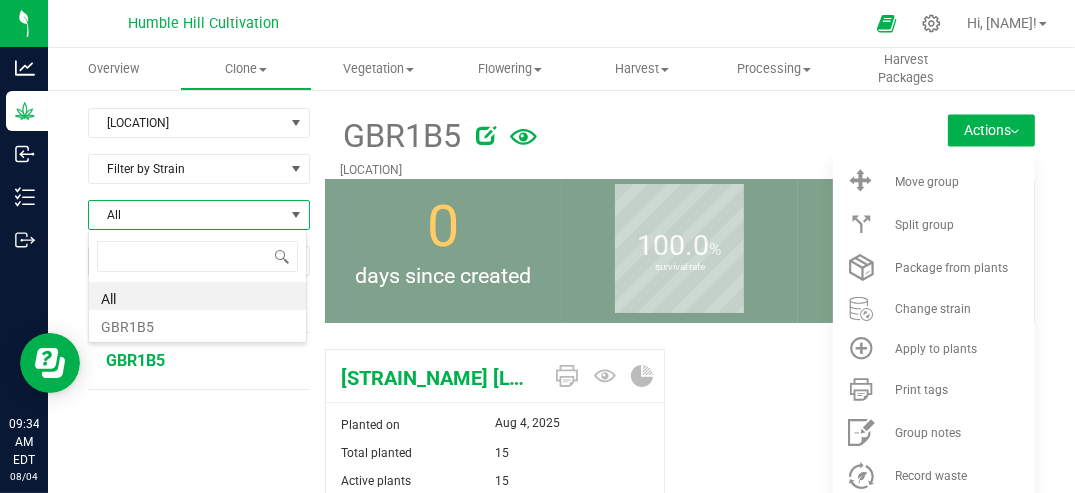 click on "All" at bounding box center [197, 296] 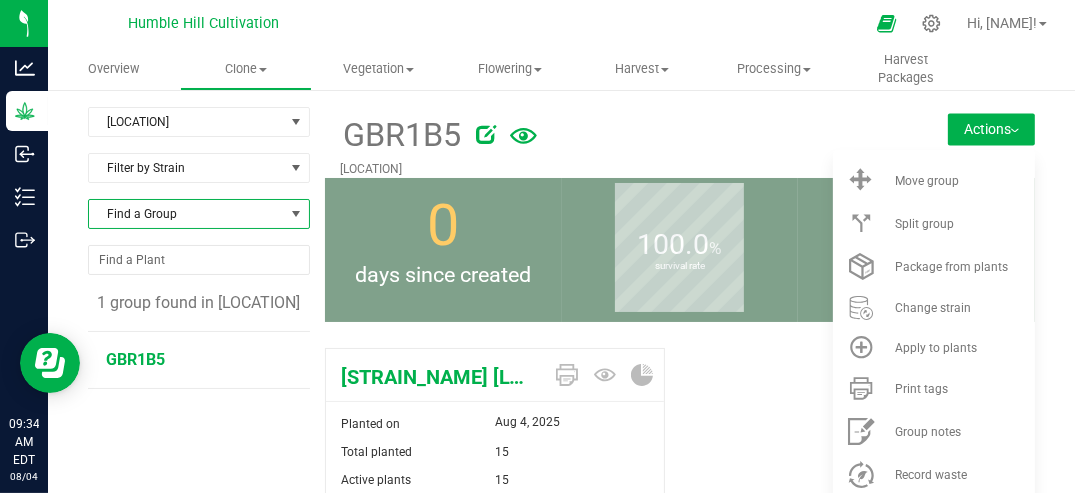 scroll, scrollTop: 0, scrollLeft: 0, axis: both 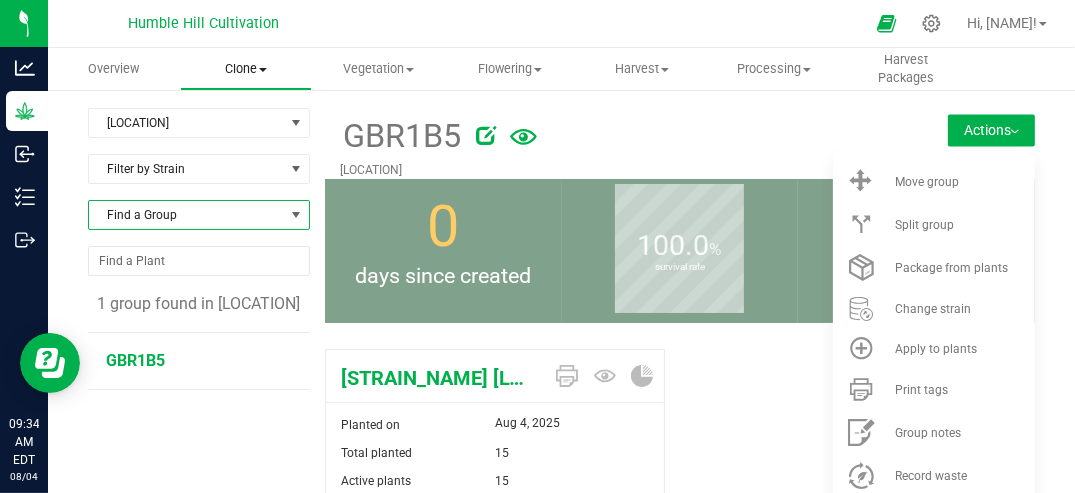 click on "Clone" at bounding box center (246, 69) 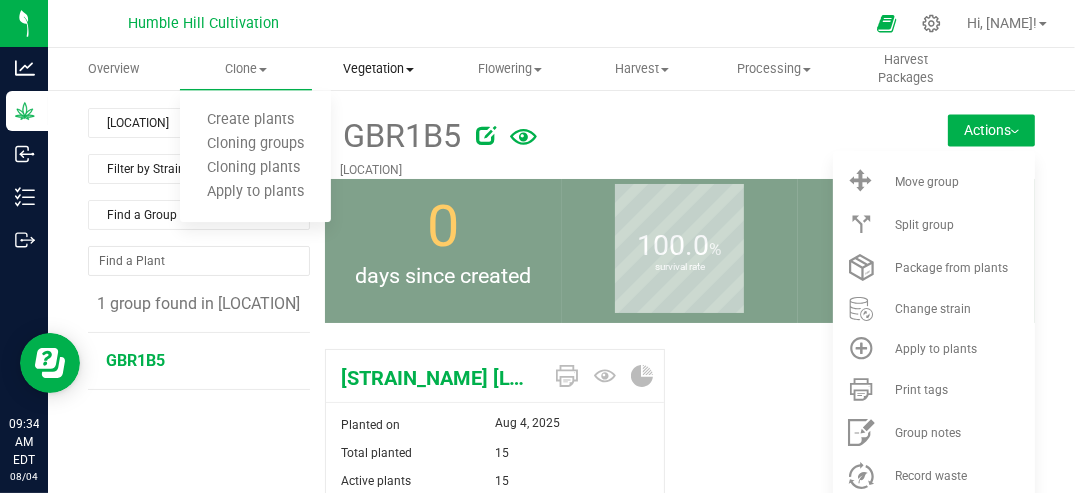 click on "Vegetation" at bounding box center (378, 69) 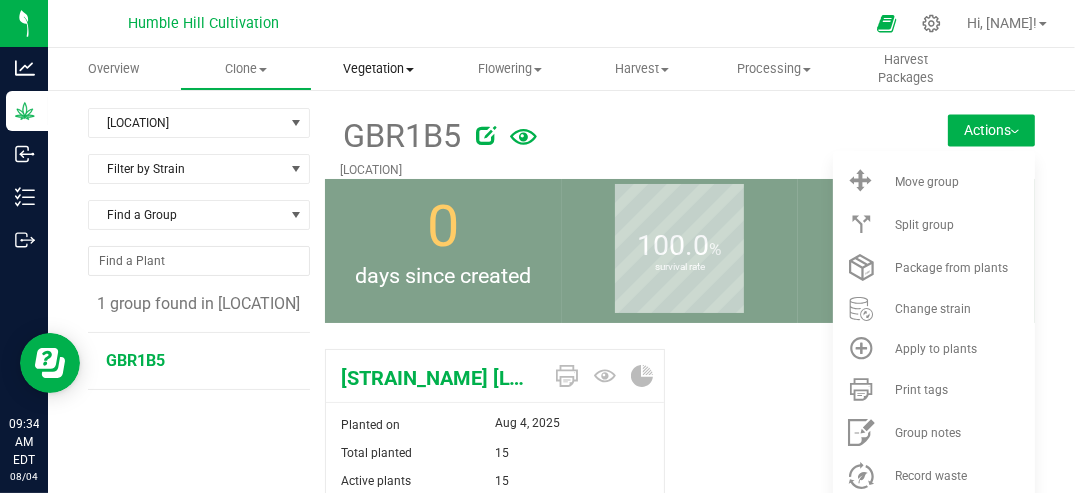 click on "Vegetation" at bounding box center (378, 69) 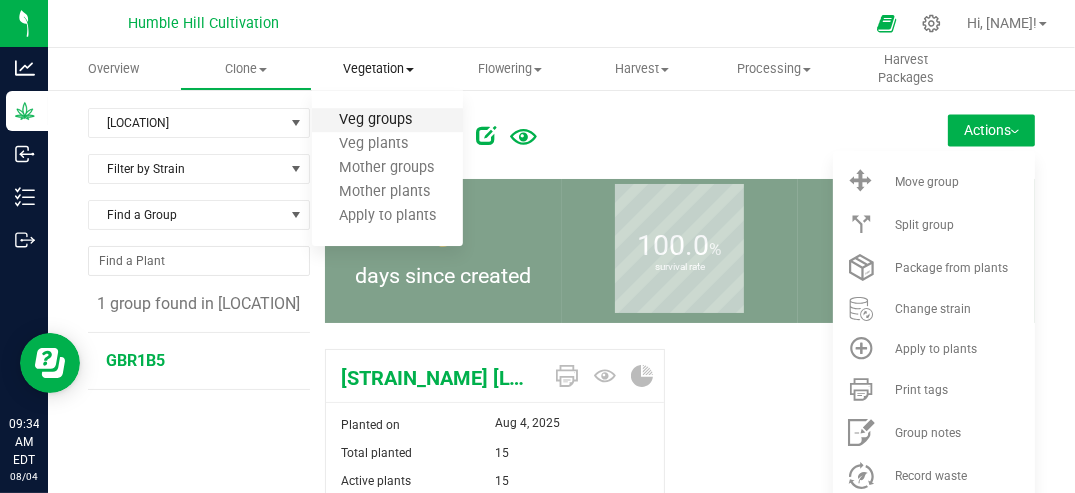 click on "Veg groups" at bounding box center [375, 120] 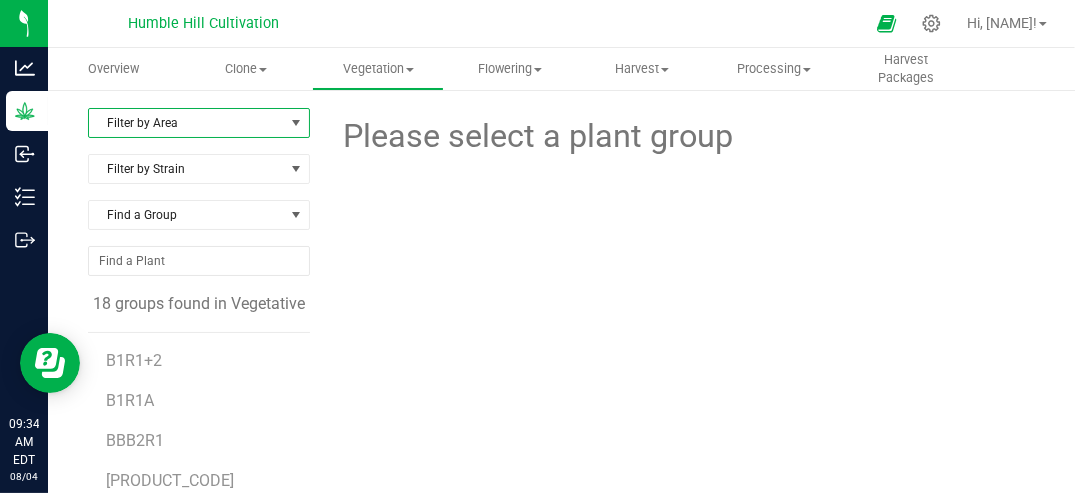 click at bounding box center (296, 123) 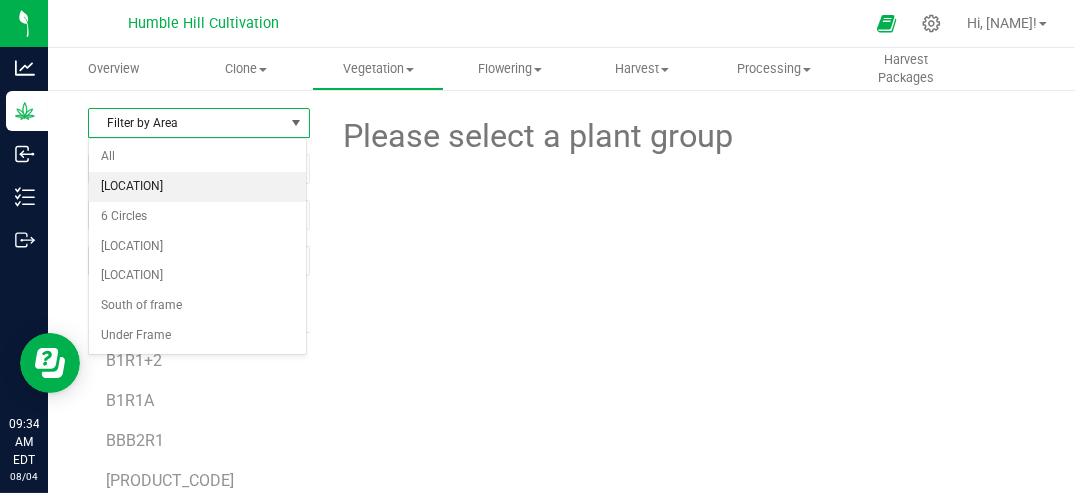 click on "[LOCATION]" at bounding box center (197, 187) 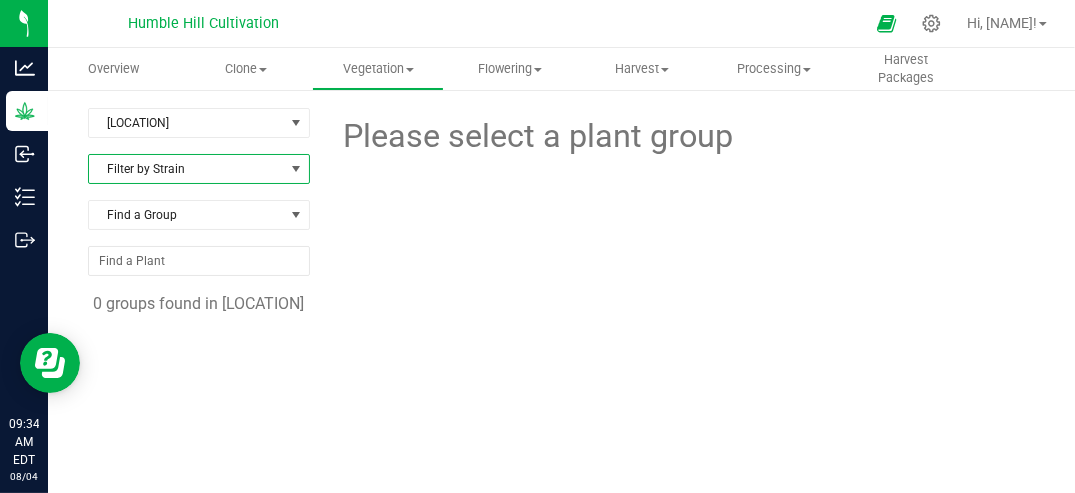 click at bounding box center (296, 169) 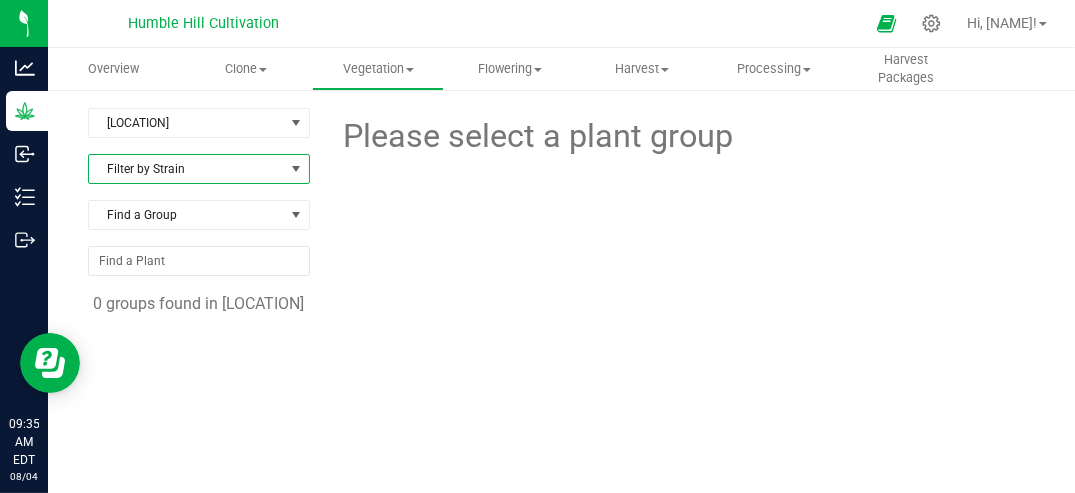 click at bounding box center (296, 169) 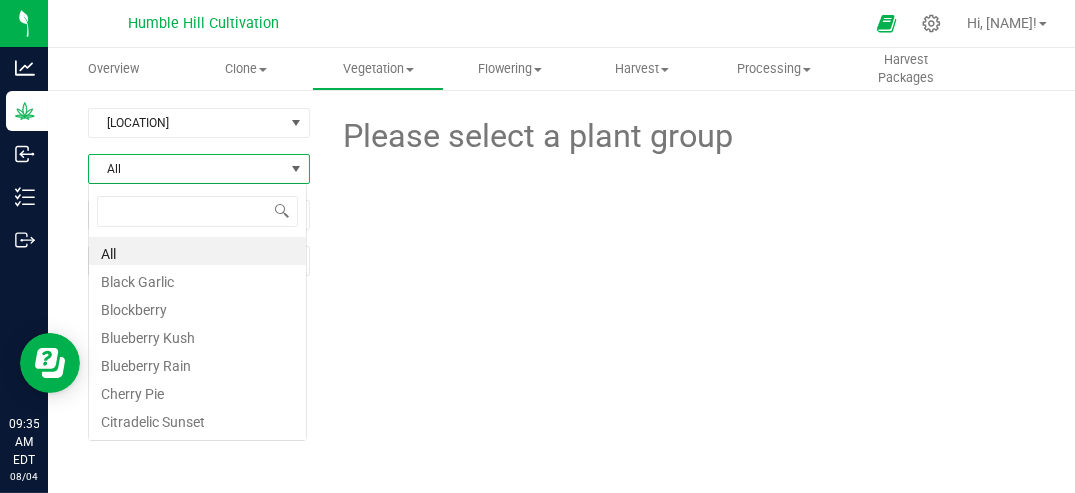 scroll, scrollTop: 99970, scrollLeft: 99780, axis: both 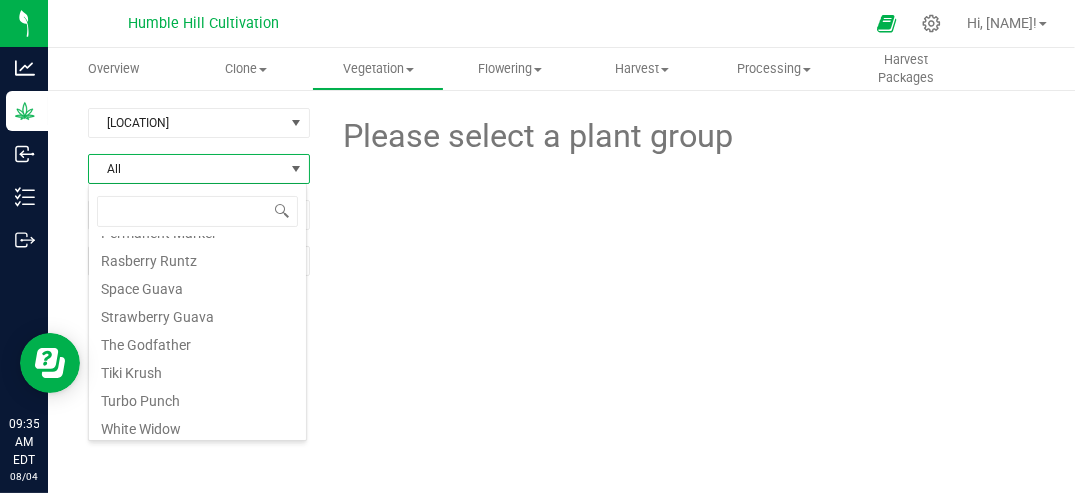 click at bounding box center (296, 169) 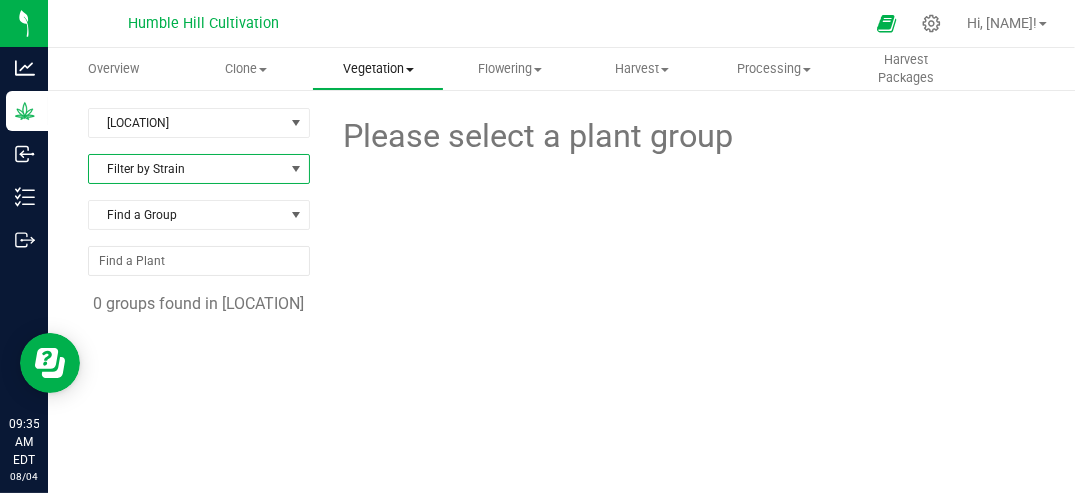click on "Vegetation" at bounding box center [378, 69] 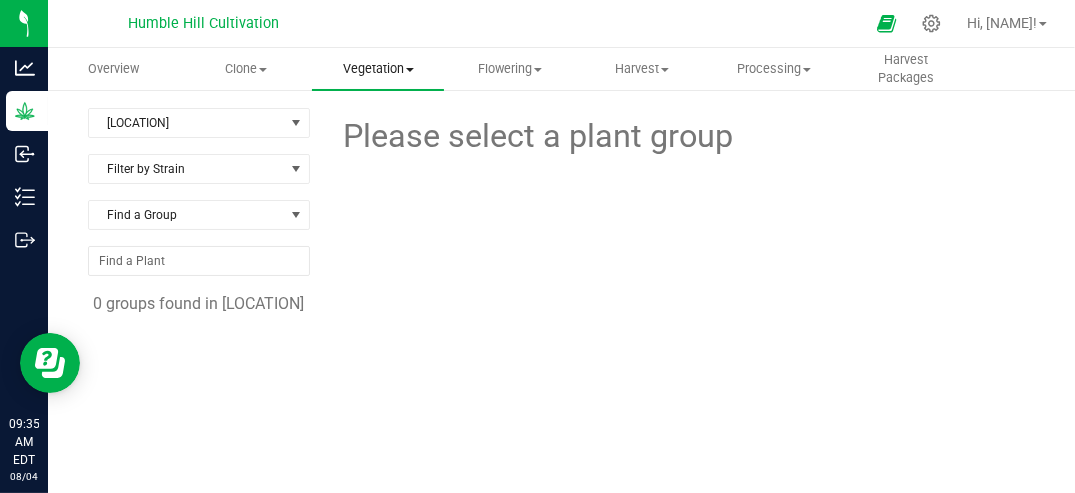 click at bounding box center (410, 70) 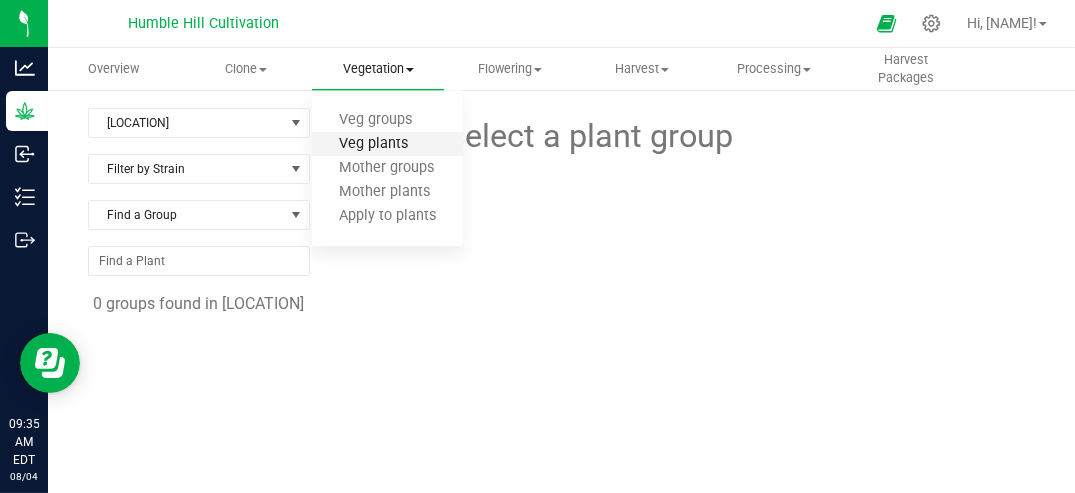 click on "Veg plants" at bounding box center [373, 144] 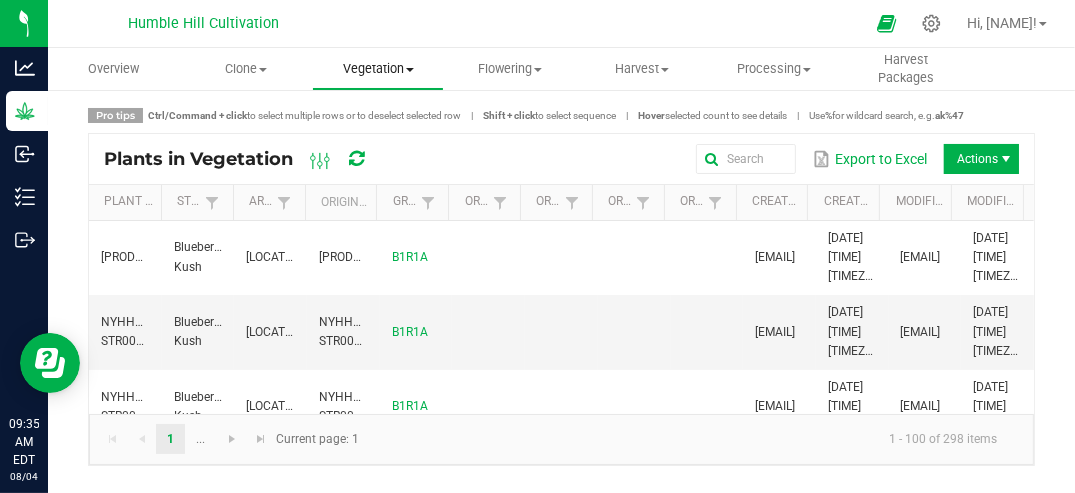 click on "Vegetation" at bounding box center [378, 69] 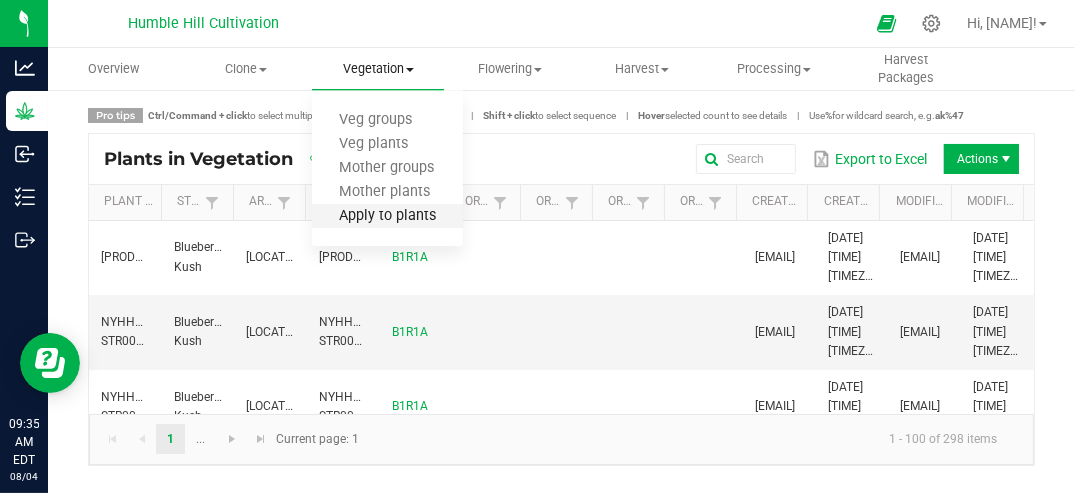 click on "Apply to plants" at bounding box center (387, 216) 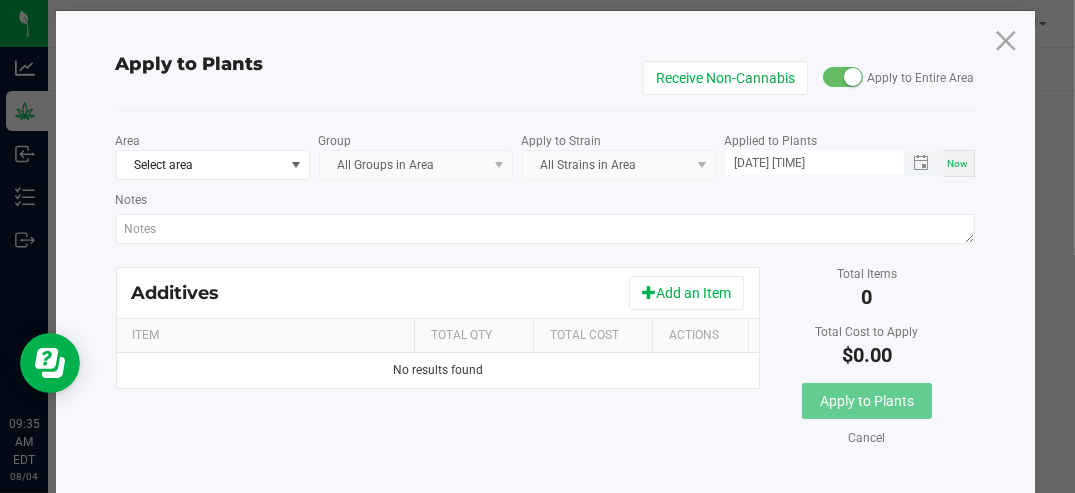 scroll, scrollTop: 0, scrollLeft: 0, axis: both 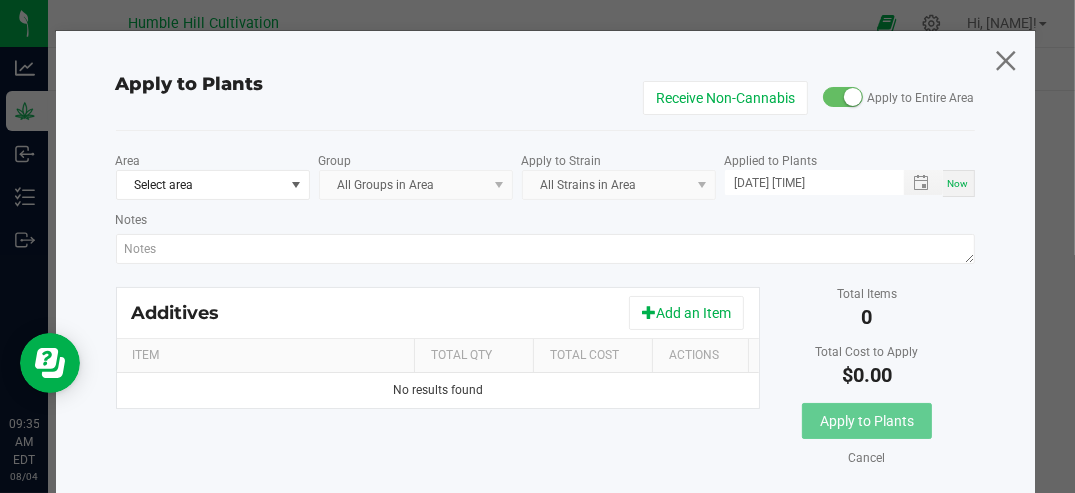 click 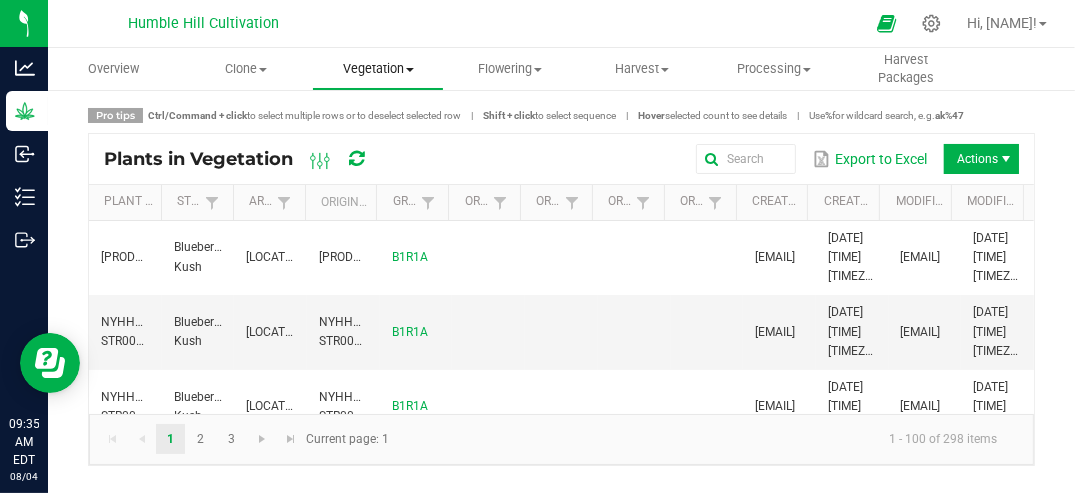 click at bounding box center [410, 70] 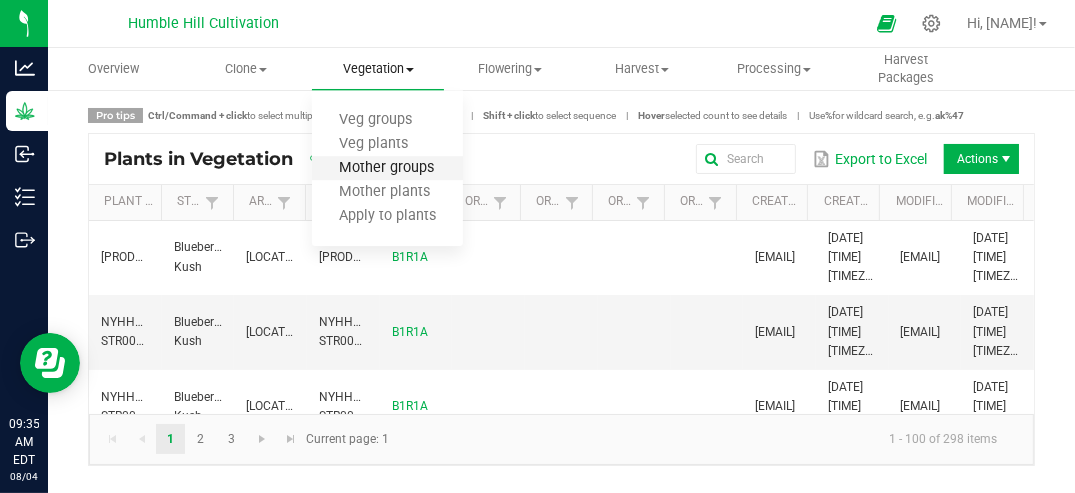 click on "Mother groups" at bounding box center [386, 168] 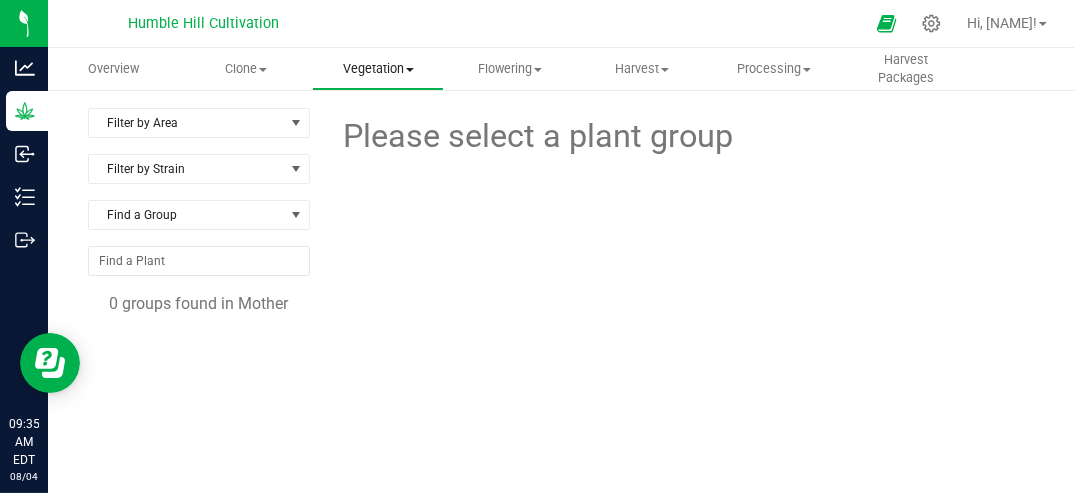 click on "Vegetation" at bounding box center [378, 69] 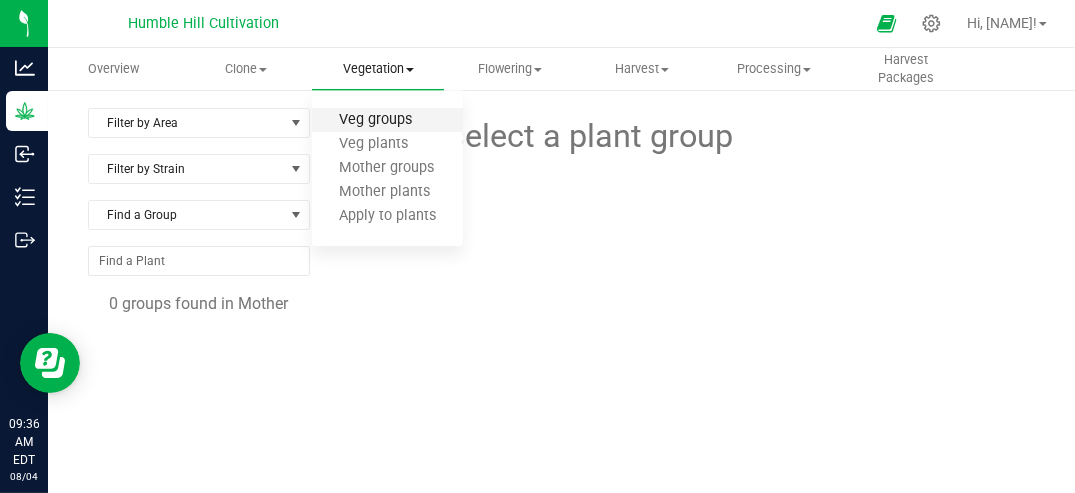 click on "Veg groups" at bounding box center (375, 120) 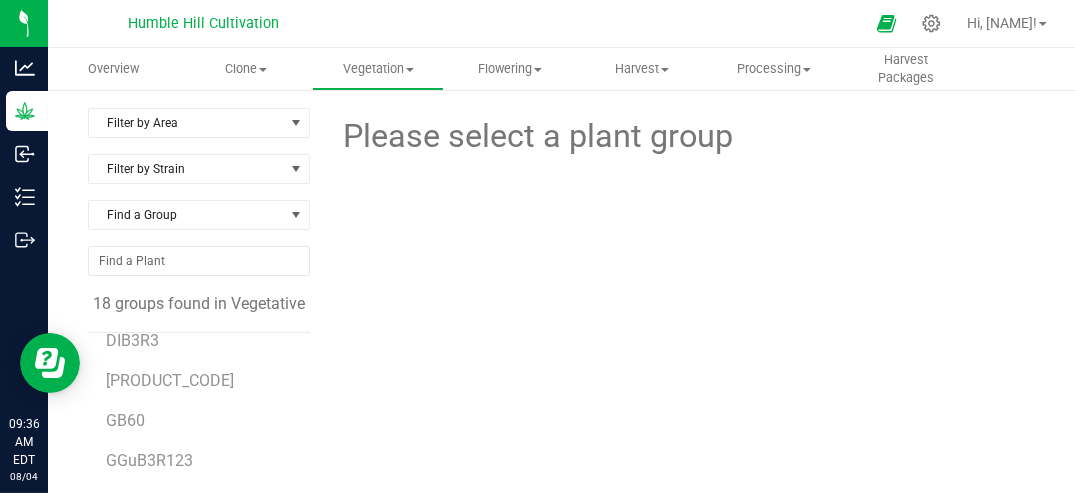 scroll, scrollTop: 236, scrollLeft: 0, axis: vertical 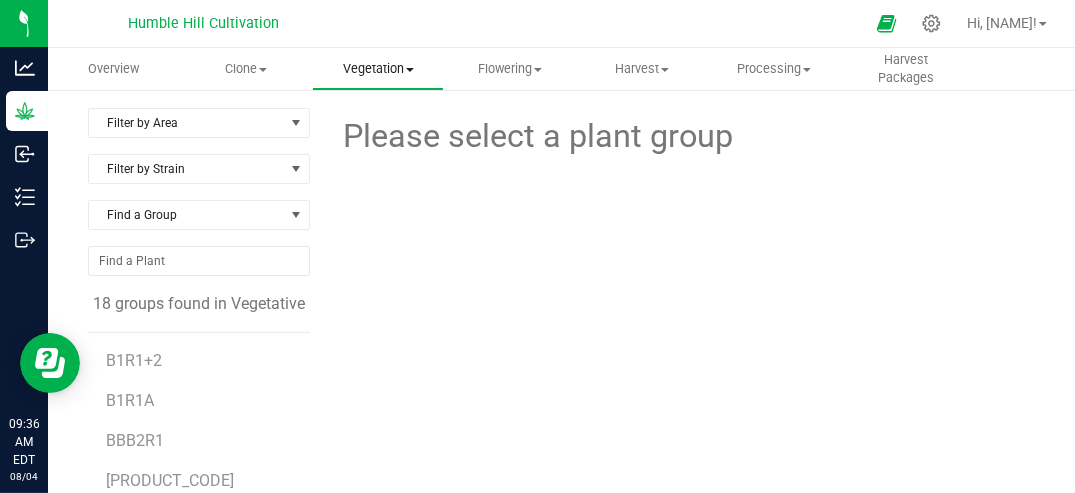 click on "Vegetation" at bounding box center [378, 69] 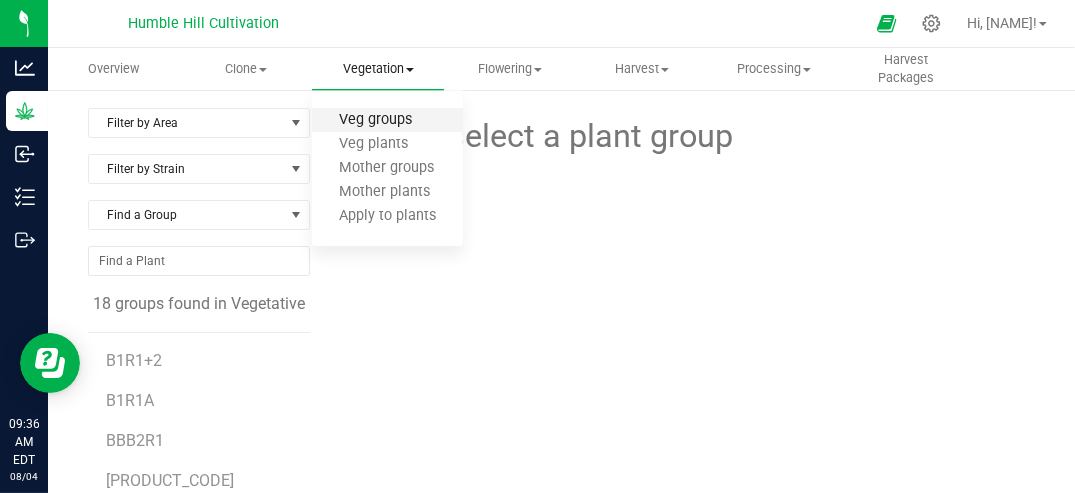 click on "Veg groups" at bounding box center [375, 120] 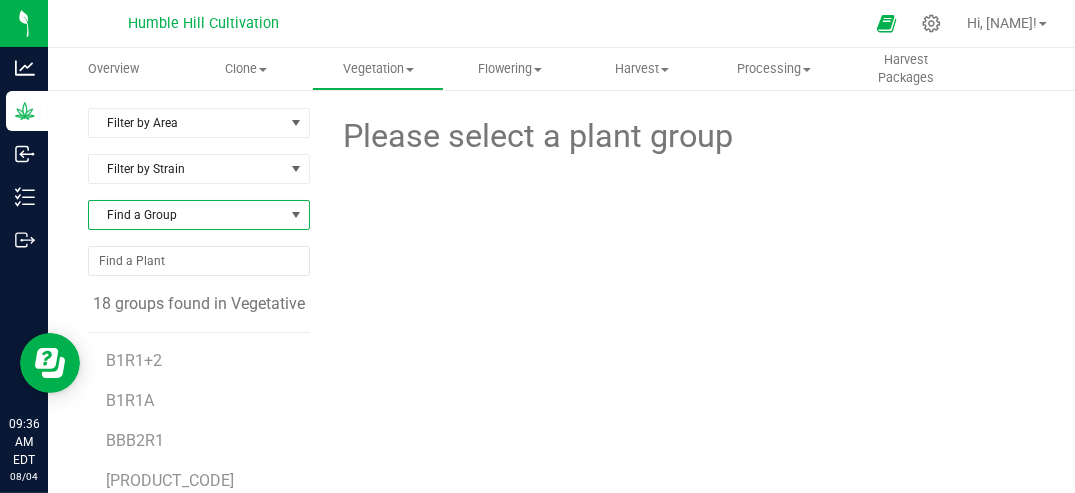 click at bounding box center (296, 215) 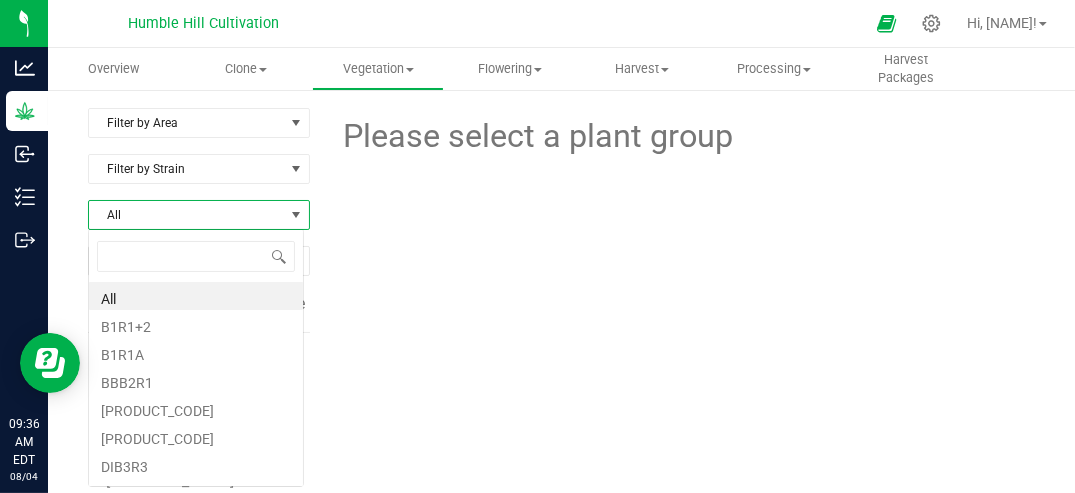 scroll, scrollTop: 99970, scrollLeft: 99780, axis: both 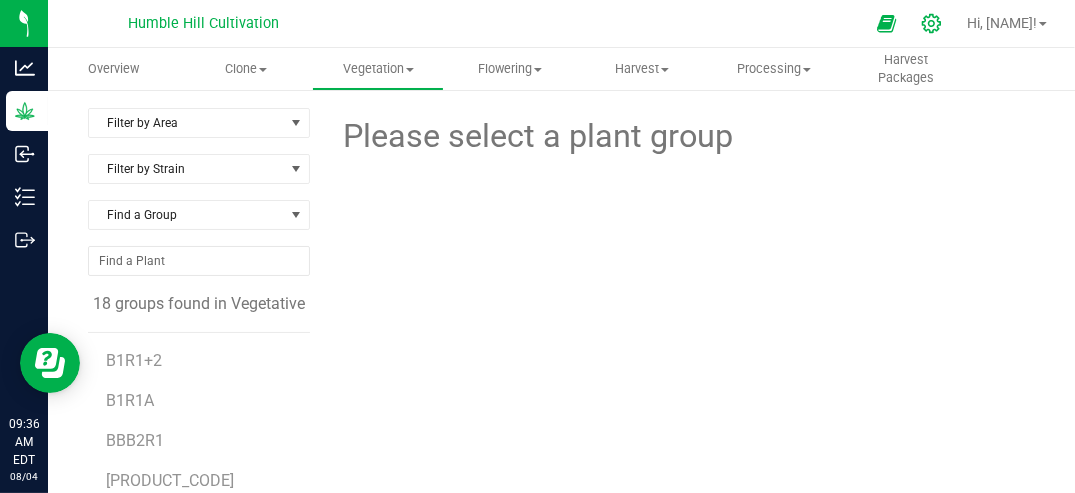 click 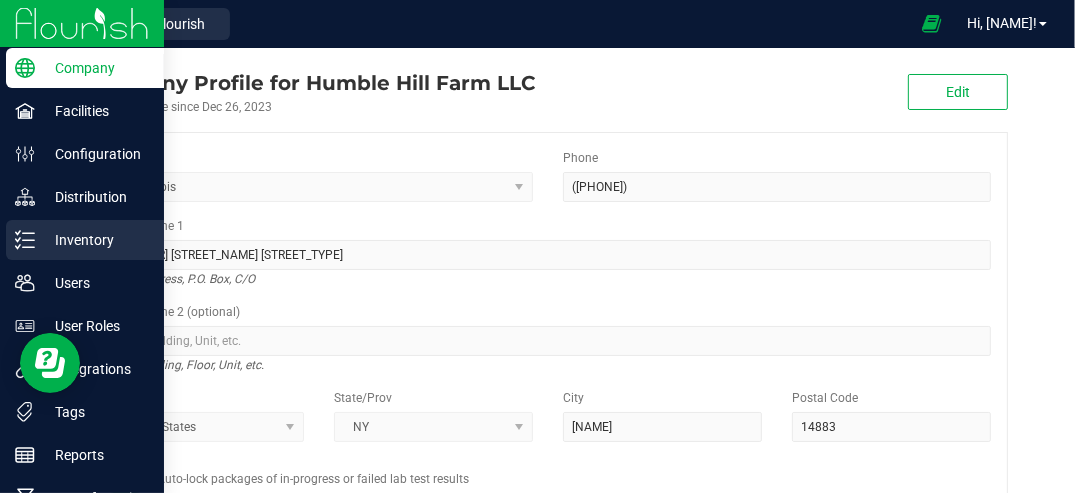 click on "Inventory" at bounding box center [95, 240] 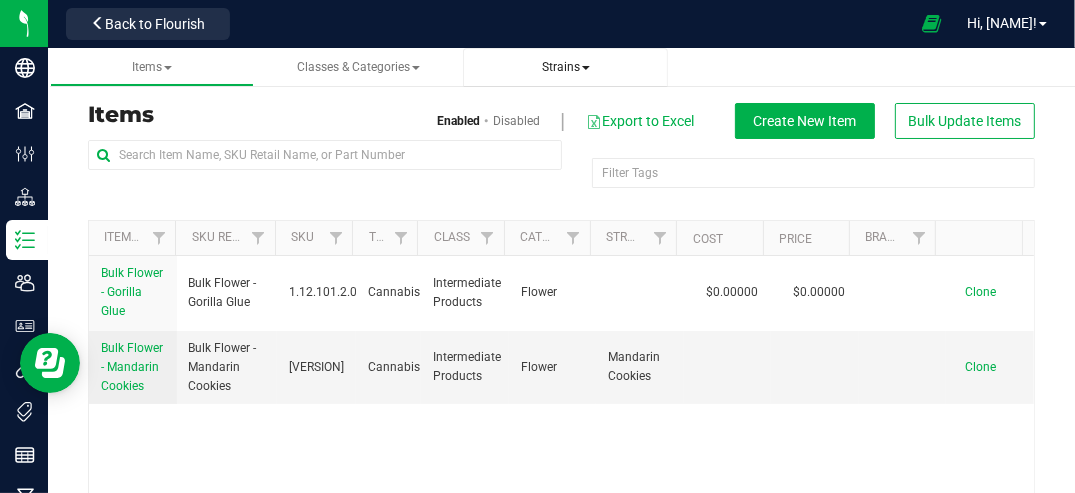 click on "Strains" at bounding box center [566, 67] 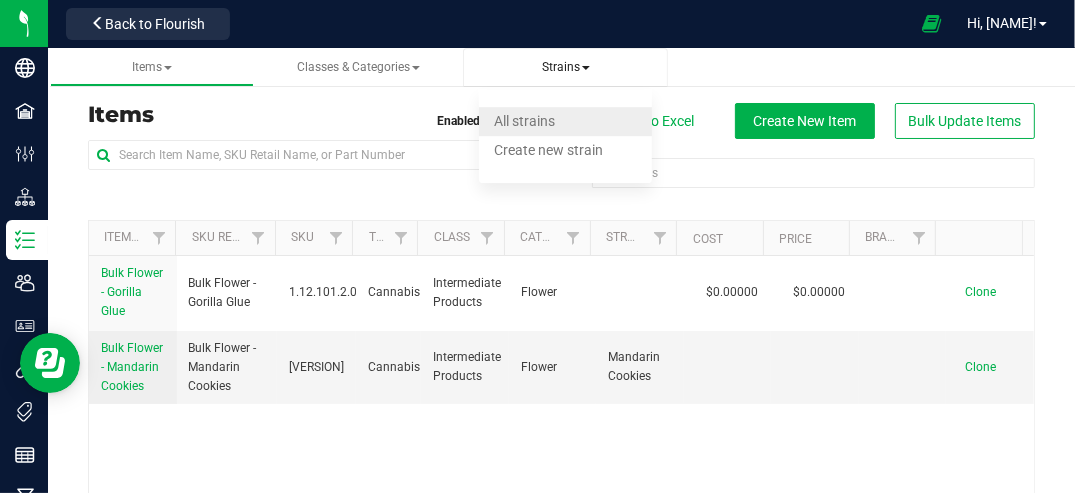 click on "All strains" at bounding box center (524, 121) 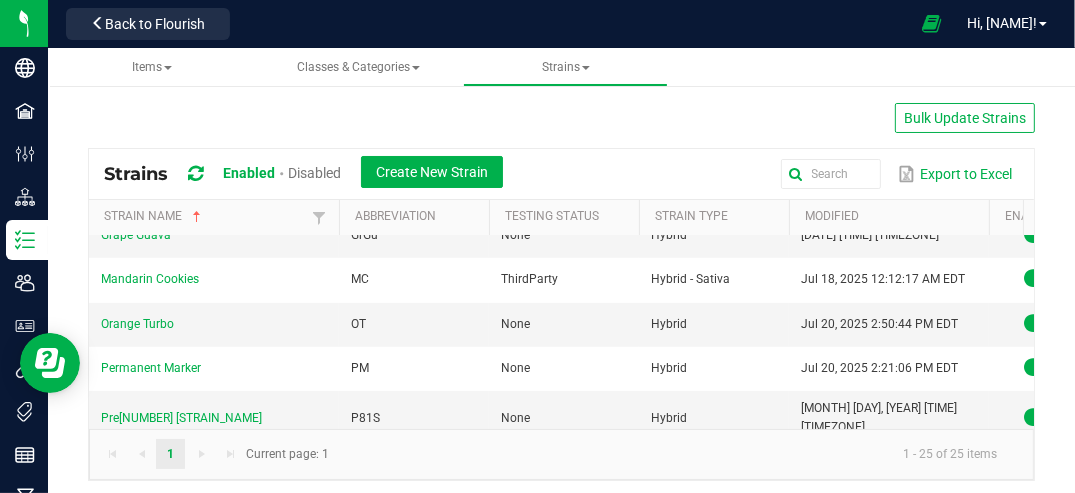 scroll, scrollTop: 664, scrollLeft: 0, axis: vertical 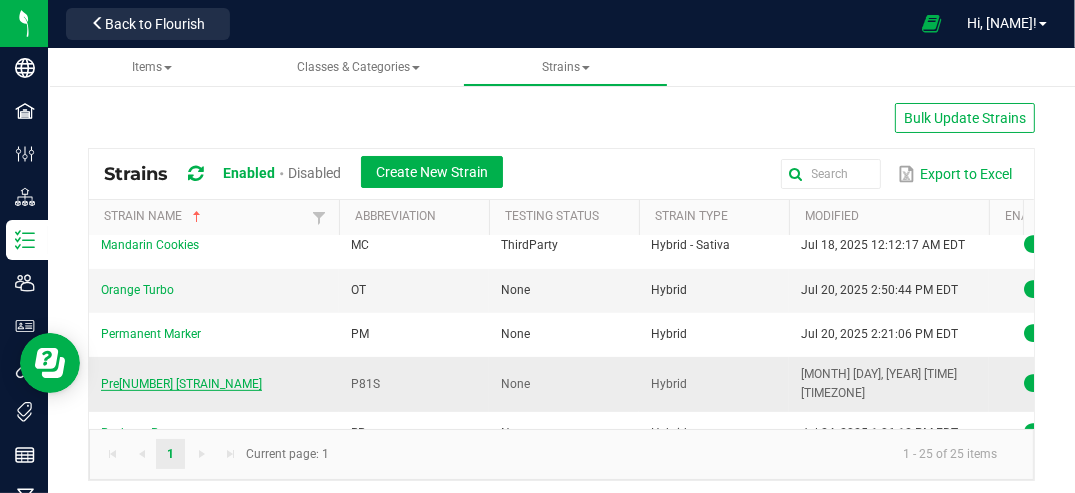 click on "Pre[NUMBER] [STRAIN_NAME]" at bounding box center [181, 384] 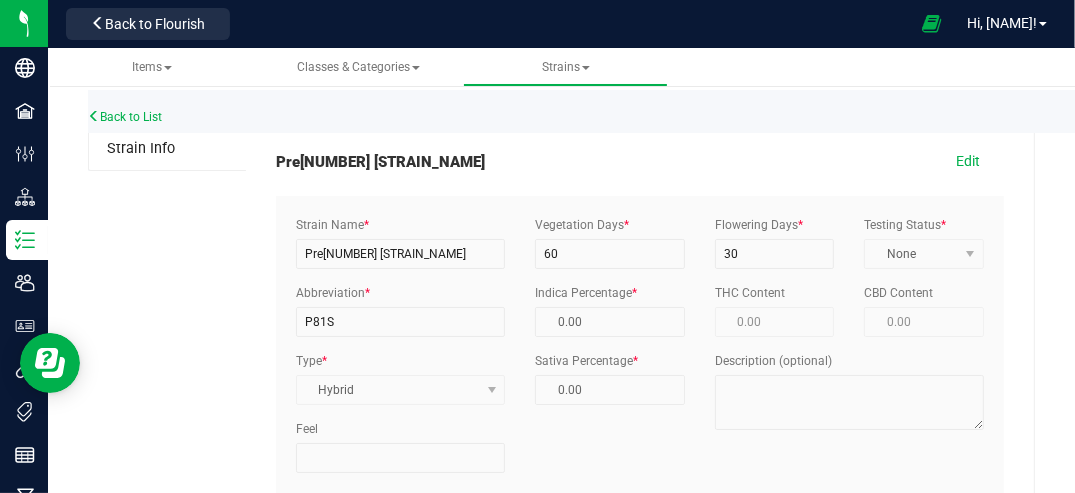 type on "50.00 %" 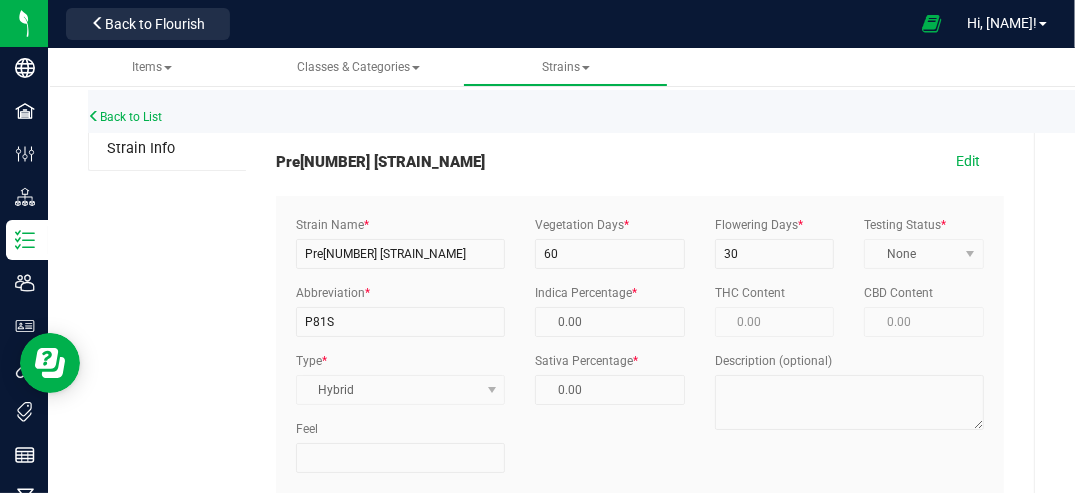 type on "50.00 %" 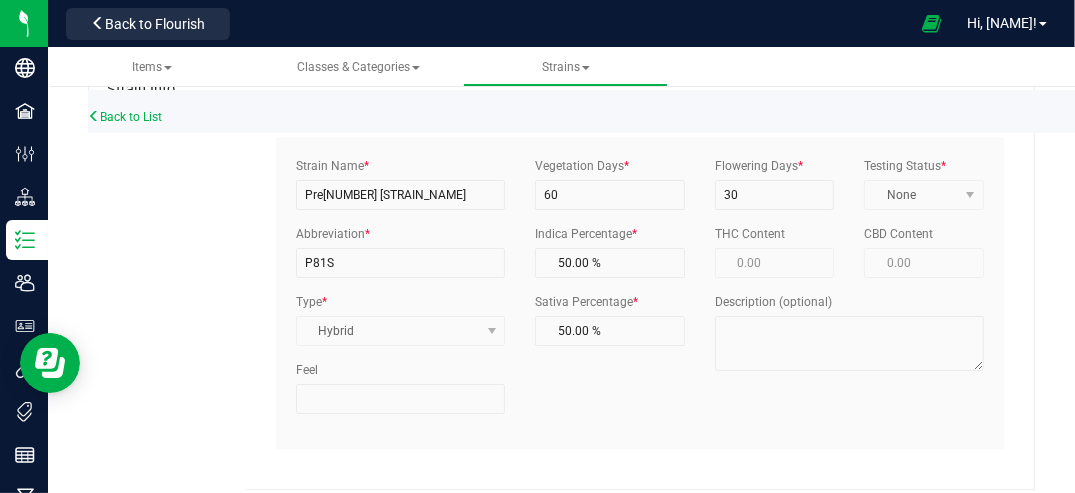 scroll, scrollTop: 0, scrollLeft: 0, axis: both 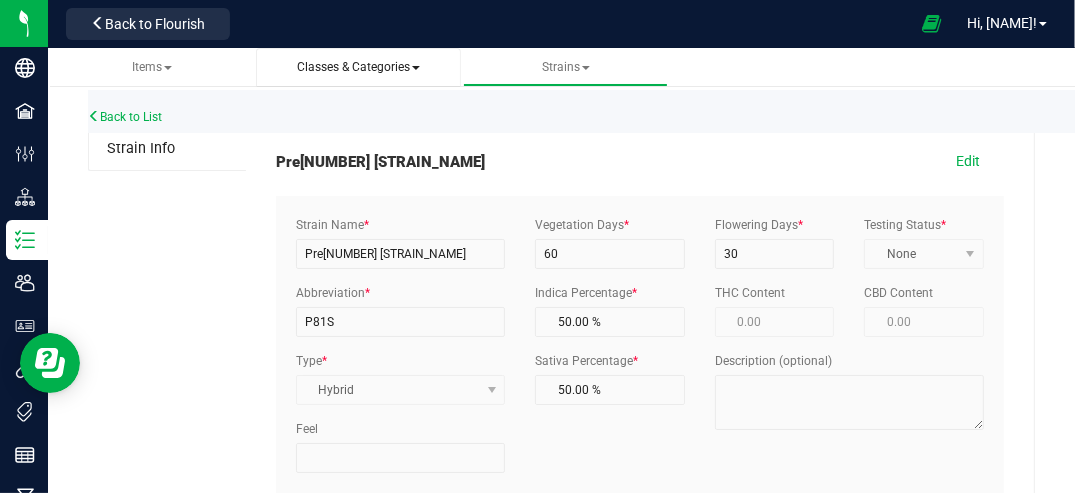 click on "Classes & Categories" at bounding box center (358, 67) 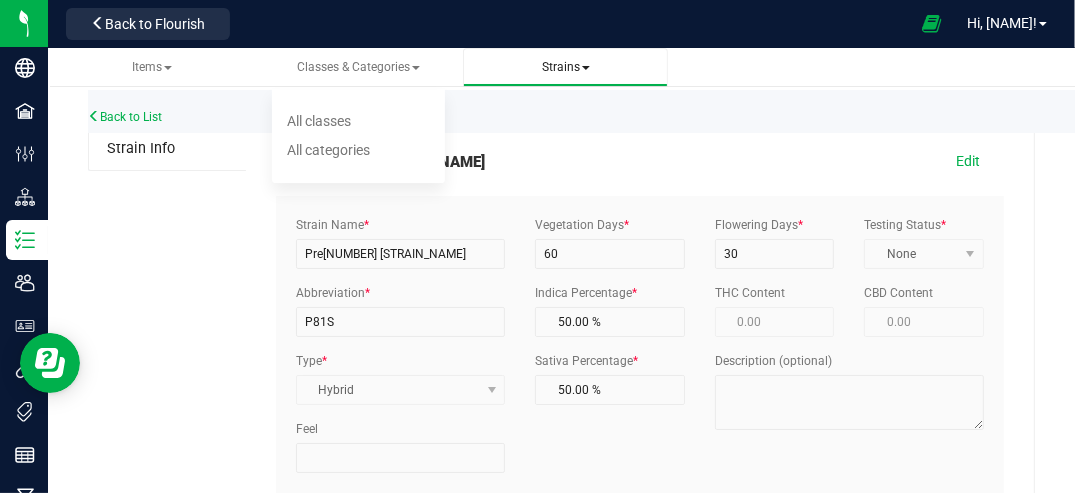 click on "Strains   All strains   Create new strain" at bounding box center (565, 67) 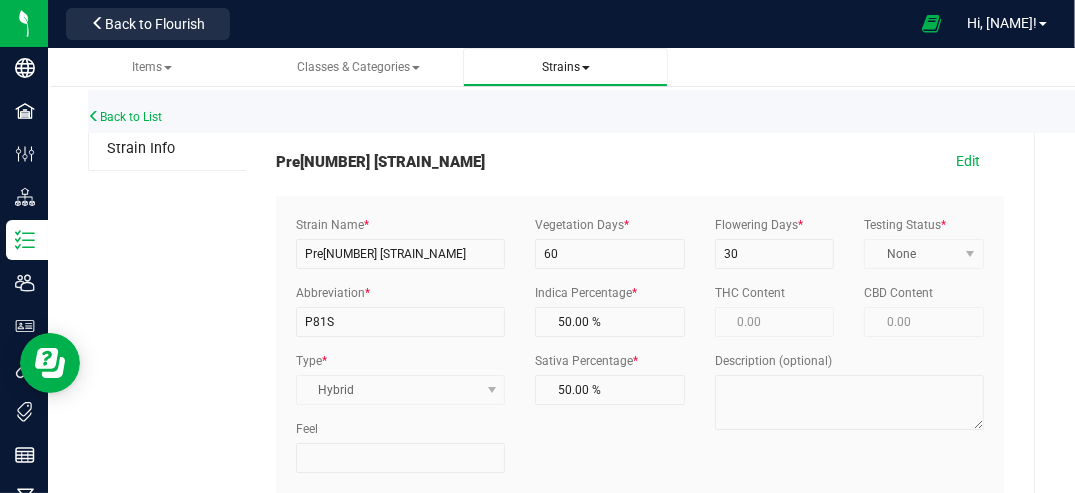 click on "Strains" at bounding box center (566, 67) 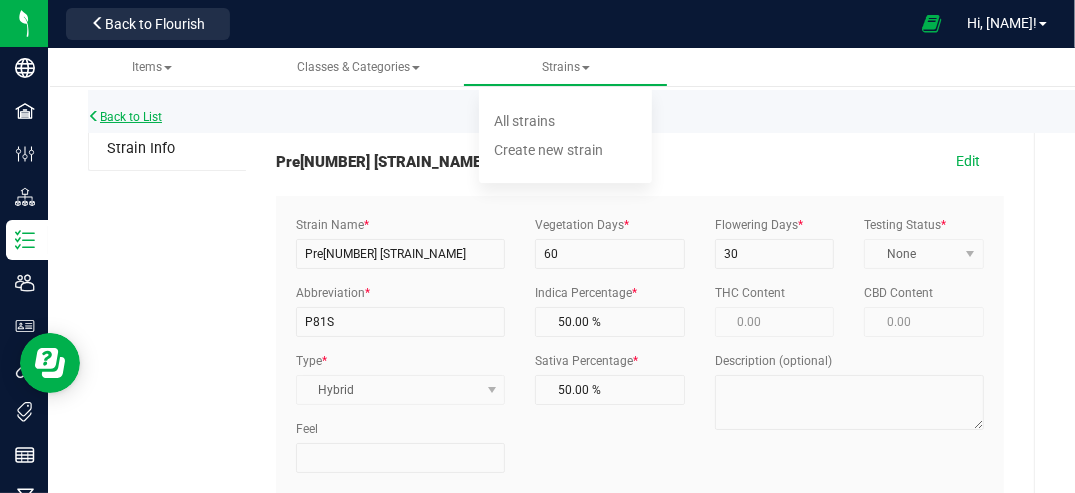 click on "Back to List" at bounding box center (125, 117) 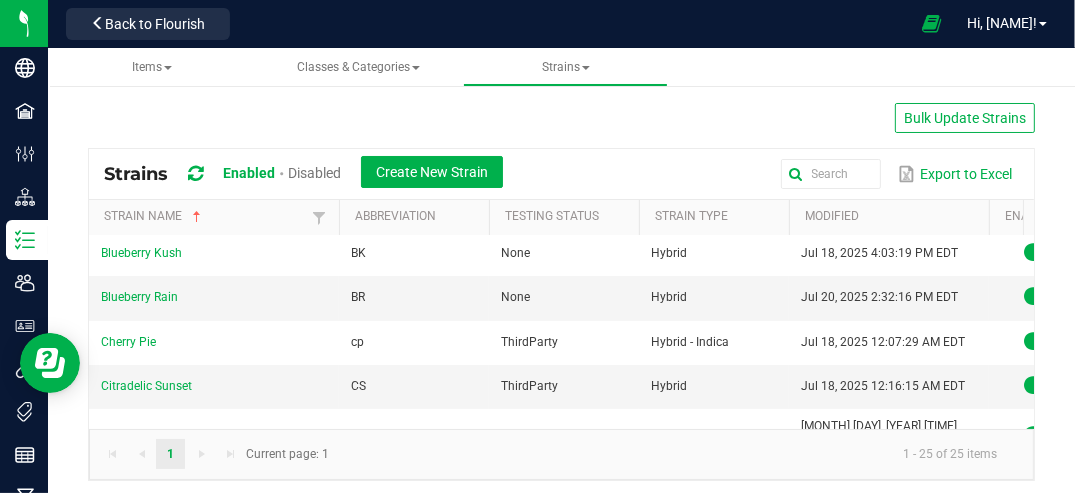 scroll, scrollTop: 0, scrollLeft: 0, axis: both 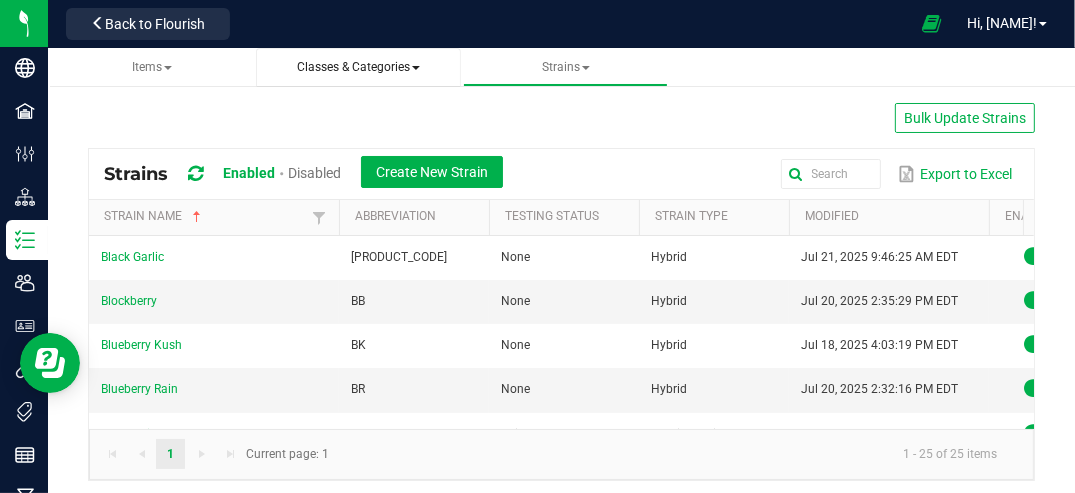 click on "Classes & Categories" at bounding box center [358, 67] 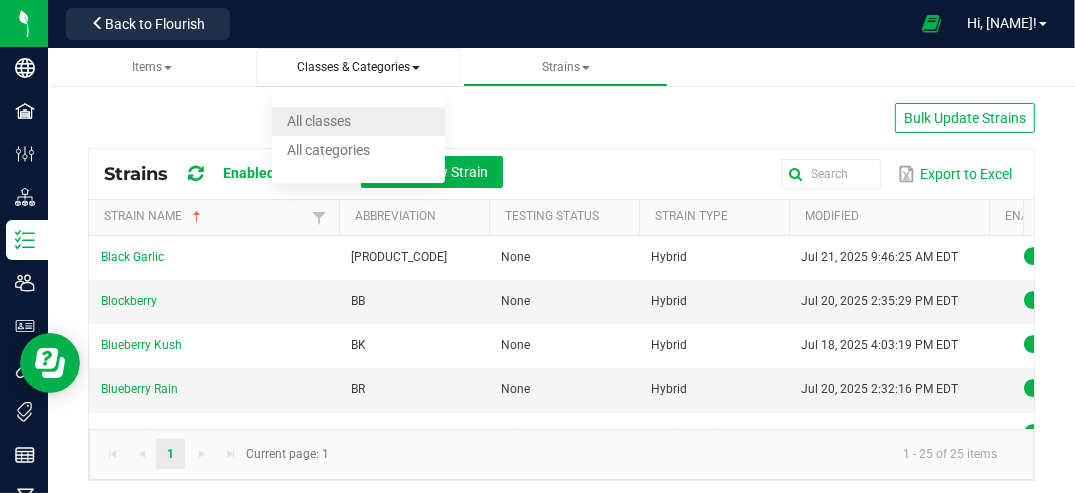click on "All classes" at bounding box center [319, 121] 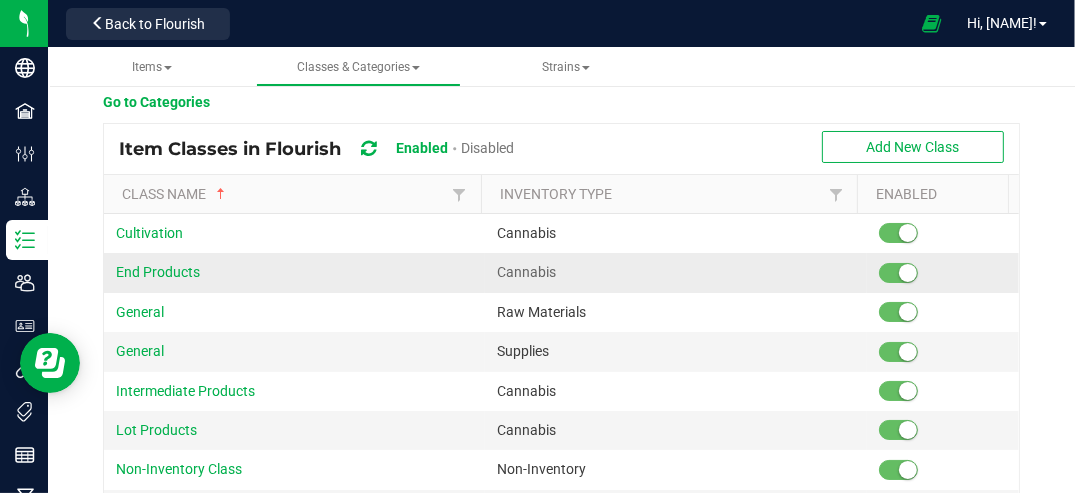 scroll, scrollTop: 0, scrollLeft: 0, axis: both 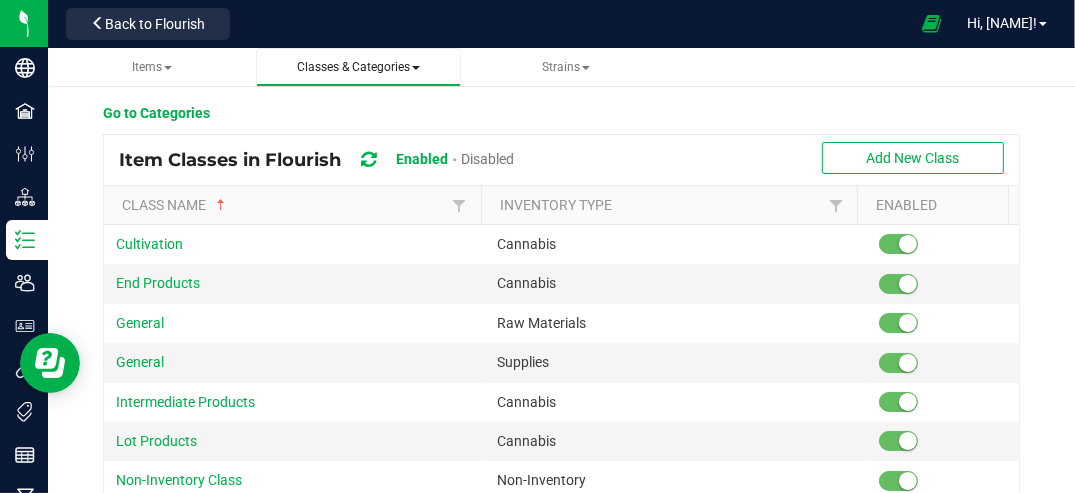 click on "Classes & Categories" at bounding box center (358, 67) 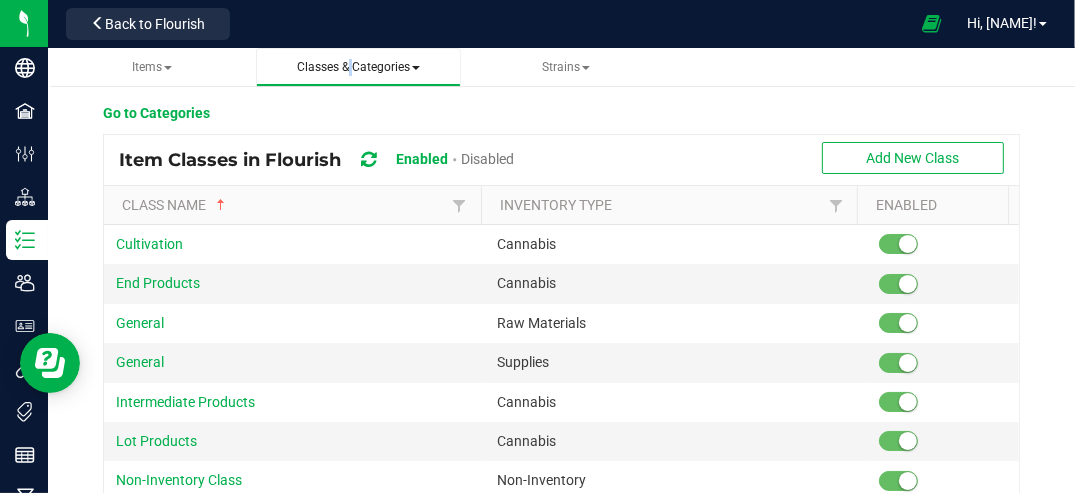click on "Classes & Categories" at bounding box center [358, 67] 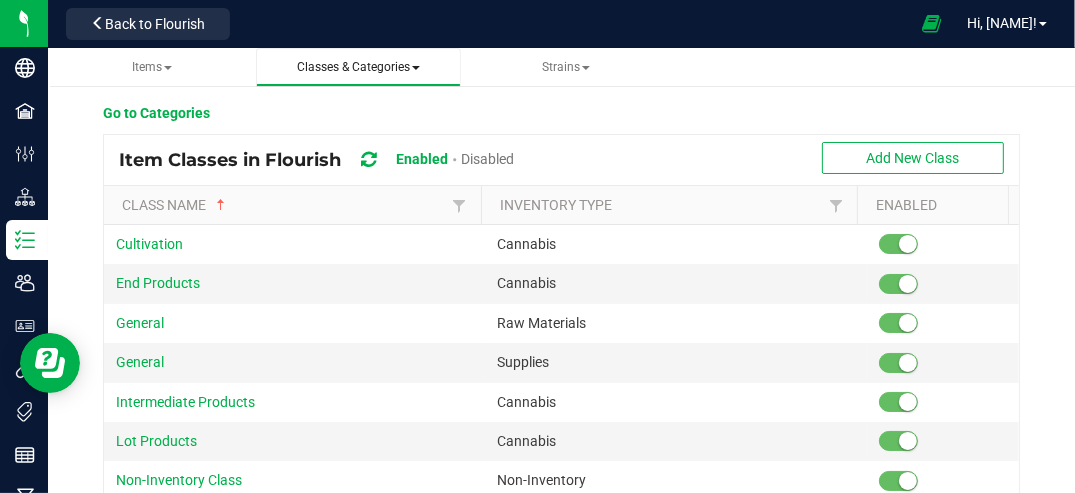 click on "Classes & Categories" at bounding box center (358, 67) 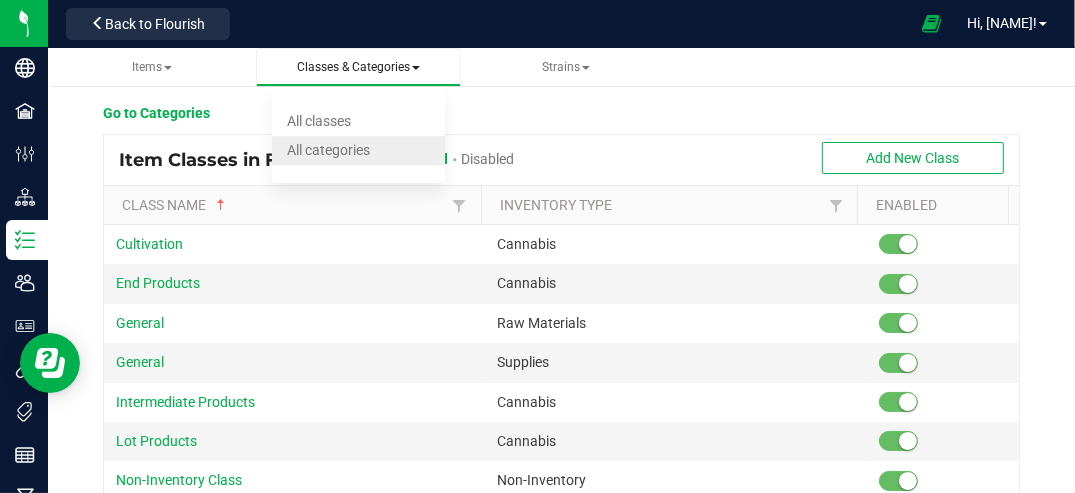 click on "All categories" at bounding box center (328, 150) 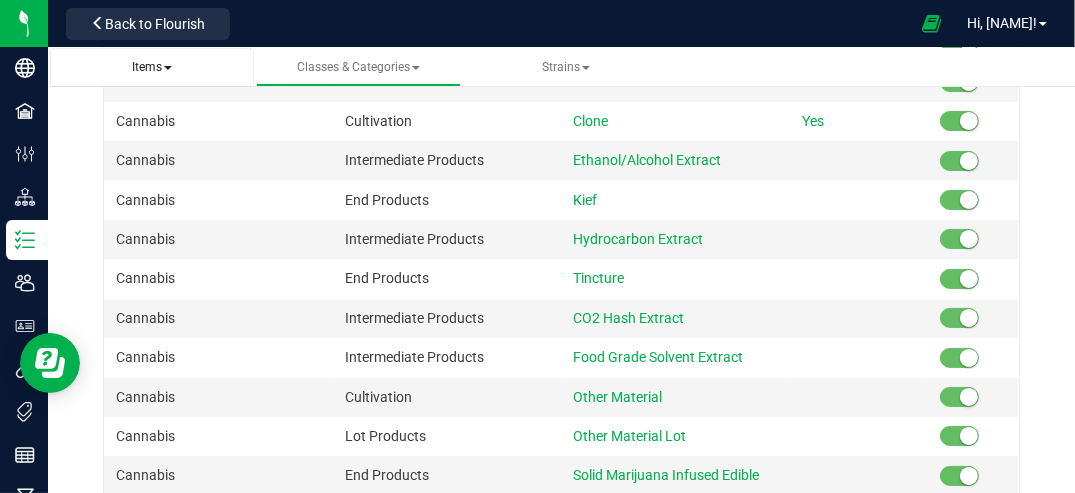 scroll, scrollTop: 134, scrollLeft: 0, axis: vertical 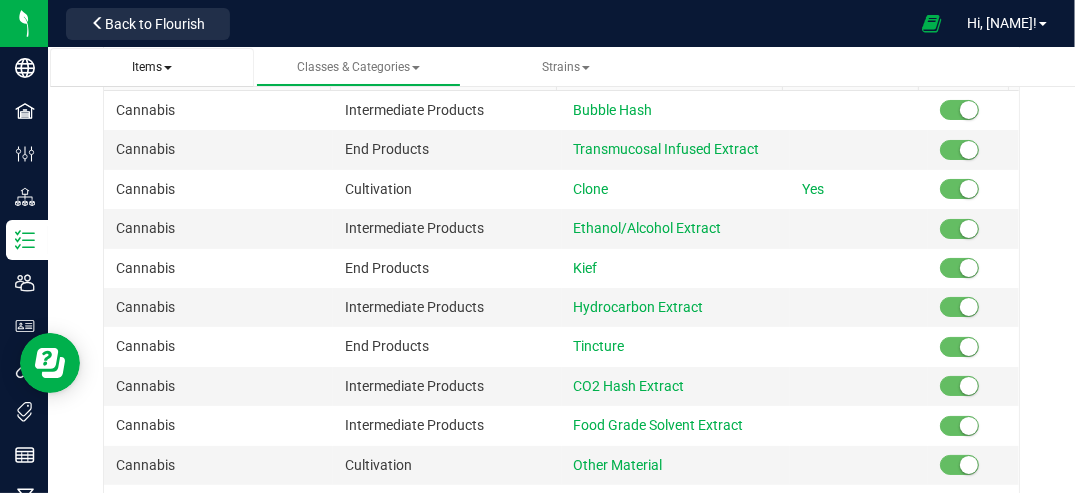 click on "Items" at bounding box center (152, 67) 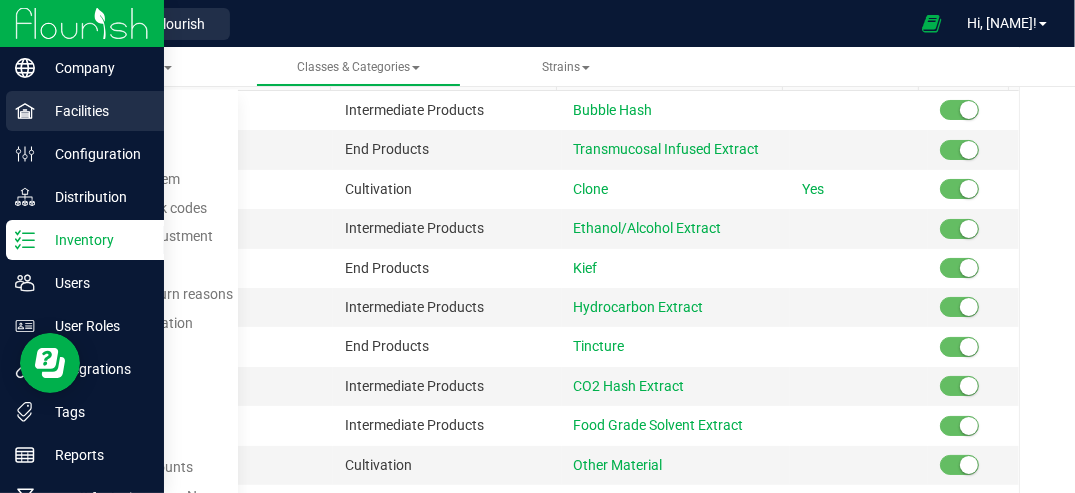 click on "Facilities" at bounding box center (95, 111) 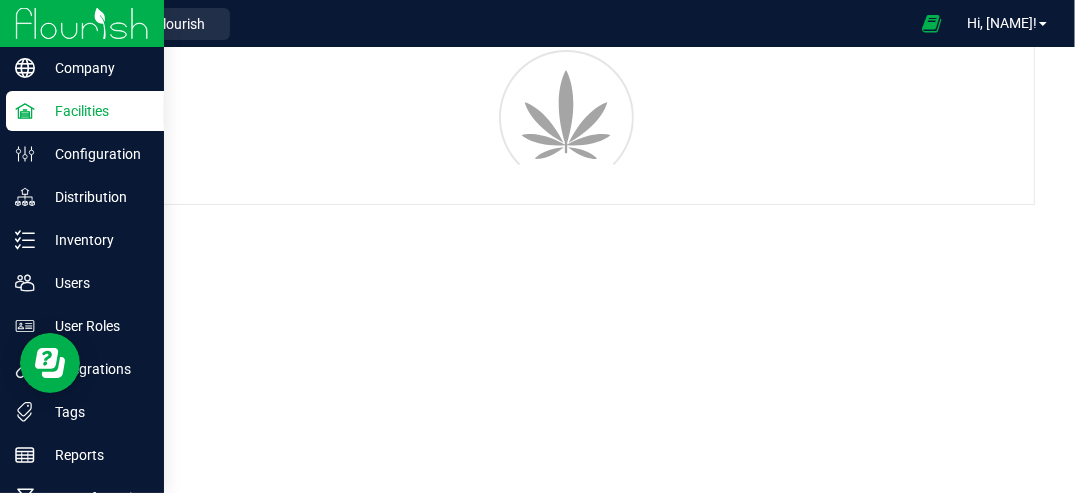 scroll, scrollTop: 95, scrollLeft: 0, axis: vertical 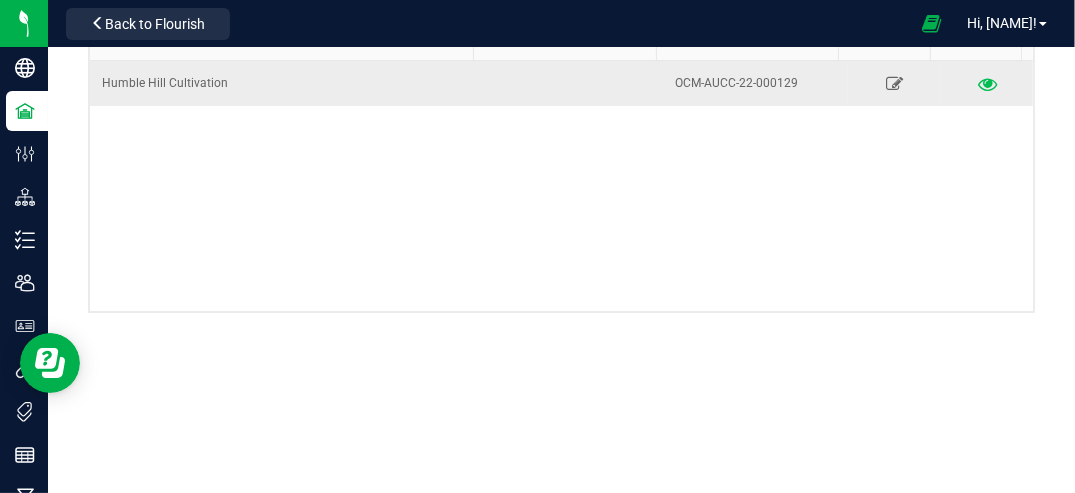 click at bounding box center (986, 83) 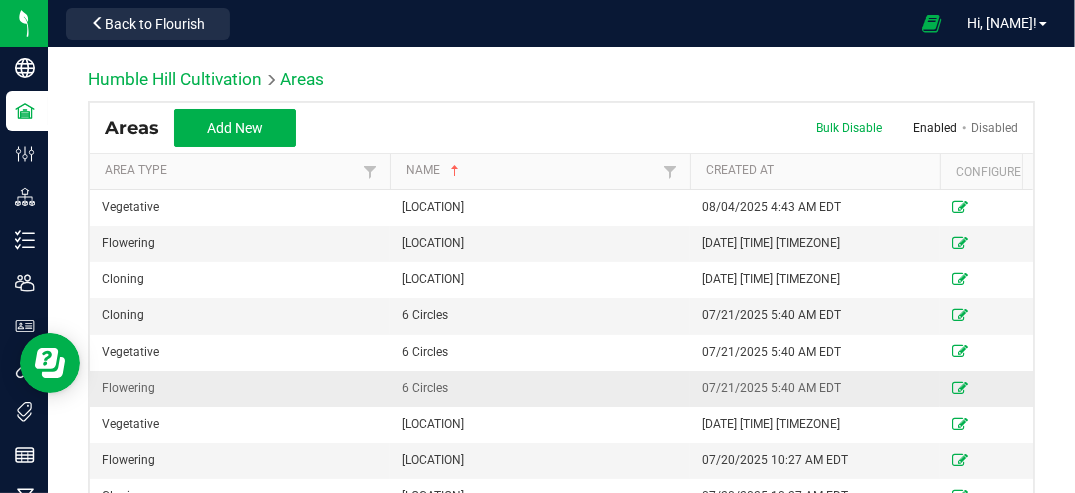 scroll, scrollTop: 0, scrollLeft: 0, axis: both 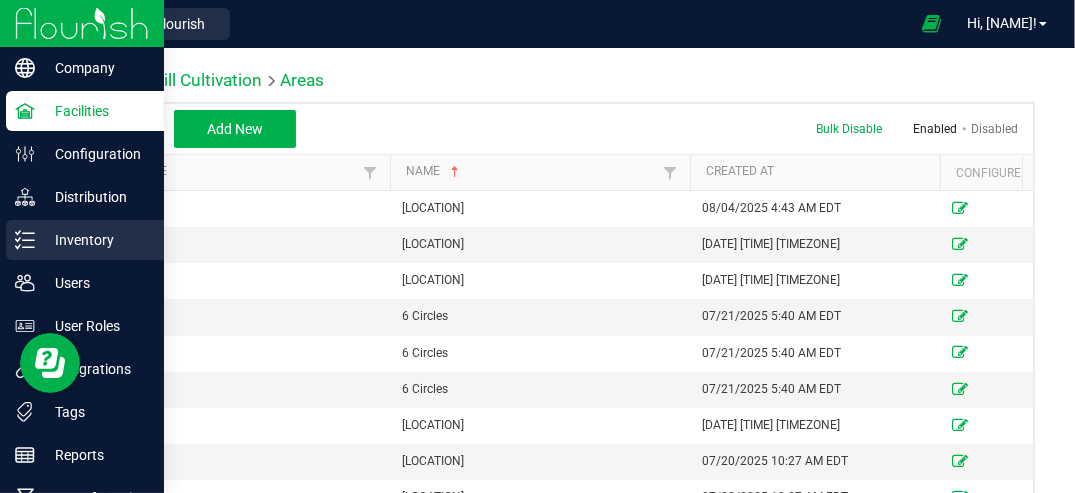 click on "Inventory" at bounding box center [95, 240] 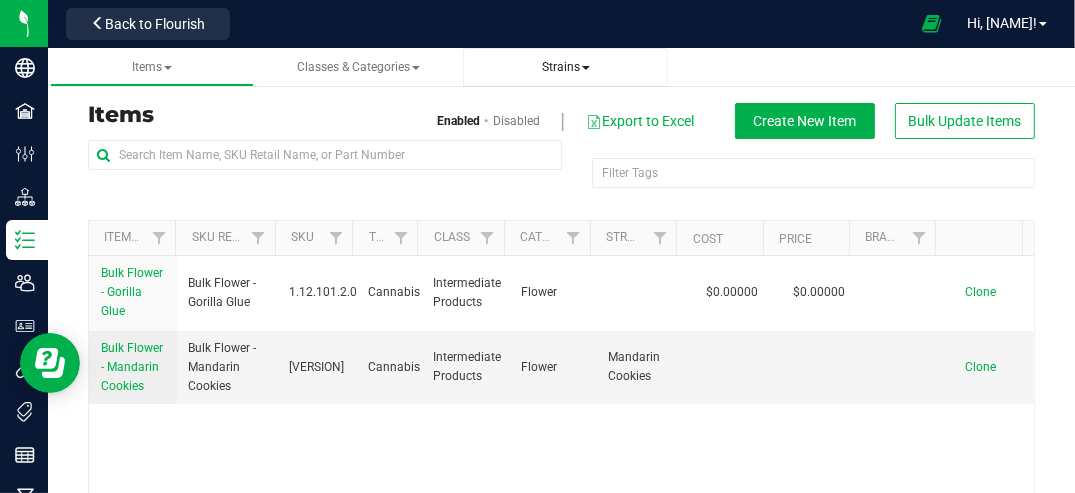 click on "Strains" at bounding box center [566, 67] 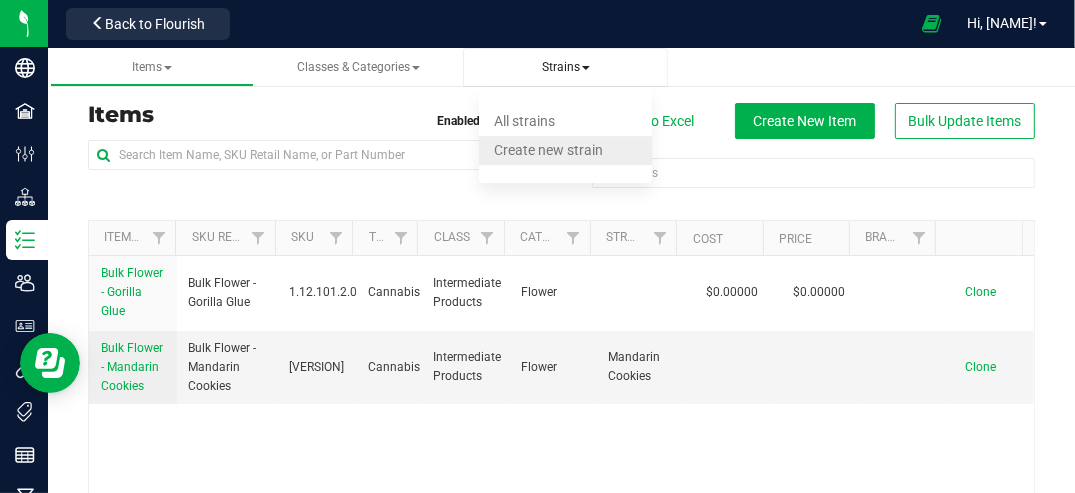 click on "Create new strain" at bounding box center (548, 150) 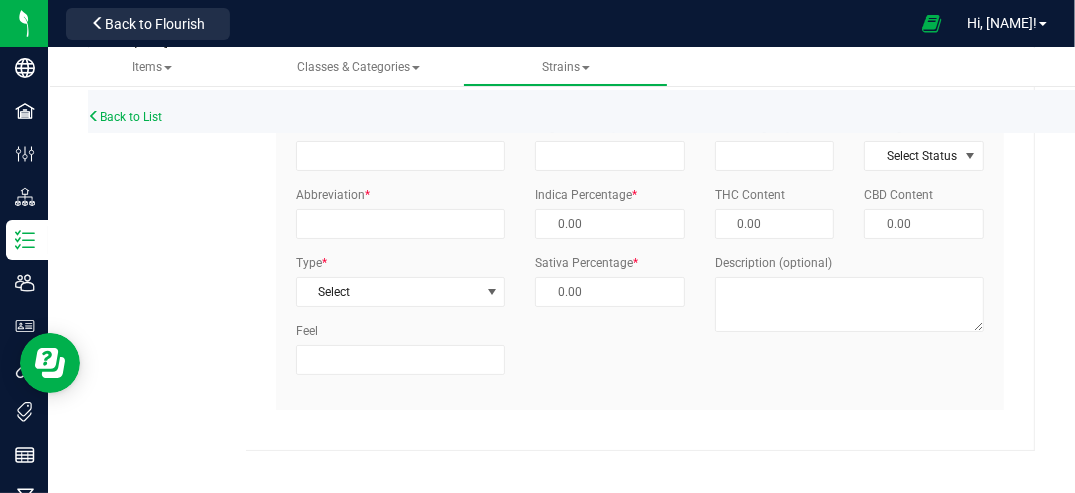 scroll, scrollTop: 0, scrollLeft: 0, axis: both 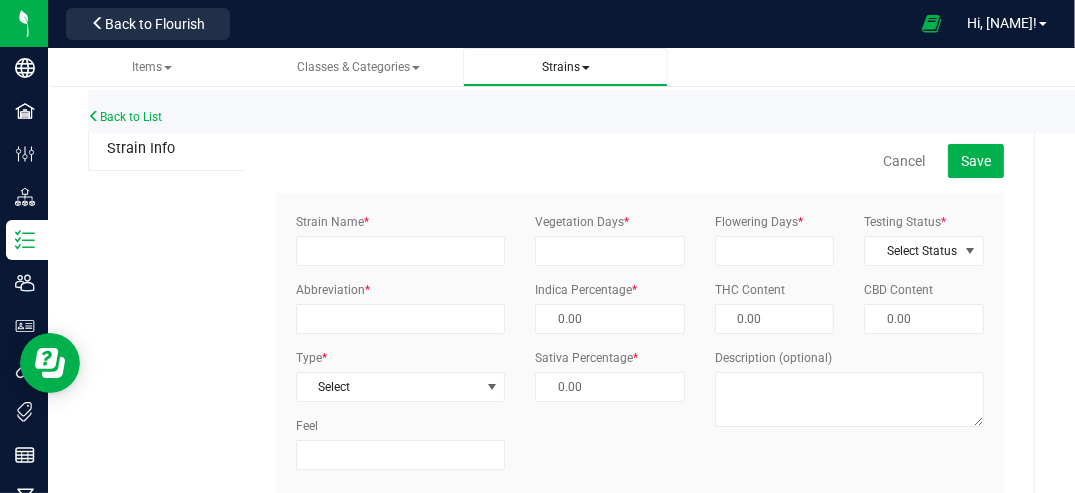click on "Strains" at bounding box center (566, 67) 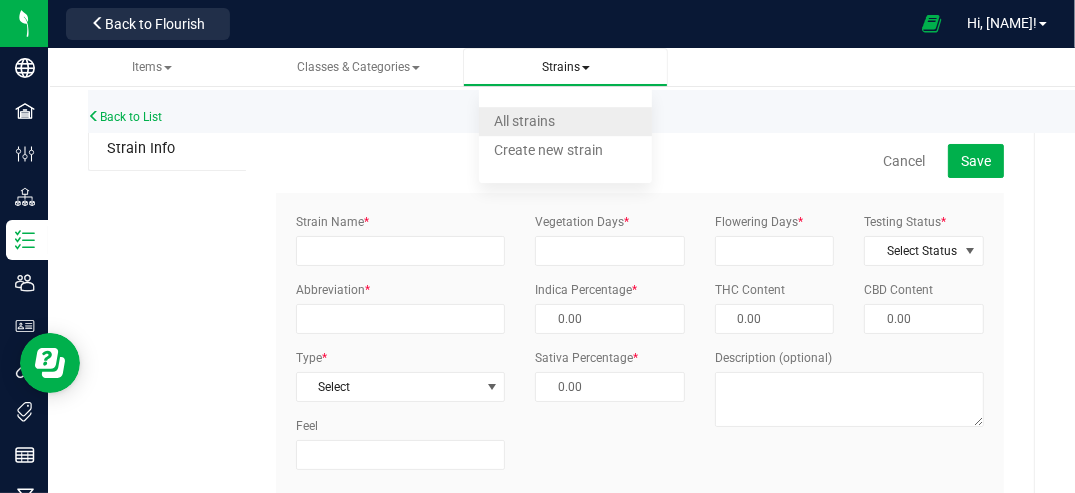 click on "All strains" at bounding box center [524, 121] 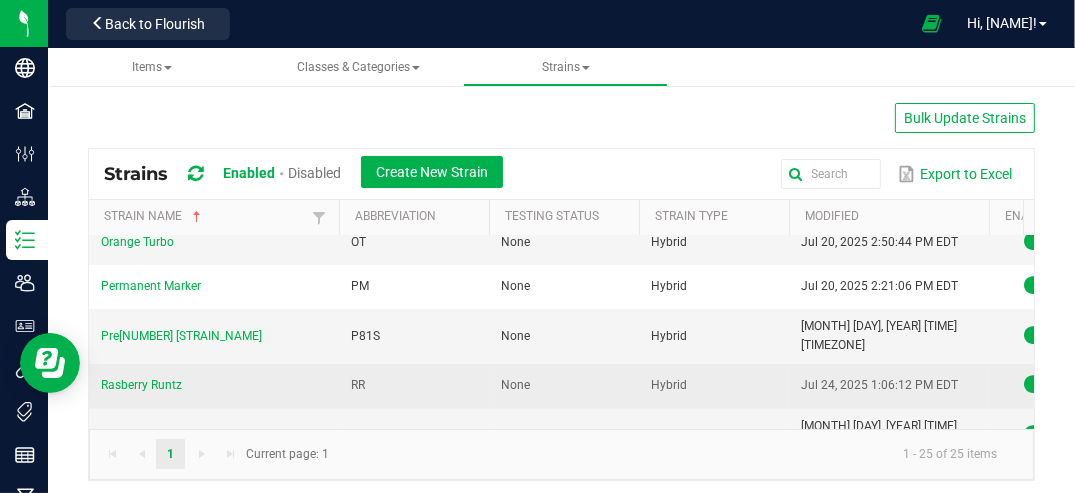 scroll, scrollTop: 690, scrollLeft: 0, axis: vertical 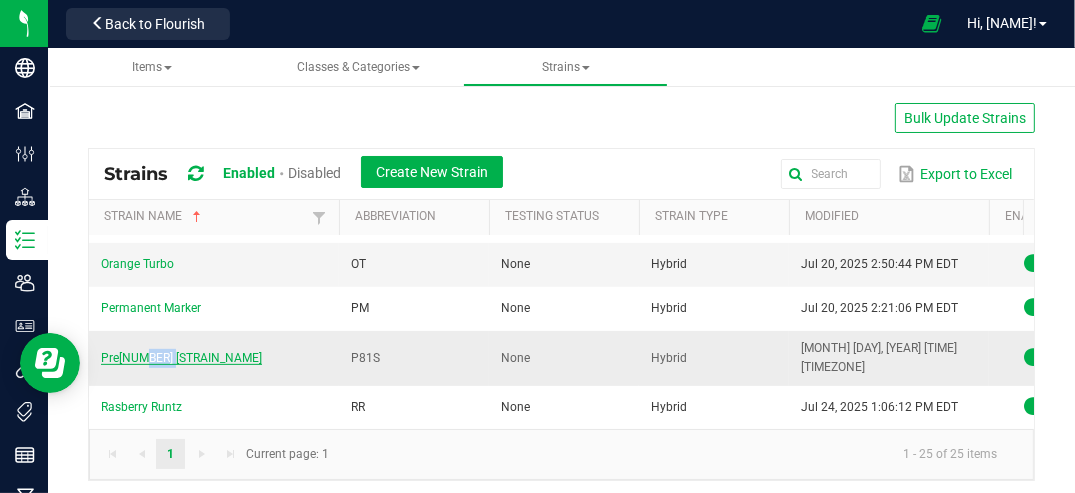 click on "Pre[NUMBER] [STRAIN_NAME]" at bounding box center [181, 358] 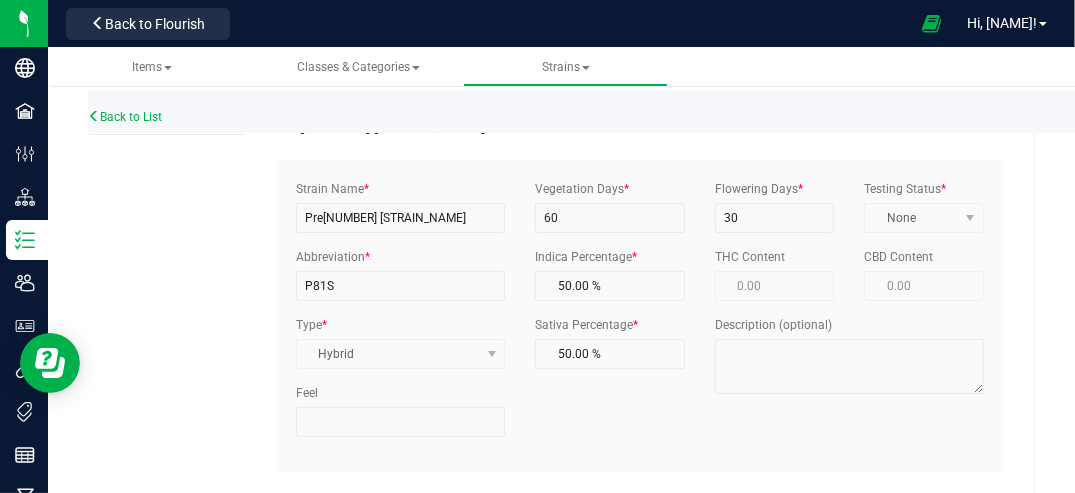 scroll, scrollTop: 0, scrollLeft: 0, axis: both 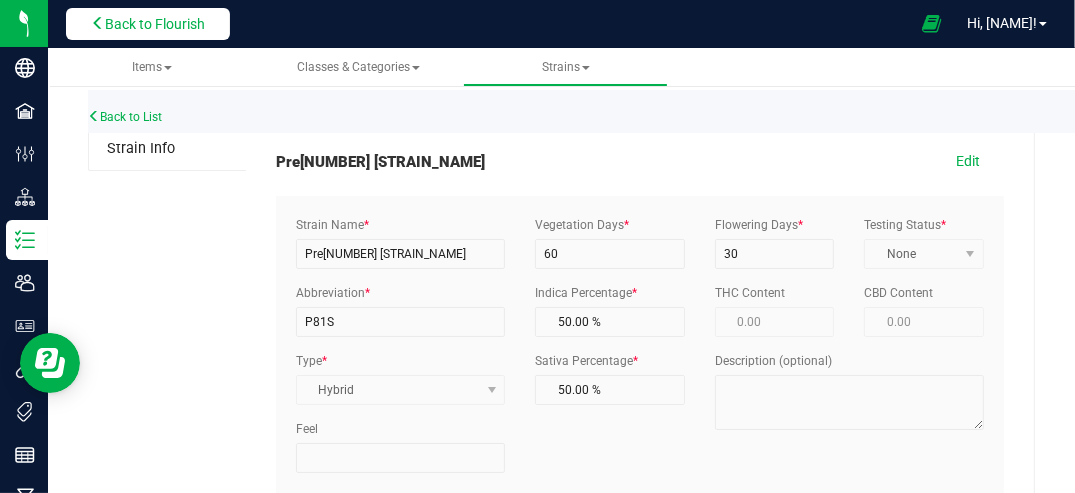 click on "Back to Flourish" at bounding box center (155, 24) 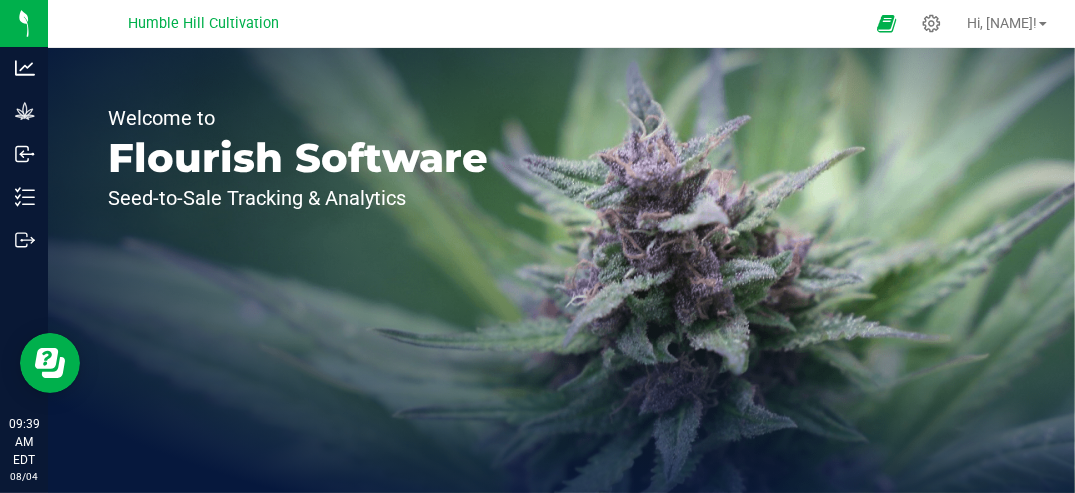 click on "Welcome to   Flourish Software   Seed-to-Sale Tracking & Analytics" at bounding box center (298, 270) 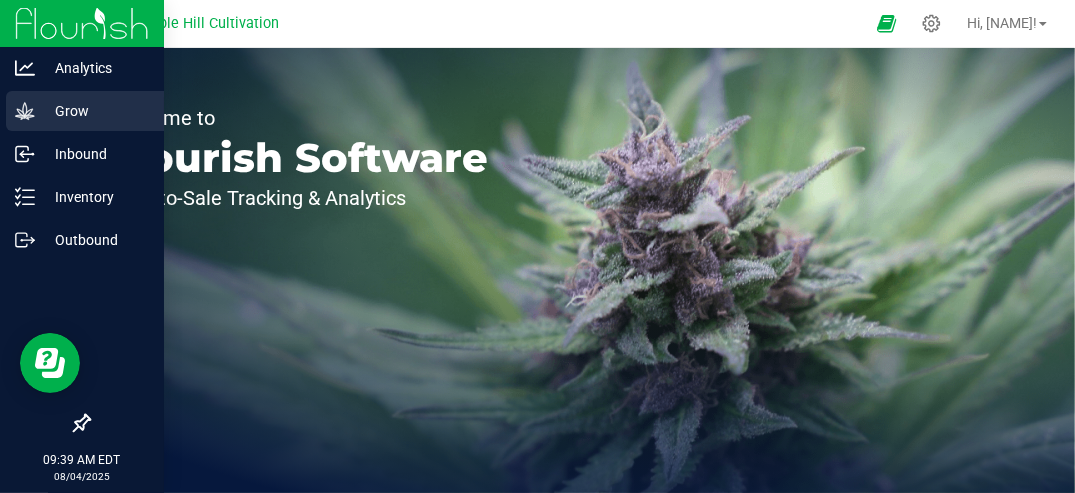 click 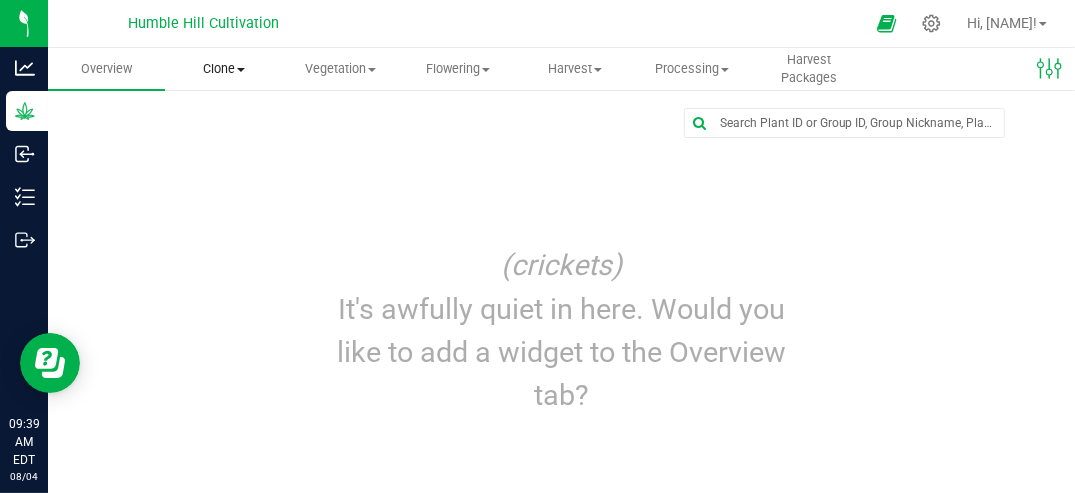 click on "Clone" at bounding box center [223, 69] 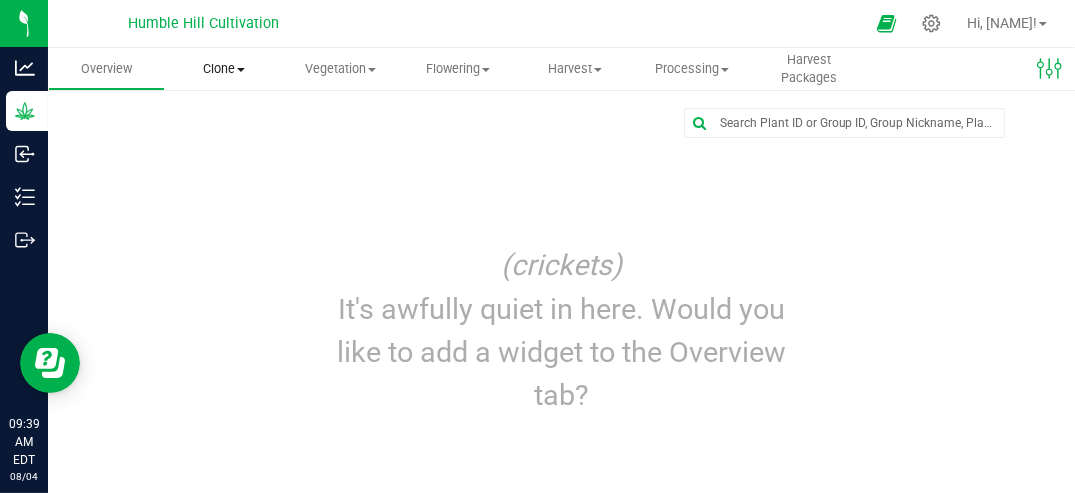 click on "Clone" at bounding box center (223, 69) 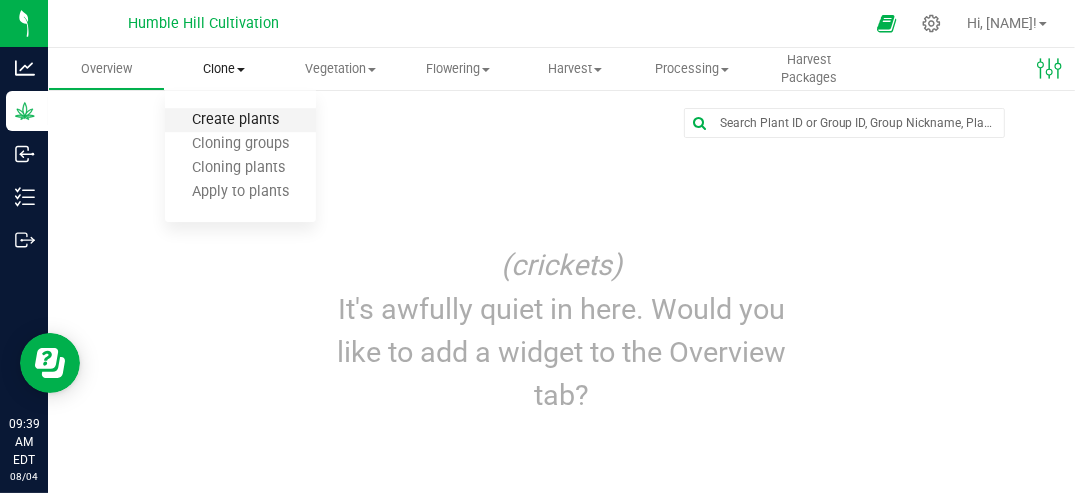 click on "Create plants" at bounding box center [235, 120] 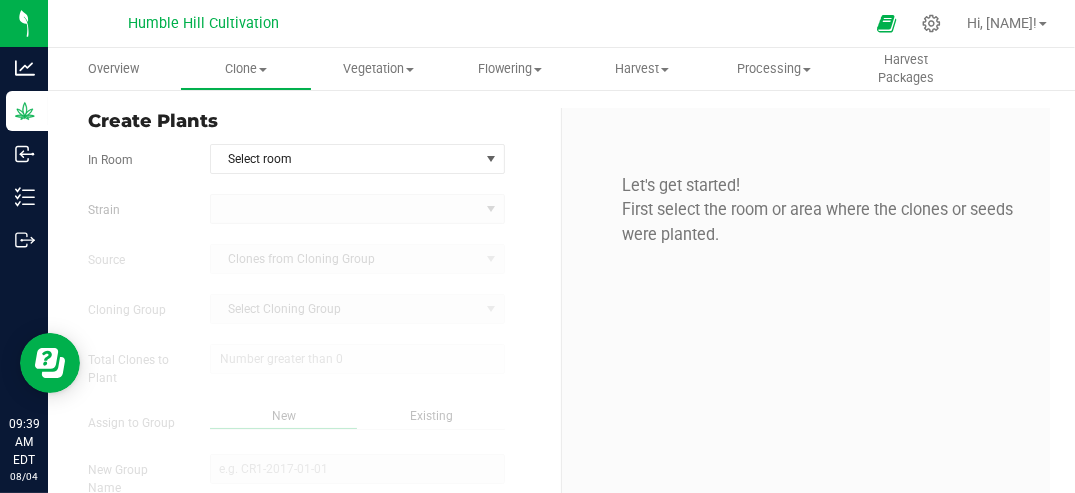 type on "8/4/2025 9:39 AM" 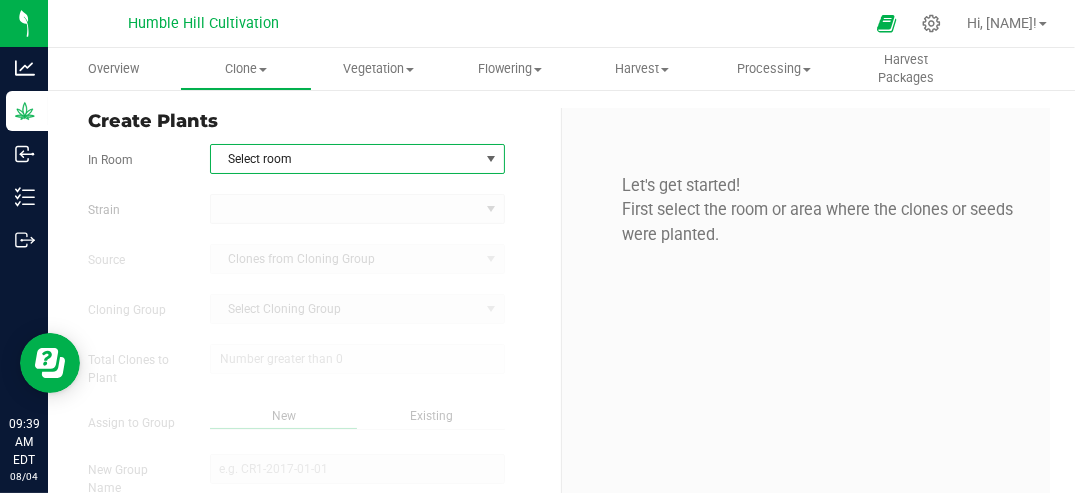 click at bounding box center (491, 159) 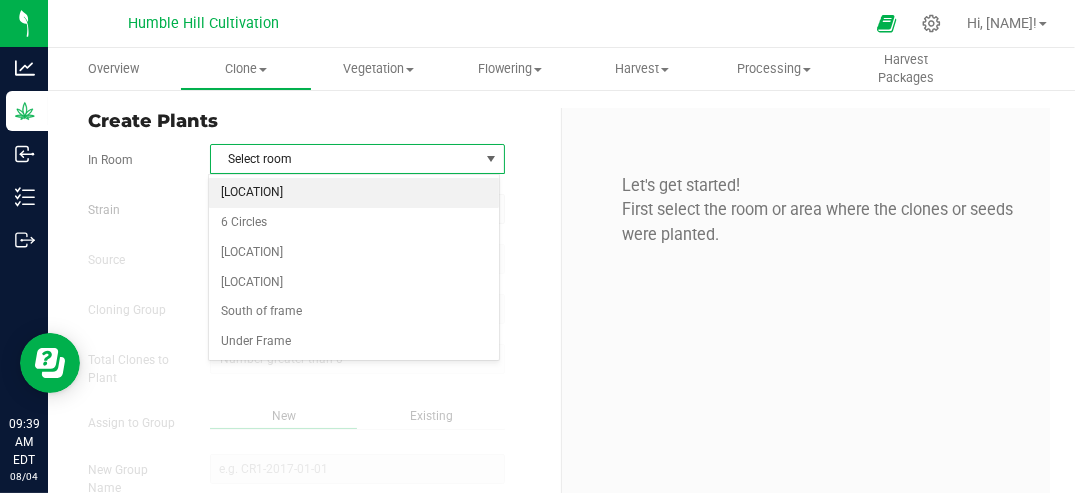 click on "[LOCATION]" at bounding box center [353, 193] 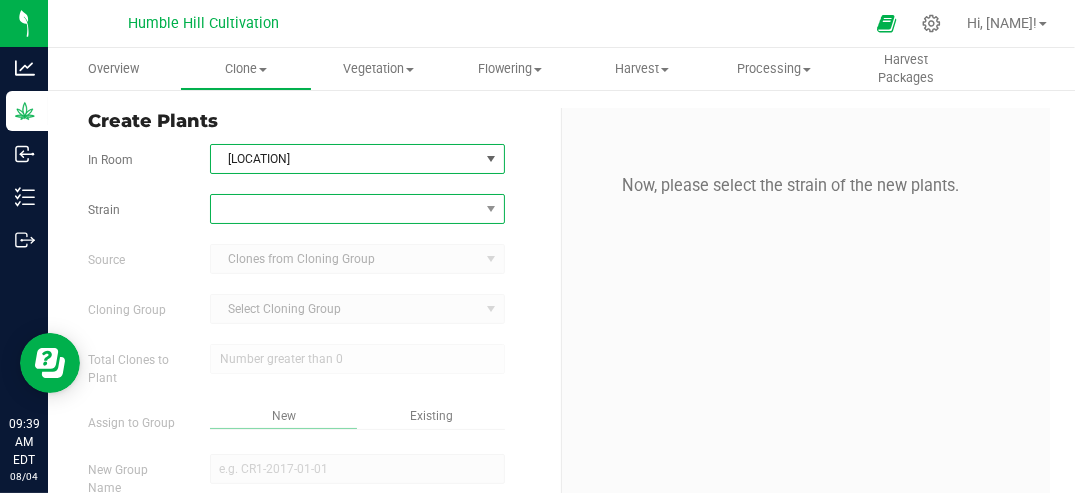 click at bounding box center (491, 209) 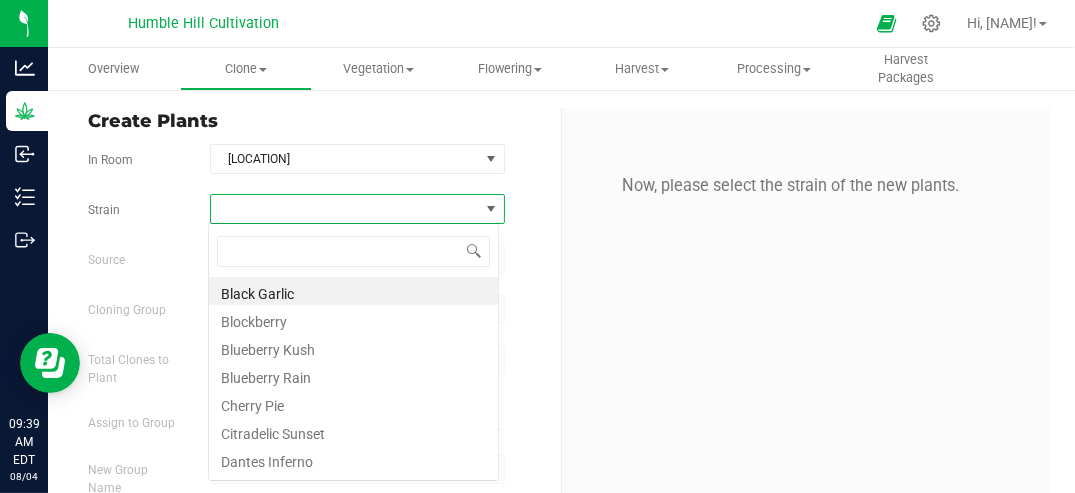 scroll, scrollTop: 99970, scrollLeft: 99708, axis: both 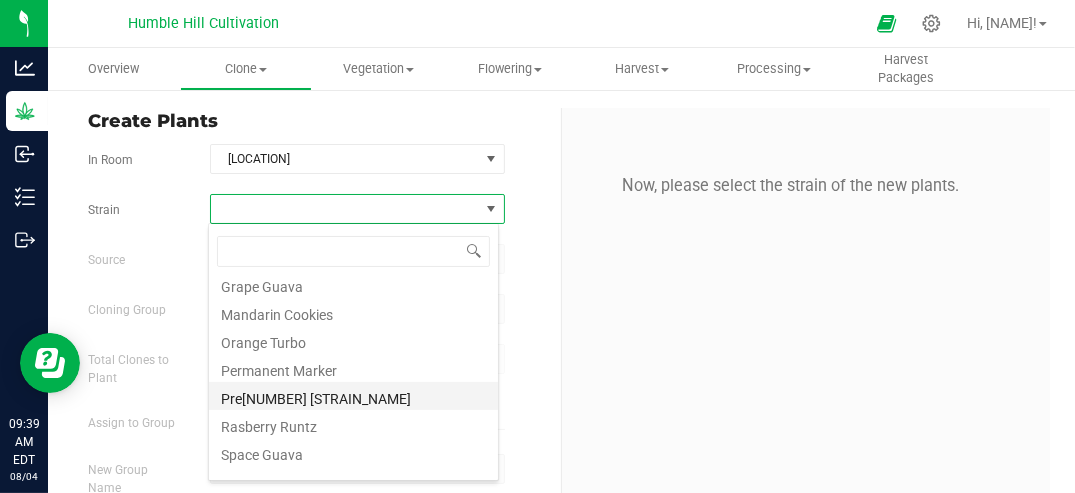 click on "Pre[NUMBER] [STRAIN_NAME]" at bounding box center (353, 396) 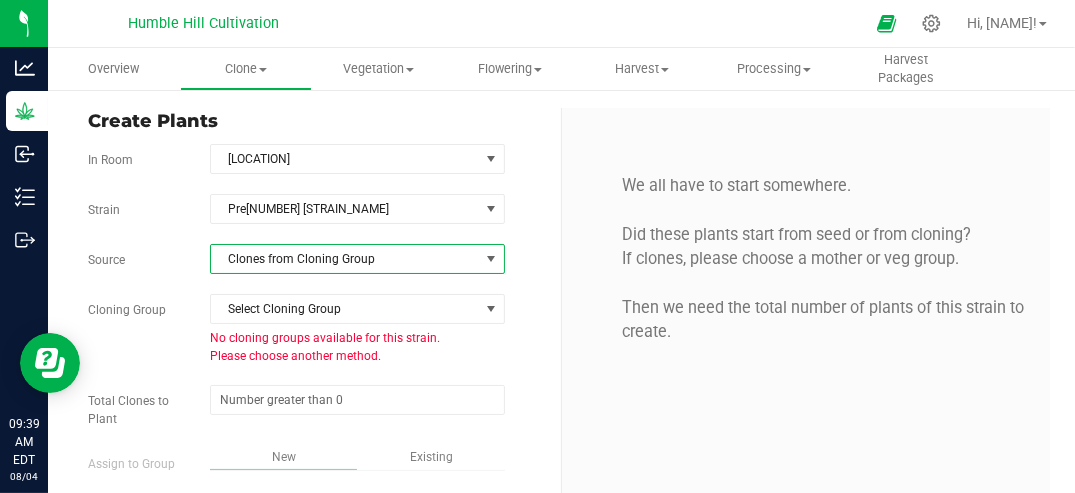 click at bounding box center [491, 259] 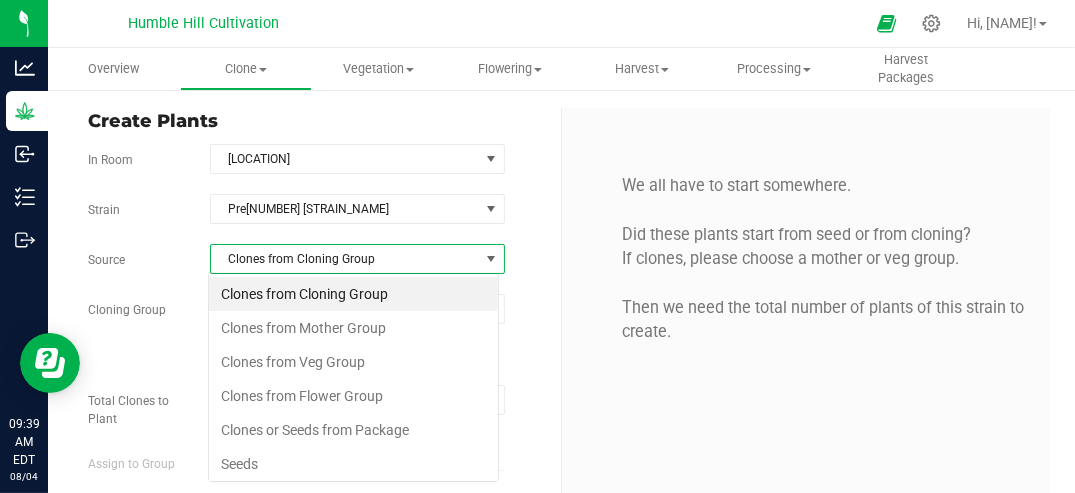 scroll, scrollTop: 99970, scrollLeft: 99708, axis: both 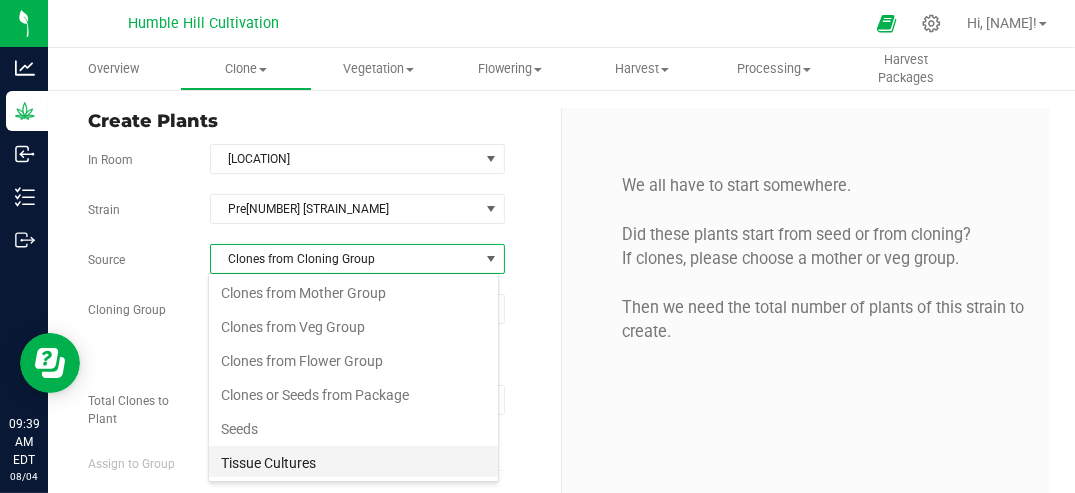 click on "Tissue Cultures" at bounding box center [353, 463] 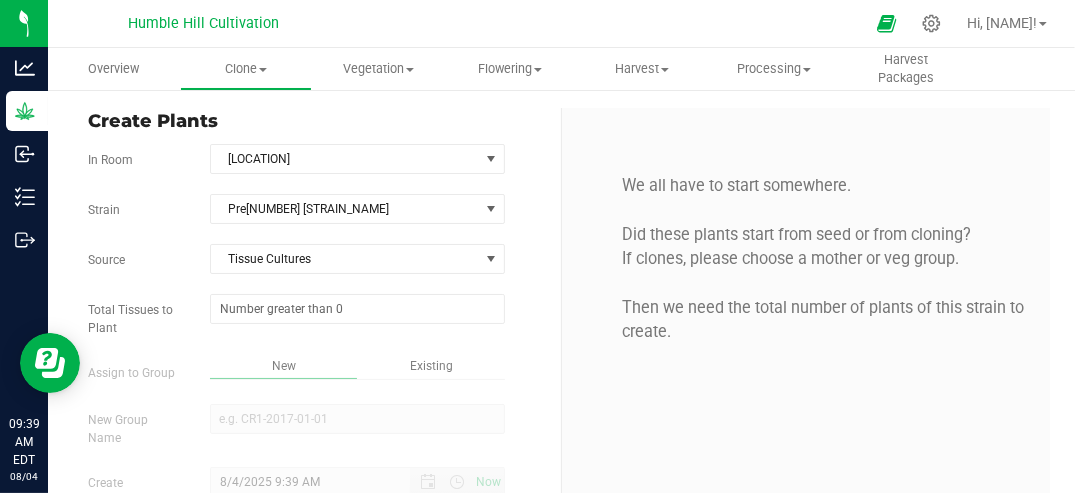 click on "Existing" at bounding box center [431, 366] 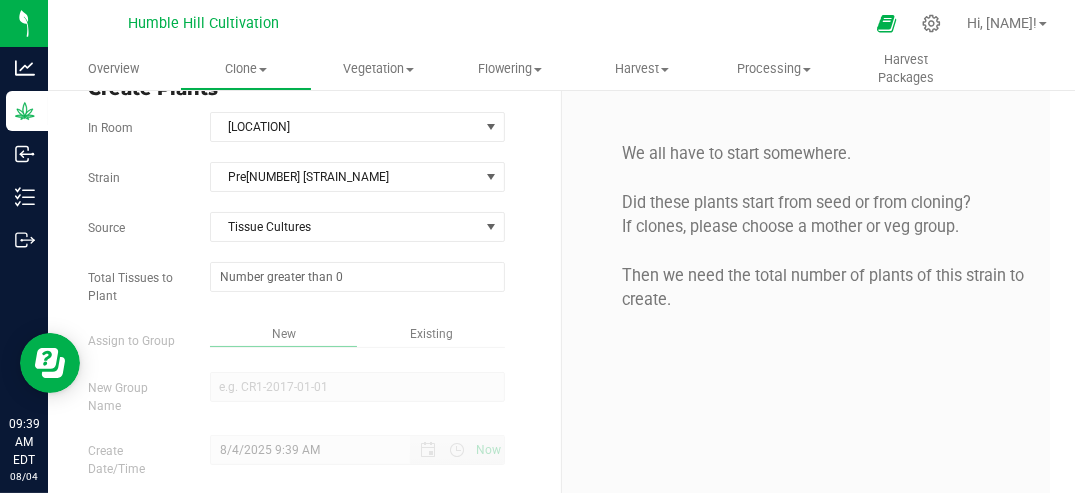 scroll, scrollTop: 32, scrollLeft: 0, axis: vertical 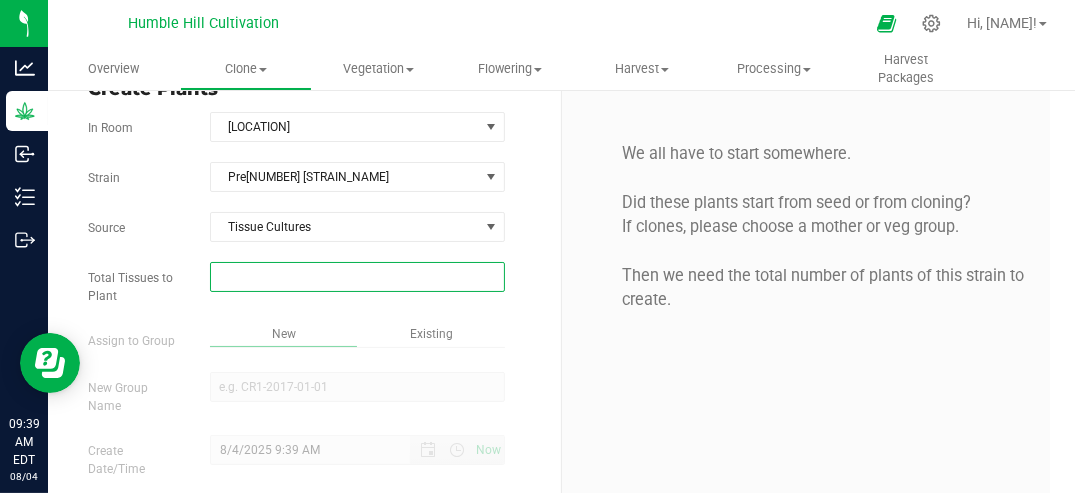 click at bounding box center (357, 277) 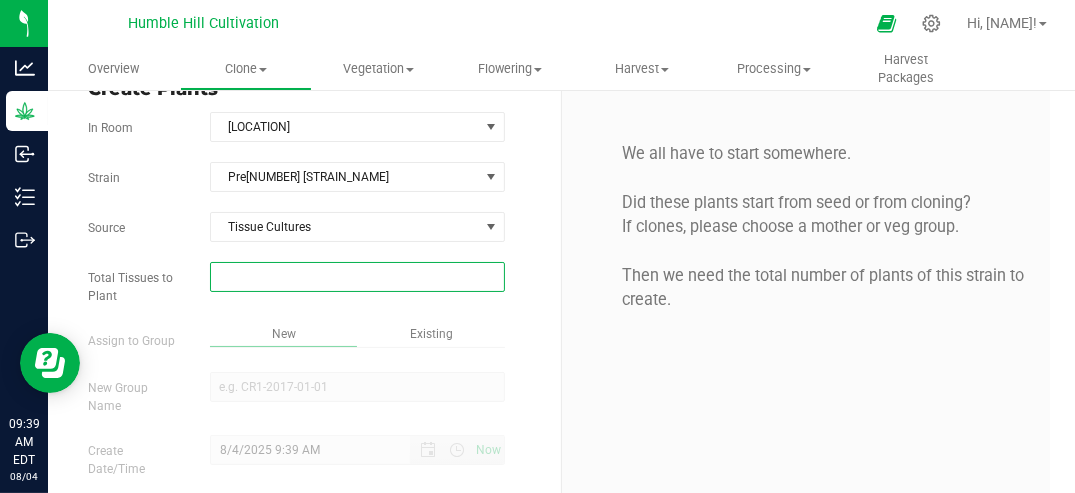 type on "6" 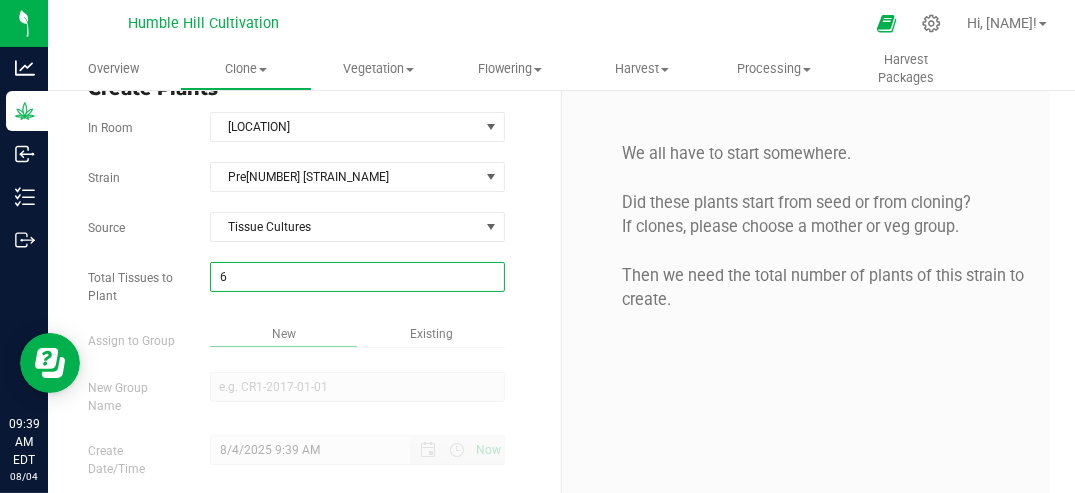 type on "6" 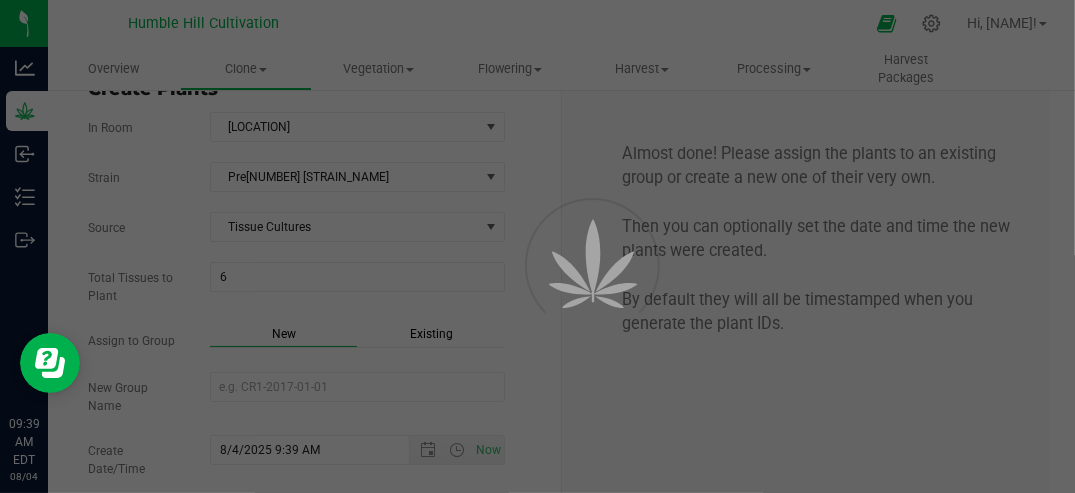 click on "Overview
Clone
Create plants
Cloning groups
Cloning plants
Apply to plants
Vegetation" at bounding box center (561, 270) 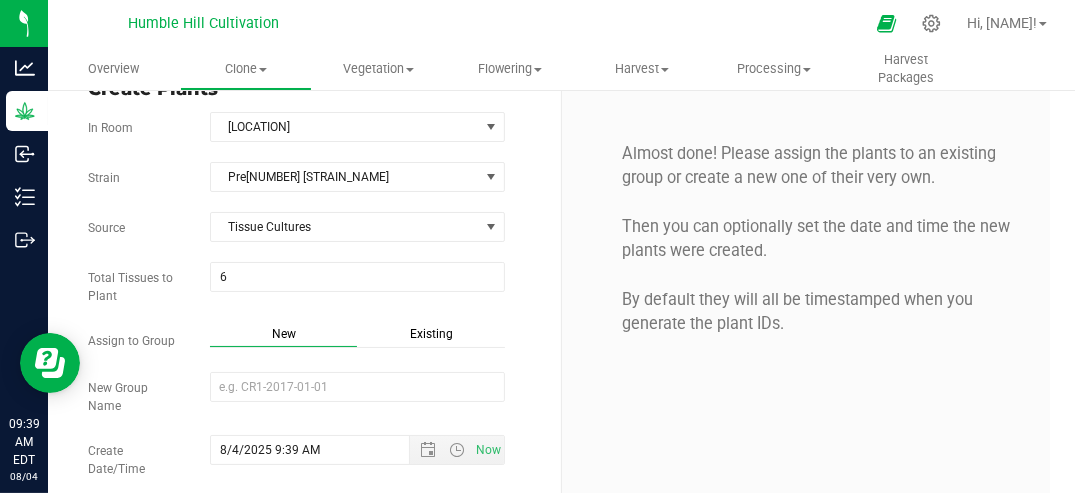 click on "Existing" at bounding box center (431, 334) 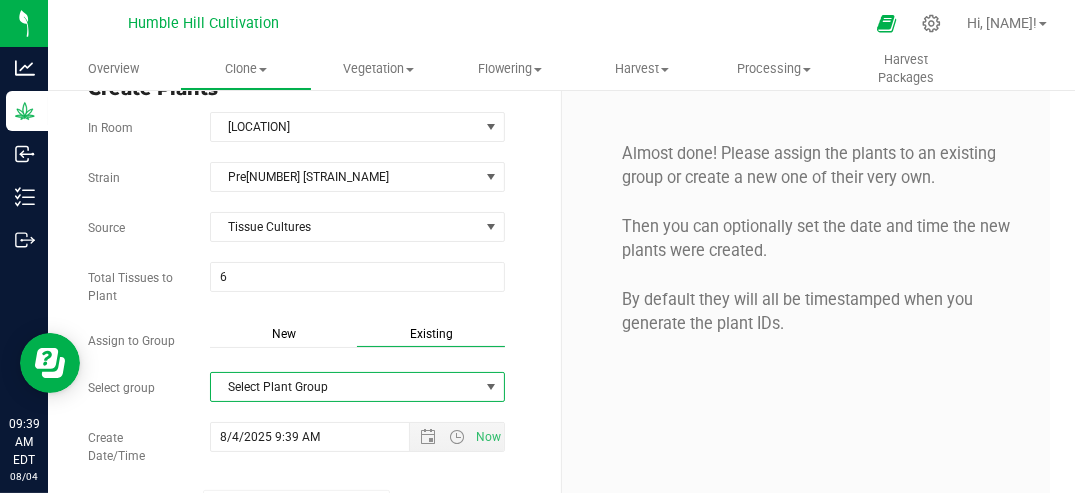 click at bounding box center [491, 387] 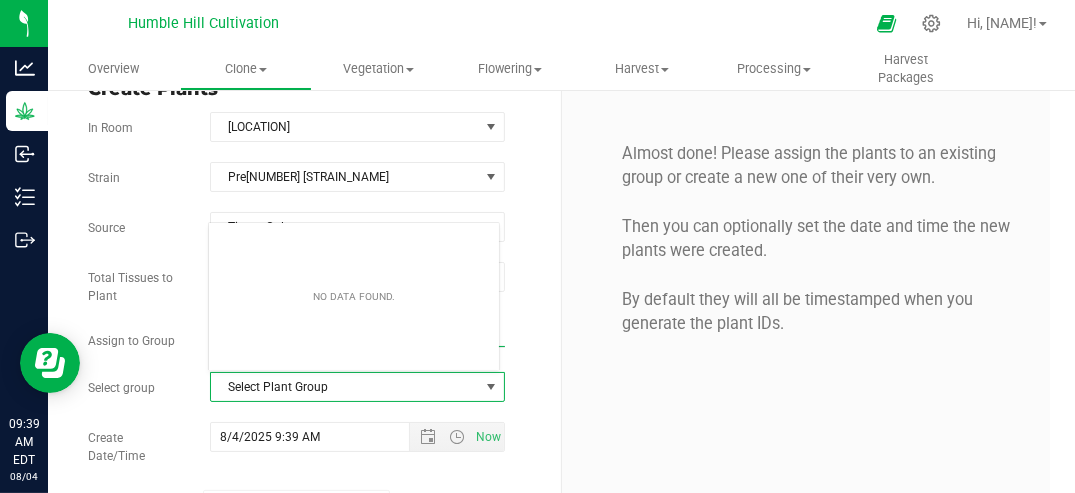 click at bounding box center (491, 387) 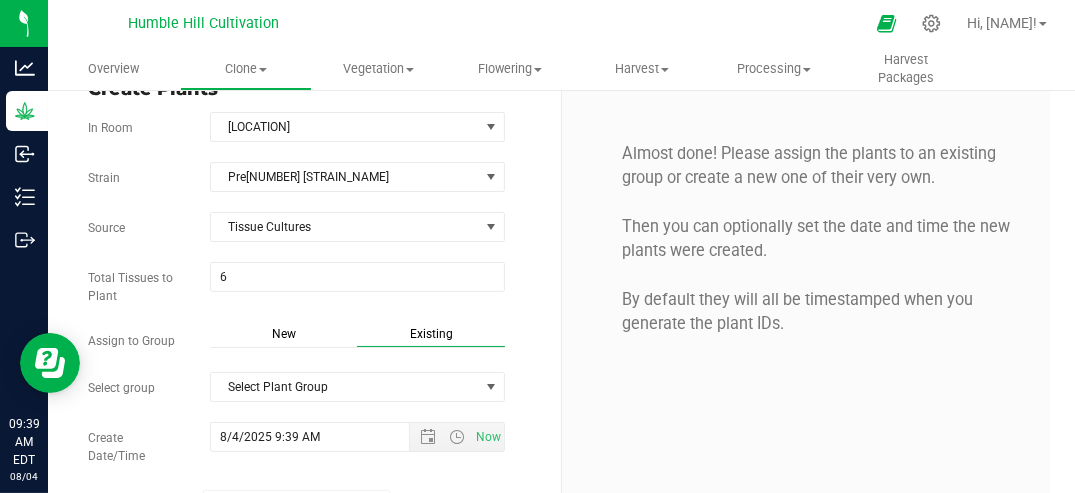 click on "New" at bounding box center [284, 334] 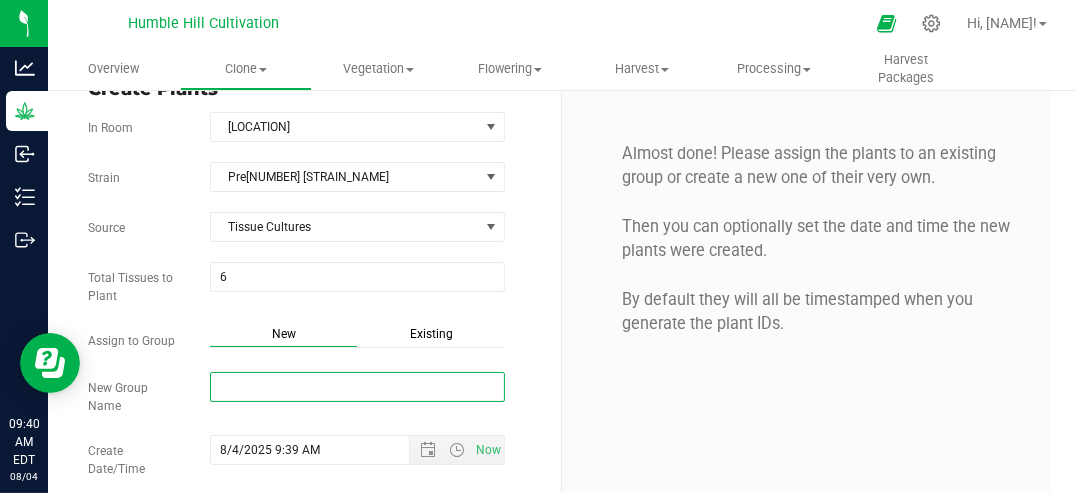 click on "New Group Name" at bounding box center [357, 387] 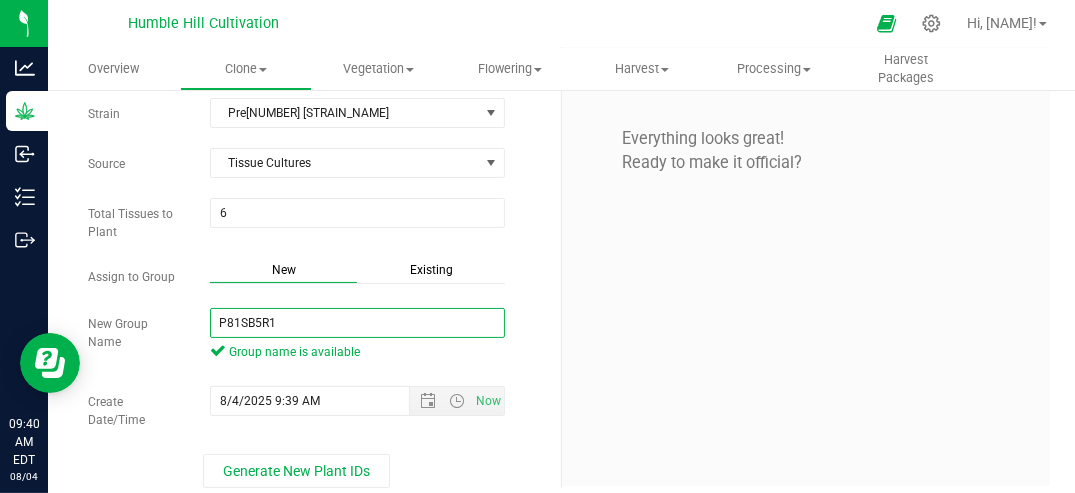 scroll, scrollTop: 109, scrollLeft: 0, axis: vertical 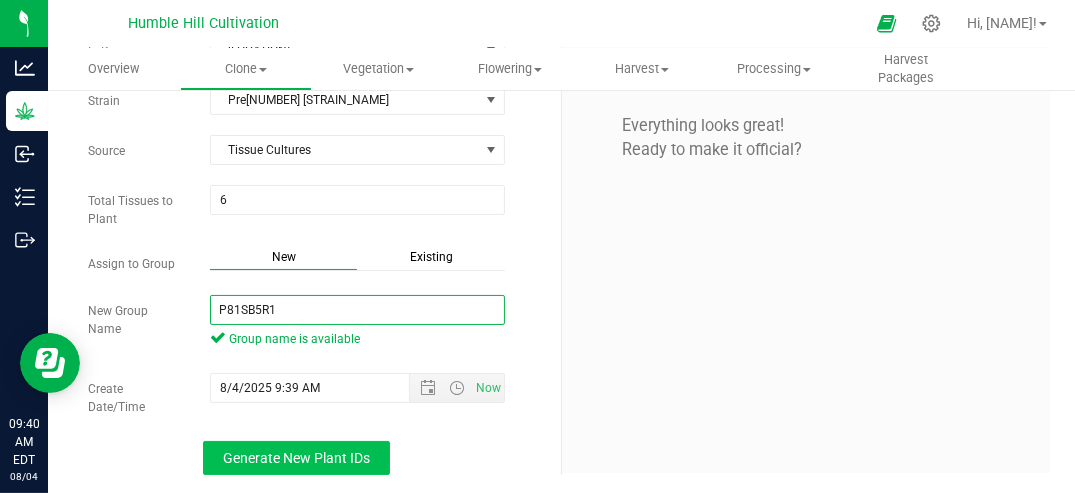 type on "P81SB5R1" 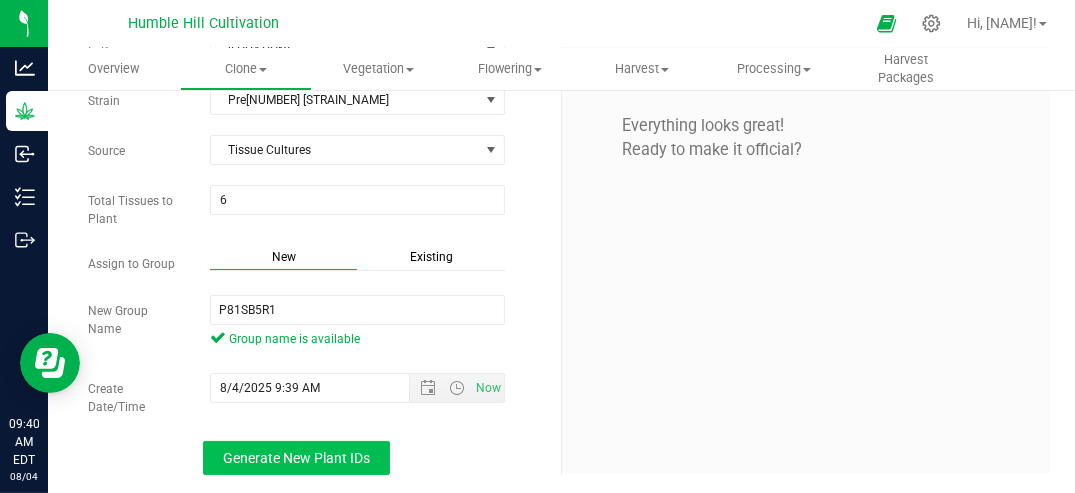 click on "Generate New Plant IDs" at bounding box center (296, 458) 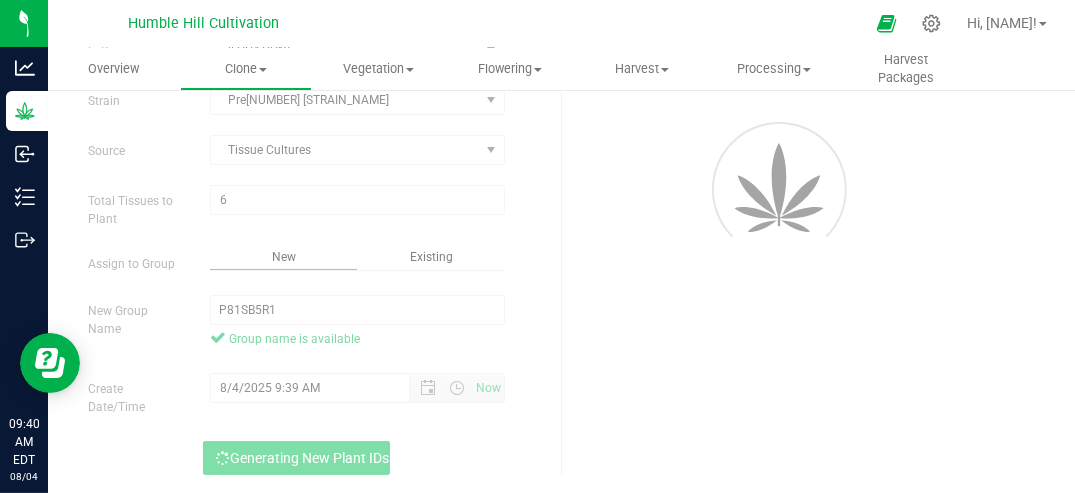 scroll, scrollTop: 60, scrollLeft: 0, axis: vertical 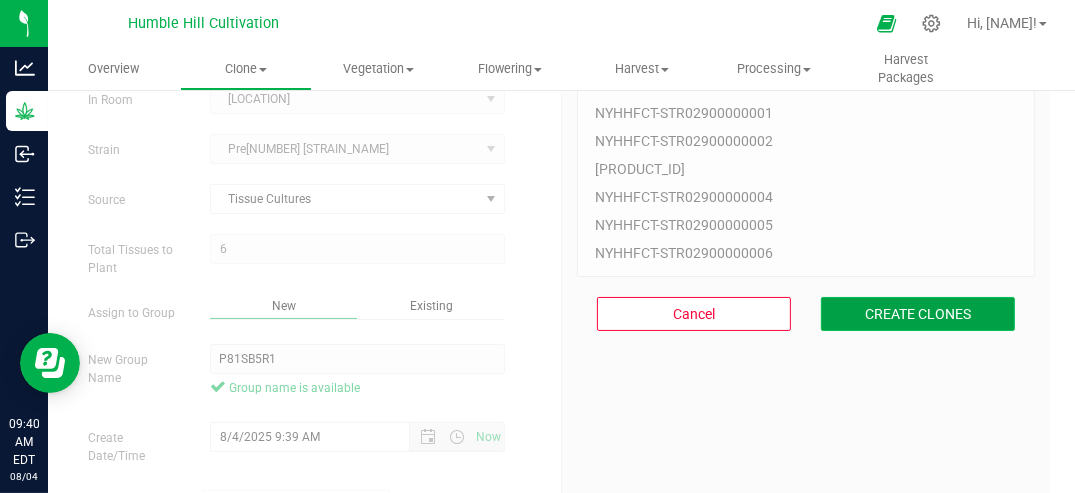 click on "CREATE CLONES" at bounding box center (918, 314) 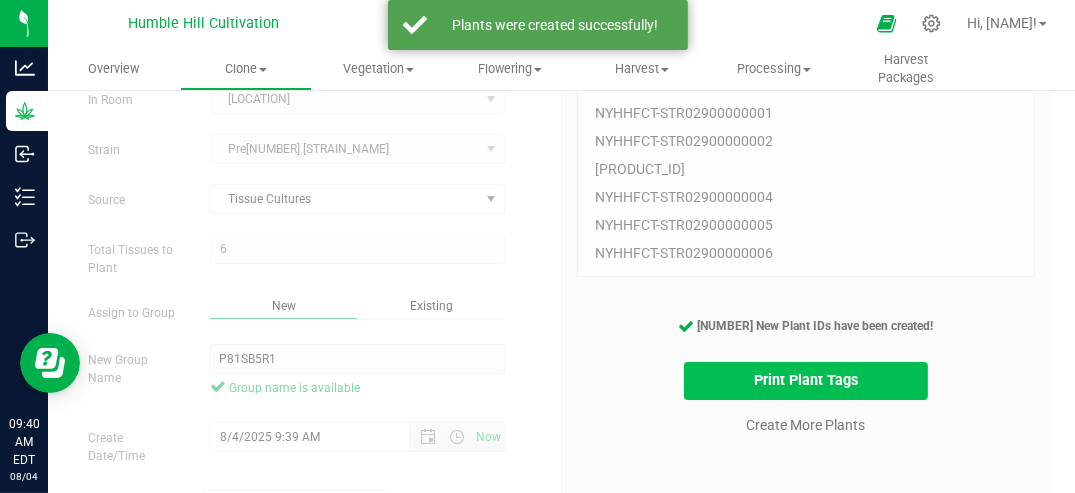 click on "Print Plant Tags" at bounding box center (806, 381) 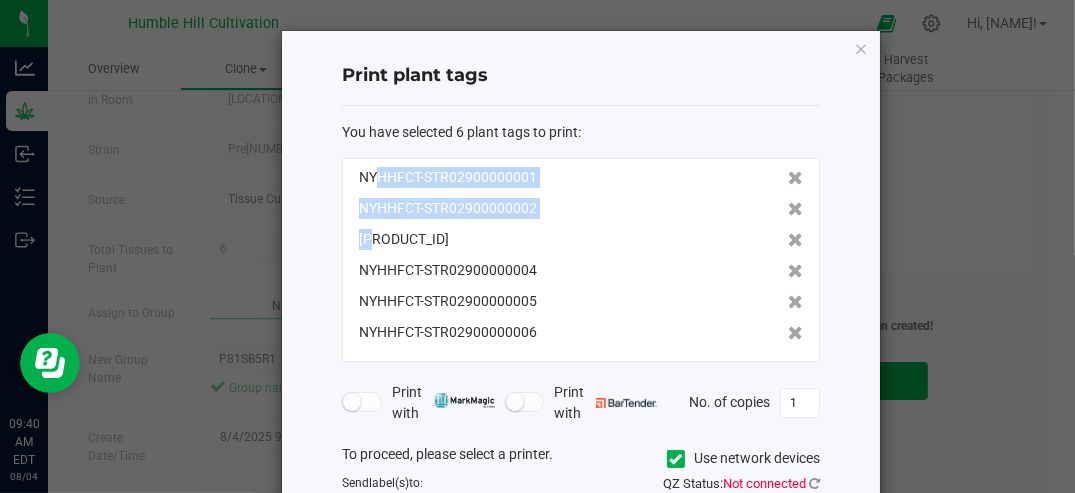 drag, startPoint x: 357, startPoint y: 180, endPoint x: 356, endPoint y: 223, distance: 43.011627 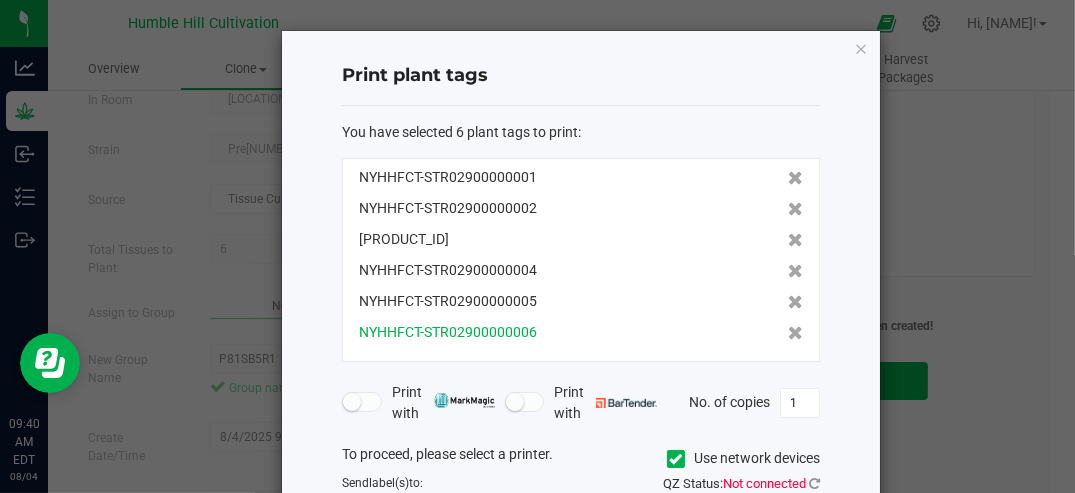 drag, startPoint x: 353, startPoint y: 174, endPoint x: 561, endPoint y: 338, distance: 264.87732 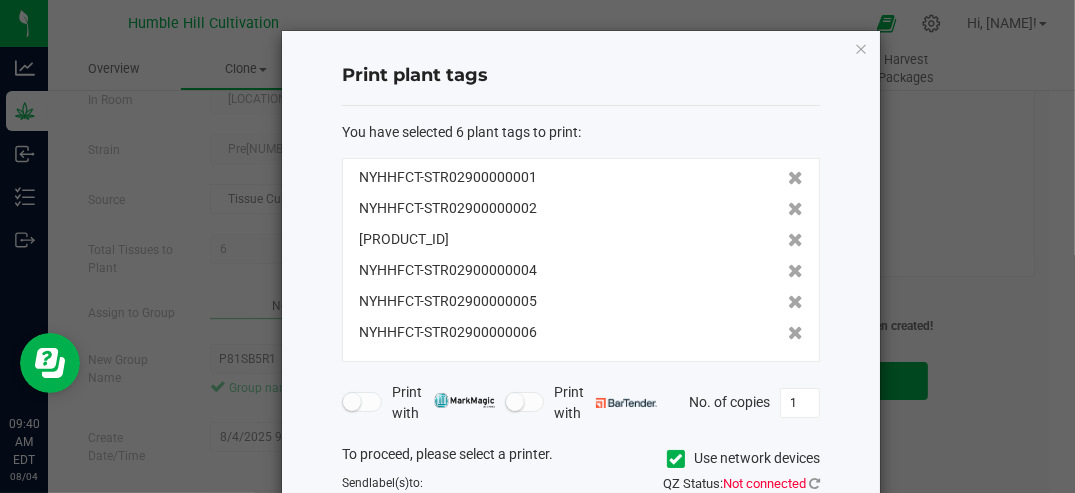copy on "NYHHFCT-STR02900000001   NYHHFCT-STR02900000002   NYHHFCT-STR02900000003   NYHHFCT-STR02900000004   NYHHFCT-STR02900000005   NYHHFCT-STR02900000006" 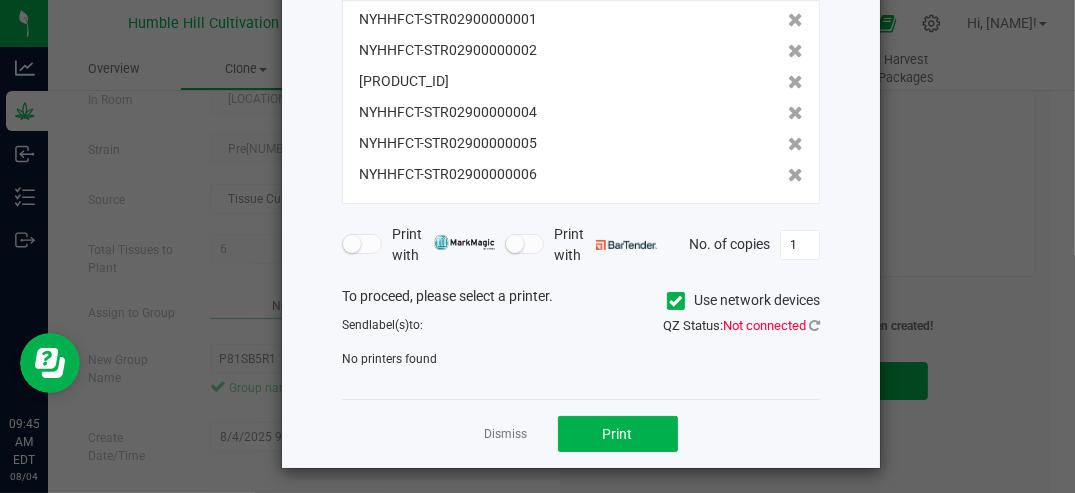 scroll, scrollTop: 163, scrollLeft: 0, axis: vertical 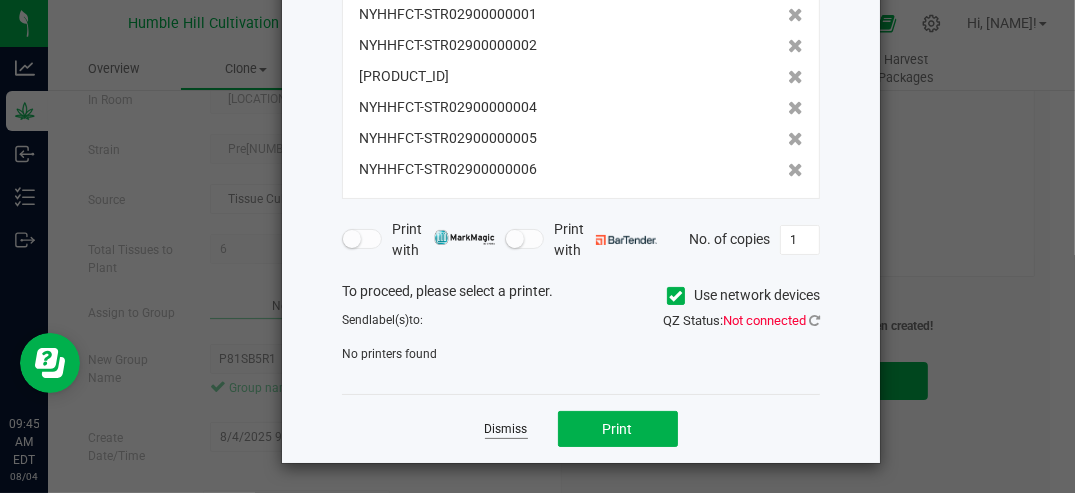 click on "Dismiss" 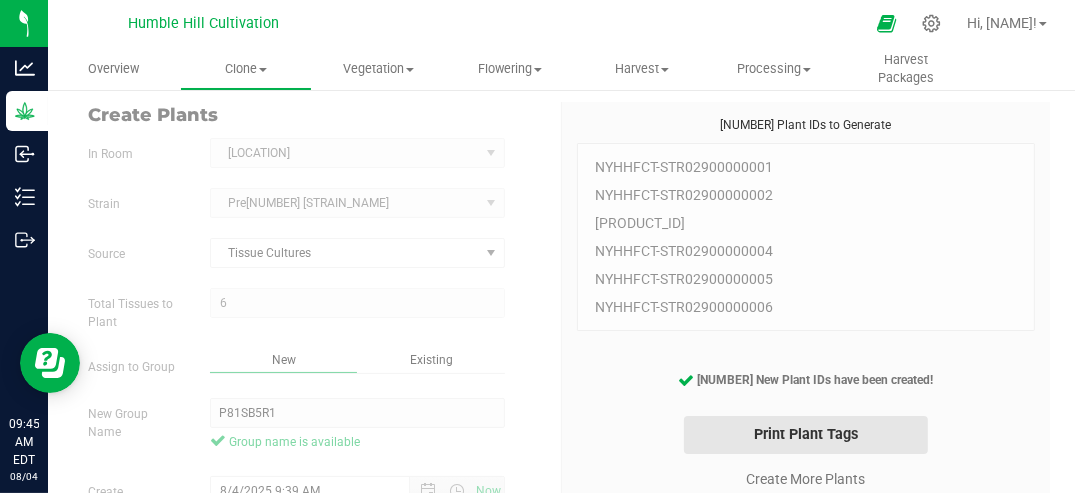 scroll, scrollTop: 0, scrollLeft: 0, axis: both 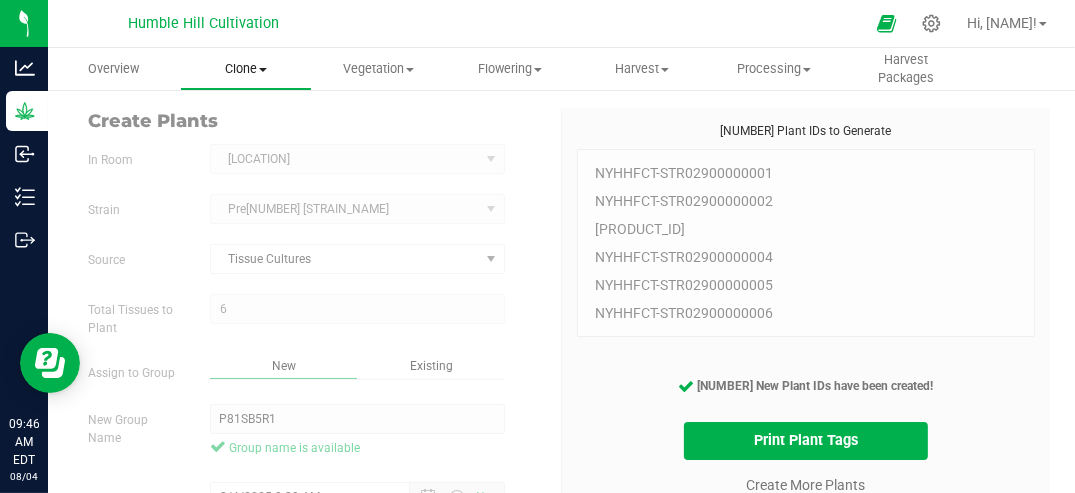 click on "Clone" at bounding box center (246, 69) 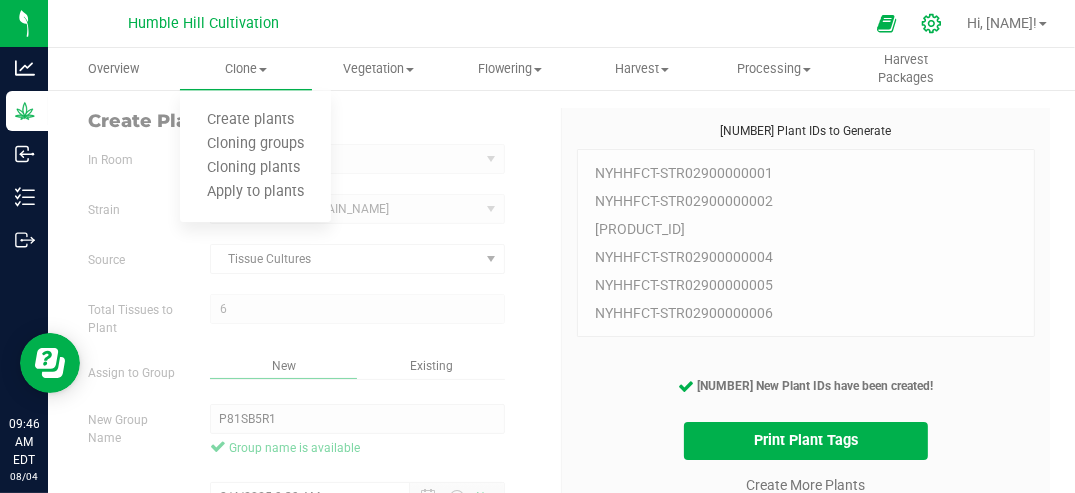 click 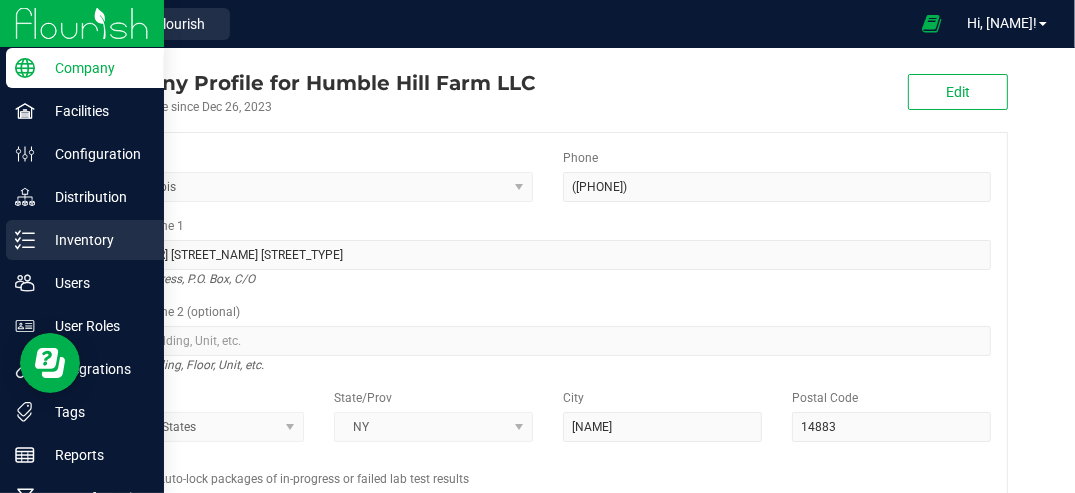click on "Inventory" at bounding box center (95, 240) 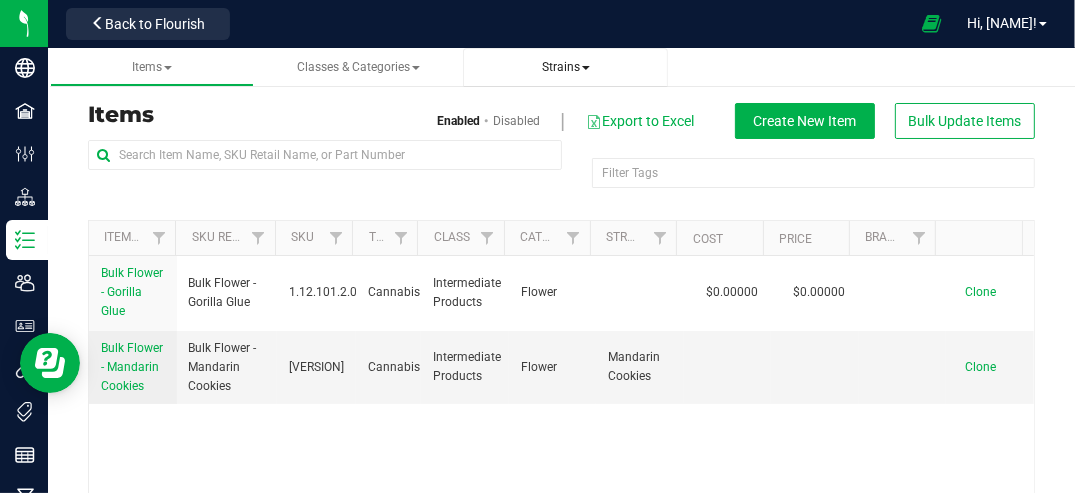 click on "Strains" at bounding box center (566, 67) 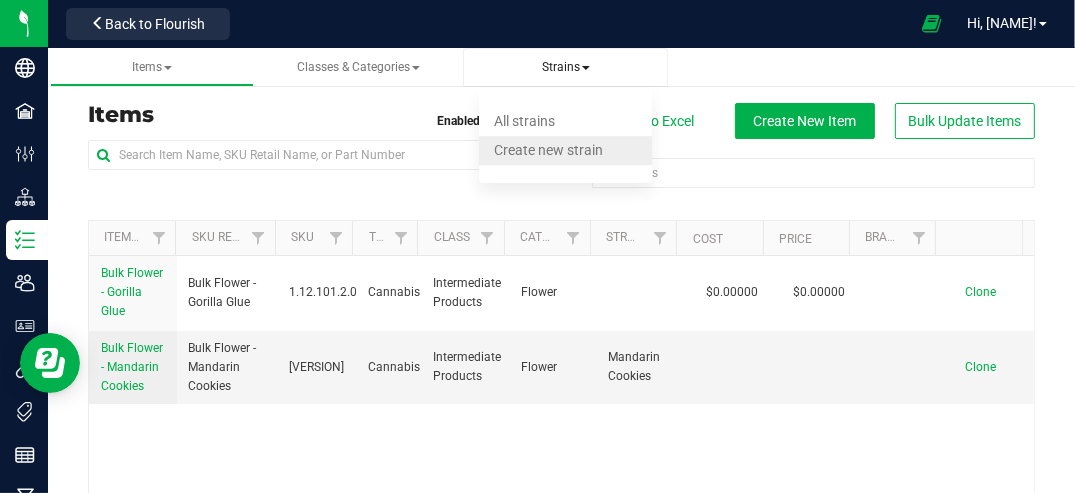 click on "Create new strain" at bounding box center [548, 150] 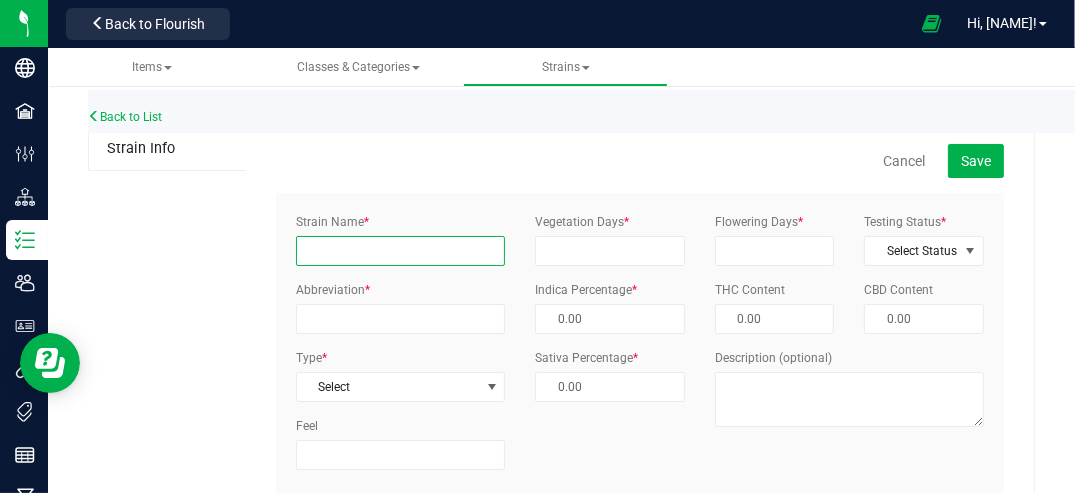 click on "Strain Name
*" at bounding box center (400, 251) 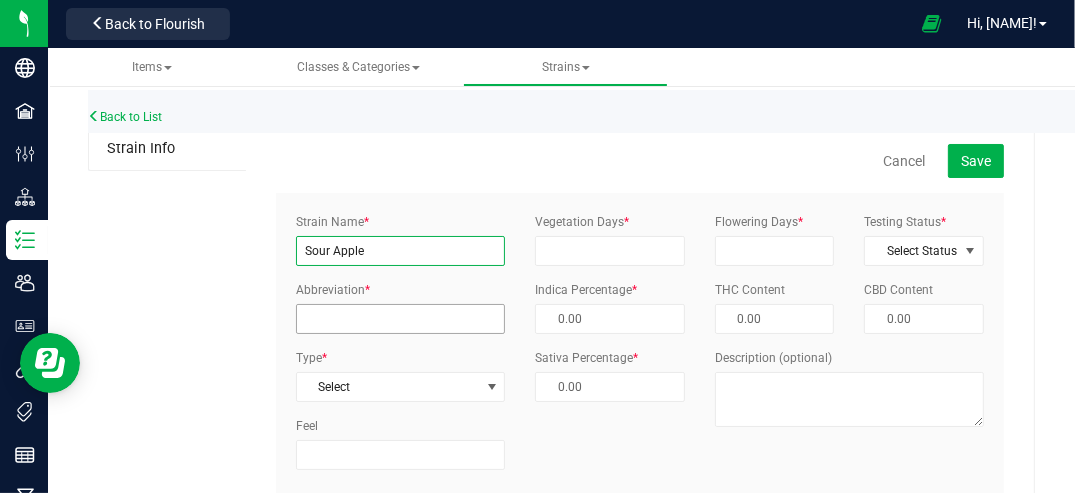 type on "Sour Apple" 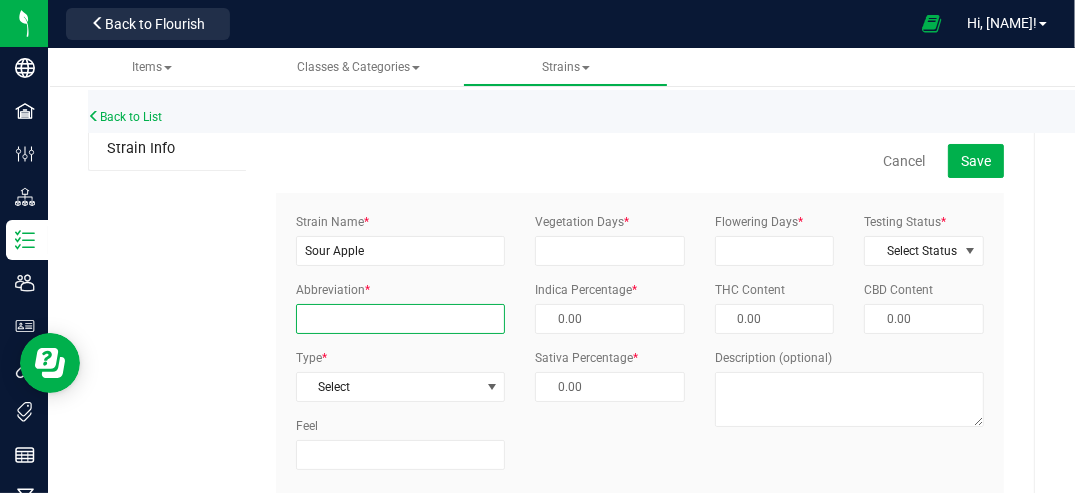 click on "Abbreviation
*" at bounding box center (400, 319) 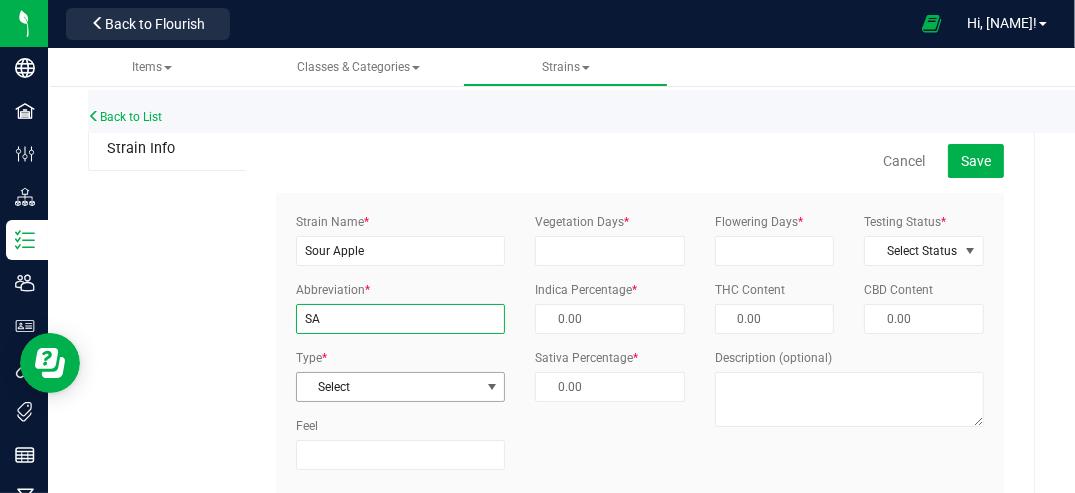 type on "SA" 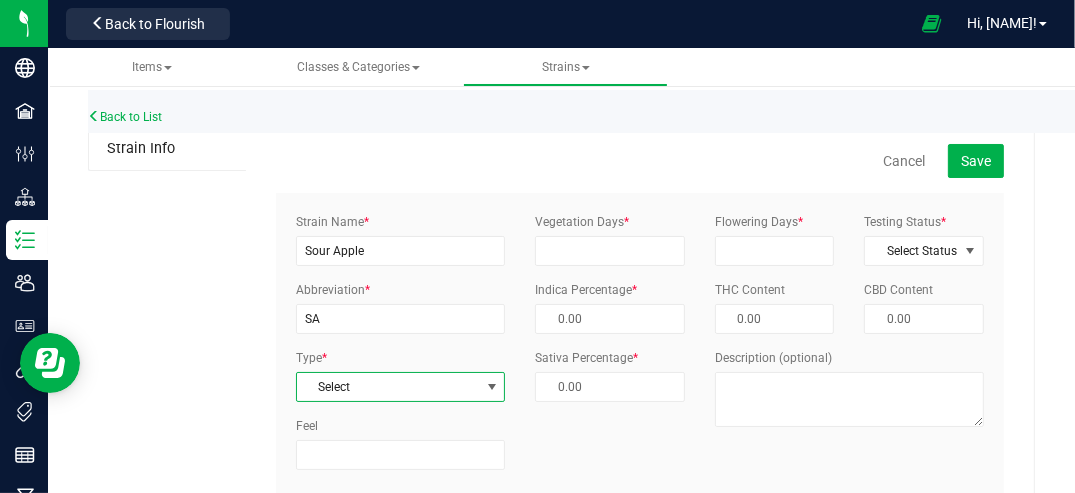 click at bounding box center (492, 387) 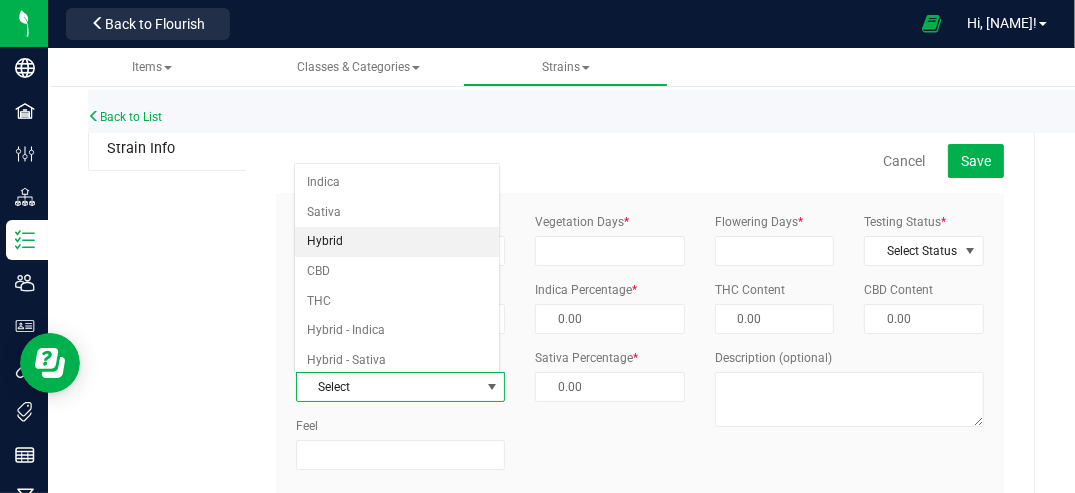 click on "Hybrid" at bounding box center [397, 242] 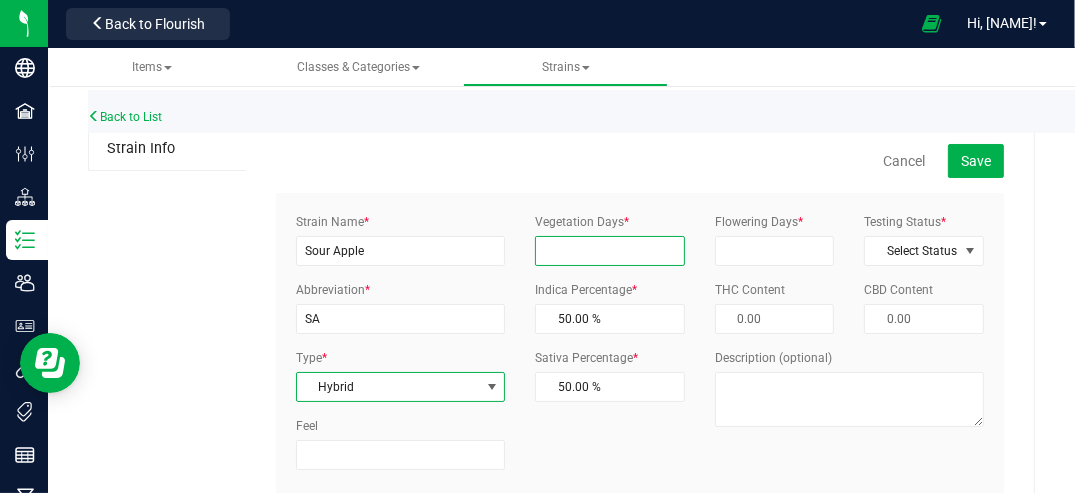 click on "Vegetation Days
*" at bounding box center (610, 251) 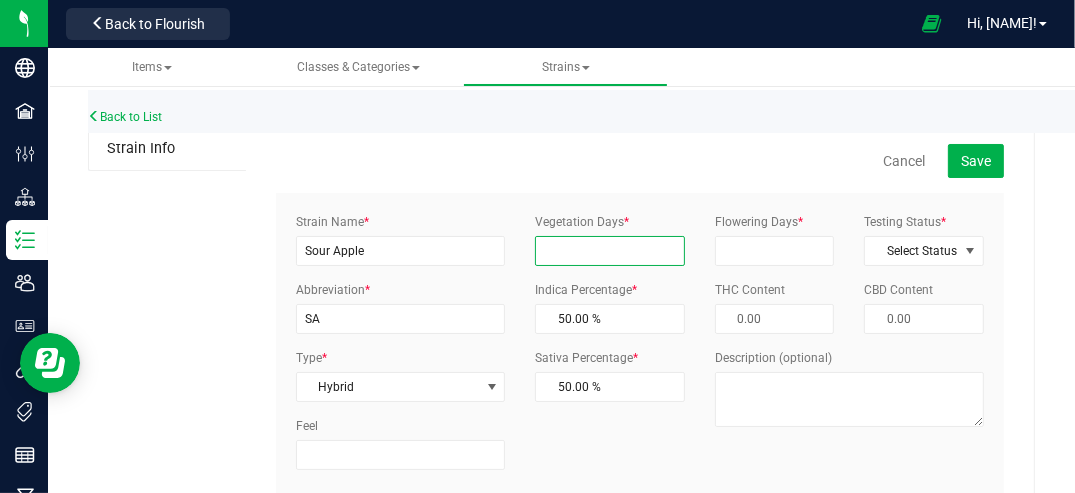 type on "60" 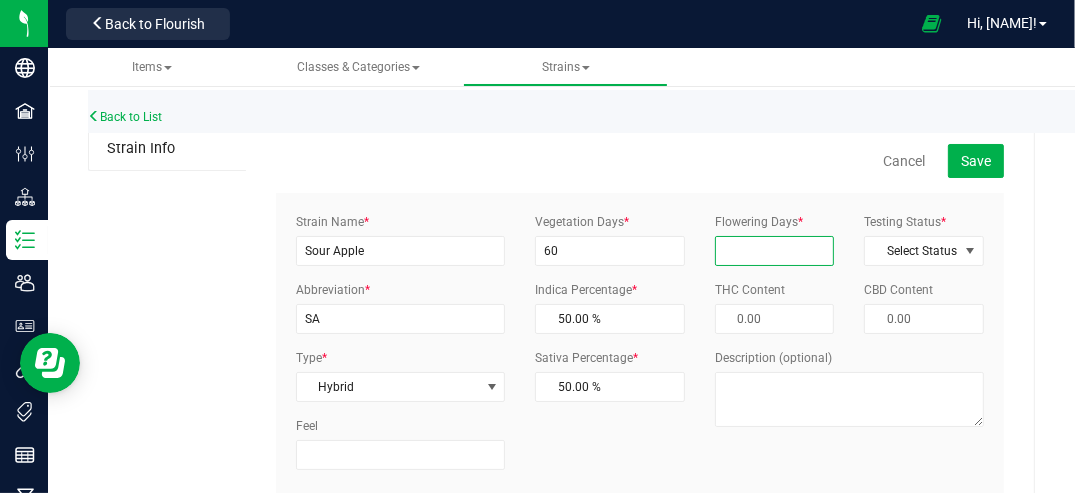 drag, startPoint x: 734, startPoint y: 249, endPoint x: 766, endPoint y: 266, distance: 36.23534 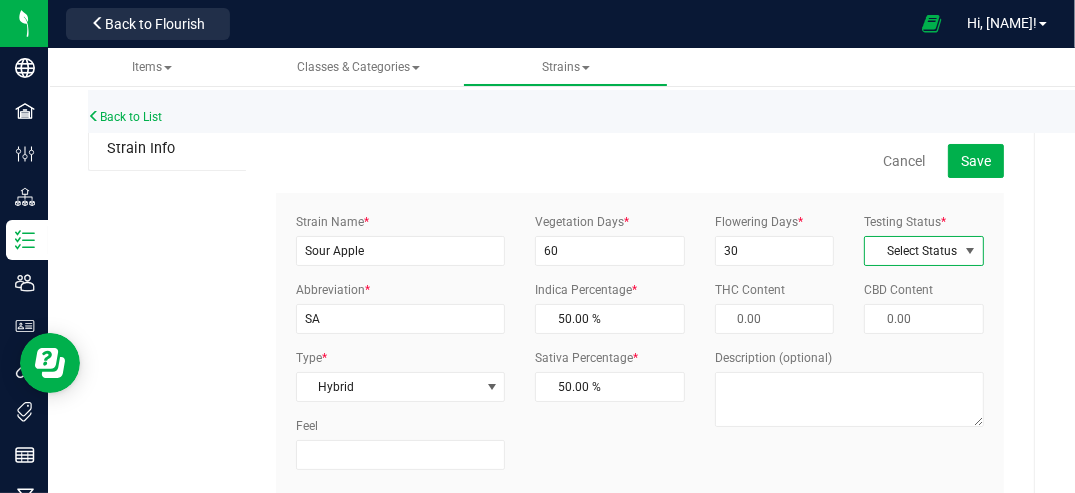 click at bounding box center [970, 251] 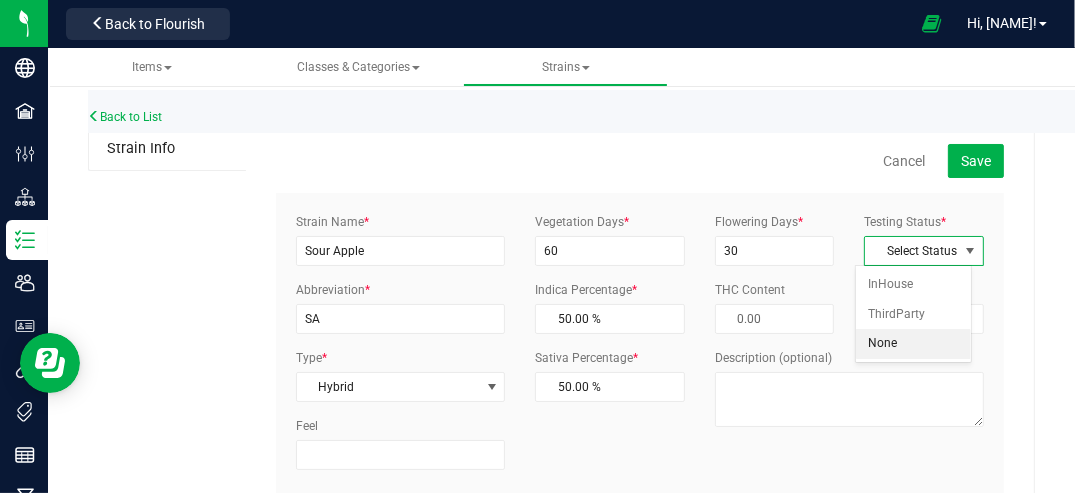 click on "None" at bounding box center (914, 344) 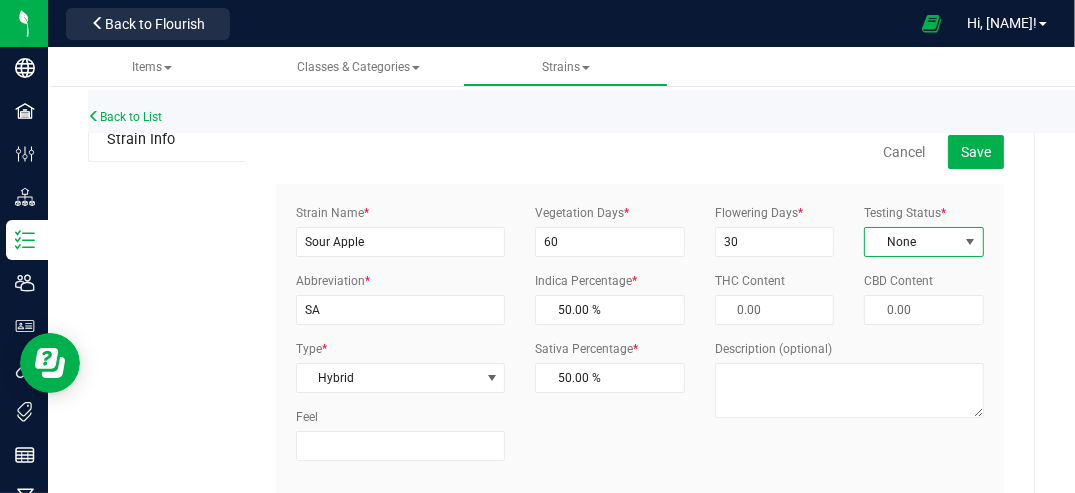 scroll, scrollTop: 10, scrollLeft: 0, axis: vertical 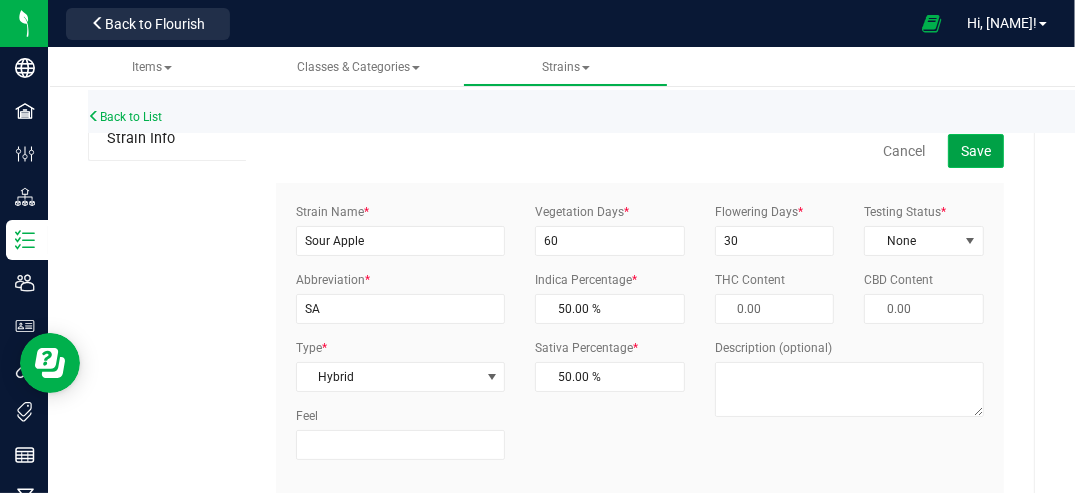 click on "Save" at bounding box center [976, 151] 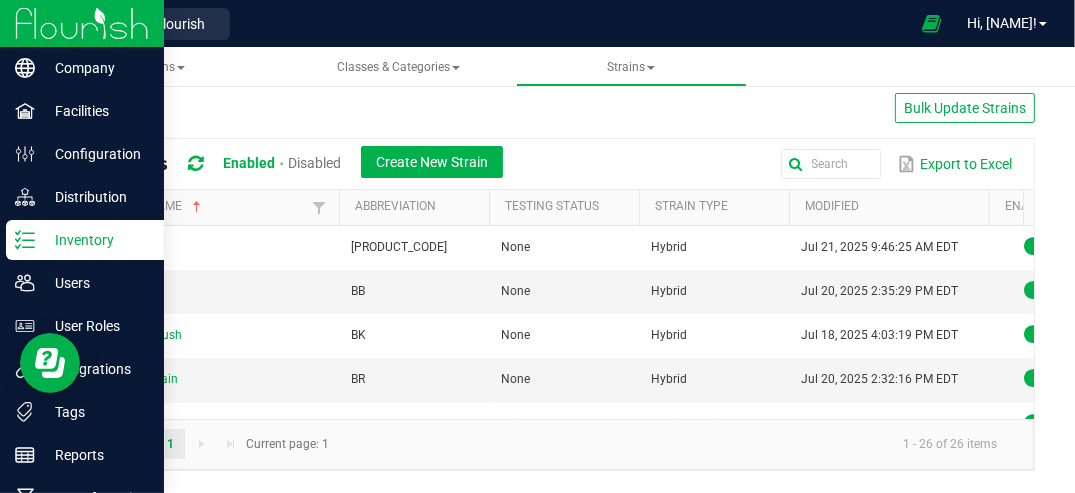 click at bounding box center (82, 23) 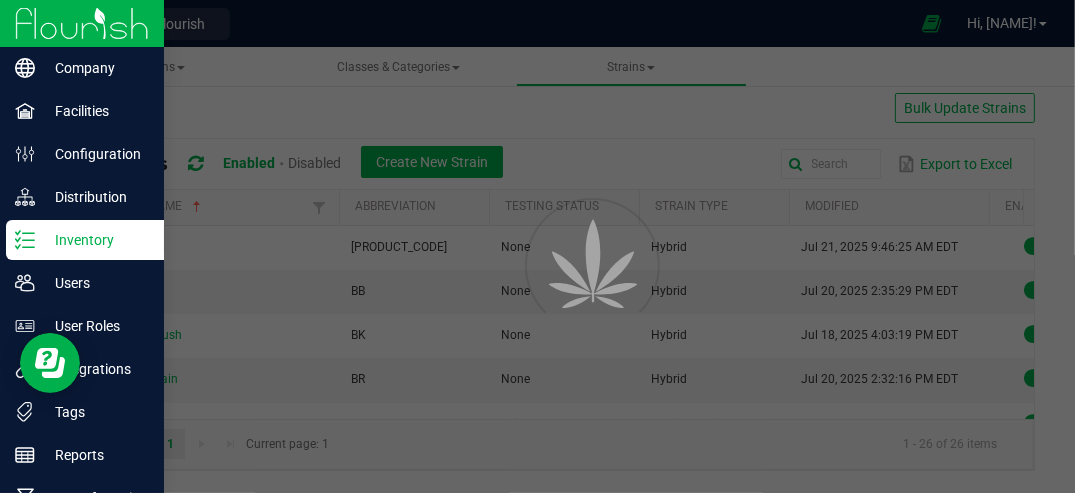 scroll, scrollTop: 0, scrollLeft: 0, axis: both 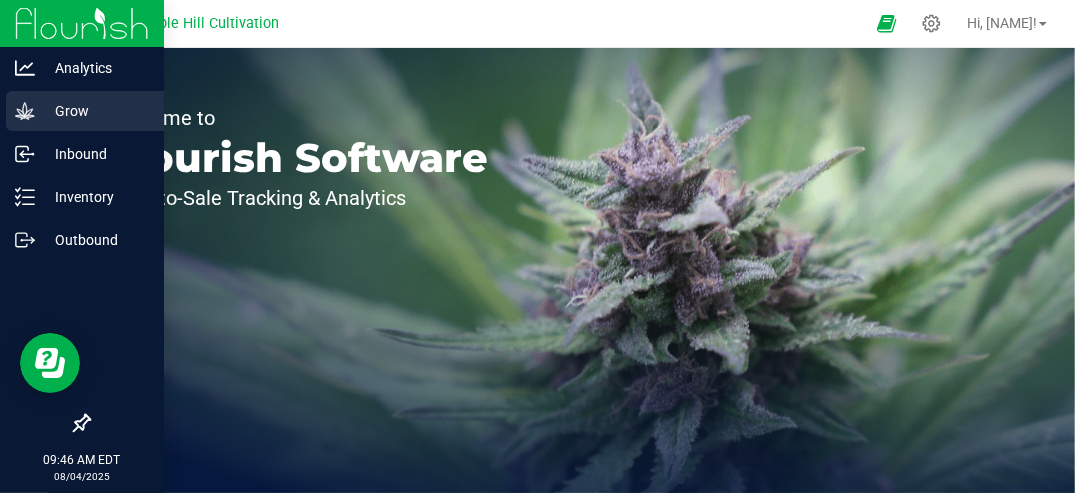 click on "Grow" at bounding box center (95, 111) 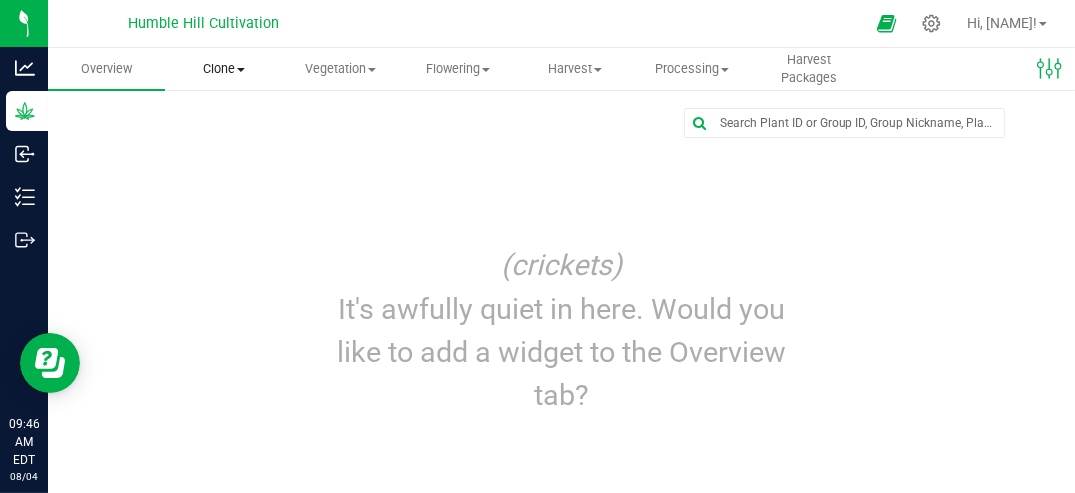 click on "Clone" at bounding box center (223, 69) 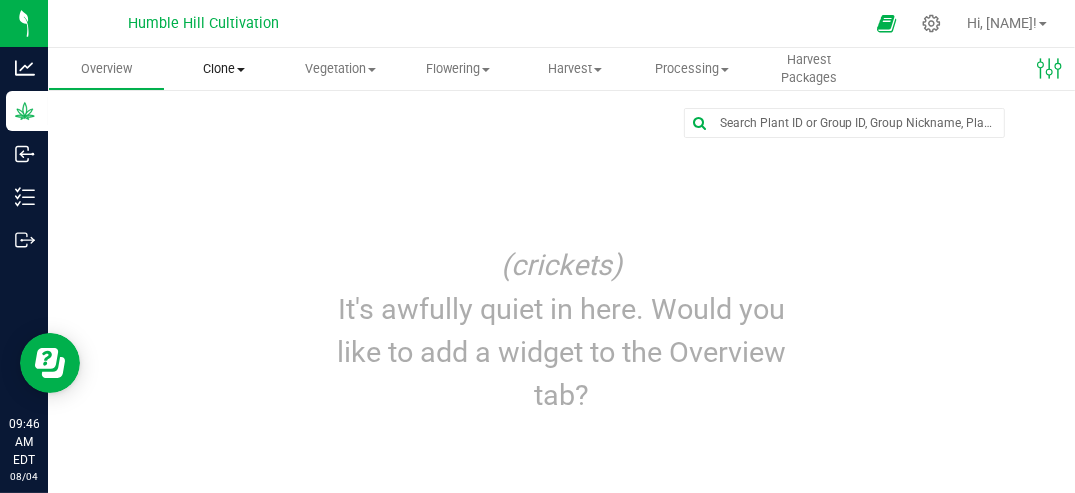click on "Clone" at bounding box center (223, 69) 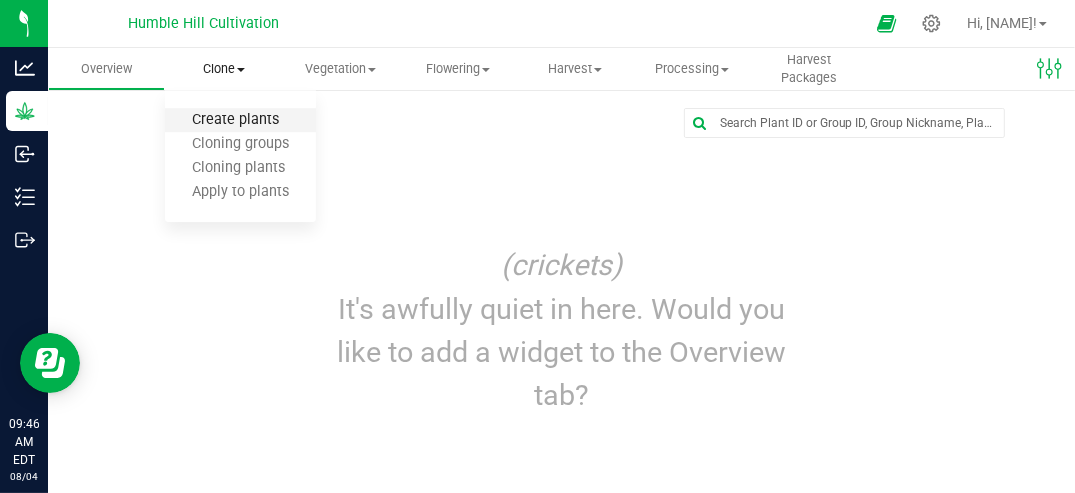 click on "Create plants" at bounding box center [235, 120] 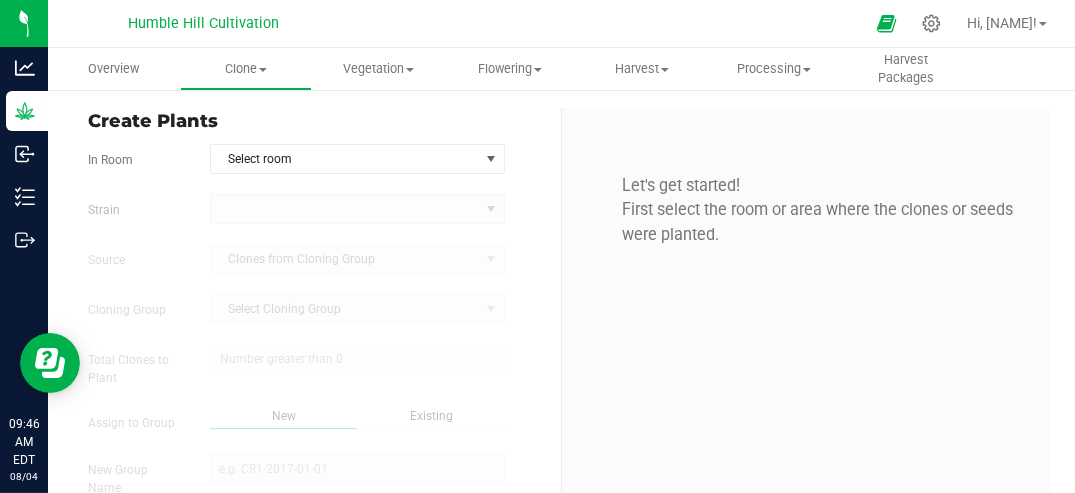 type on "[MONTH]/[DAY]/[YEAR] [TIME] [AMPM]" 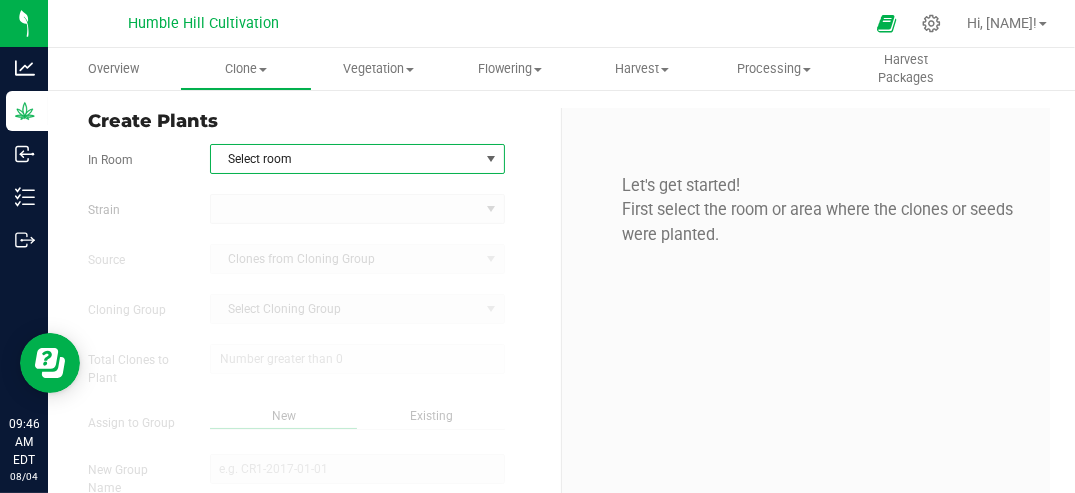 click at bounding box center (491, 159) 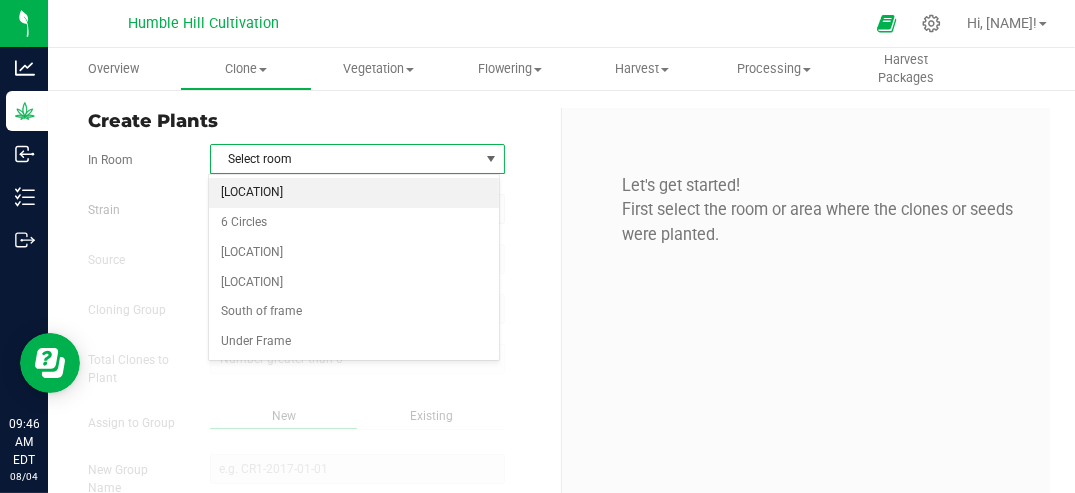 click on "[LOCATION]" at bounding box center (353, 193) 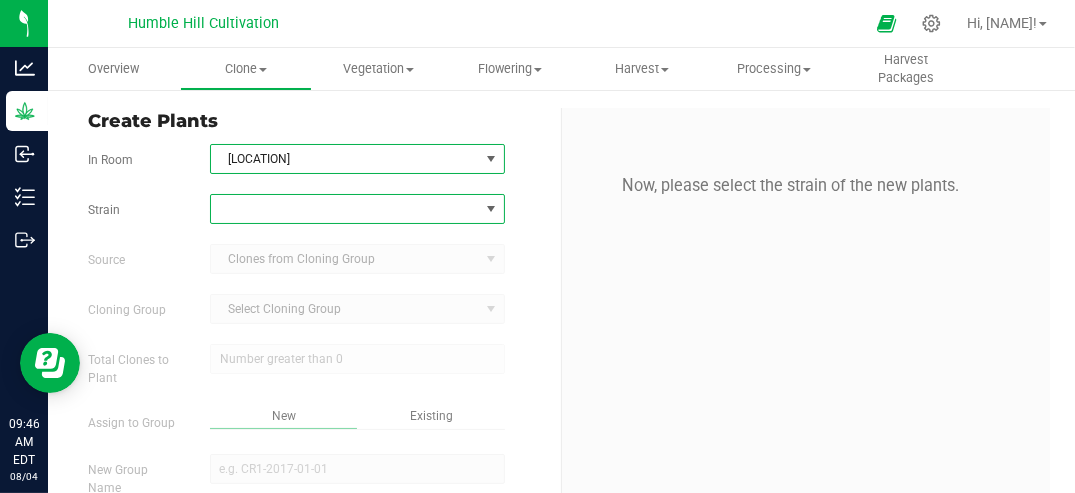 click at bounding box center [491, 209] 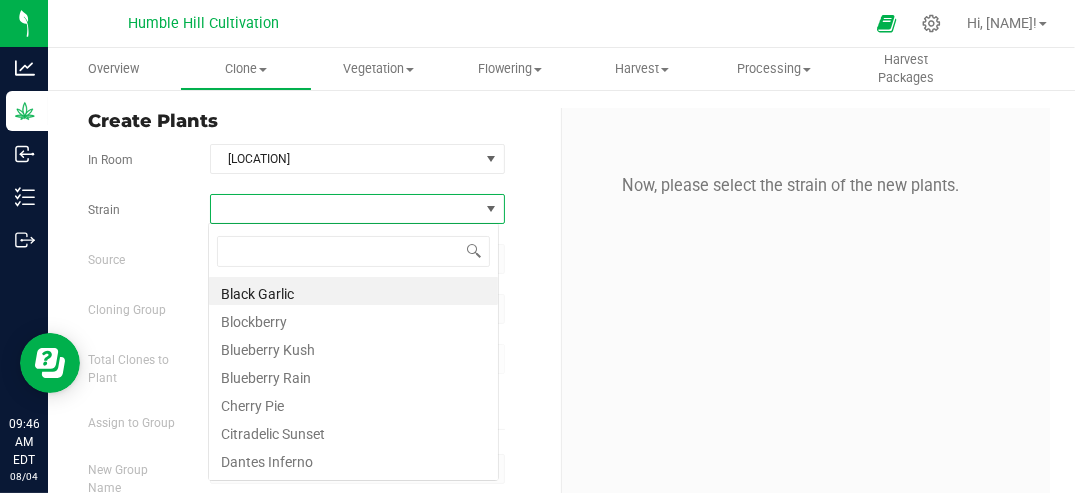 scroll, scrollTop: 99970, scrollLeft: 99708, axis: both 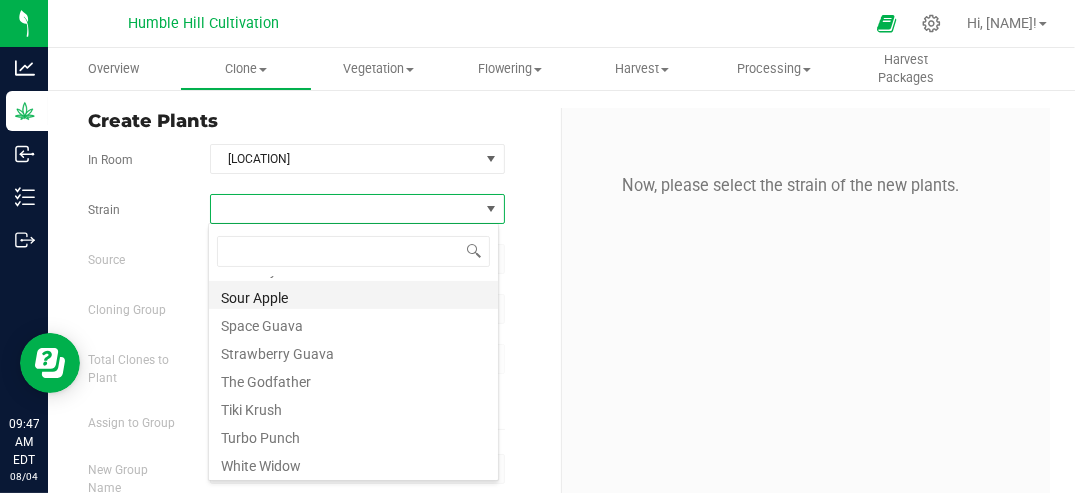 click on "Sour Apple" at bounding box center (353, 295) 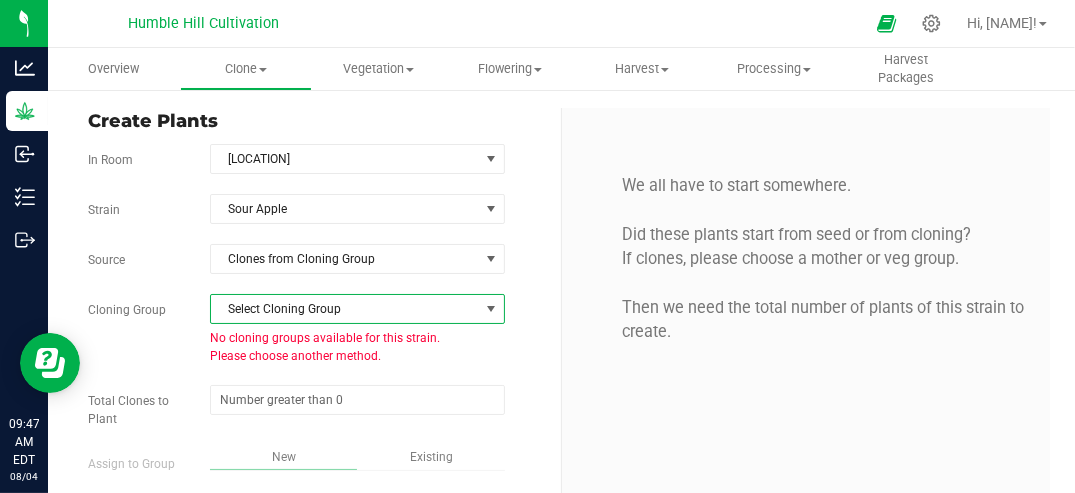 click at bounding box center (491, 309) 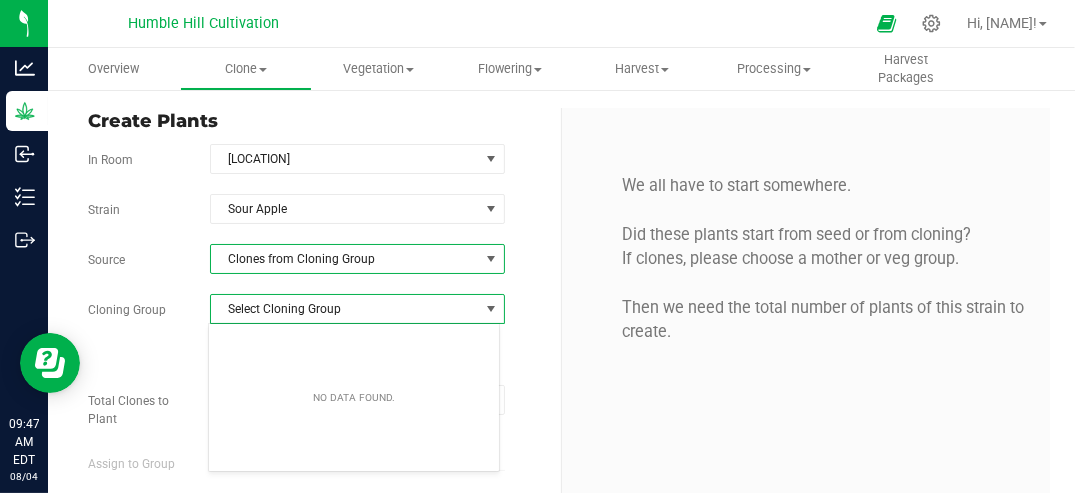 click at bounding box center [491, 259] 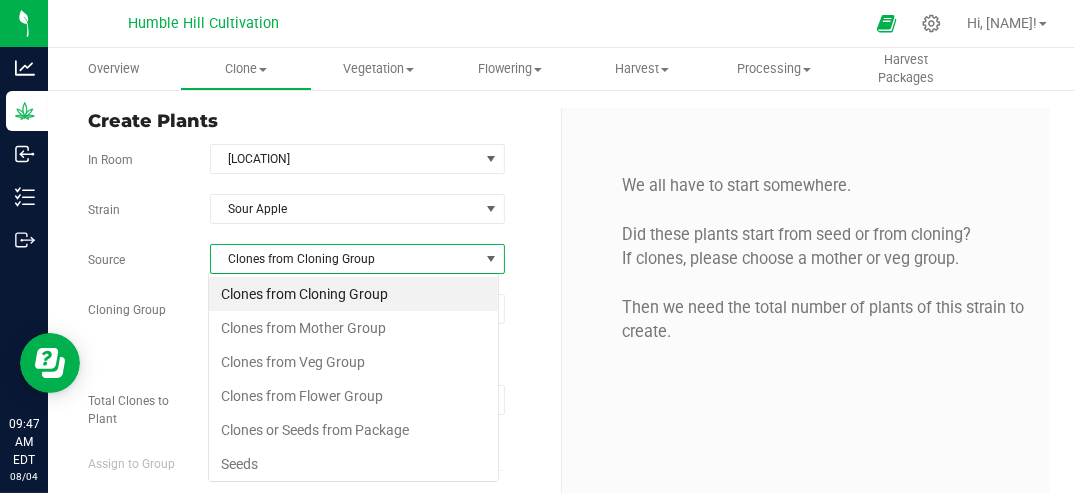 scroll, scrollTop: 99970, scrollLeft: 99708, axis: both 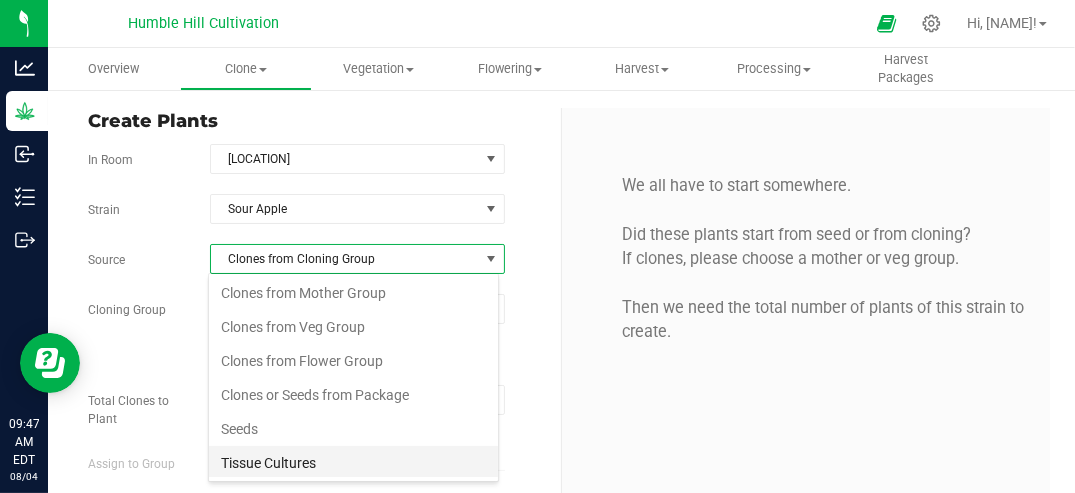 click on "Tissue Cultures" at bounding box center (353, 463) 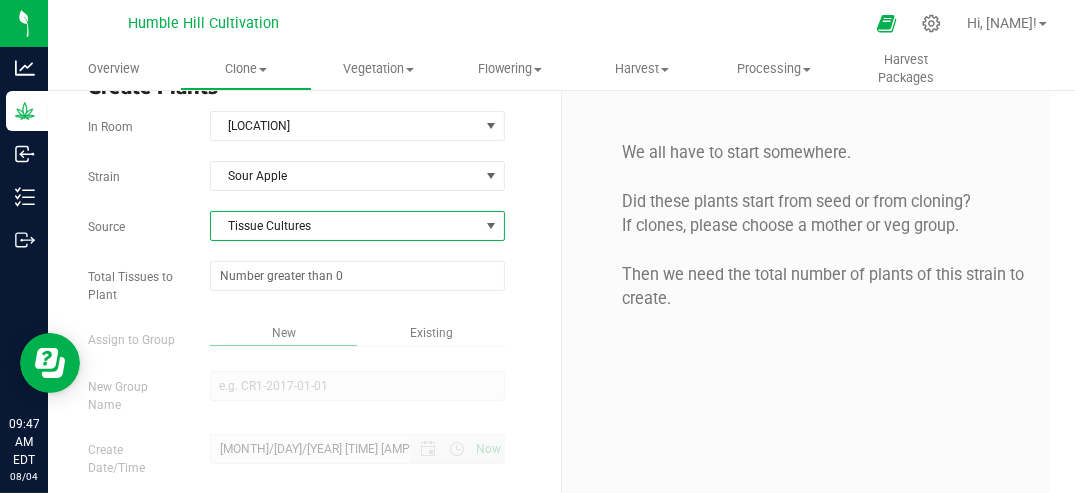 scroll, scrollTop: 56, scrollLeft: 0, axis: vertical 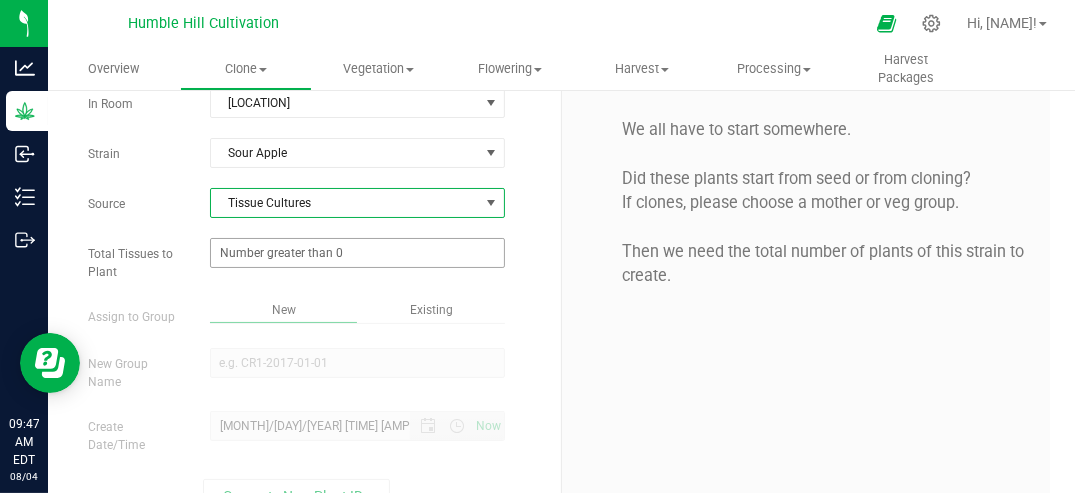 click at bounding box center [357, 253] 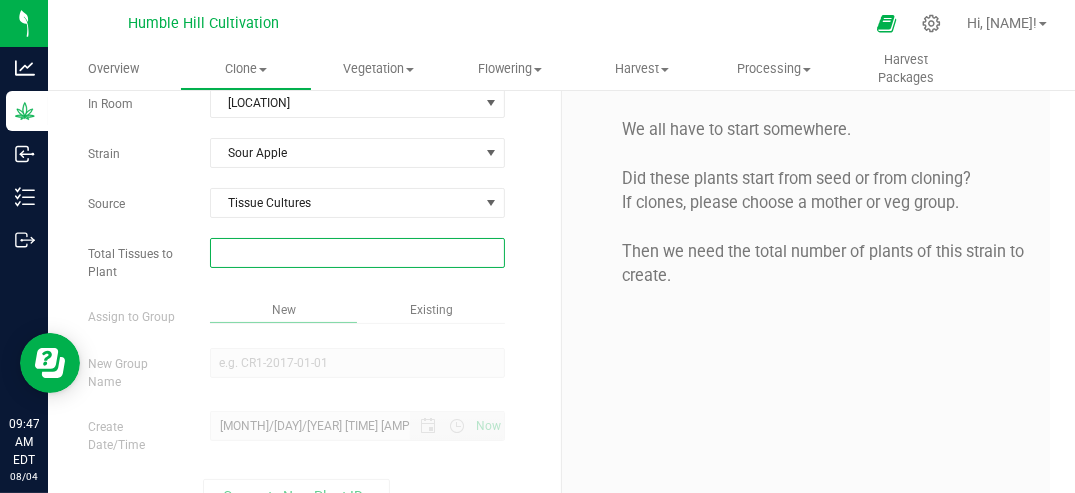 type on "4" 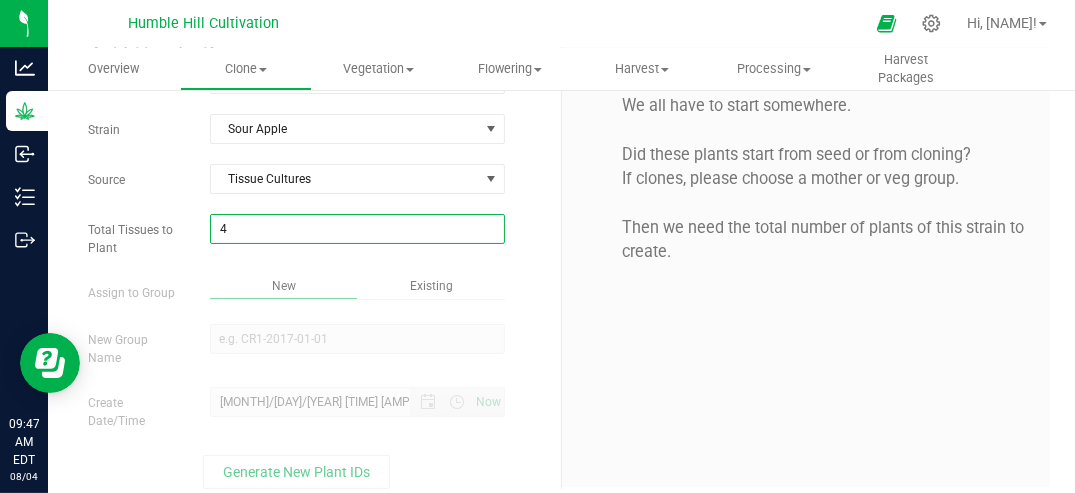 scroll, scrollTop: 94, scrollLeft: 0, axis: vertical 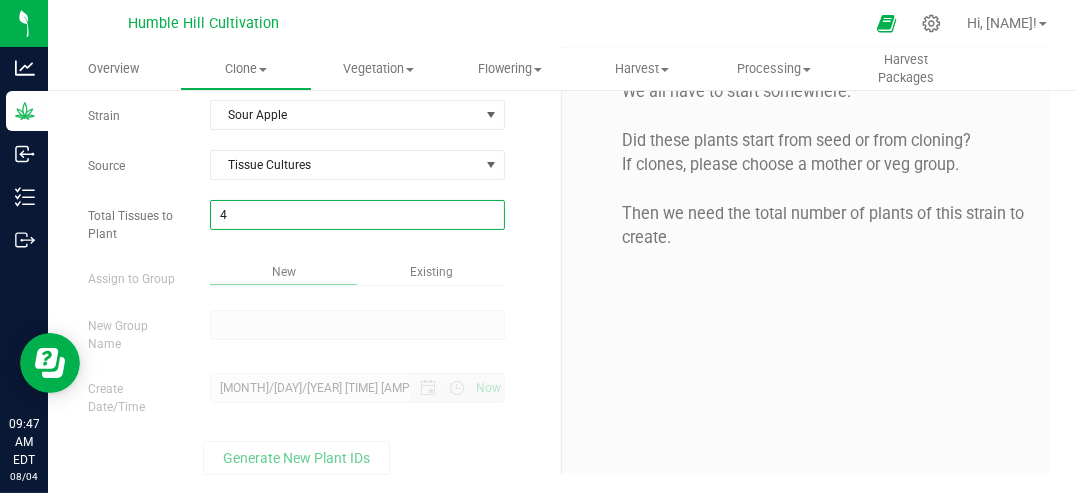 type on "4" 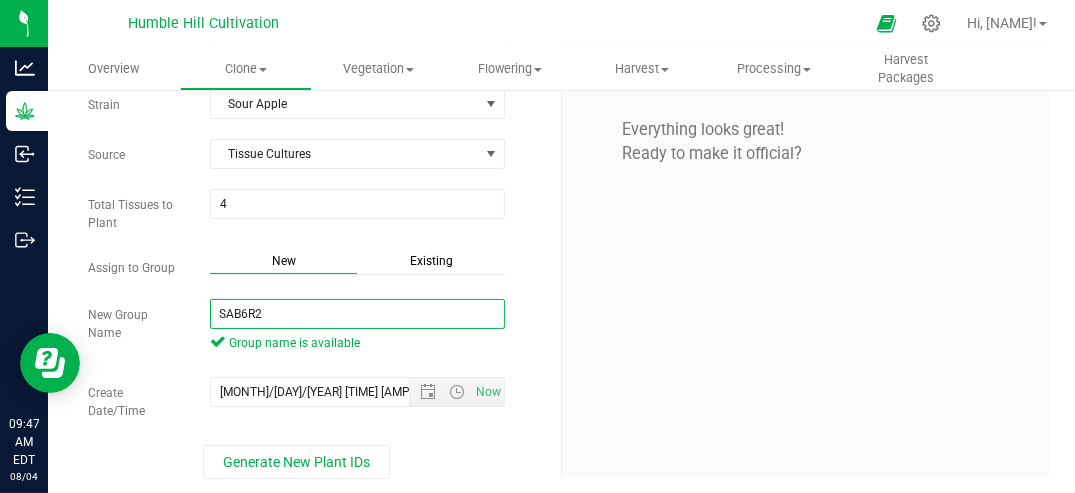 scroll, scrollTop: 109, scrollLeft: 0, axis: vertical 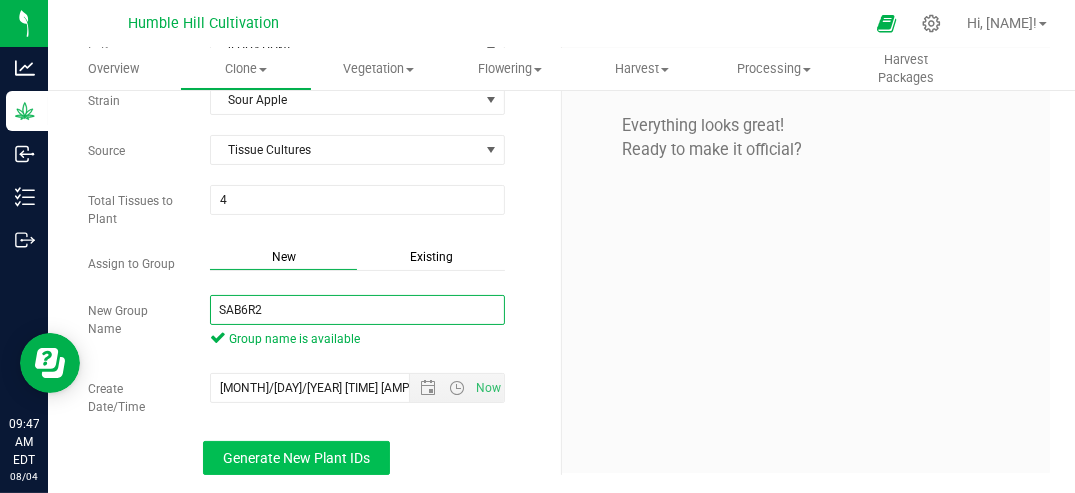 type on "SAB6R2" 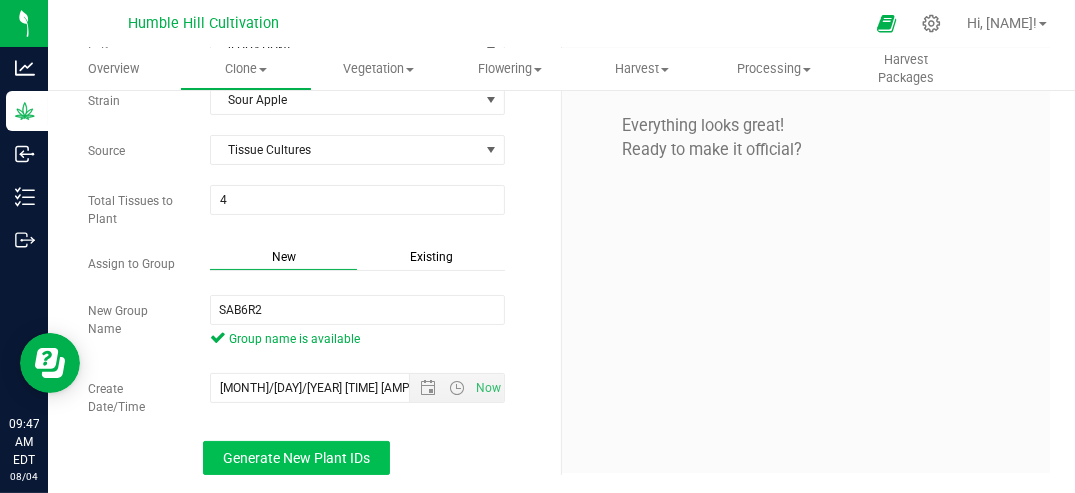 click on "Generate New Plant IDs" at bounding box center (296, 458) 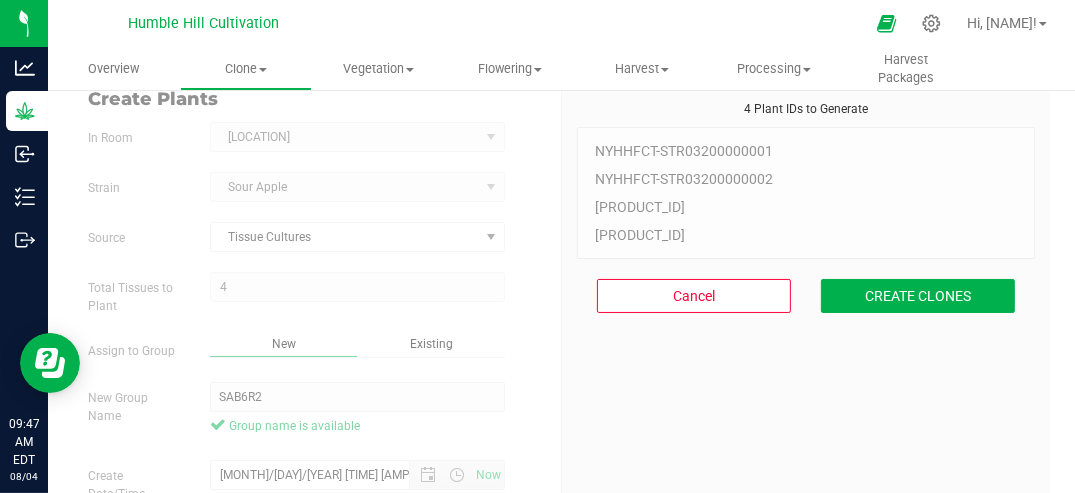 scroll, scrollTop: 0, scrollLeft: 0, axis: both 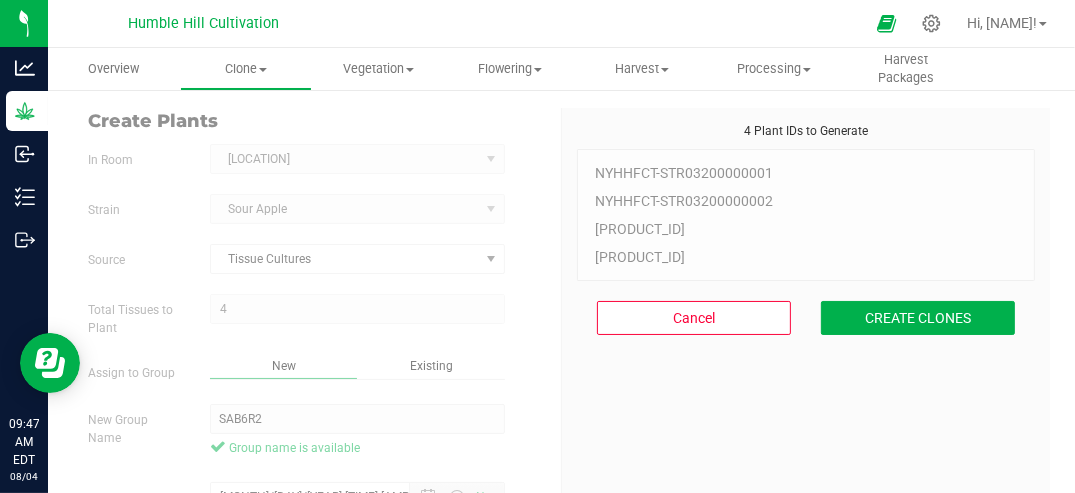 drag, startPoint x: 588, startPoint y: 168, endPoint x: 601, endPoint y: 239, distance: 72.18033 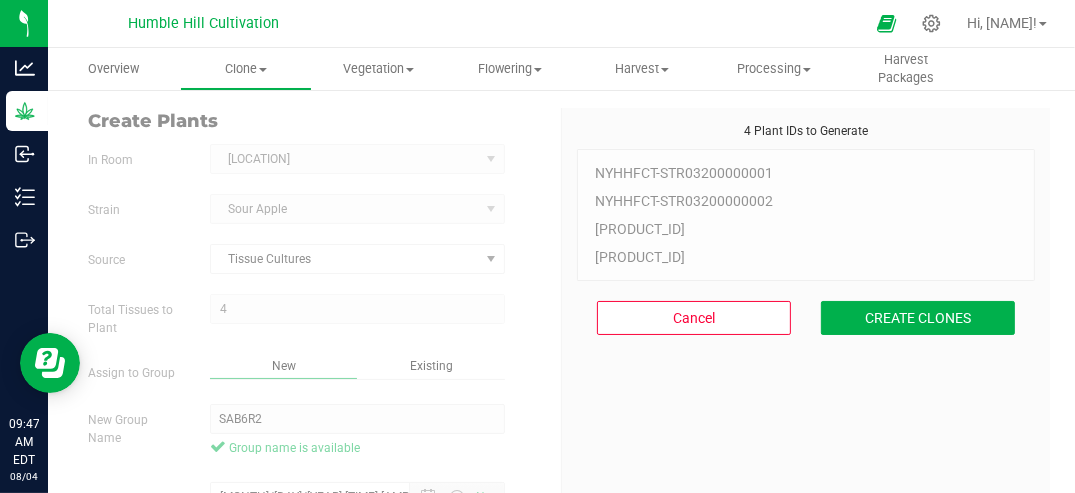 click on "[PRODUCT_ID] [PRODUCT_ID] [PRODUCT_ID] [PRODUCT_ID] [PRODUCT_ID] [PRODUCT_ID] [PRODUCT_ID] [PRODUCT_ID]" at bounding box center [806, 215] 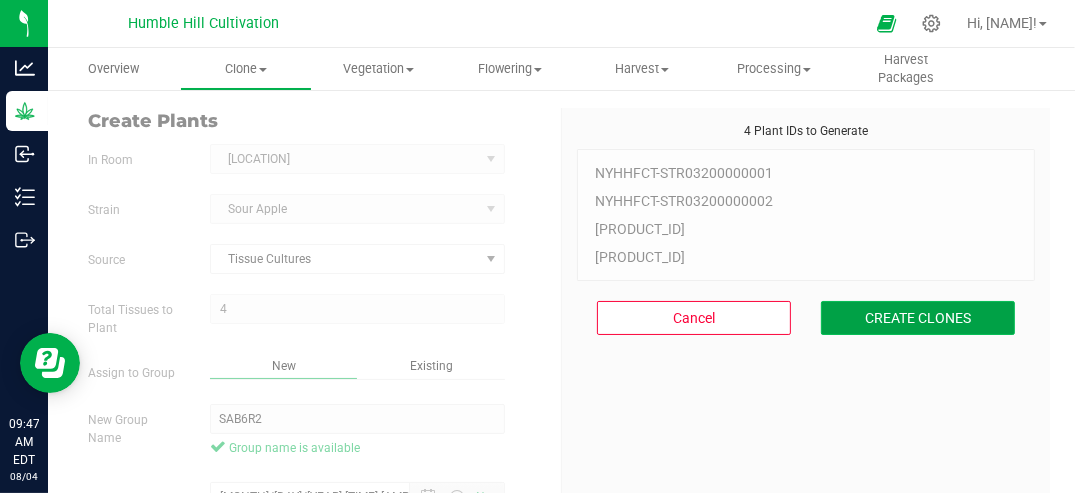 click on "CREATE CLONES" at bounding box center [918, 318] 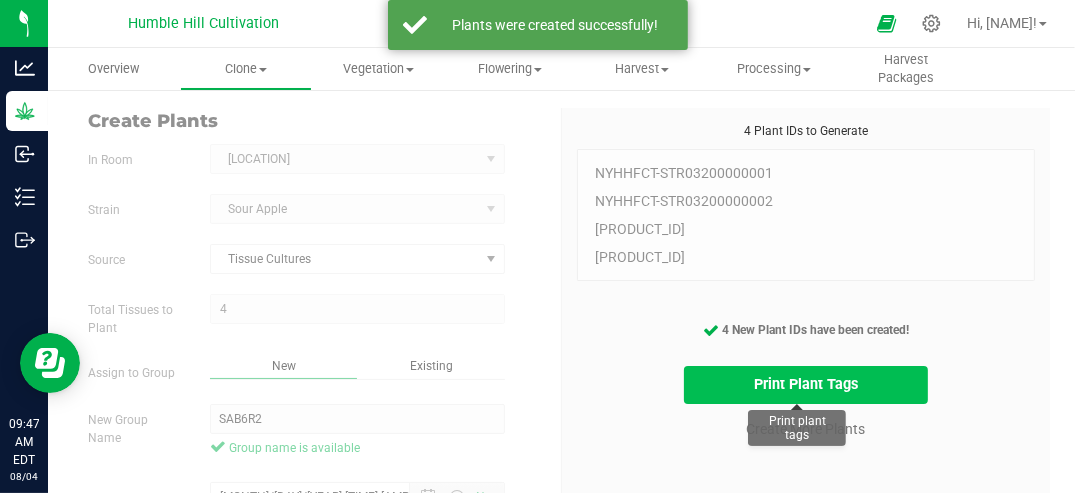 click on "Print Plant Tags" at bounding box center [806, 385] 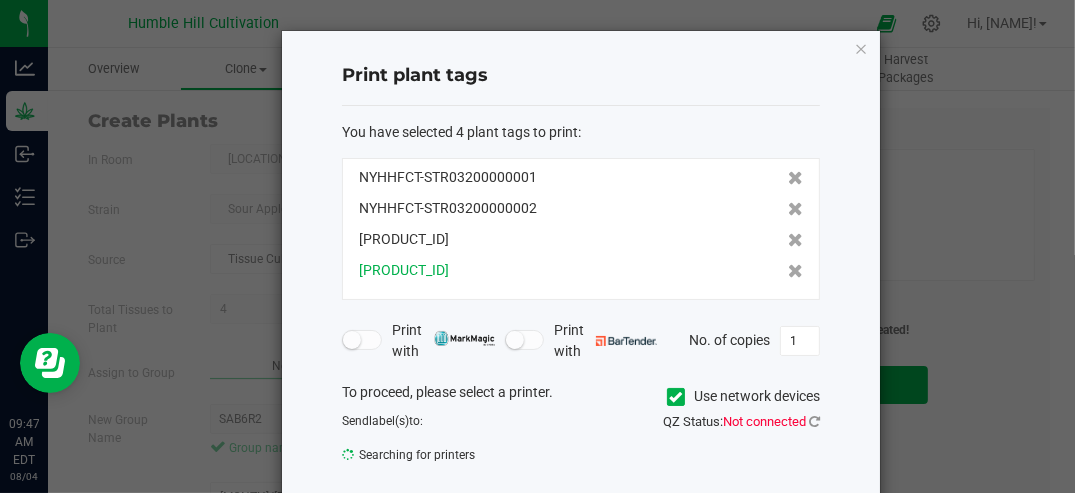drag, startPoint x: 354, startPoint y: 175, endPoint x: 534, endPoint y: 268, distance: 202.60553 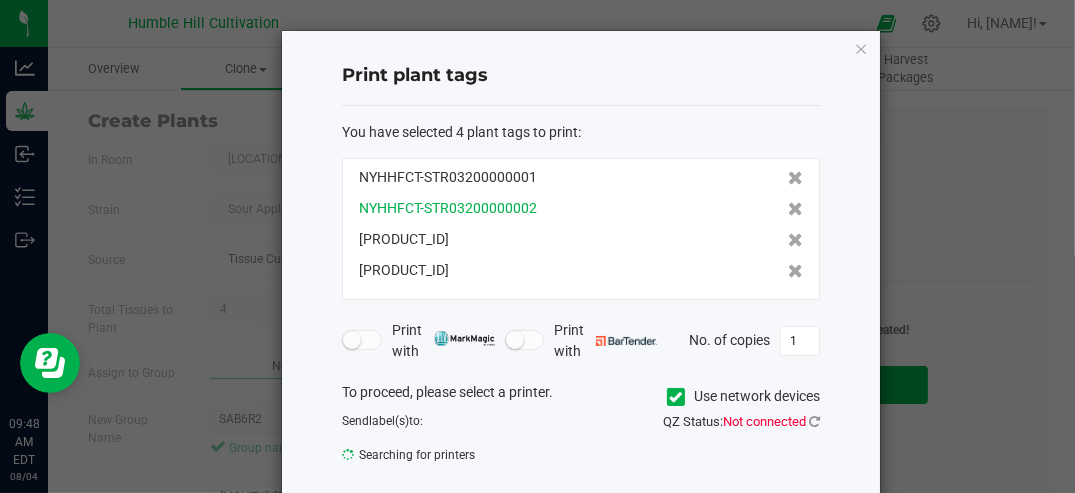 copy on "NYHHFCT-STR03200000001   NYHHFCT-STR03200000002   NYHHFCT-STR03200000003   NYHHFCT-STR03200000004" 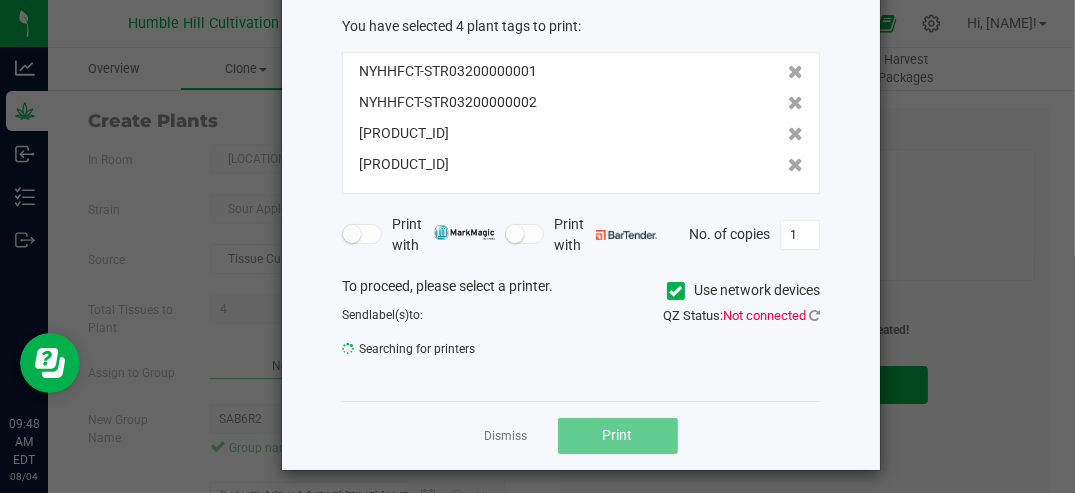 scroll, scrollTop: 112, scrollLeft: 0, axis: vertical 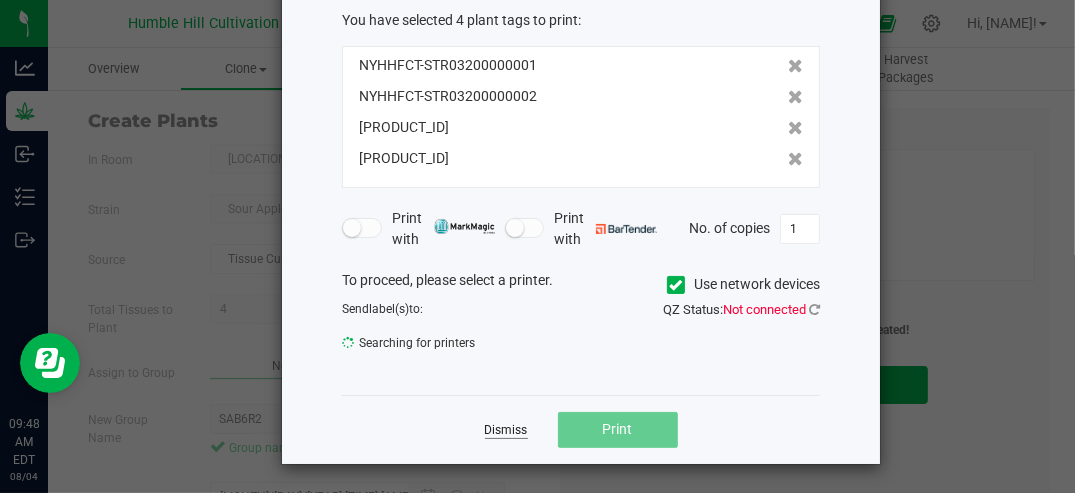 click on "Dismiss" 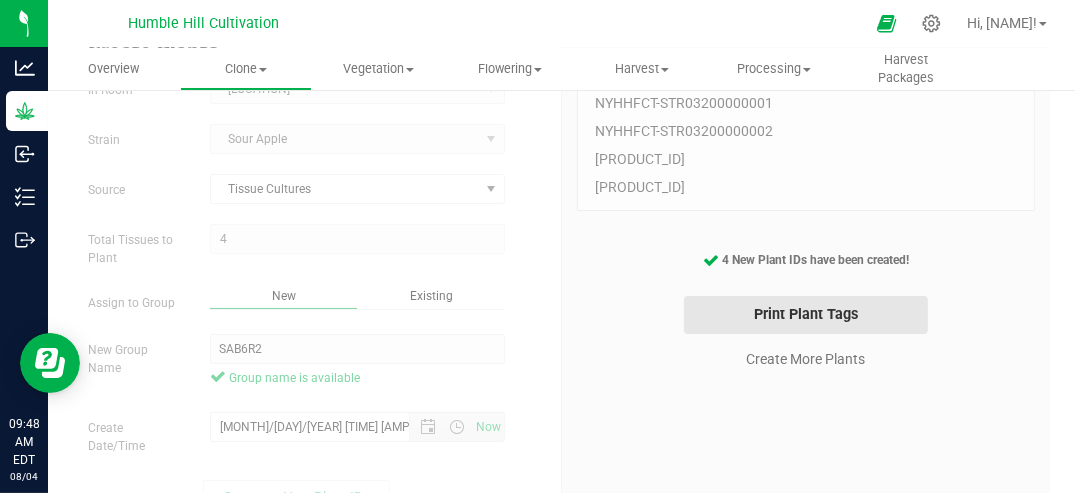 scroll, scrollTop: 95, scrollLeft: 0, axis: vertical 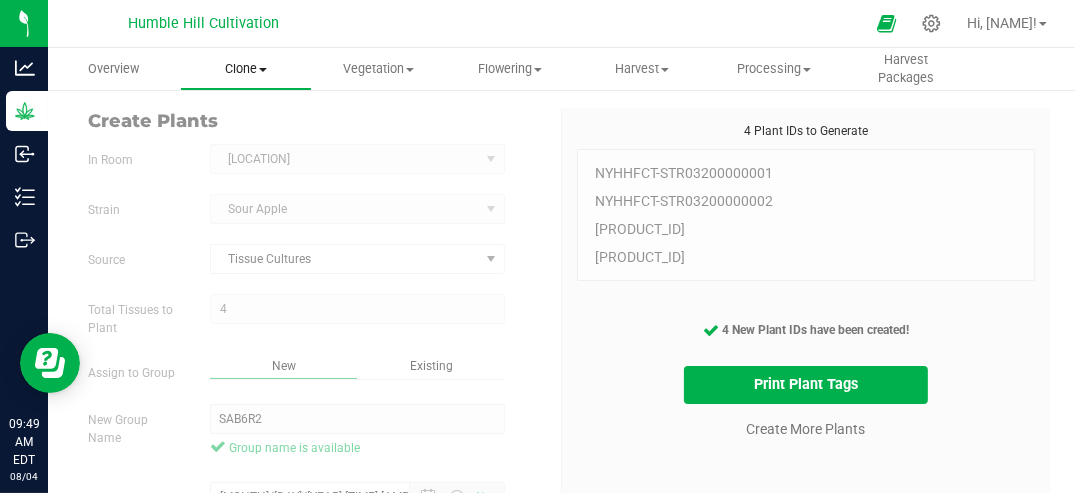 click on "Clone" at bounding box center (246, 69) 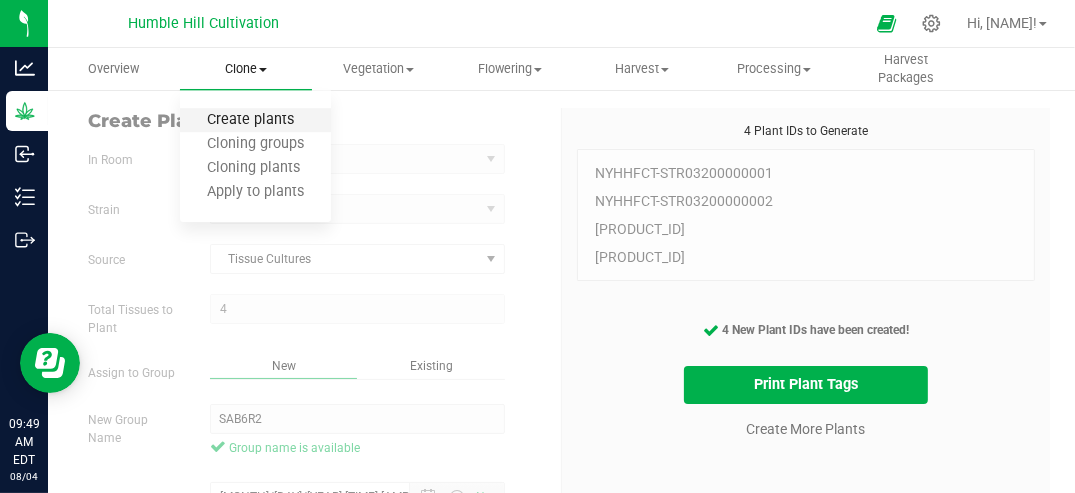 click on "Create plants" at bounding box center [250, 120] 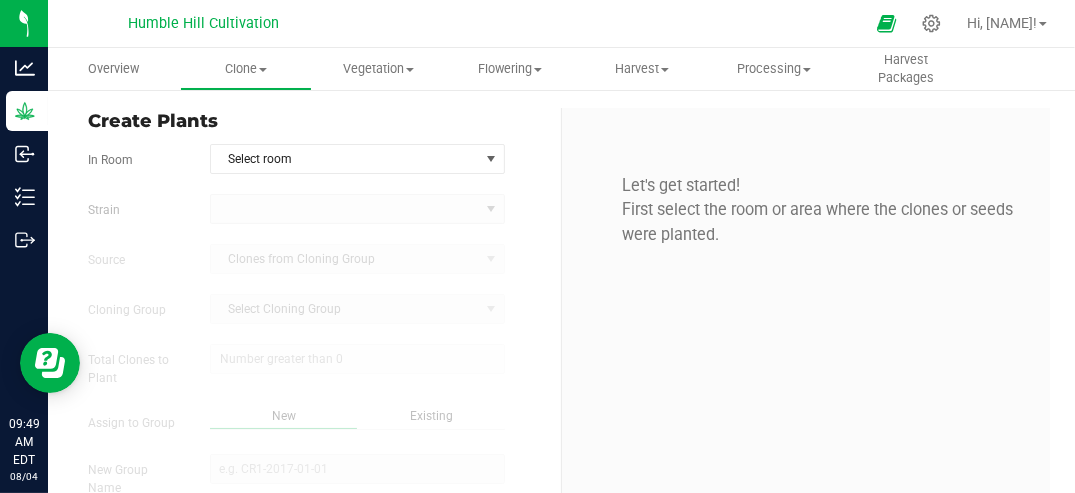 type on "[DATE] [TIME]" 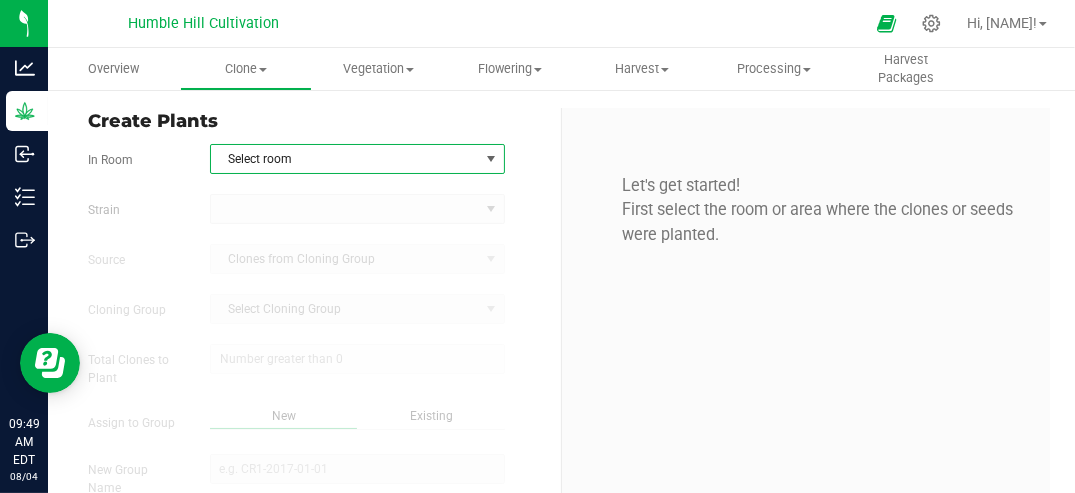 click at bounding box center (491, 159) 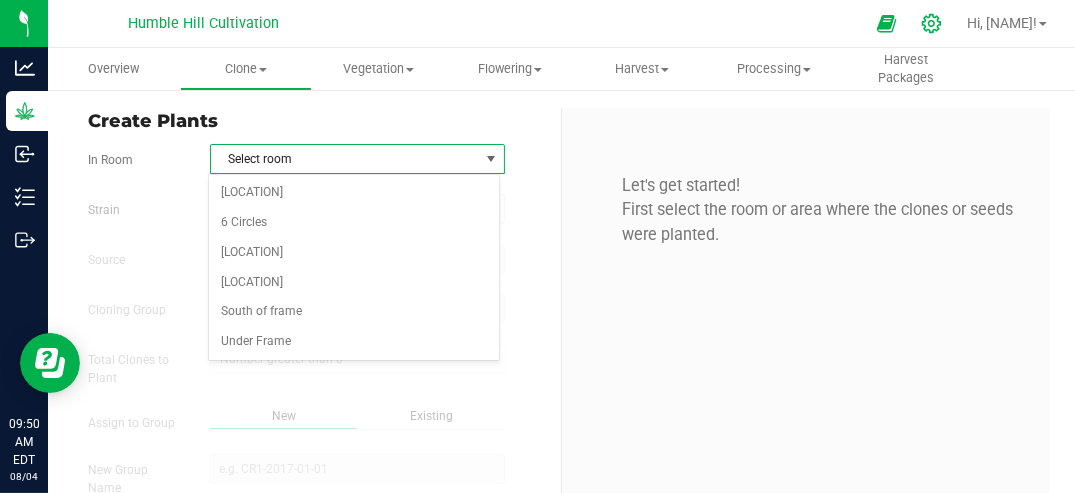 click 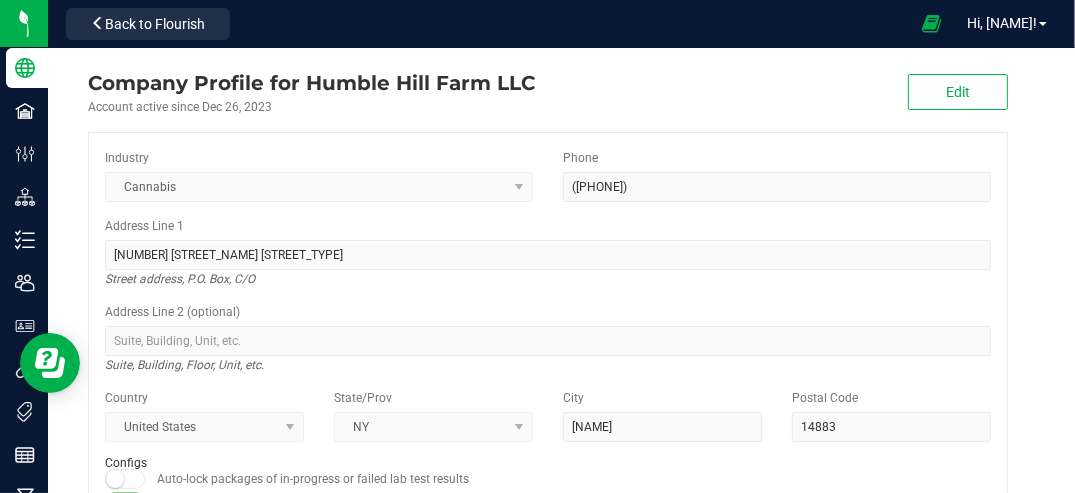 click on "Company Profile for Humble Hill Farm LLC   Account active since Dec 26, 2023   Edit   Industry  Cannabis  Phone  [PHONE]  Address Line 1  467 Tallow Hill Rd.  Street address, P.O. Box, C/O   Address Line 2 (optional)   Suite, Building, Floor, Unit, etc.   Country  United States  State/Prov  [STATE]  City  [CITY]  Postal Code  [ZIP] Configs  Auto-lock packages of in-progress or failed lab test results   Opt in to retail discounts V2 beta   Enable integration with Lendica" at bounding box center [548, 312] 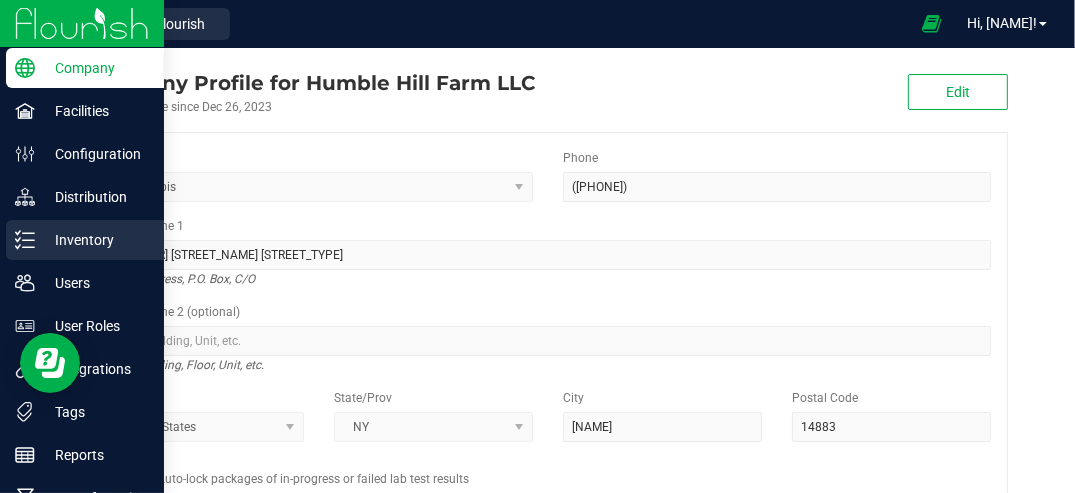click on "Inventory" at bounding box center (95, 240) 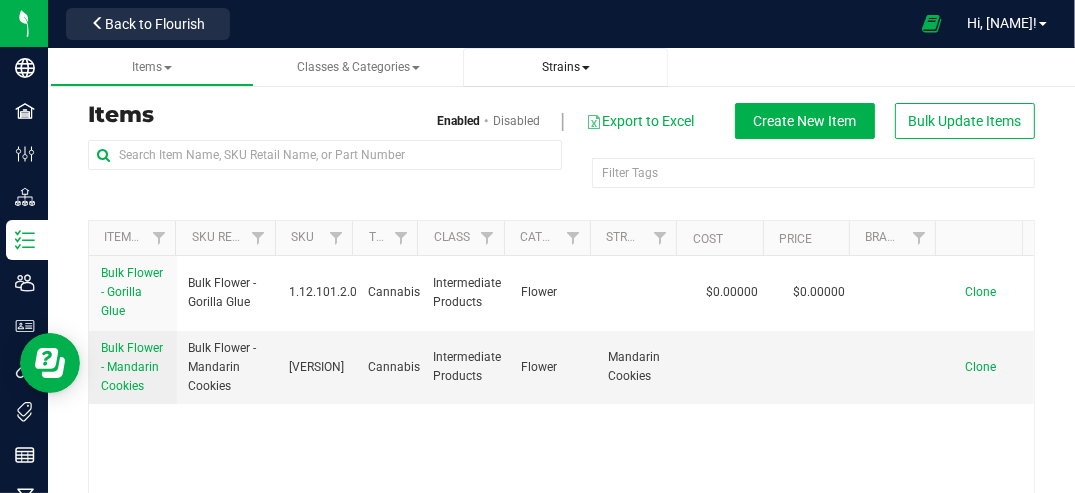 click on "Strains" at bounding box center [566, 67] 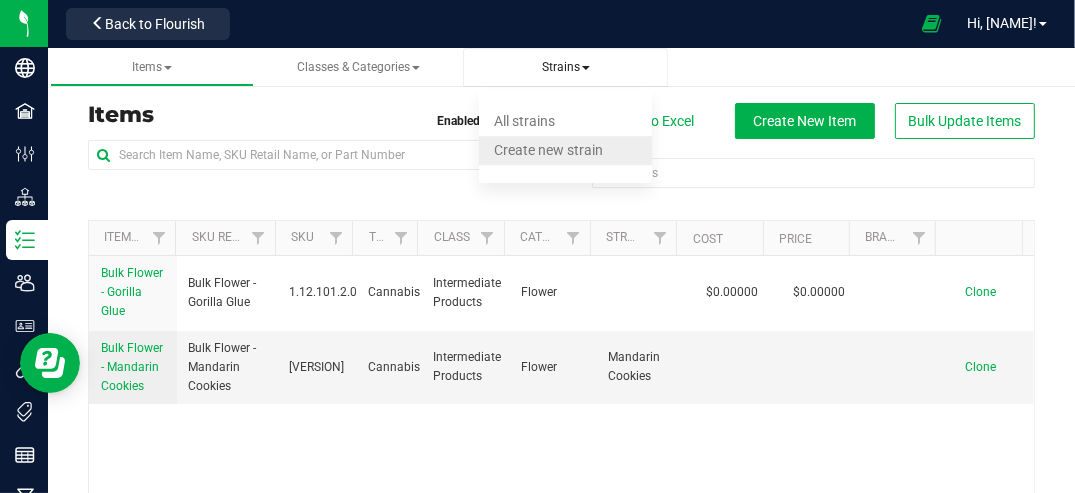 click on "Create new strain" at bounding box center [548, 150] 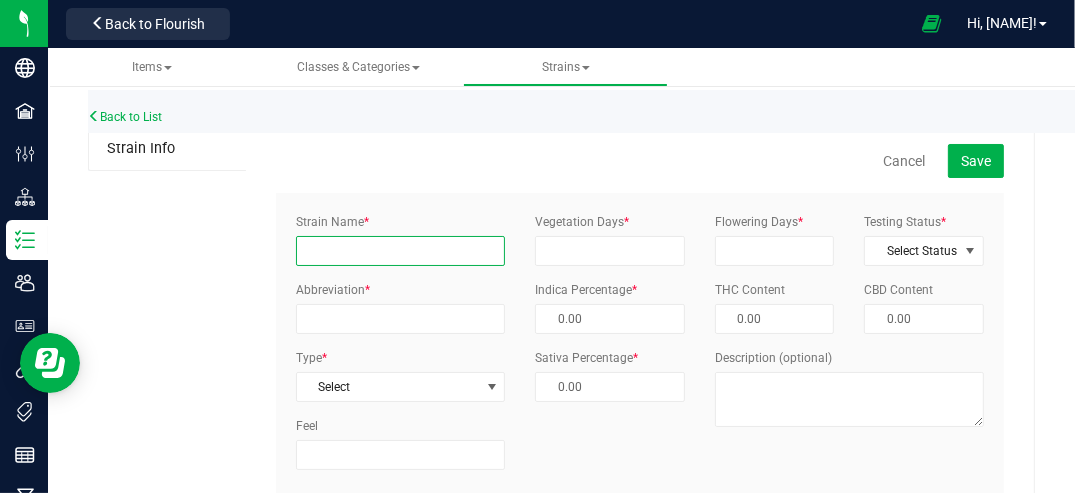 click on "Strain Name
*" at bounding box center [400, 251] 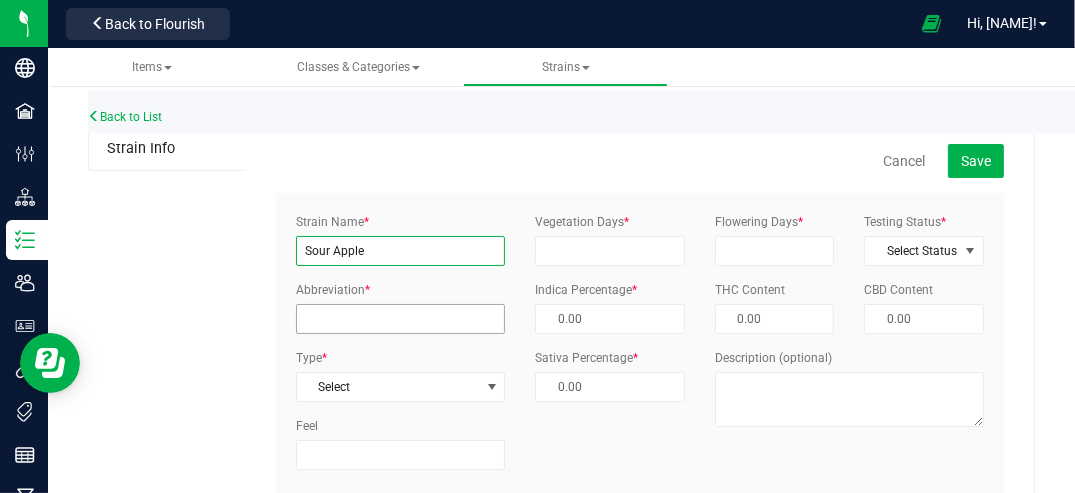 type on "Sour Apple" 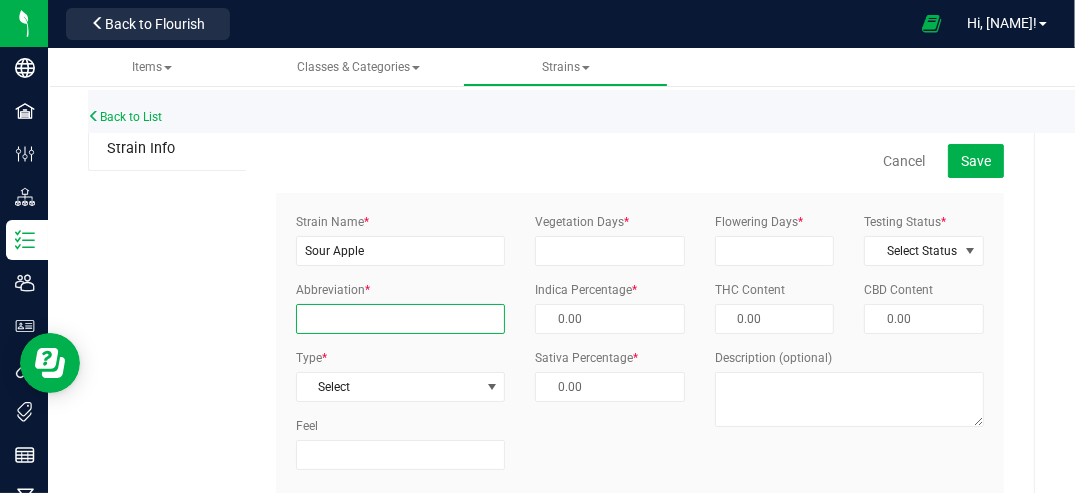 click on "Abbreviation
*" at bounding box center [400, 319] 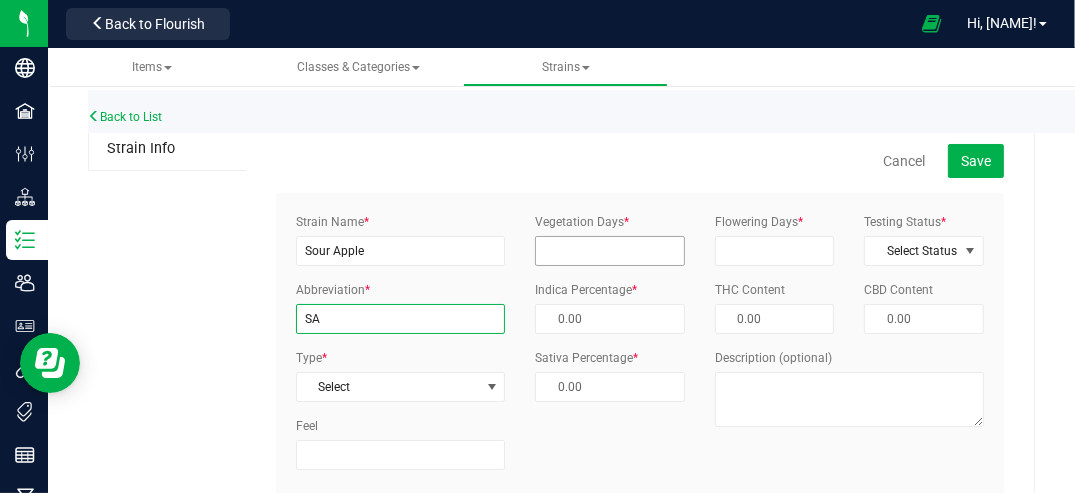 type on "SA" 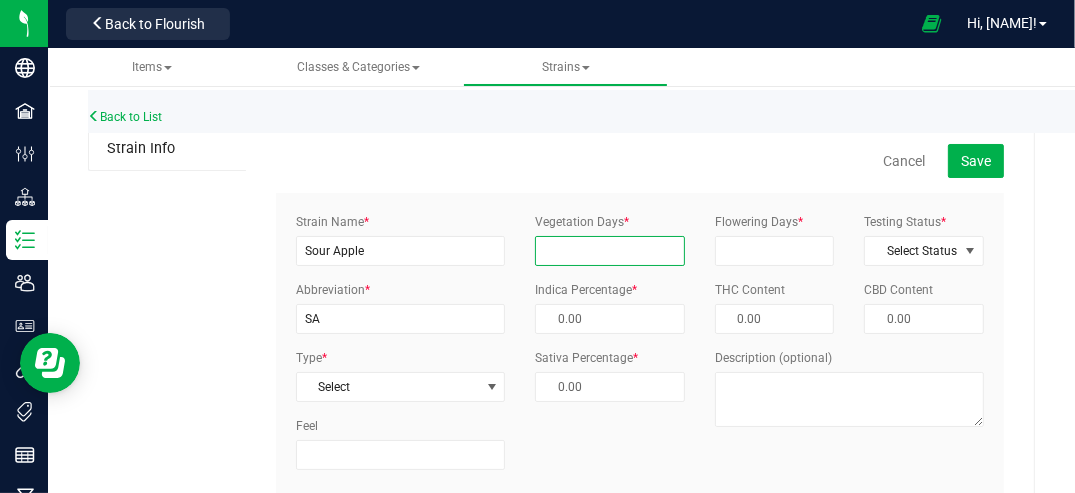 drag, startPoint x: 572, startPoint y: 245, endPoint x: 591, endPoint y: 266, distance: 28.319605 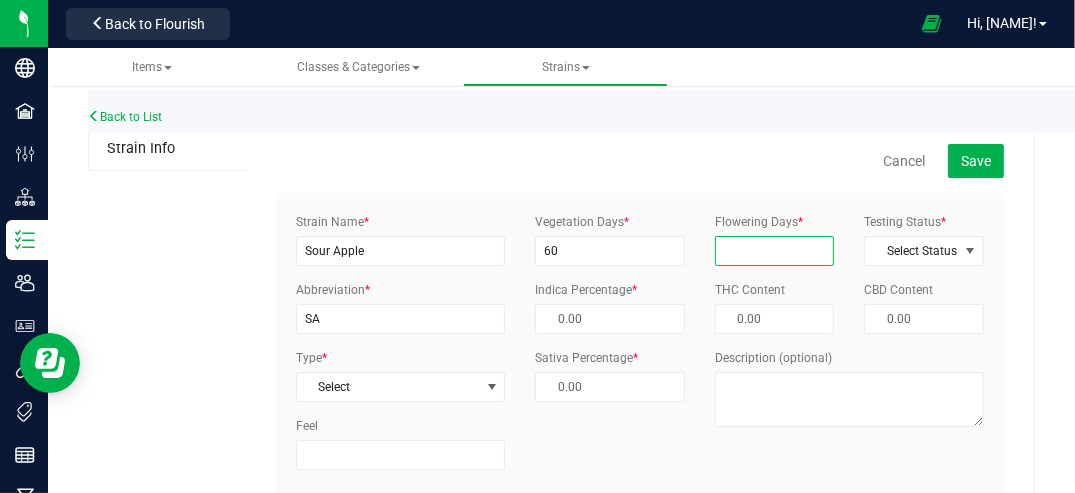 drag, startPoint x: 761, startPoint y: 242, endPoint x: 772, endPoint y: 264, distance: 24.596748 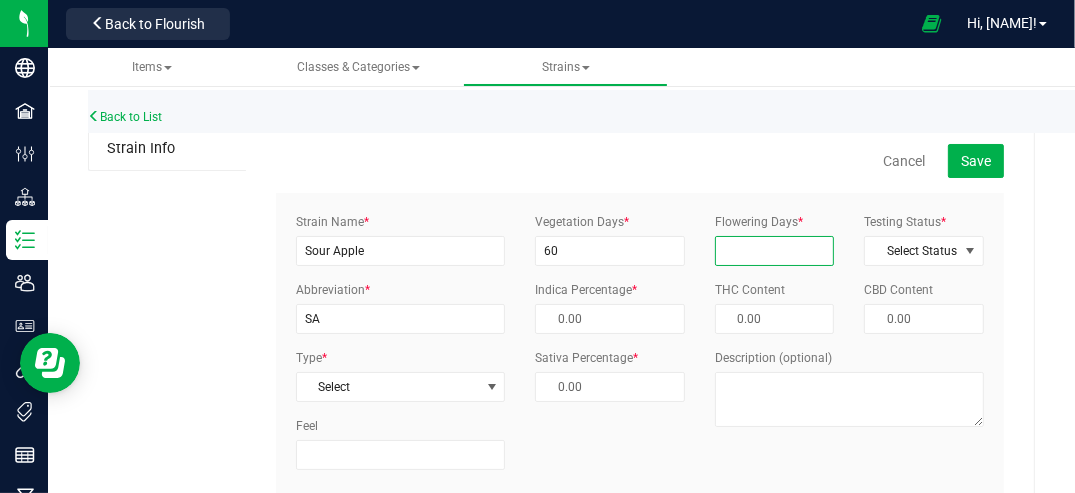 click on "Flowering Days
*" at bounding box center [775, 251] 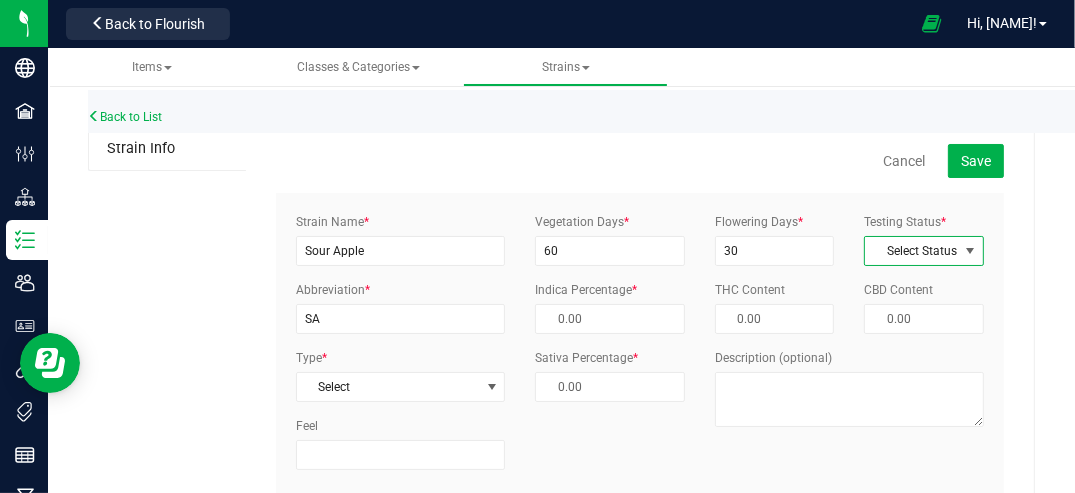 drag, startPoint x: 956, startPoint y: 246, endPoint x: 956, endPoint y: 277, distance: 31 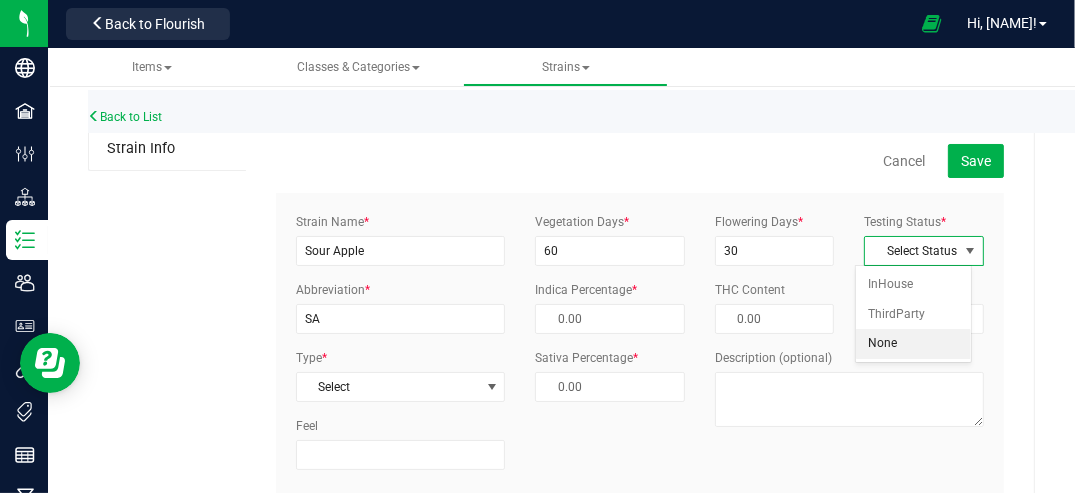 click on "None" at bounding box center [914, 344] 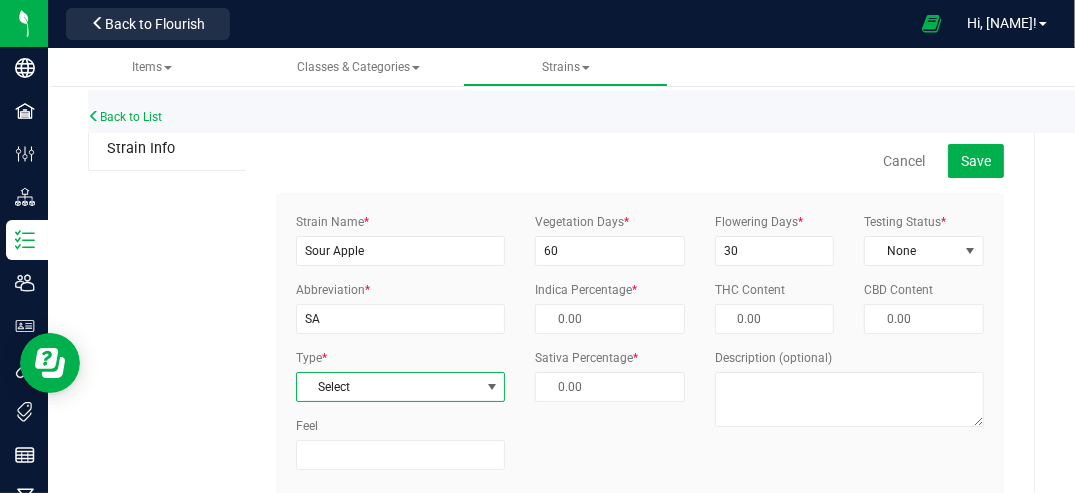 click on "Select" at bounding box center (388, 387) 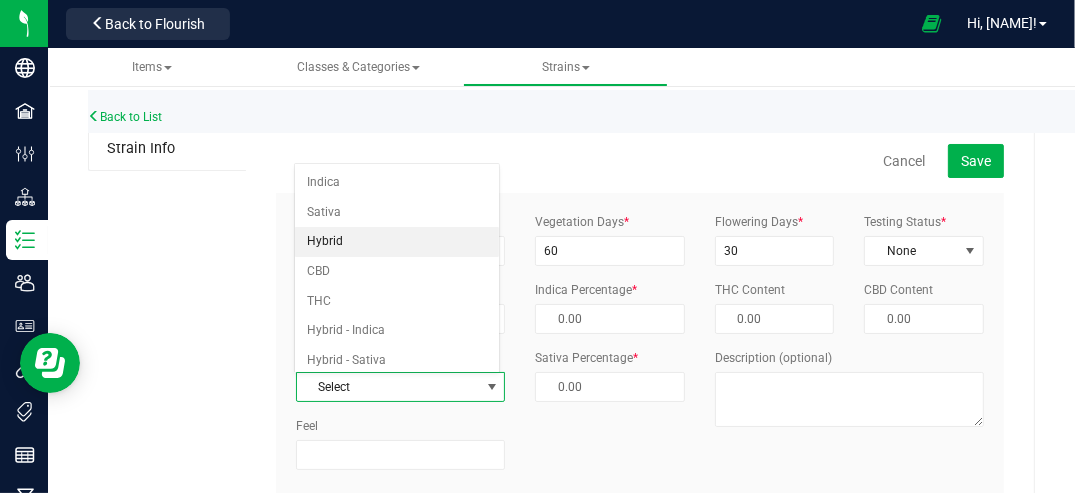 click on "Hybrid" at bounding box center [397, 242] 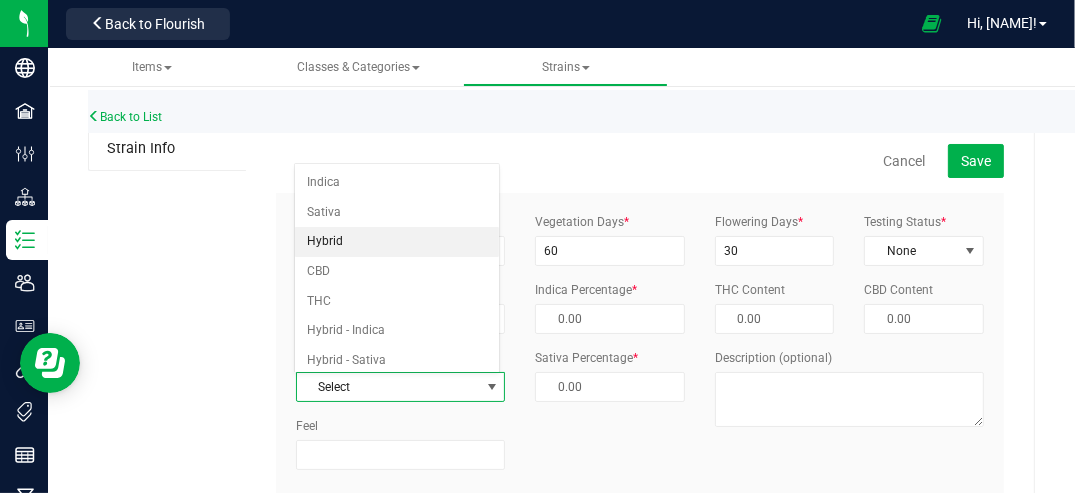 type on "50.00 %" 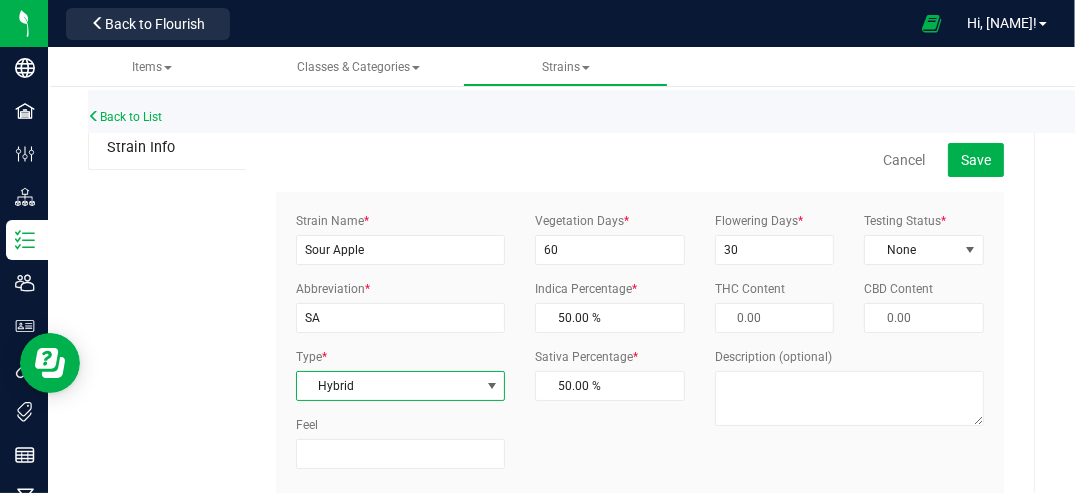 scroll, scrollTop: 0, scrollLeft: 0, axis: both 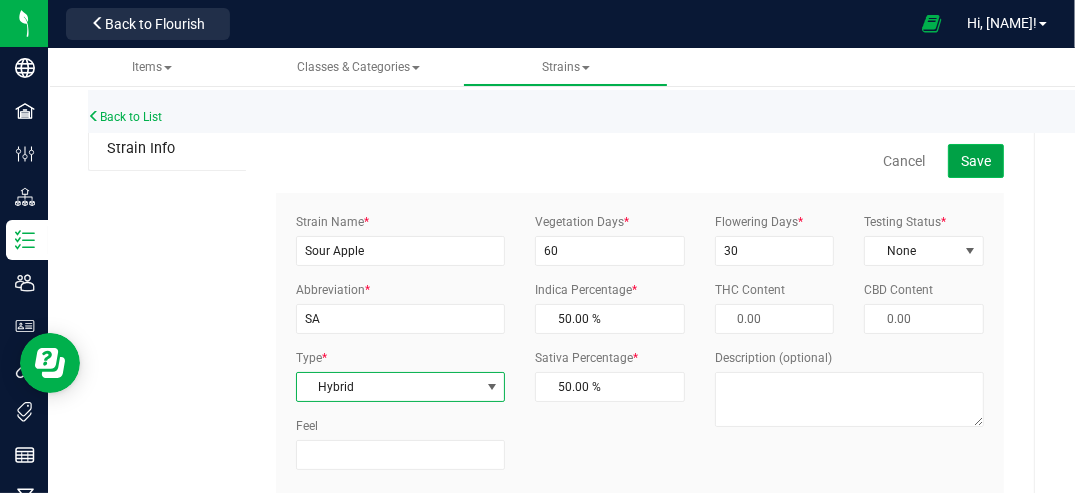 click on "Save" at bounding box center [976, 161] 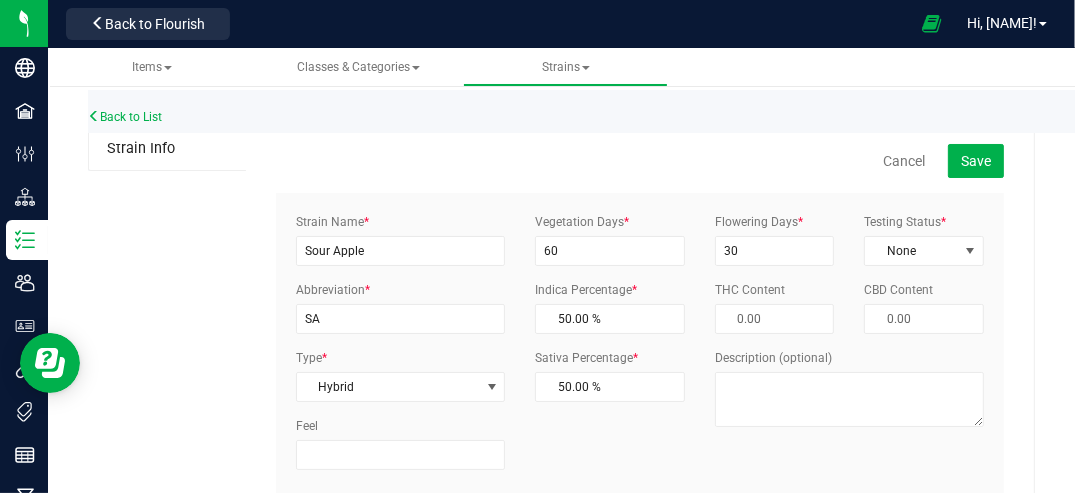 click on "Strain Info
Cancel
Save
Strain Name
*
Sour Apple
Abbreviation
*
SA
Type
*
Hybrid Select Indica Sativa Hybrid CBD THC Hybrid - Indica Hybrid - Sativa
*" at bounding box center (561, 337) 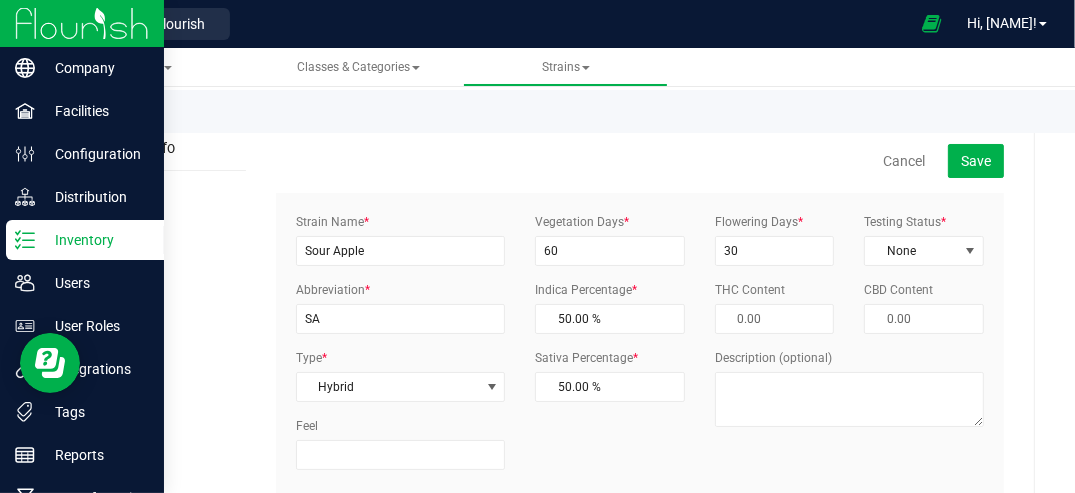 click at bounding box center (82, 23) 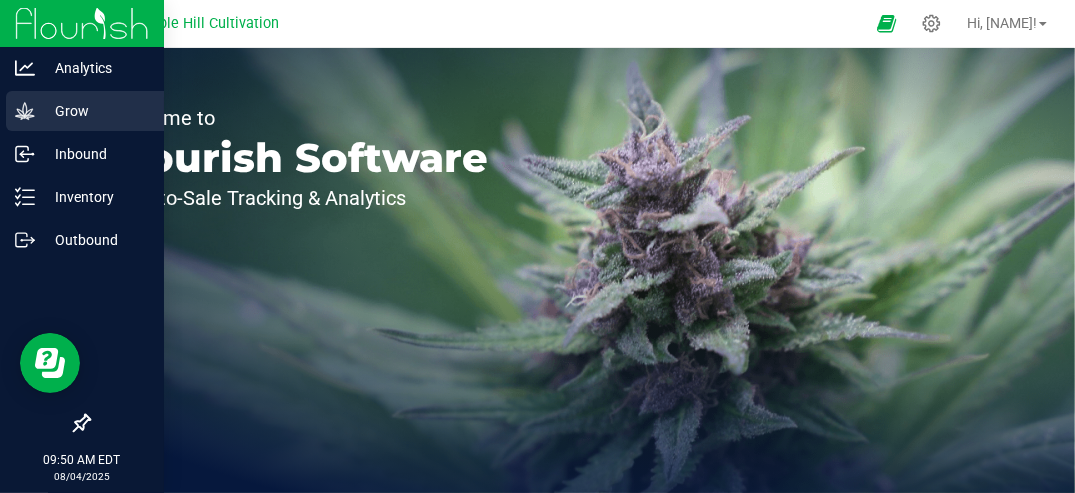 click on "Grow" at bounding box center (95, 111) 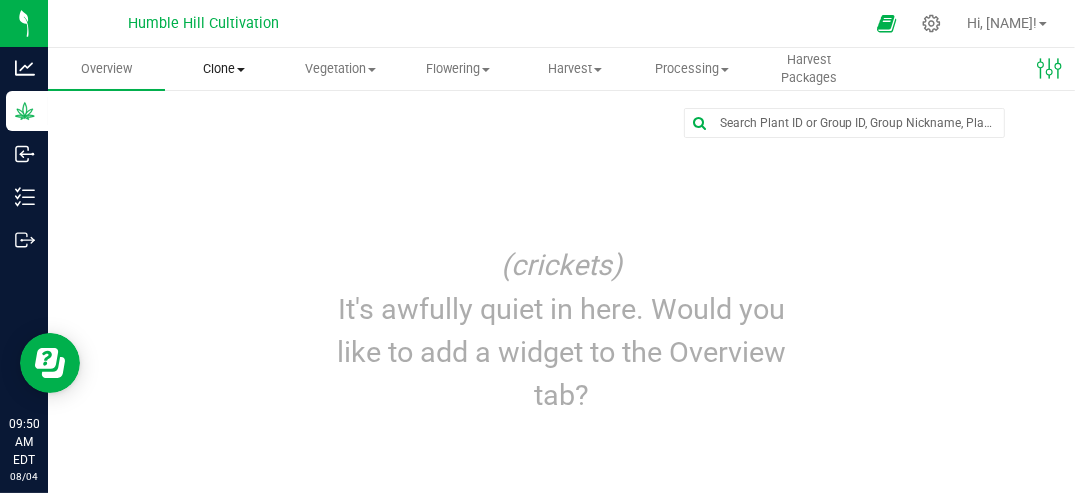 click on "Clone" at bounding box center [223, 69] 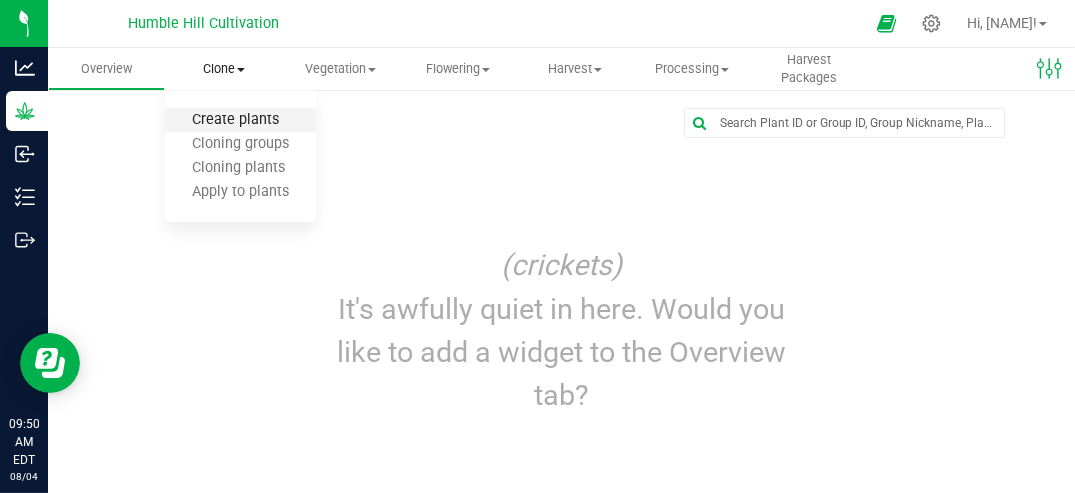 click on "Create plants" at bounding box center (235, 120) 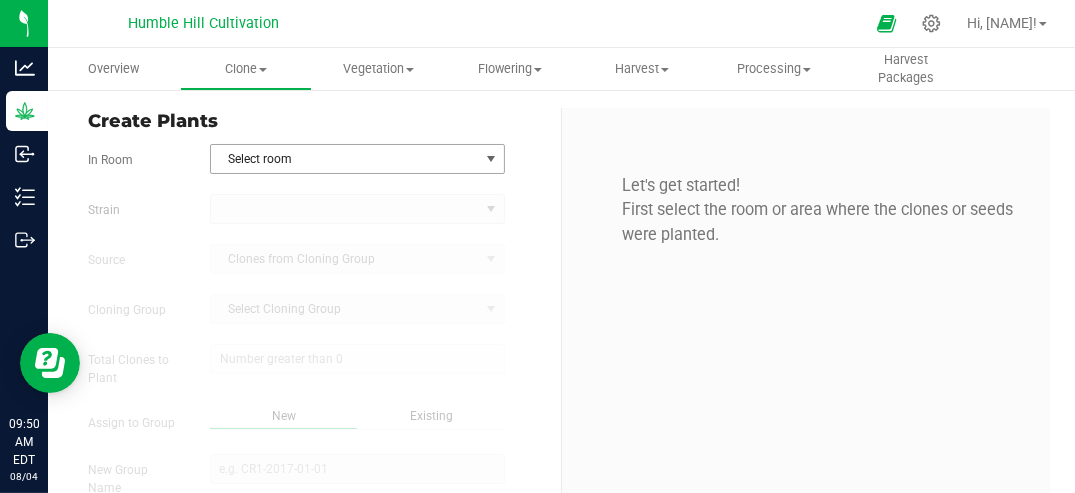 type on "8/4/2025 9:50 AM" 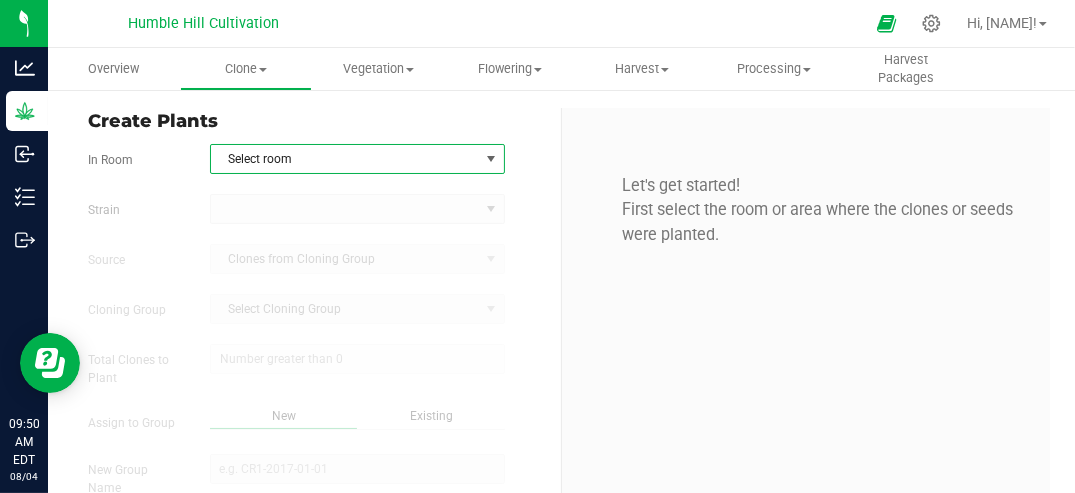 click at bounding box center [491, 159] 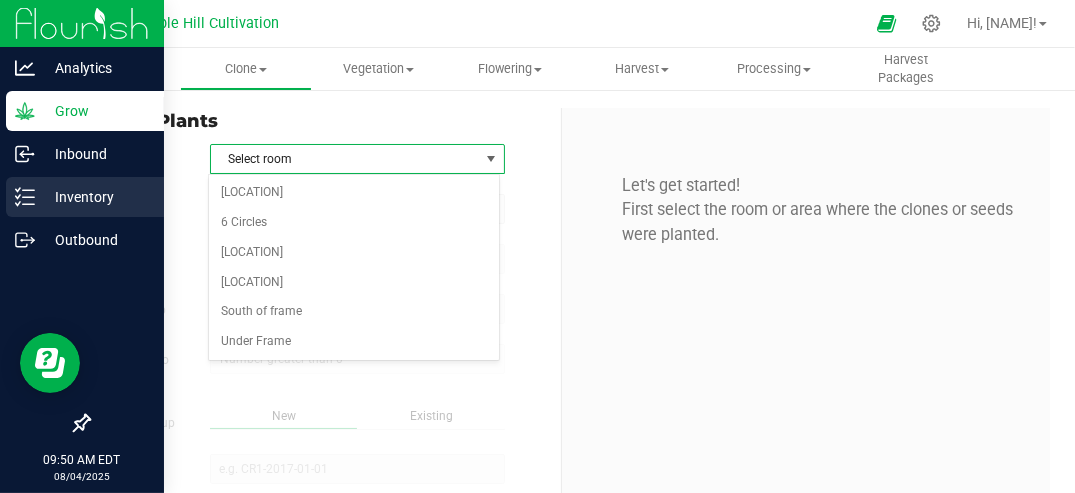 click on "Inventory" at bounding box center [95, 197] 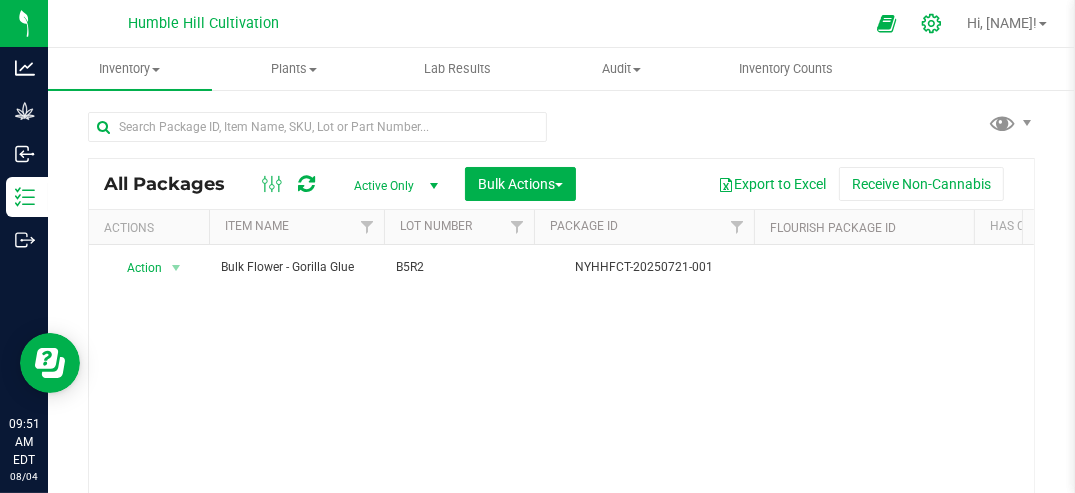 click 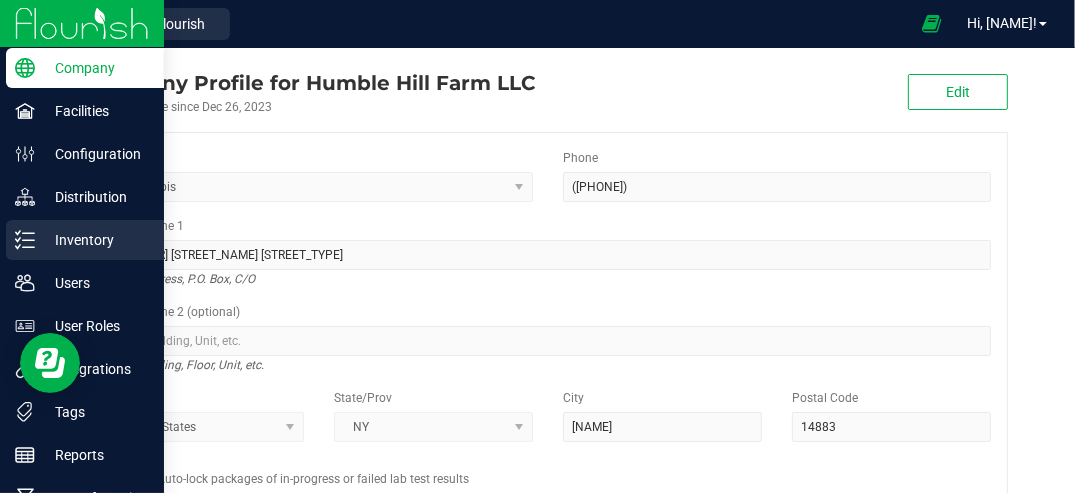 click on "Inventory" at bounding box center (95, 240) 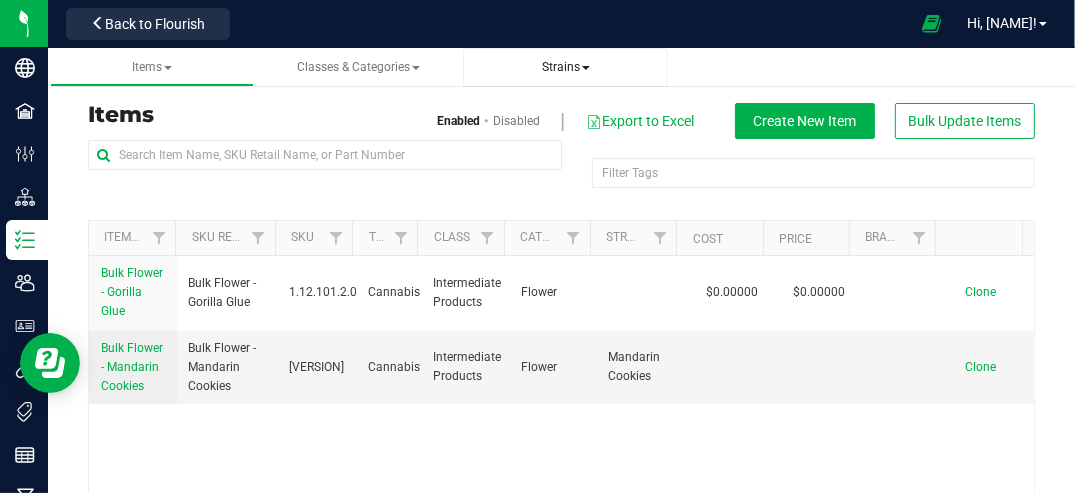 click on "Strains" at bounding box center (566, 67) 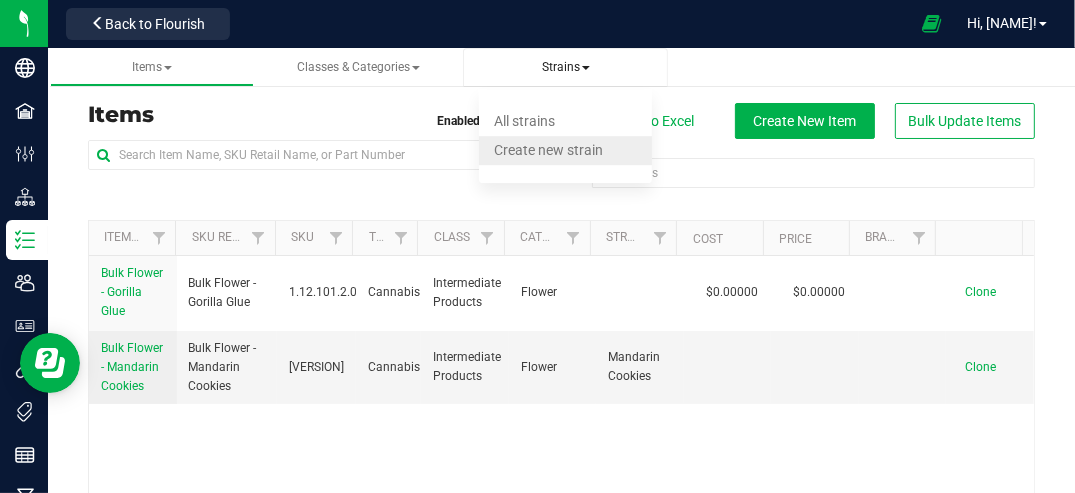 click on "Create new strain" at bounding box center [548, 150] 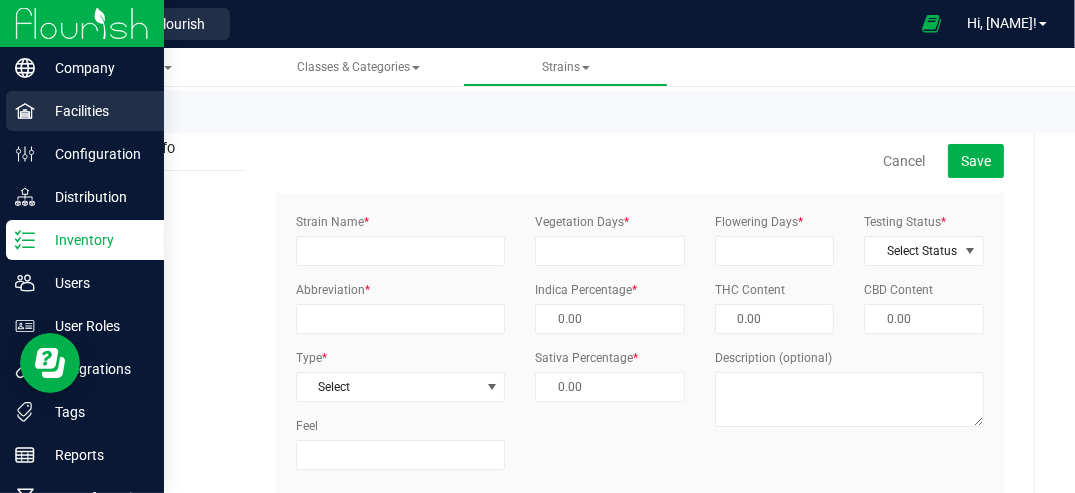 click on "Facilities" at bounding box center (95, 111) 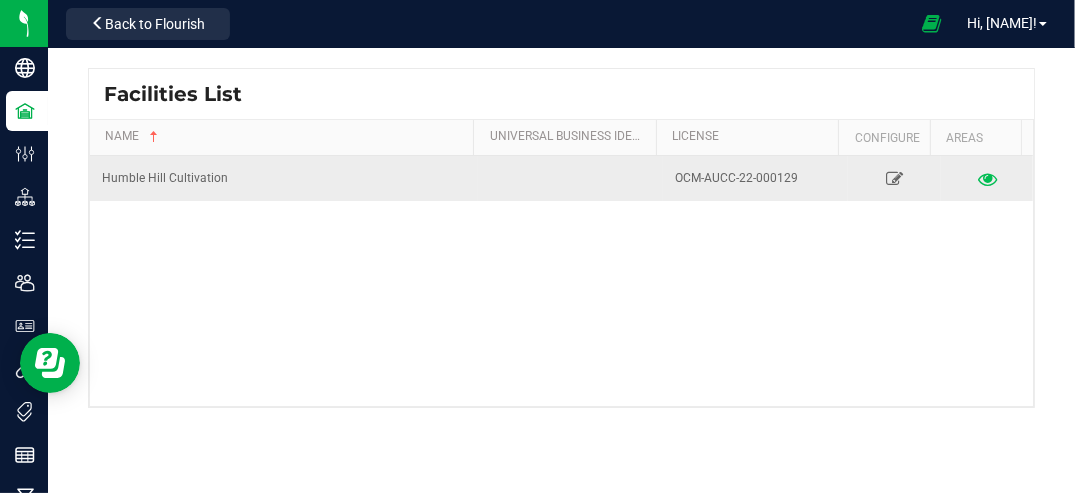 click at bounding box center [986, 178] 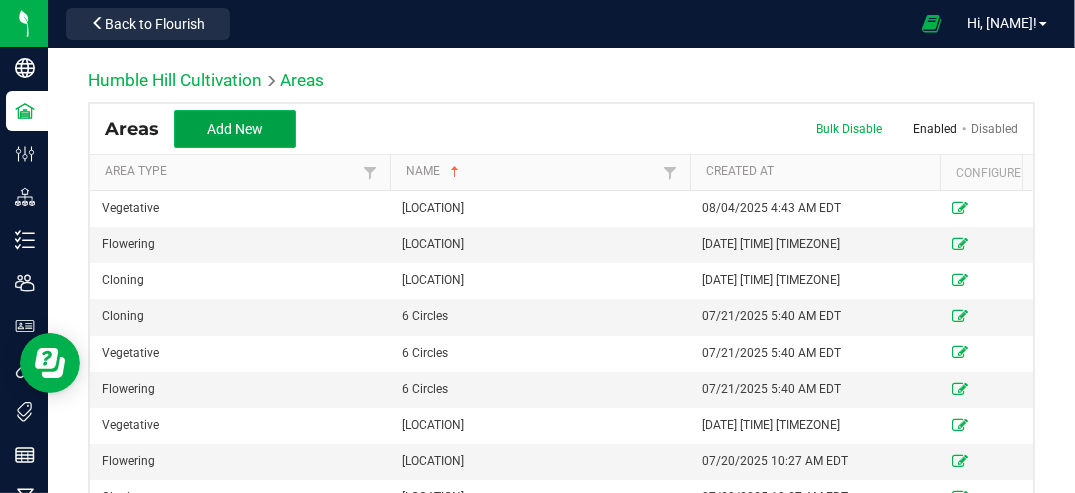 click on "Add New" at bounding box center (235, 129) 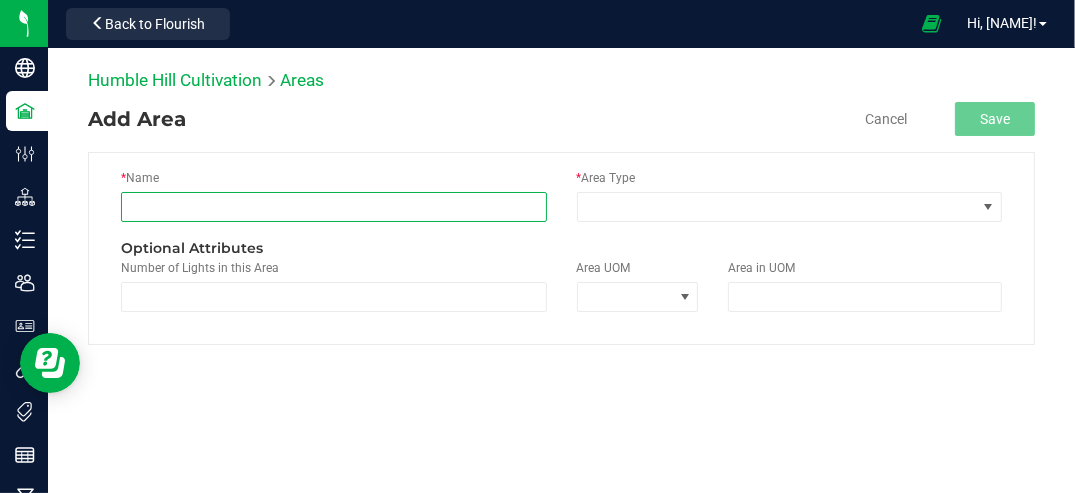 click at bounding box center (334, 207) 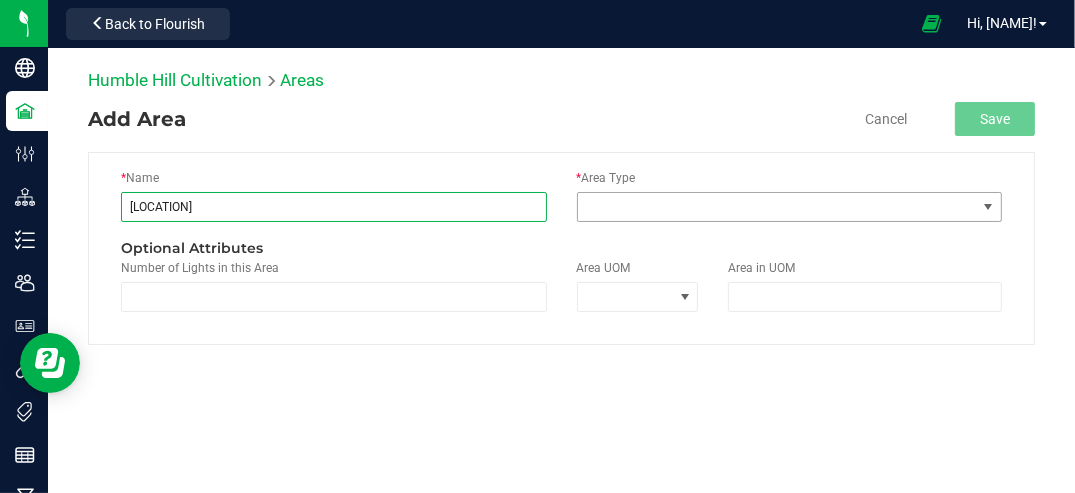 type on "[LOCATION]" 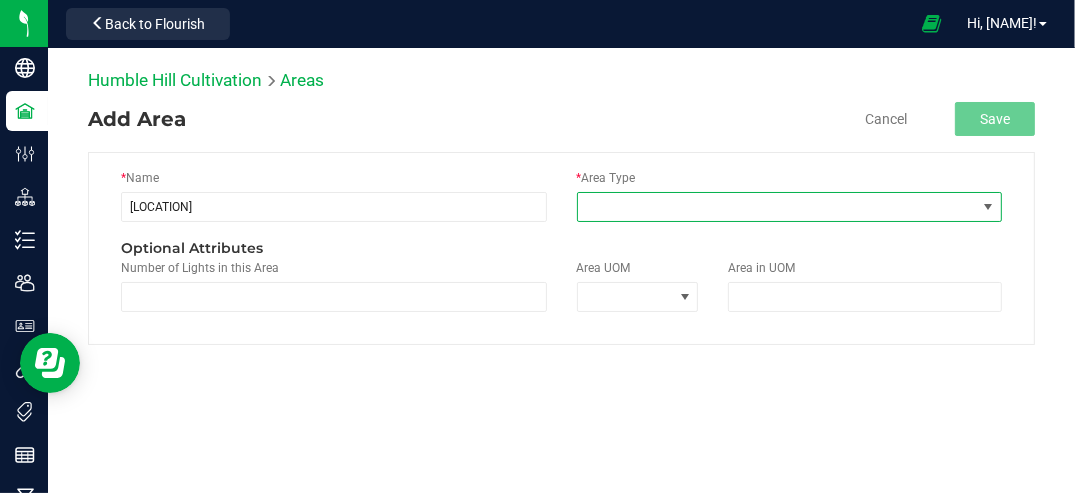 click at bounding box center [988, 207] 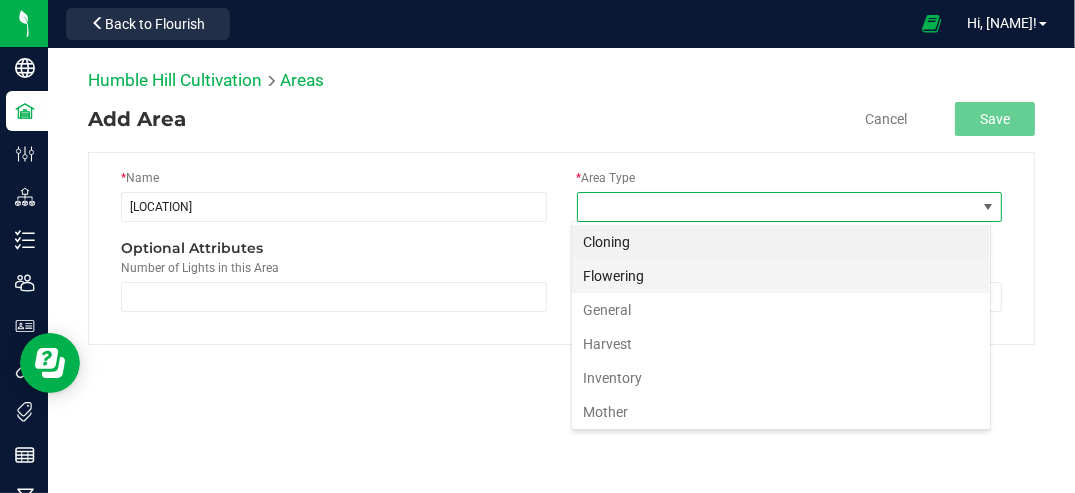 scroll, scrollTop: 99970, scrollLeft: 99580, axis: both 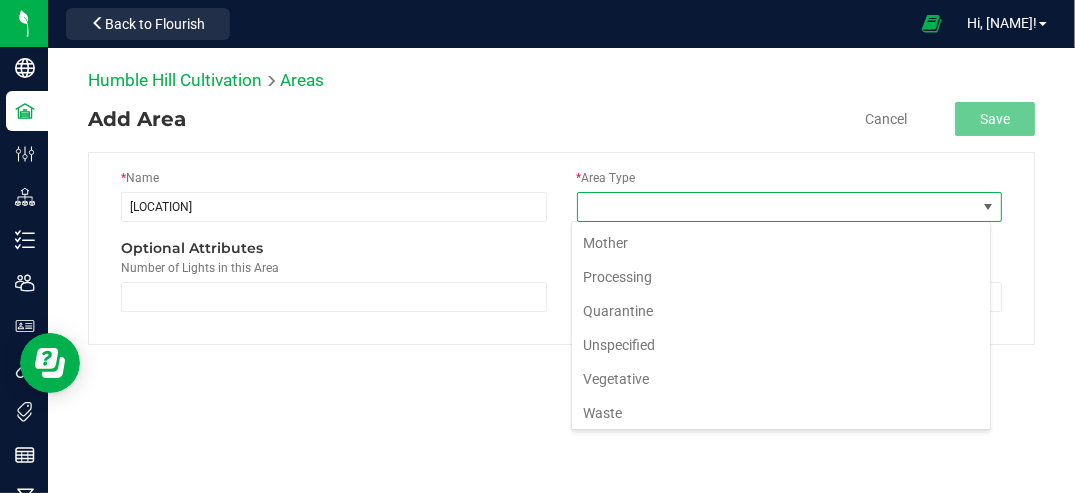 click on "Vegetative" at bounding box center [781, 379] 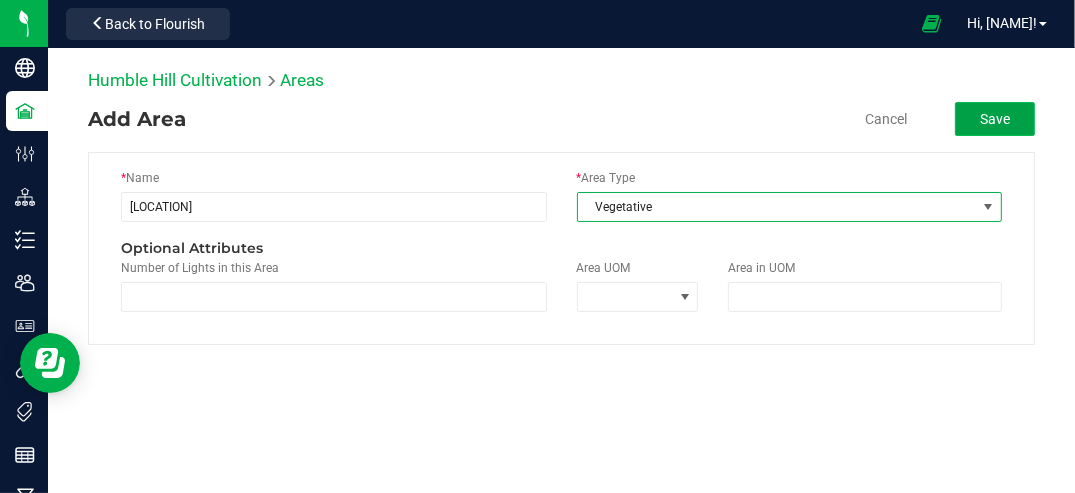 click on "Save" at bounding box center [995, 119] 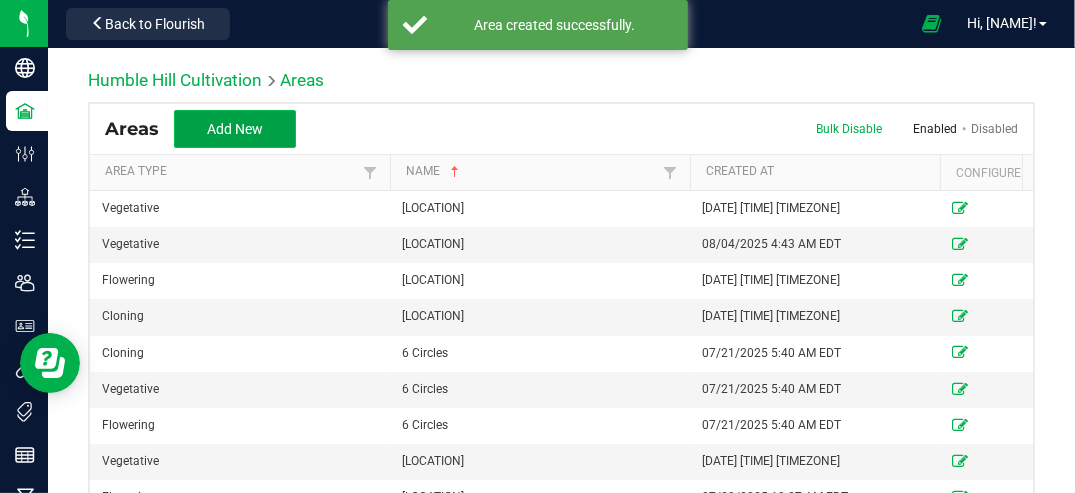 click on "Add New" at bounding box center (235, 129) 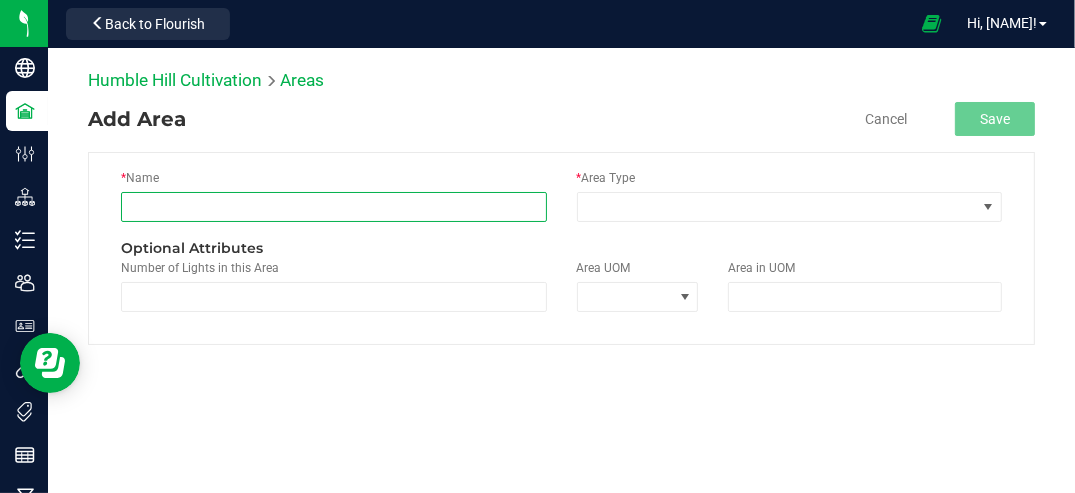 click at bounding box center [334, 207] 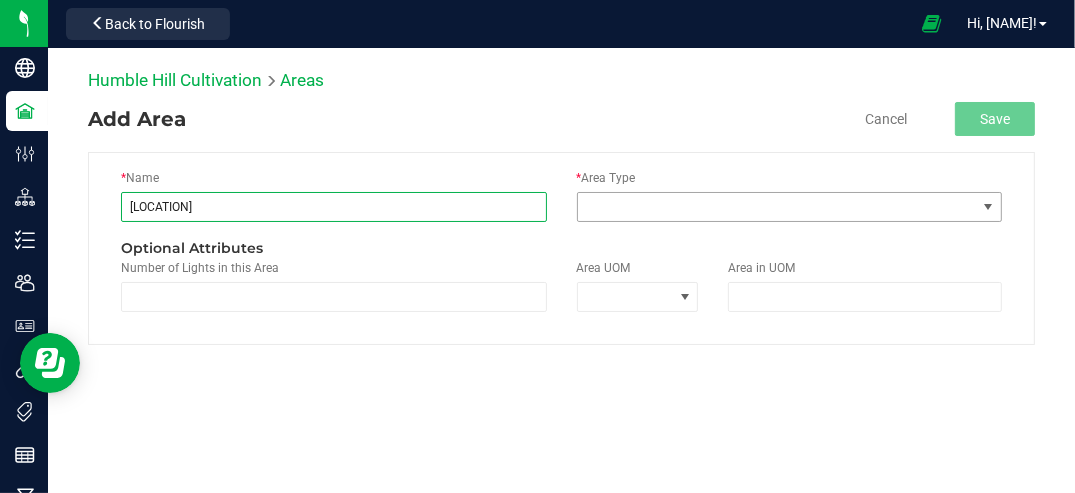 type on "[LOCATION]" 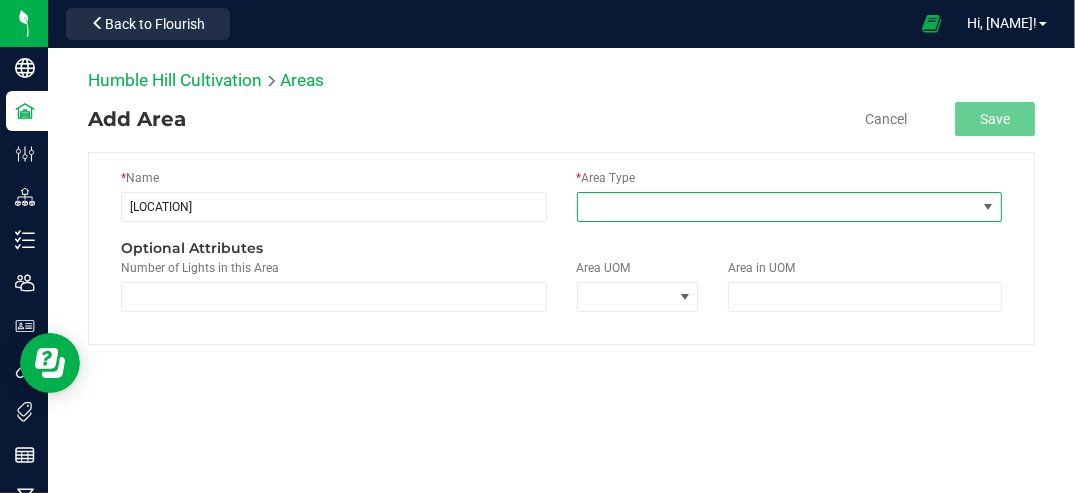 click at bounding box center (988, 207) 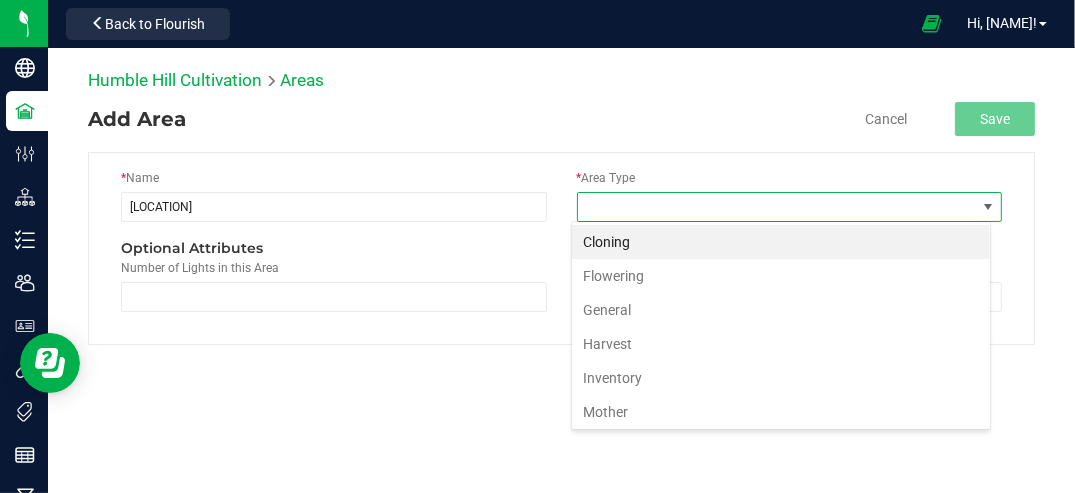 scroll, scrollTop: 99970, scrollLeft: 99580, axis: both 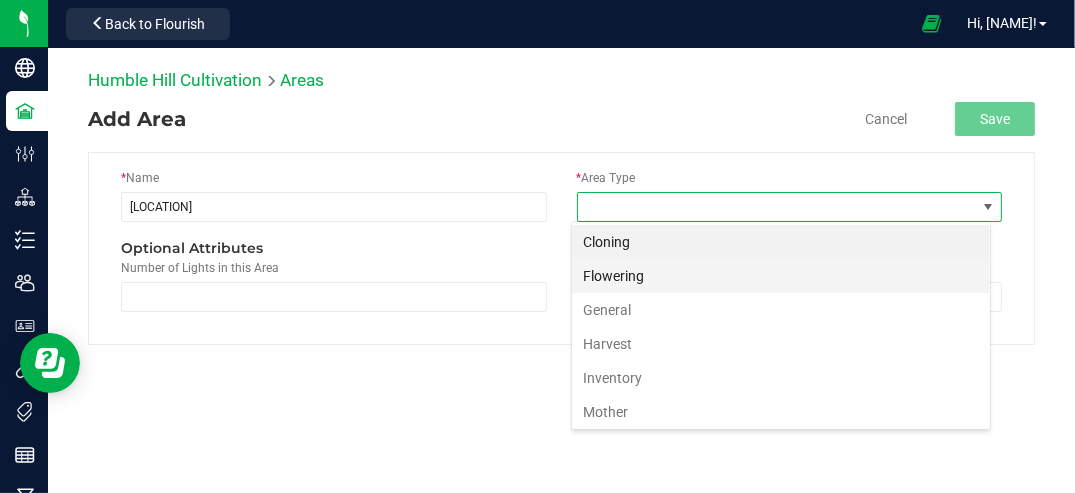 click on "Flowering" at bounding box center [781, 276] 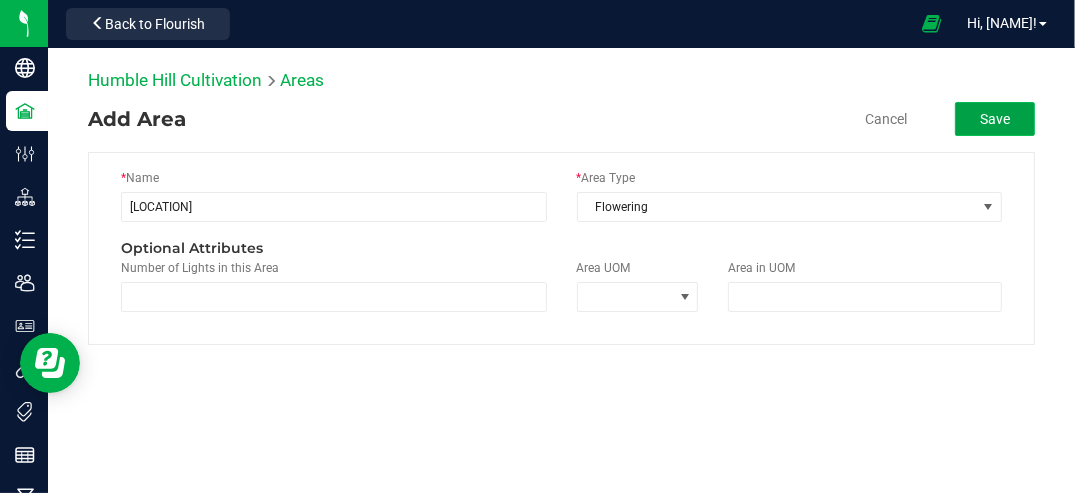 click on "Save" at bounding box center [995, 119] 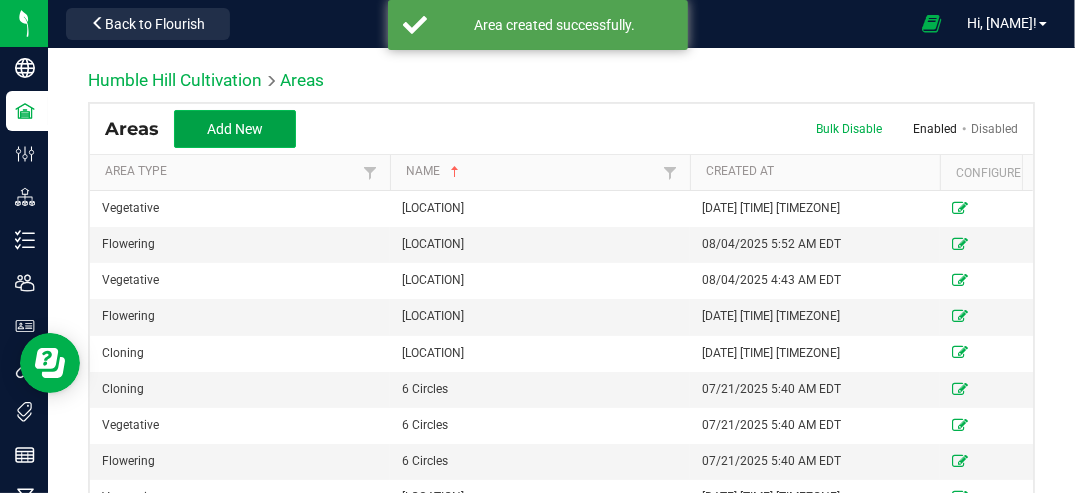click on "Add New" at bounding box center [235, 129] 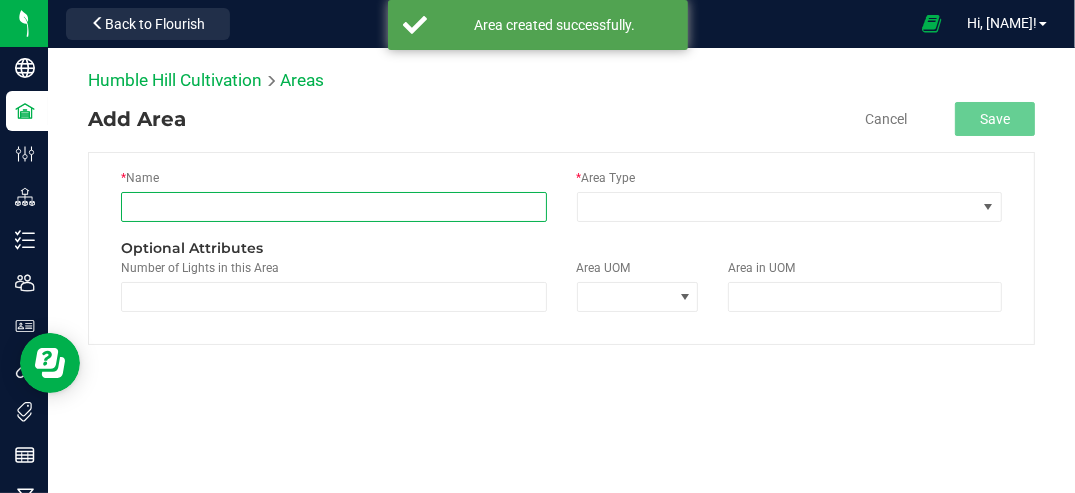 click at bounding box center [334, 207] 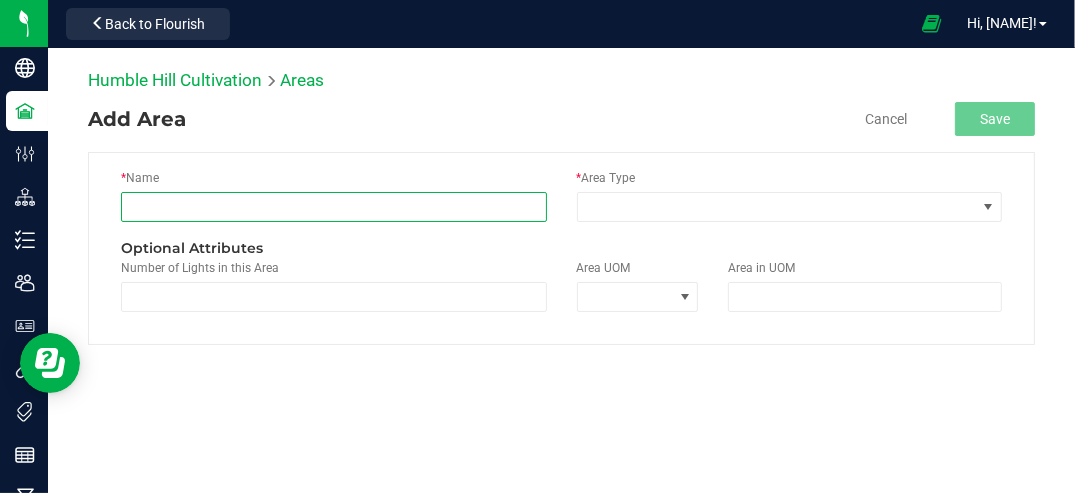 type on "[LOCATION]" 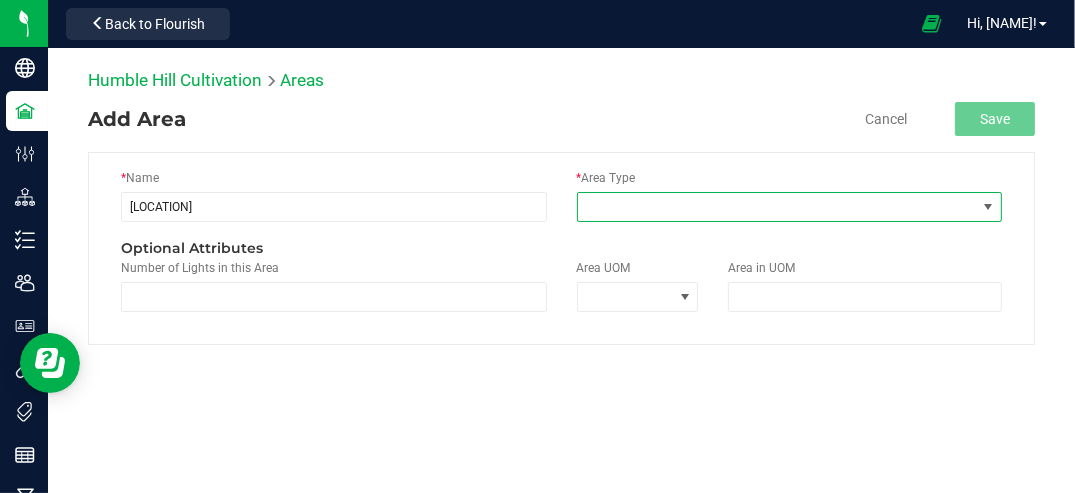 click at bounding box center [777, 207] 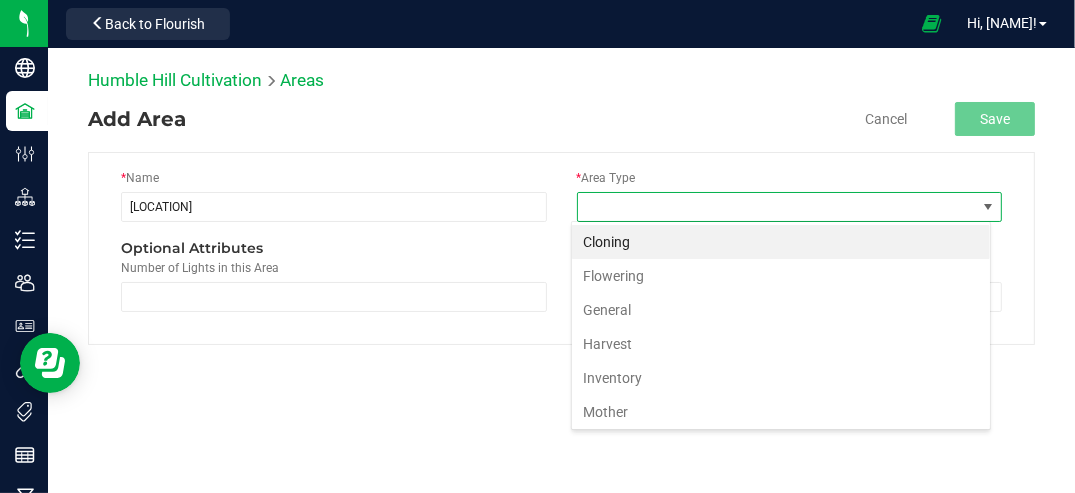 scroll, scrollTop: 99970, scrollLeft: 99580, axis: both 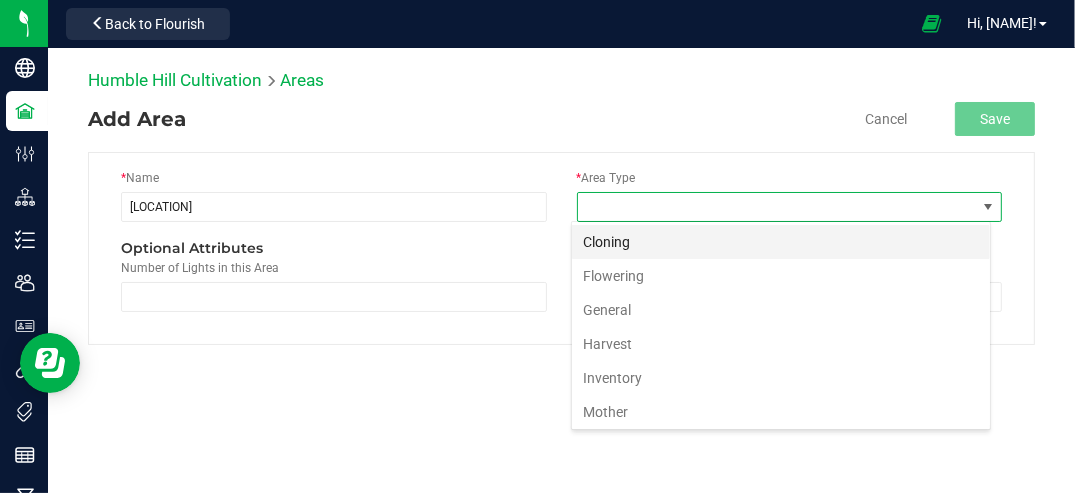 click on "Cloning" at bounding box center [781, 242] 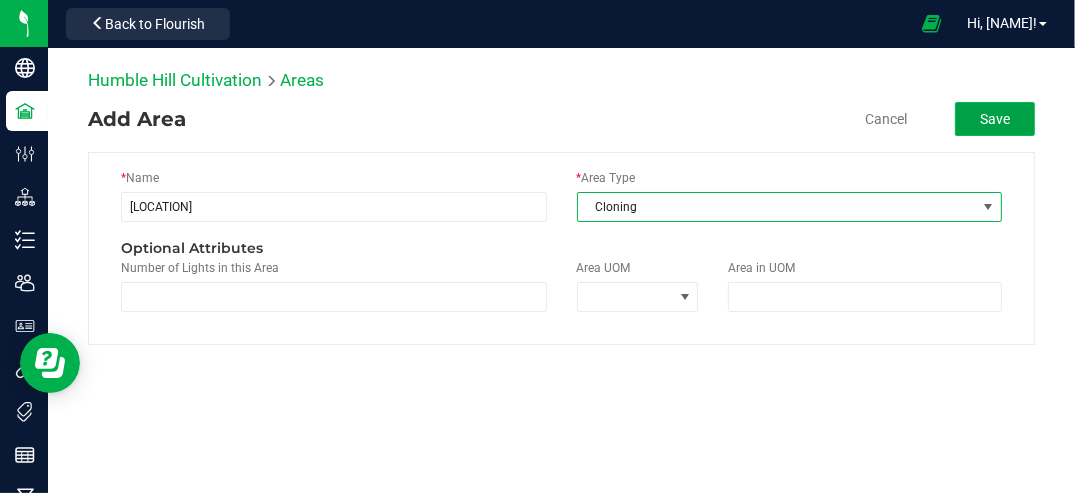 click on "Save" at bounding box center (995, 119) 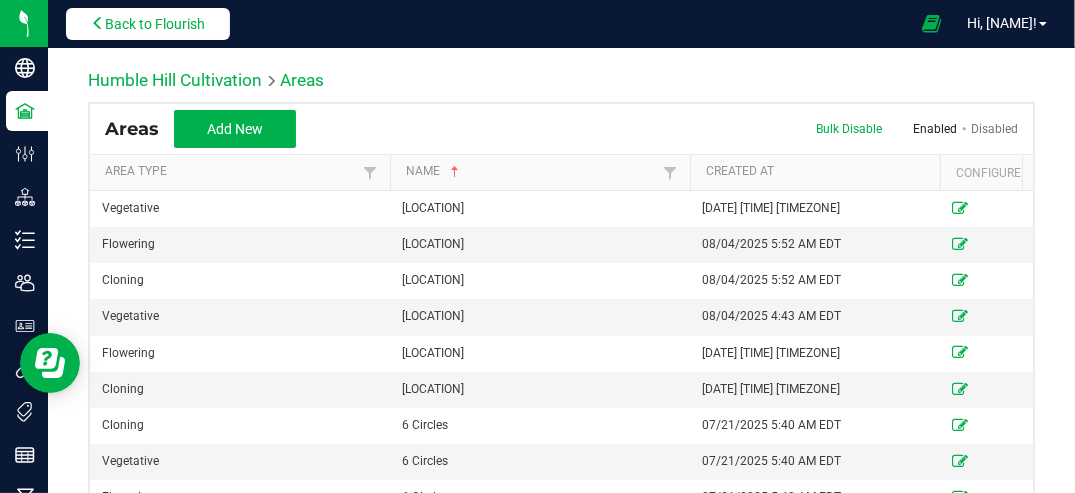 click on "Back to Flourish" at bounding box center (155, 24) 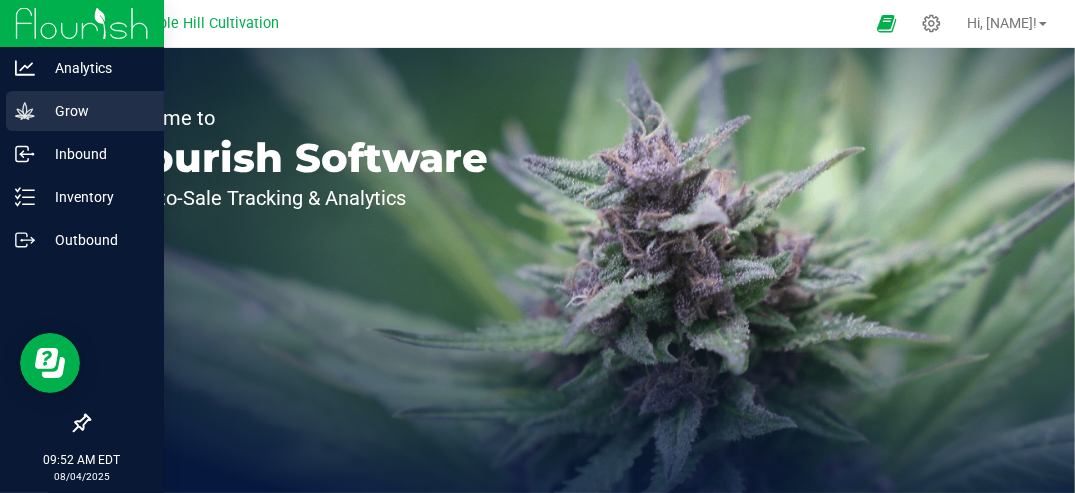 click on "Grow" at bounding box center [95, 111] 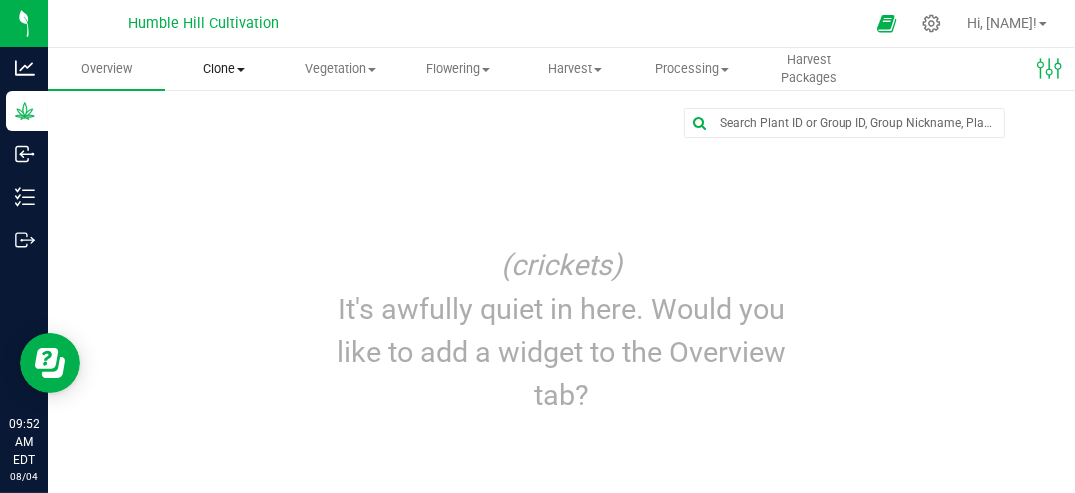 click on "Clone" at bounding box center [223, 69] 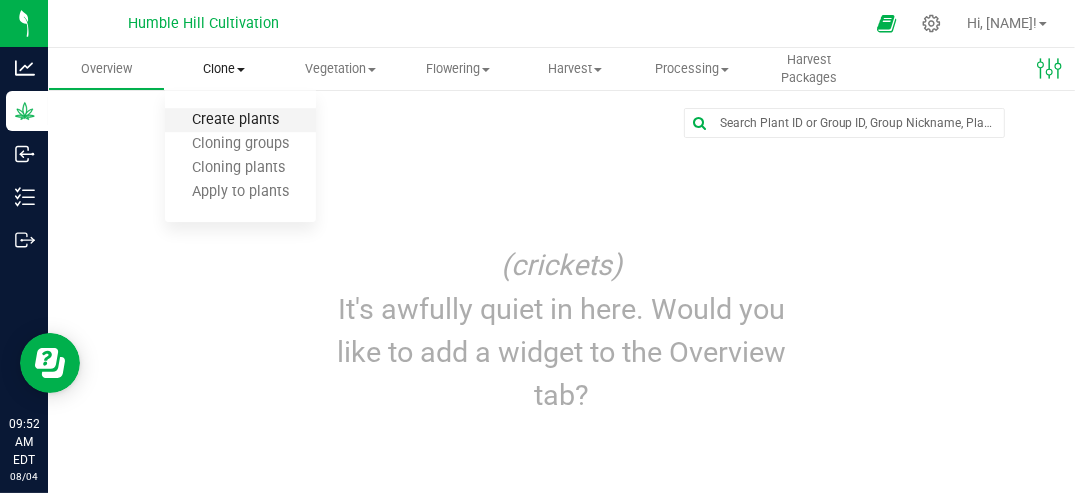 click on "Create plants" at bounding box center (235, 120) 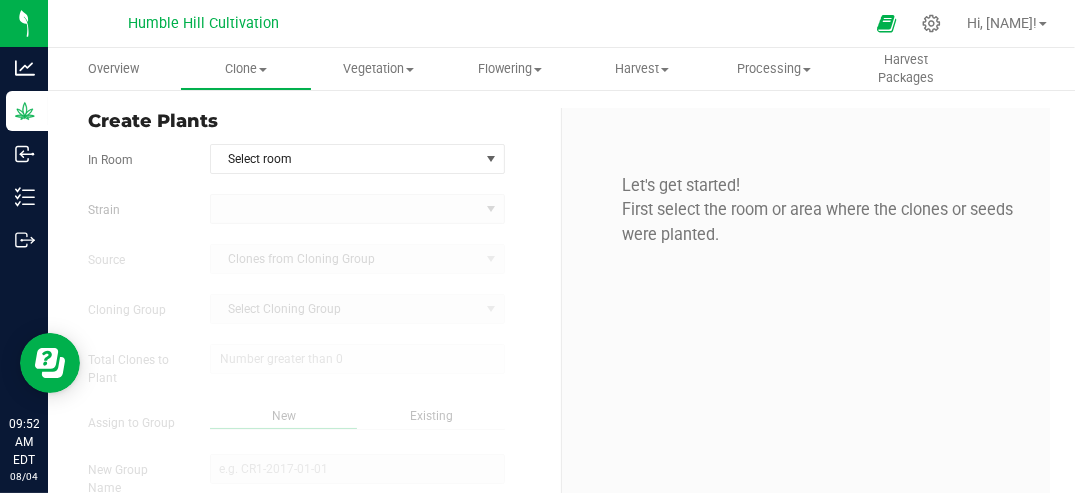 type on "8/4/2025 9:52 AM" 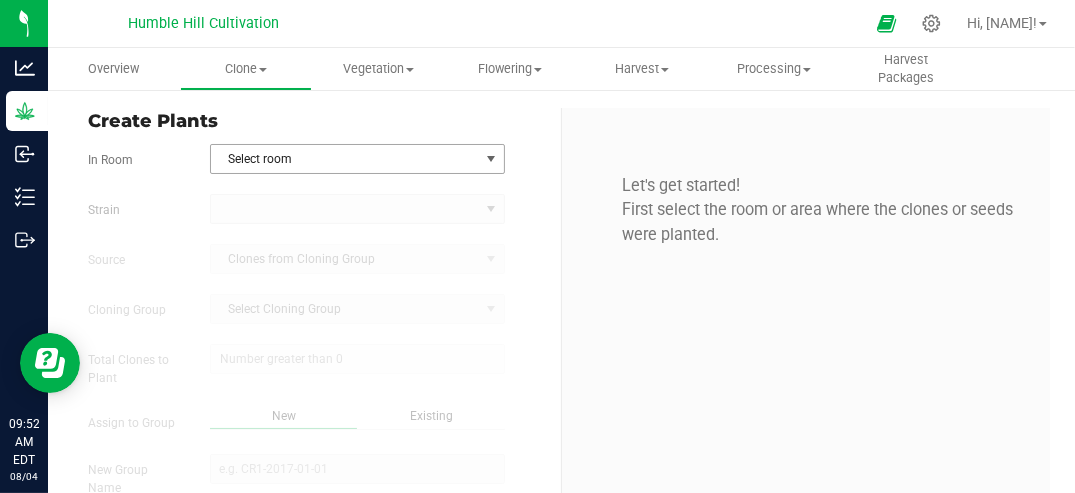 click at bounding box center (491, 159) 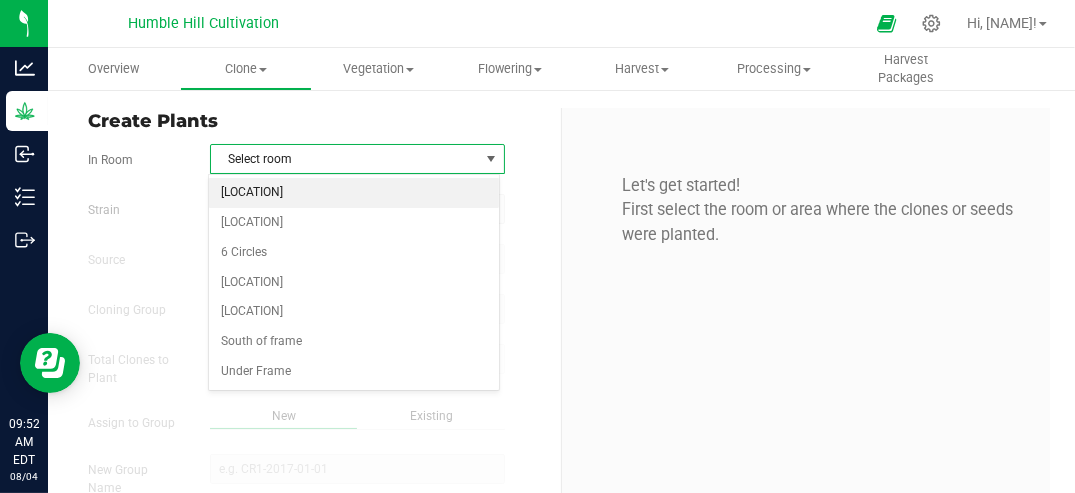 click on "[LOCATION]" at bounding box center (353, 193) 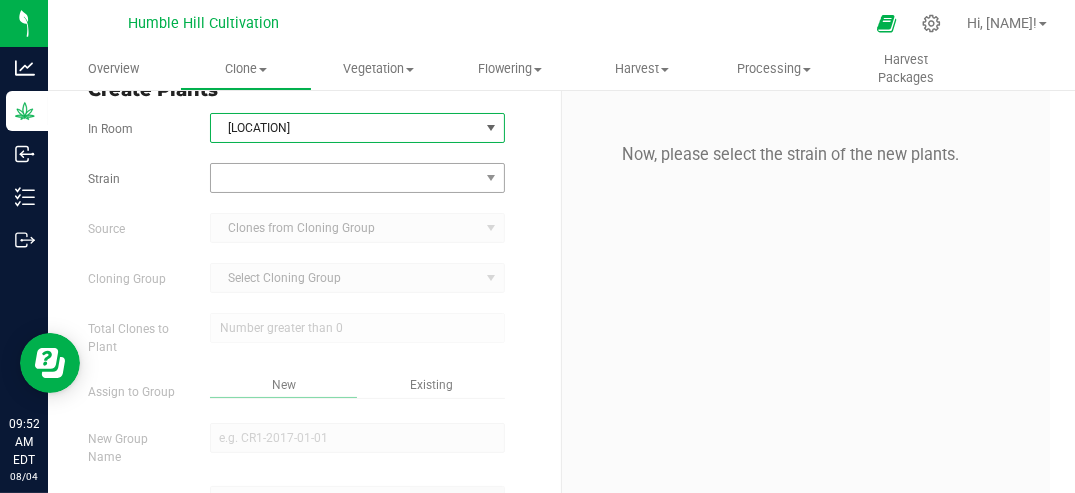 scroll, scrollTop: 32, scrollLeft: 0, axis: vertical 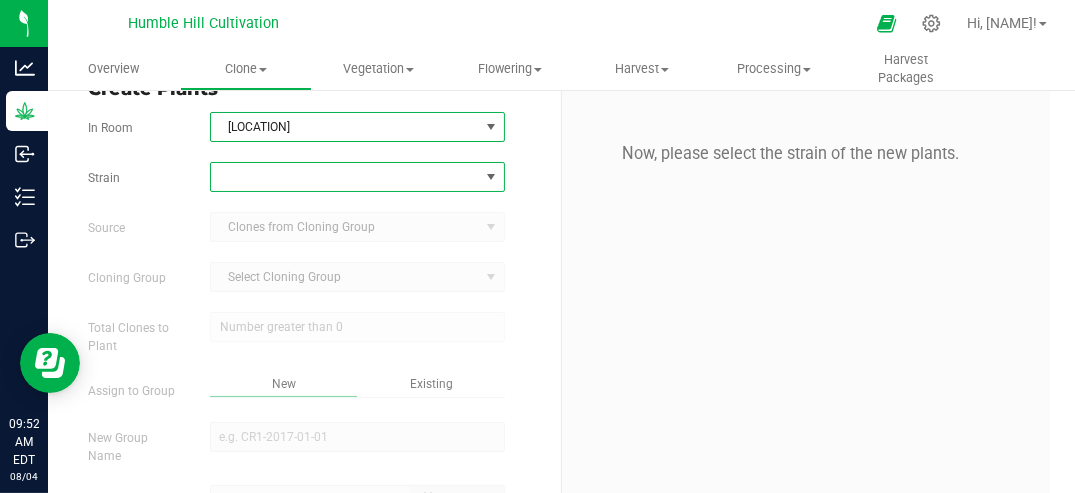 click at bounding box center (491, 177) 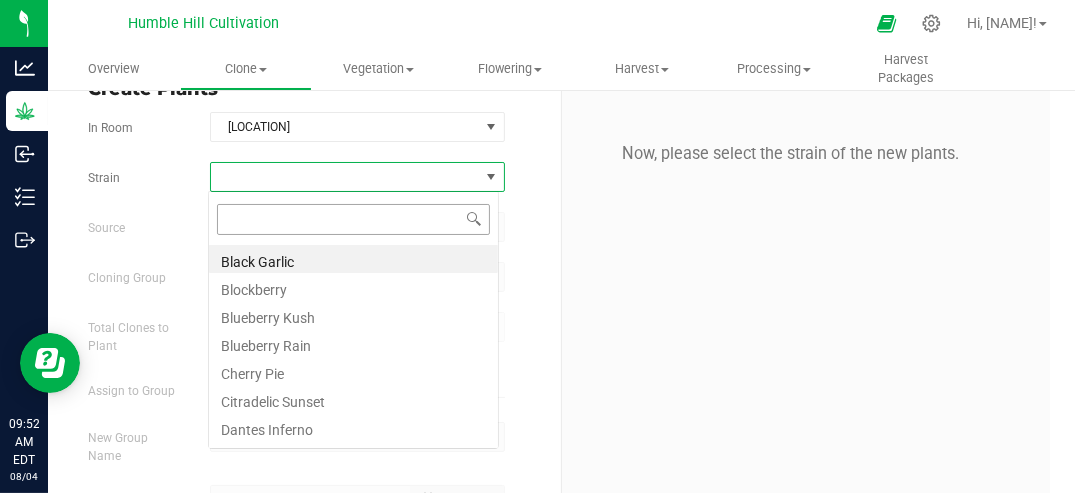 scroll, scrollTop: 99970, scrollLeft: 99708, axis: both 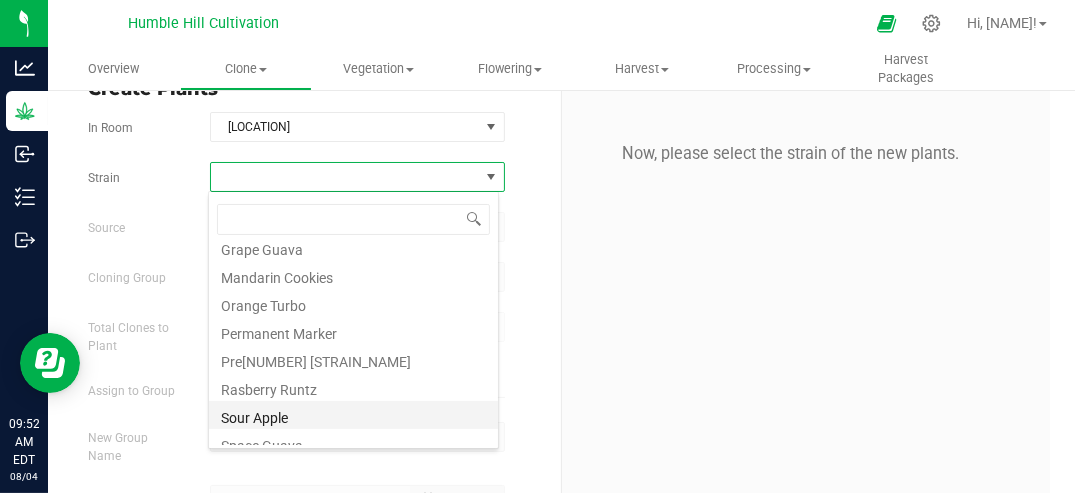click on "Sour Apple" at bounding box center (353, 415) 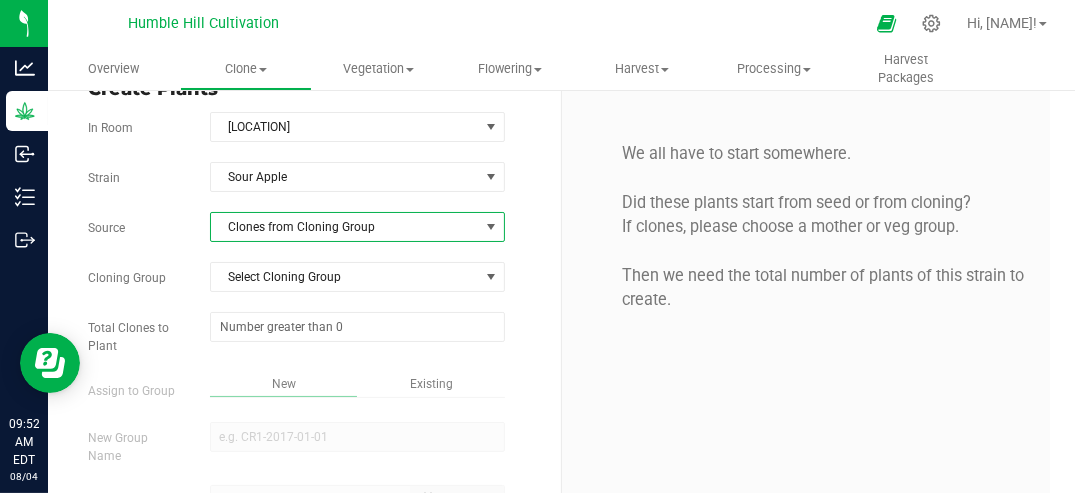 click at bounding box center (491, 227) 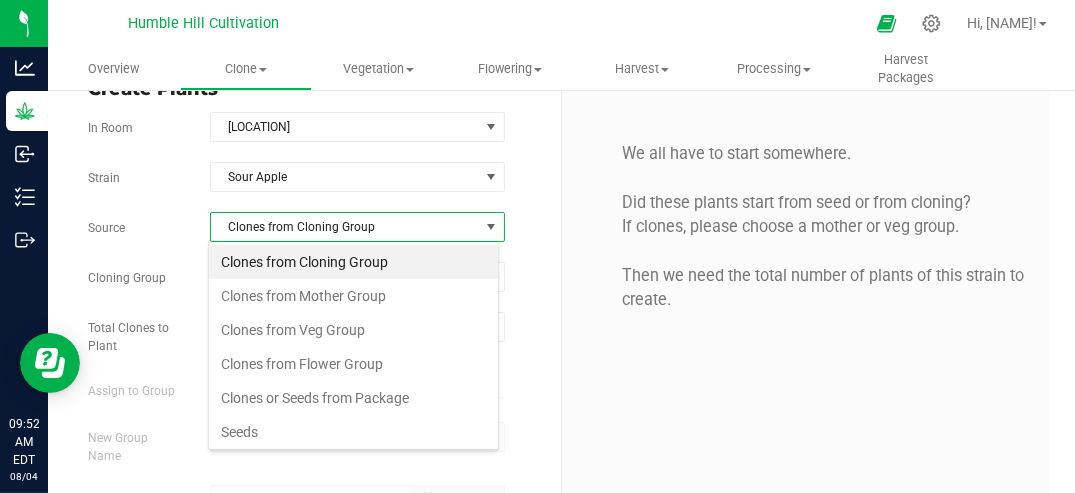 scroll, scrollTop: 99970, scrollLeft: 99708, axis: both 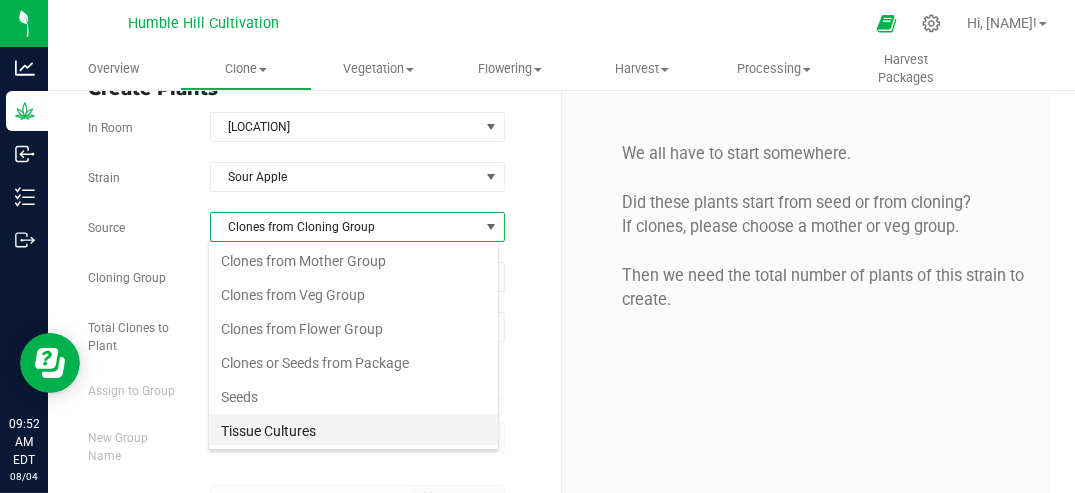click on "Tissue Cultures" at bounding box center (353, 431) 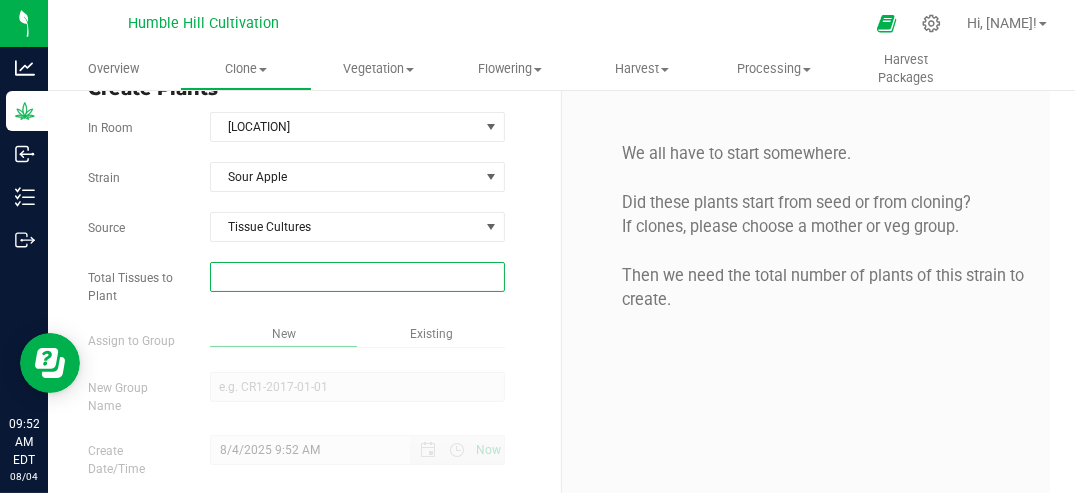 click at bounding box center (357, 277) 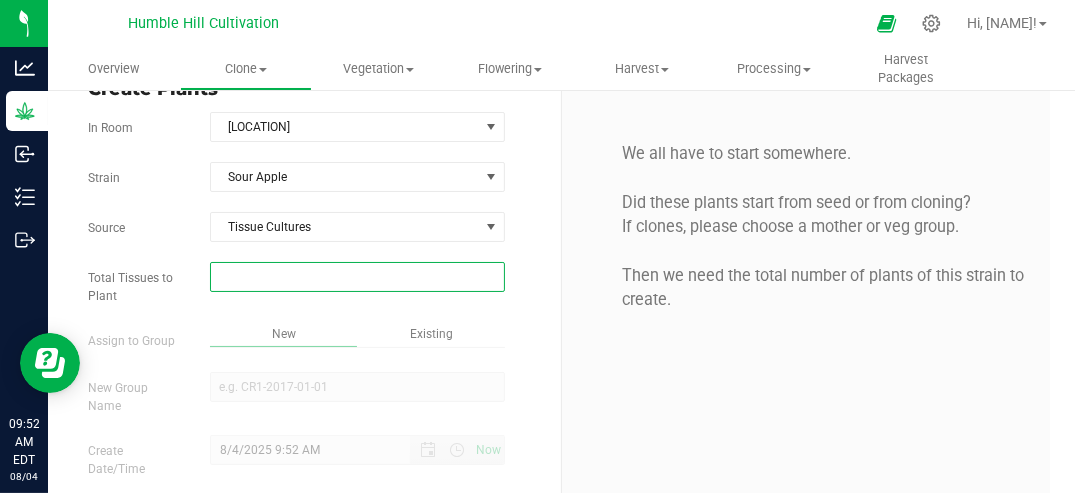 type on "4" 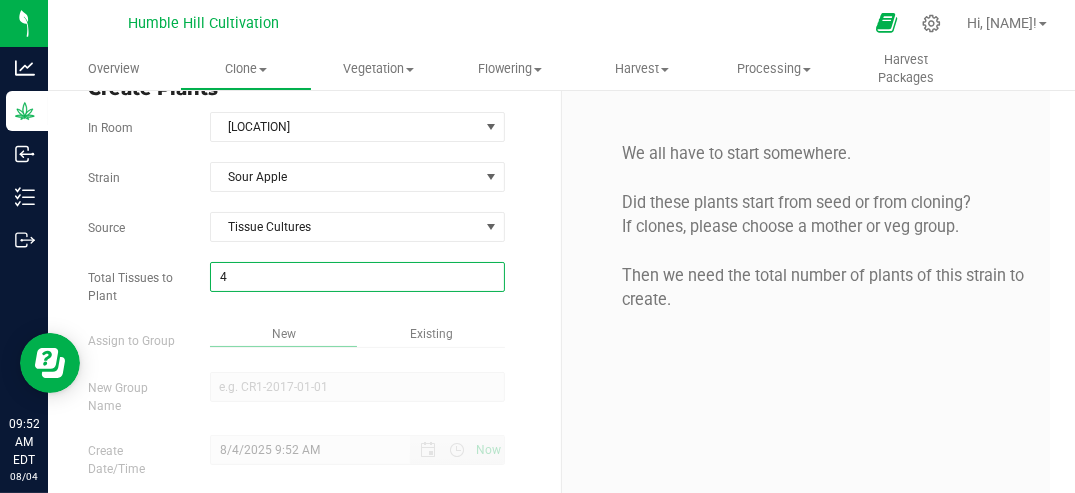 type on "4" 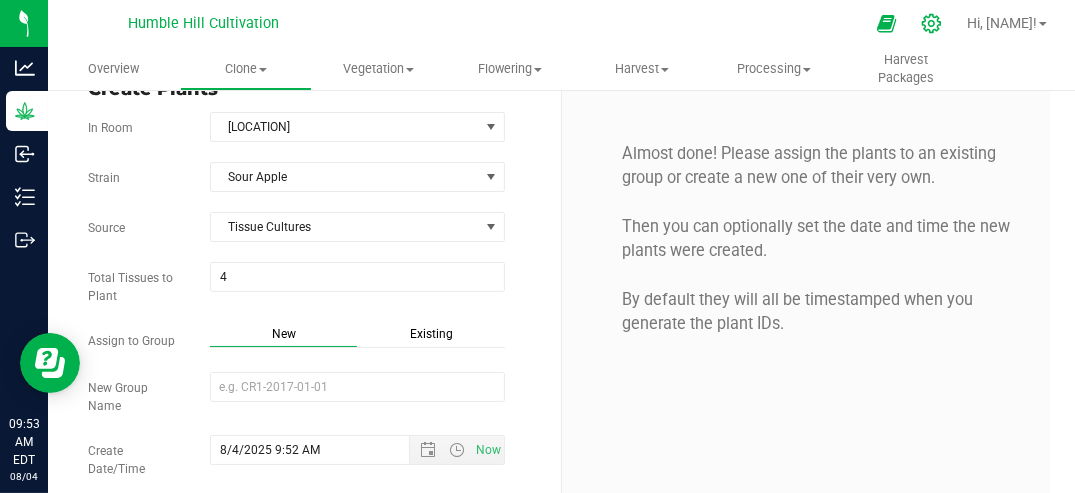 click 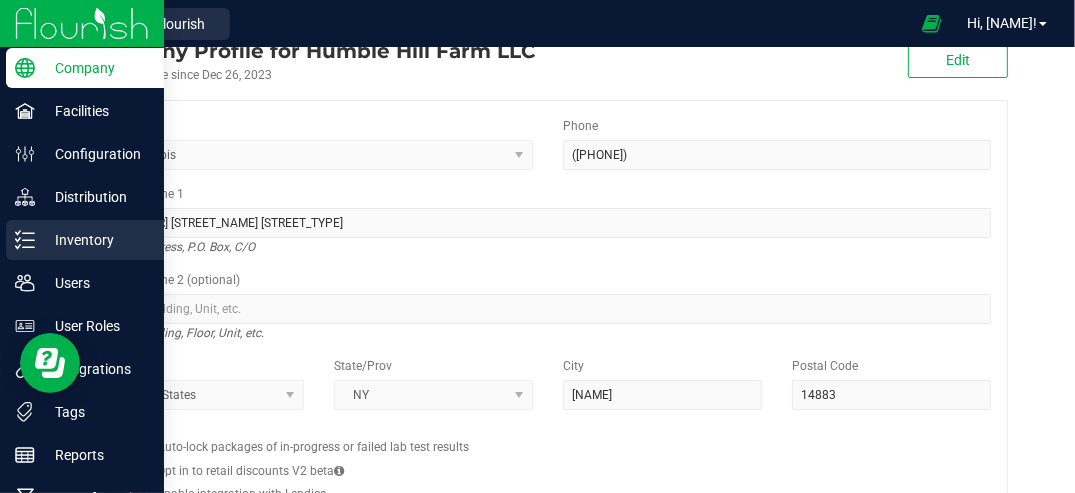 click on "Inventory" at bounding box center [95, 240] 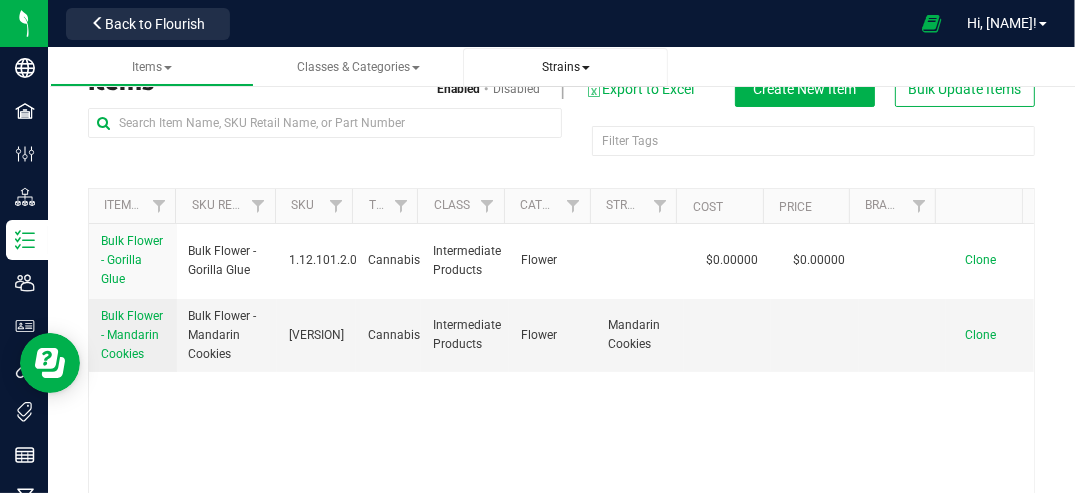 click on "Strains" at bounding box center (566, 67) 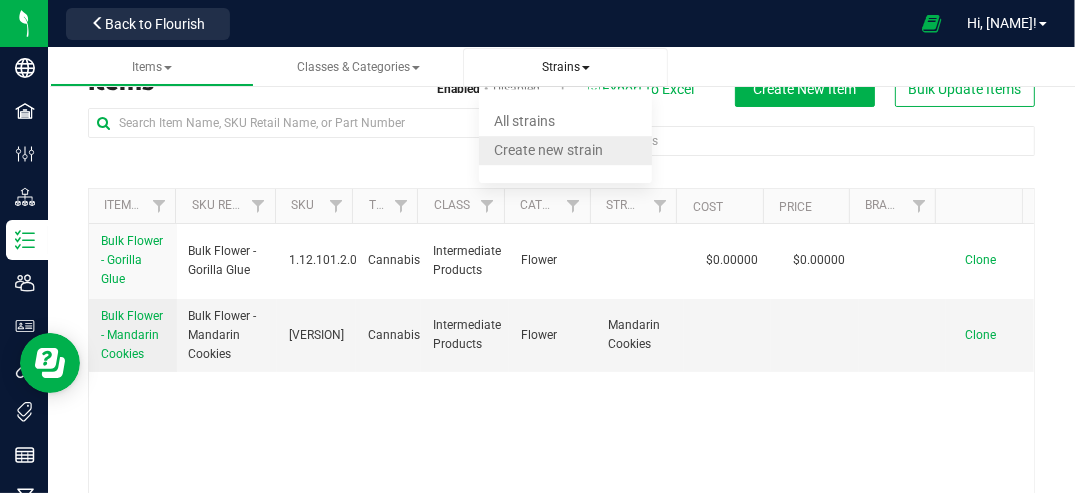 click on "Create new strain" at bounding box center [548, 150] 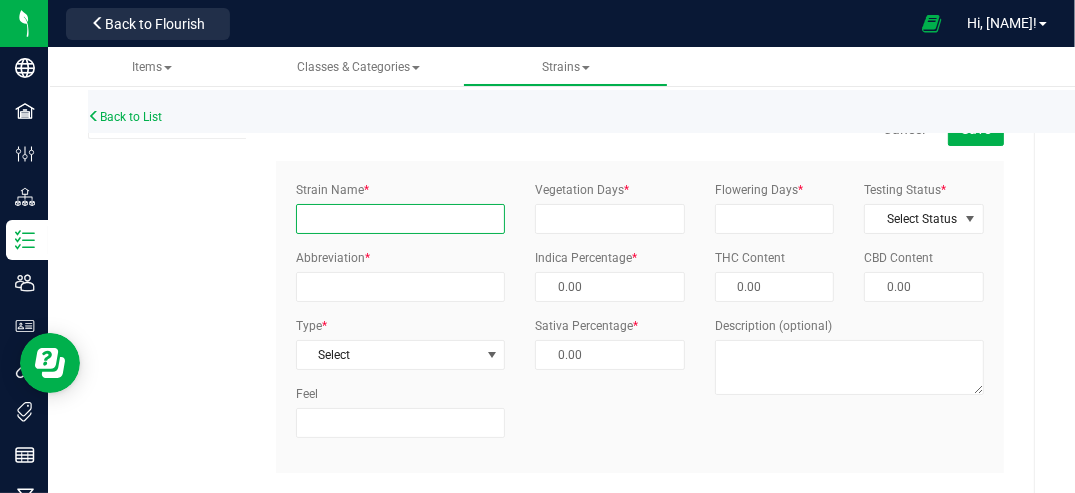 click on "Strain Name
*" at bounding box center (400, 219) 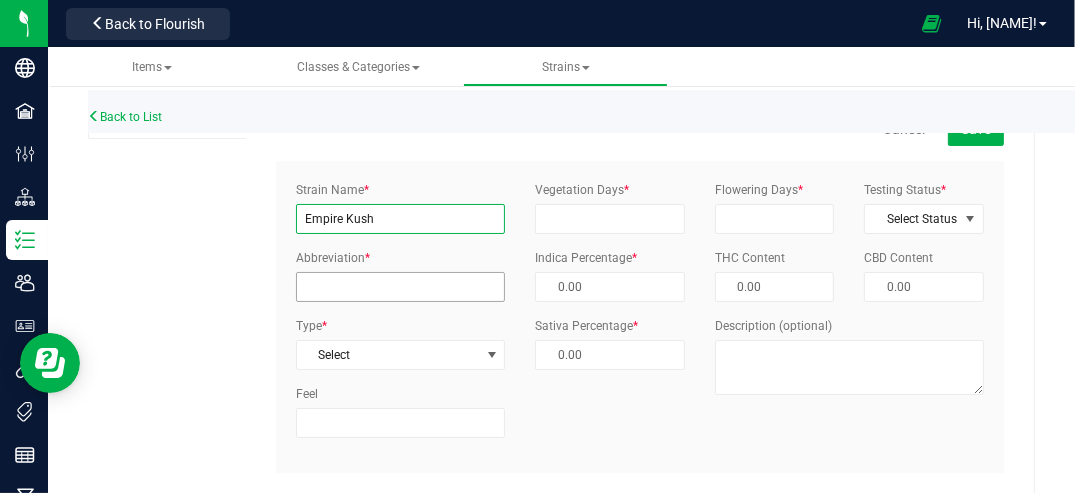 type on "Empire Kush" 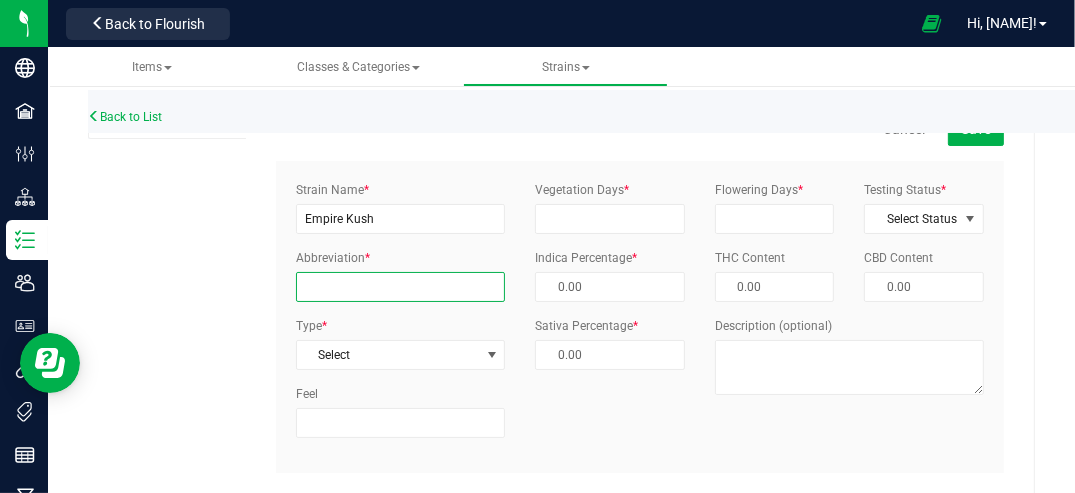 click on "Abbreviation
*" at bounding box center (400, 287) 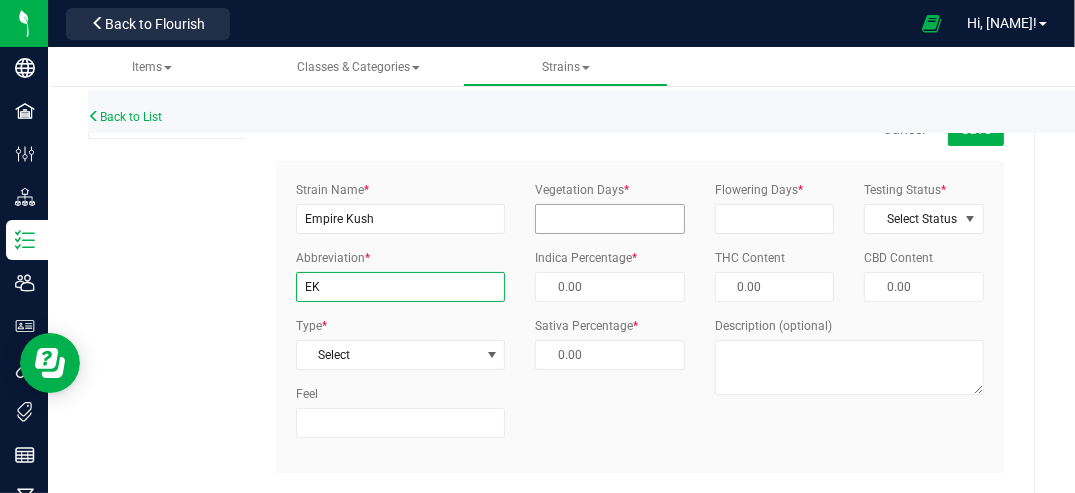 type on "EK" 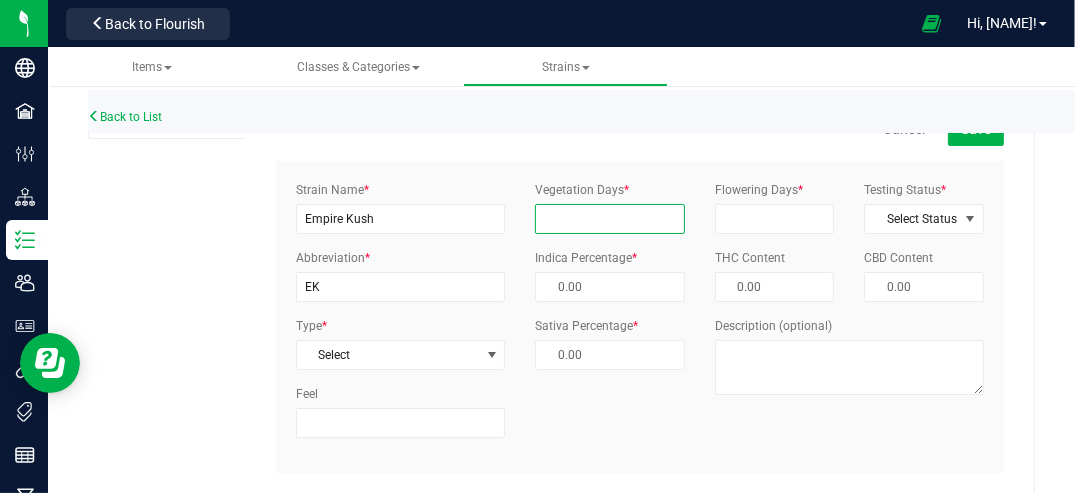 drag, startPoint x: 585, startPoint y: 214, endPoint x: 619, endPoint y: 233, distance: 38.948685 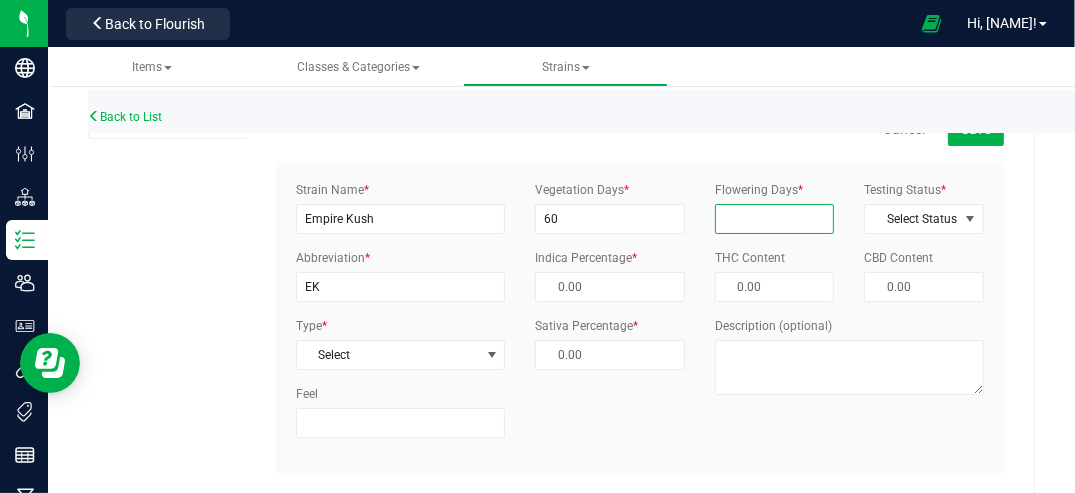 drag, startPoint x: 756, startPoint y: 220, endPoint x: 778, endPoint y: 232, distance: 25.059929 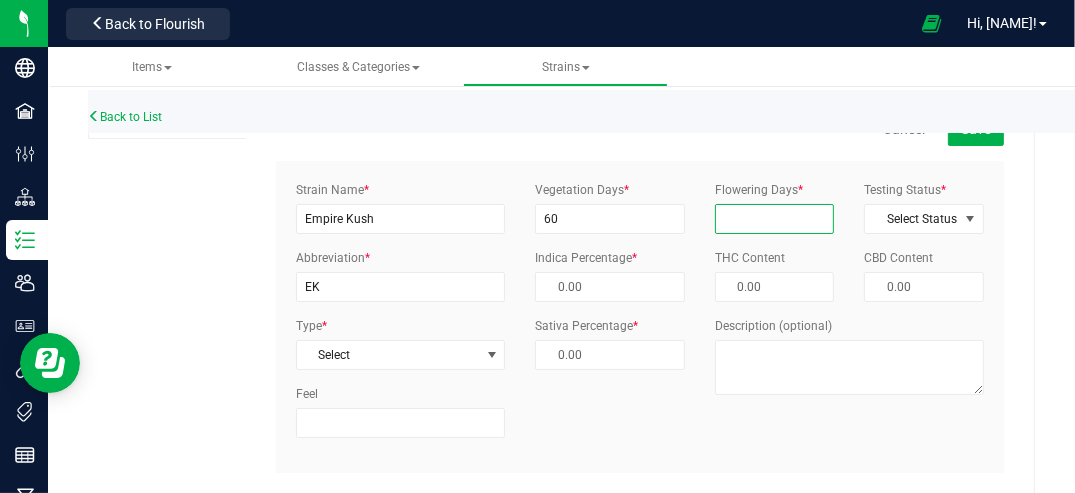 click on "Flowering Days
*" at bounding box center (775, 219) 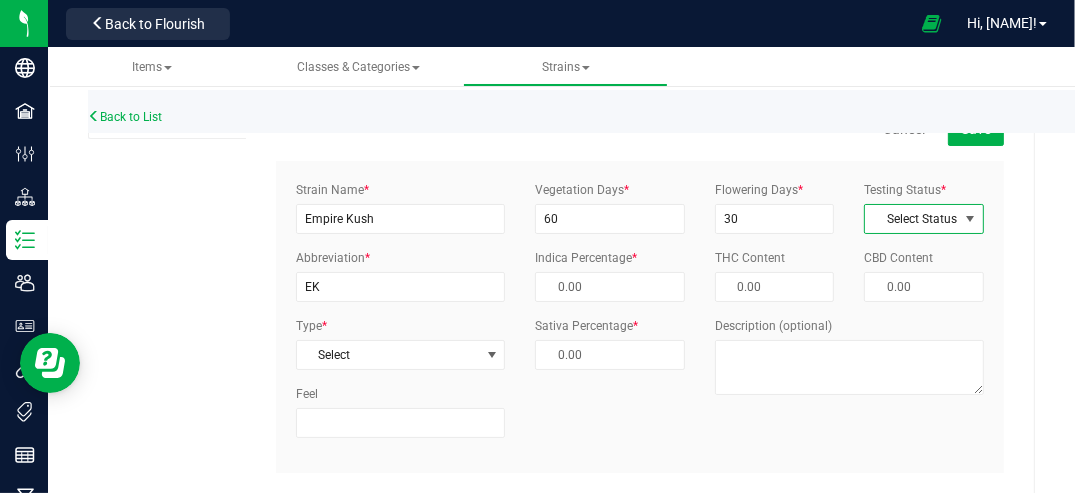 click on "Select Status" at bounding box center [911, 219] 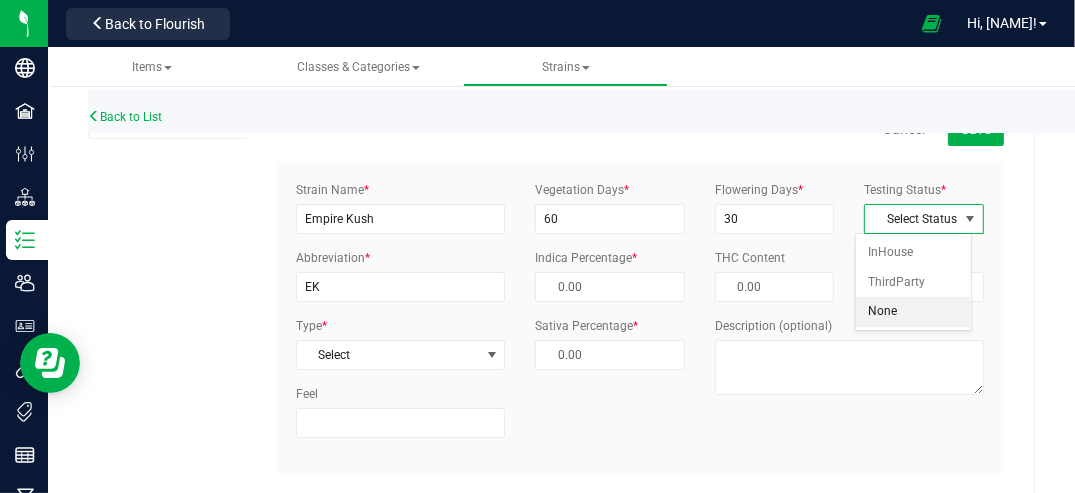 click on "None" at bounding box center [914, 312] 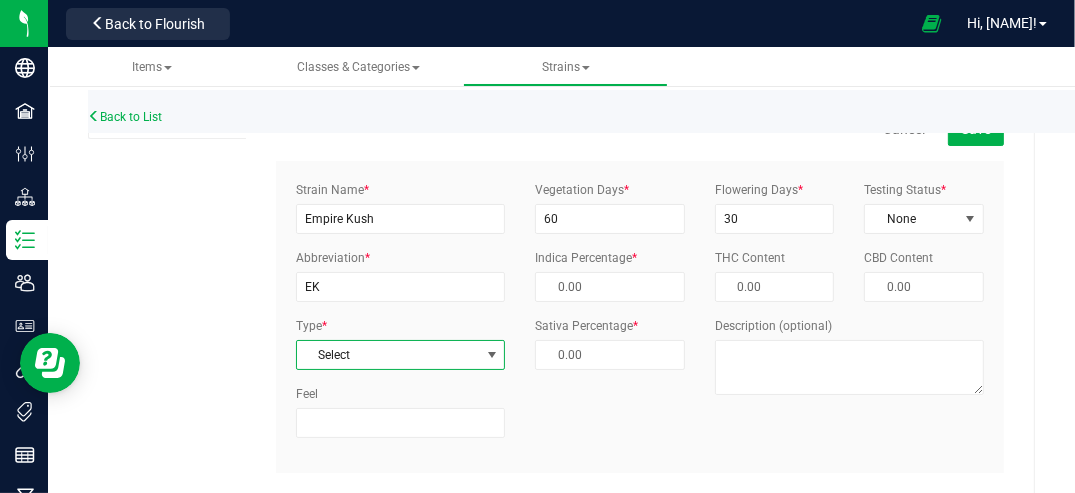 click at bounding box center (492, 355) 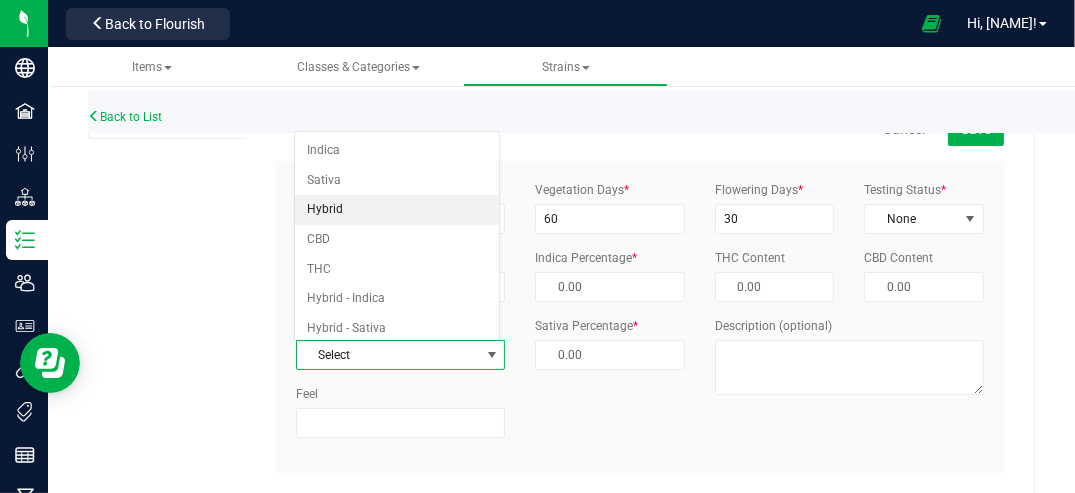 click on "Hybrid" at bounding box center [397, 210] 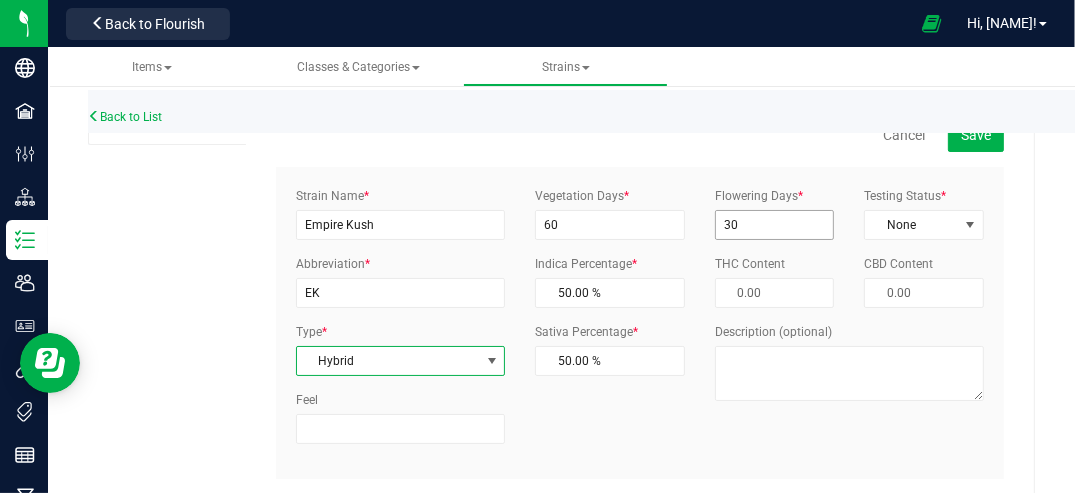 scroll, scrollTop: 0, scrollLeft: 0, axis: both 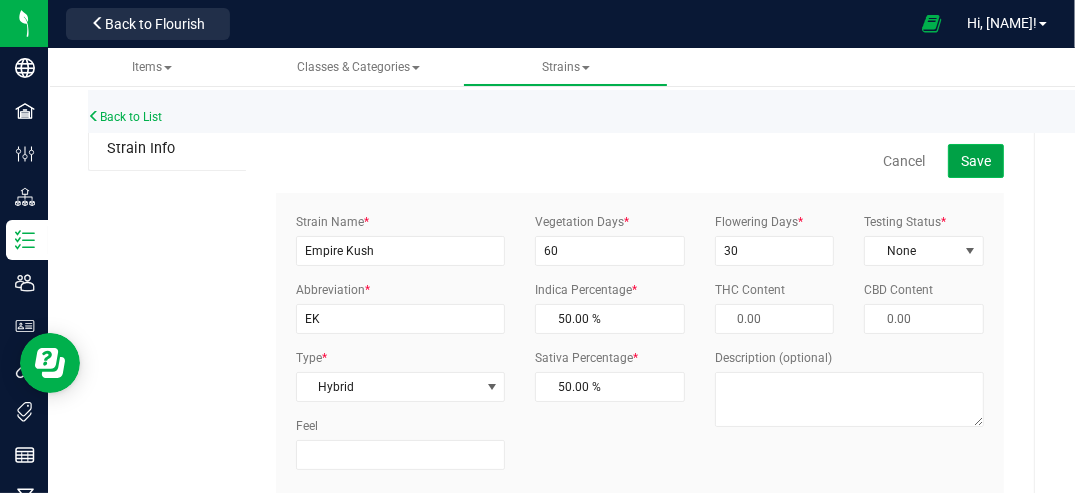 click on "Save" at bounding box center [976, 161] 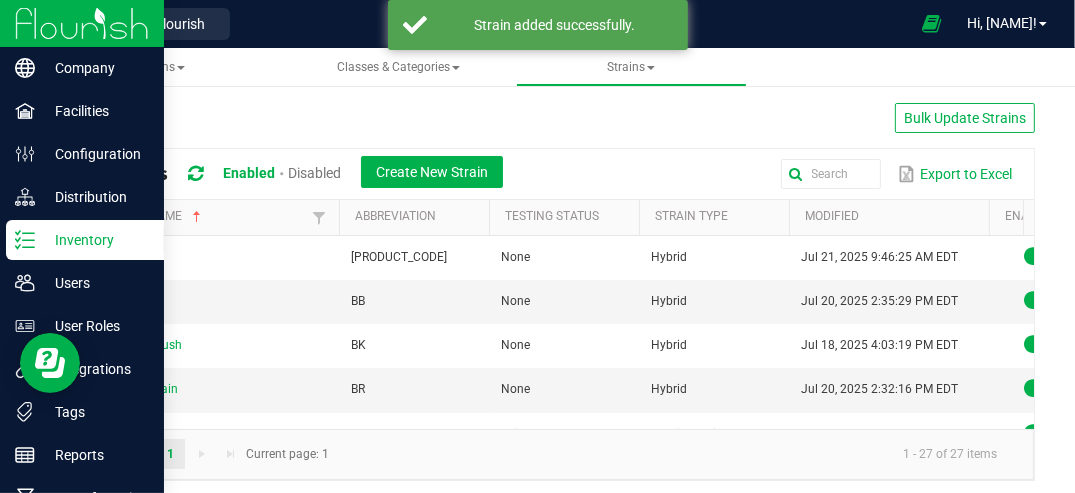 click at bounding box center [82, 23] 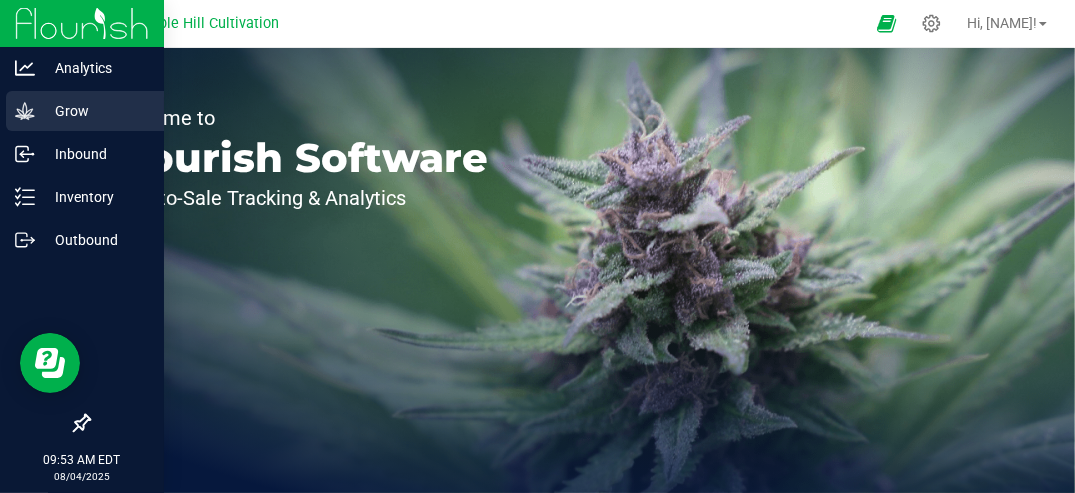 click on "Grow" at bounding box center (95, 111) 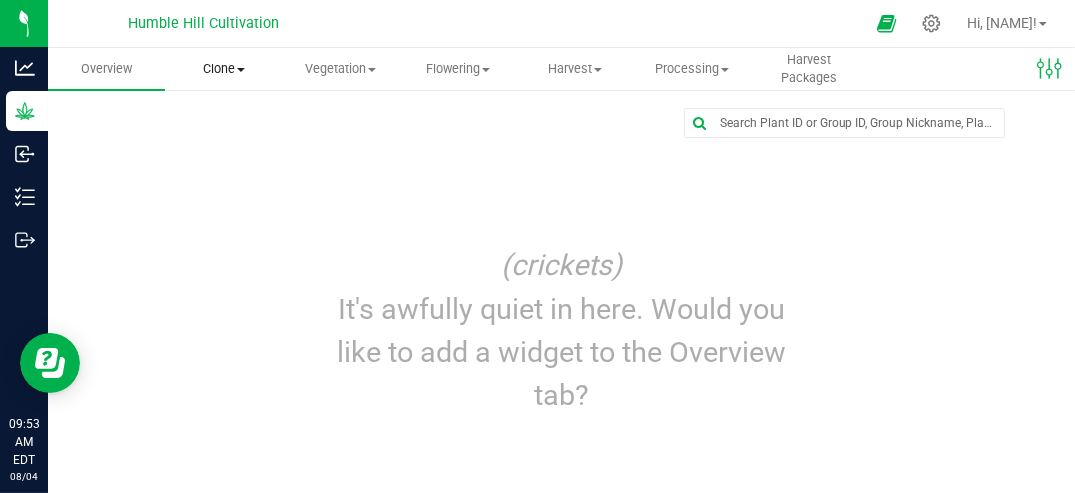 click on "Clone" at bounding box center (223, 69) 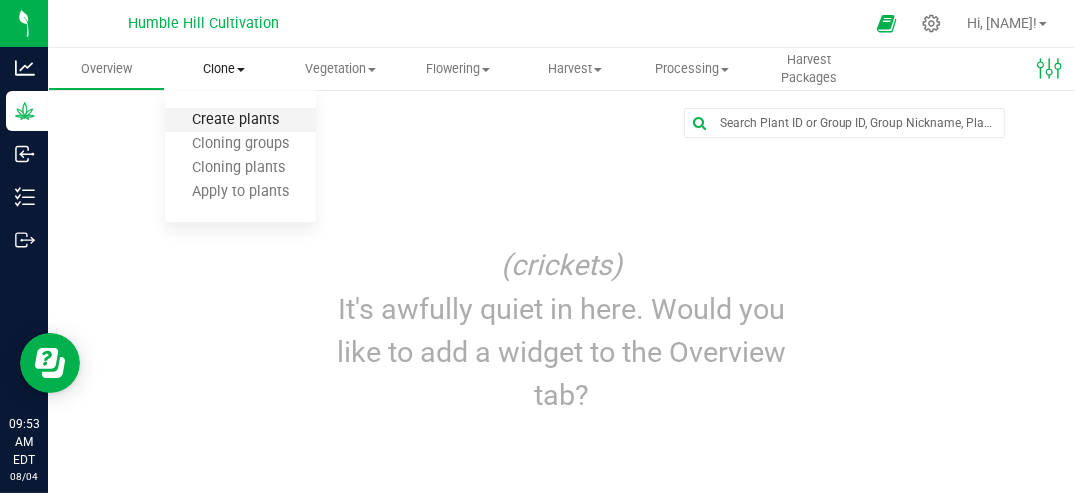 click on "Create plants" at bounding box center (235, 120) 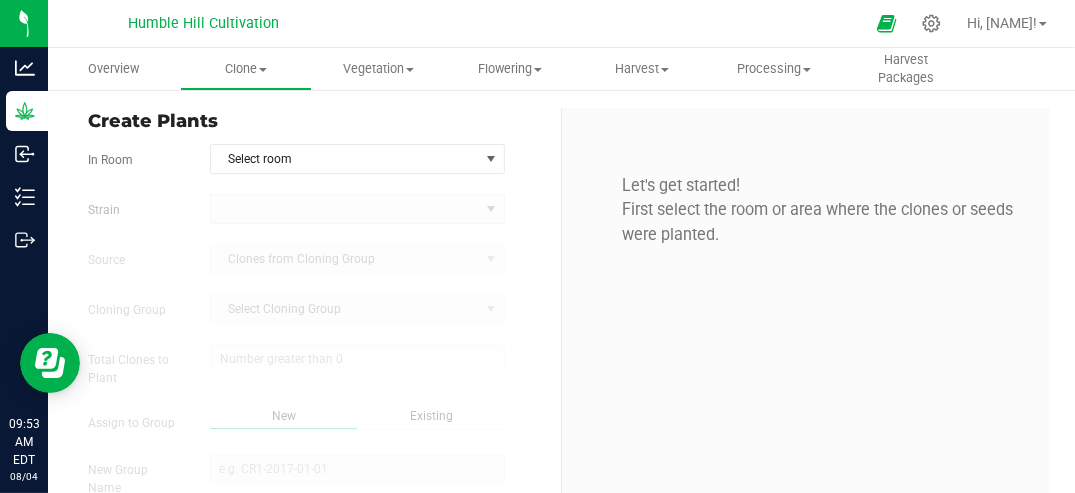 type on "8/4/2025 9:53 AM" 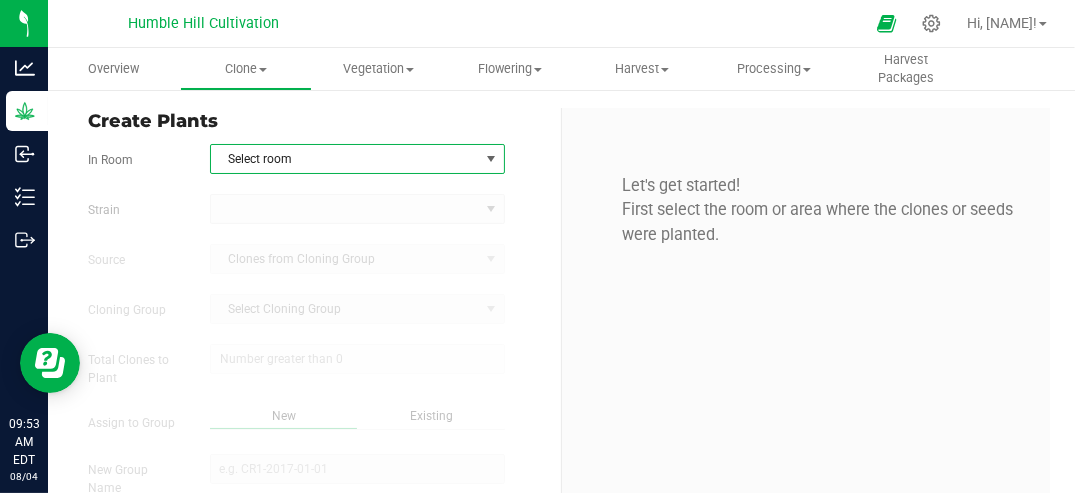 click at bounding box center (491, 159) 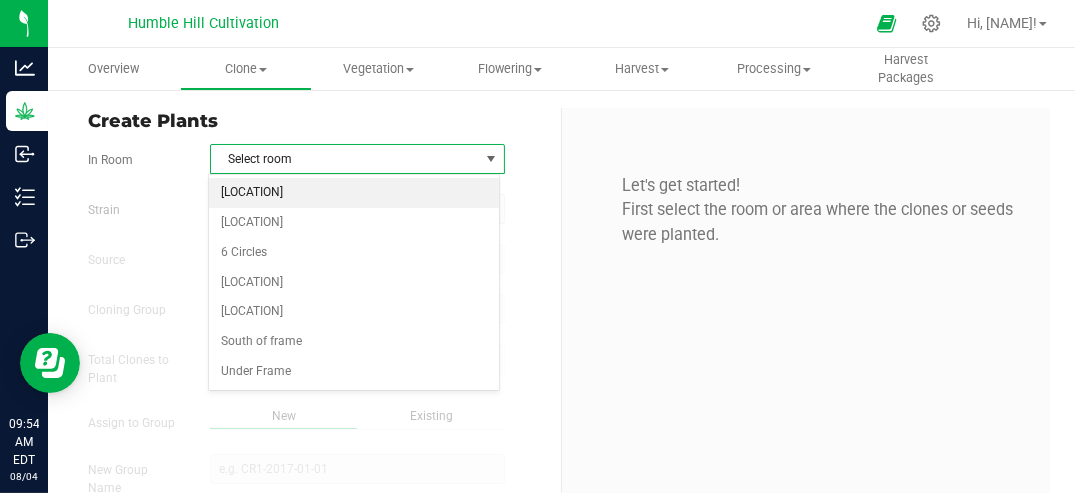 click on "[LOCATION]" at bounding box center (353, 193) 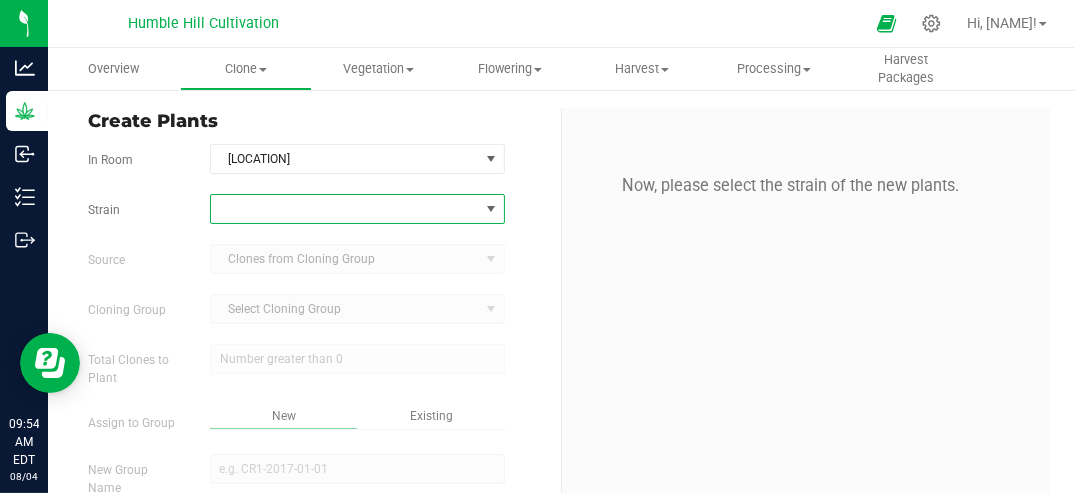 click at bounding box center (491, 209) 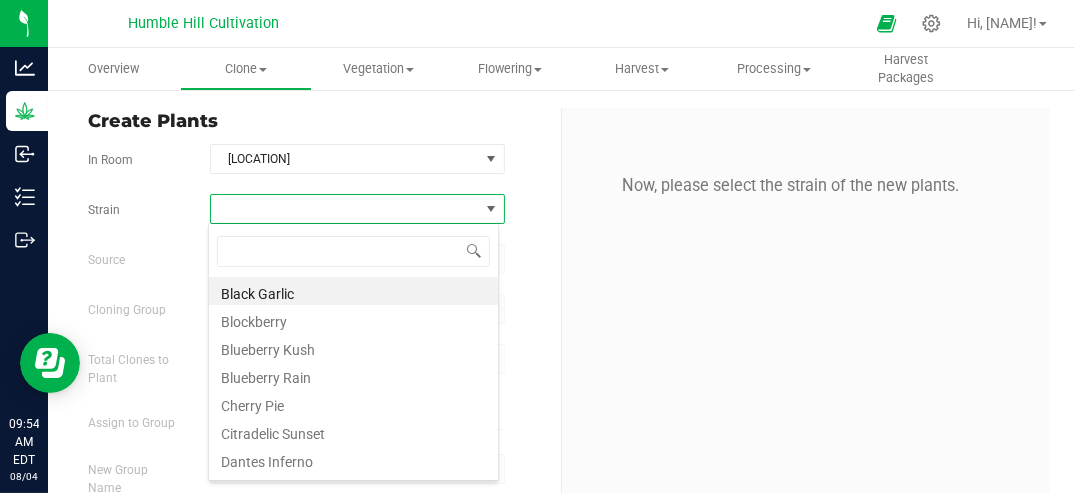 scroll, scrollTop: 99970, scrollLeft: 99708, axis: both 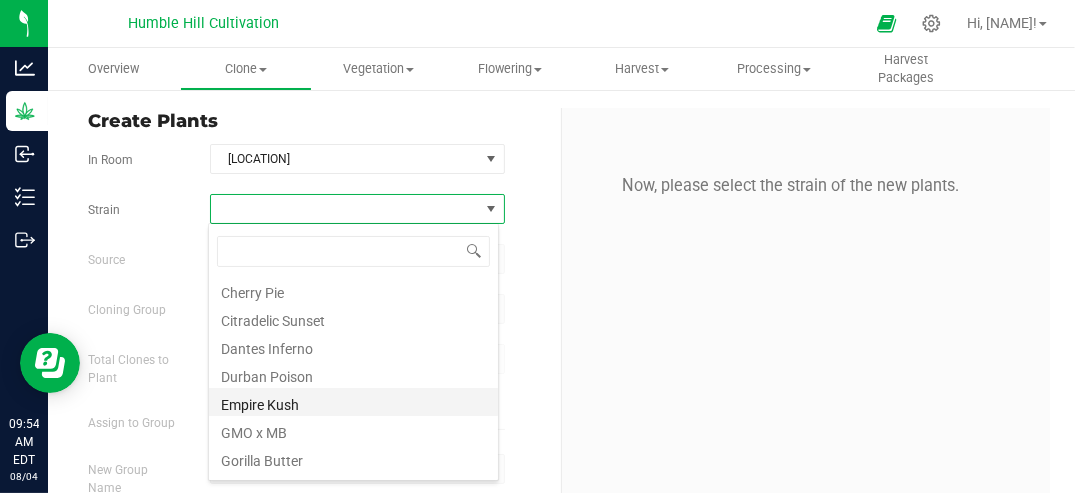 click on "Empire Kush" at bounding box center [353, 402] 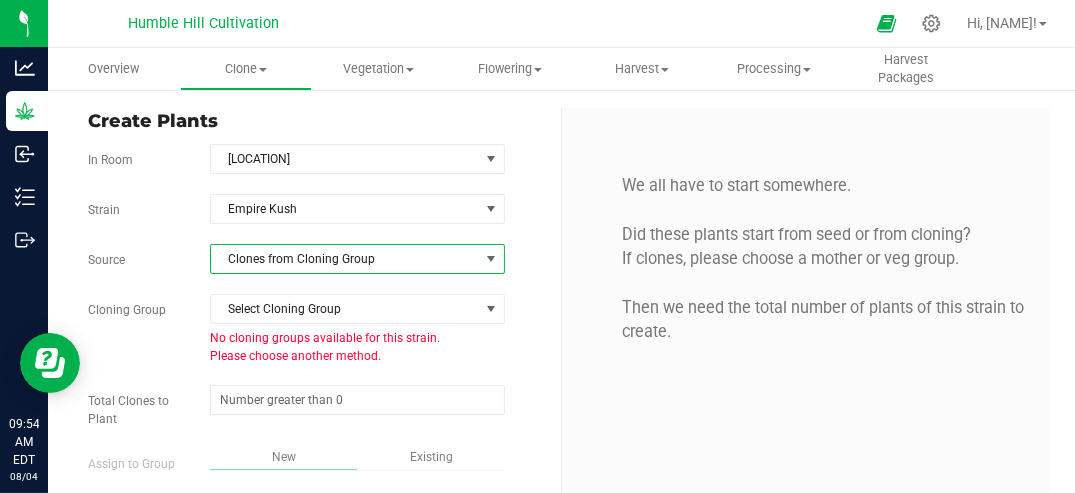 click at bounding box center (491, 259) 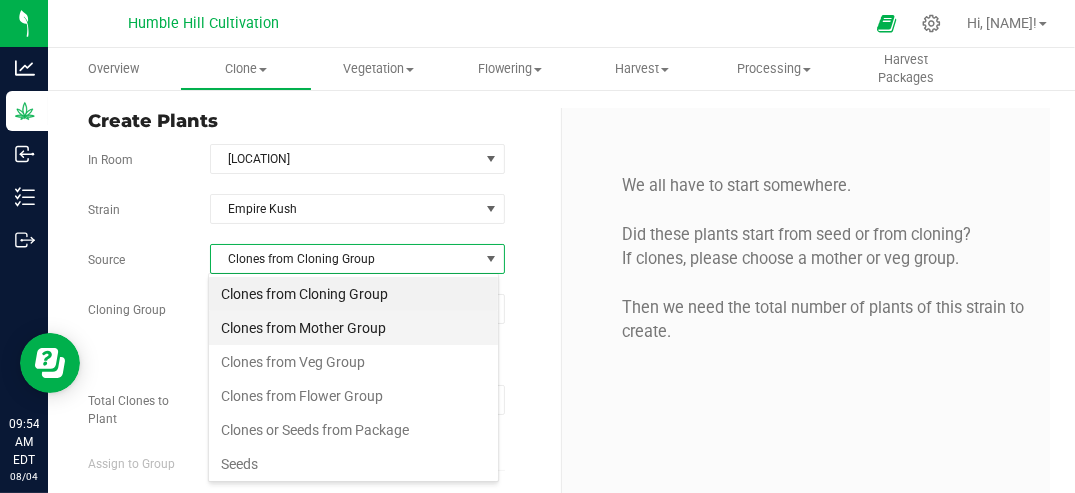 scroll, scrollTop: 99970, scrollLeft: 99708, axis: both 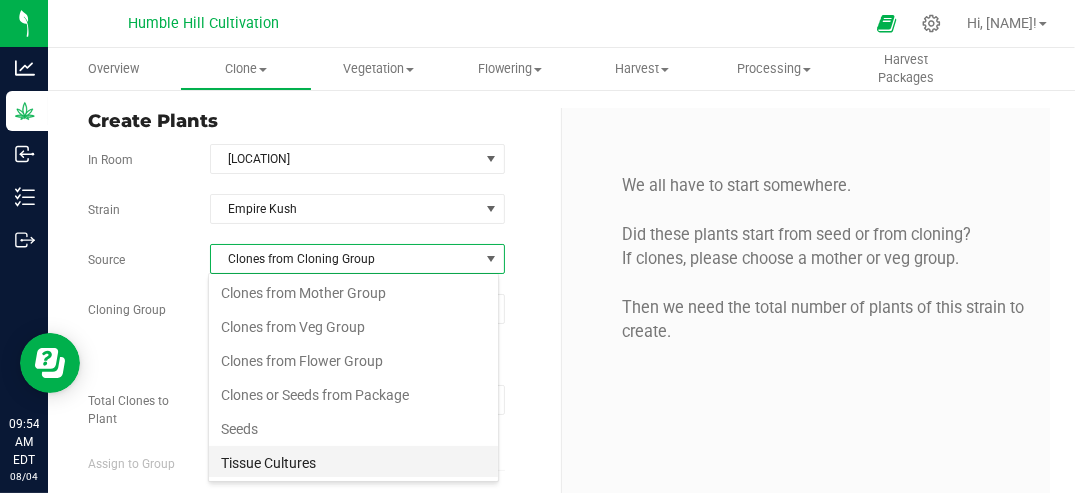 click on "Tissue Cultures" at bounding box center [353, 463] 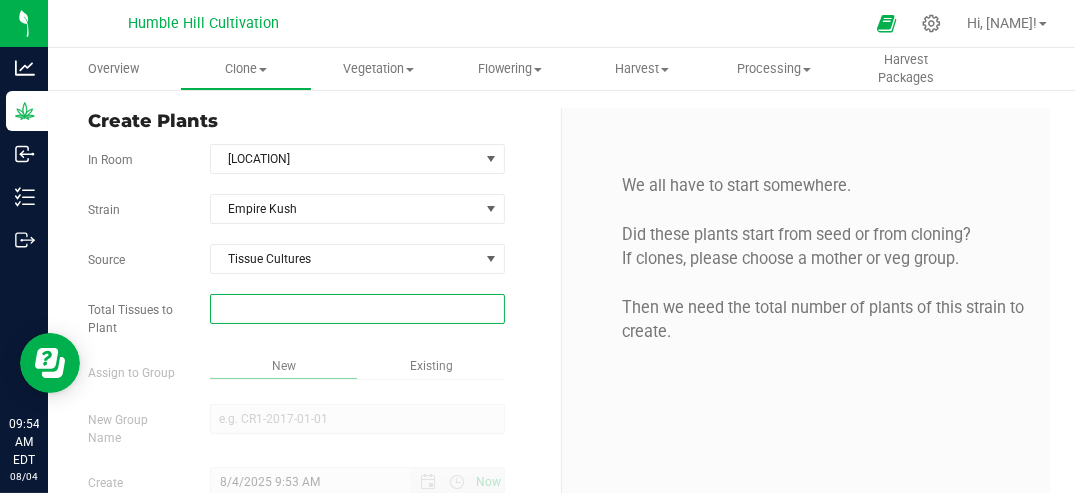 click at bounding box center (357, 309) 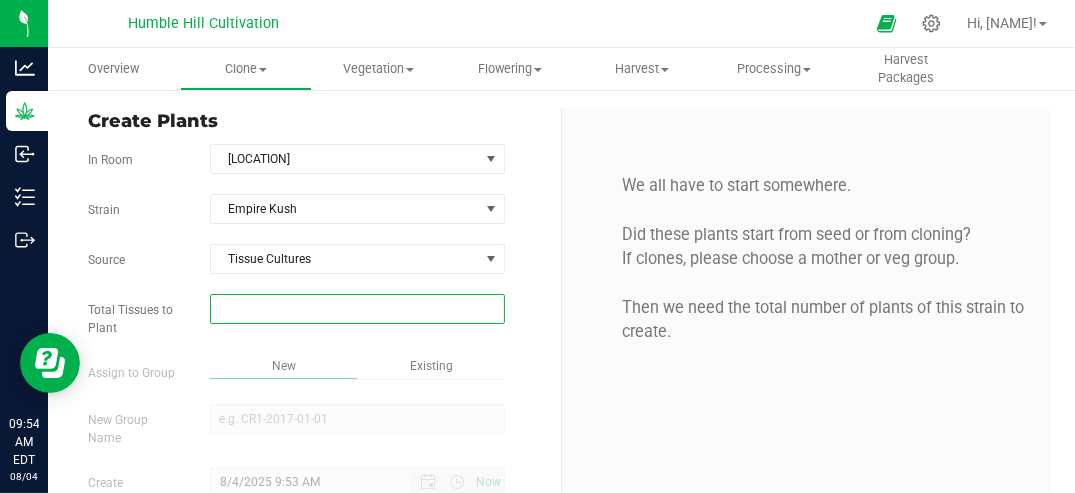 type on "9" 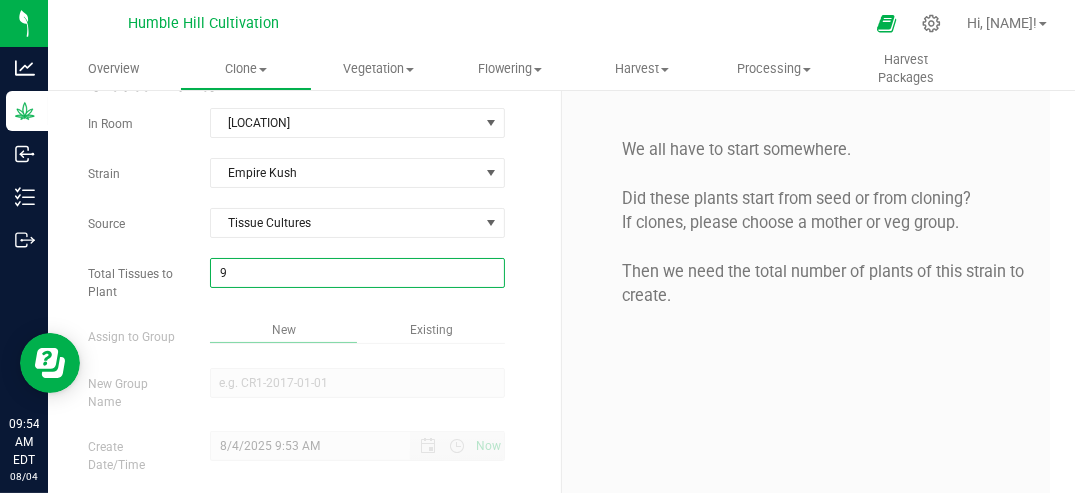 scroll, scrollTop: 60, scrollLeft: 0, axis: vertical 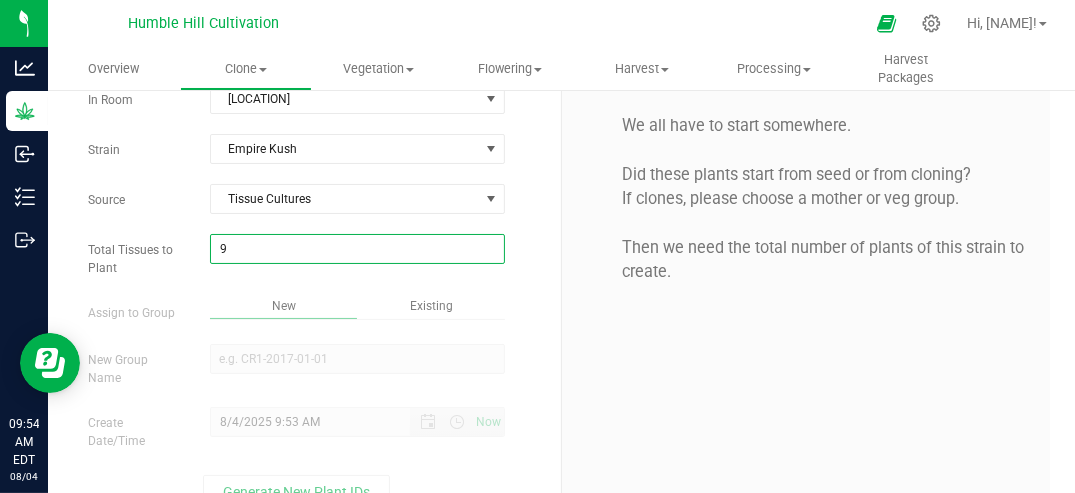 type on "9" 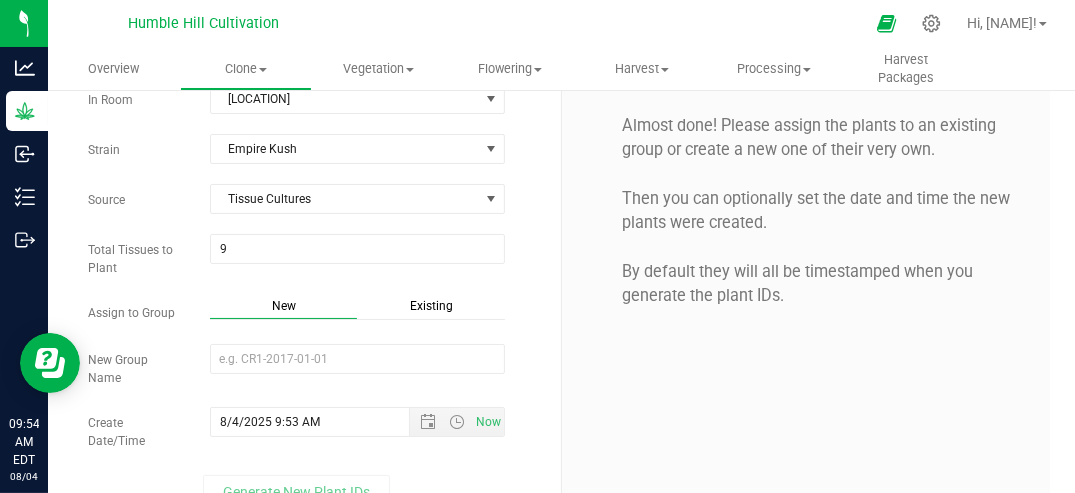 click on "New" at bounding box center [284, 306] 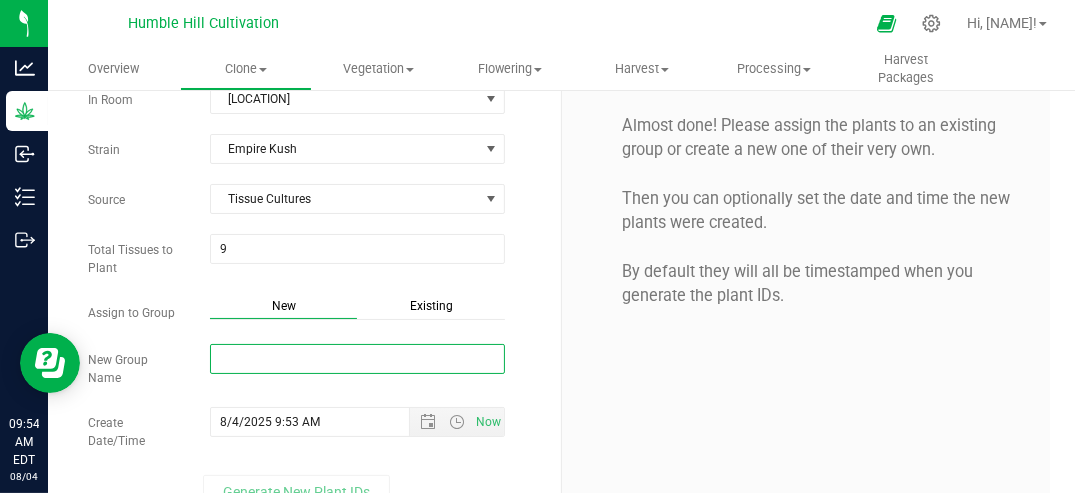click on "New Group Name" at bounding box center (357, 359) 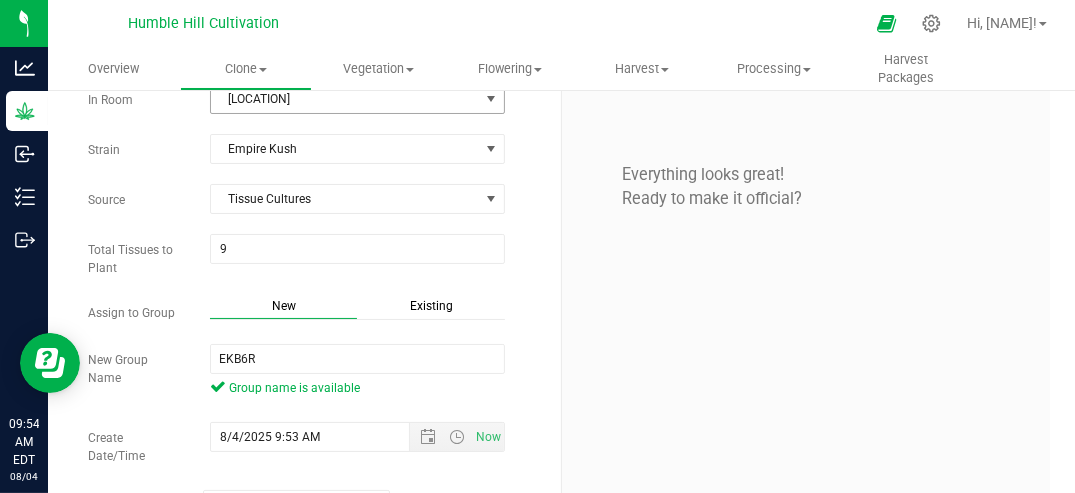 click at bounding box center [491, 99] 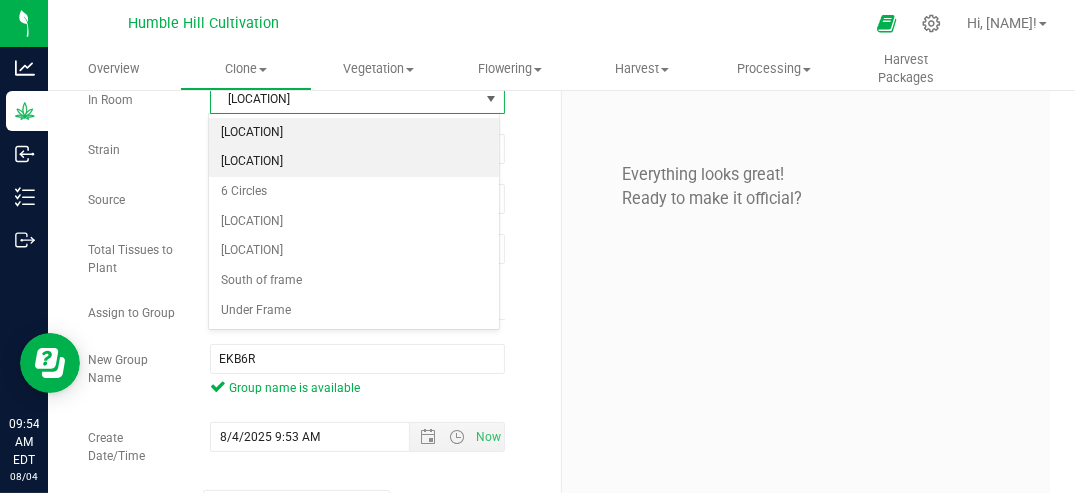 click on "[LOCATION]" at bounding box center (353, 162) 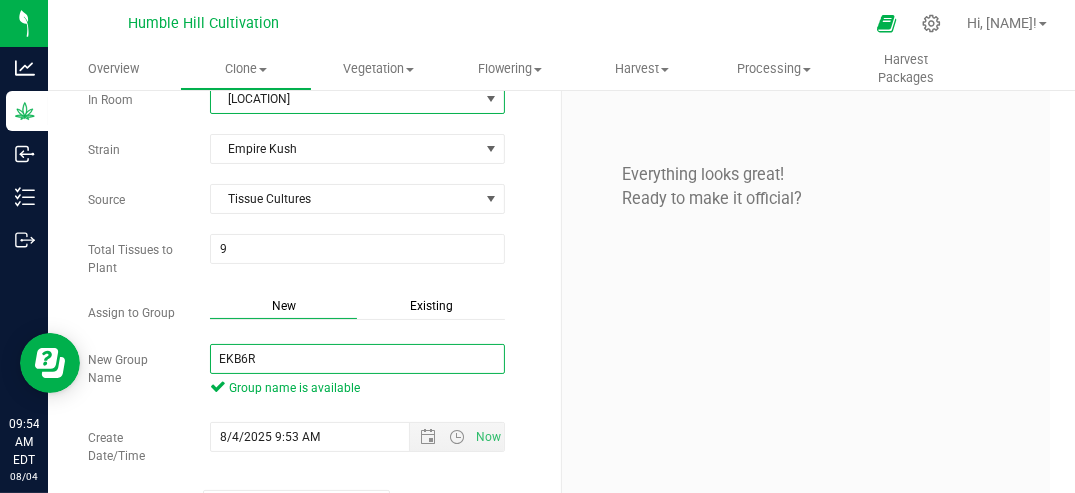 click on "EKB6R" at bounding box center (357, 359) 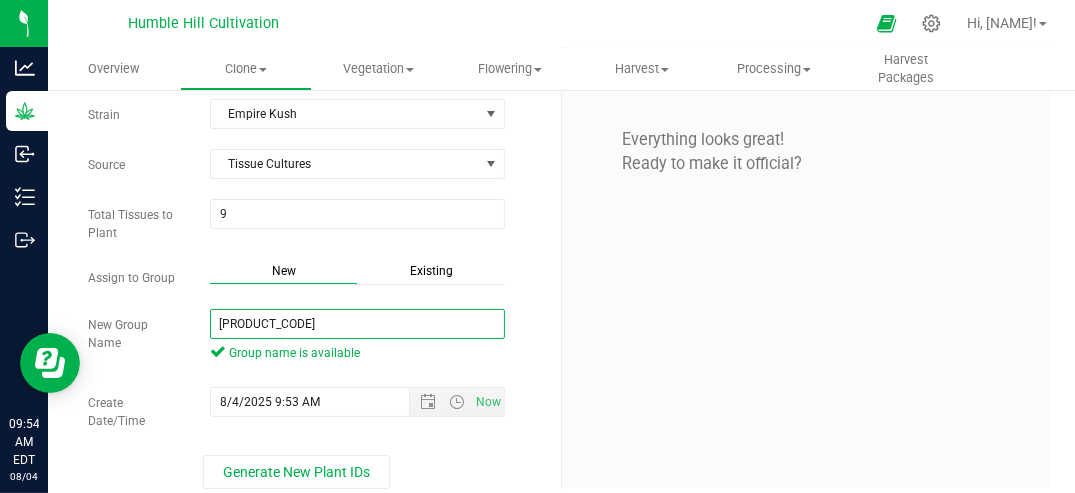 scroll, scrollTop: 109, scrollLeft: 0, axis: vertical 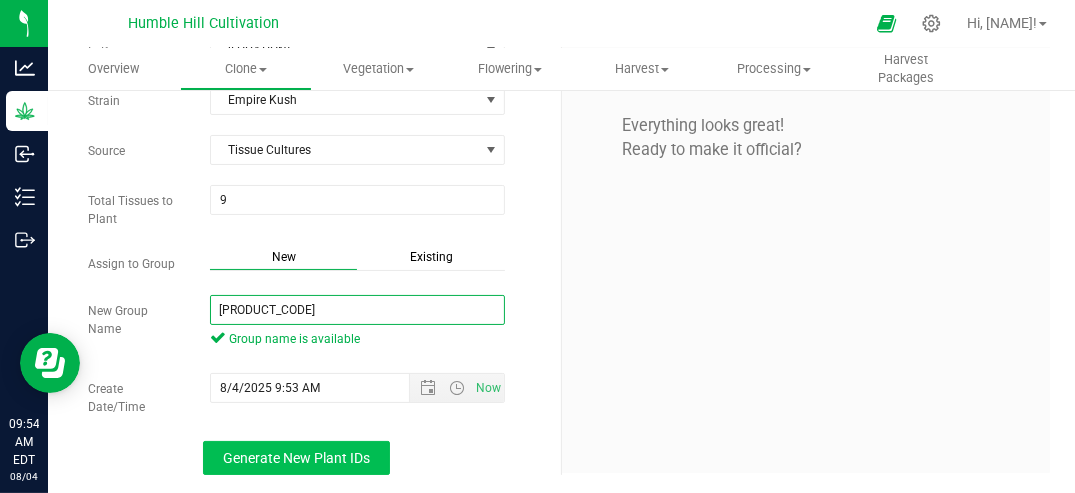 type on "[PRODUCT_CODE]" 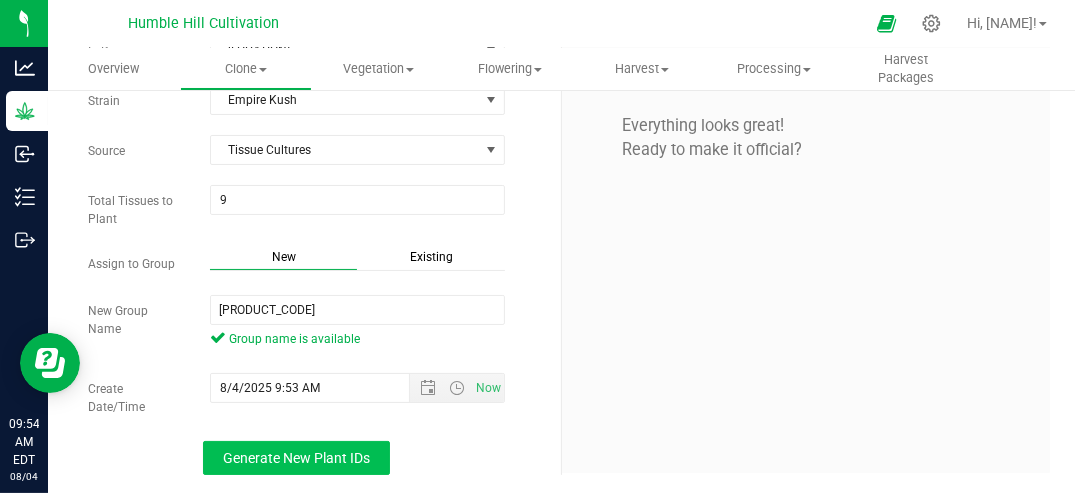 click on "Generate New Plant IDs" at bounding box center (296, 458) 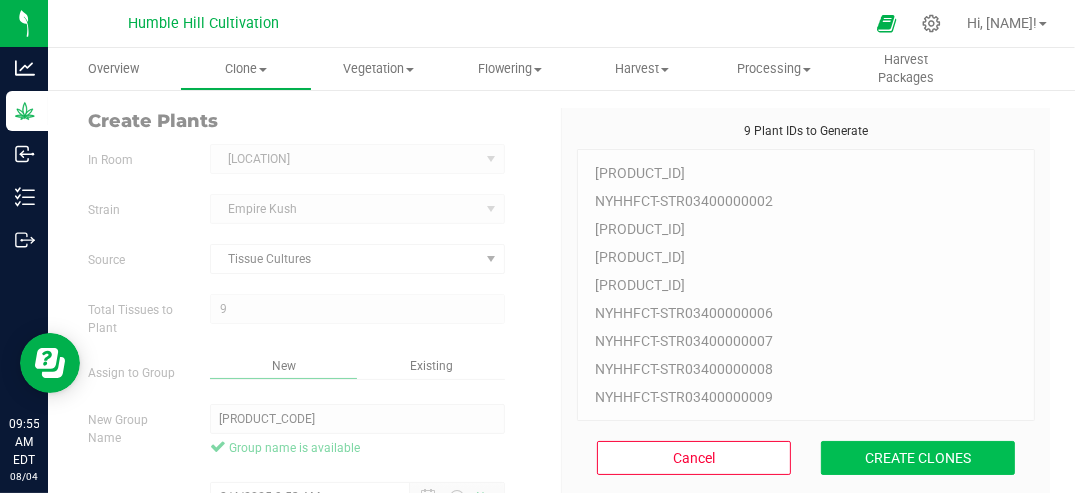 scroll, scrollTop: 3, scrollLeft: 0, axis: vertical 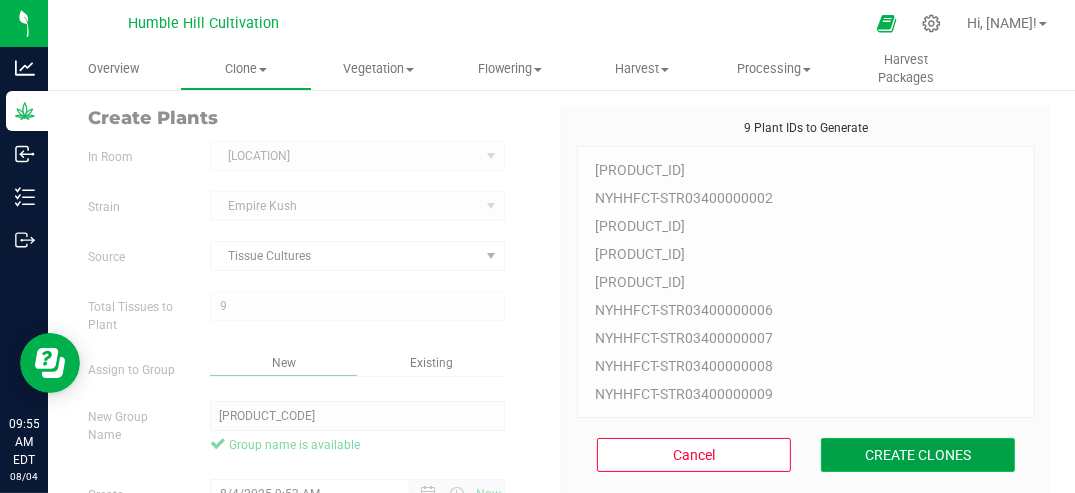 click on "CREATE CLONES" at bounding box center (918, 455) 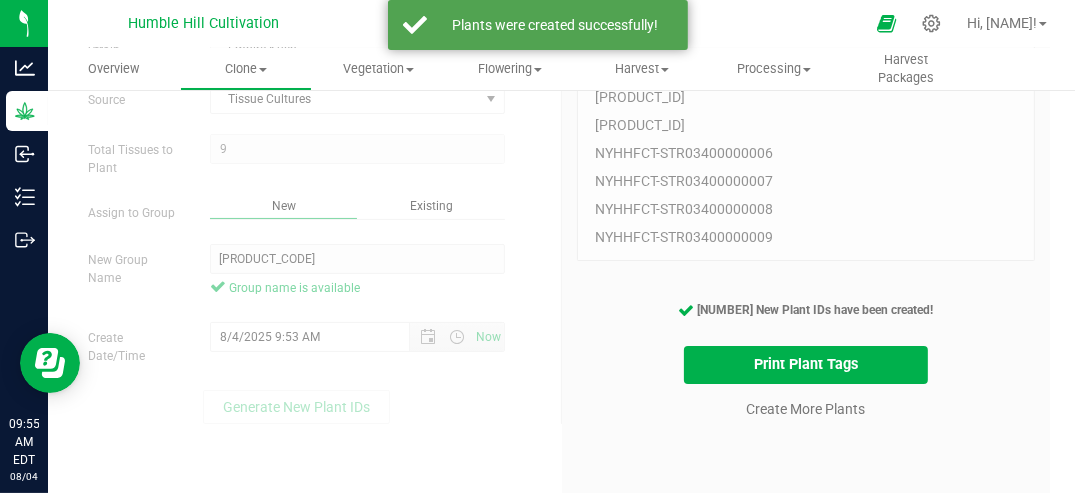 scroll, scrollTop: 177, scrollLeft: 0, axis: vertical 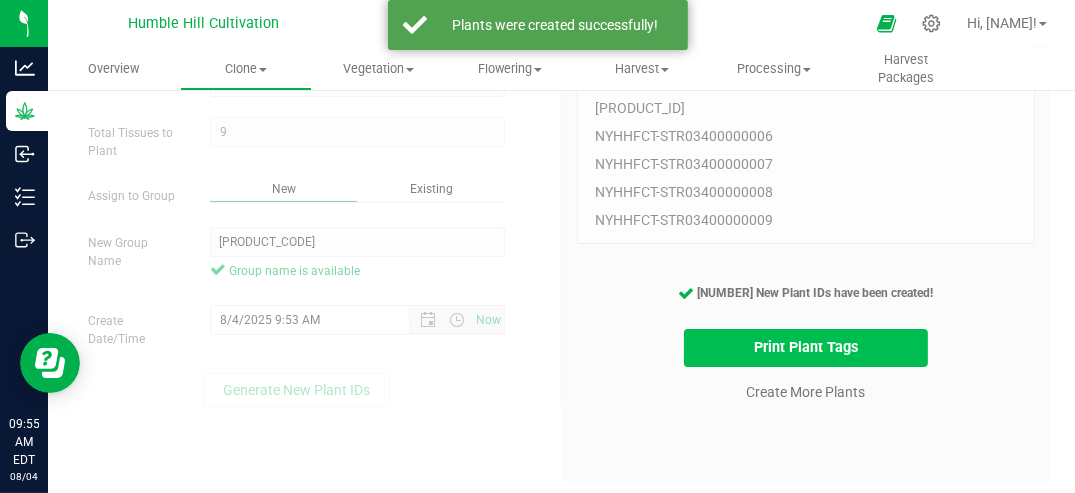 click on "Print Plant Tags" at bounding box center (806, 348) 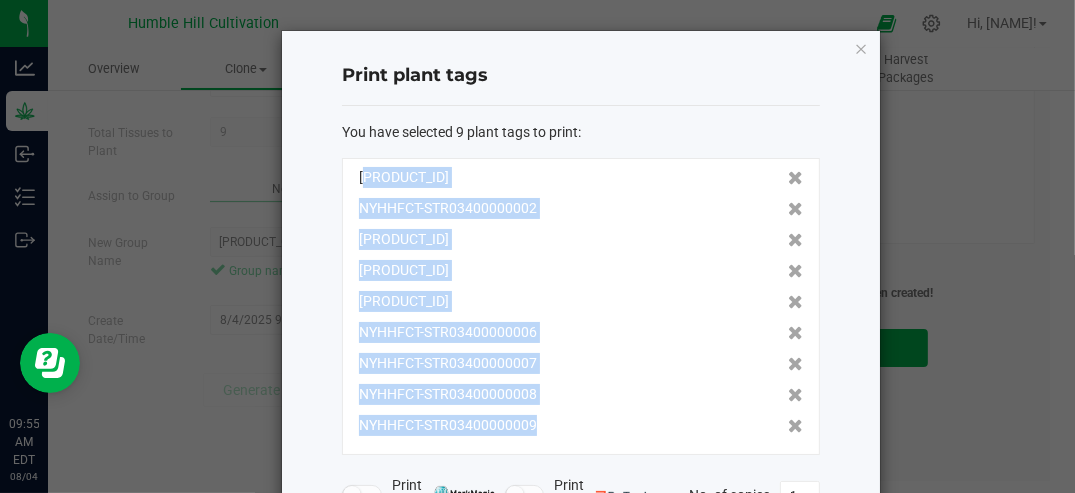 drag, startPoint x: 353, startPoint y: 174, endPoint x: 554, endPoint y: 431, distance: 326.26675 